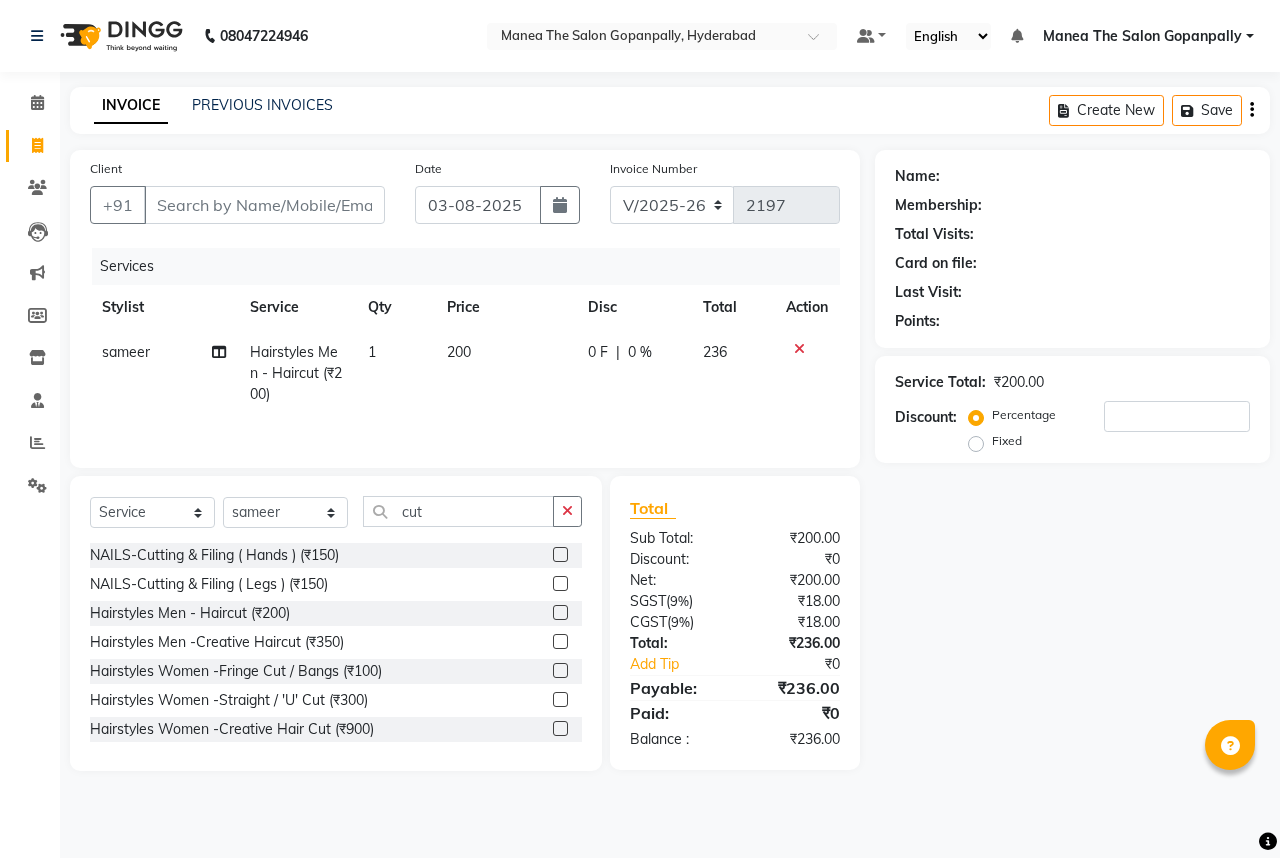 select on "7027" 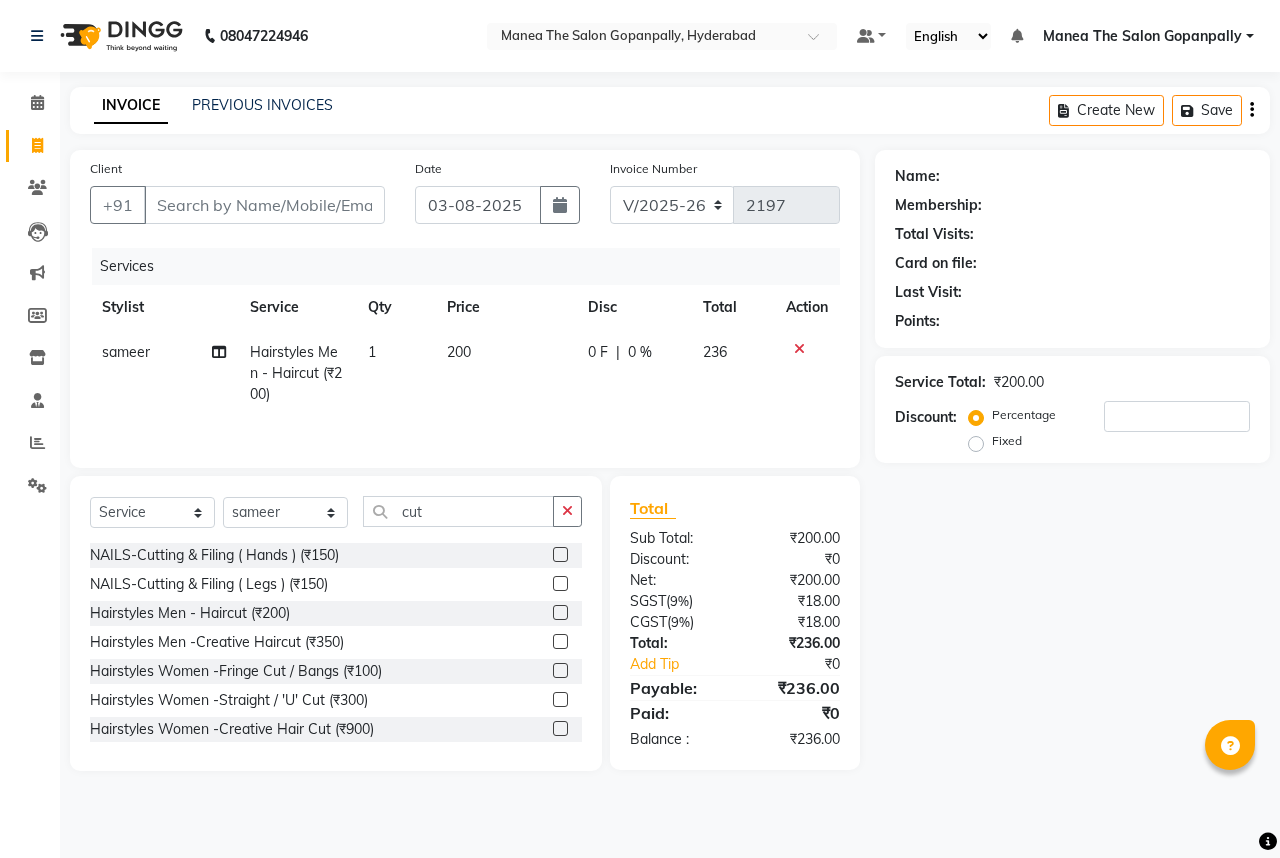 scroll, scrollTop: 0, scrollLeft: 0, axis: both 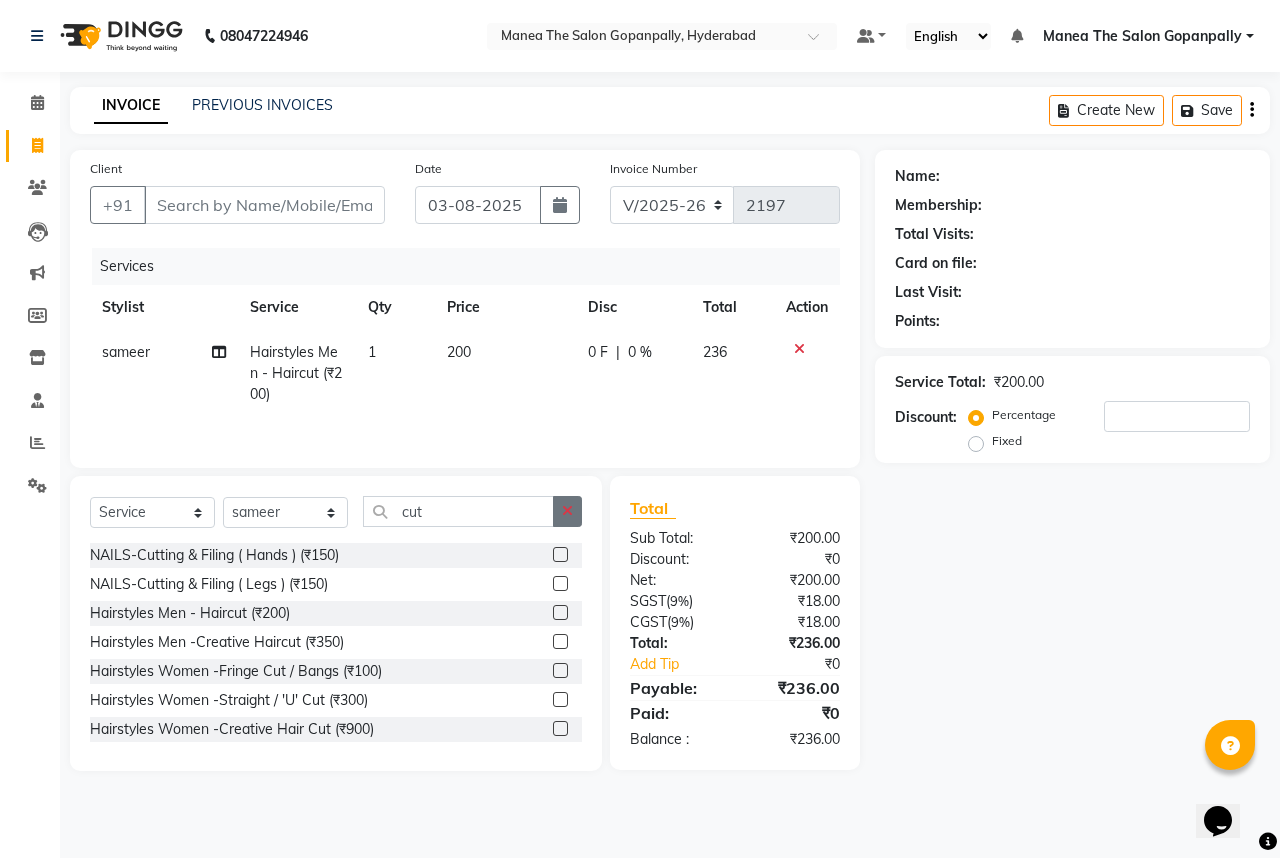 click 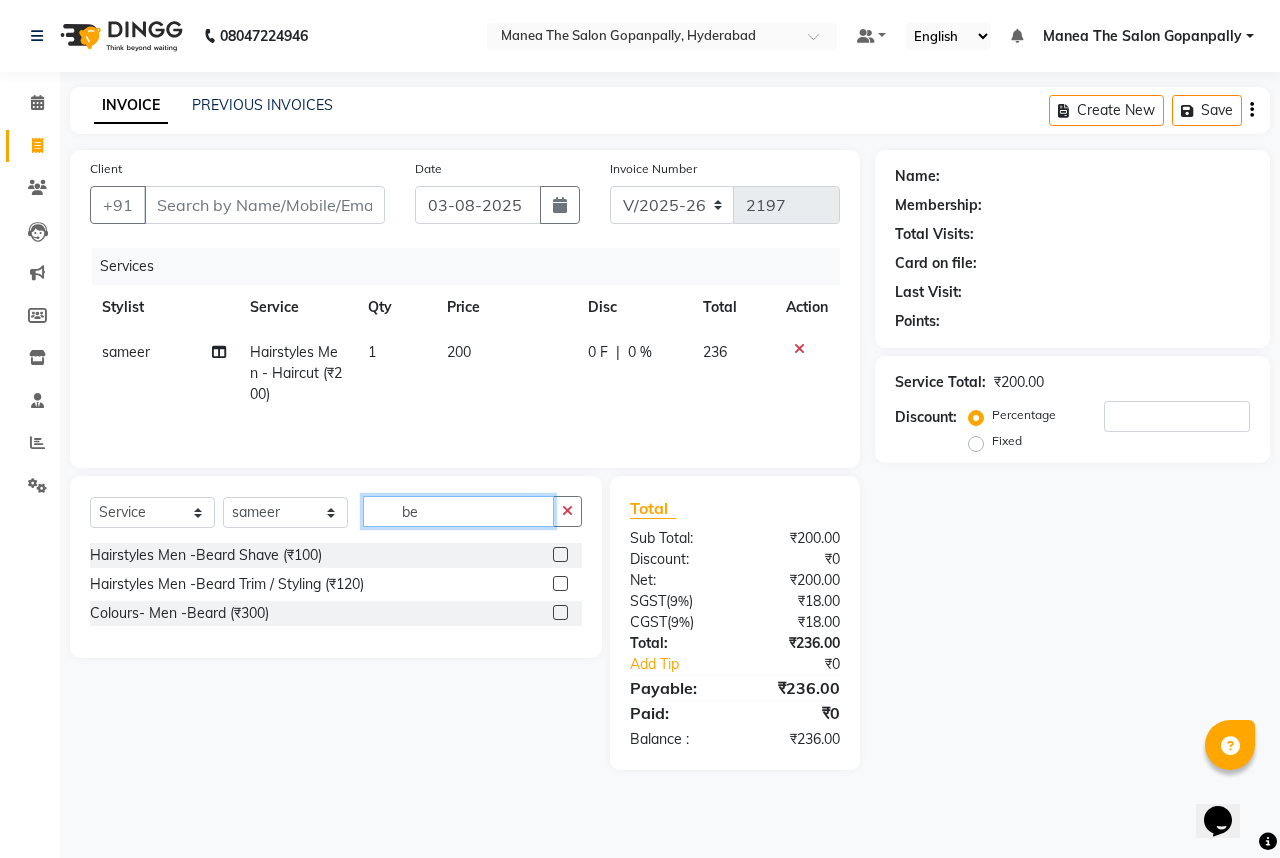 type on "be" 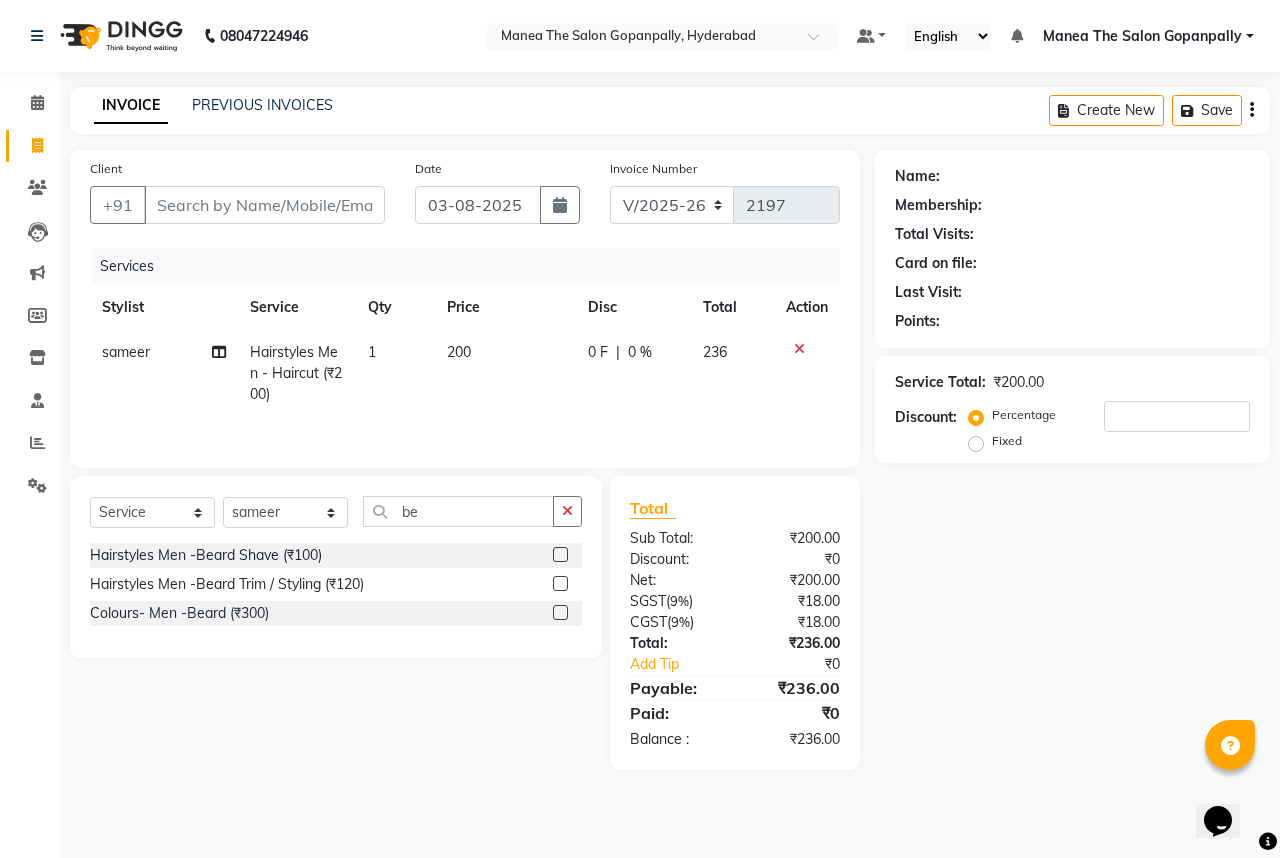 click 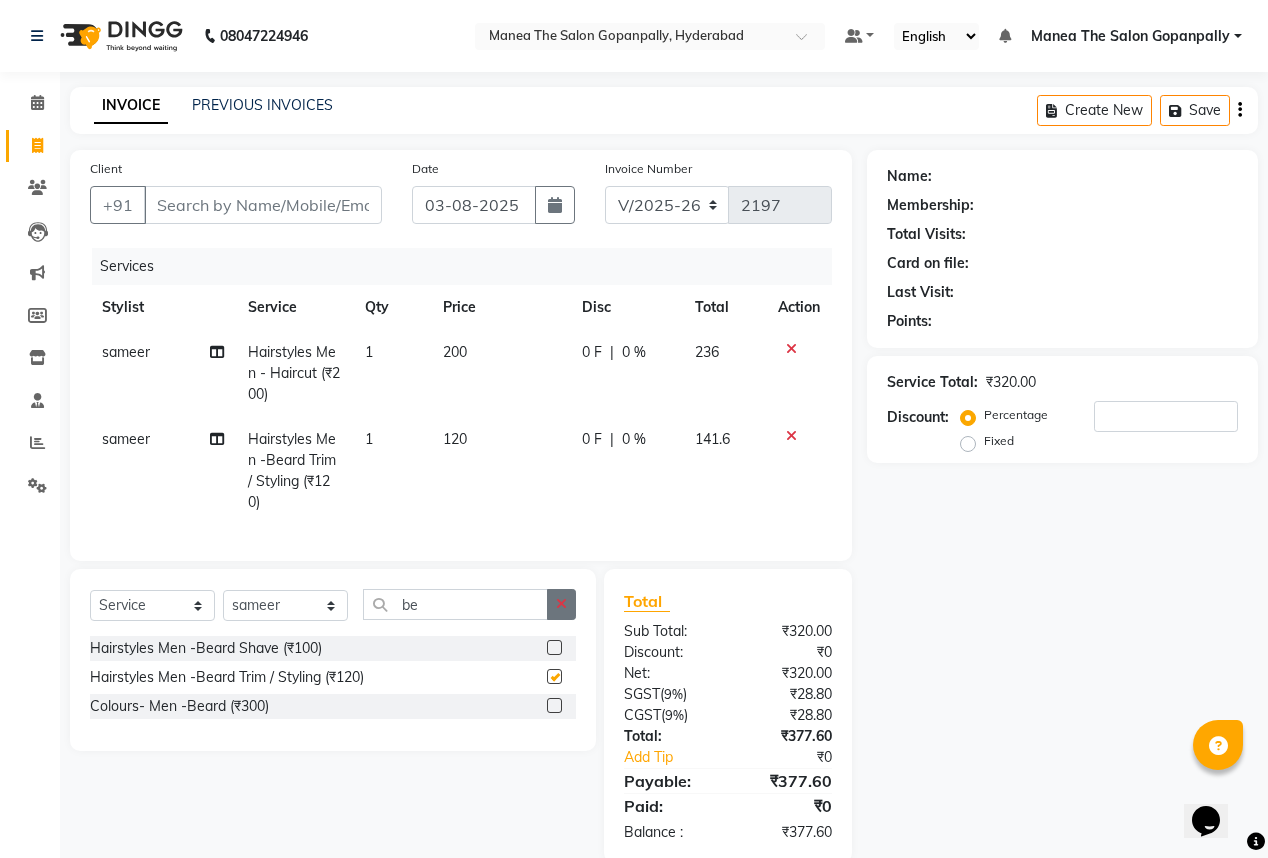 checkbox on "false" 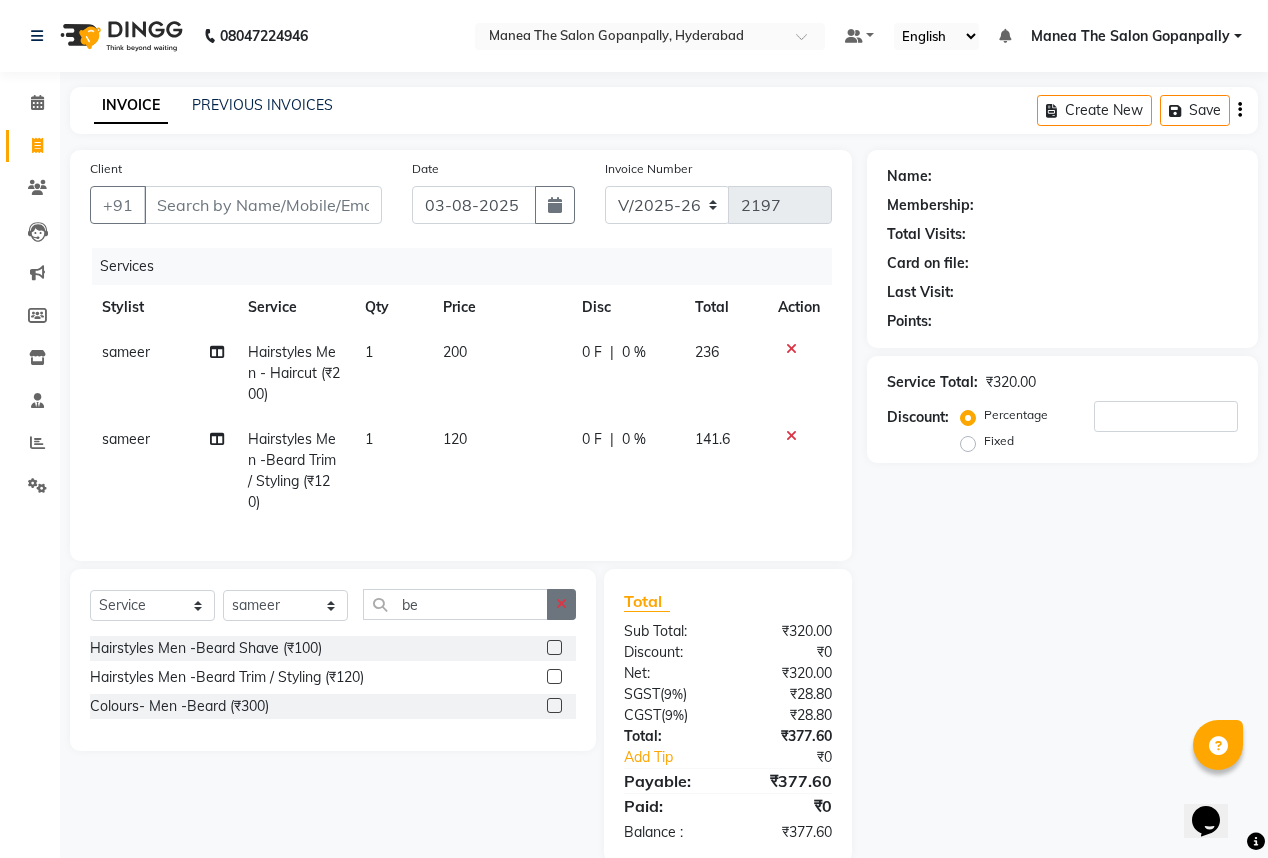 click 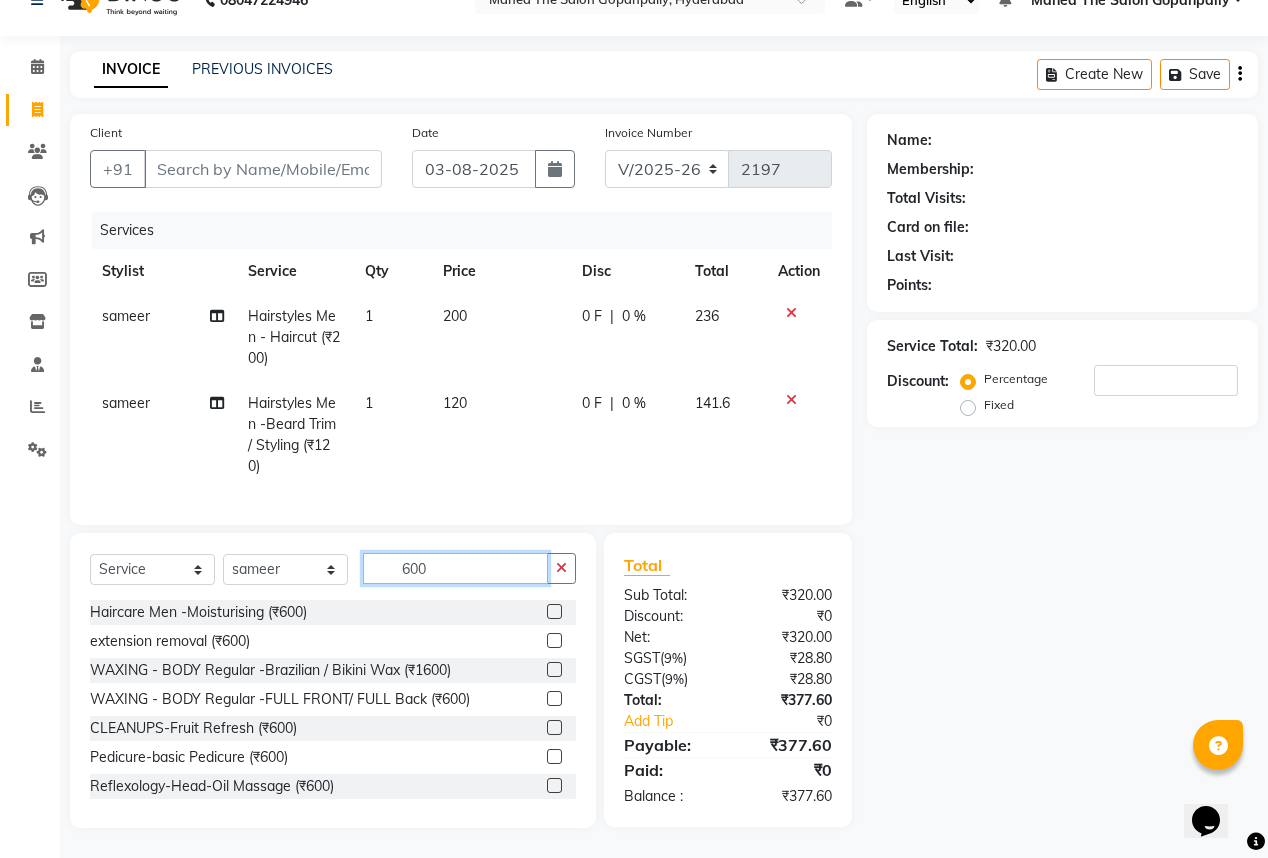 scroll, scrollTop: 48, scrollLeft: 0, axis: vertical 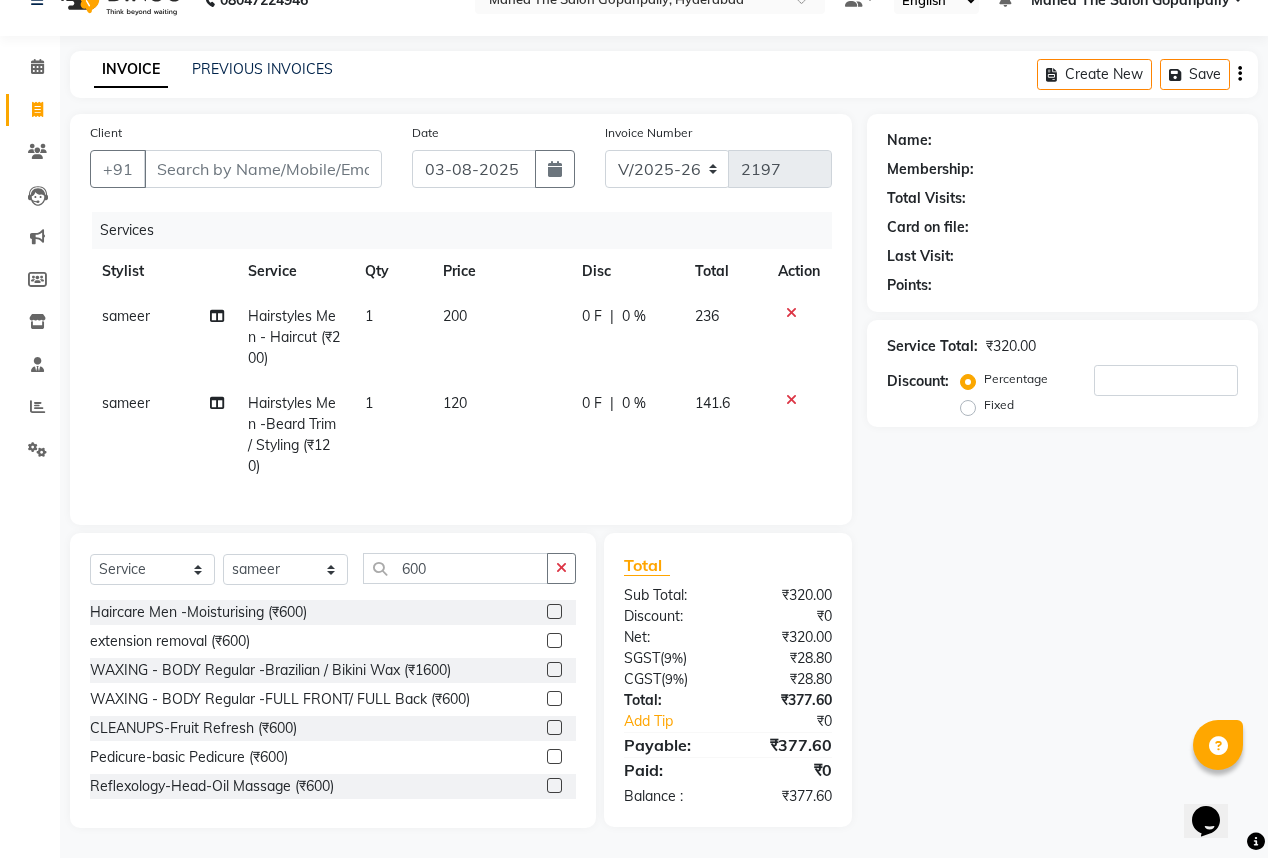 click 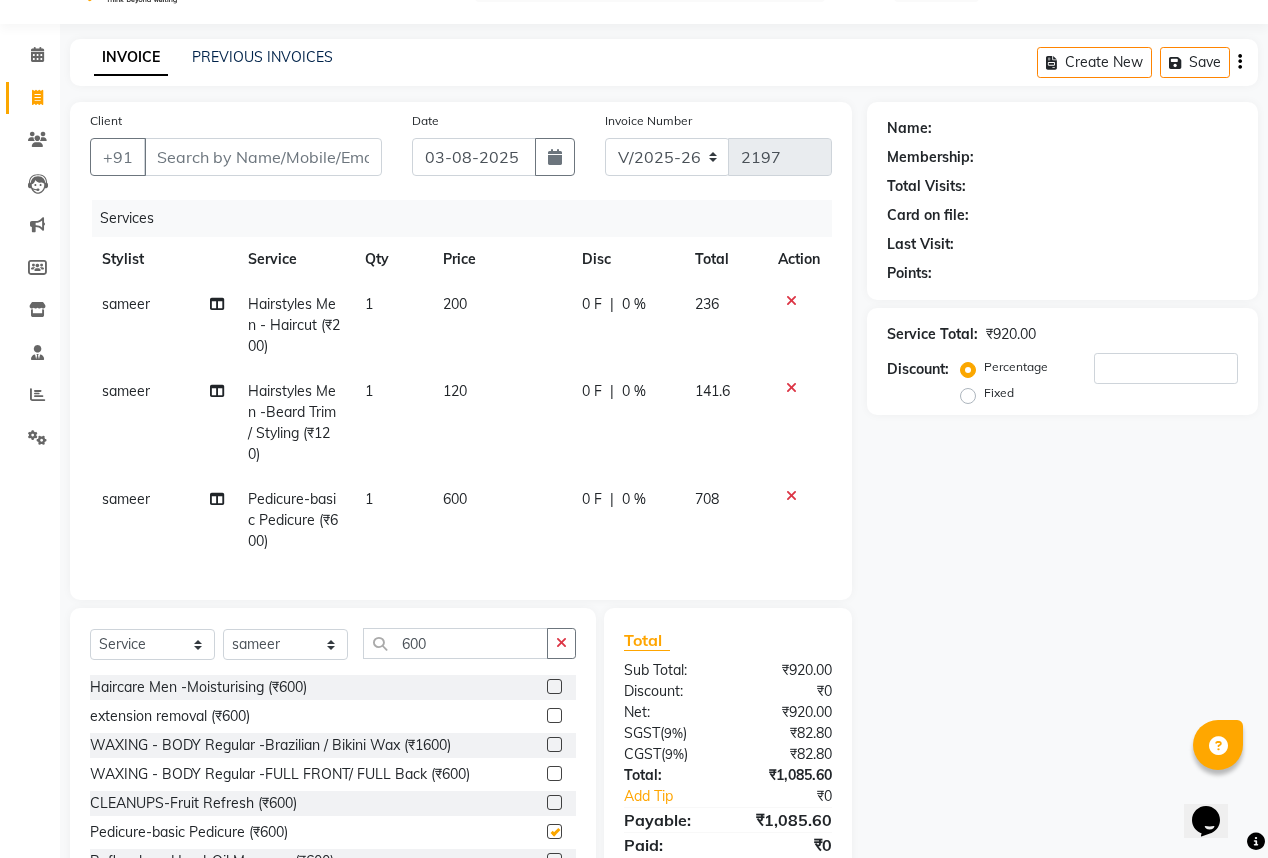 checkbox on "false" 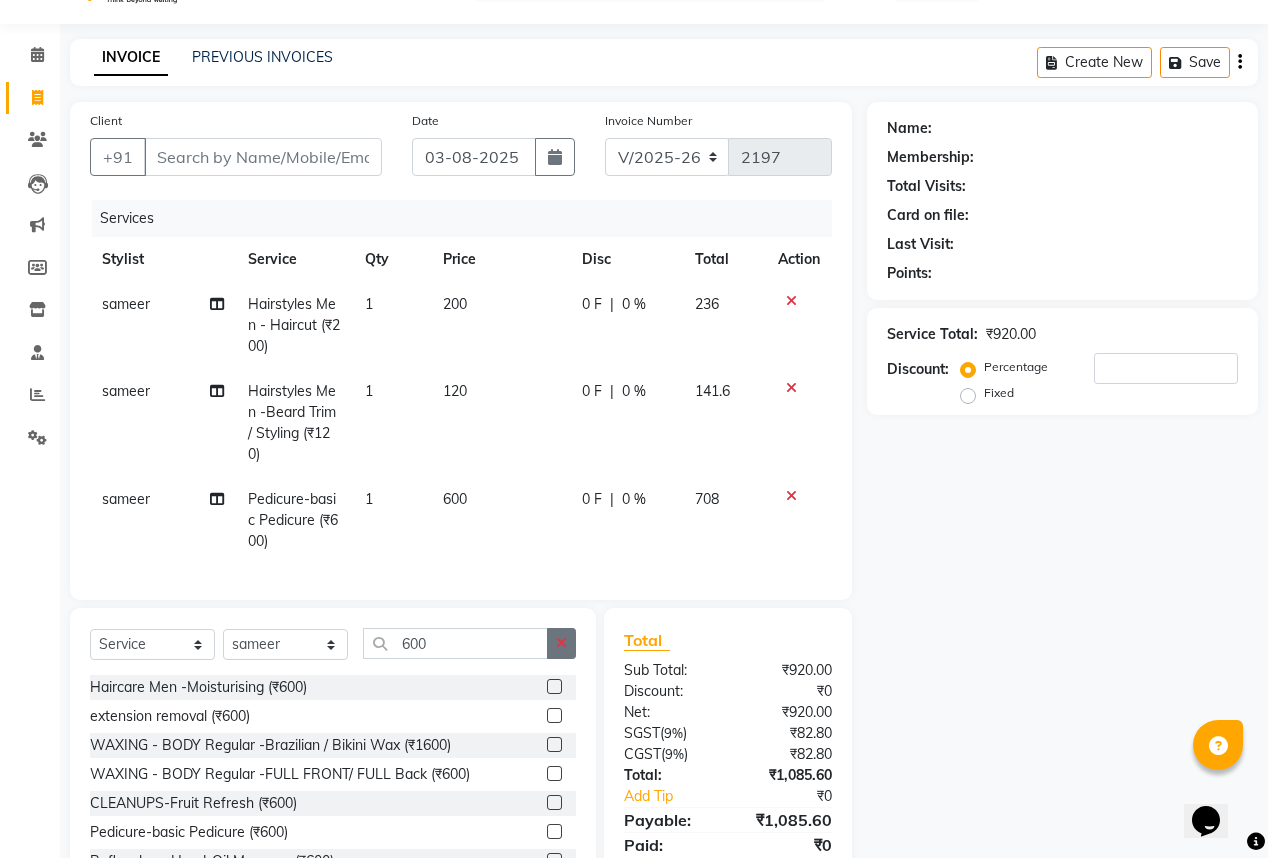 click 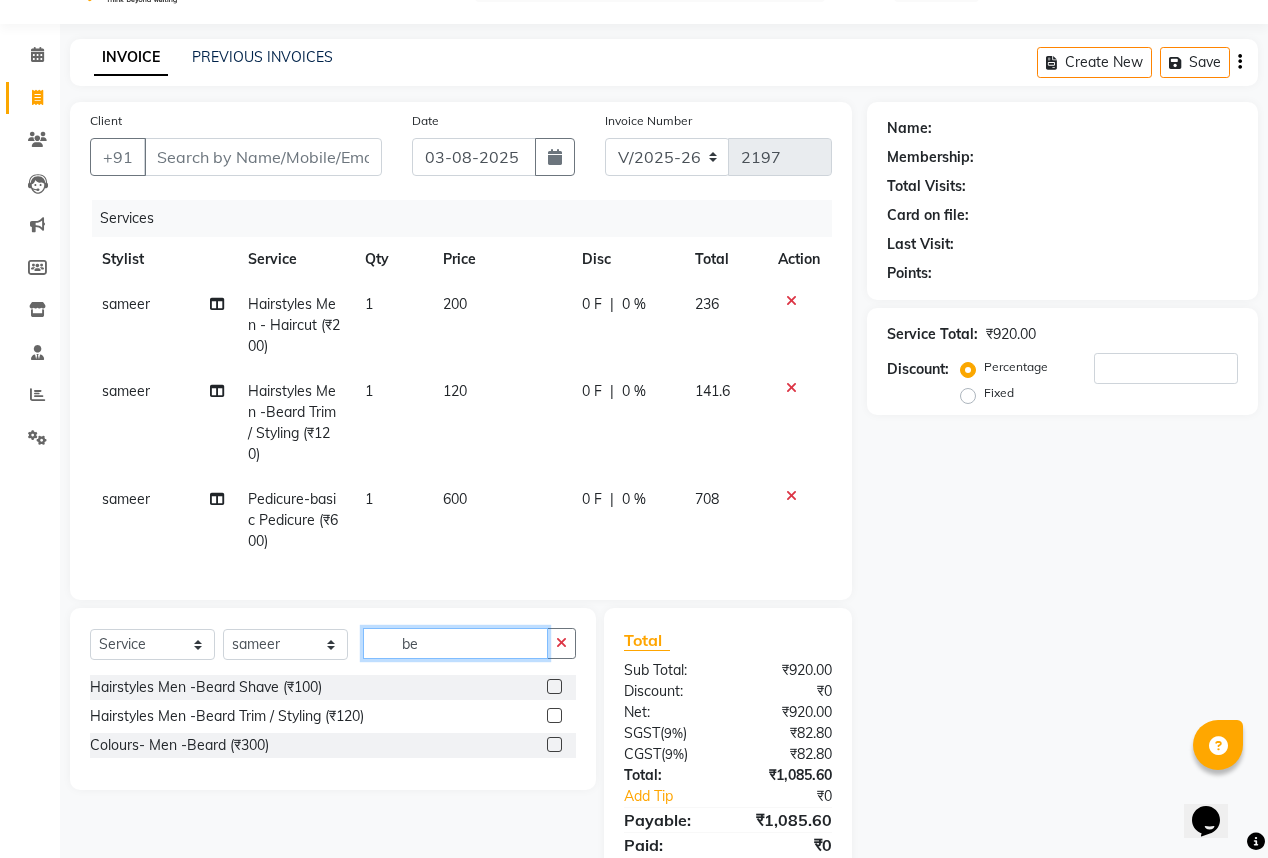 type on "be" 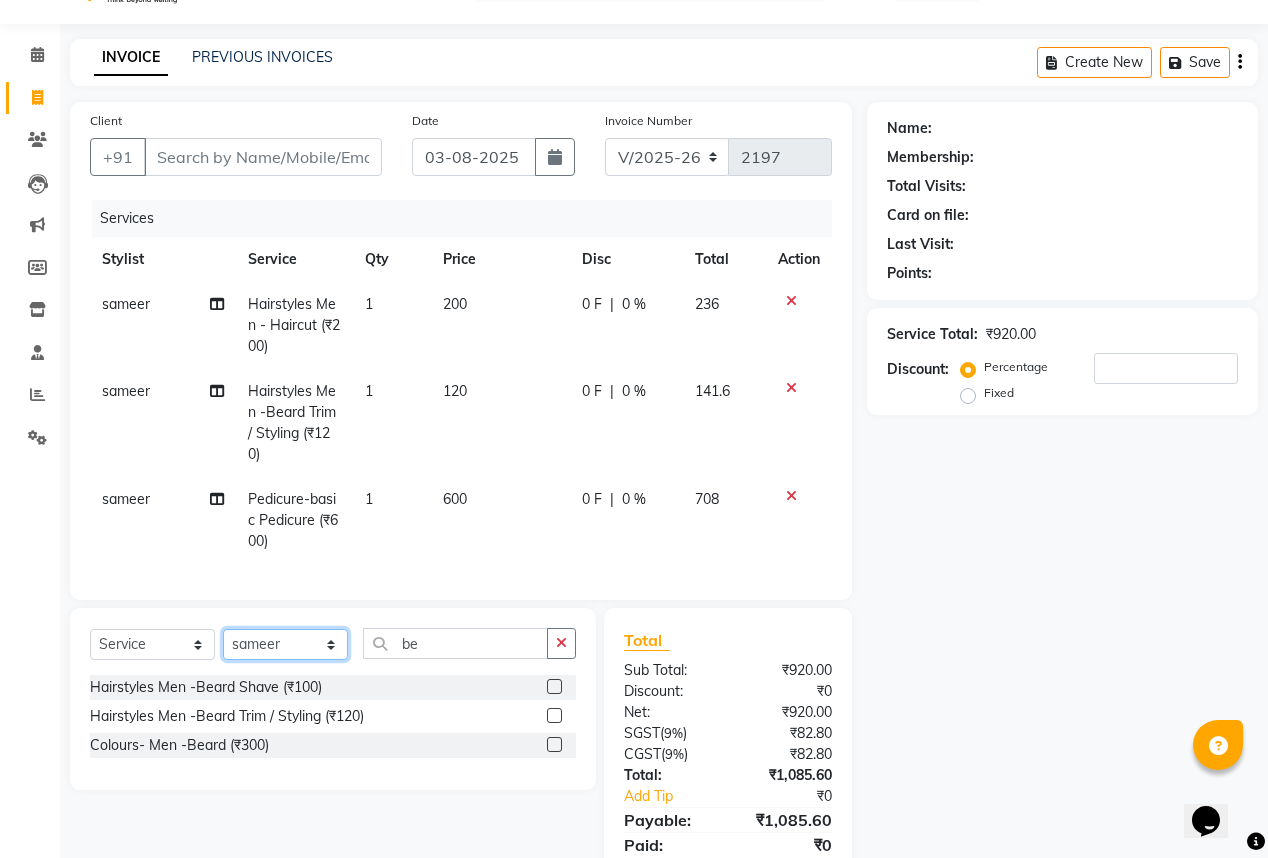click on "Select Stylist Anand AVANTHI Haider  indu IRFAN keerthi rehan sameer saritha zubair" 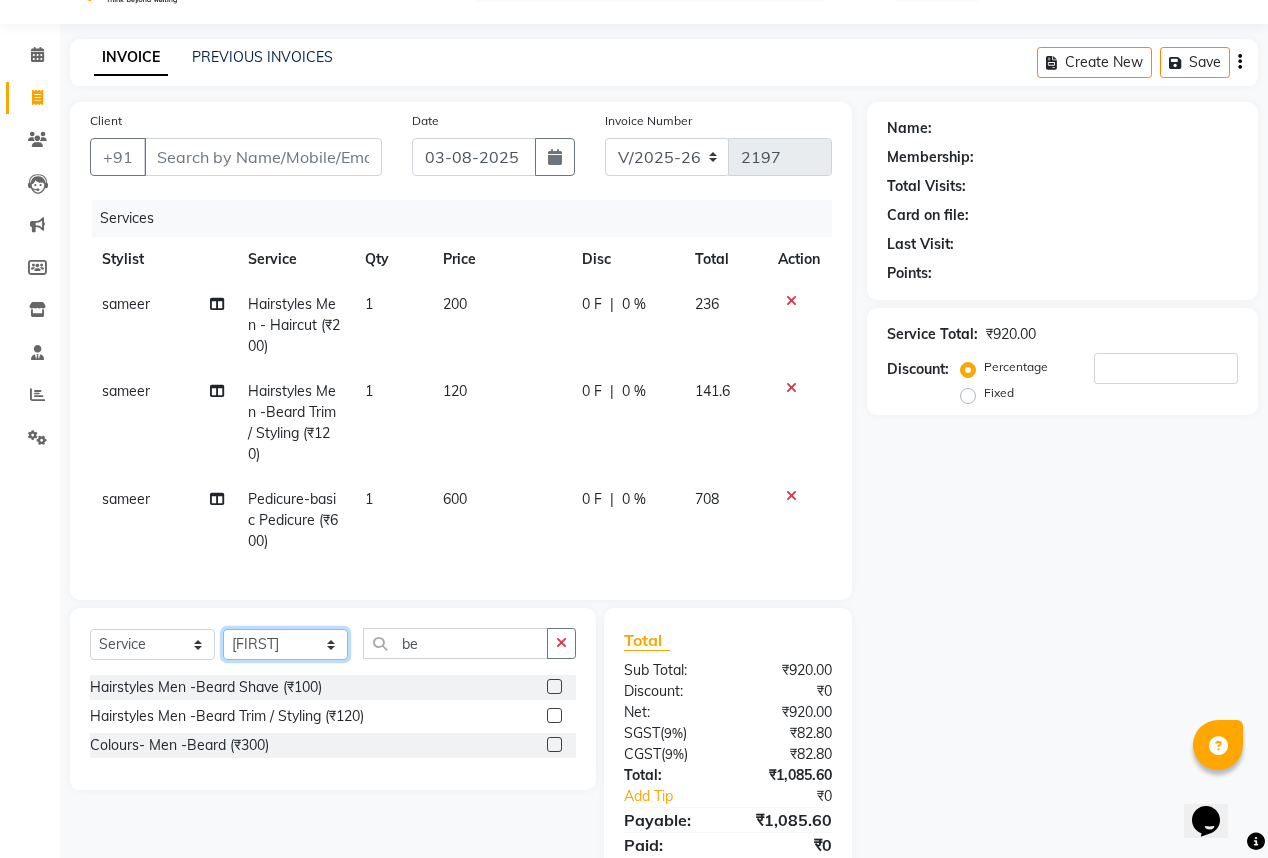 click on "Select Stylist Anand AVANTHI Haider  indu IRFAN keerthi rehan sameer saritha zubair" 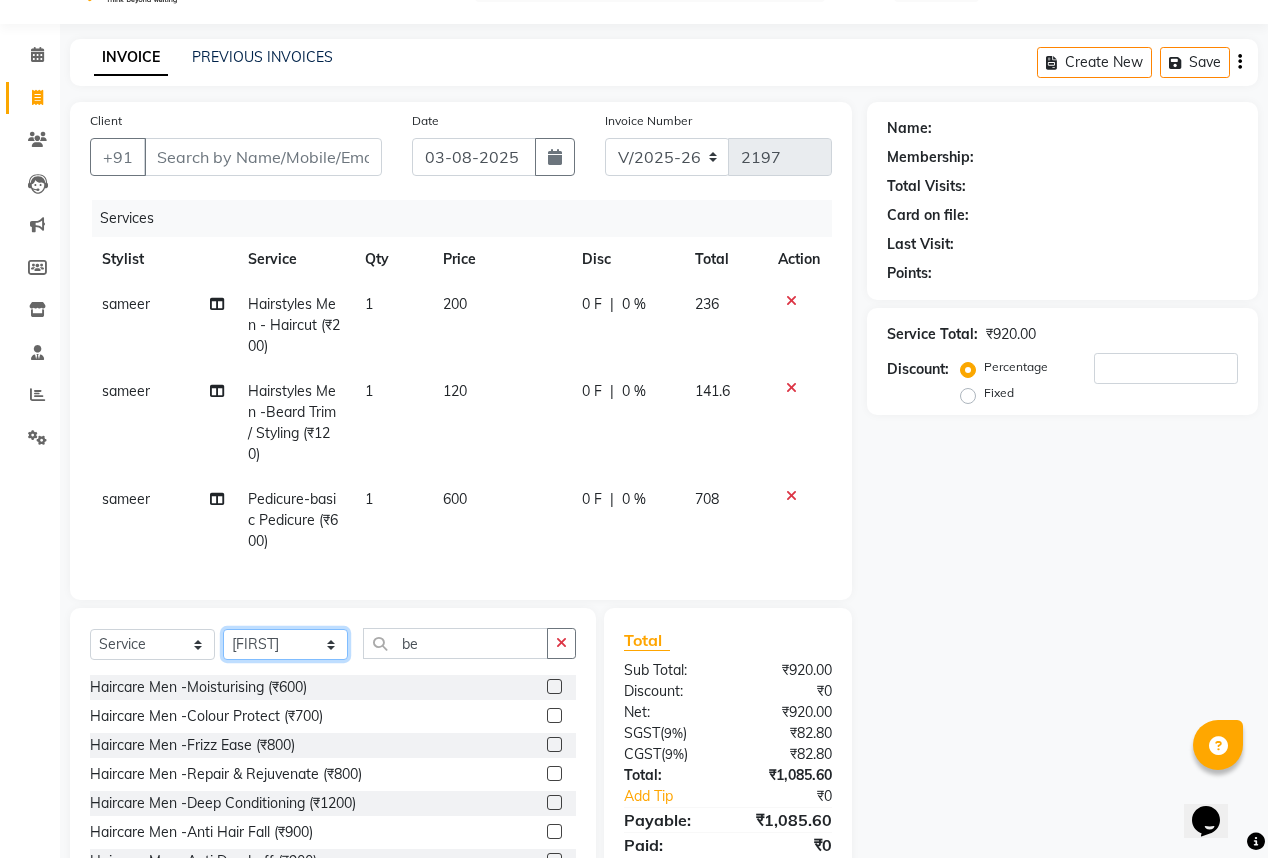 click on "Select Stylist Anand AVANTHI Haider  indu IRFAN keerthi rehan sameer saritha zubair" 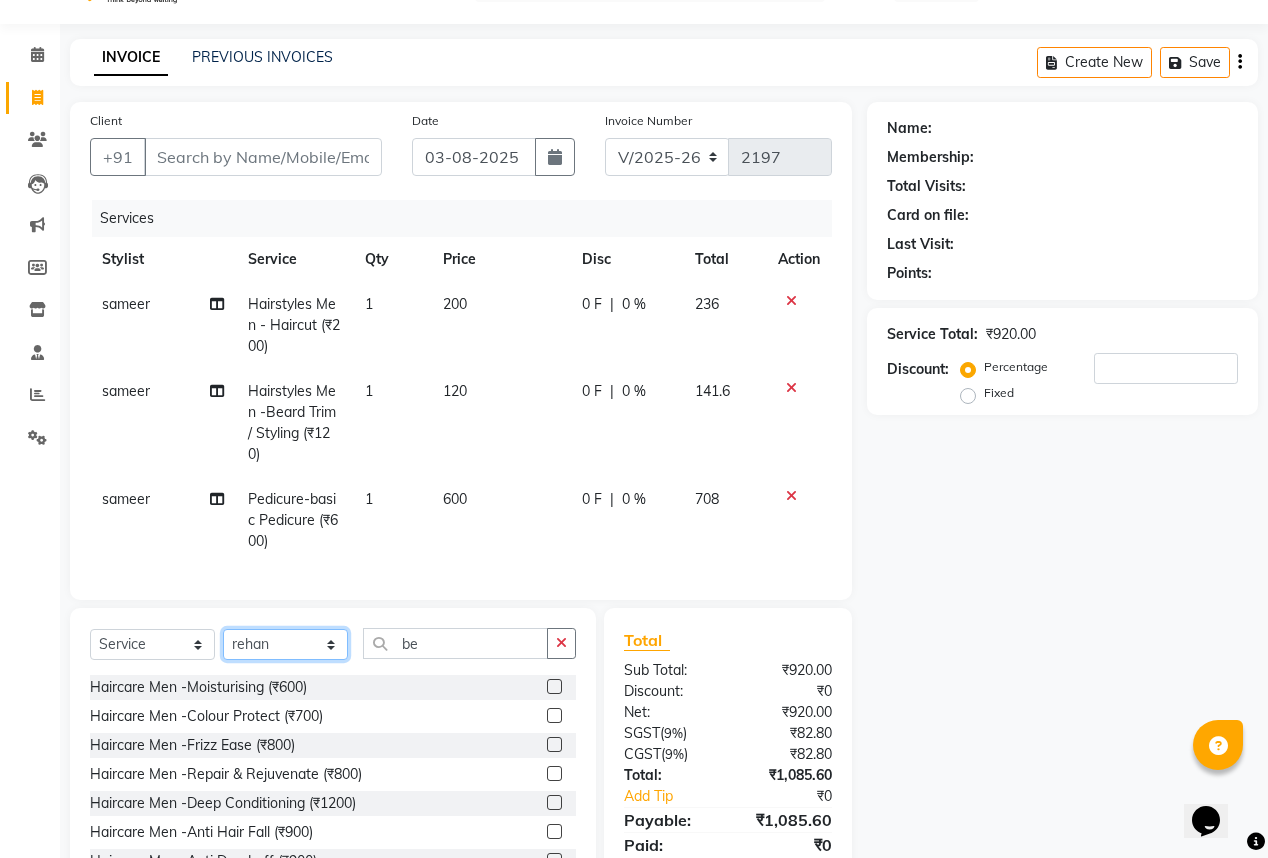 click on "Select Stylist Anand AVANTHI Haider  indu IRFAN keerthi rehan sameer saritha zubair" 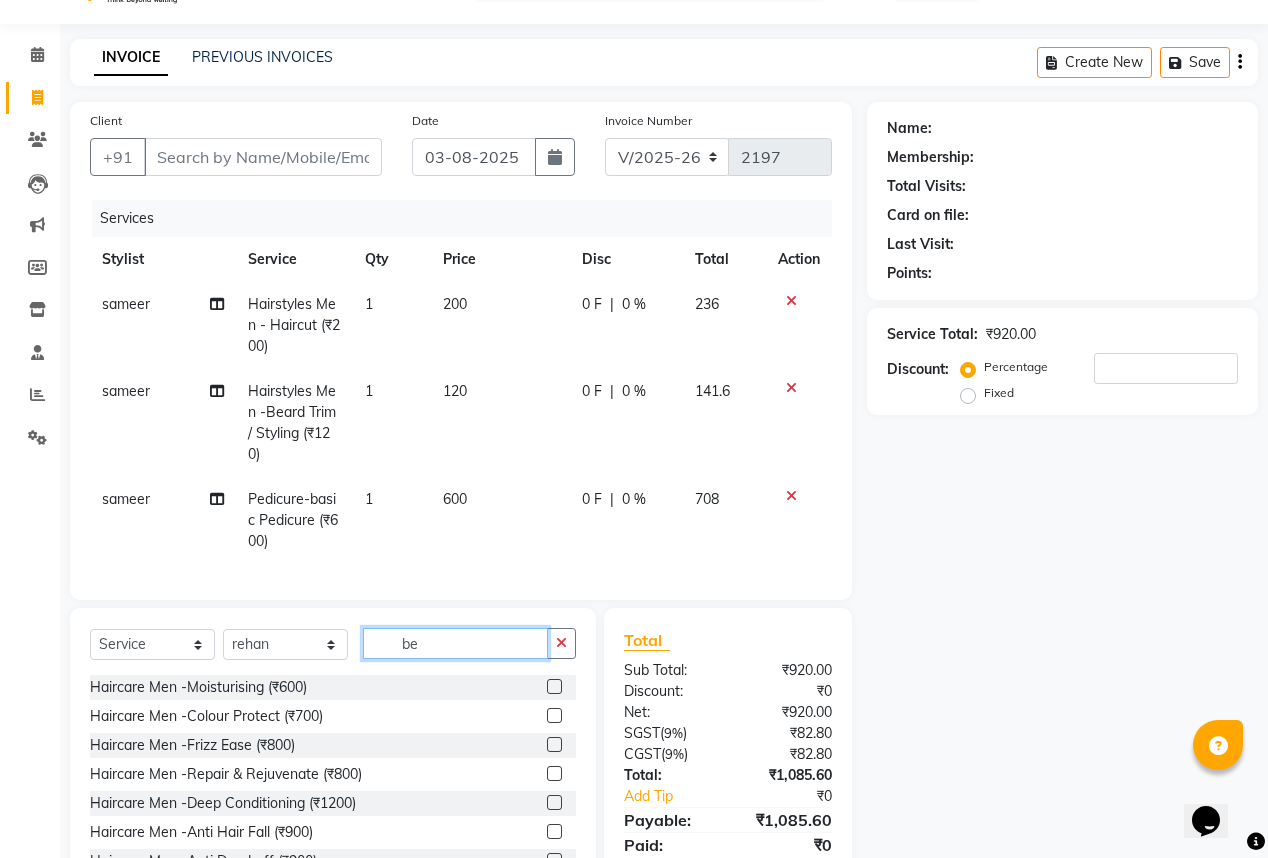 click on "be" 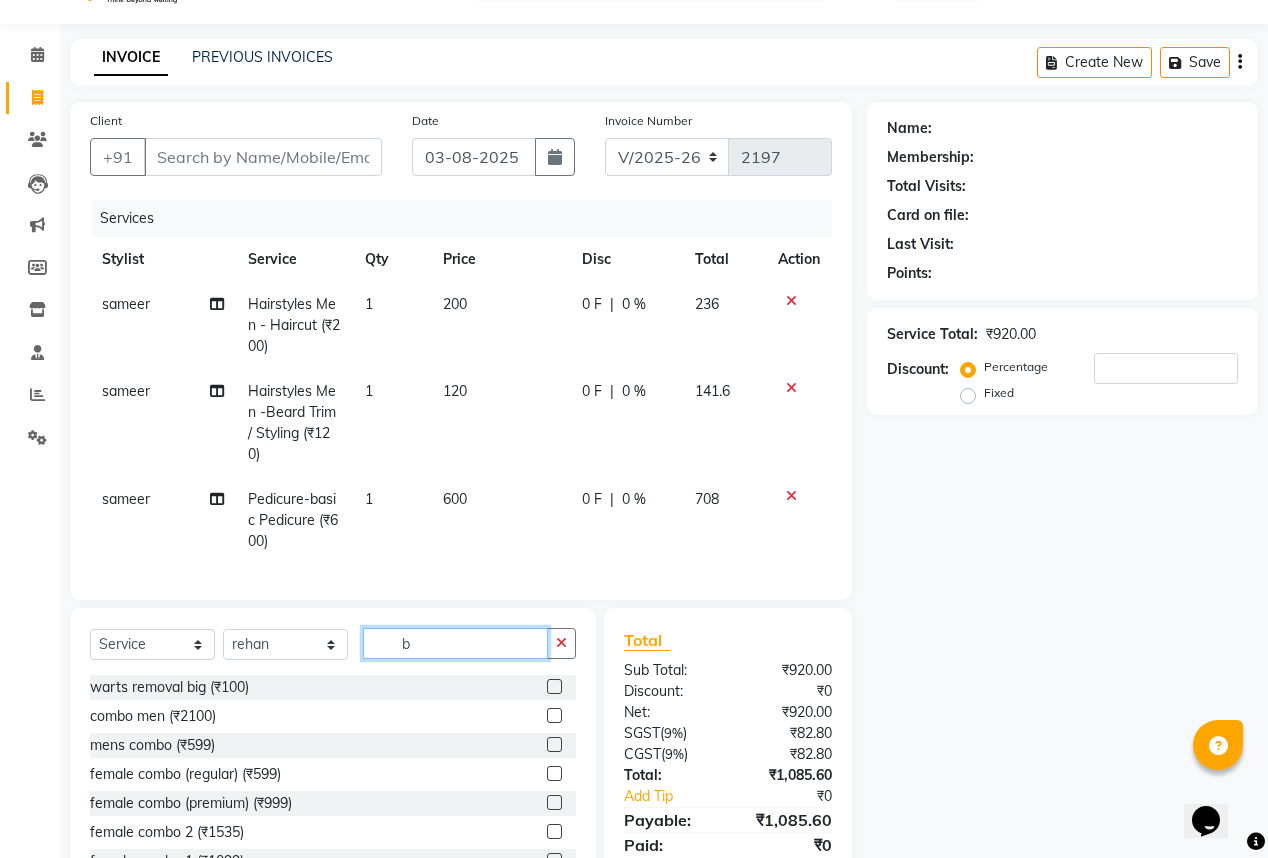 type on "be" 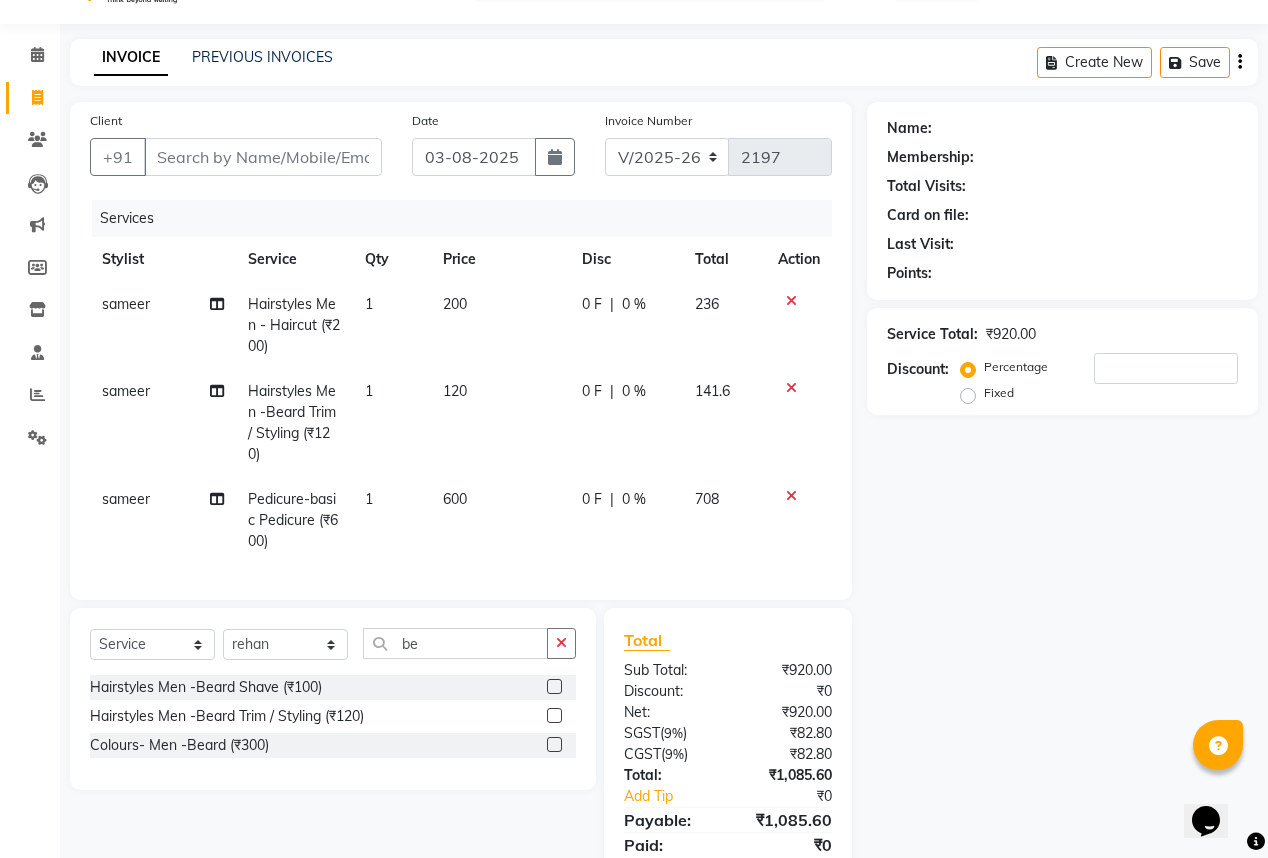 click 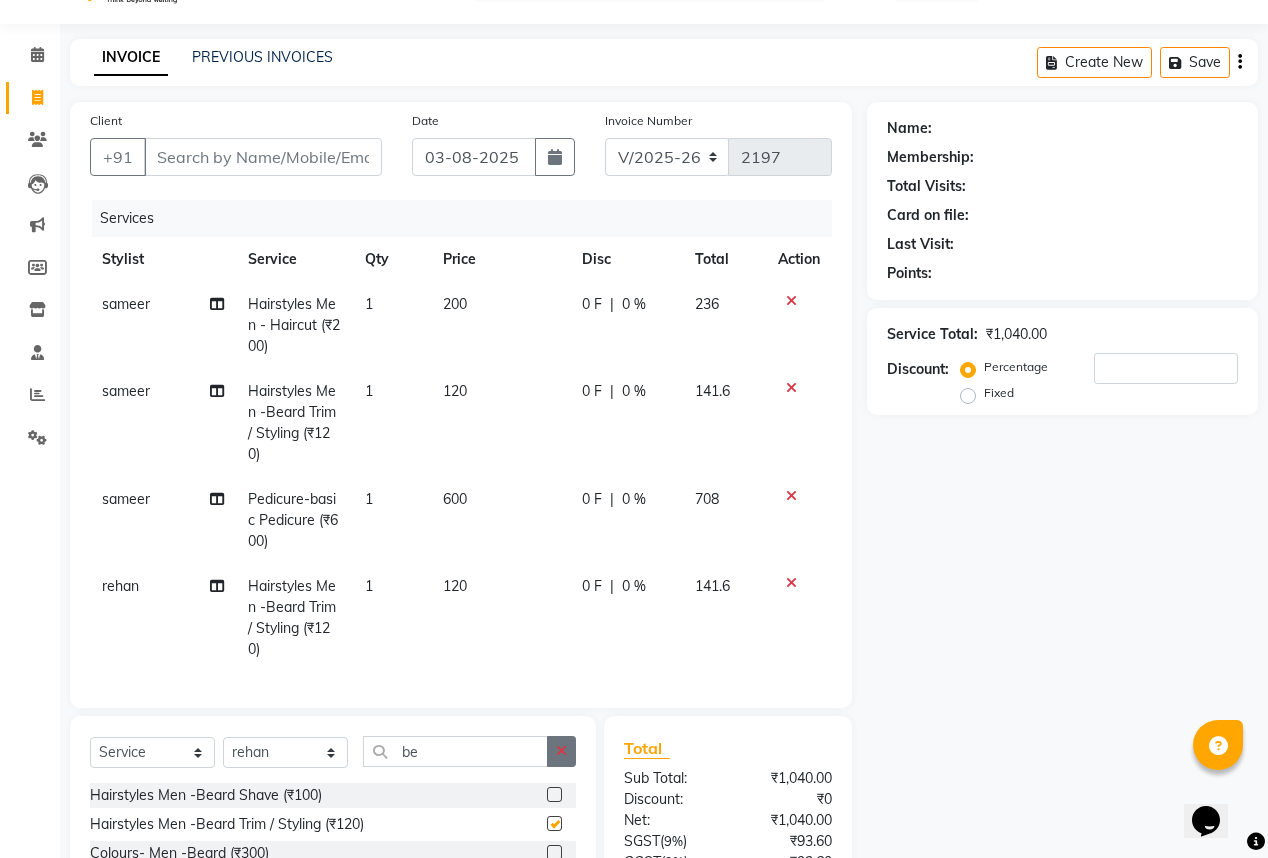 checkbox on "false" 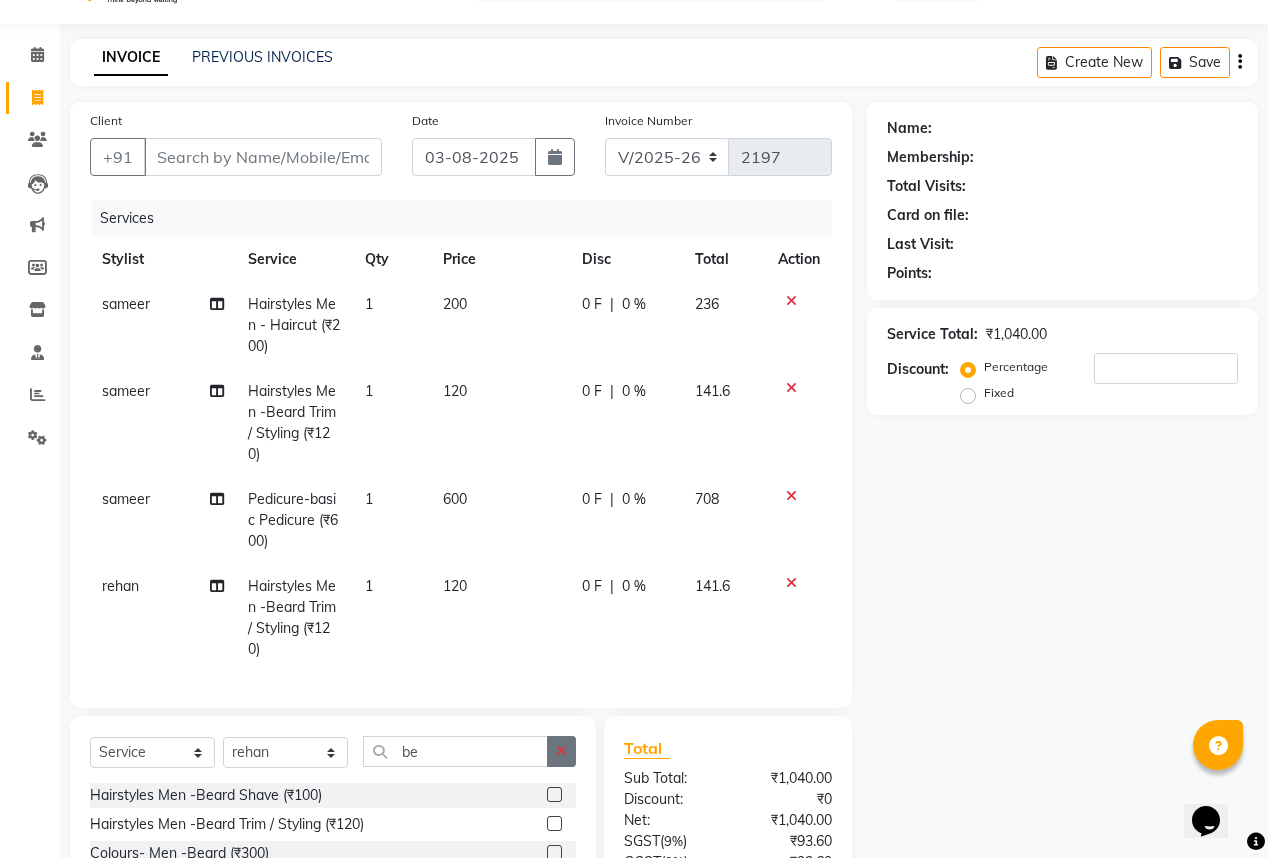 click 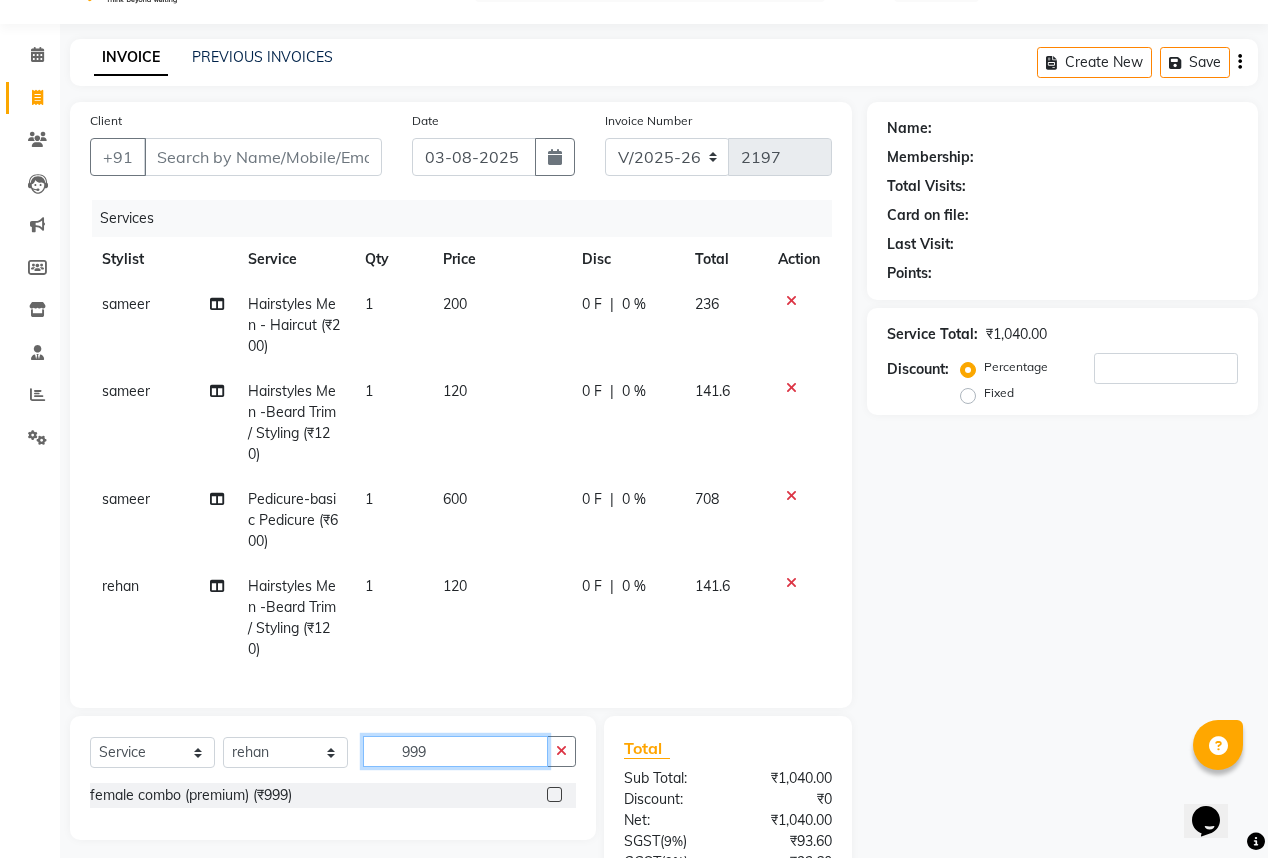 type on "999" 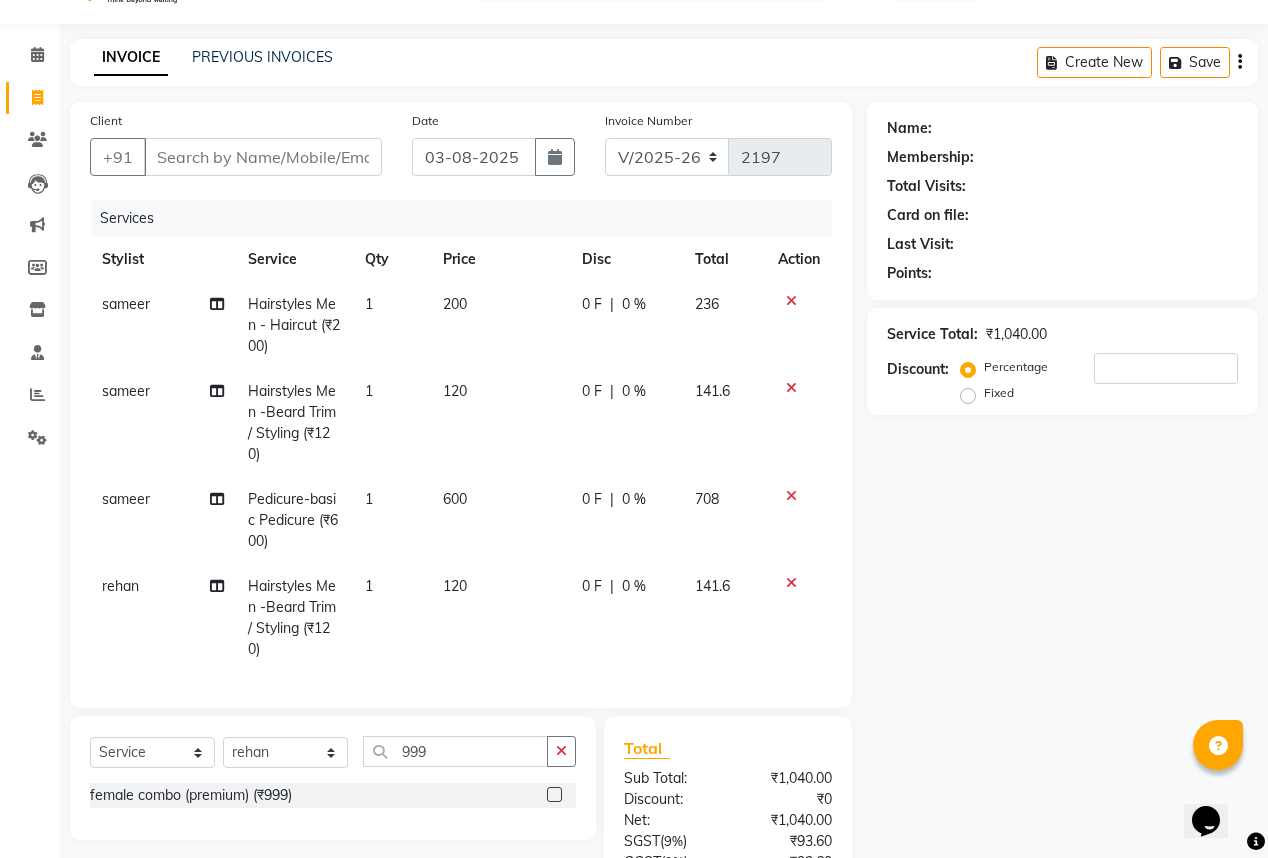 click 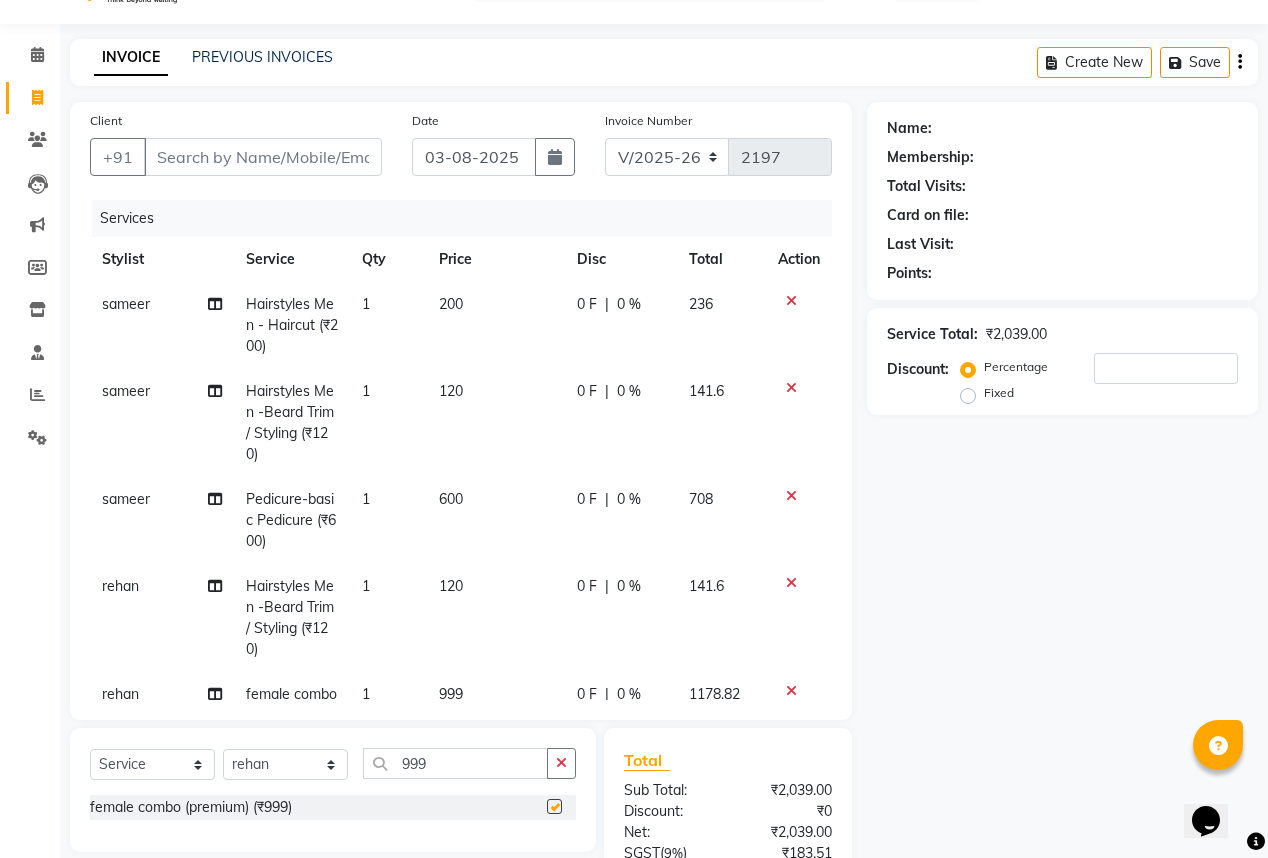 checkbox on "false" 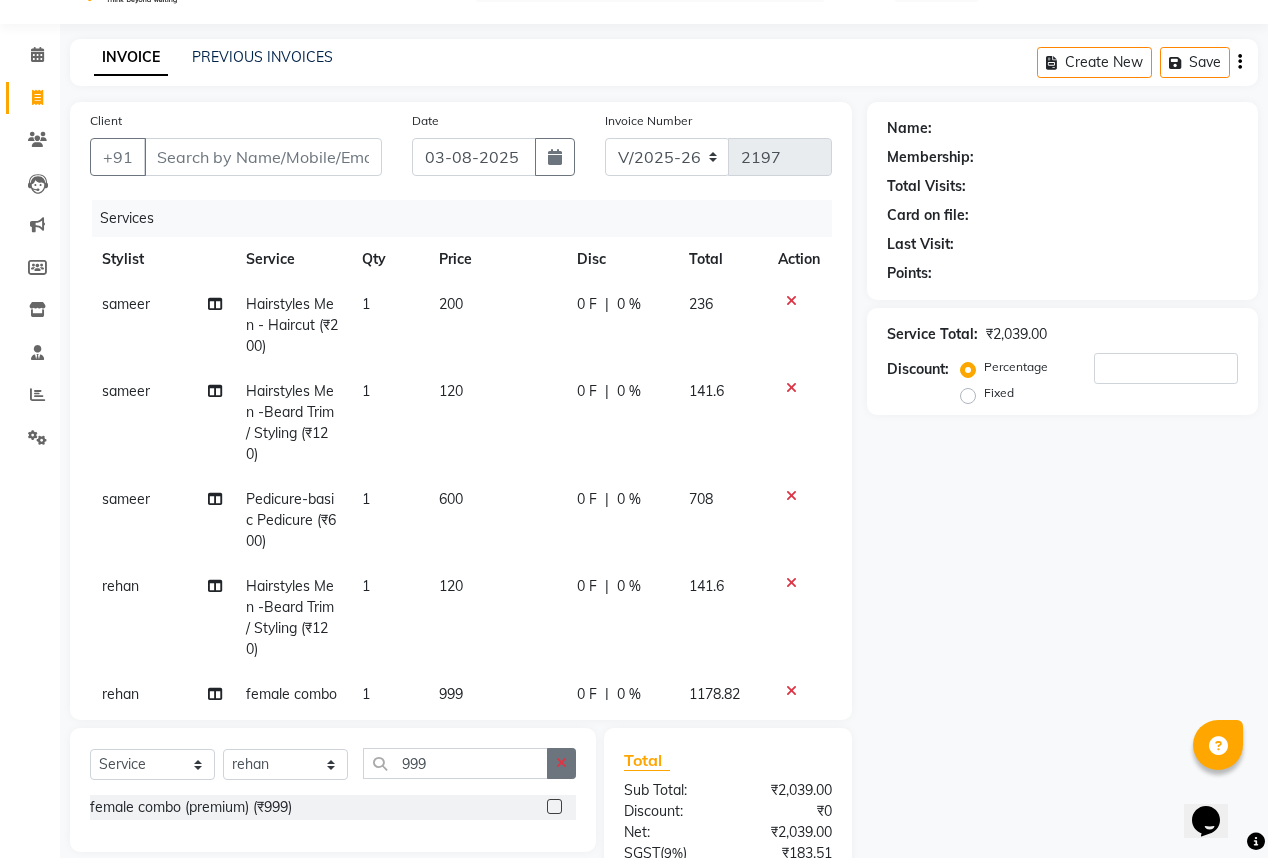 click 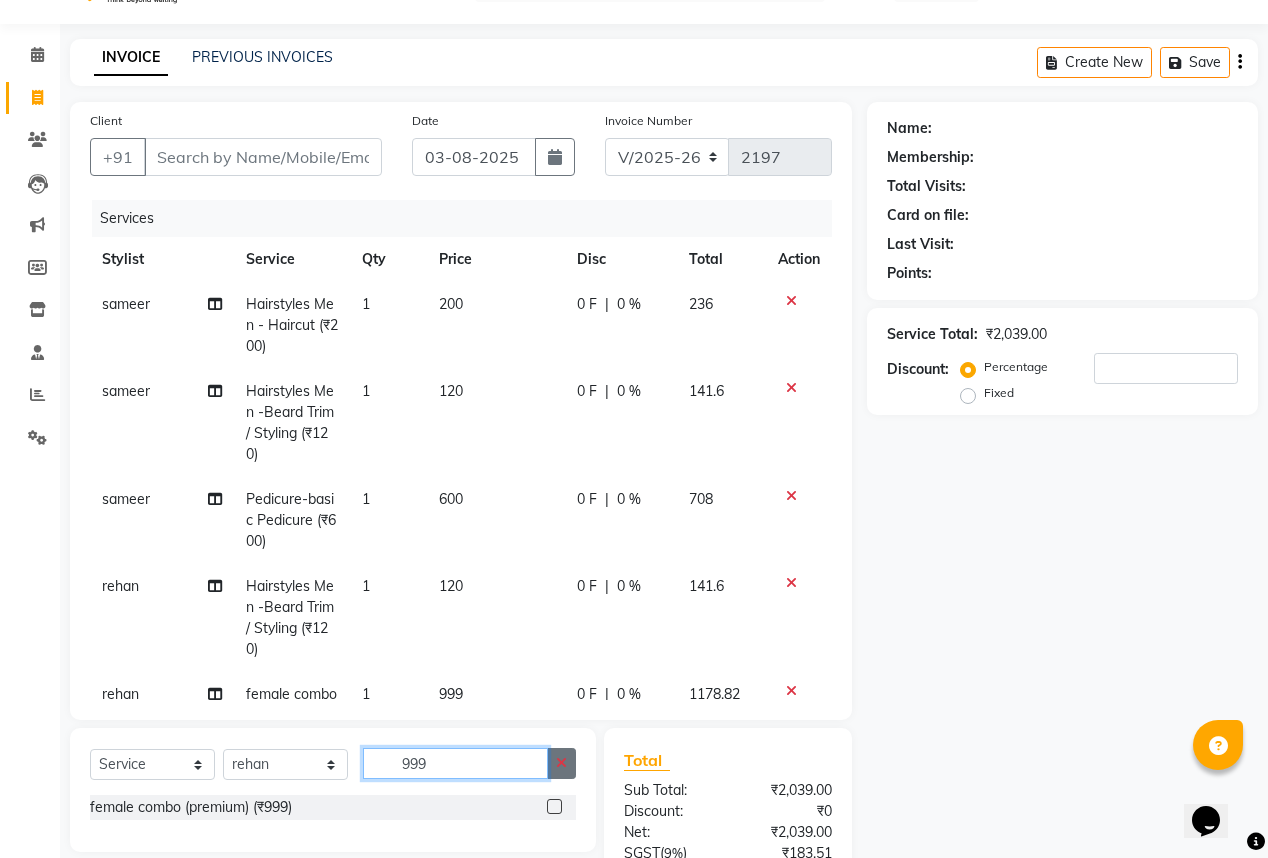 type 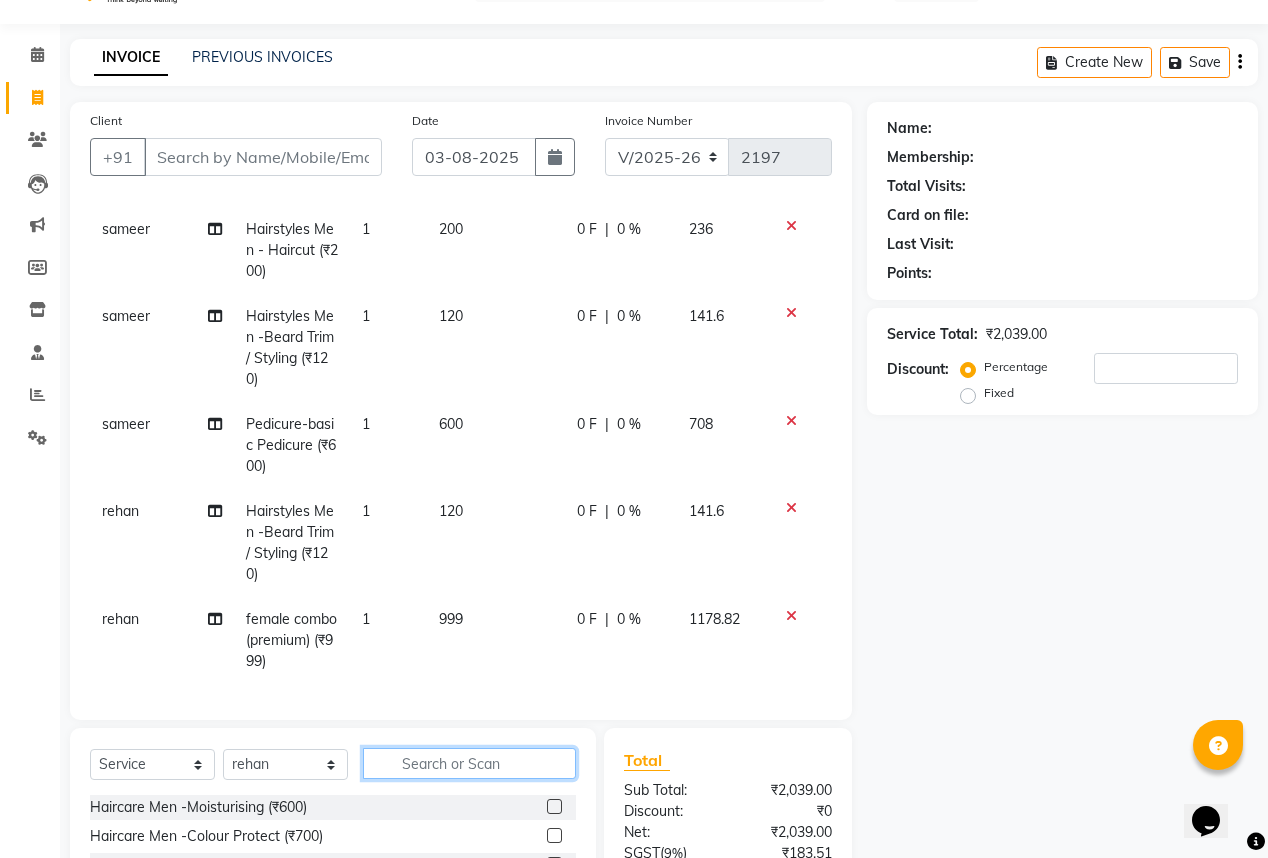 scroll, scrollTop: 87, scrollLeft: 0, axis: vertical 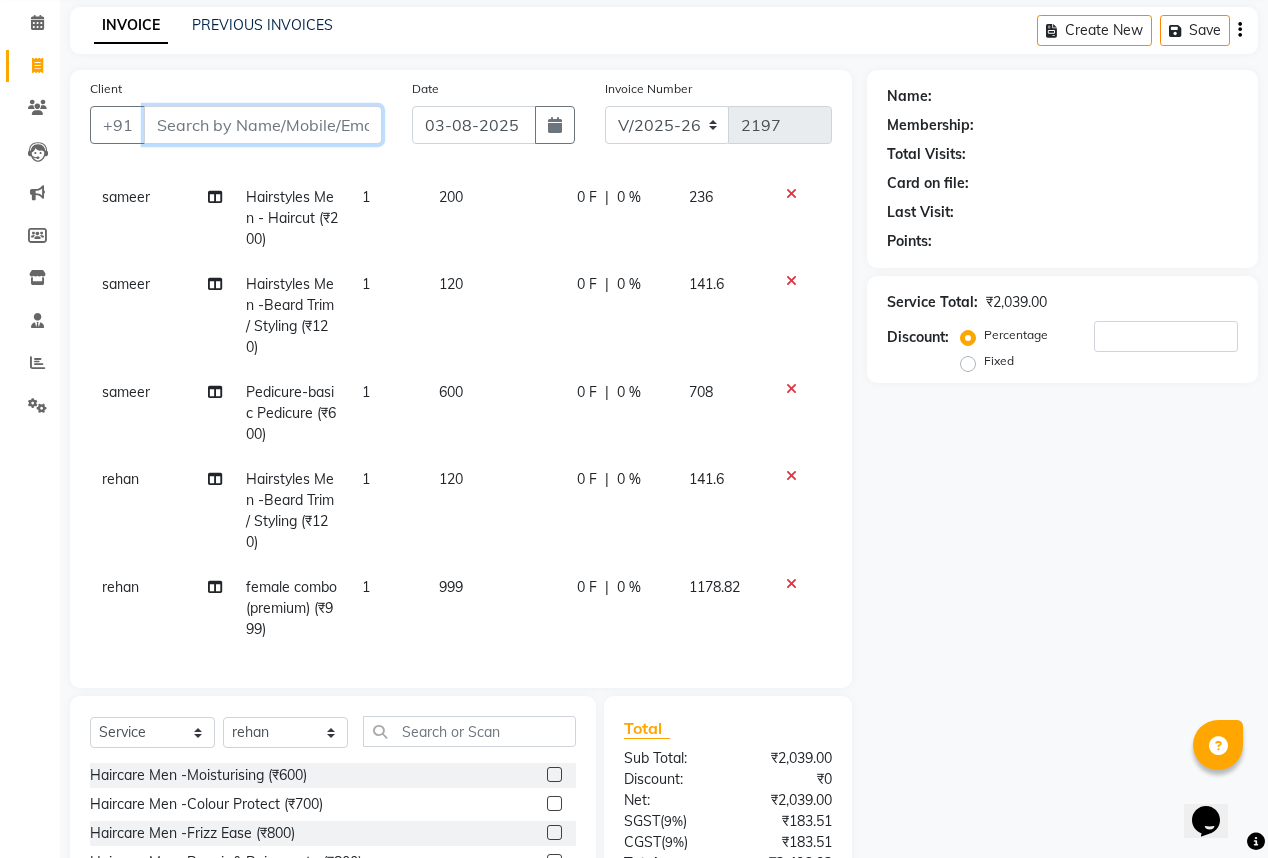 click on "Client" at bounding box center [263, 125] 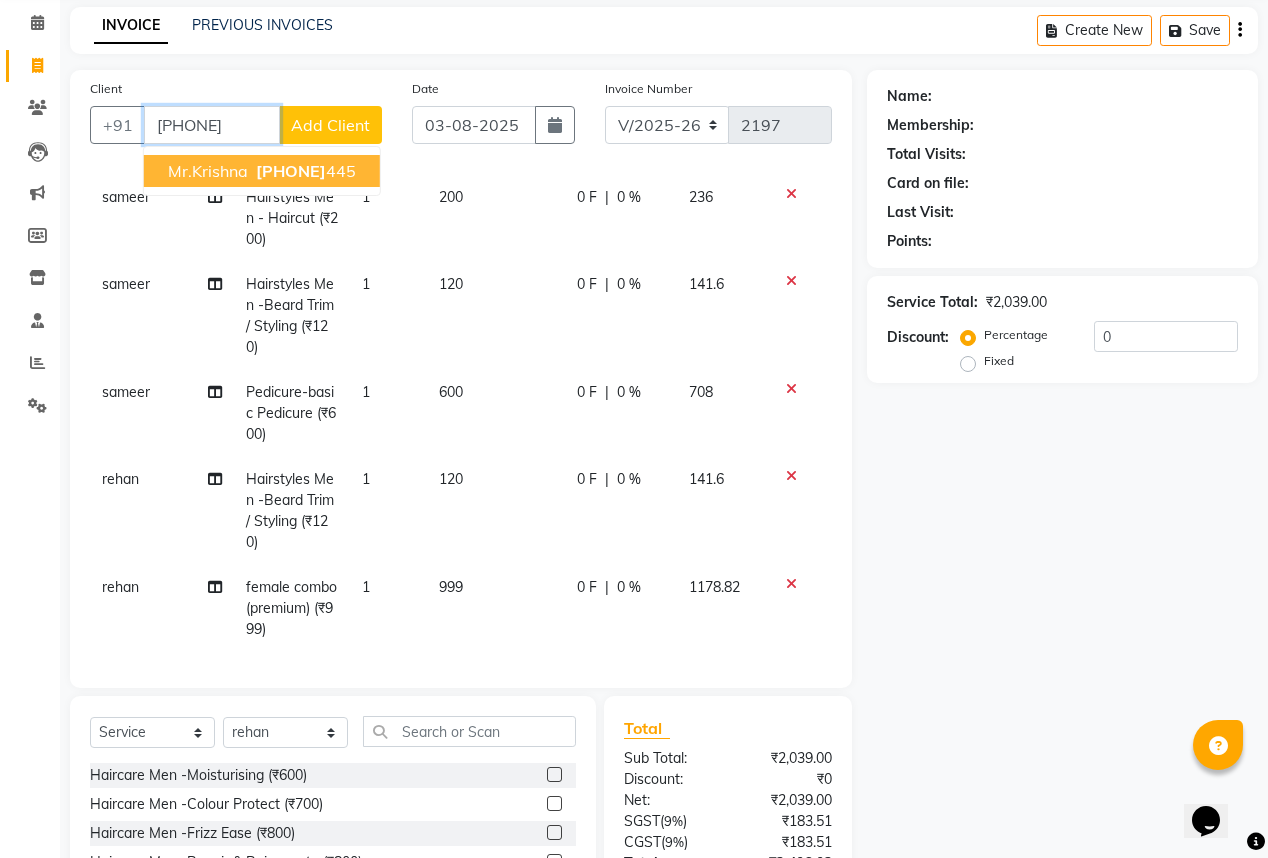 click on "Mr.Krishna" at bounding box center [208, 171] 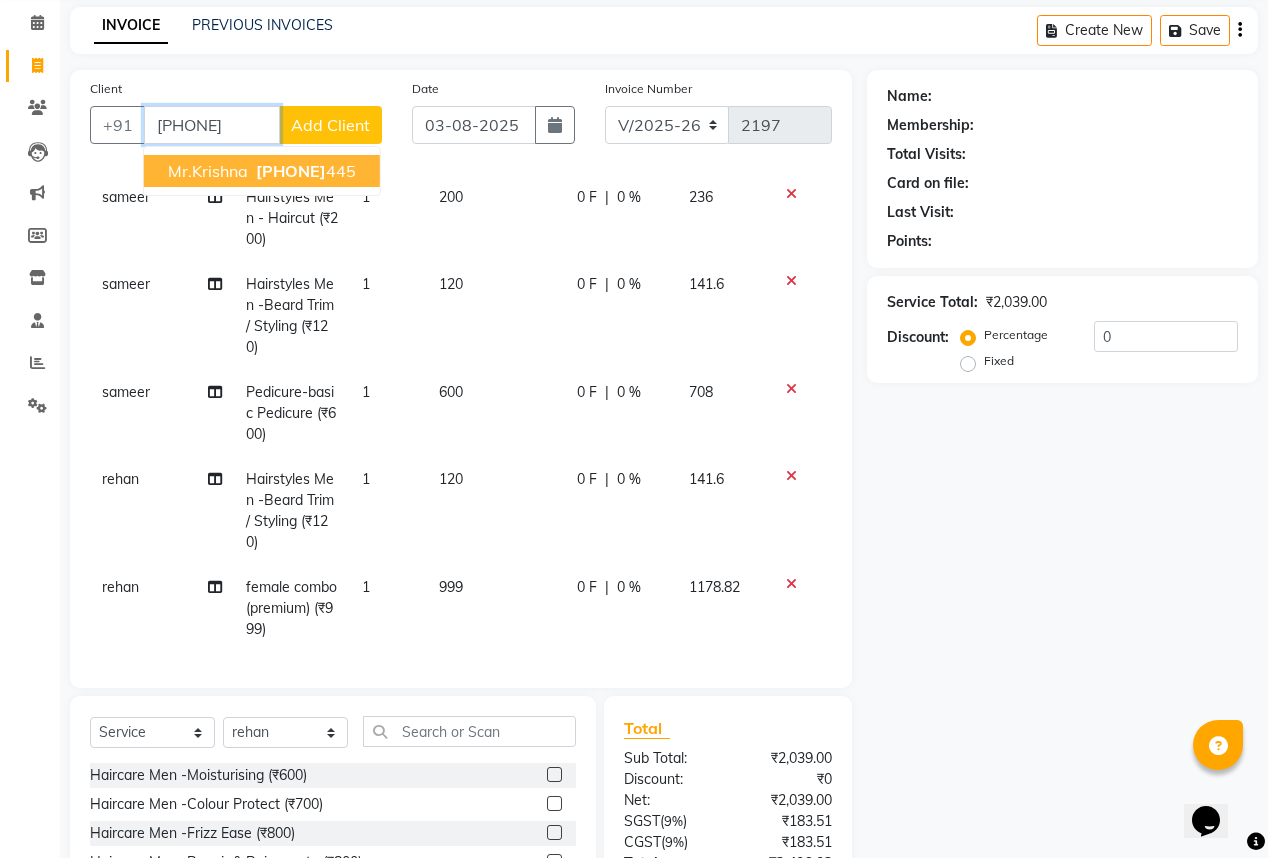 type on "7095499445" 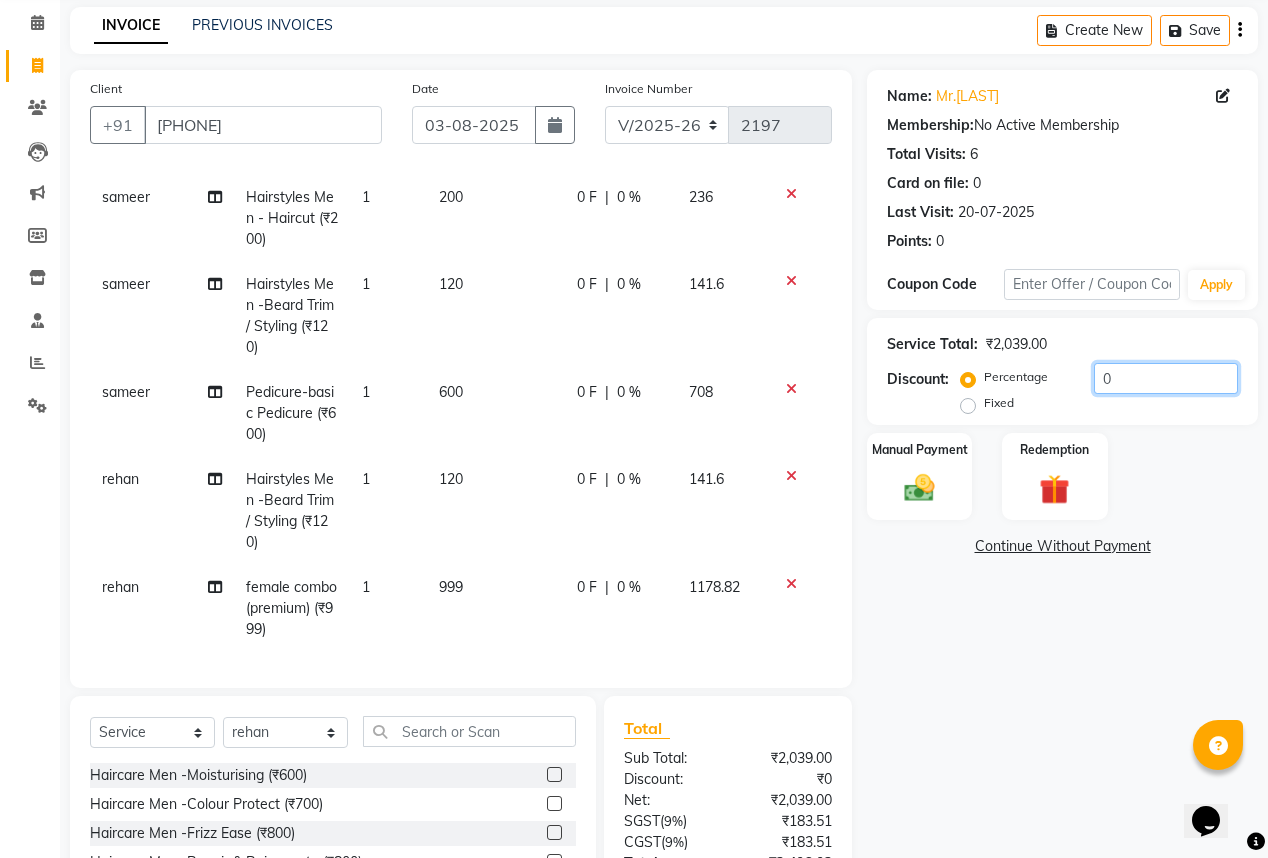 click on "0" 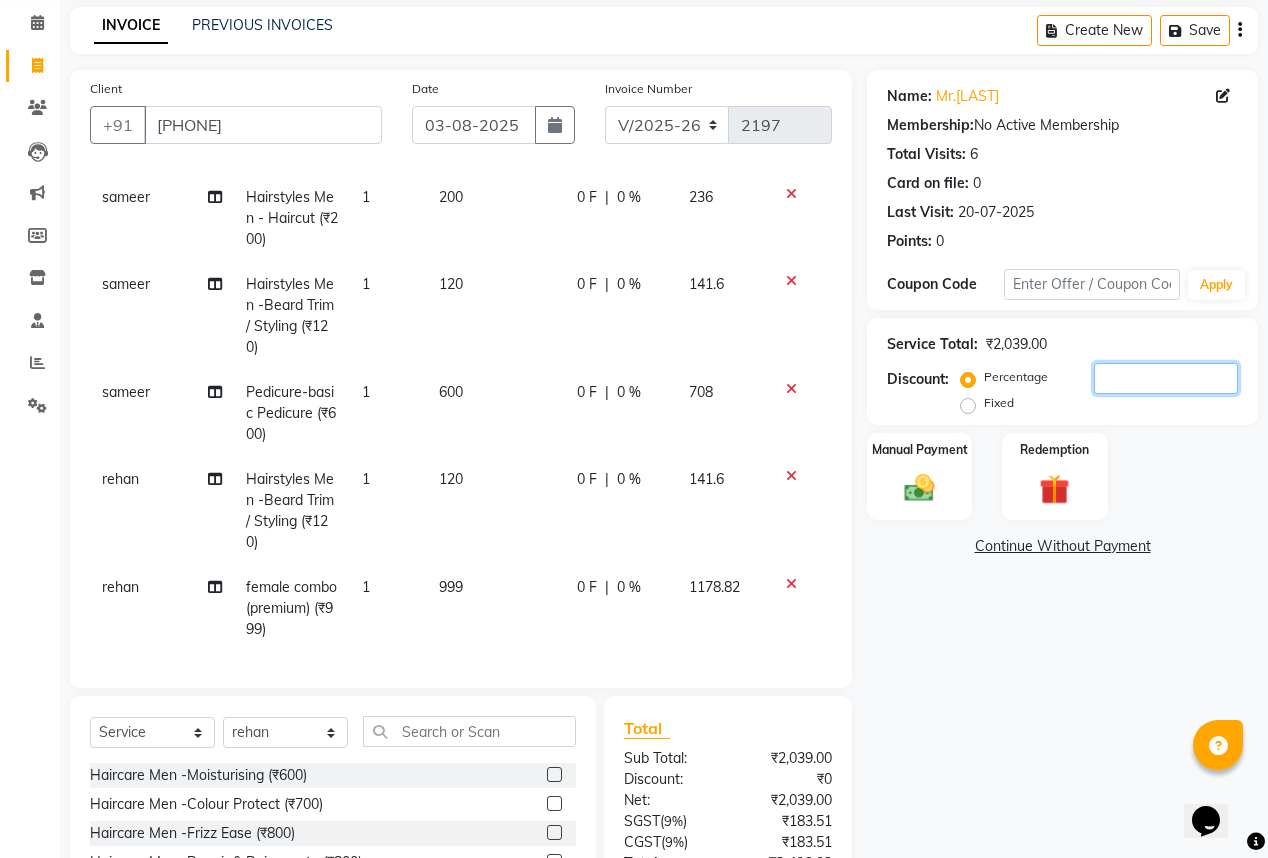 type 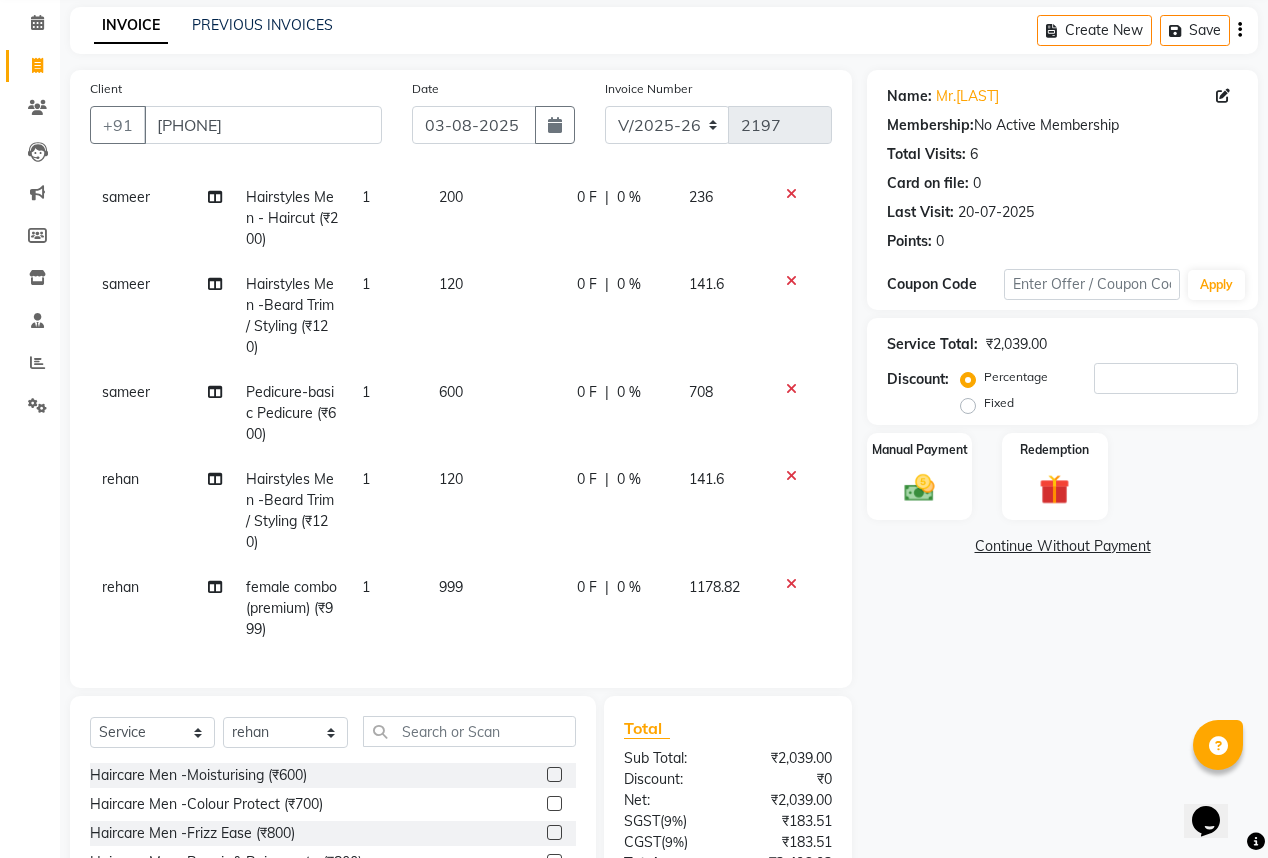 click on "Client +91 7095499445" 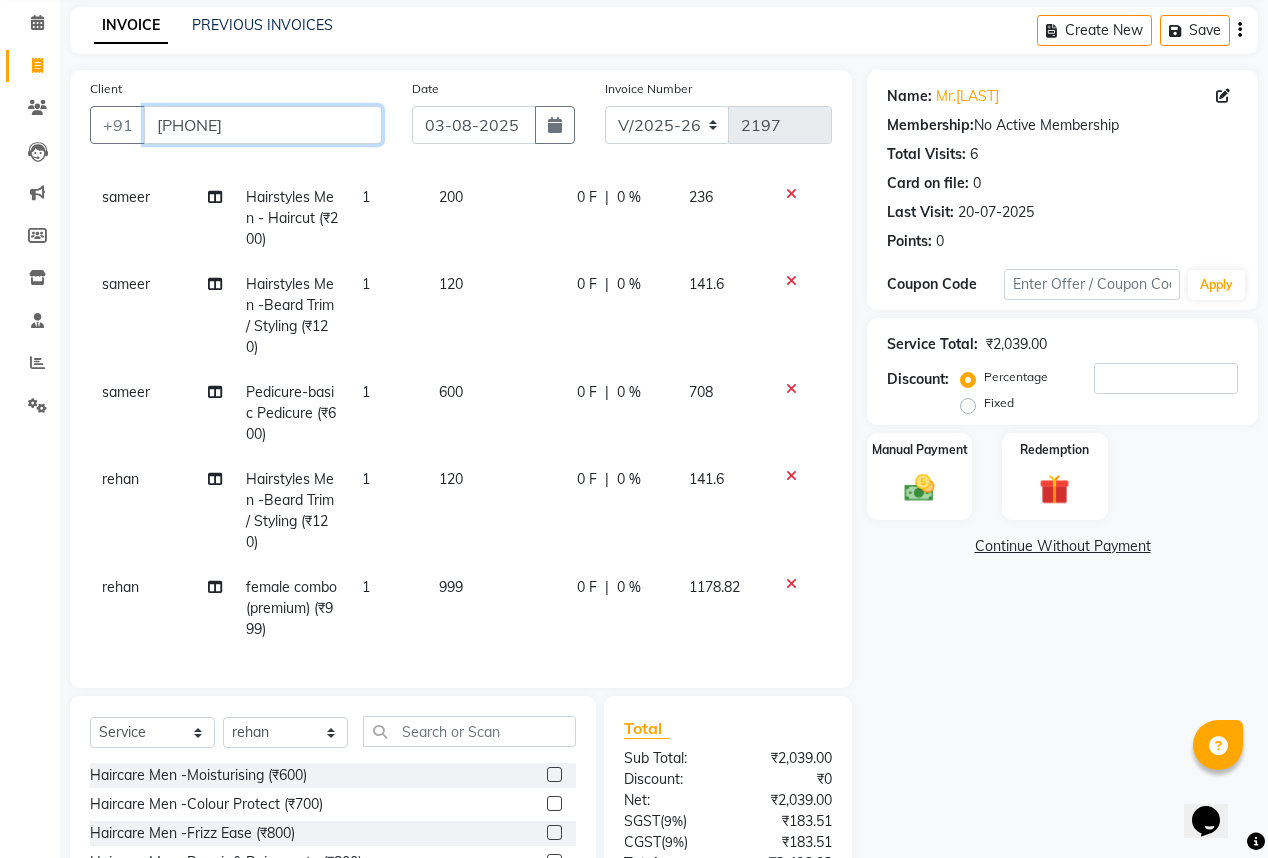 click on "7095499445" at bounding box center [263, 125] 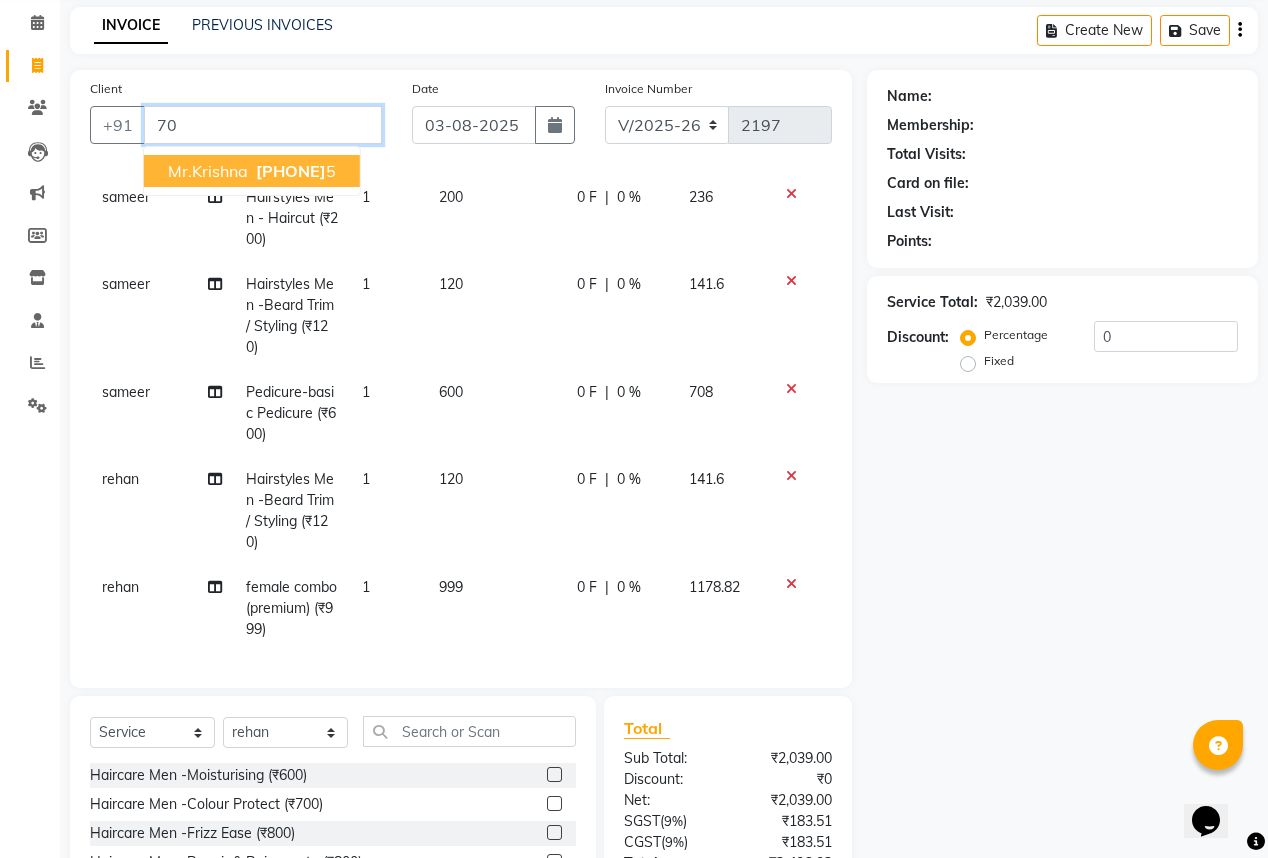 type on "7" 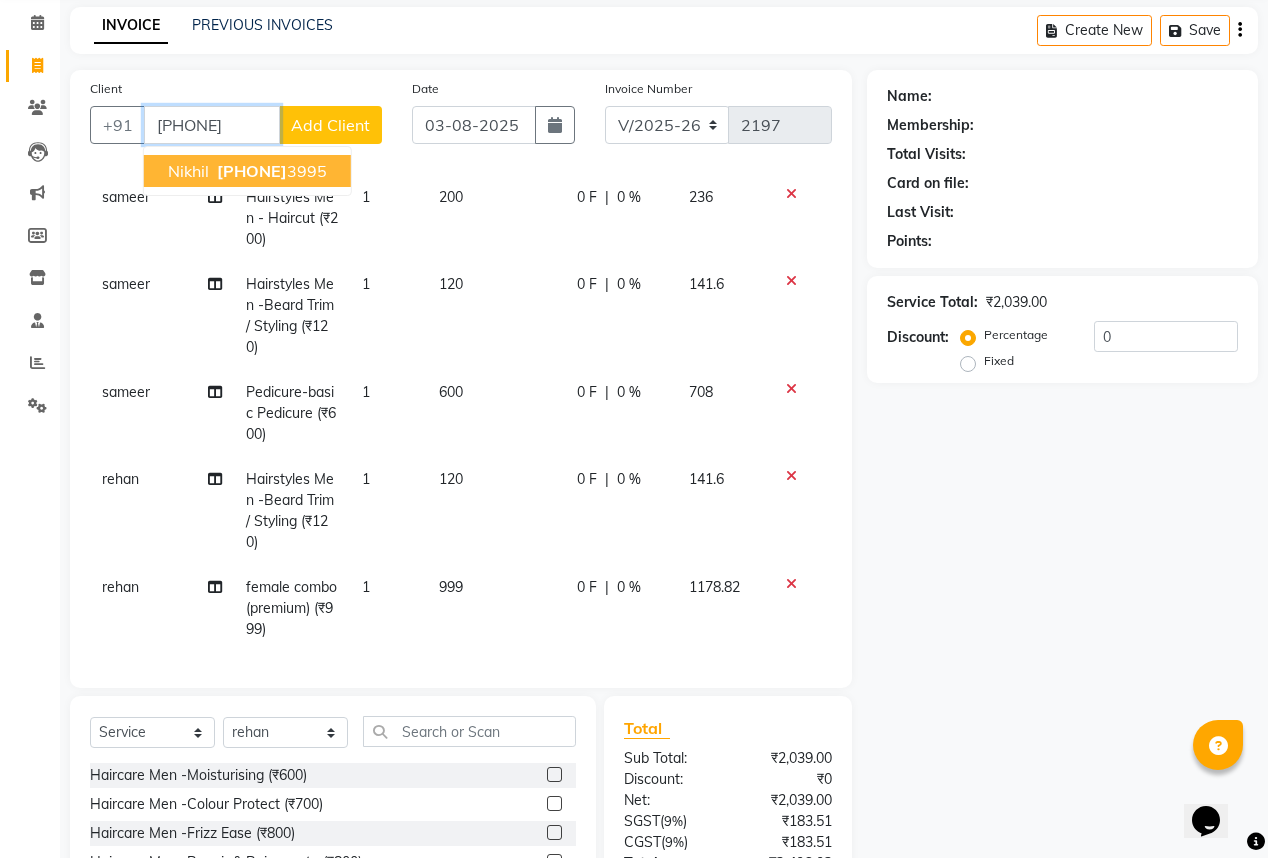 click on "707599 3995" at bounding box center [270, 171] 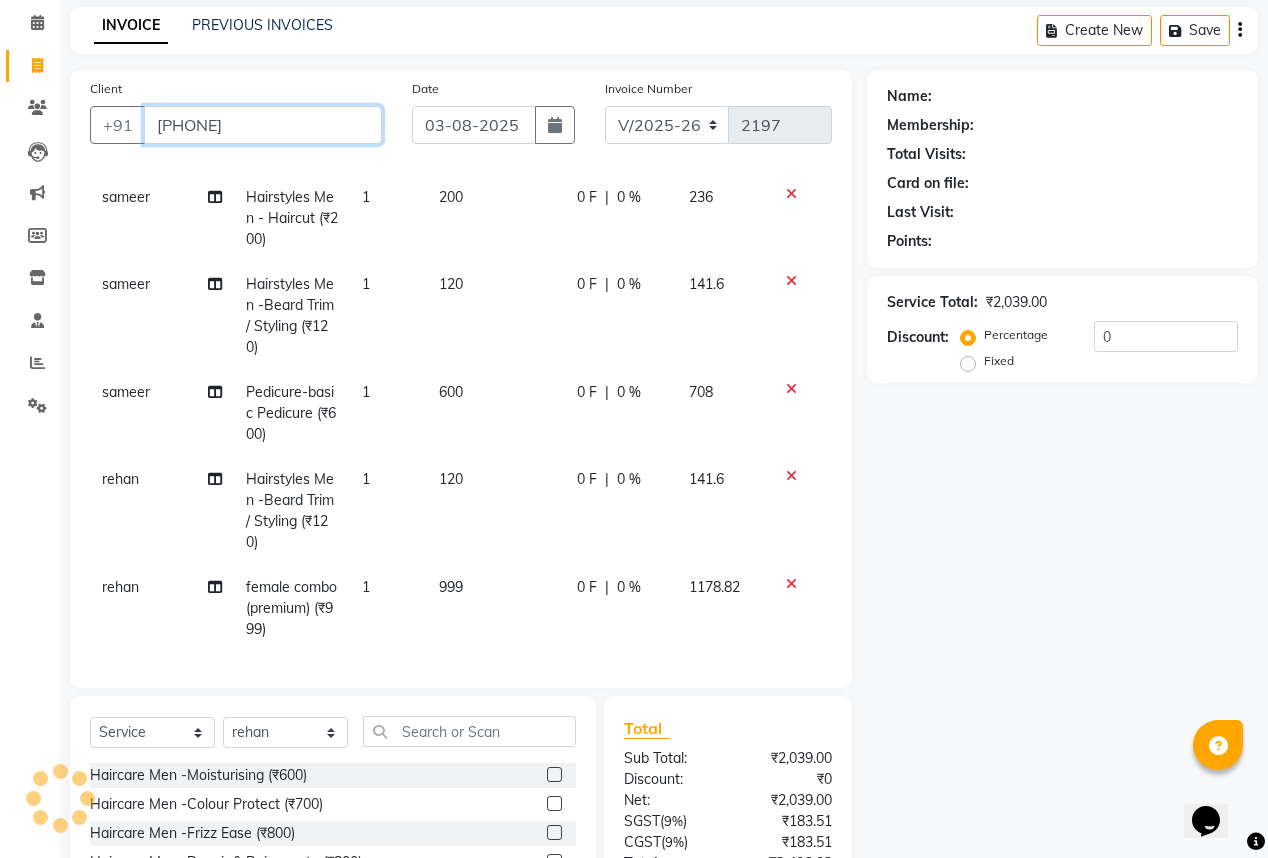 type on "[PHONE]" 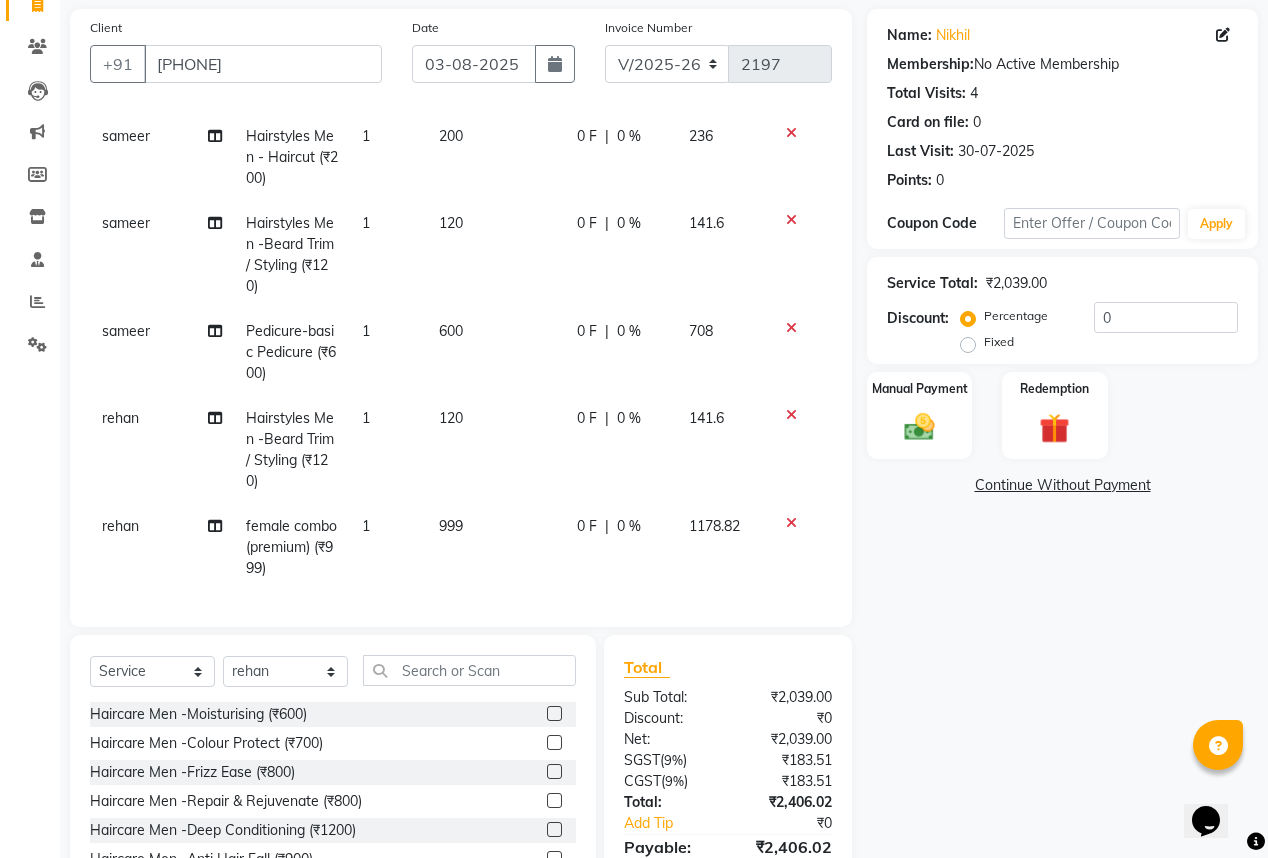scroll, scrollTop: 160, scrollLeft: 0, axis: vertical 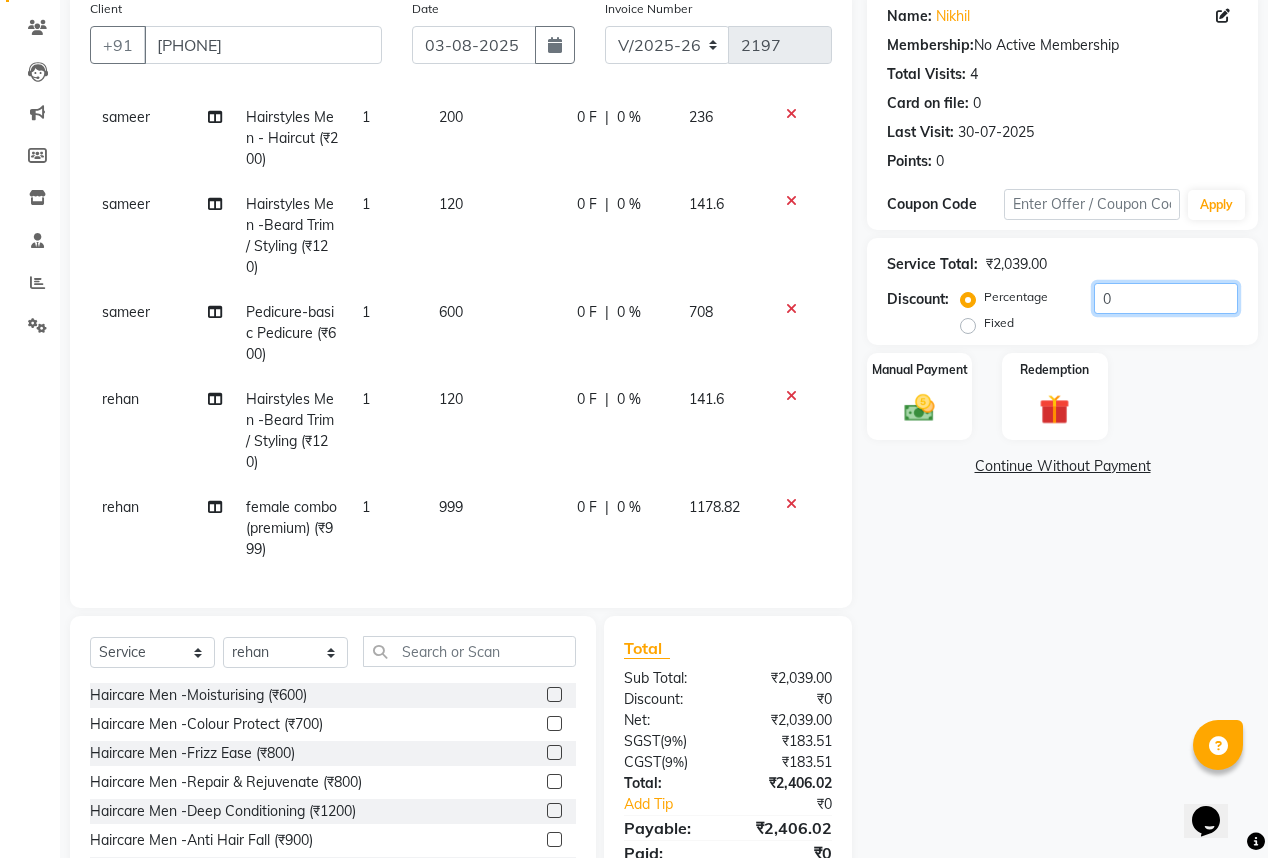 click on "0" 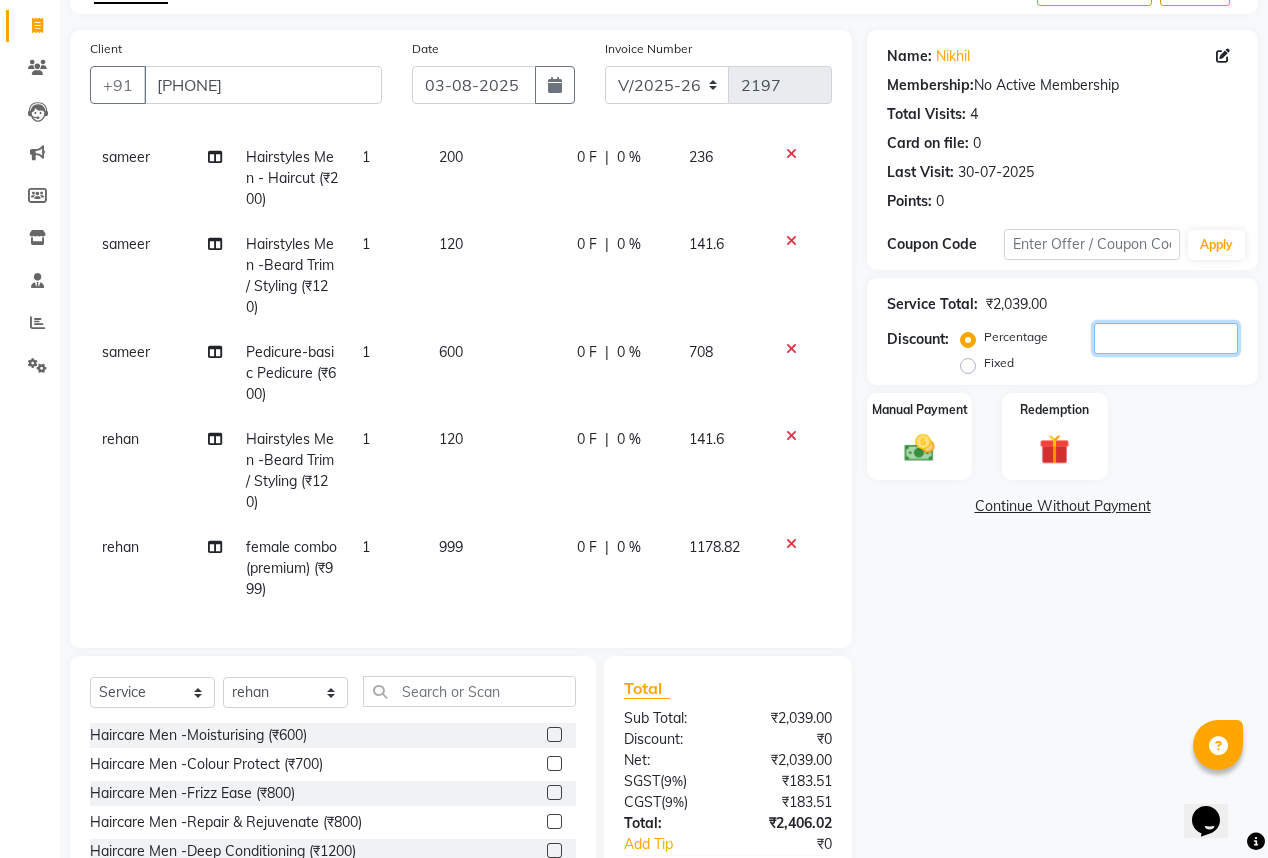scroll, scrollTop: 0, scrollLeft: 0, axis: both 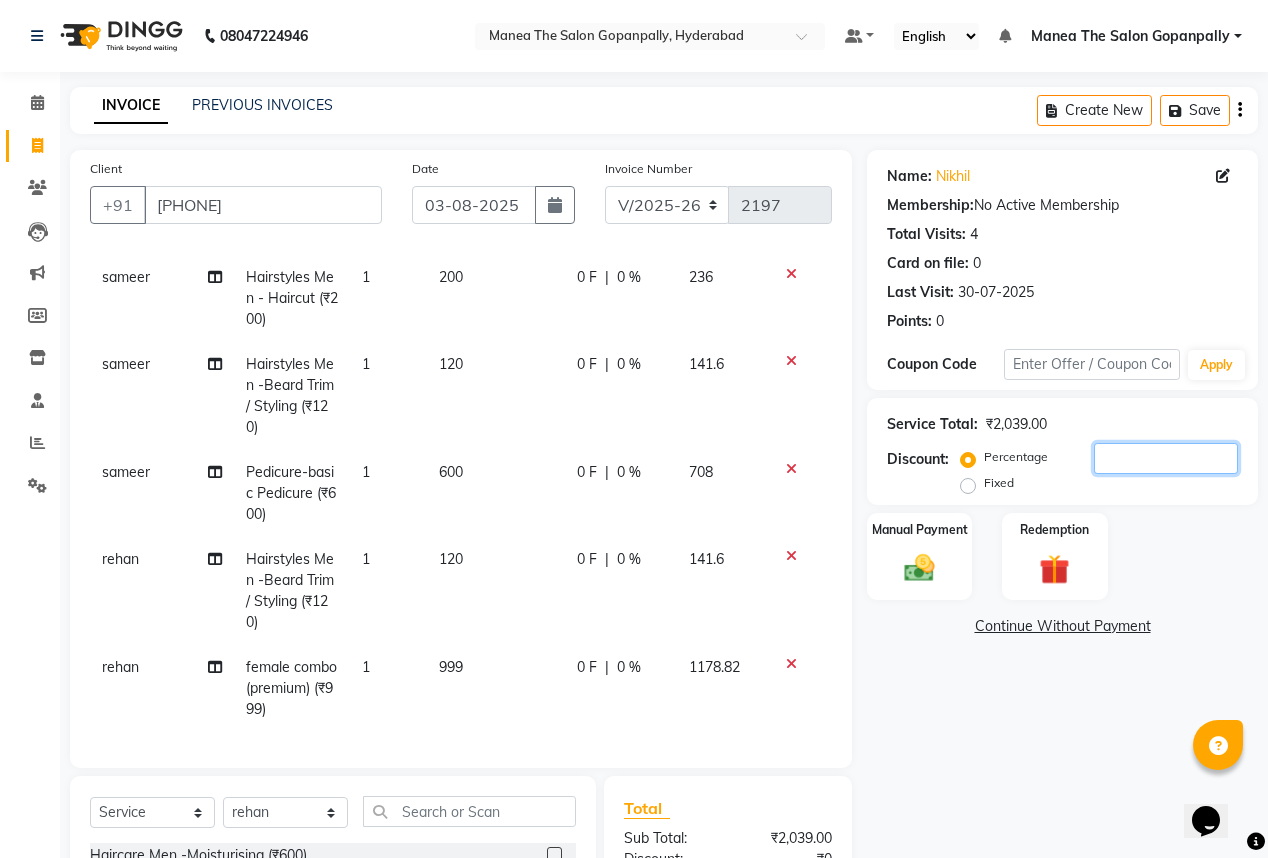 click 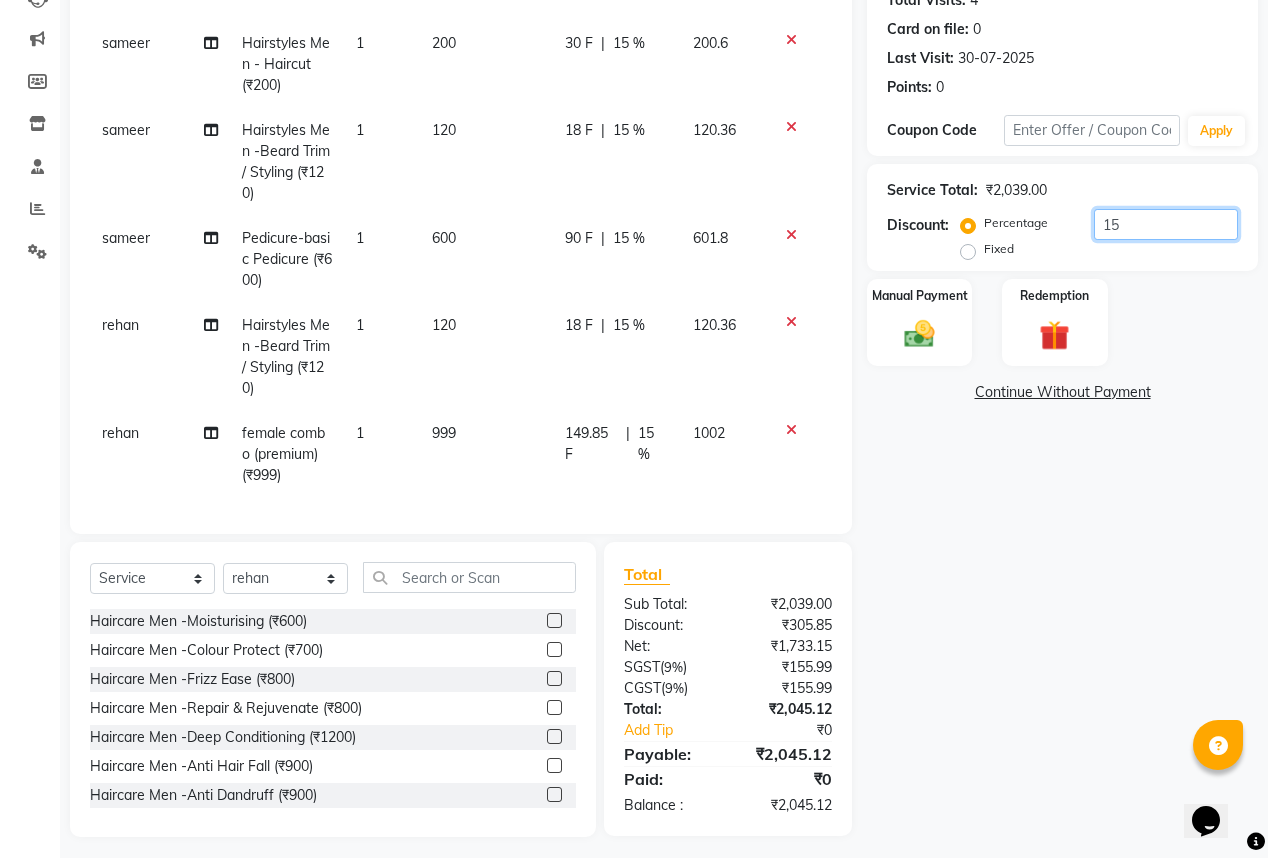 scroll, scrollTop: 243, scrollLeft: 0, axis: vertical 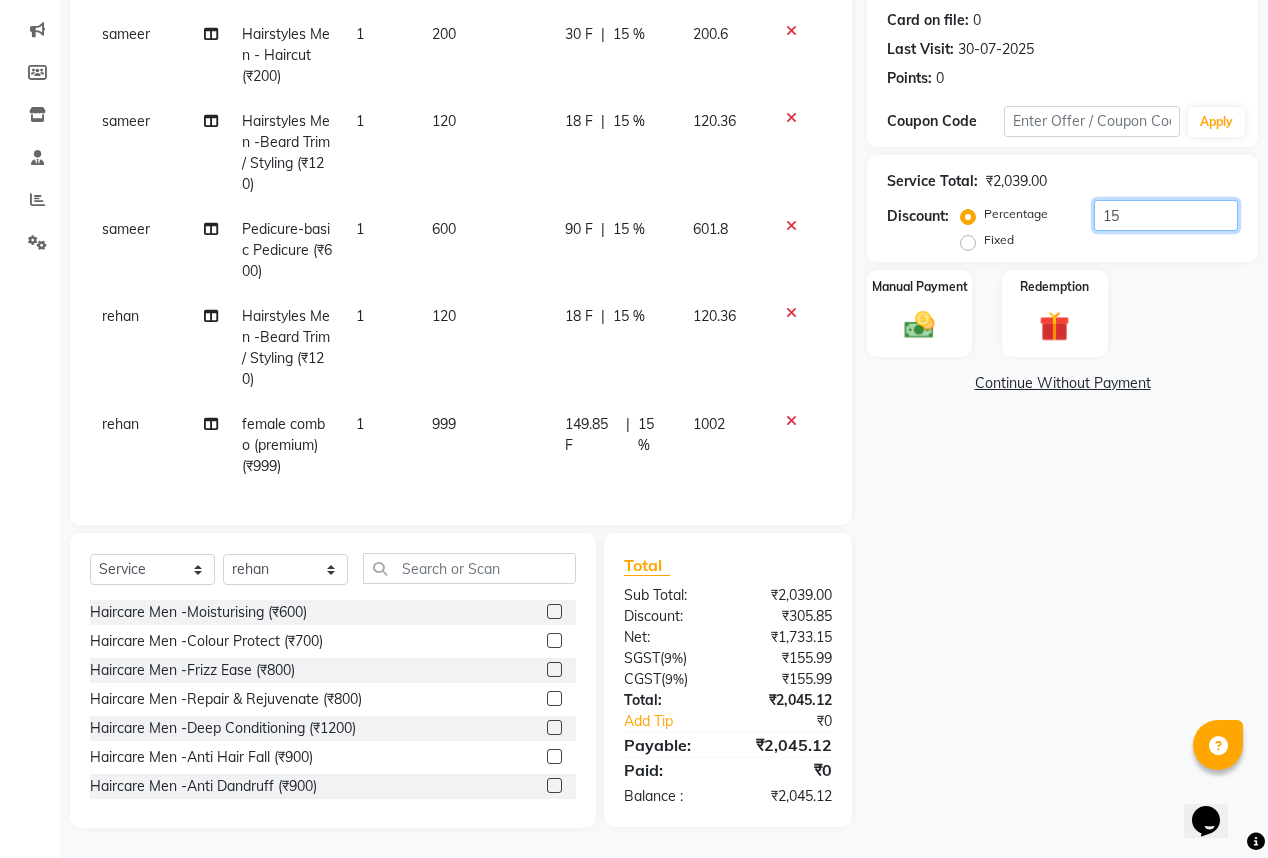 type on "15" 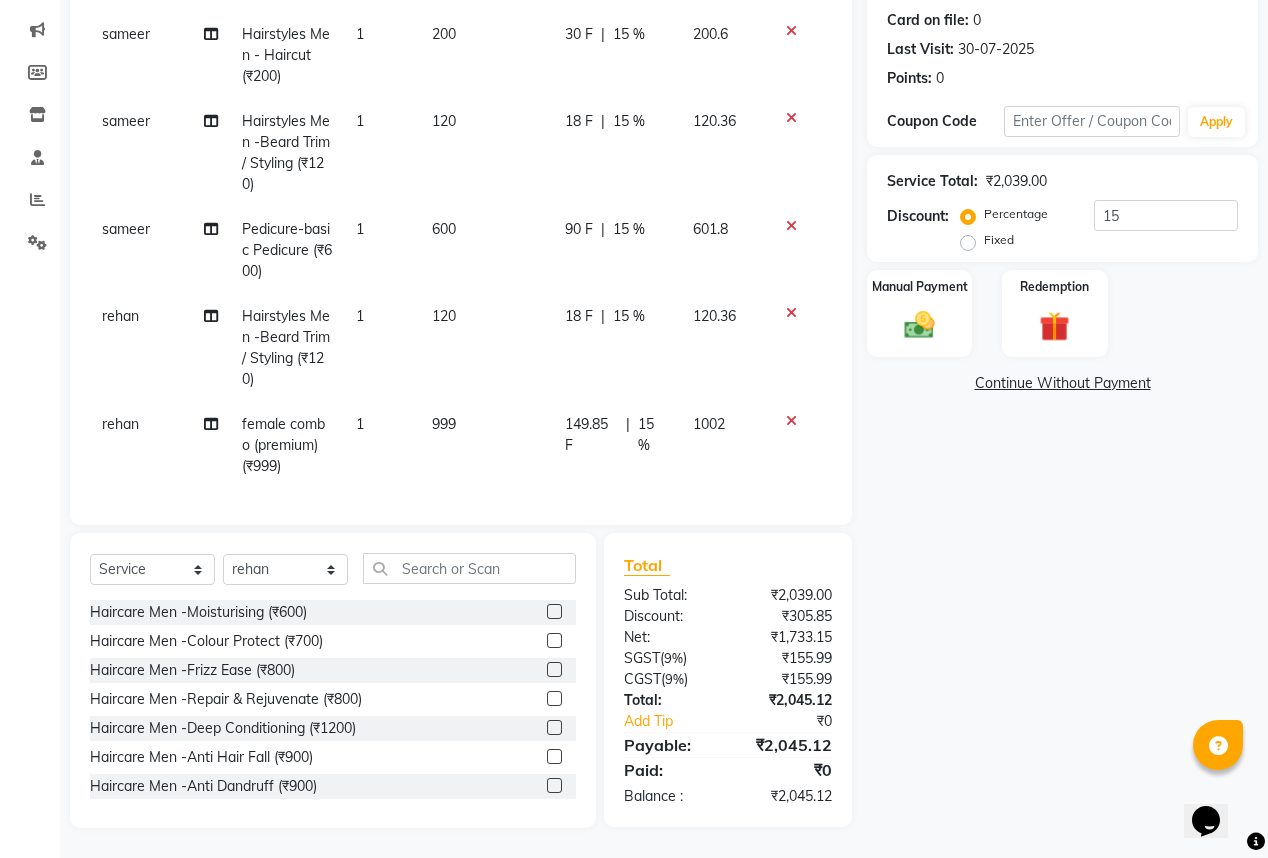 click on "1002" 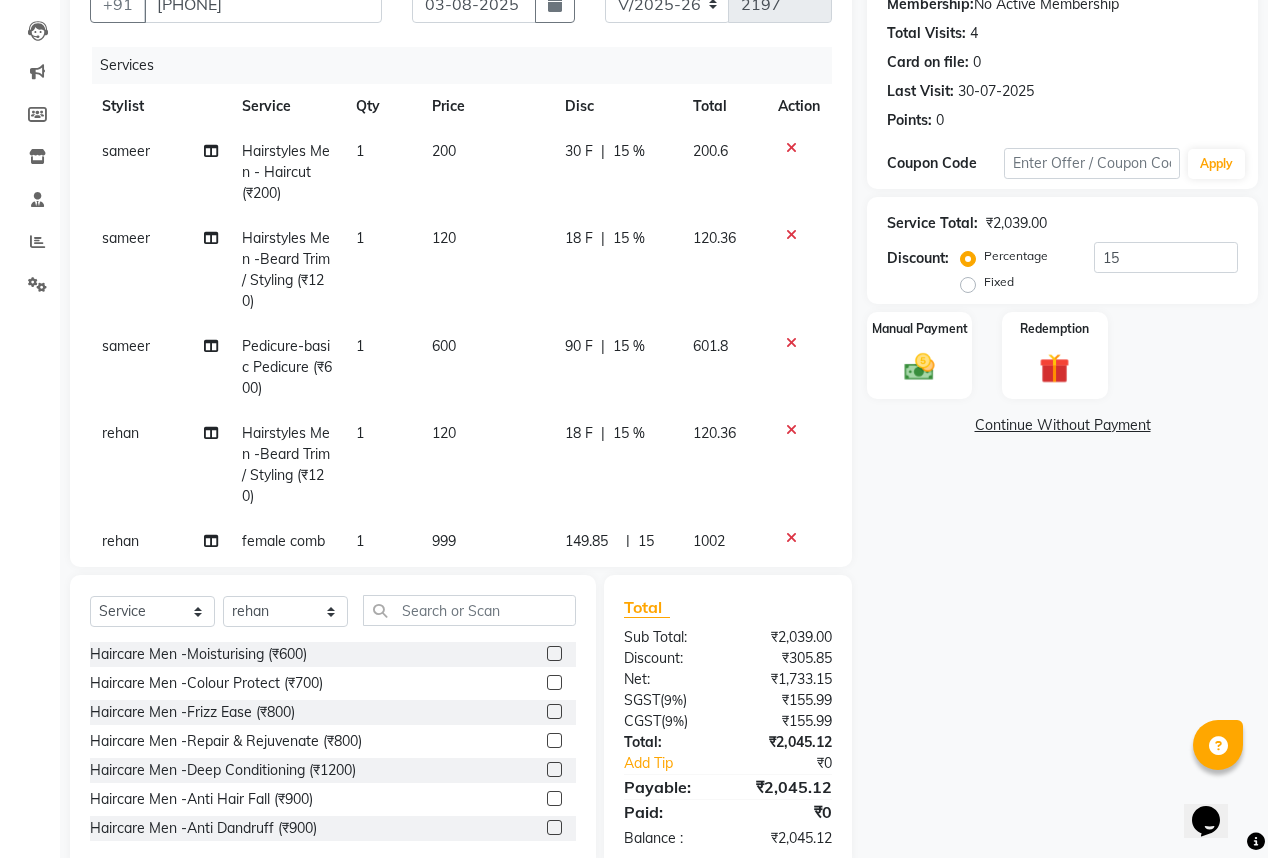 select on "83653" 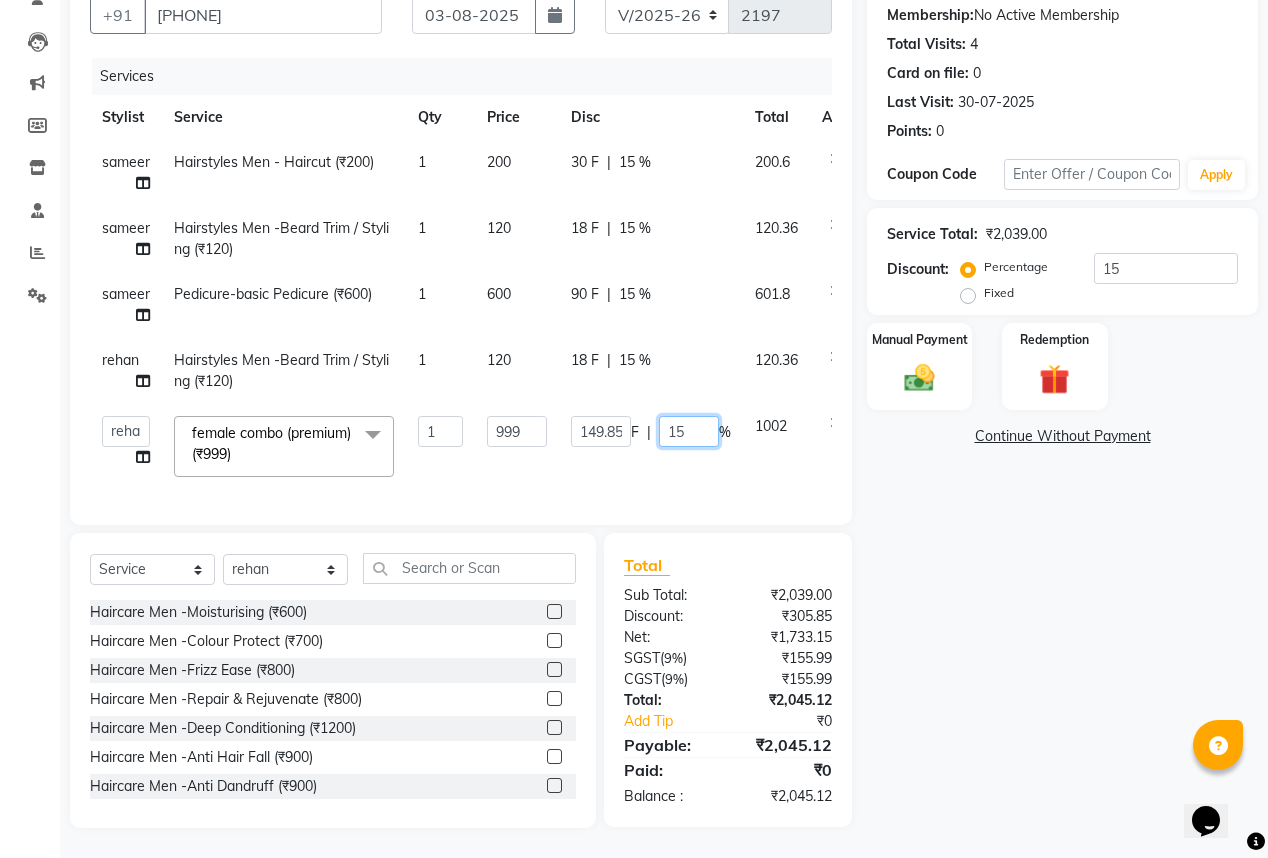 click on "15" 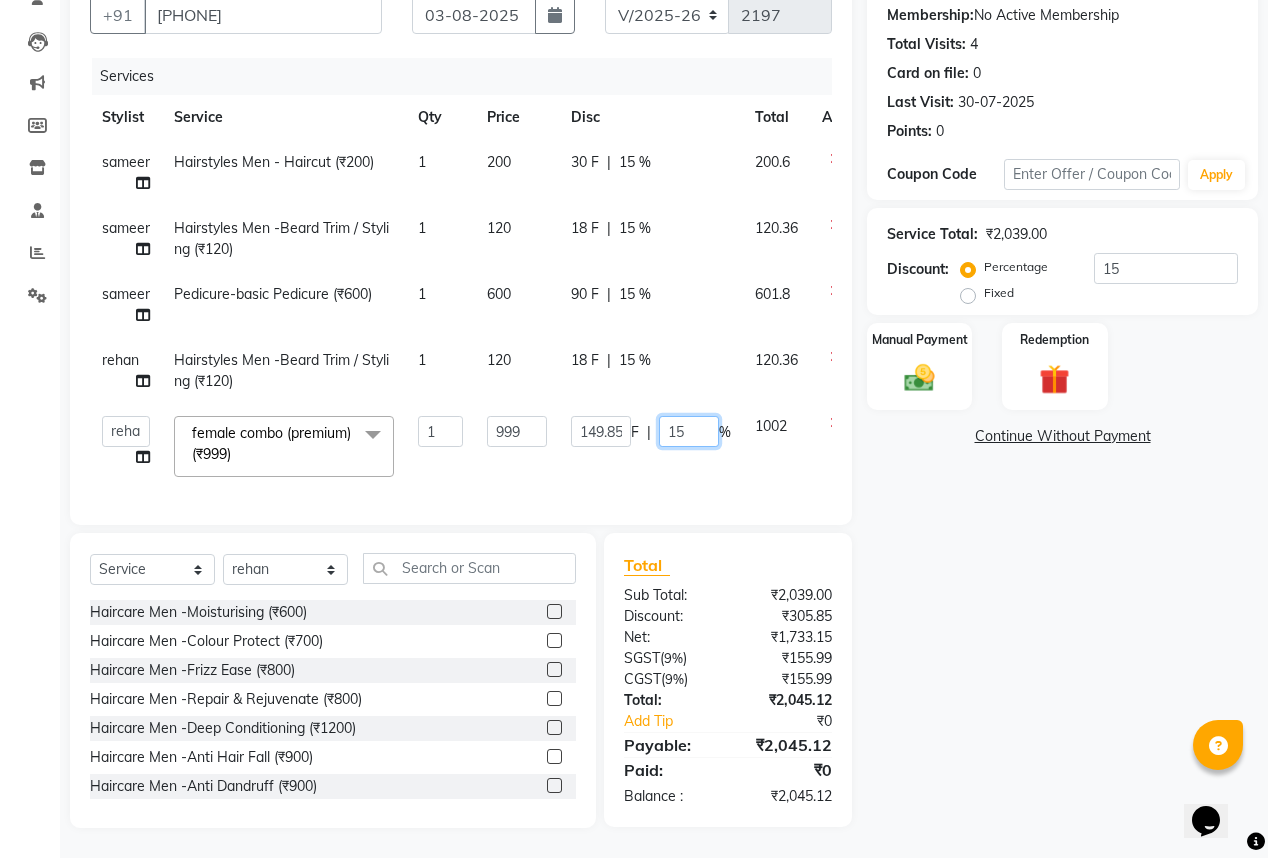 type on "1" 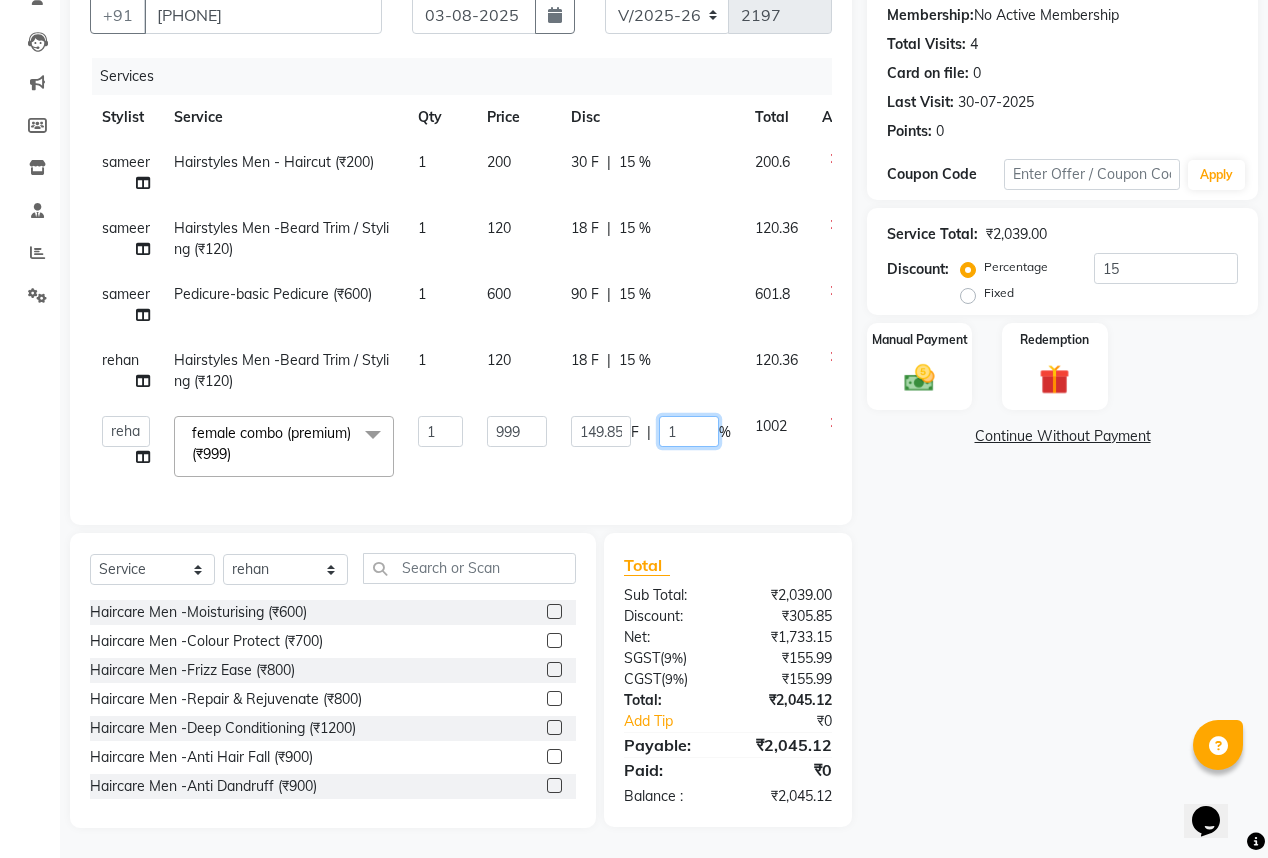 type 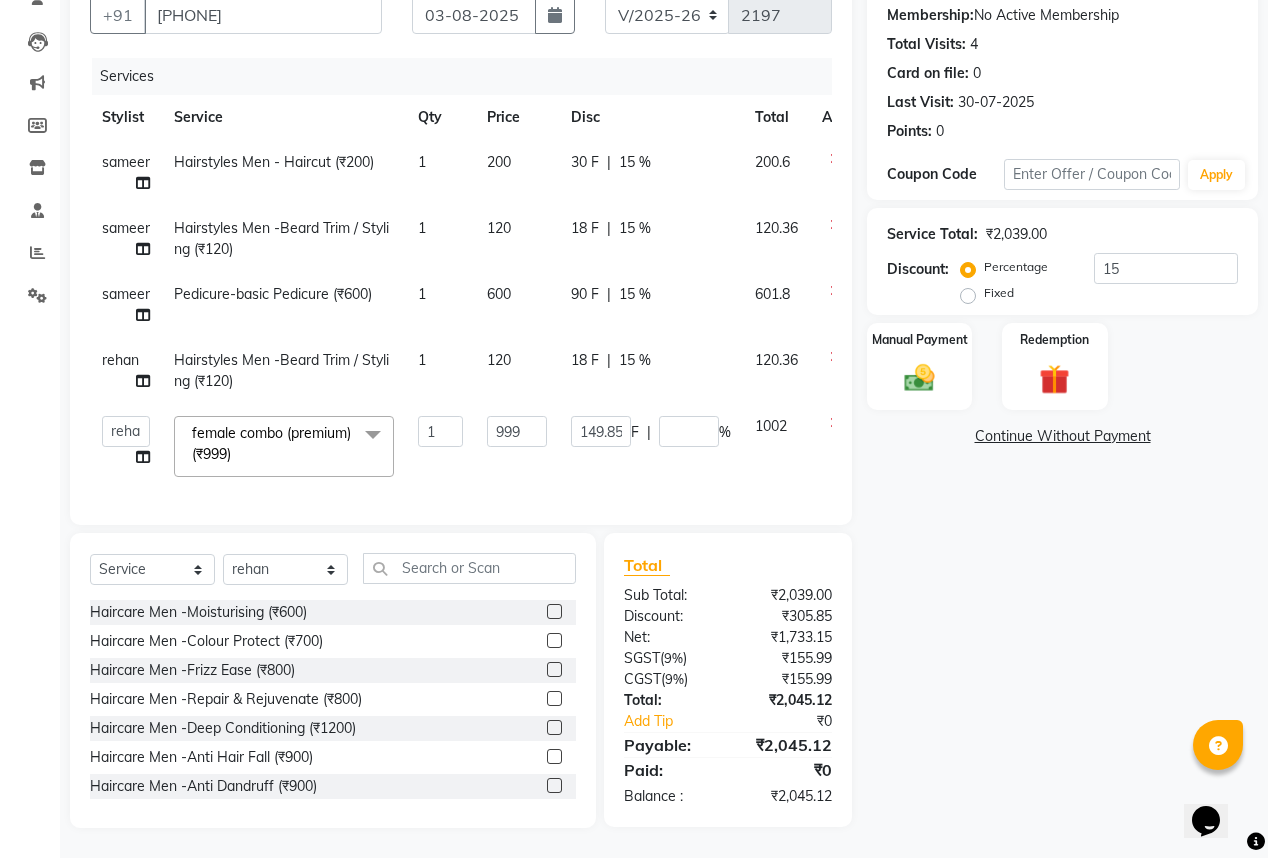 click on "Name: Nikhil  Membership:  No Active Membership  Total Visits:  4 Card on file:  0 Last Visit:   30-07-2025 Points:   0  Coupon Code Apply Service Total:  ₹2,039.00  Discount:  Percentage   Fixed  15 Manual Payment Redemption  Continue Without Payment" 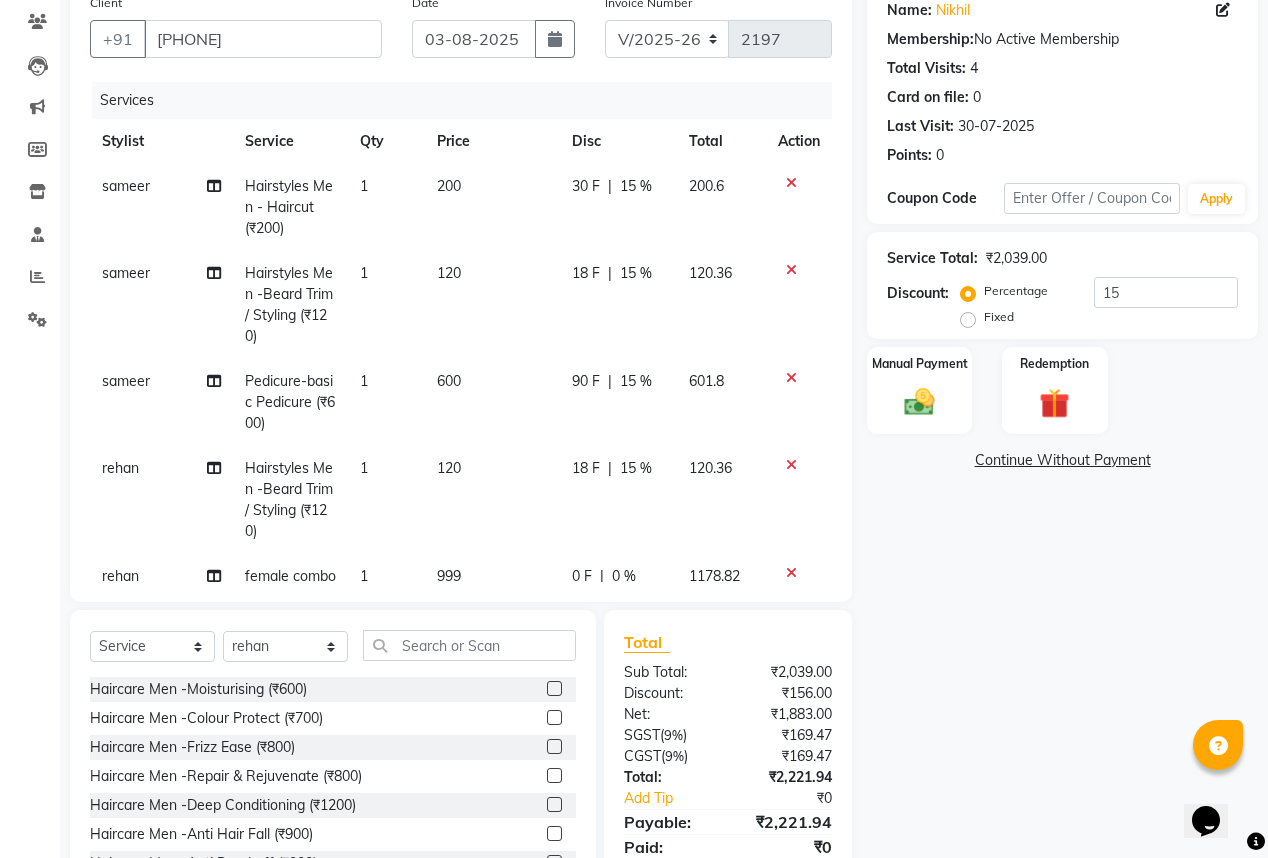scroll, scrollTop: 0, scrollLeft: 0, axis: both 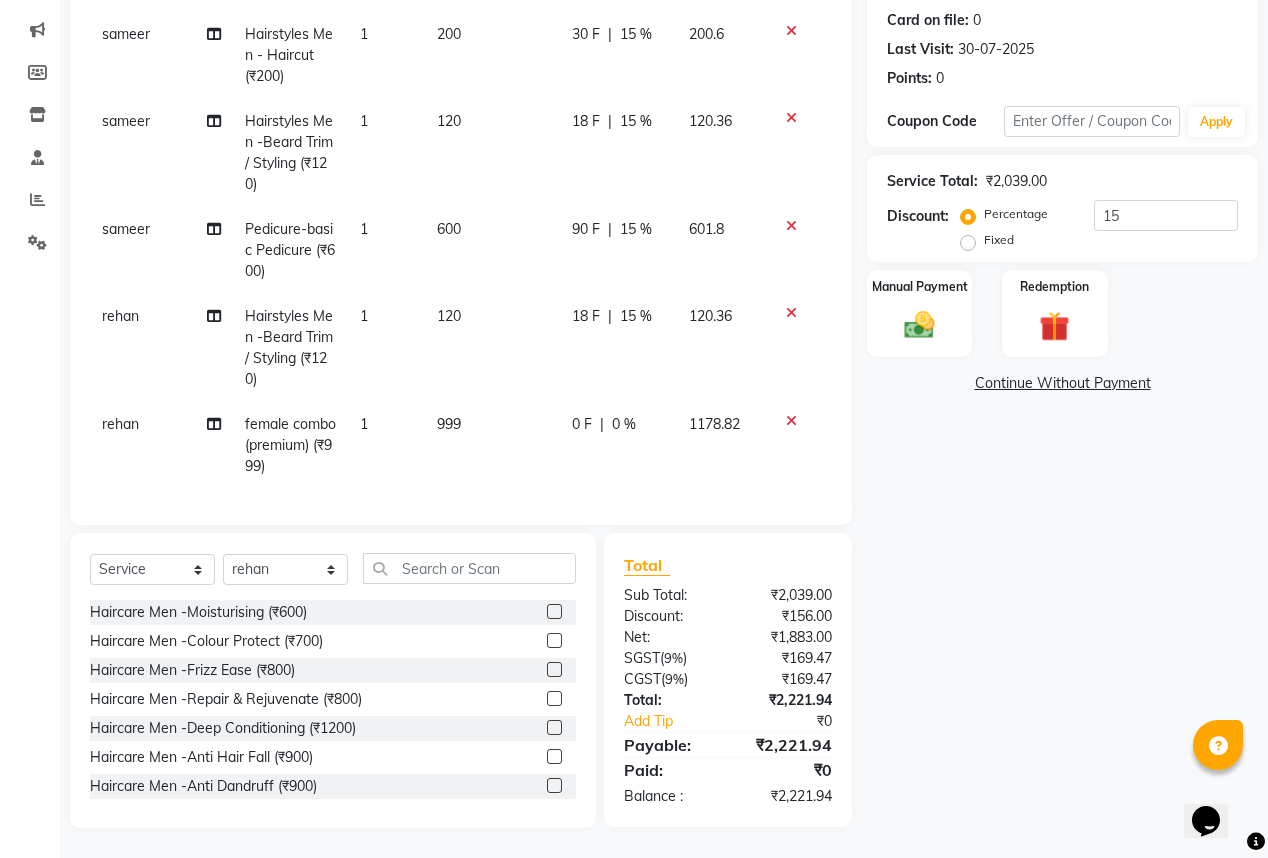 click 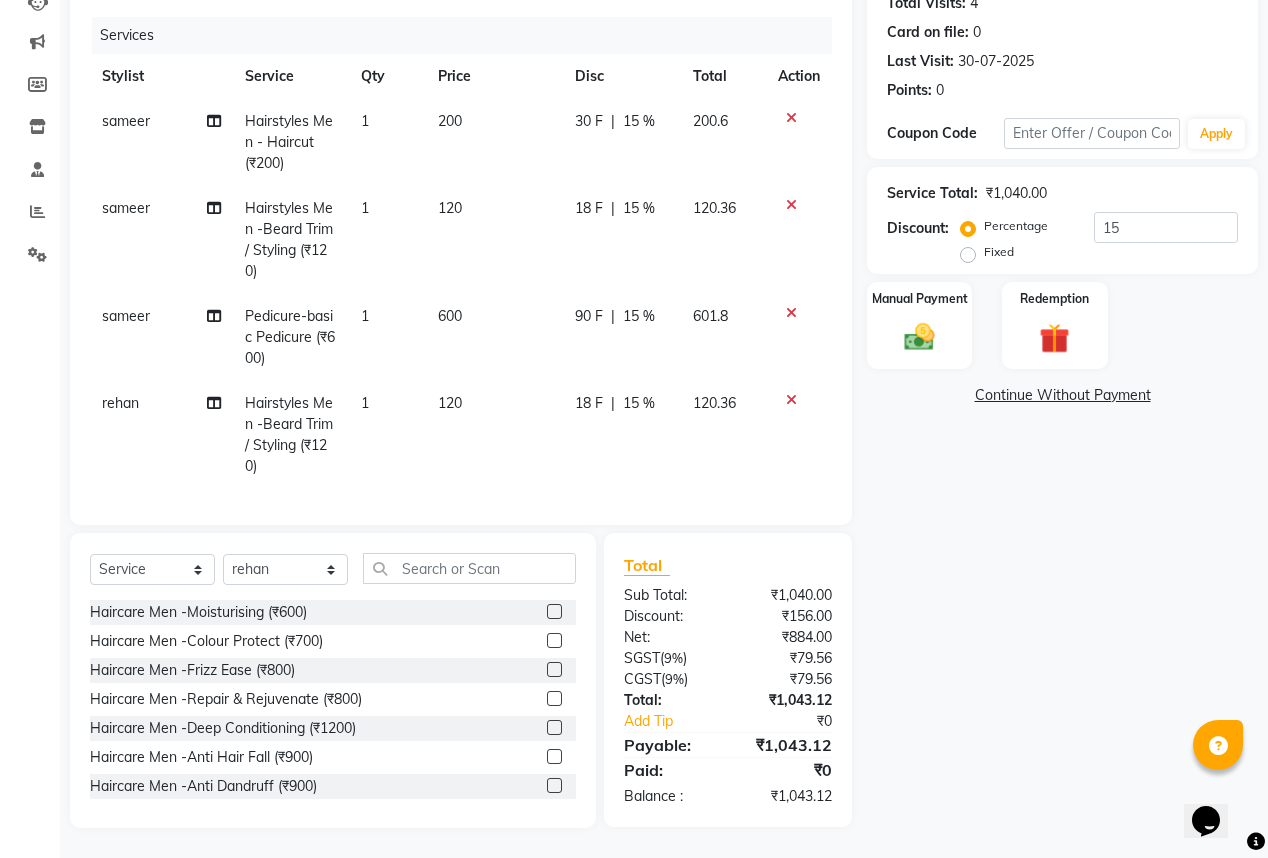 click 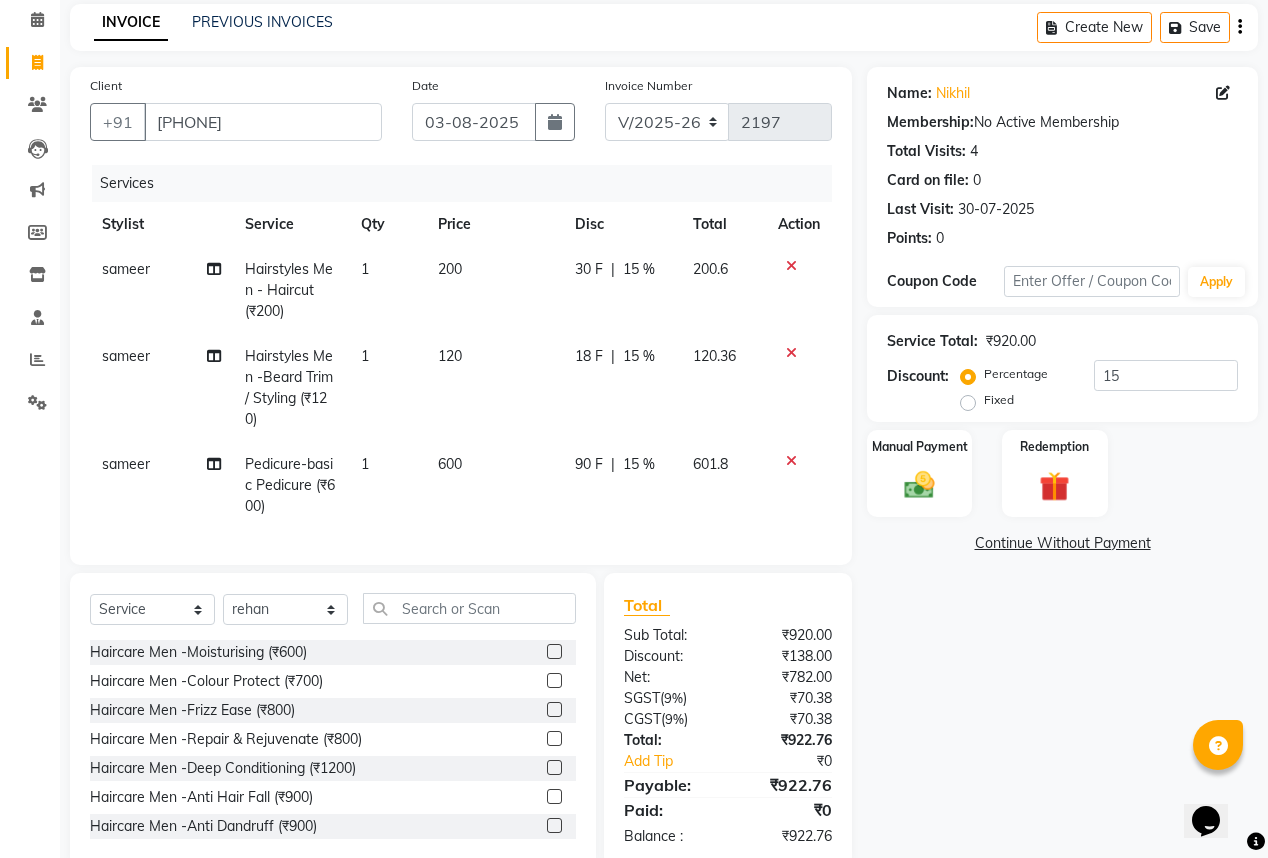 scroll, scrollTop: 135, scrollLeft: 0, axis: vertical 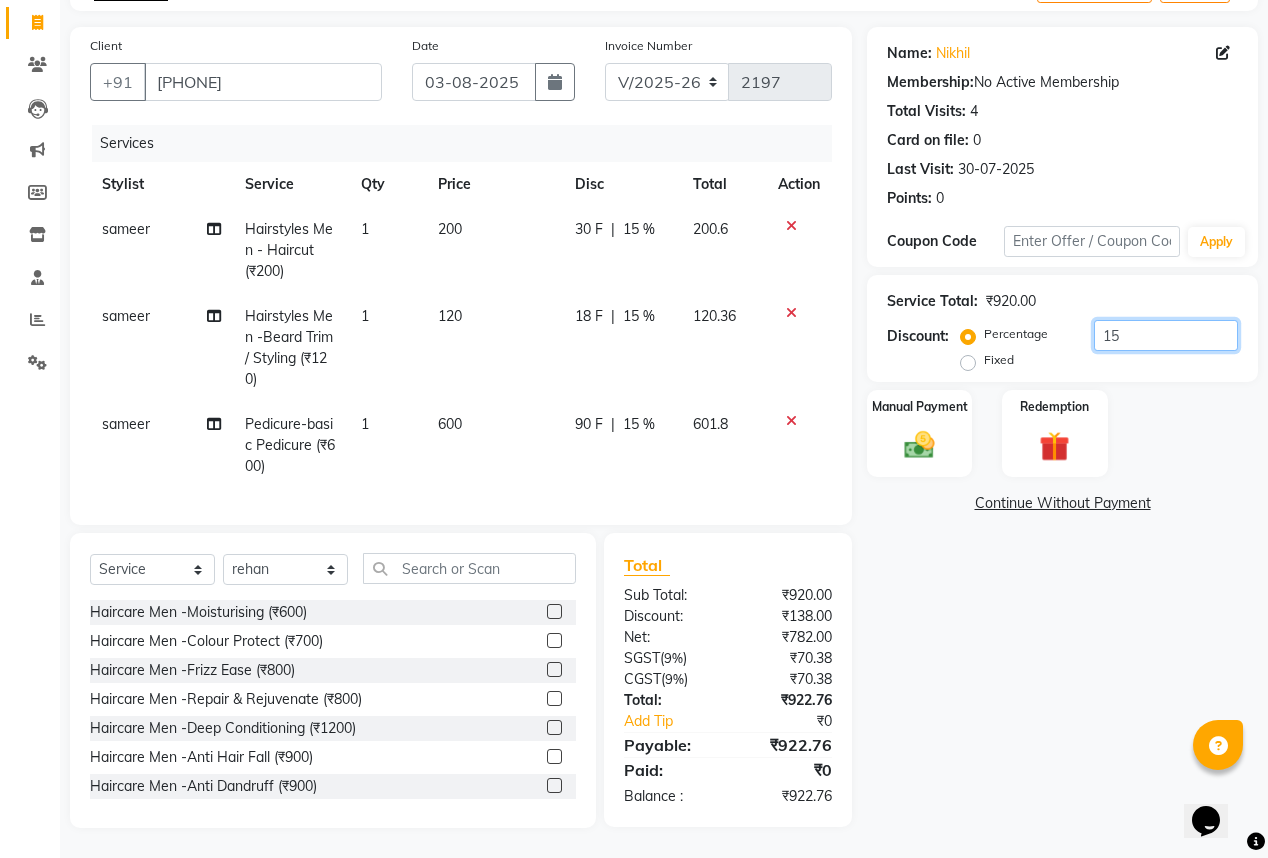 click on "15" 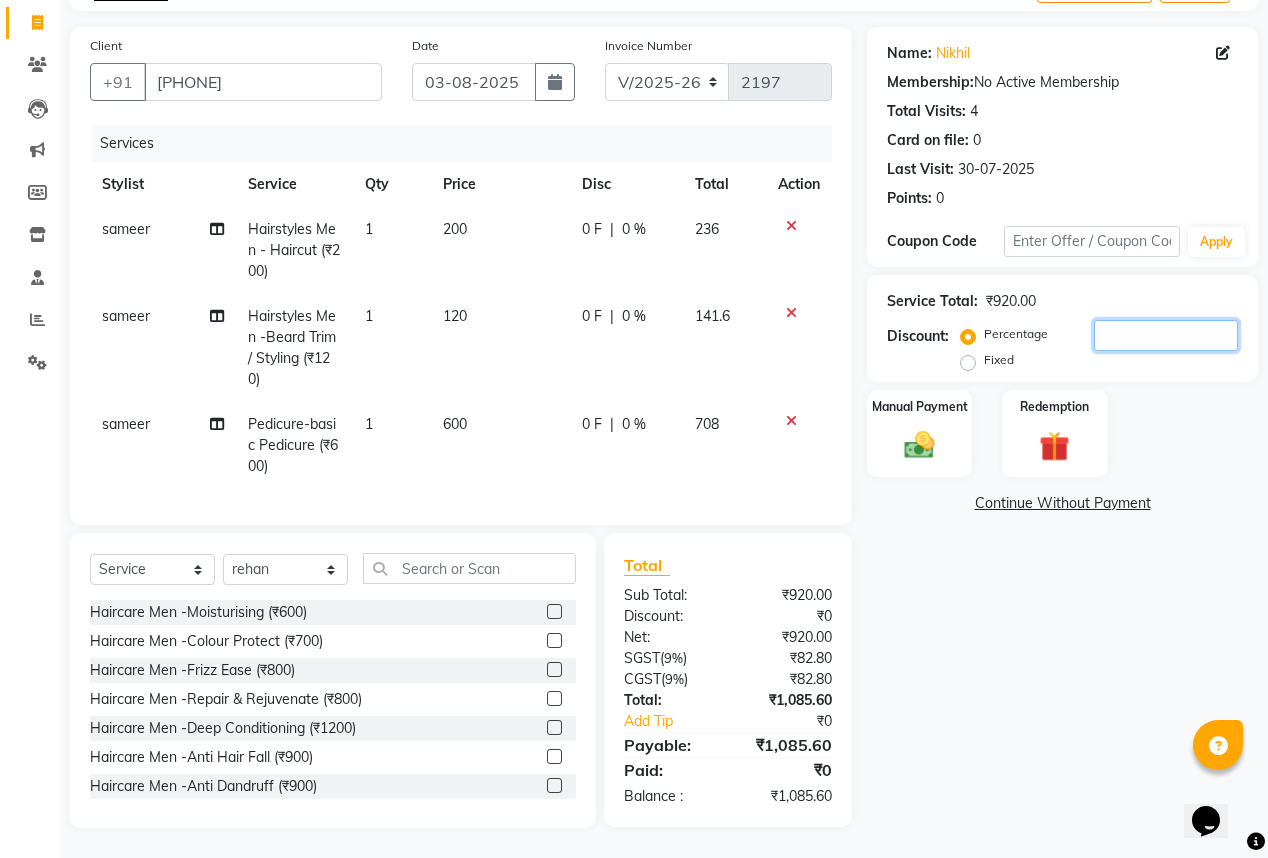 type on "1" 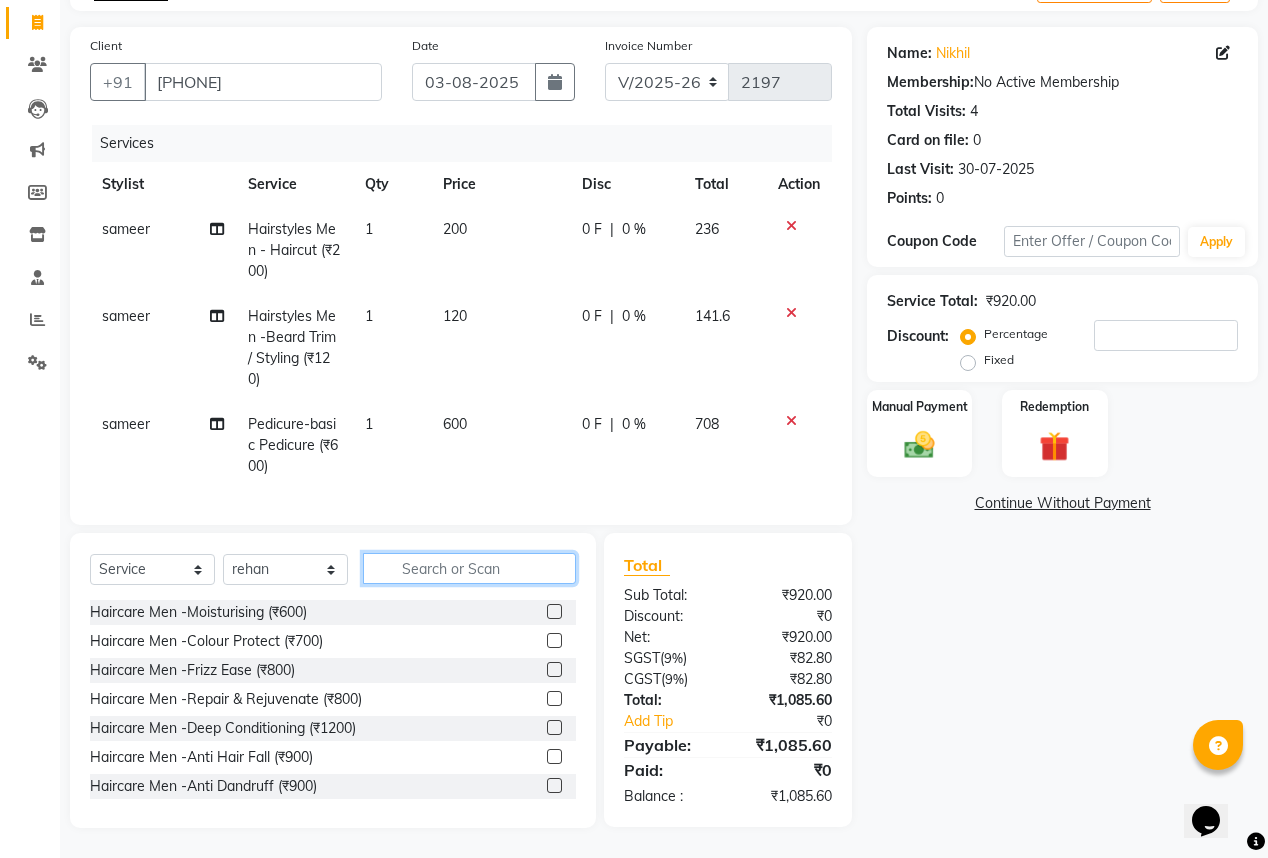 click 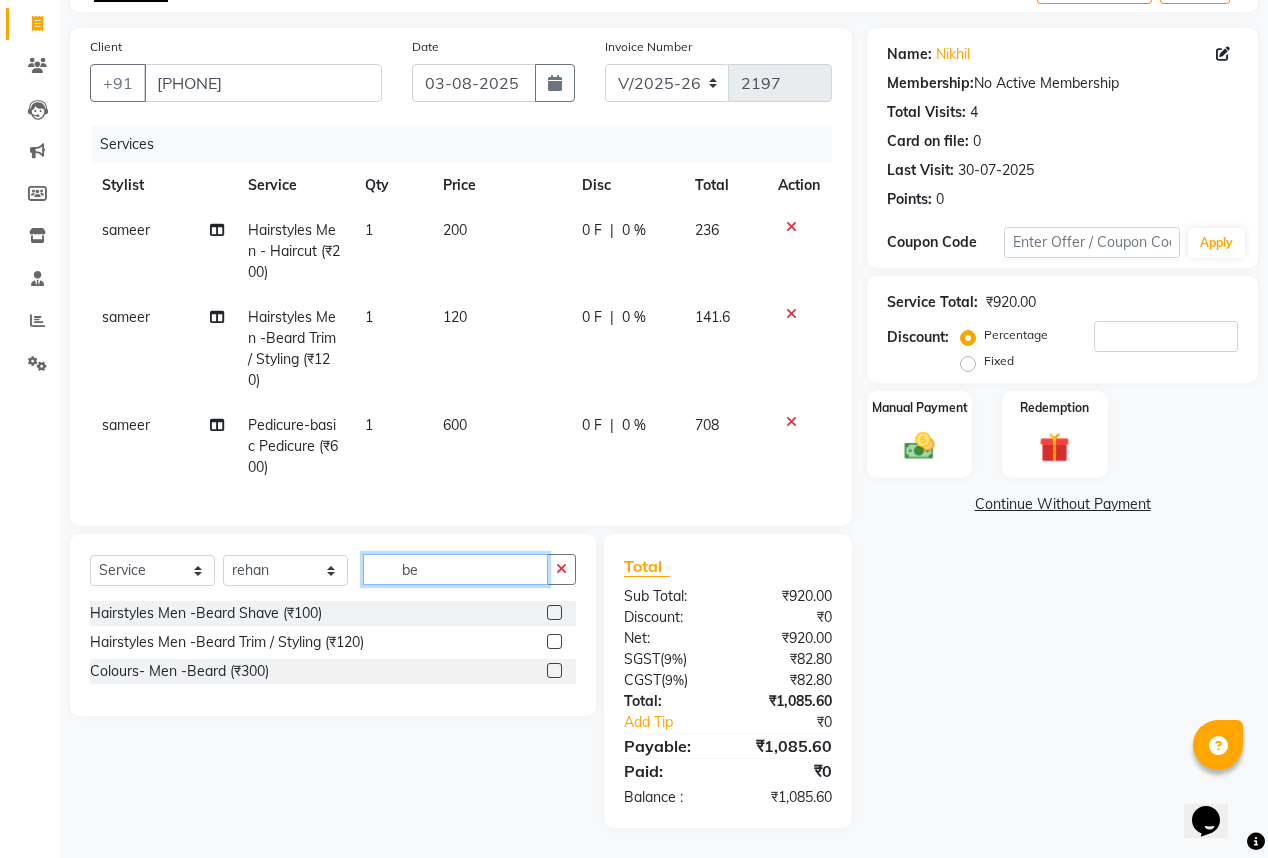 scroll, scrollTop: 134, scrollLeft: 0, axis: vertical 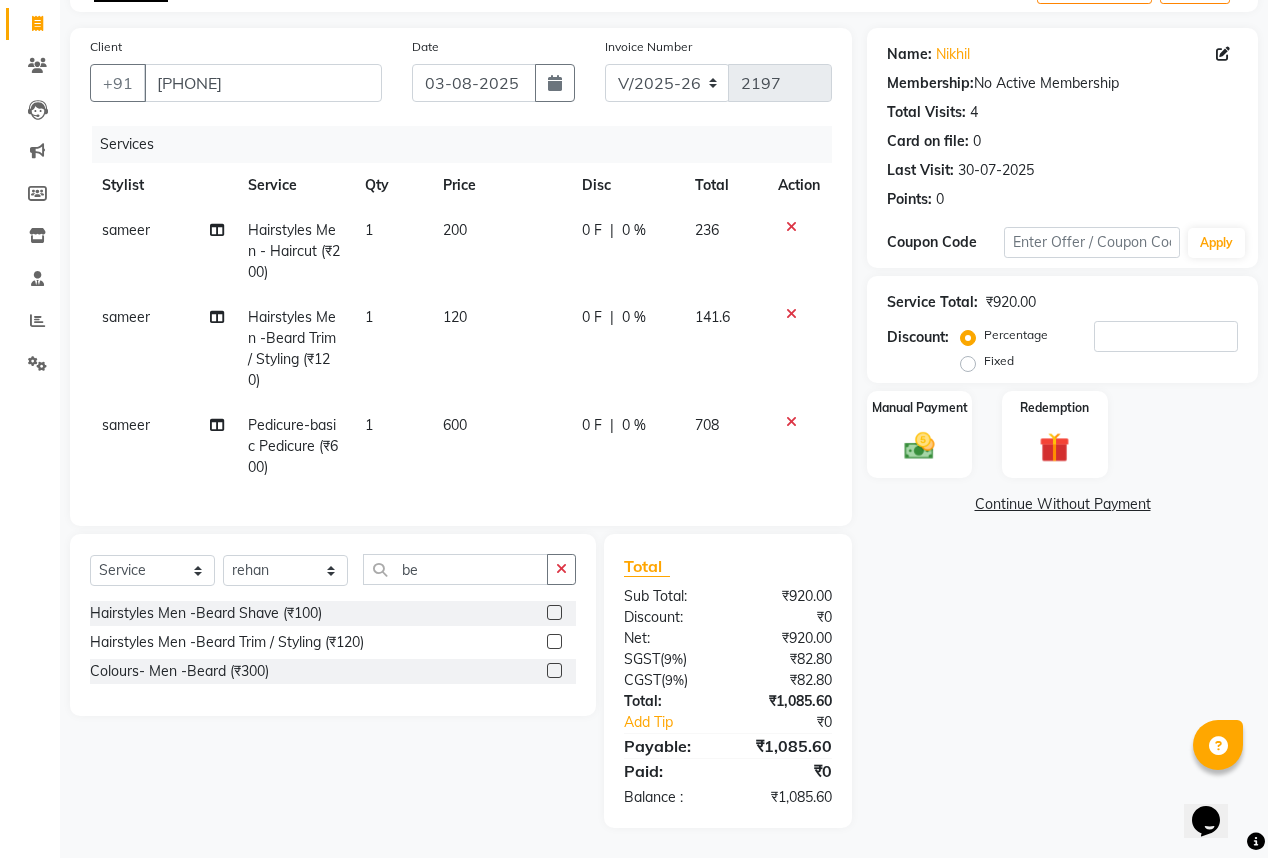 click 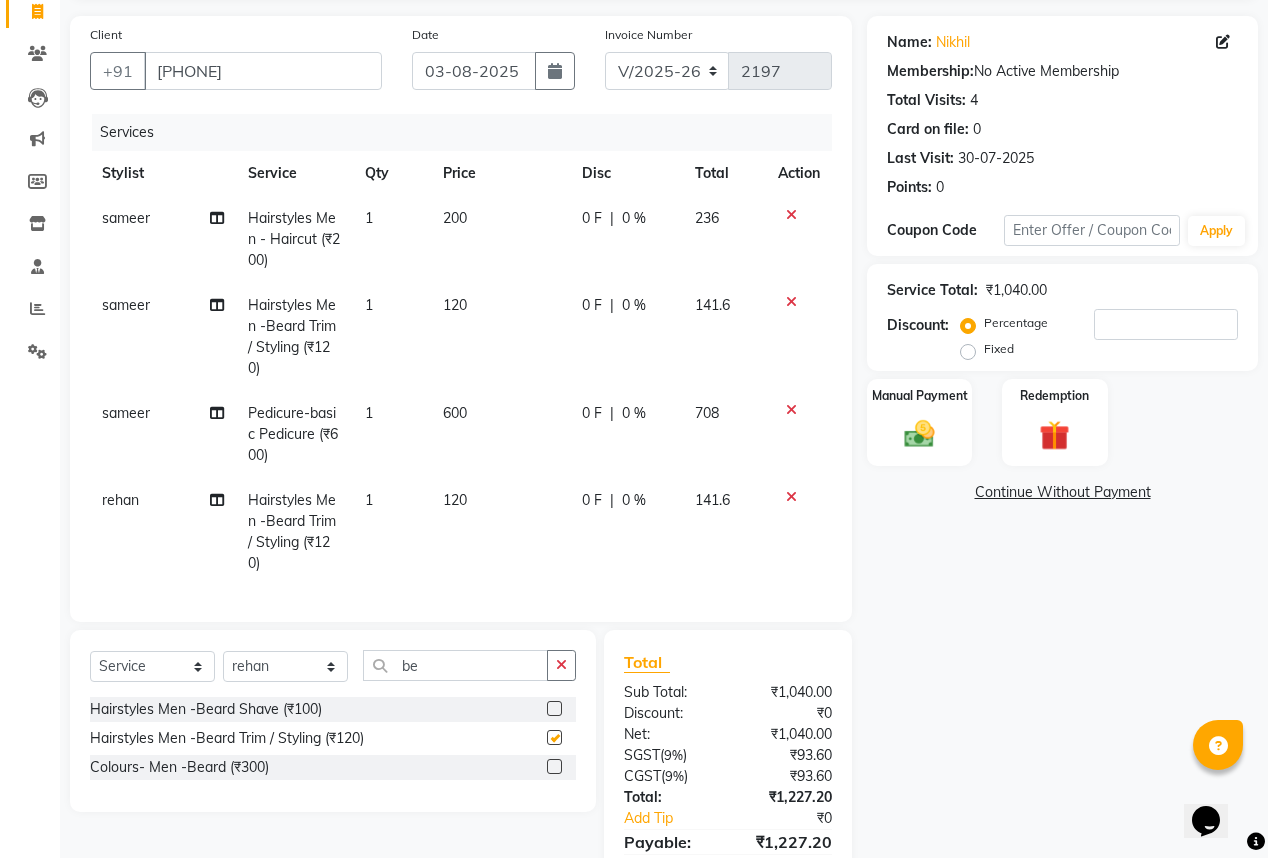 checkbox on "false" 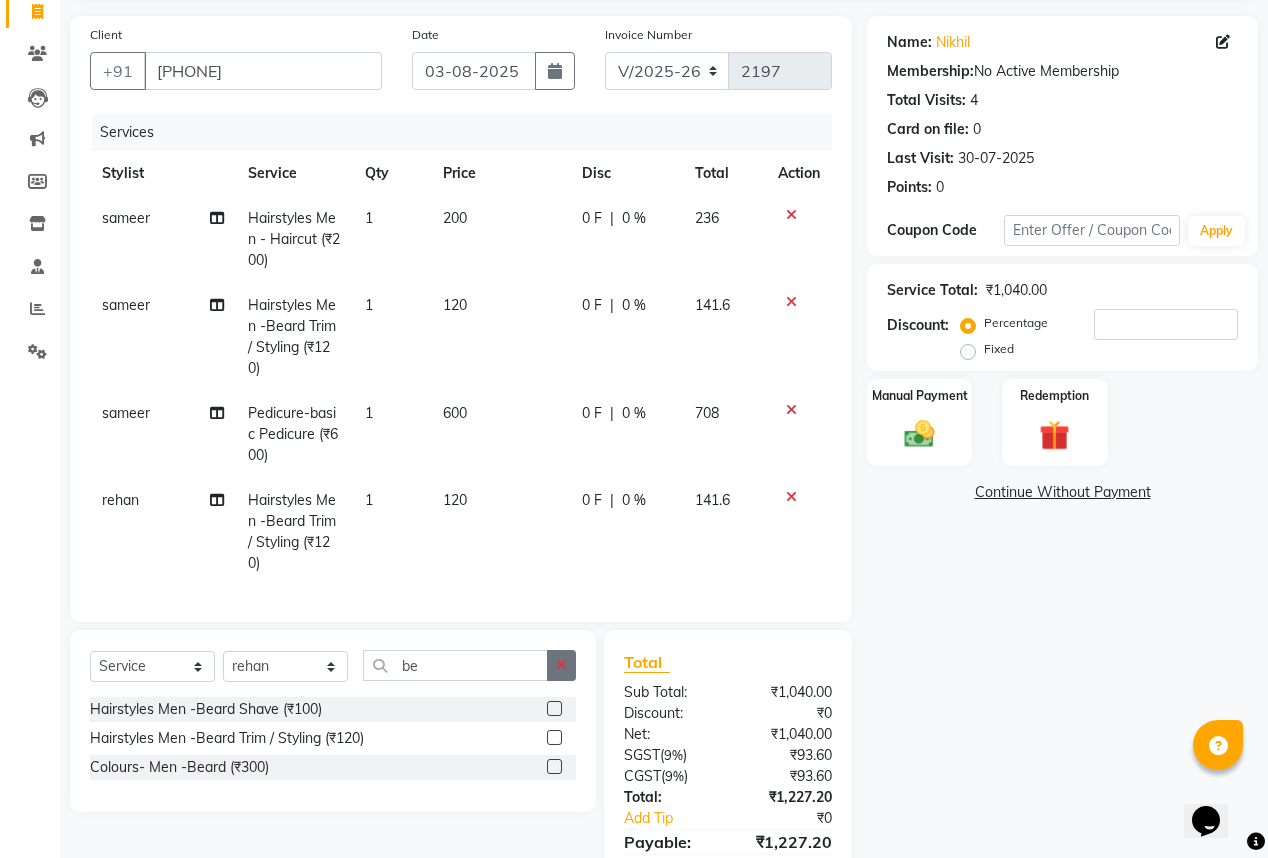 click 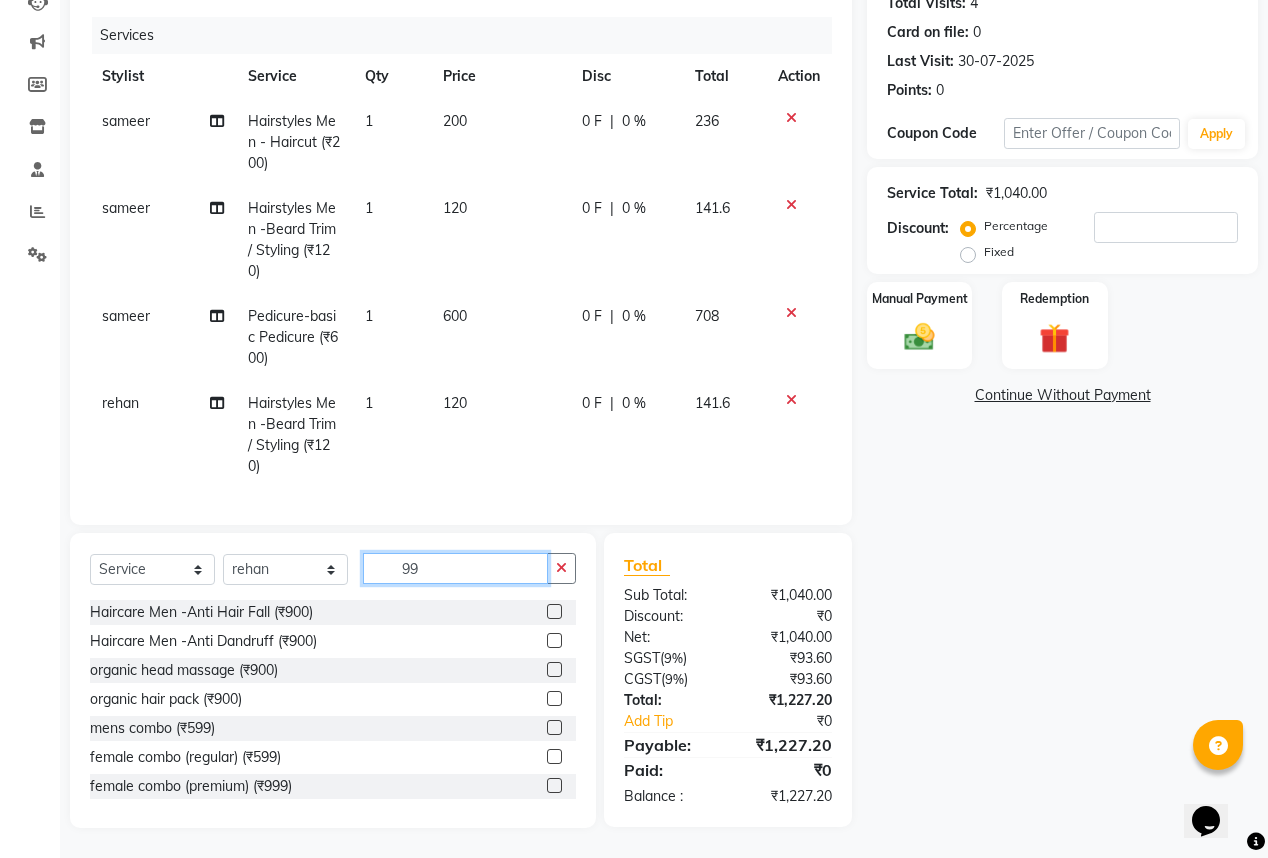scroll, scrollTop: 242, scrollLeft: 0, axis: vertical 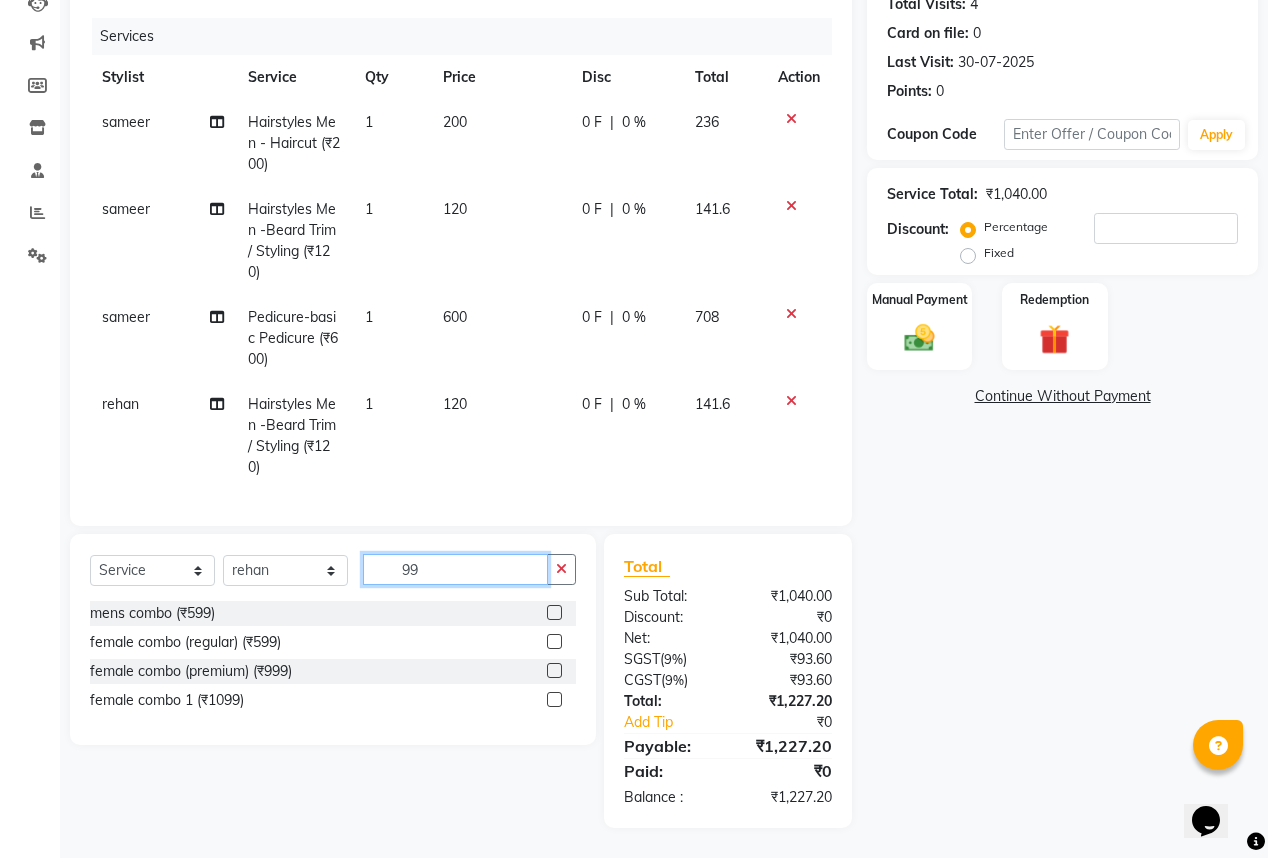 type on "99" 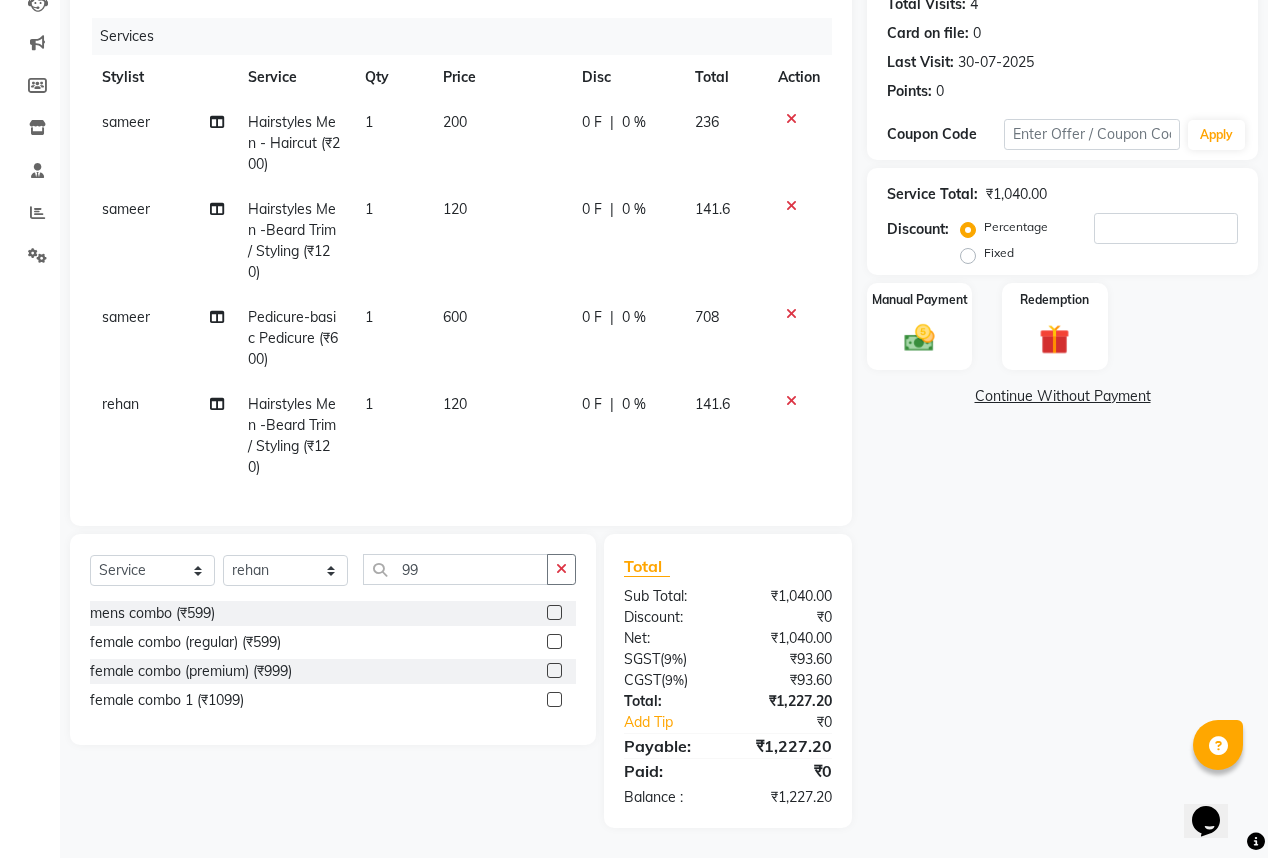 click 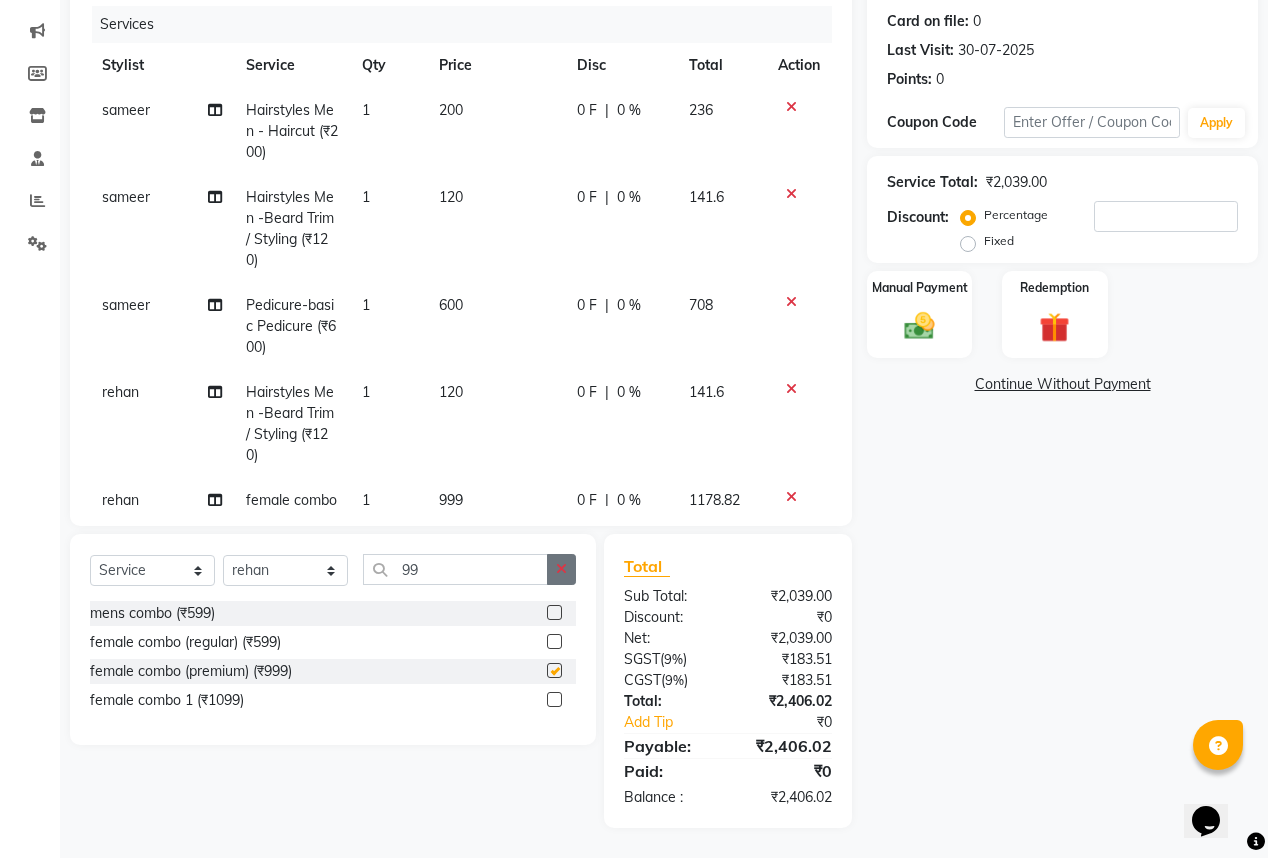 checkbox on "false" 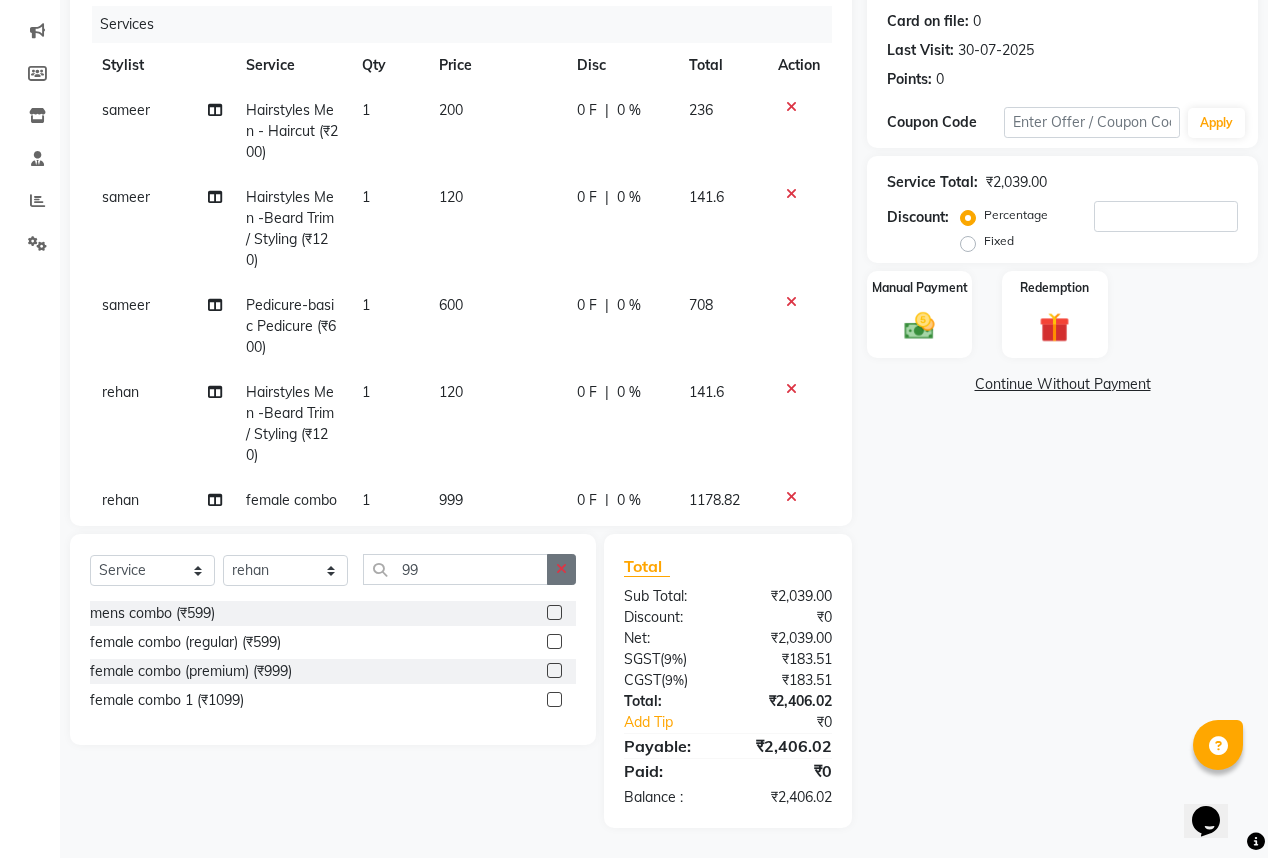 click 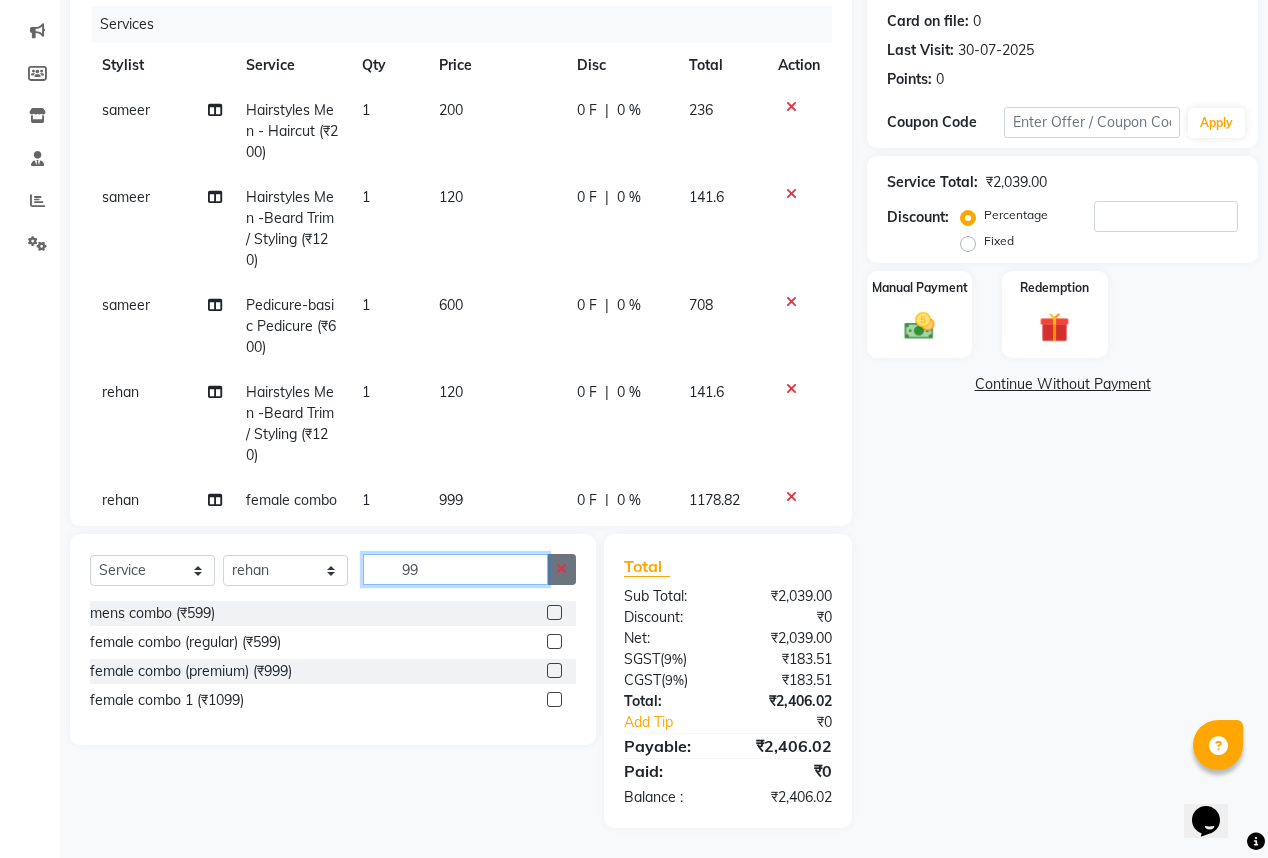 type 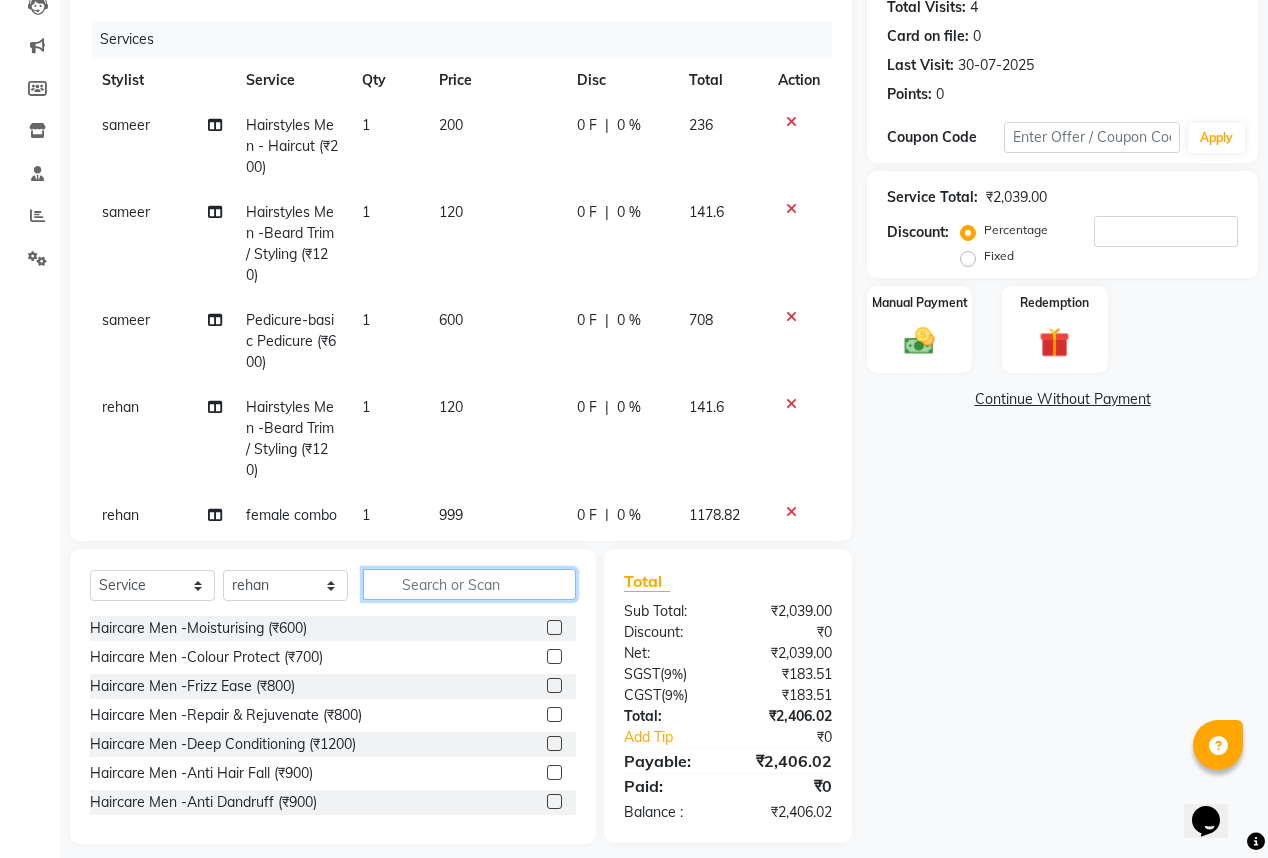 scroll, scrollTop: 243, scrollLeft: 0, axis: vertical 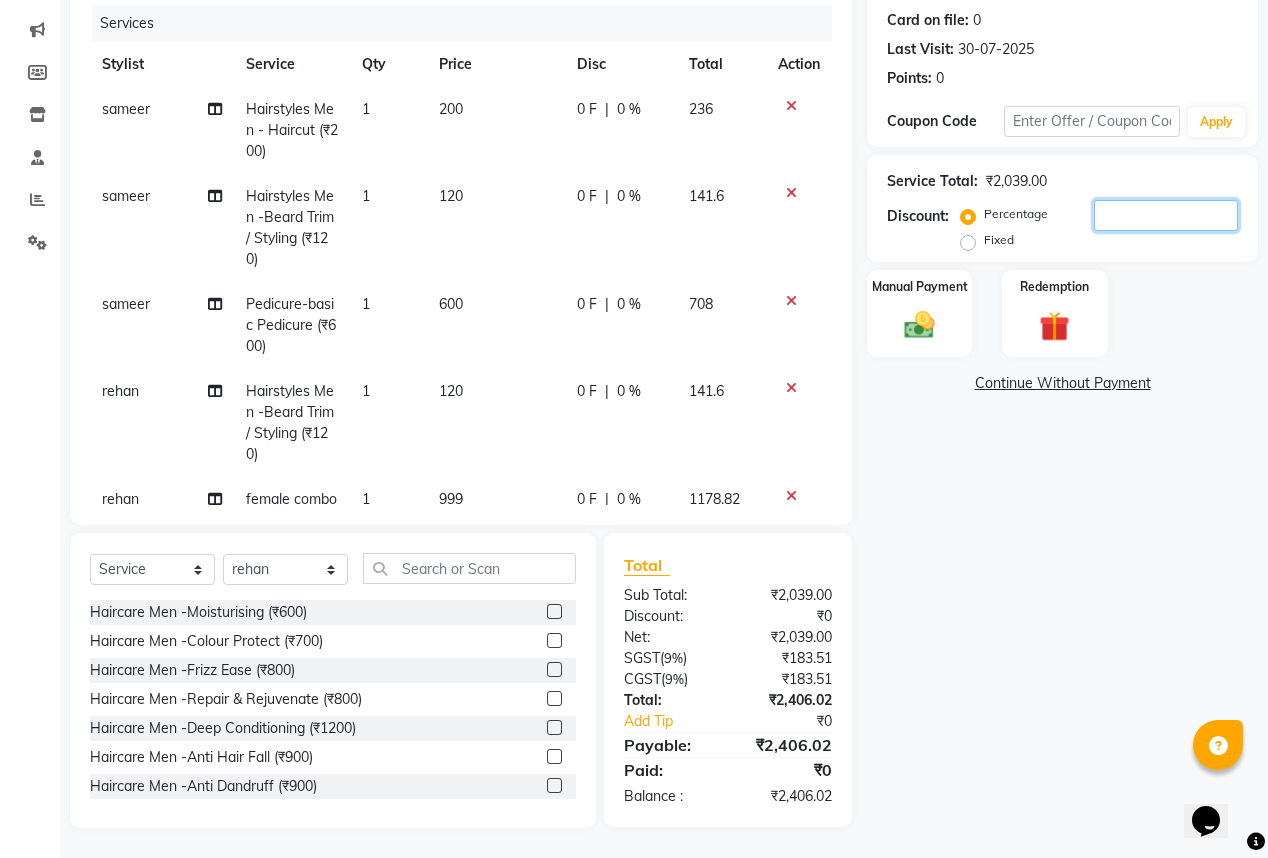 click 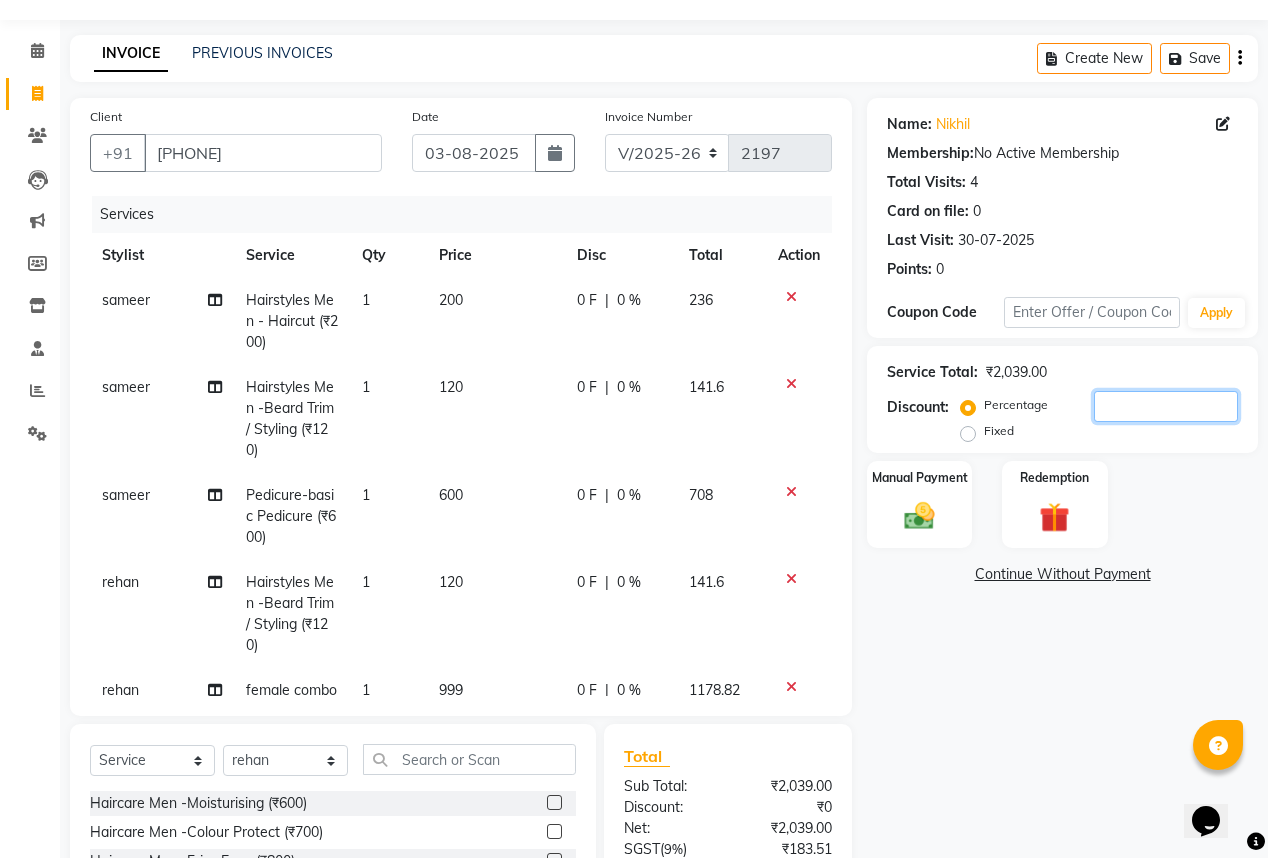 scroll, scrollTop: 0, scrollLeft: 0, axis: both 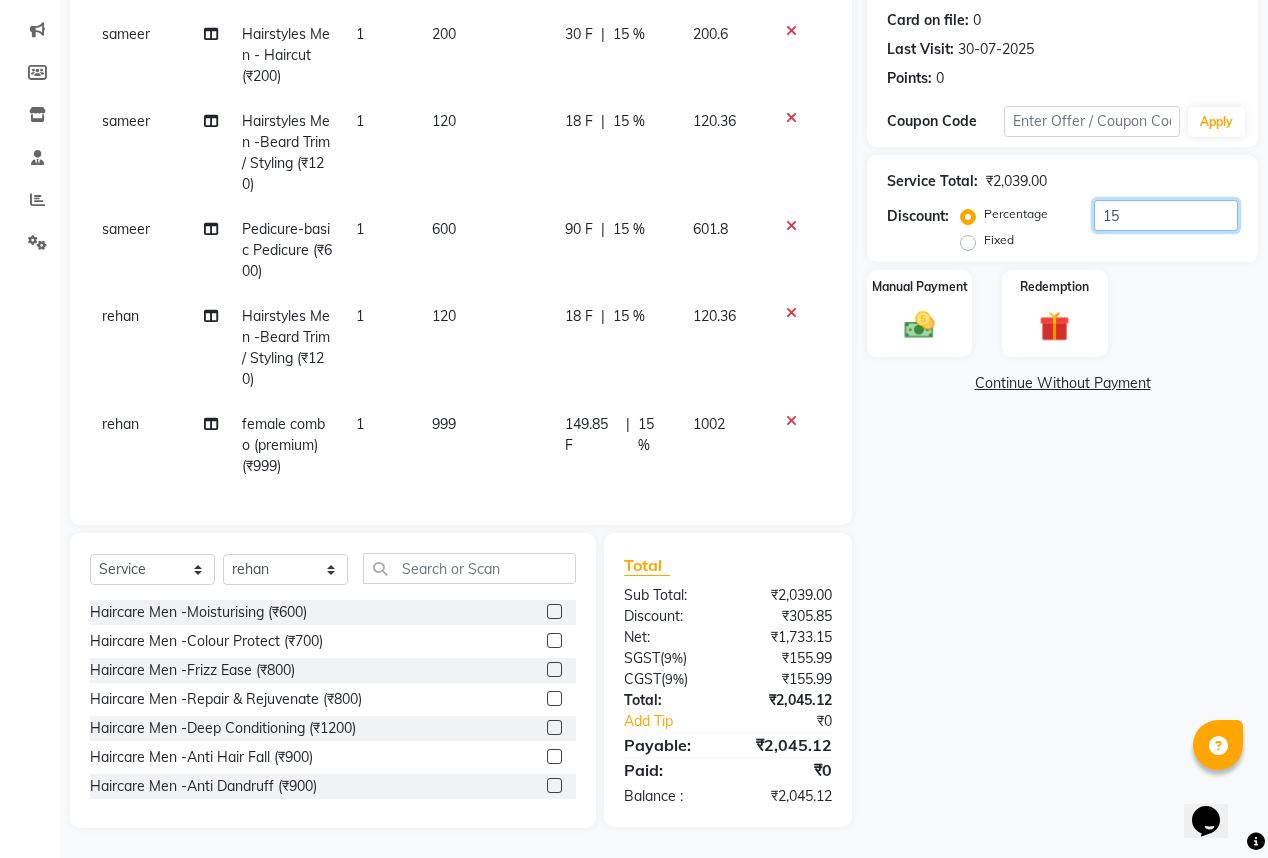 type on "15" 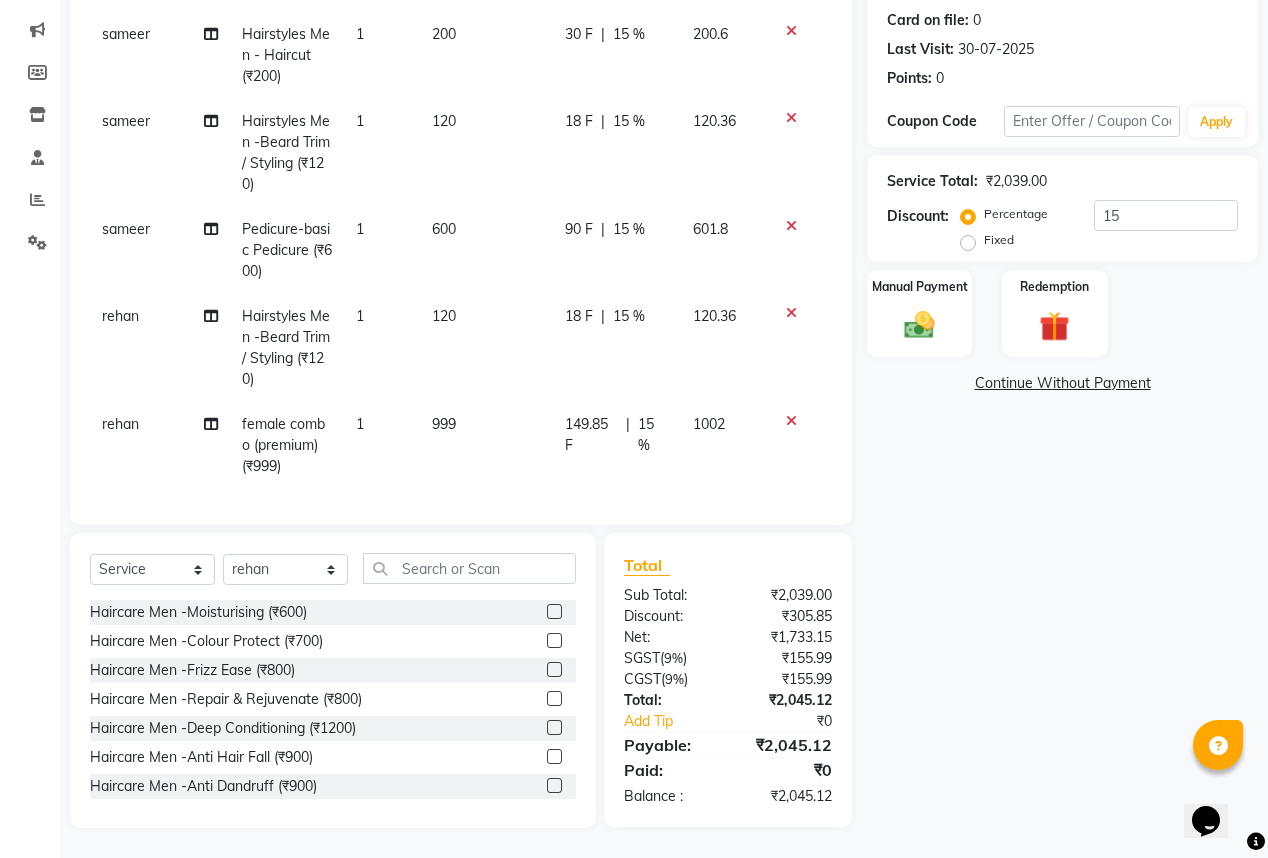 click on "Name: Nikhil  Membership:  No Active Membership  Total Visits:  4 Card on file:  0 Last Visit:   30-07-2025 Points:   0  Coupon Code Apply Service Total:  ₹2,039.00  Discount:  Percentage   Fixed  15 Manual Payment Redemption  Continue Without Payment" 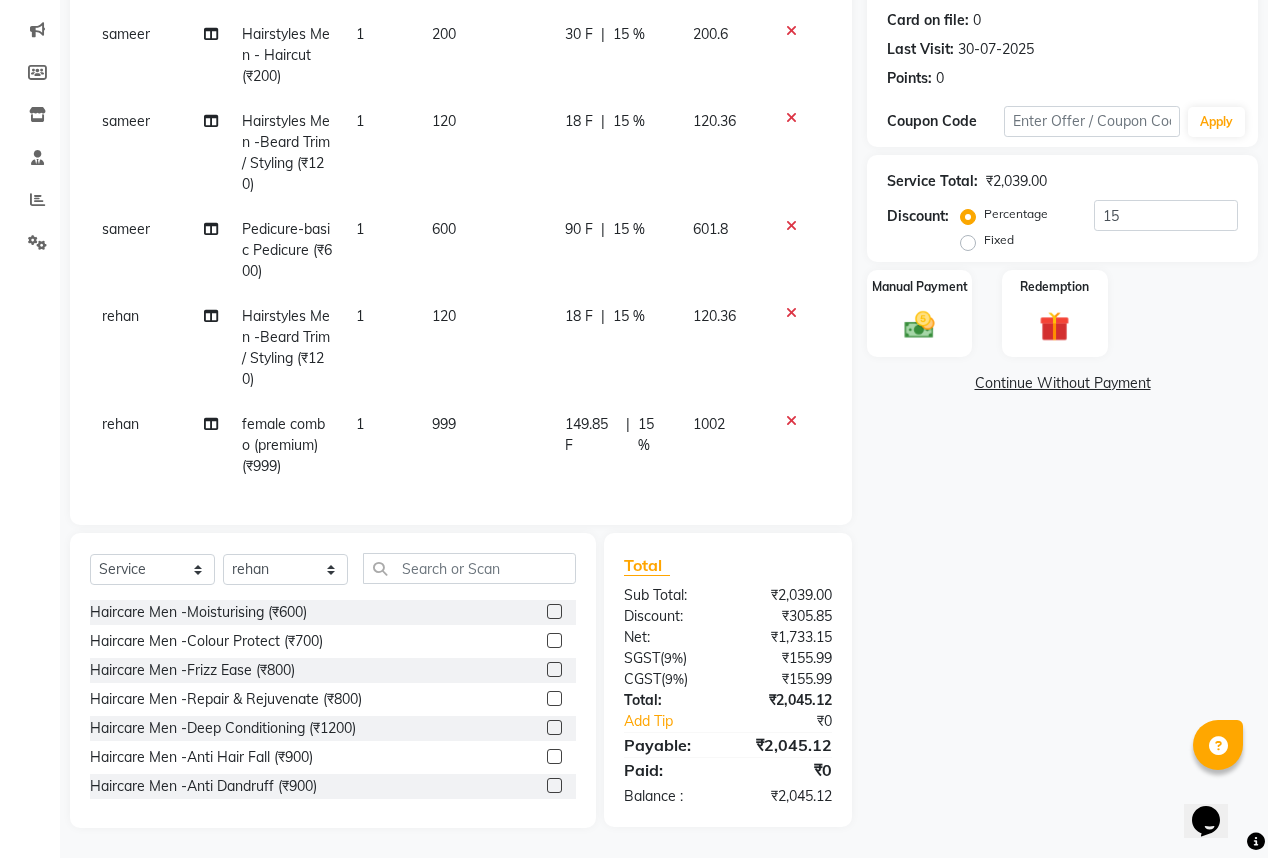 click on "1002" 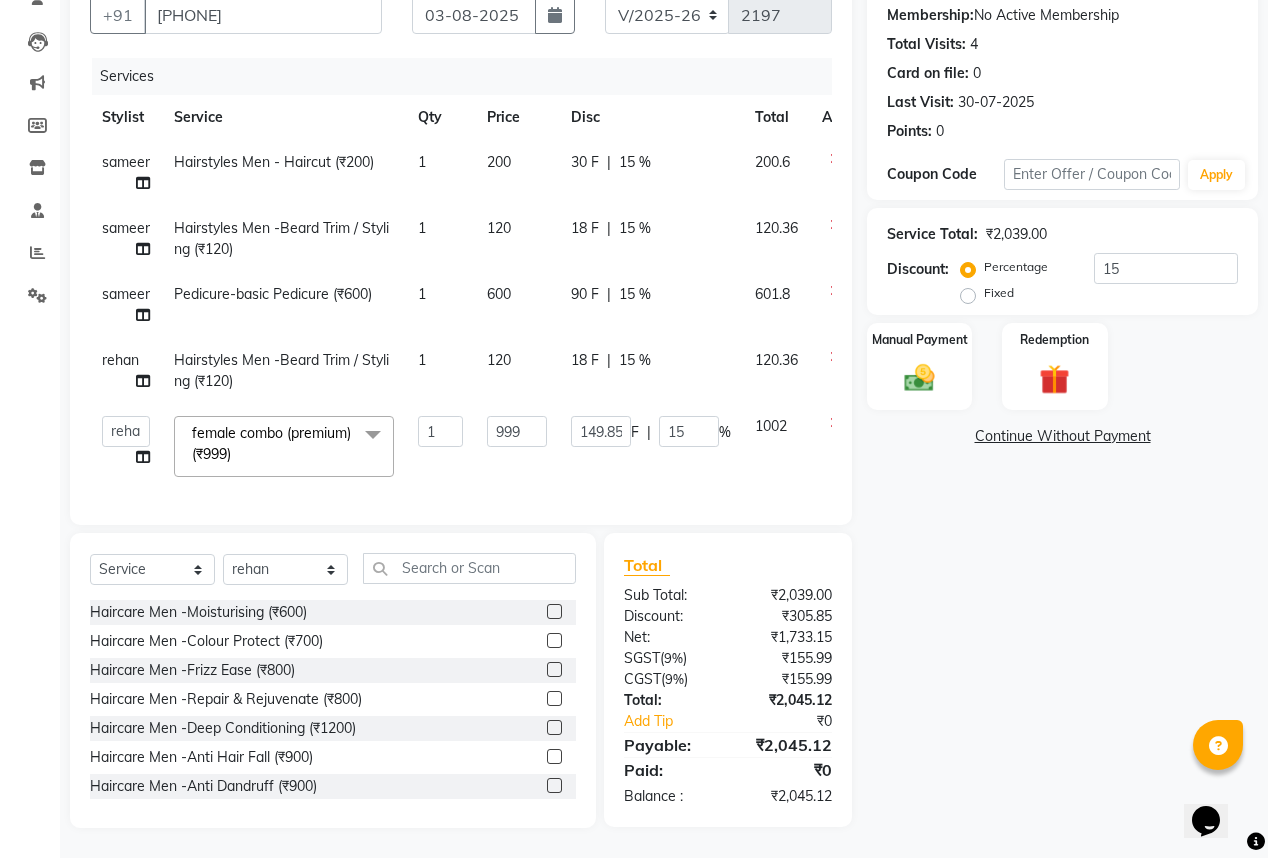 scroll, scrollTop: 201, scrollLeft: 0, axis: vertical 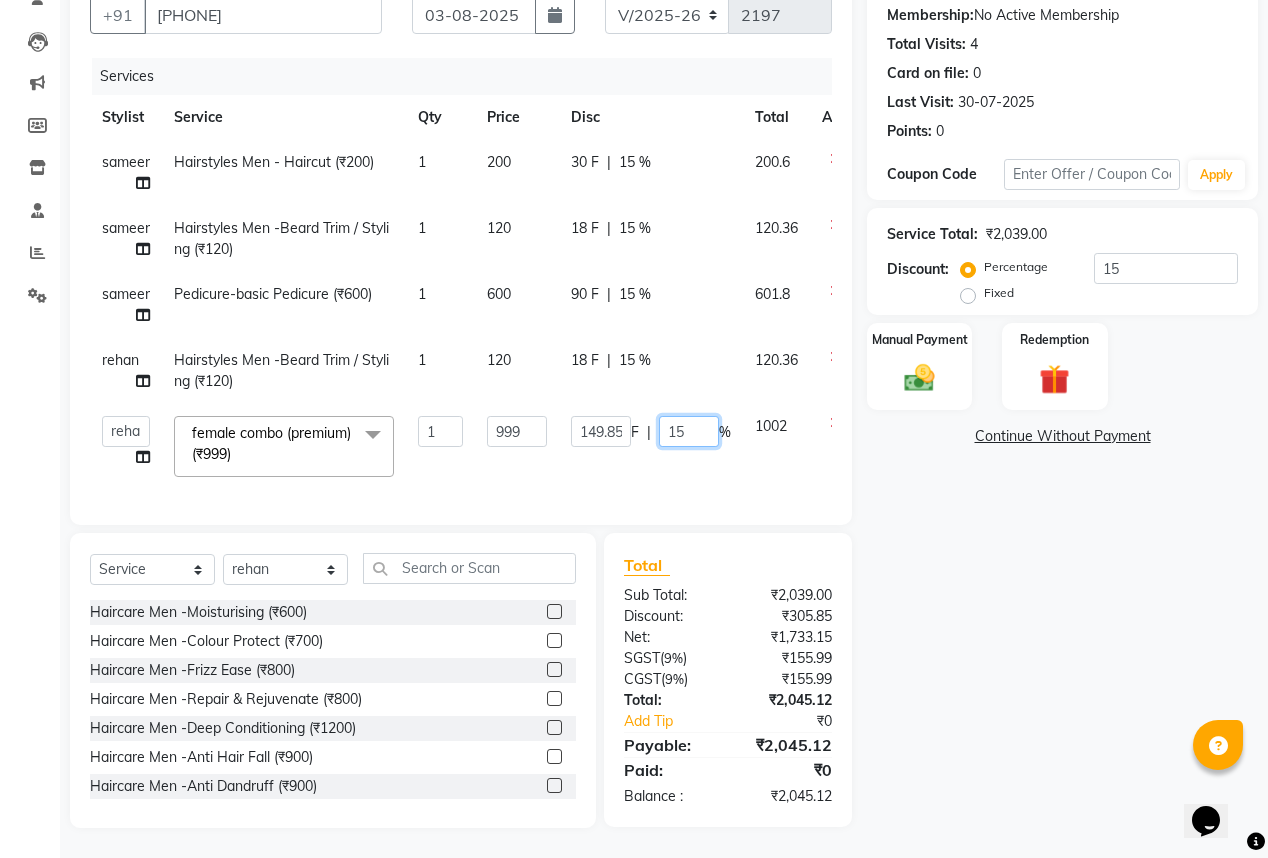 click on "15" 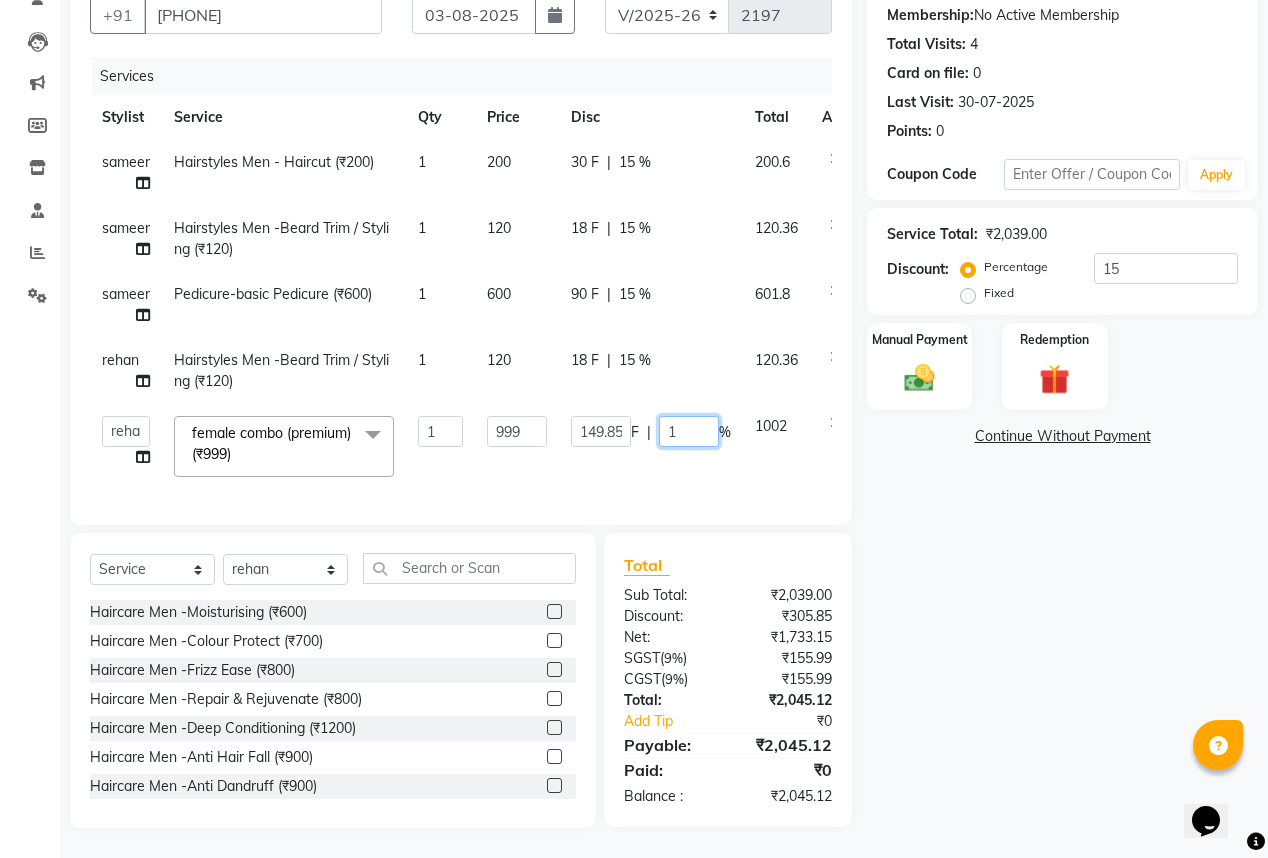 type 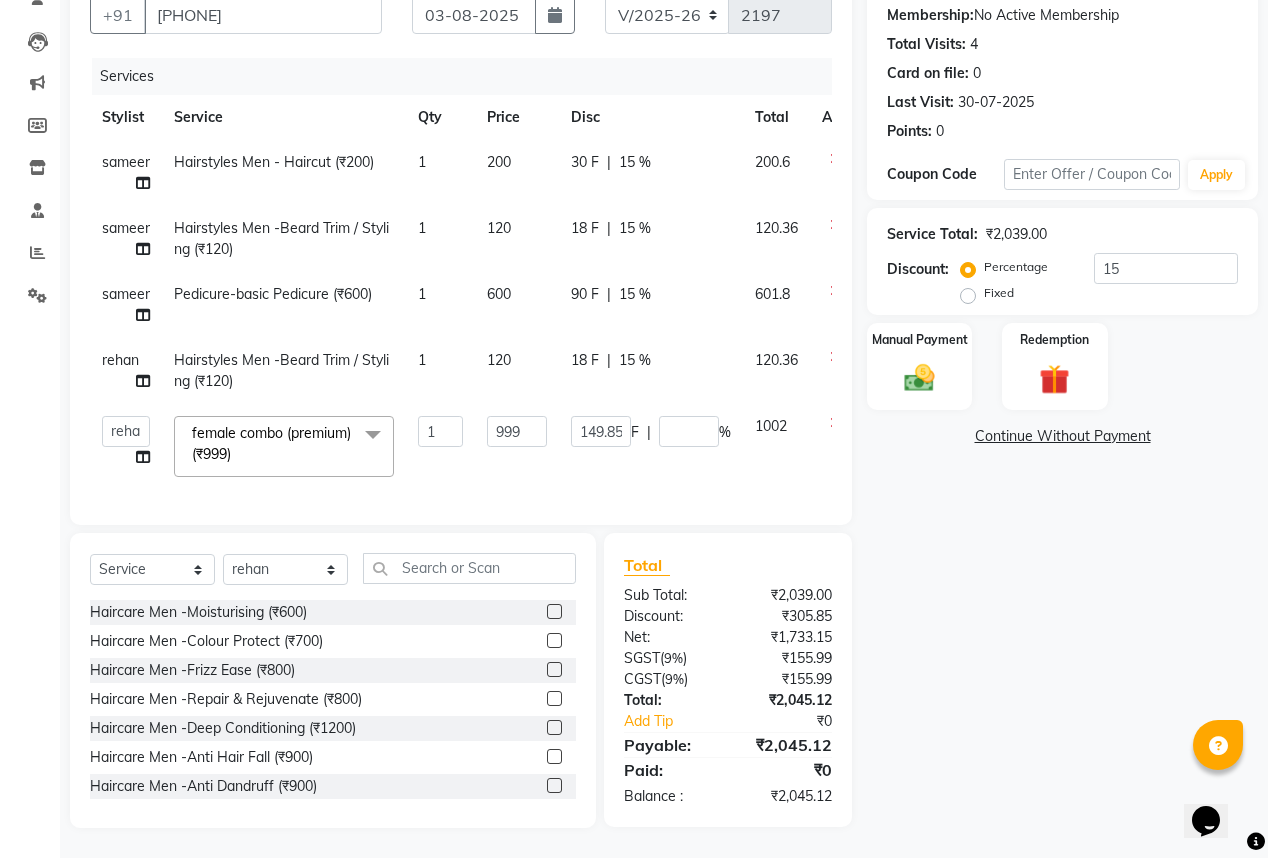 click on "Name: Nikhil  Membership:  No Active Membership  Total Visits:  4 Card on file:  0 Last Visit:   30-07-2025 Points:   0  Coupon Code Apply Service Total:  ₹2,039.00  Discount:  Percentage   Fixed  15 Manual Payment Redemption  Continue Without Payment" 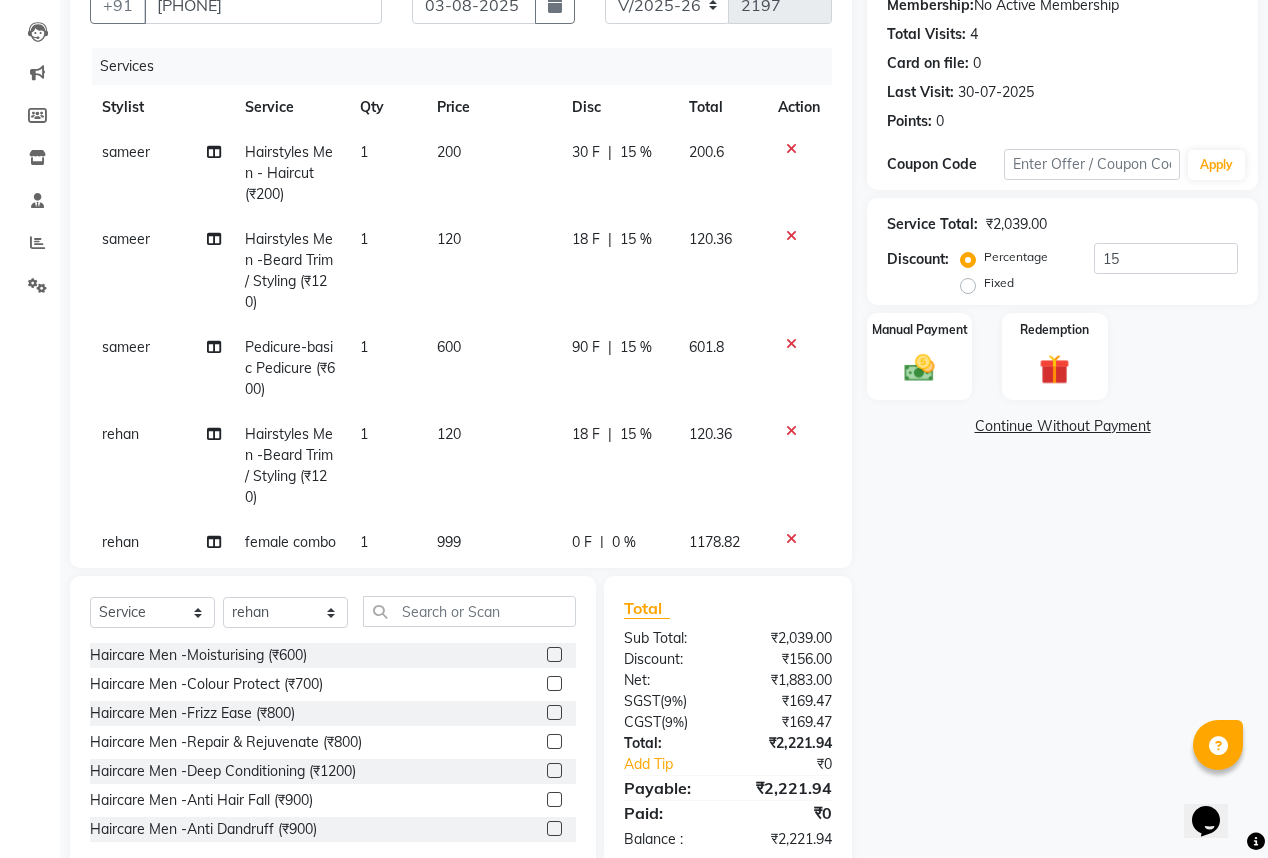 scroll, scrollTop: 243, scrollLeft: 0, axis: vertical 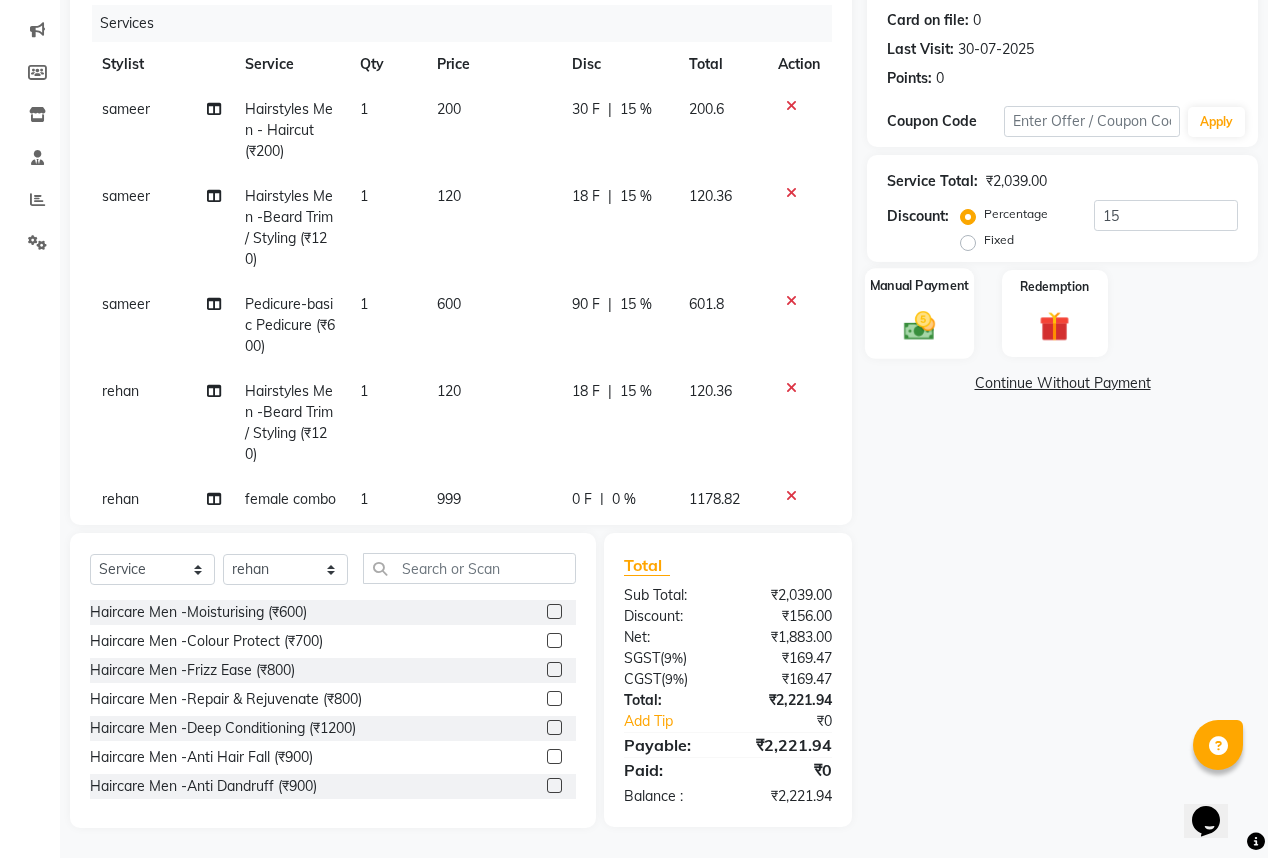 click 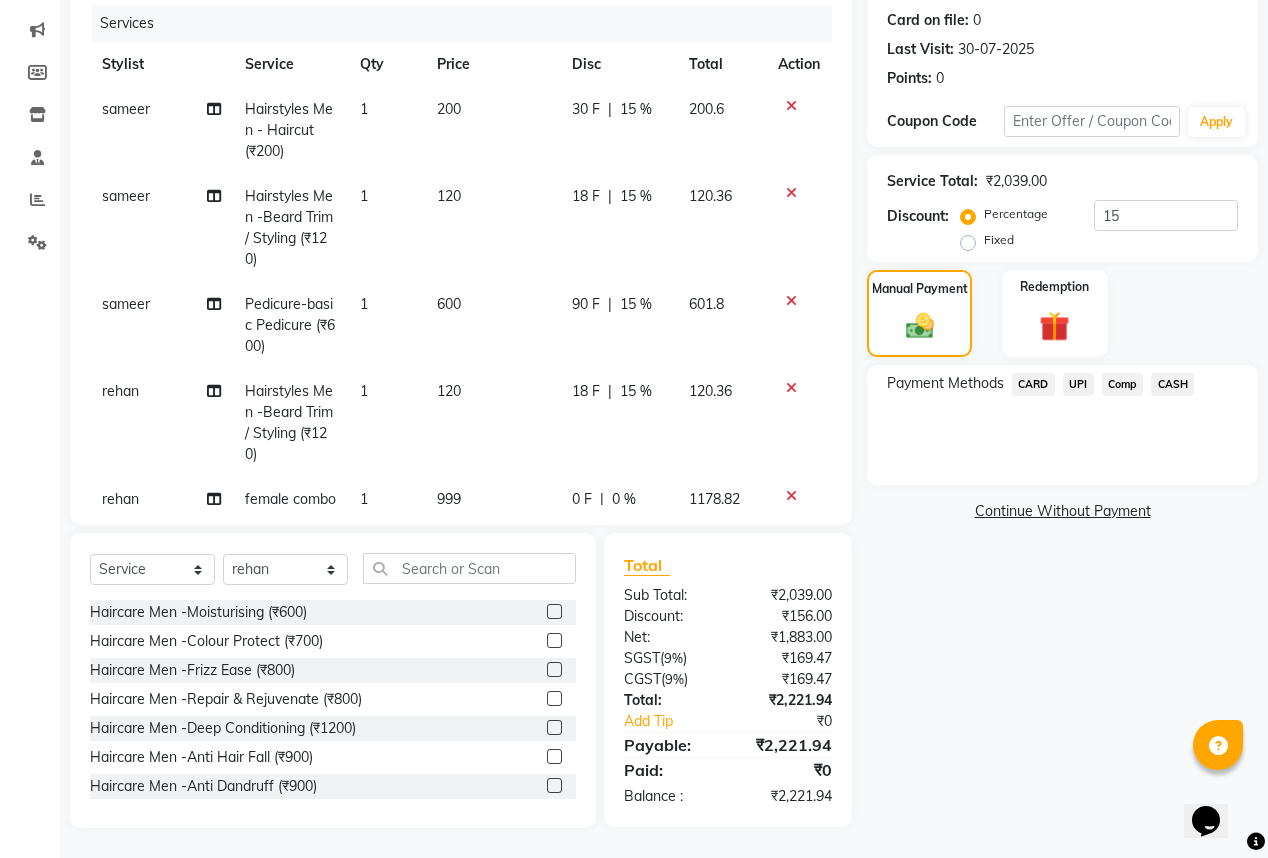 click on "UPI" 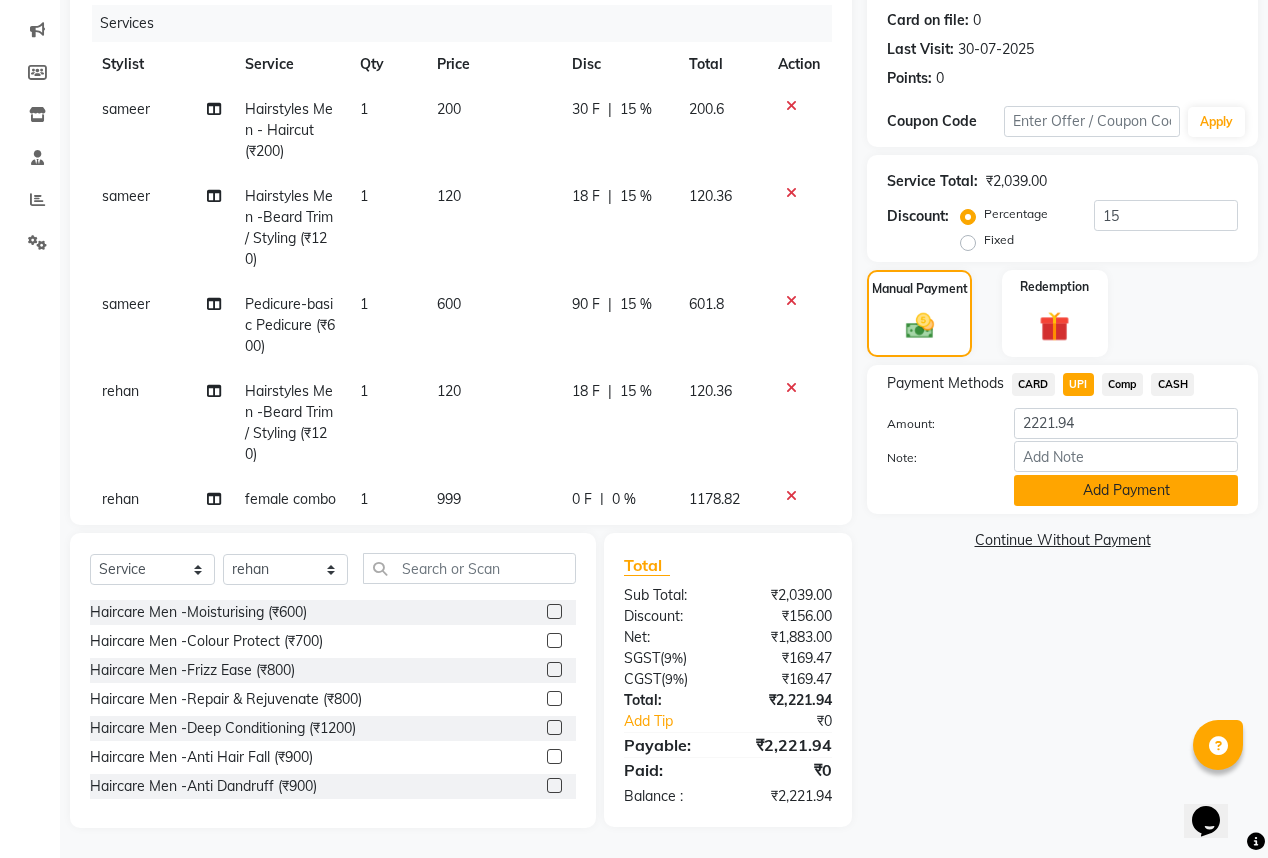 click on "Add Payment" 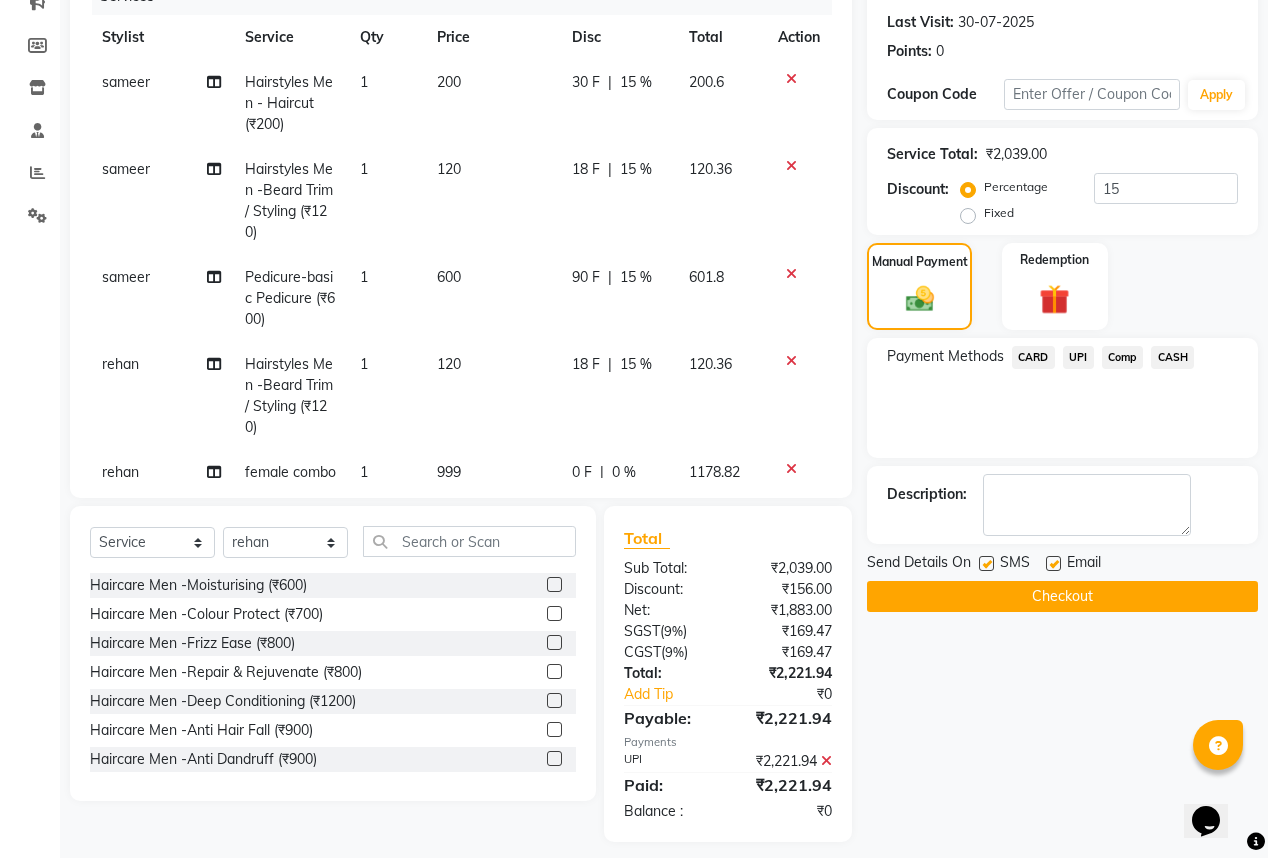 scroll, scrollTop: 284, scrollLeft: 0, axis: vertical 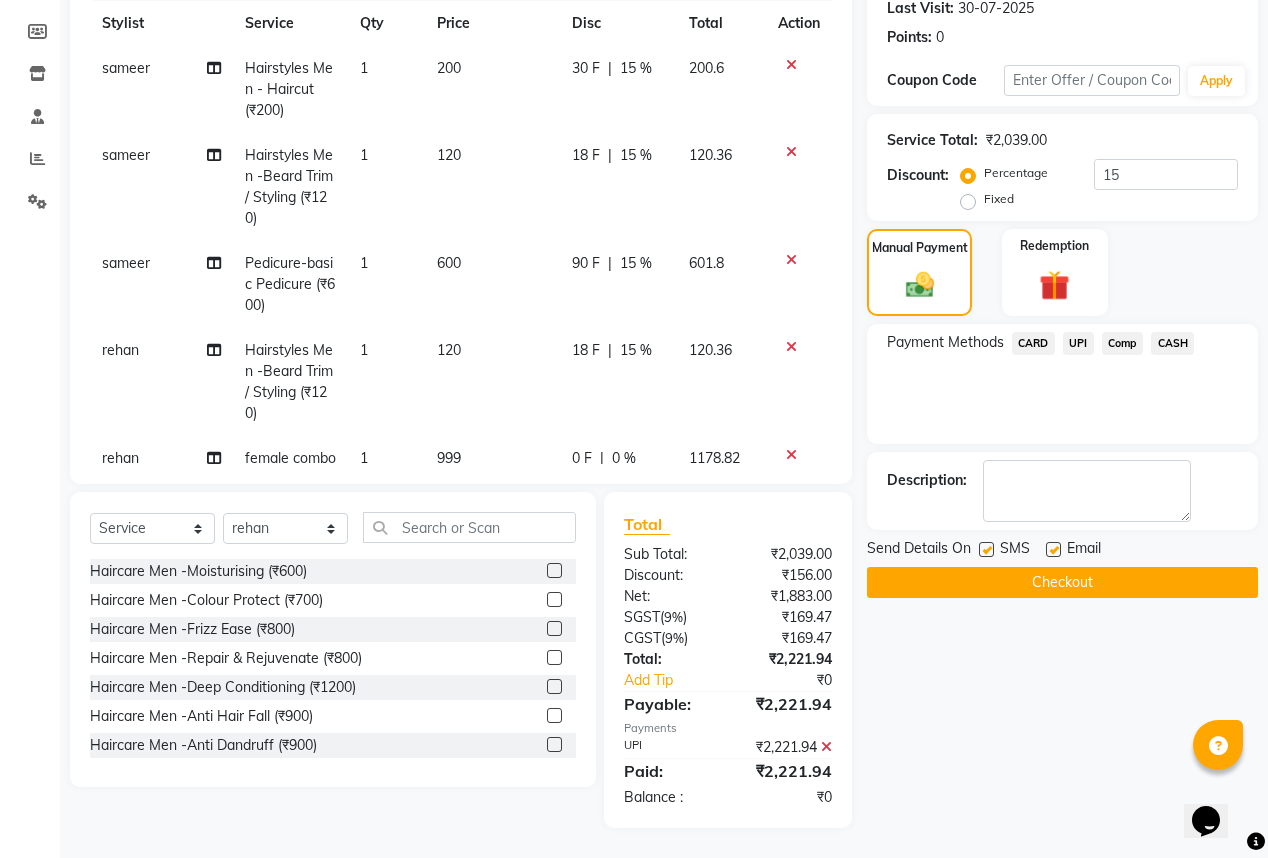 click 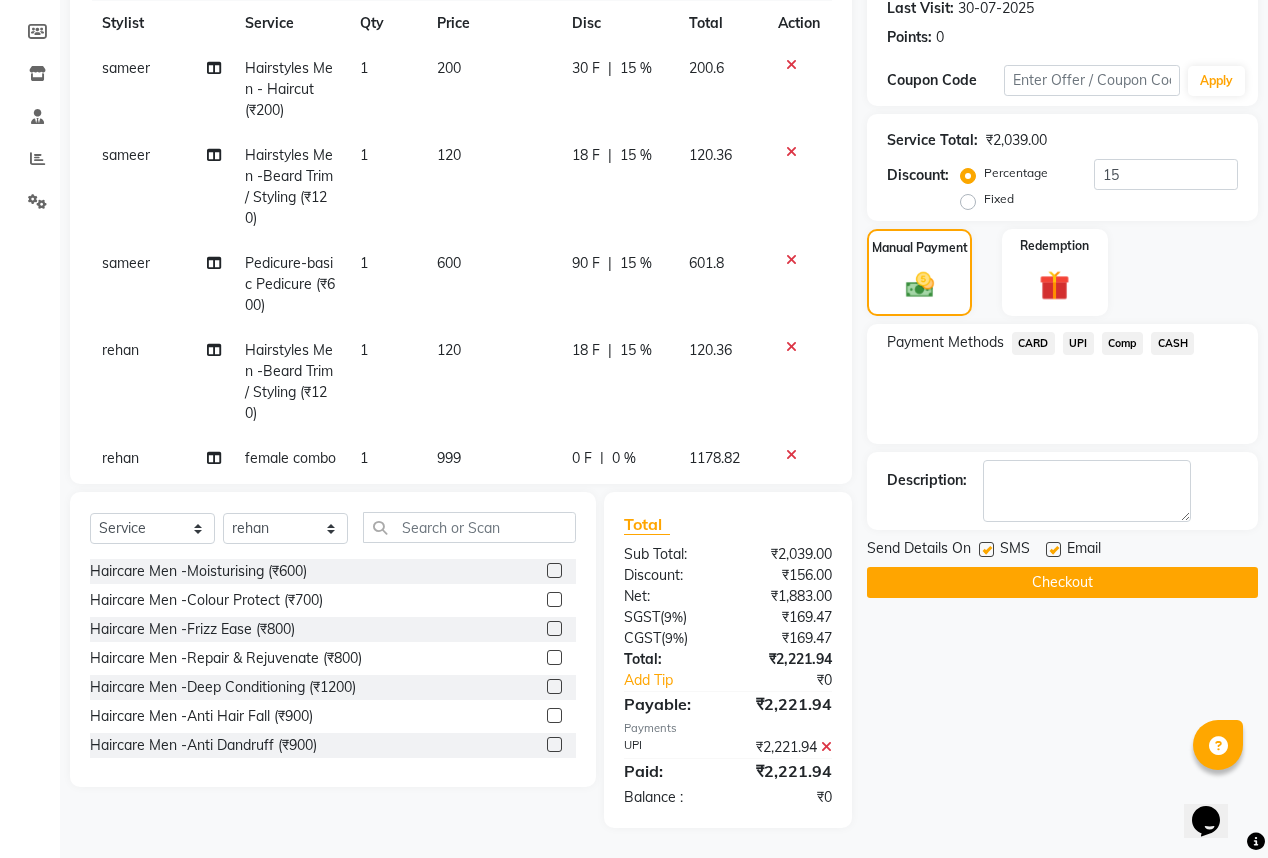 checkbox on "false" 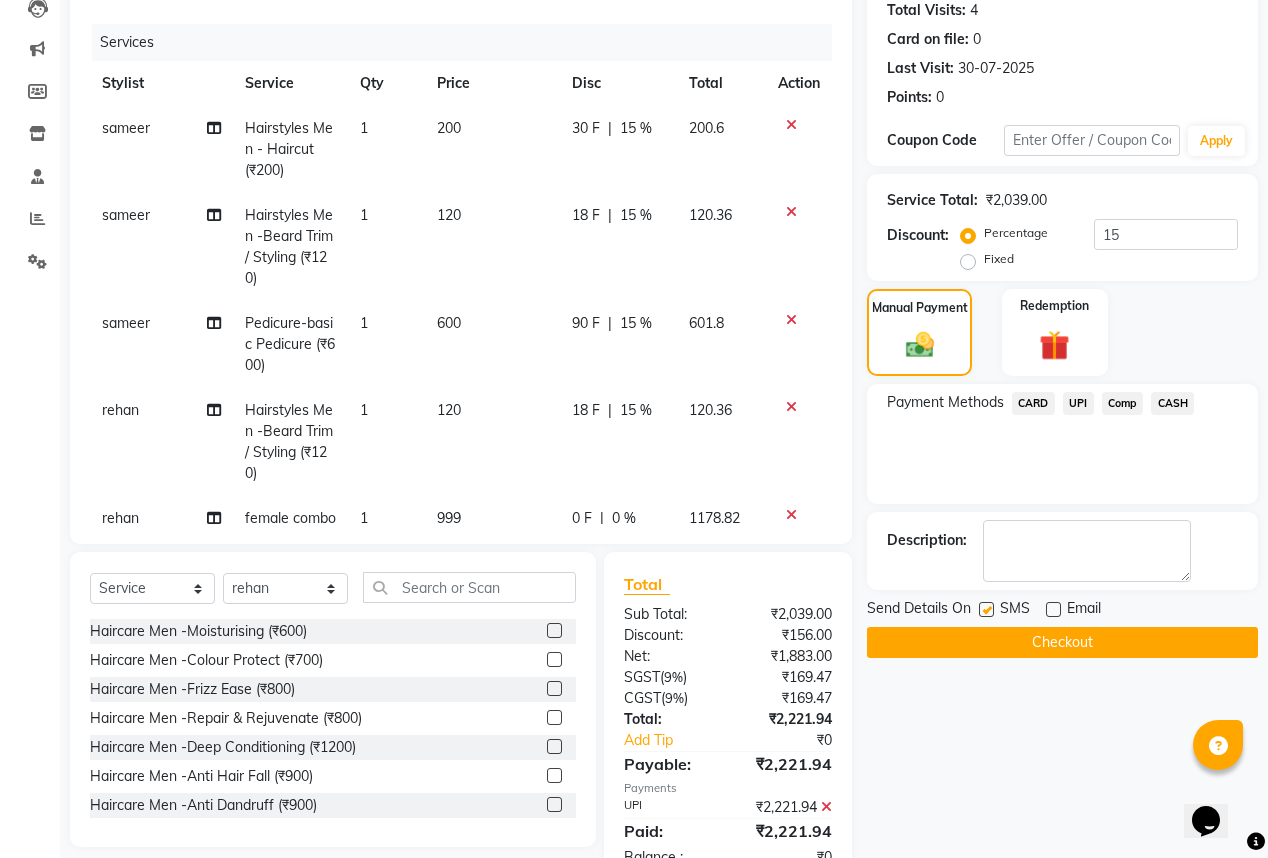 scroll, scrollTop: 240, scrollLeft: 0, axis: vertical 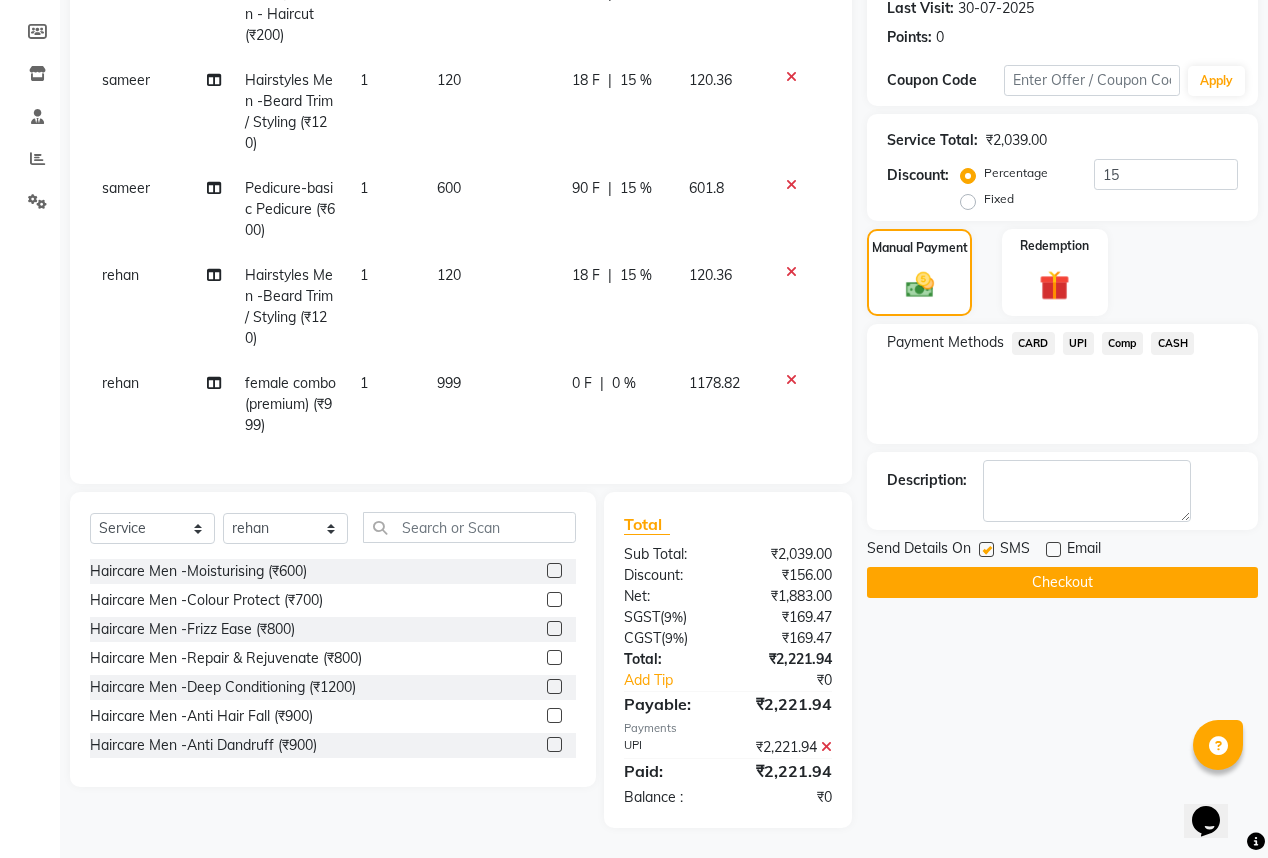 click on "Checkout" 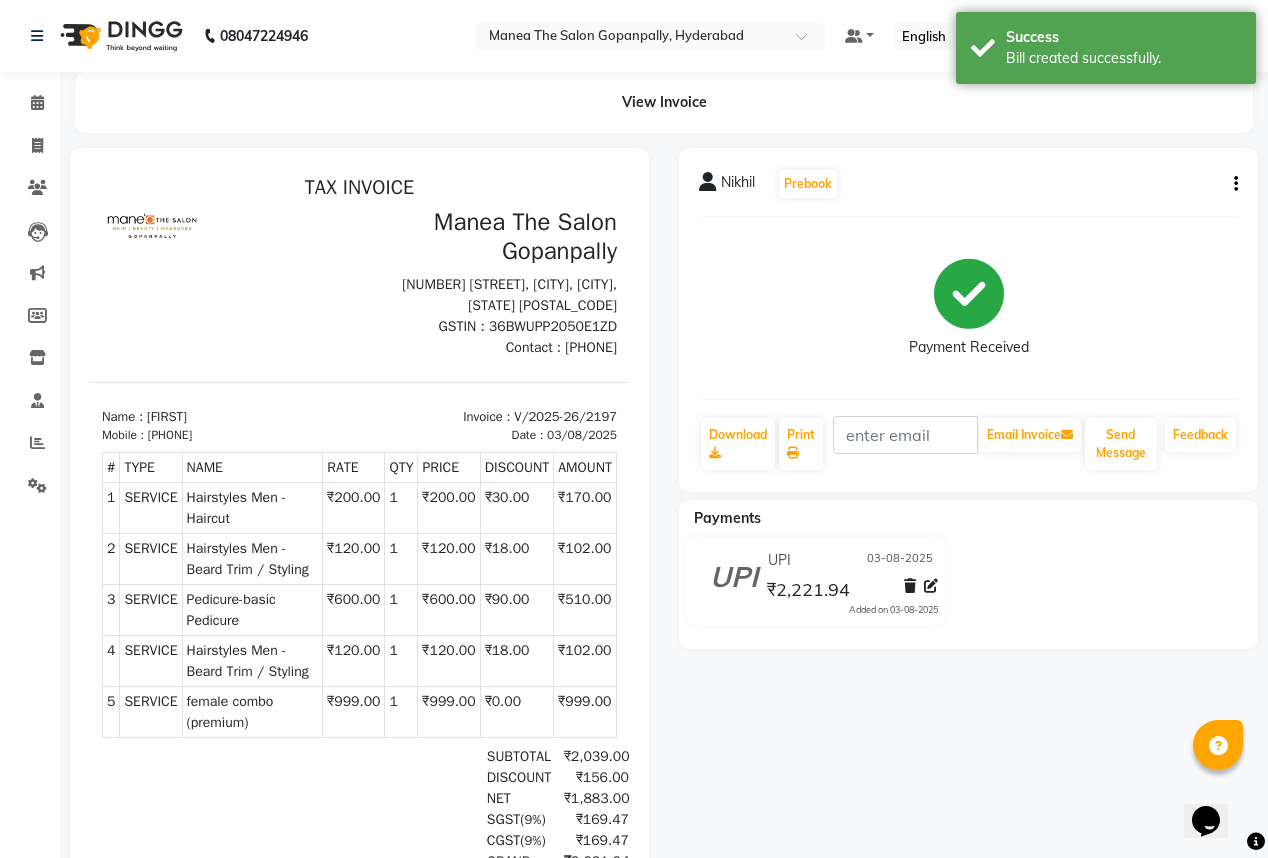 scroll, scrollTop: 0, scrollLeft: 0, axis: both 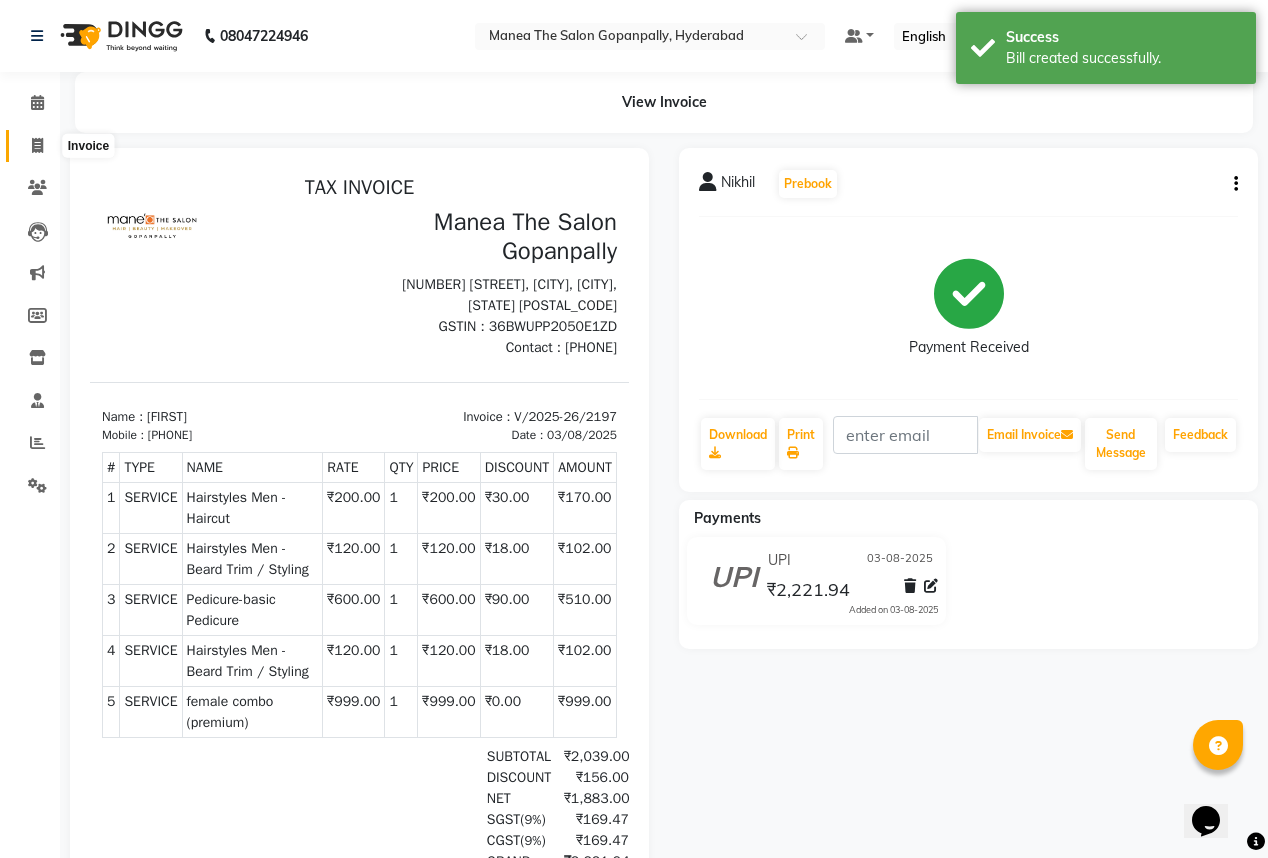 click 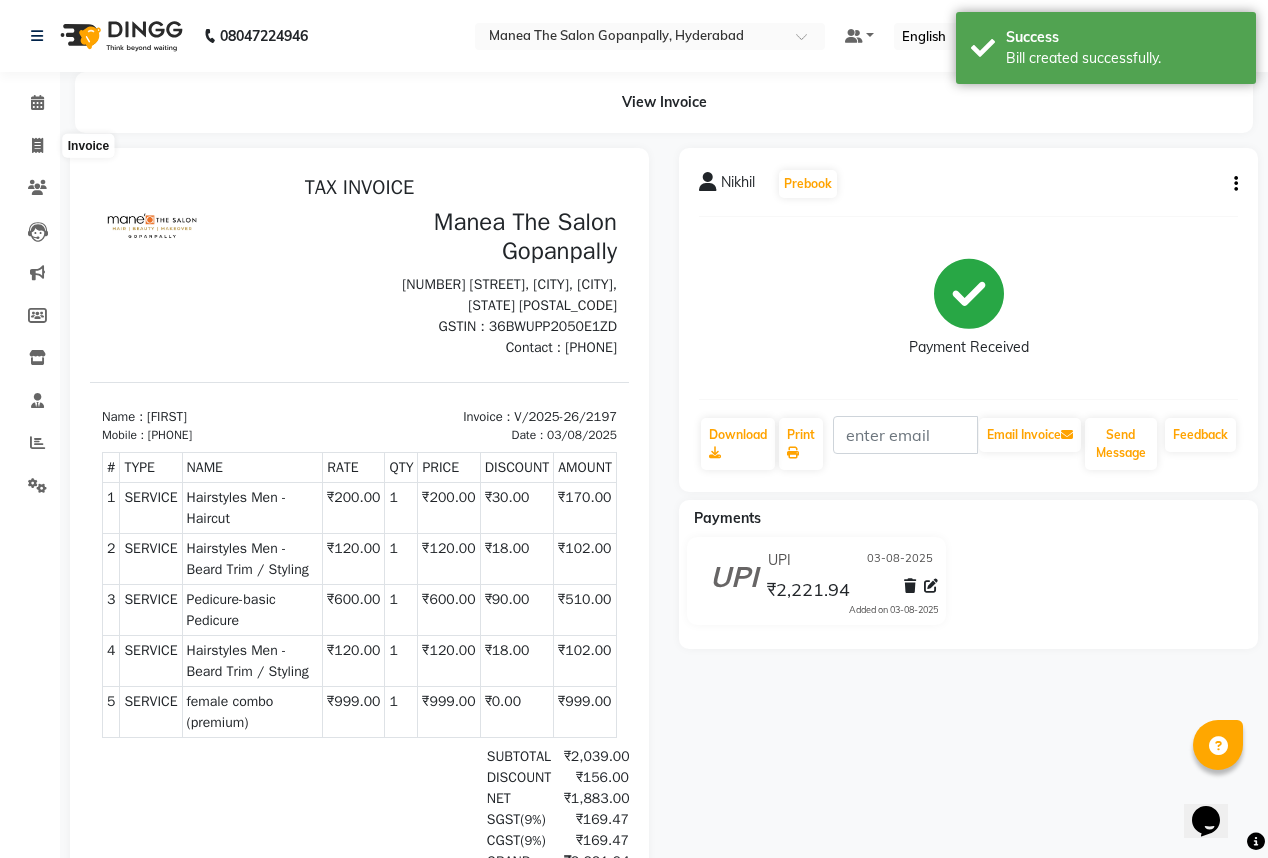 select on "7027" 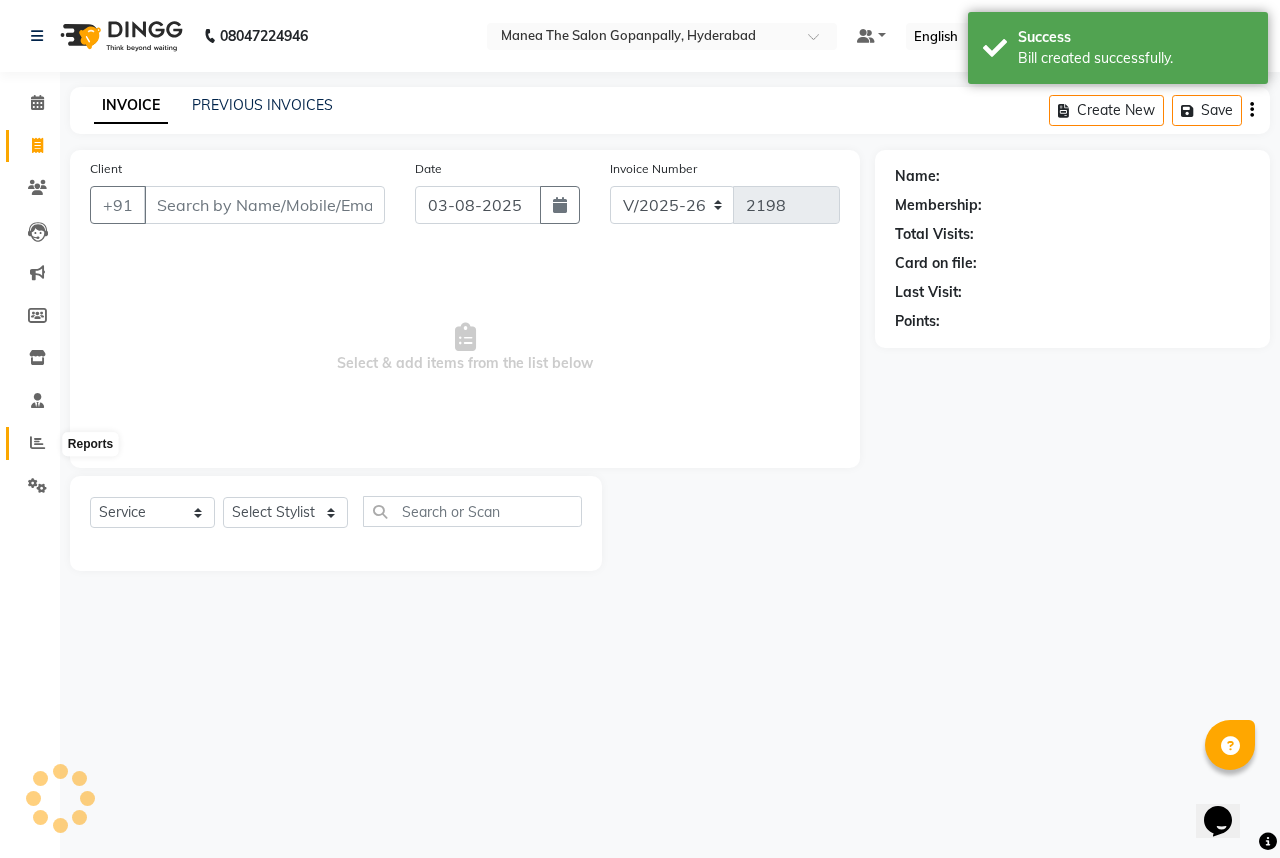 click 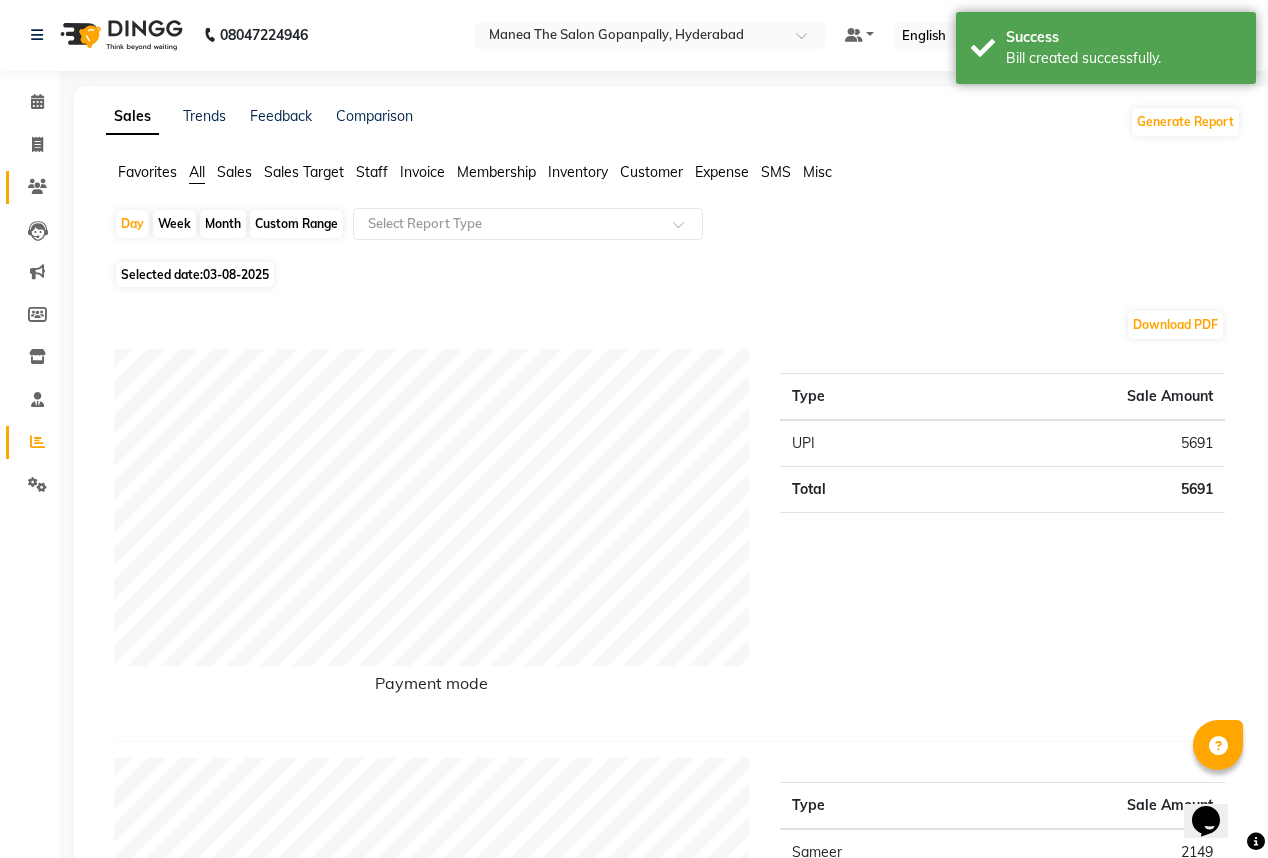 scroll, scrollTop: 0, scrollLeft: 0, axis: both 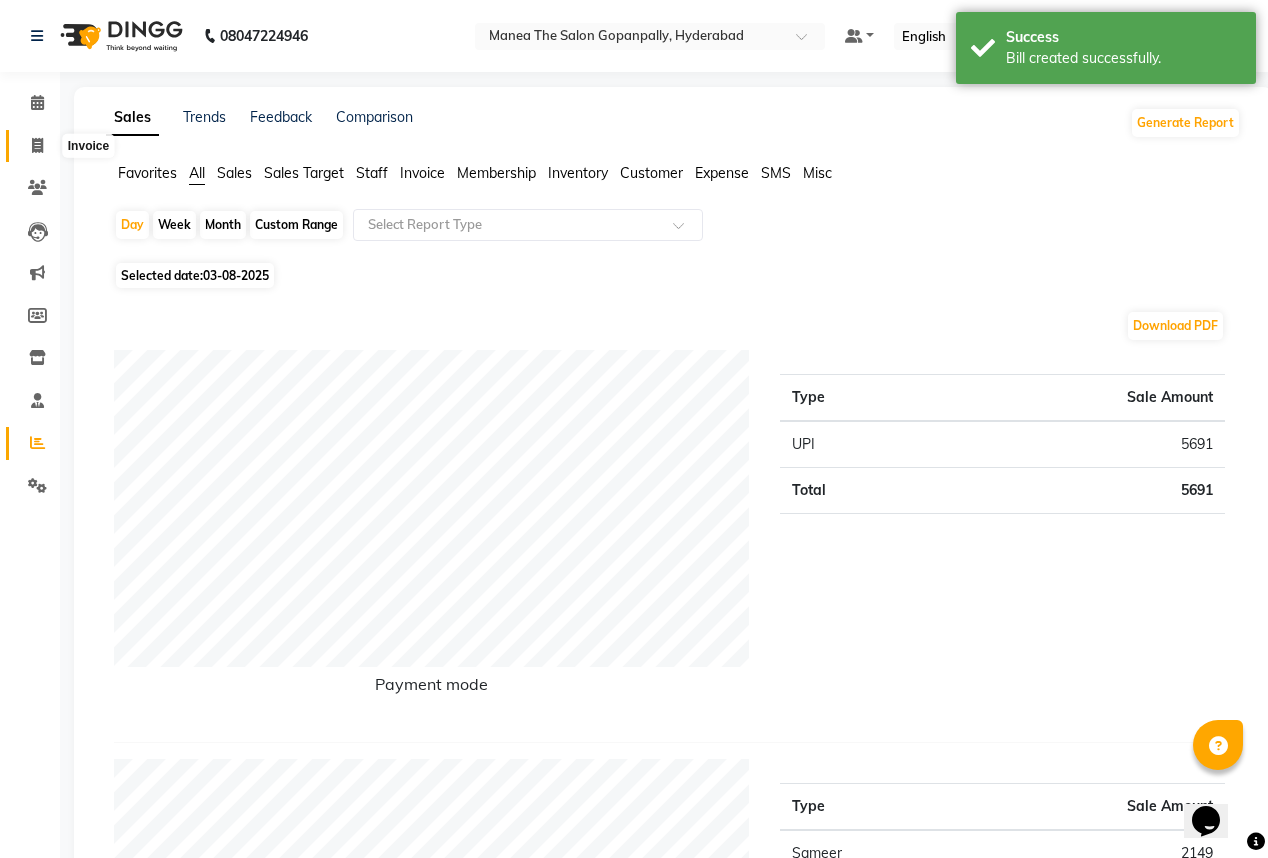 click 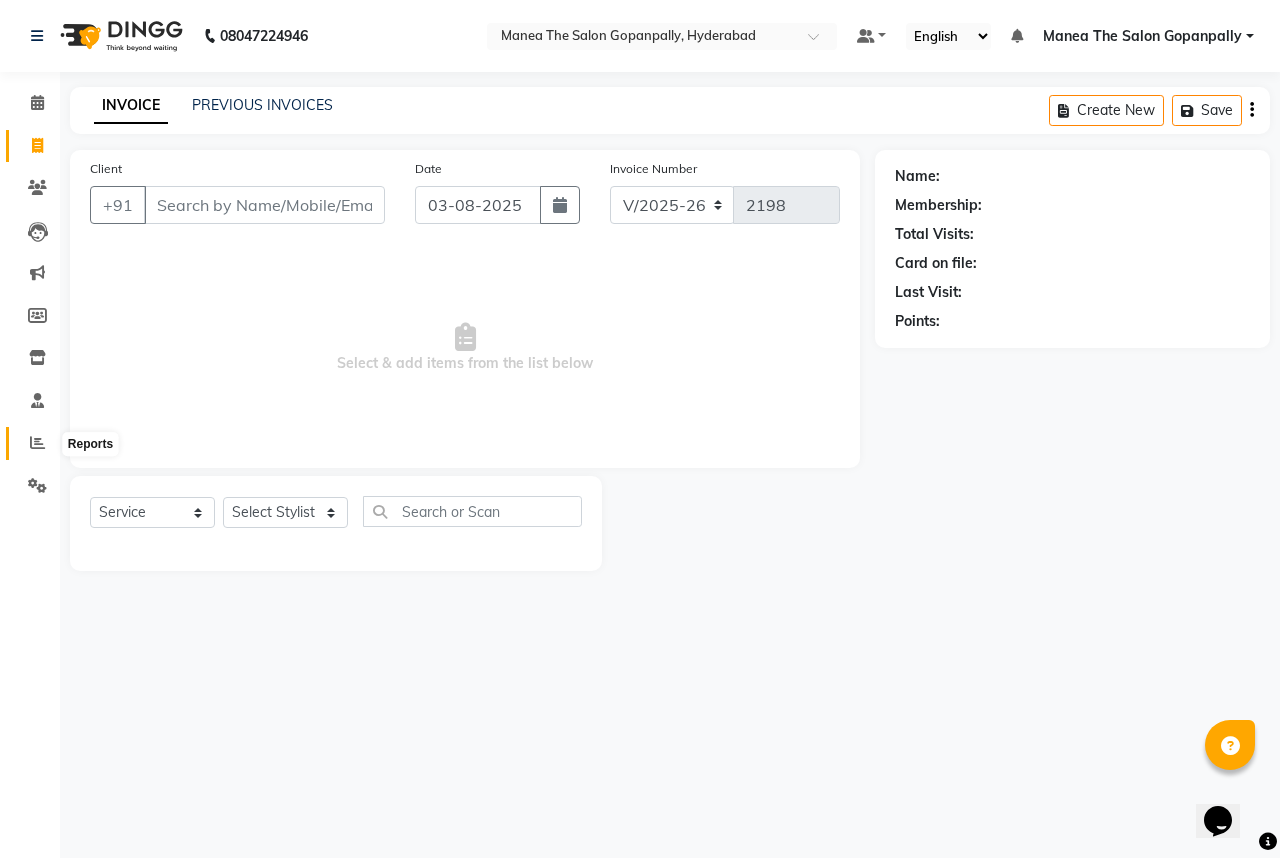 click 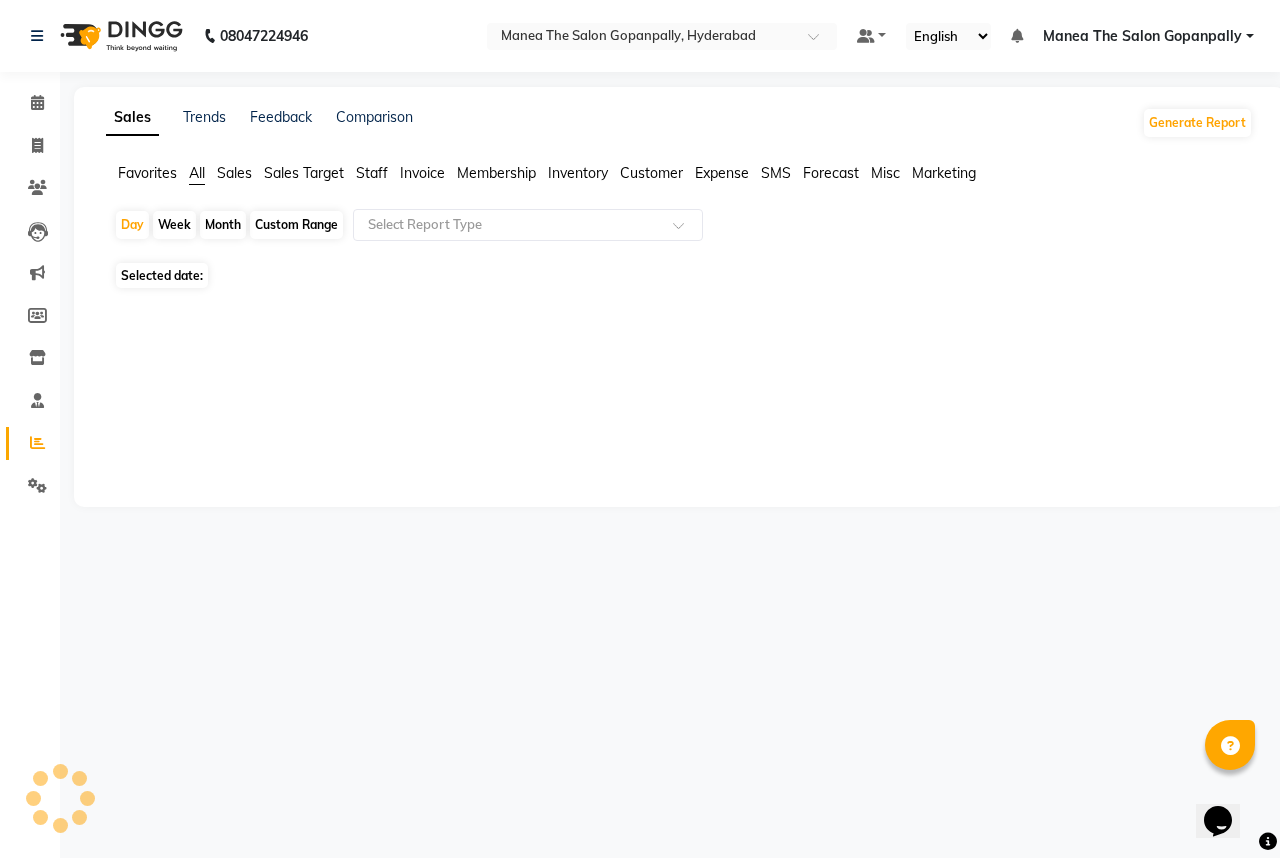 click 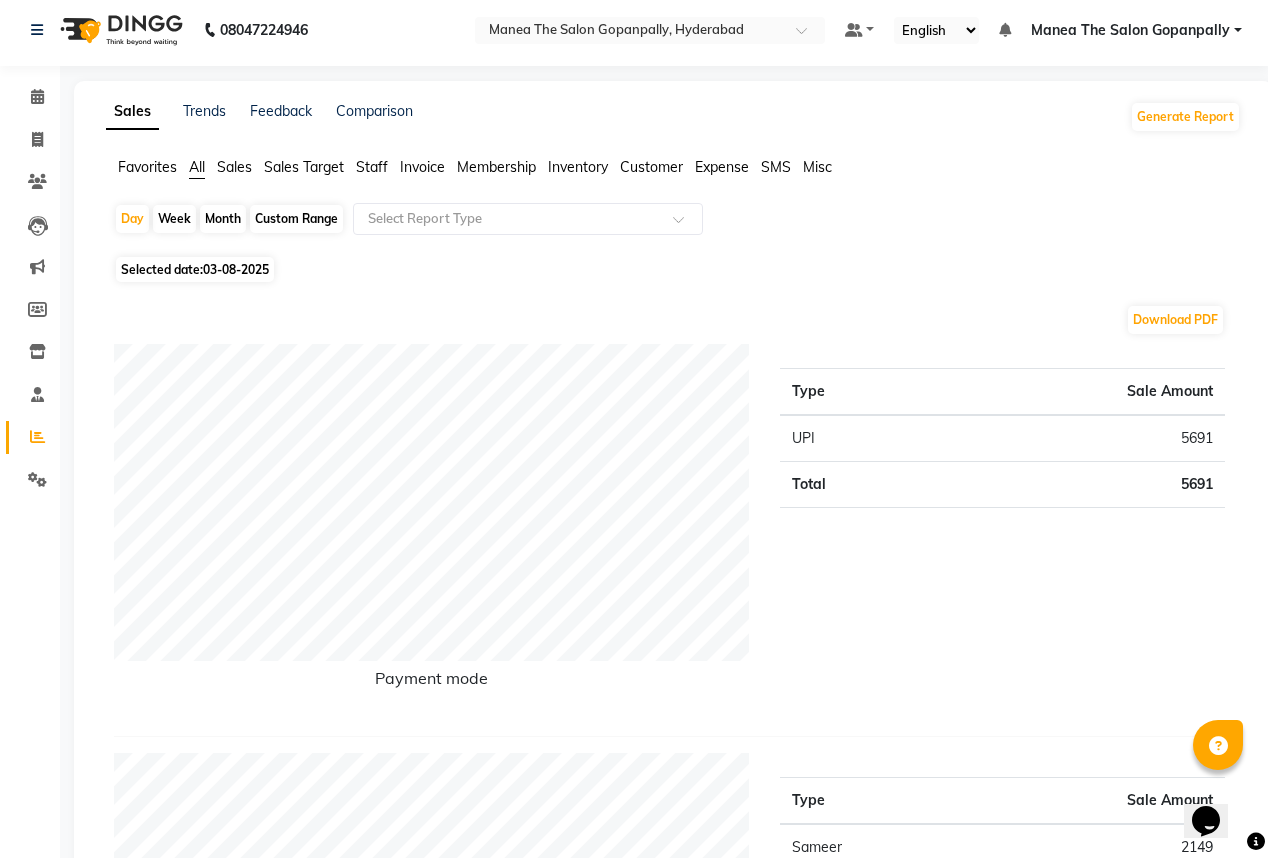 scroll, scrollTop: 0, scrollLeft: 0, axis: both 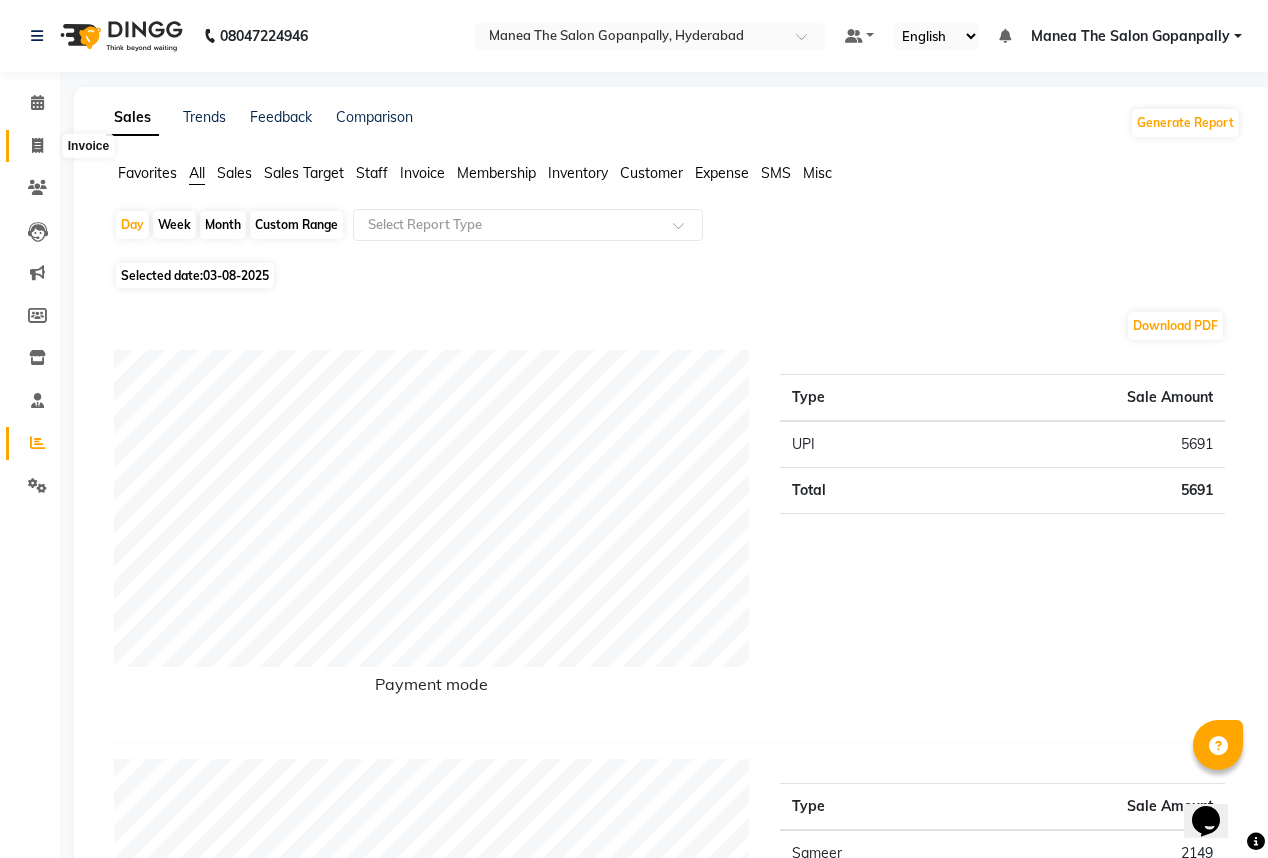 click 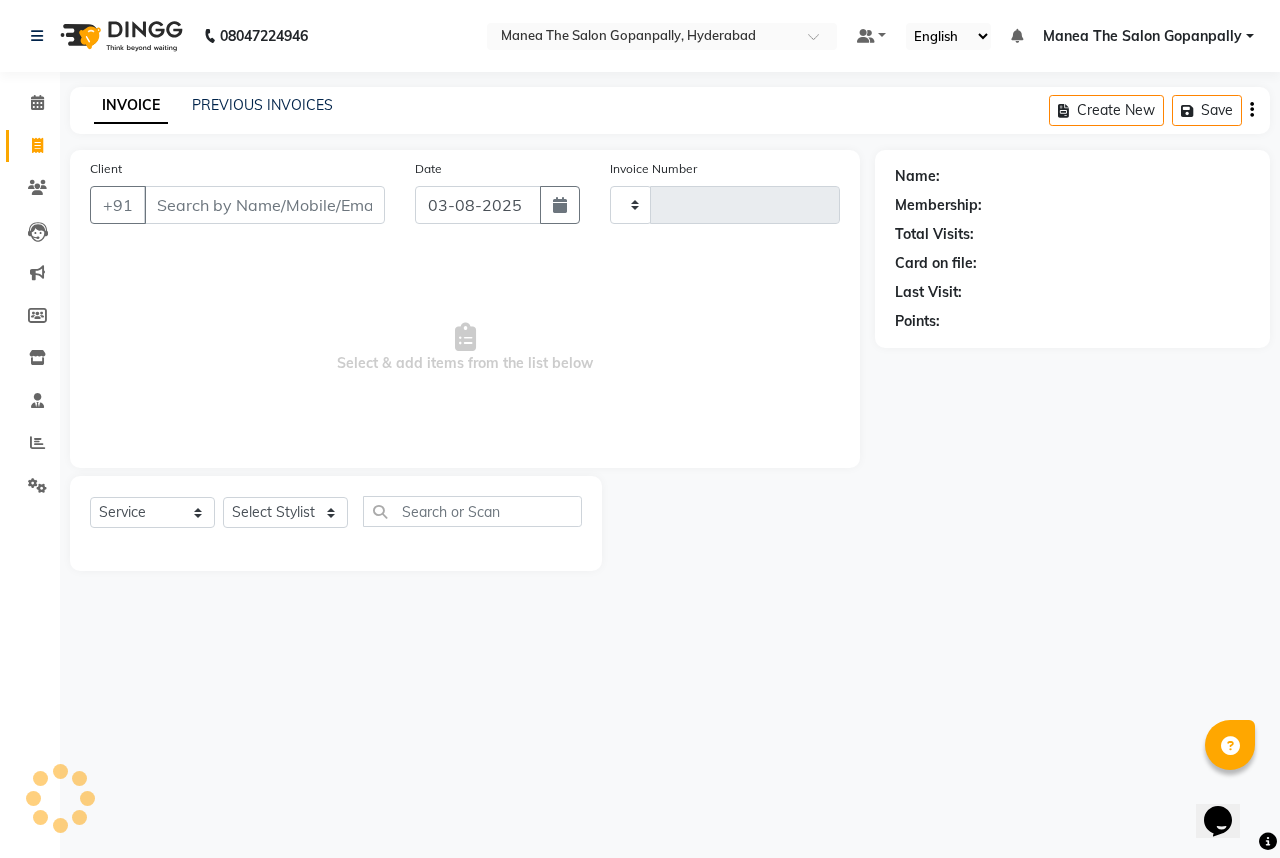 type on "2198" 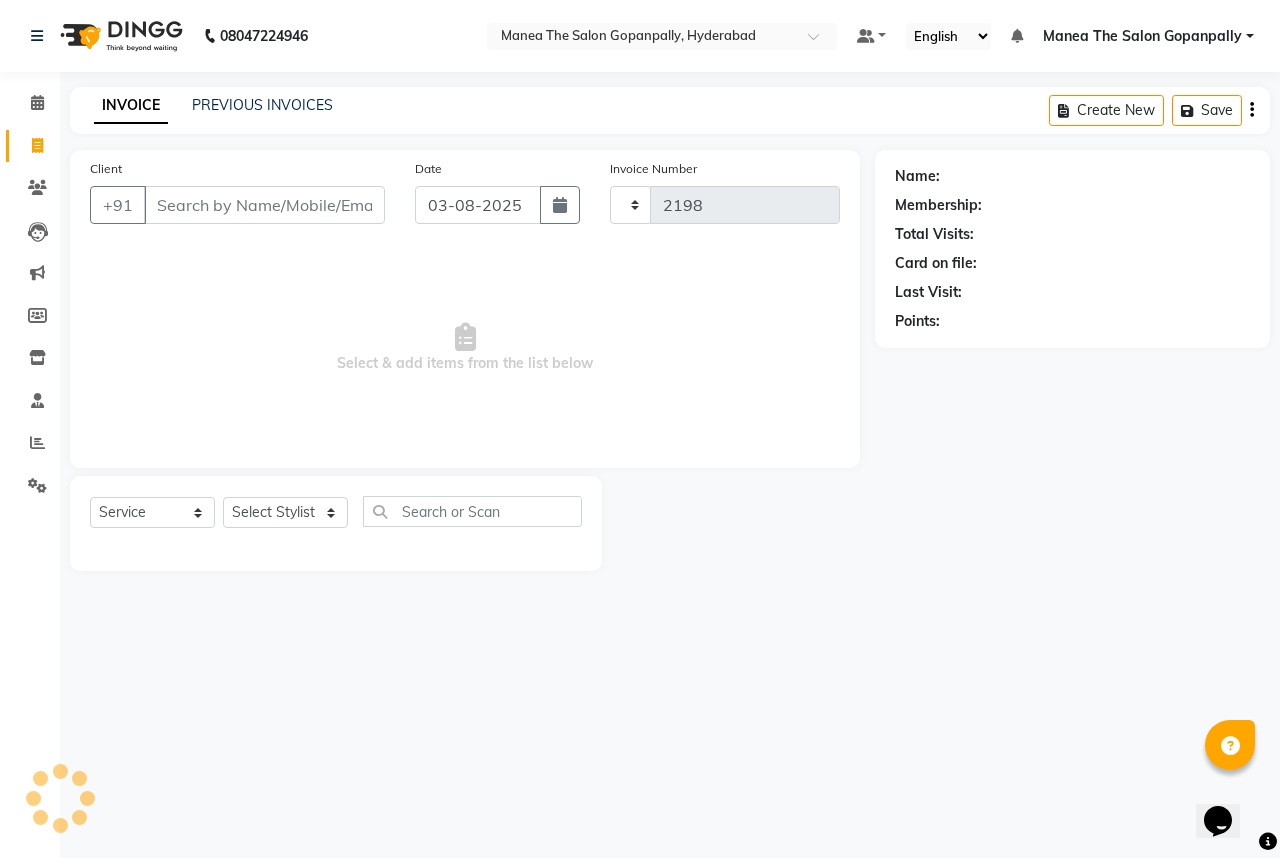 select on "7027" 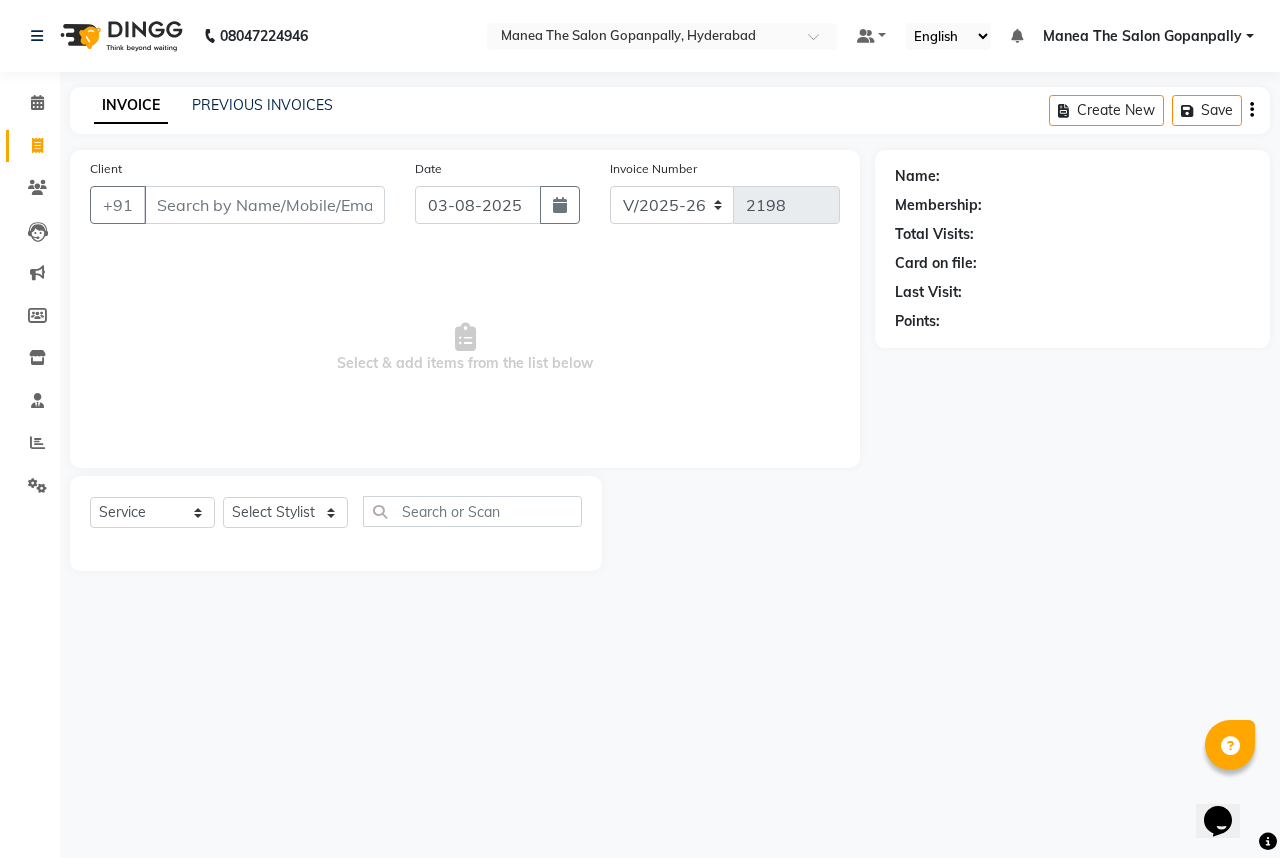 drag, startPoint x: 339, startPoint y: 186, endPoint x: 327, endPoint y: 200, distance: 18.439089 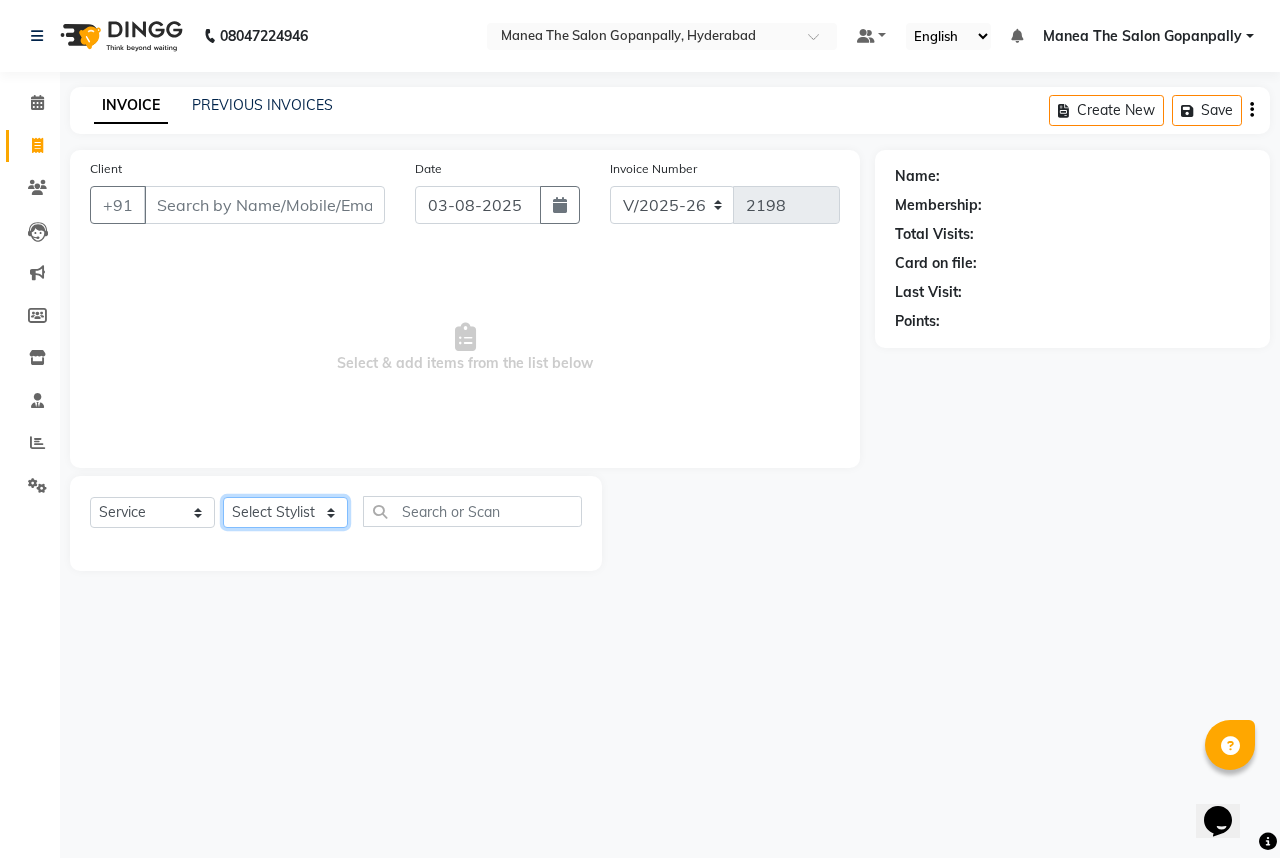 click on "Select Stylist Anand AVANTHI Haider  indu IRFAN keerthi rehan sameer saritha zubair" 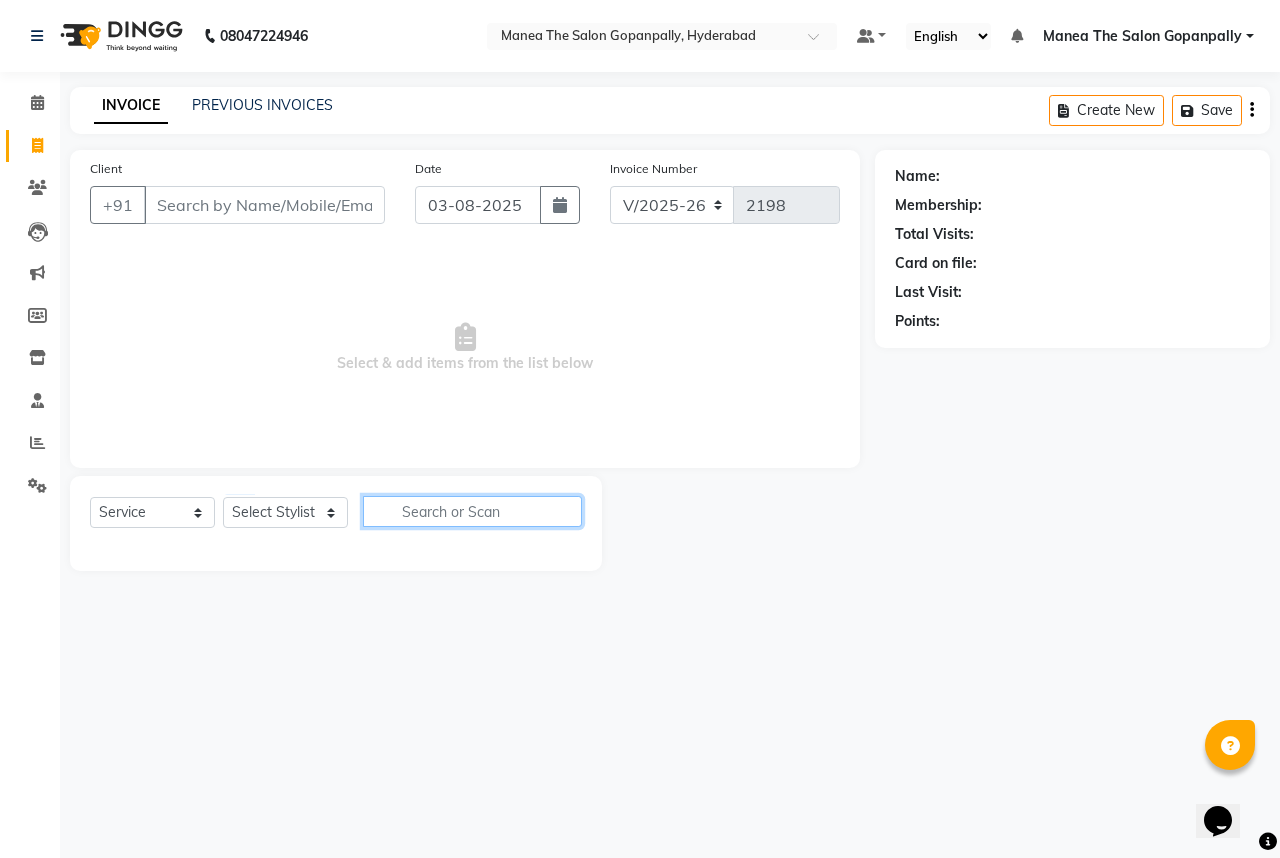 click 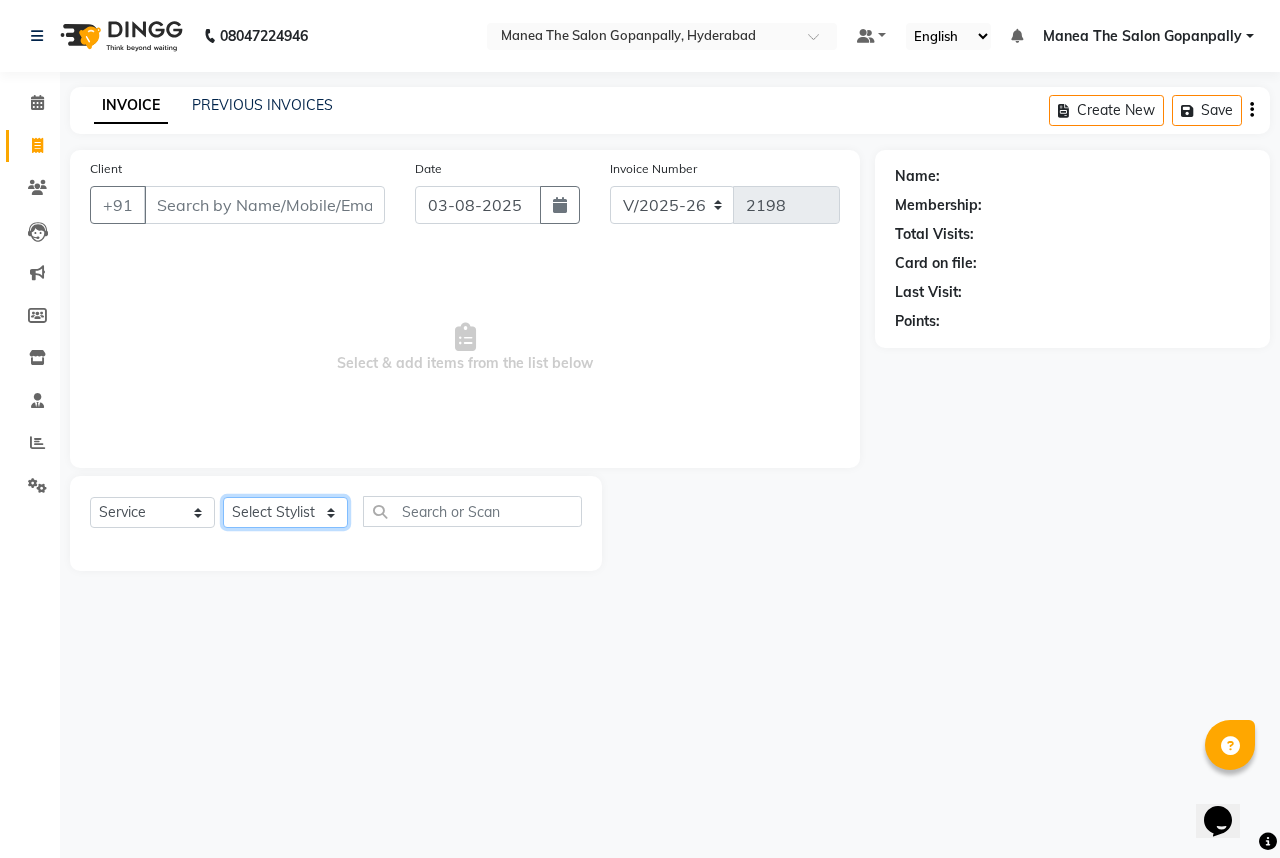 click on "Select Stylist Anand AVANTHI Haider  indu IRFAN keerthi rehan sameer saritha zubair" 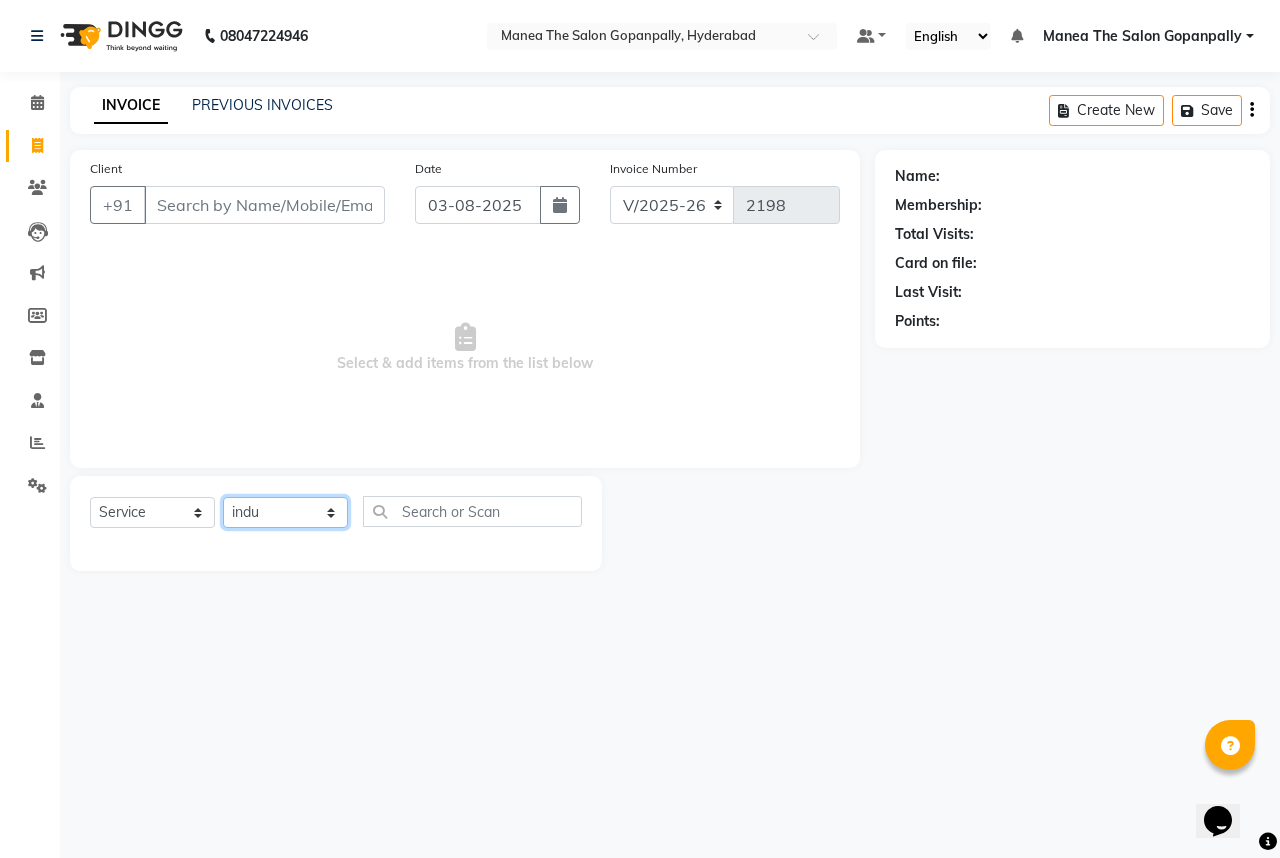 click on "Select Stylist Anand AVANTHI Haider  indu IRFAN keerthi rehan sameer saritha zubair" 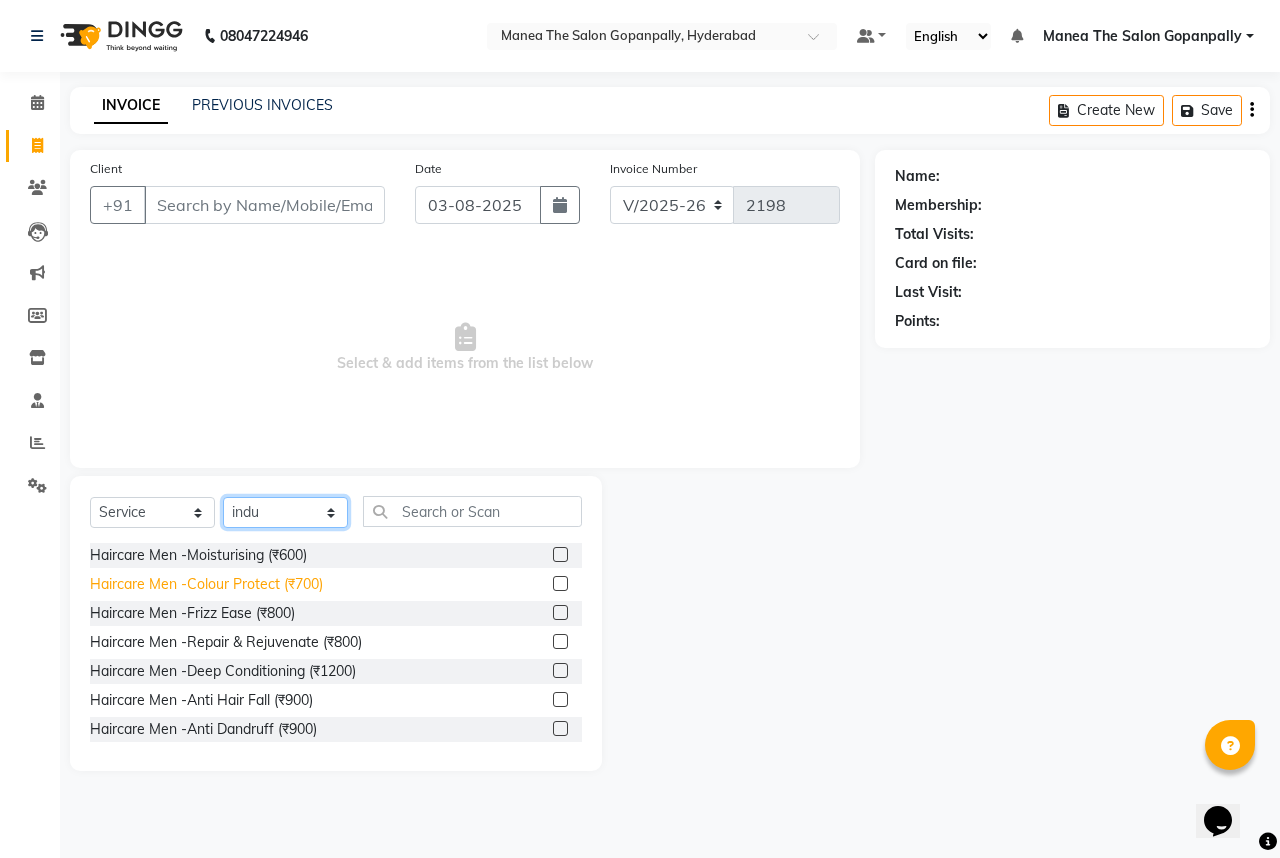 drag, startPoint x: 310, startPoint y: 504, endPoint x: 300, endPoint y: 592, distance: 88.56636 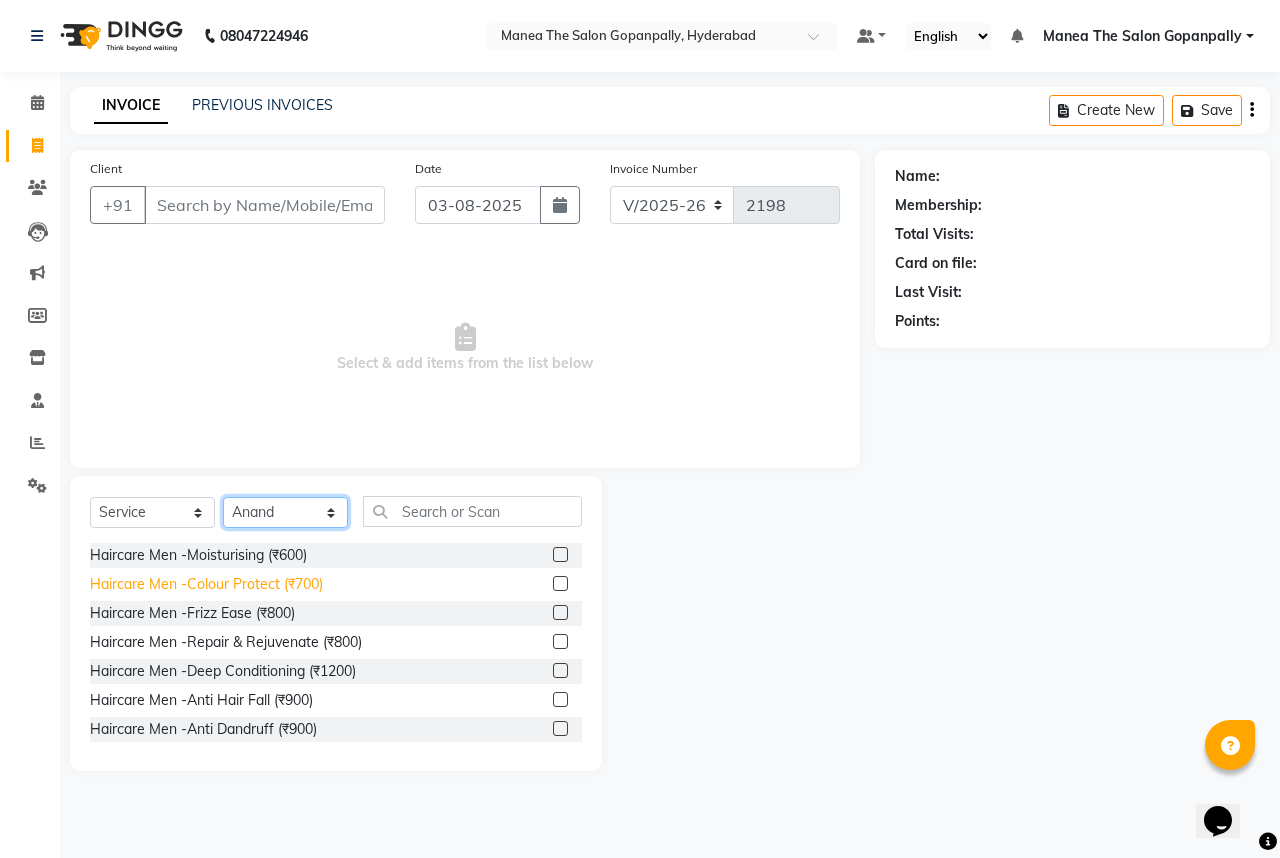 click on "Select Stylist Anand AVANTHI Haider  indu IRFAN keerthi rehan sameer saritha zubair" 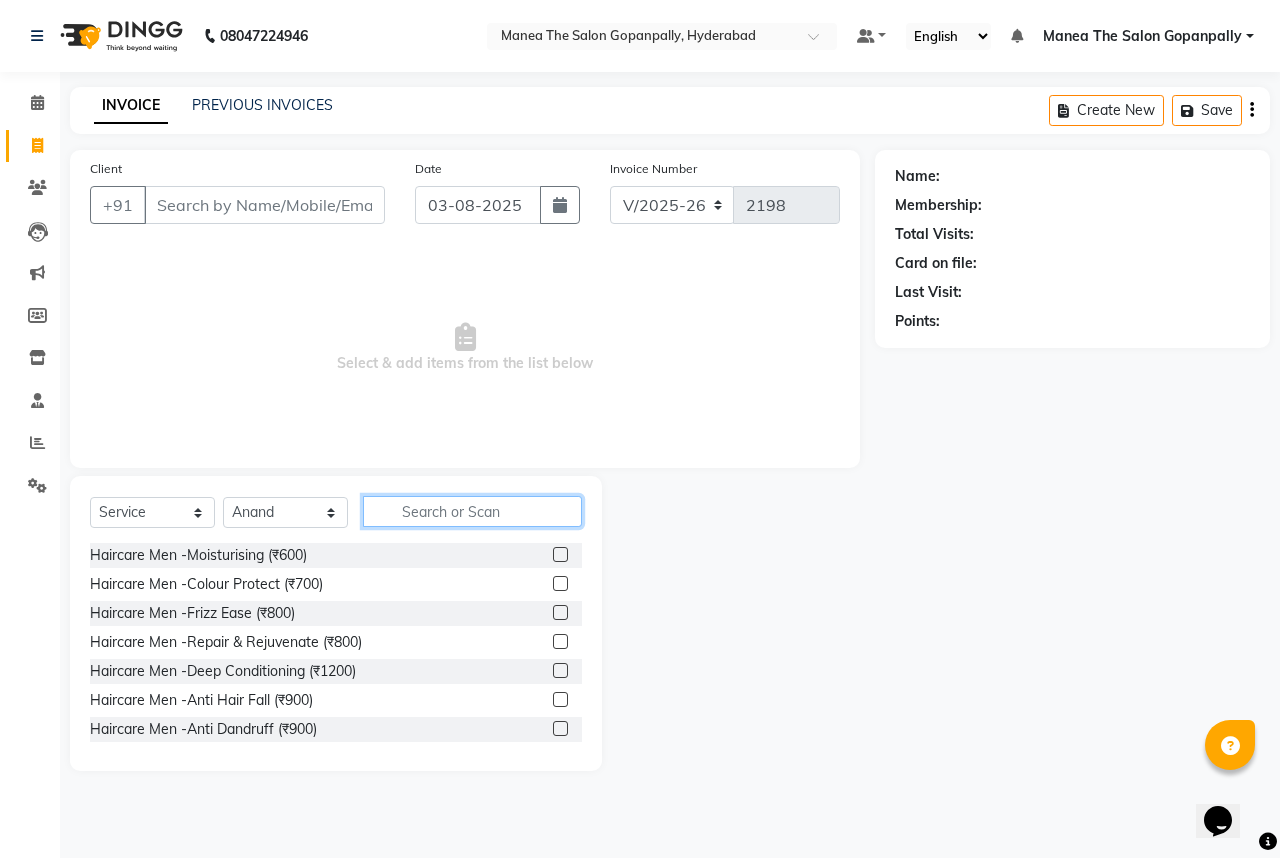 click 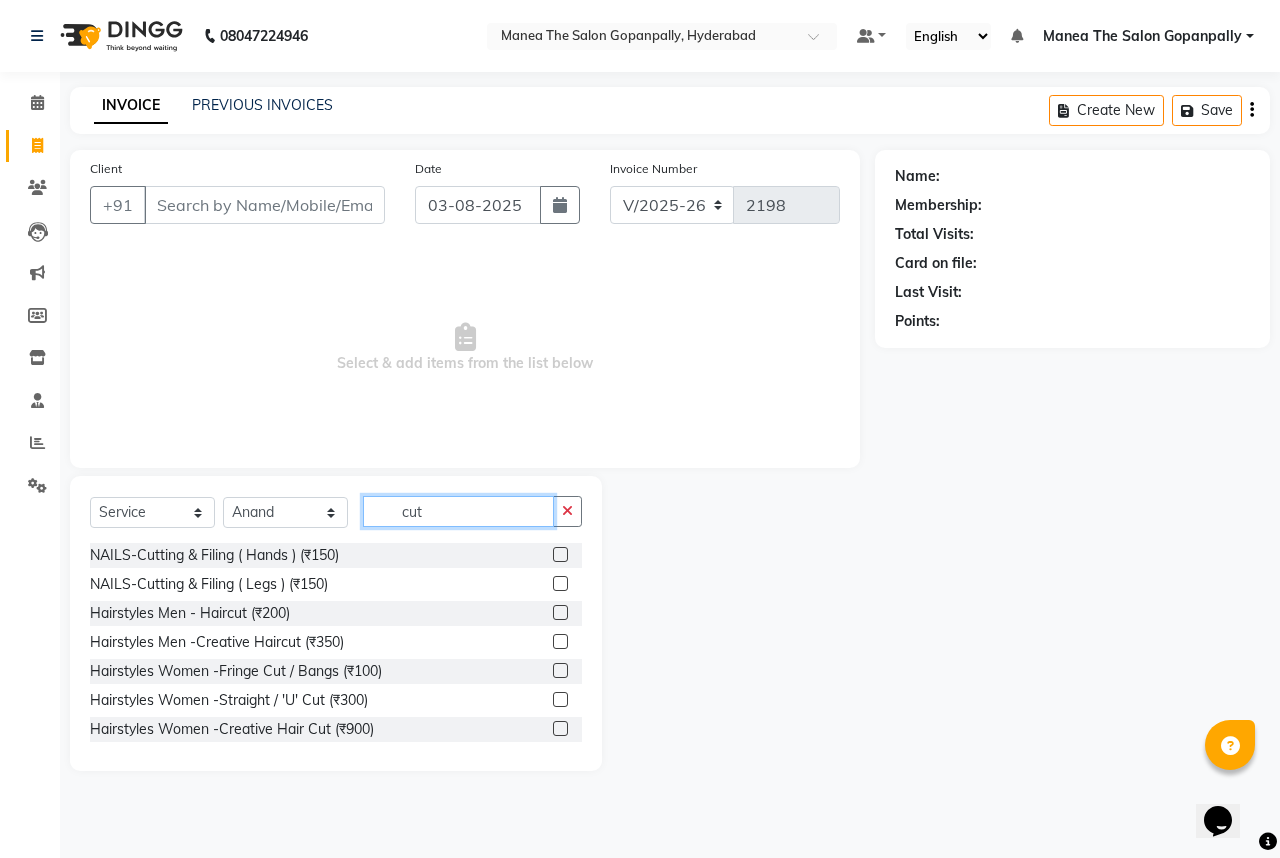 type on "cut" 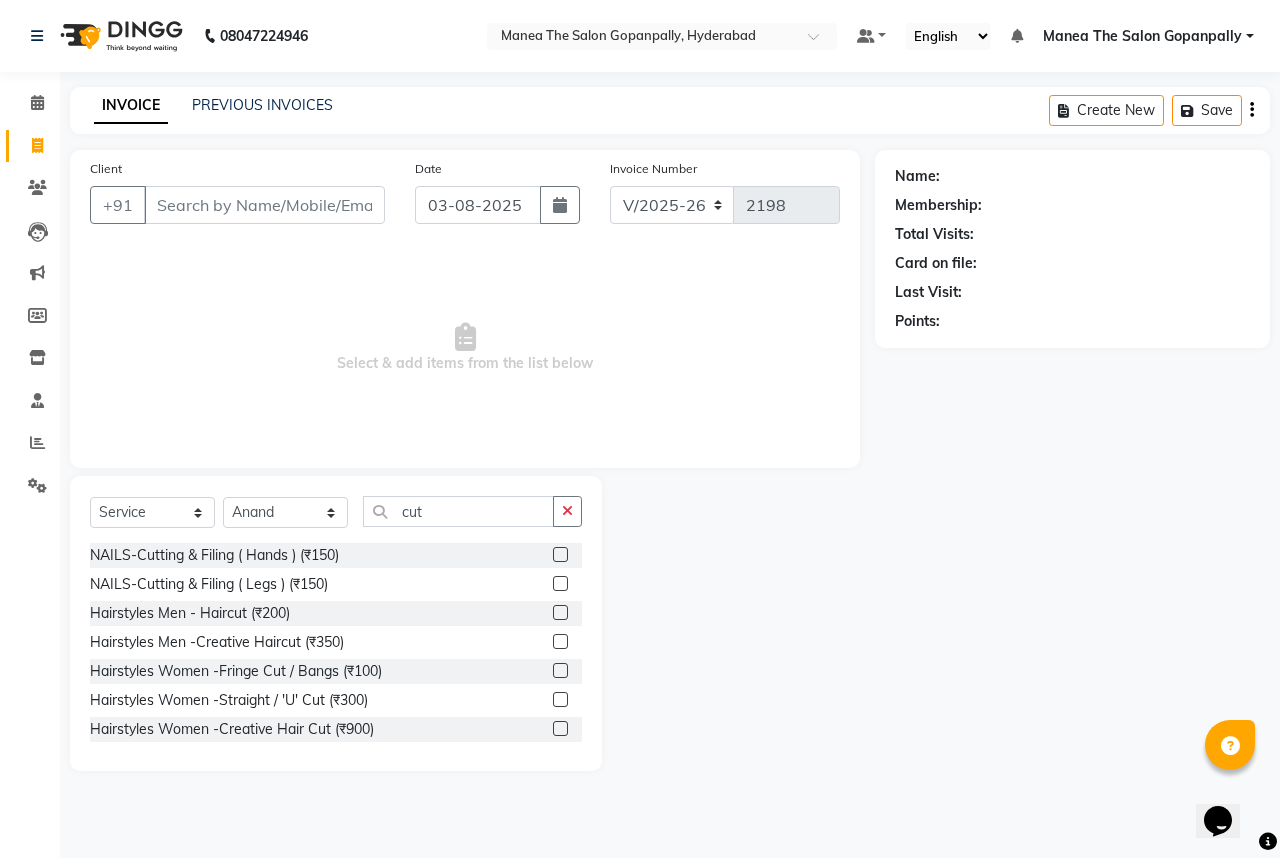 click 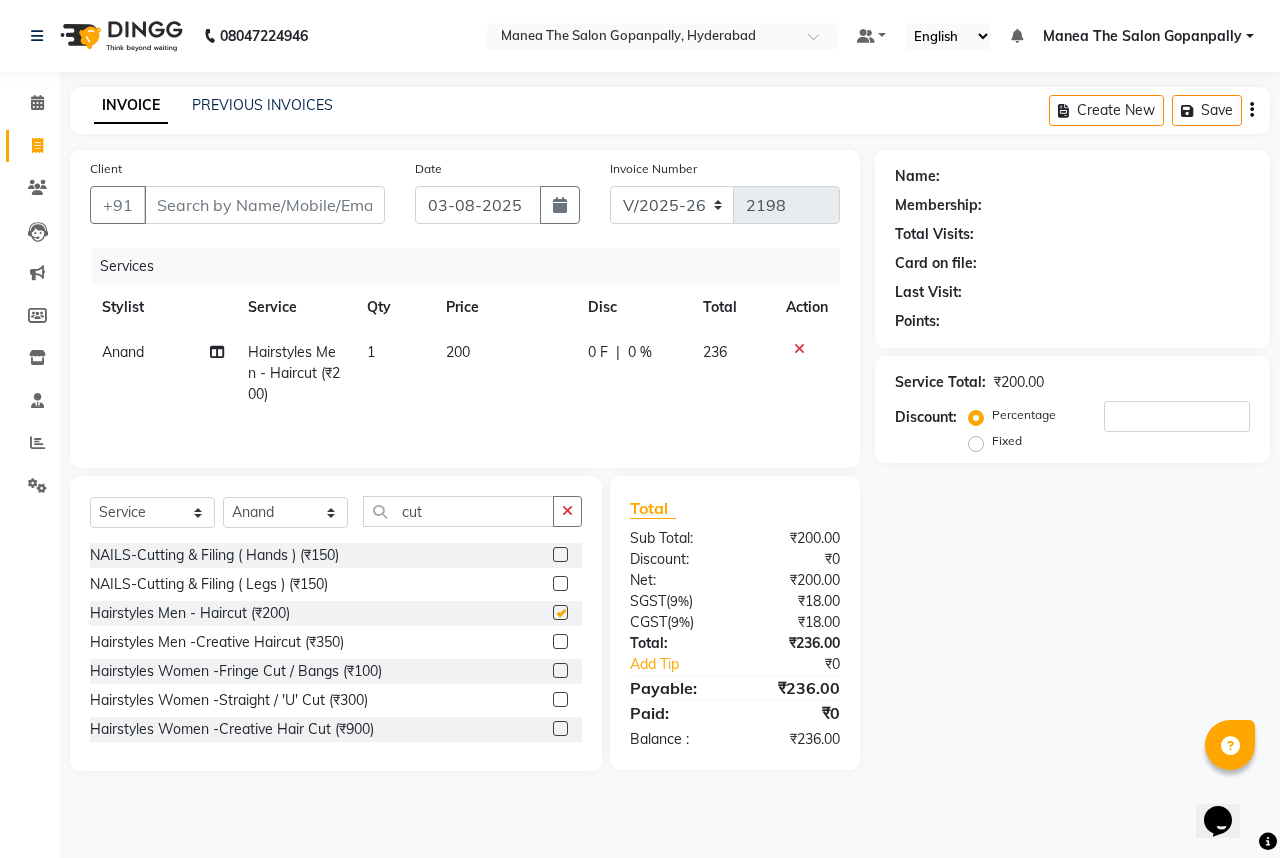 checkbox on "false" 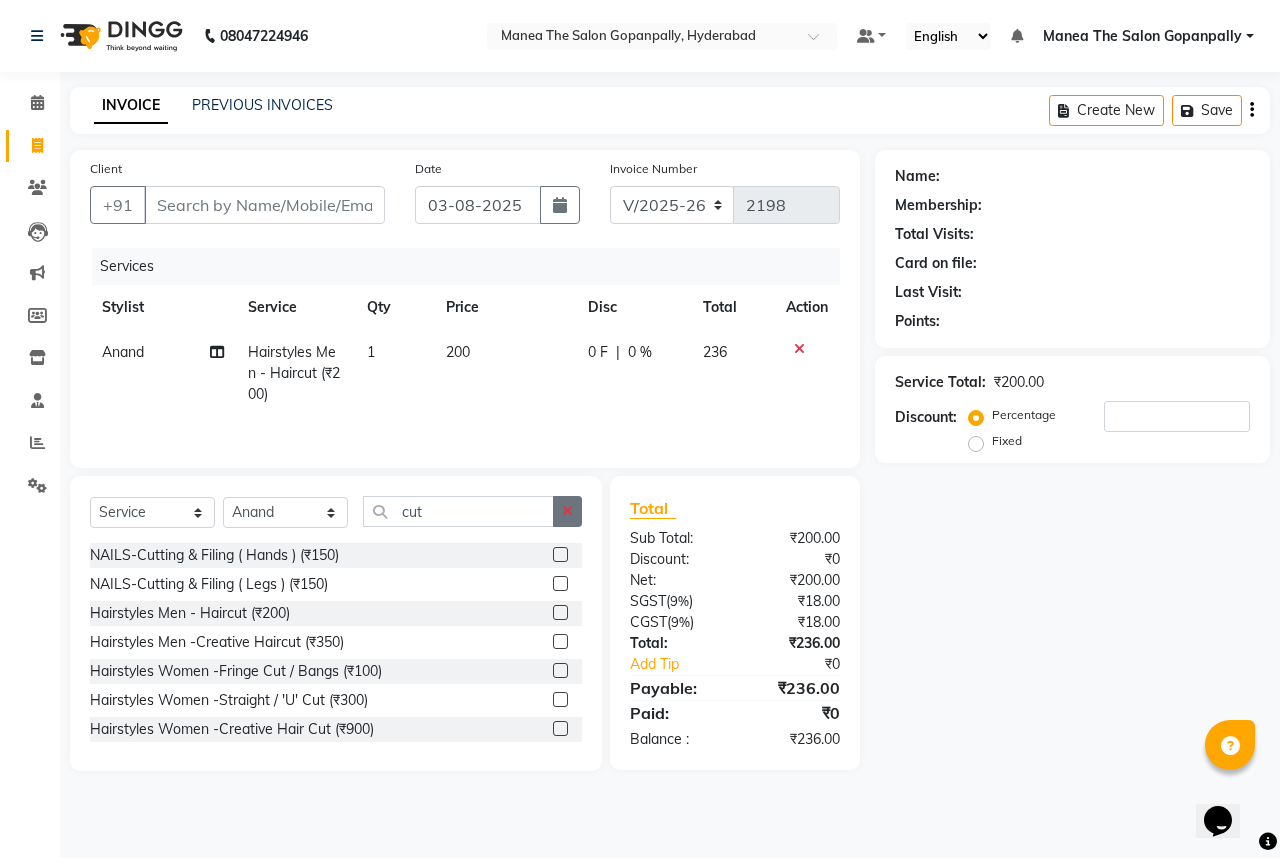 click 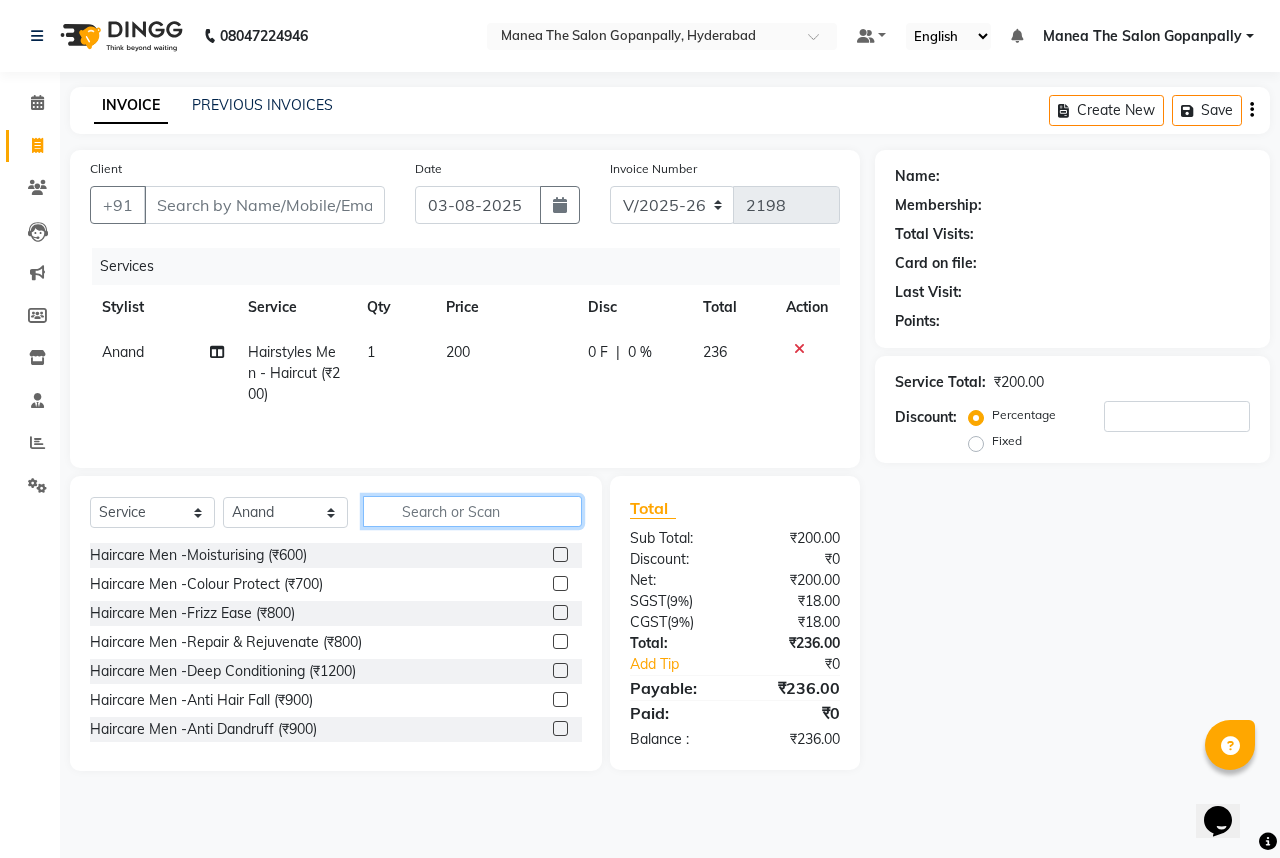 drag, startPoint x: 519, startPoint y: 498, endPoint x: 516, endPoint y: 508, distance: 10.440307 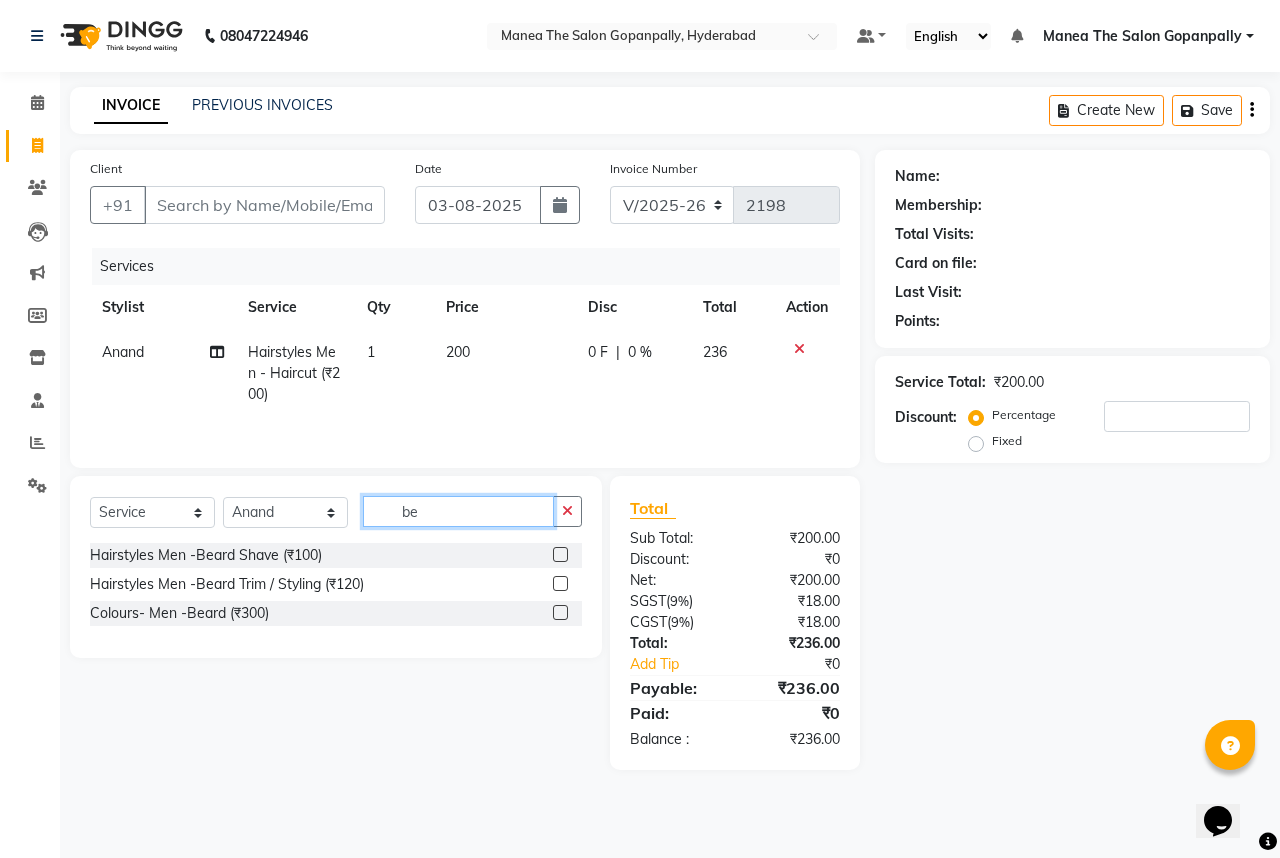 type on "be" 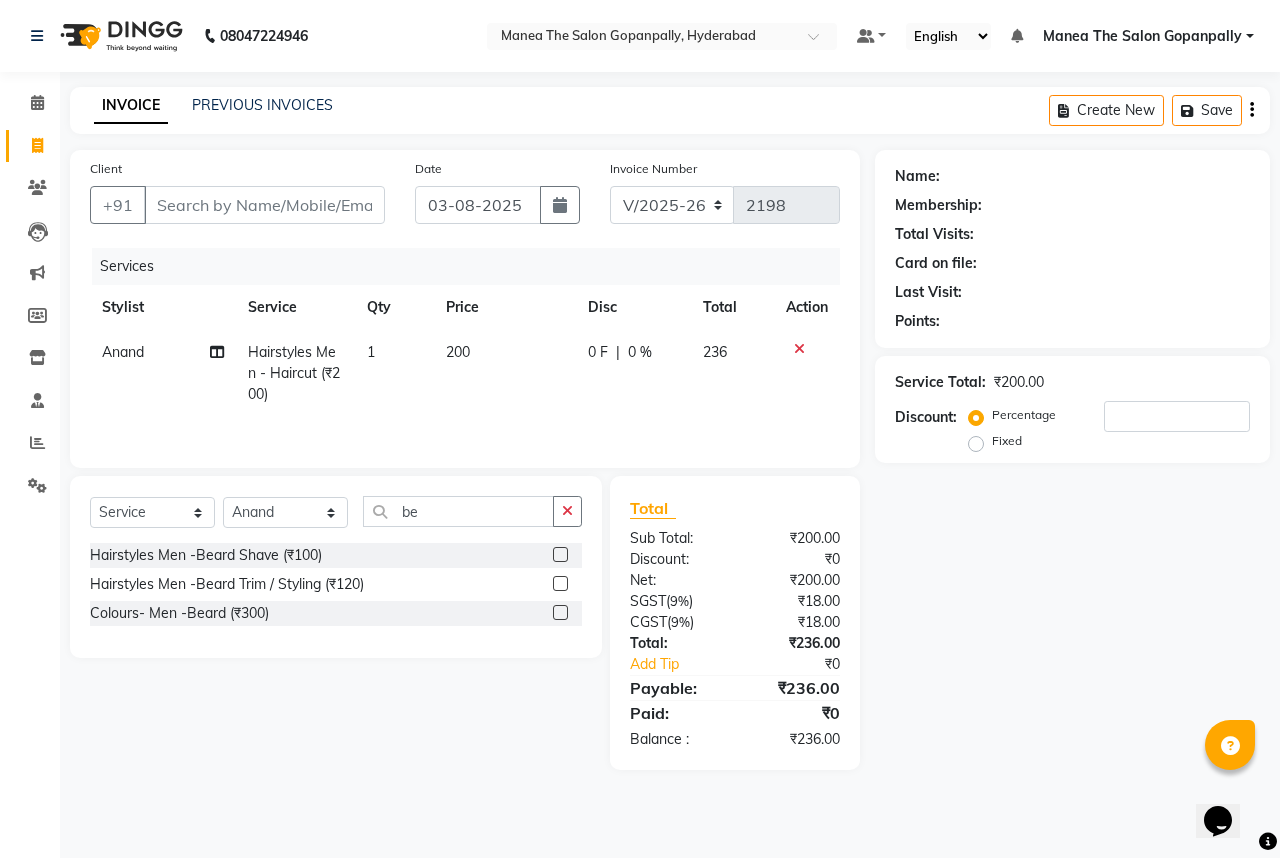 click 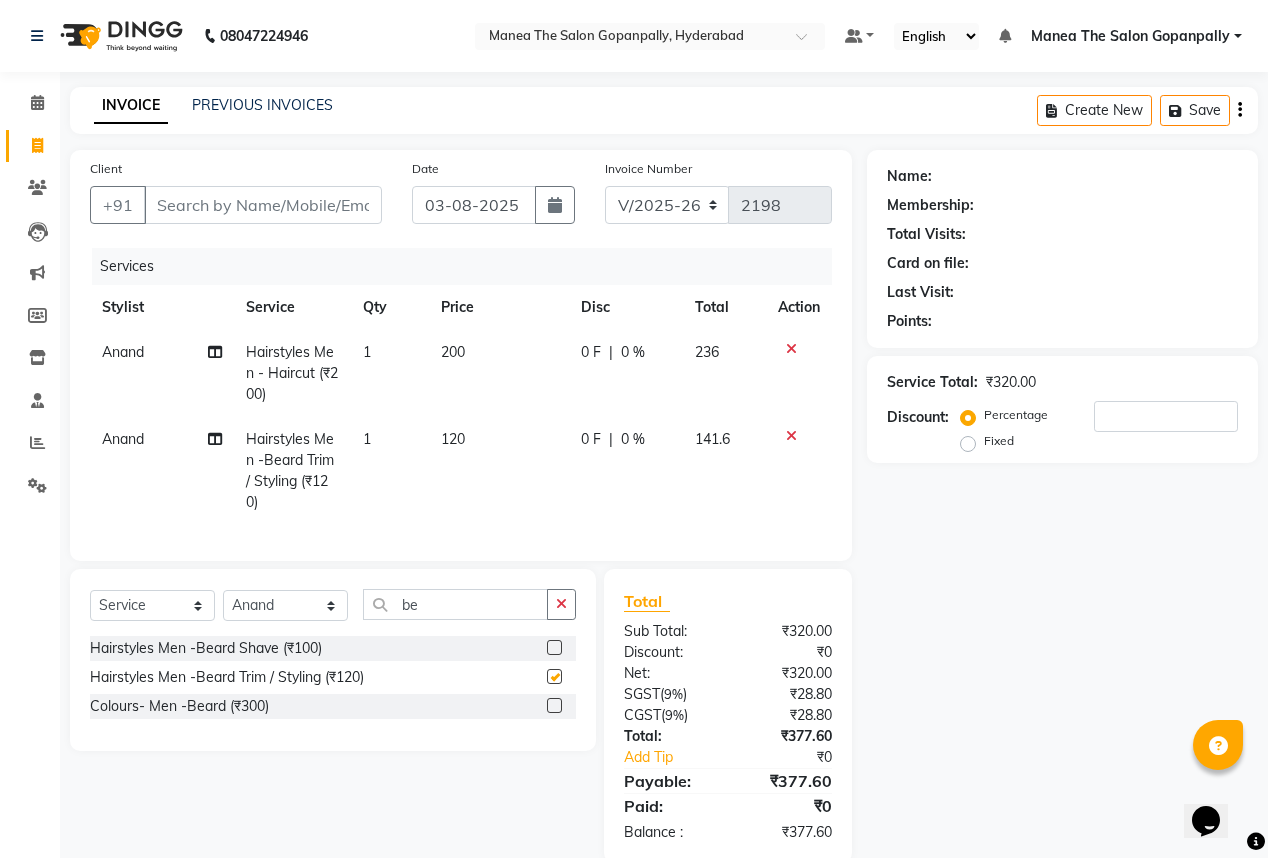 checkbox on "false" 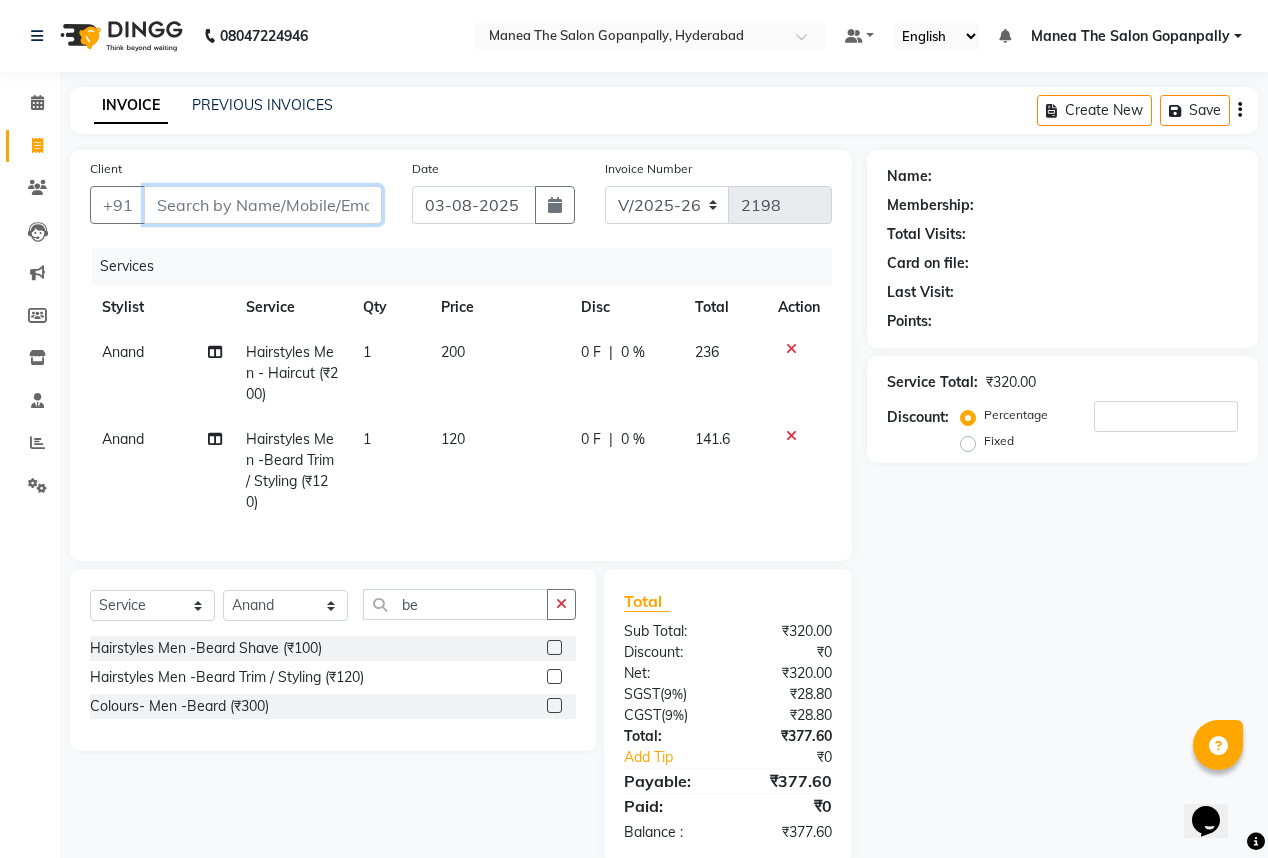 click on "Client" at bounding box center [263, 205] 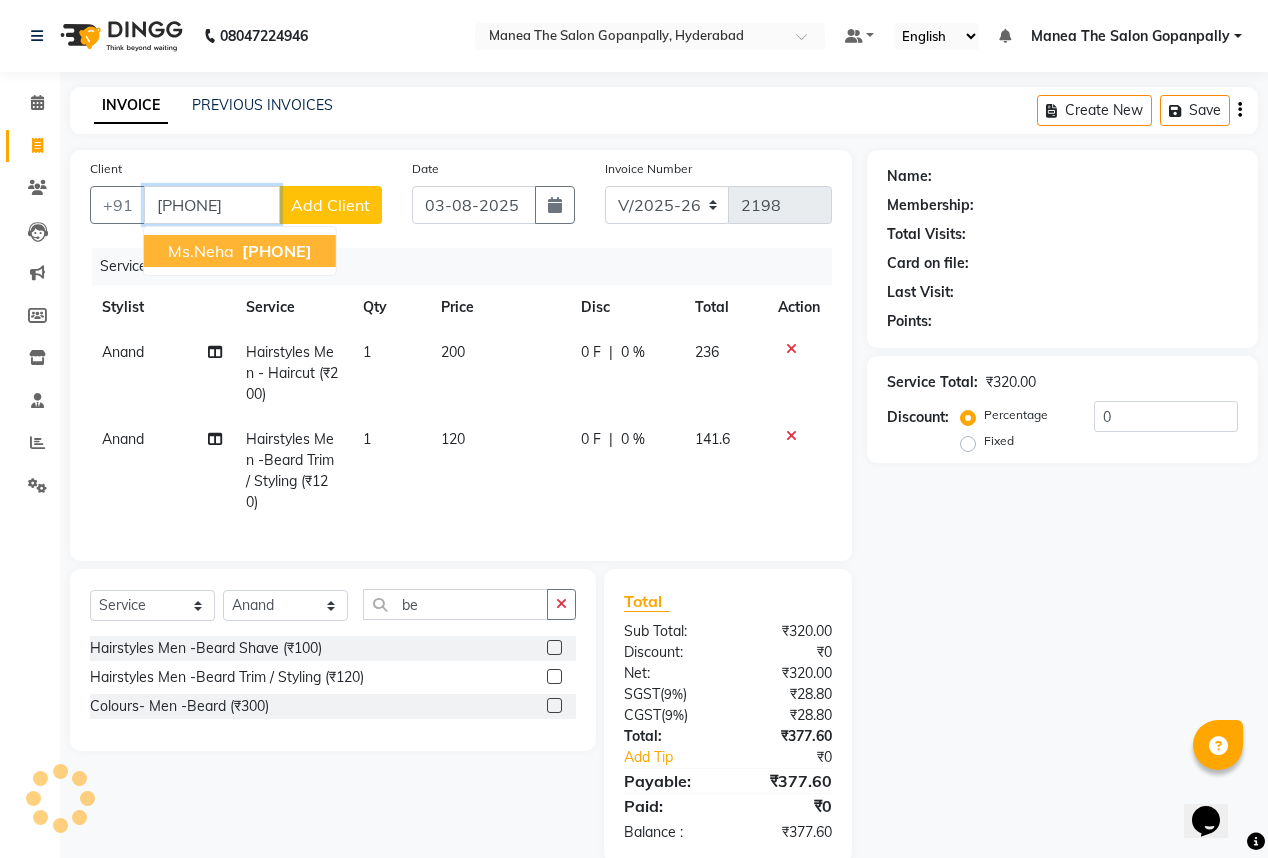 type on "[PHONE]" 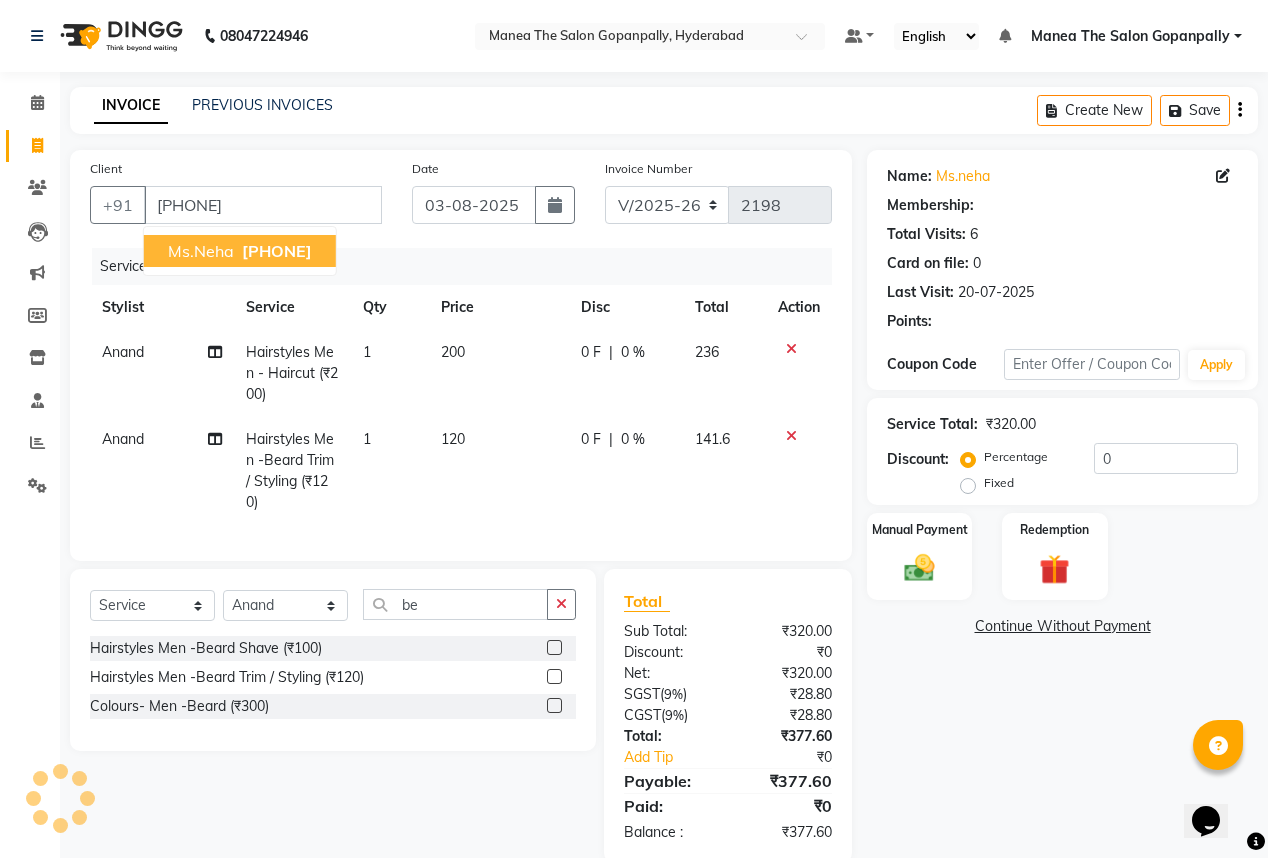 select on "1: Object" 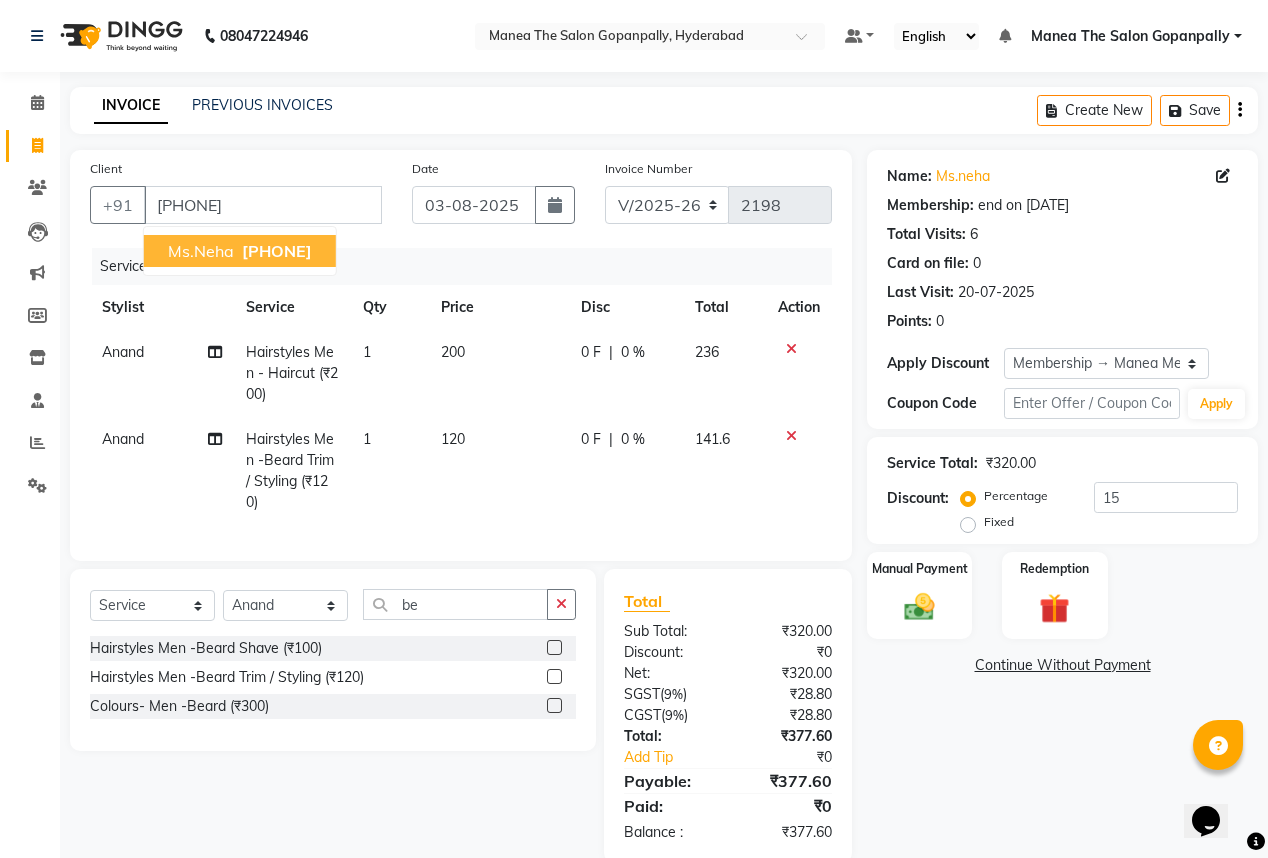 click on "[PHONE]" at bounding box center (277, 251) 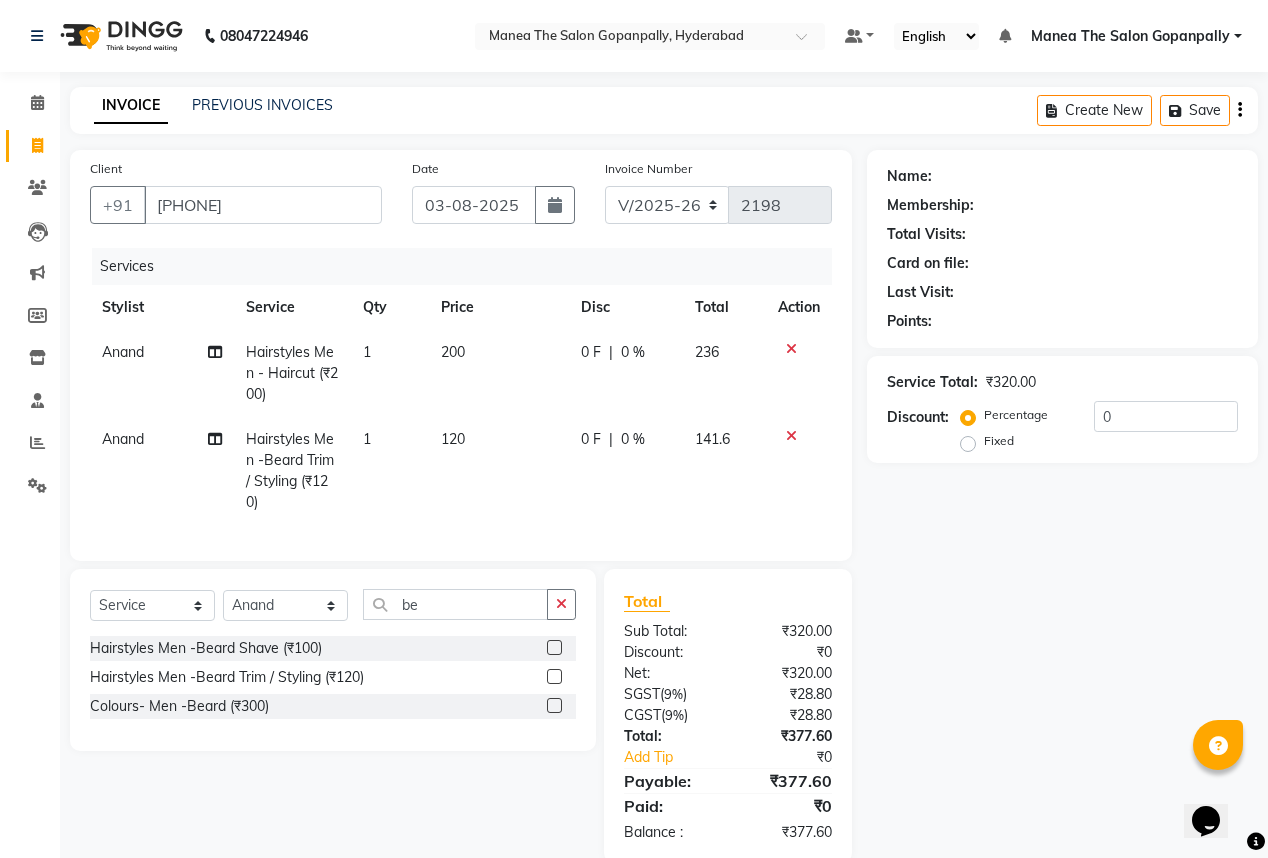 type on "15" 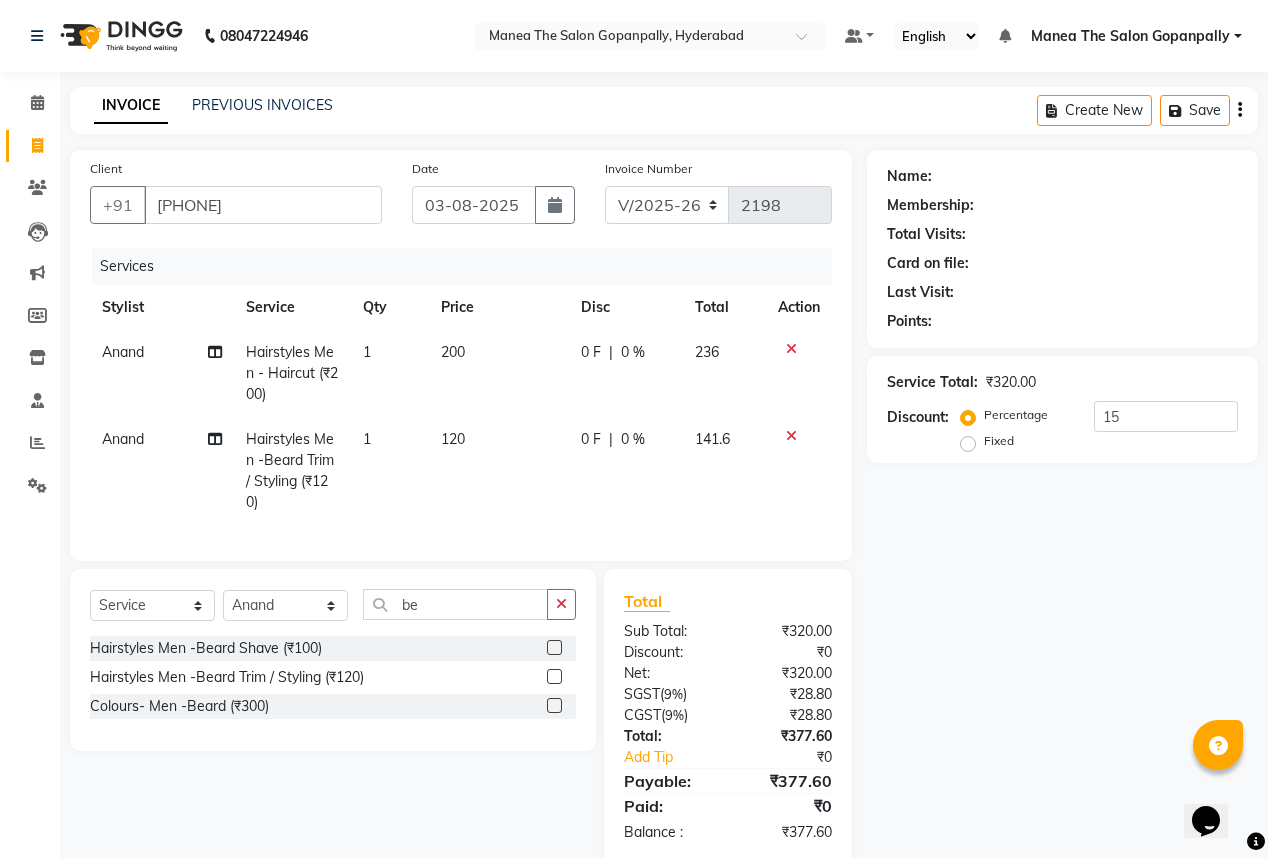select on "1: Object" 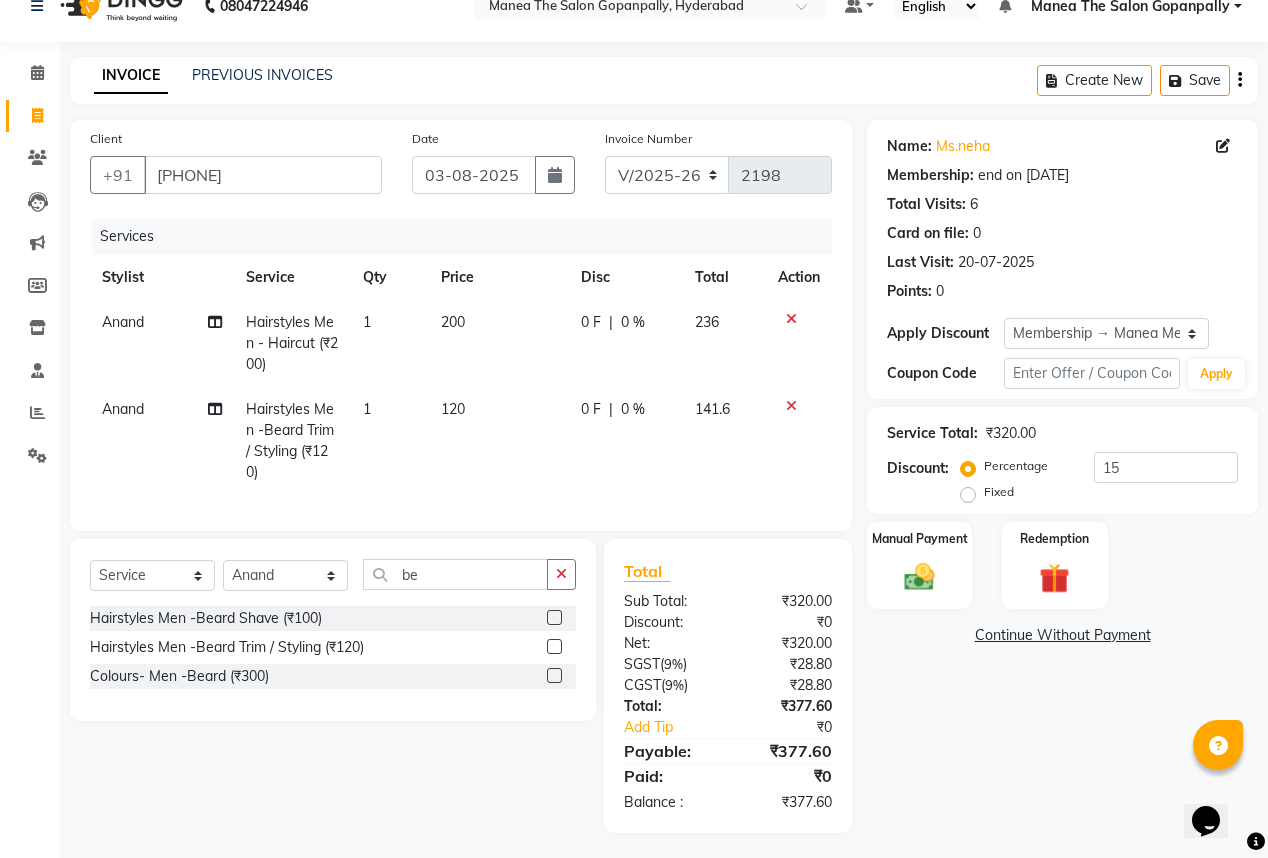 scroll, scrollTop: 47, scrollLeft: 0, axis: vertical 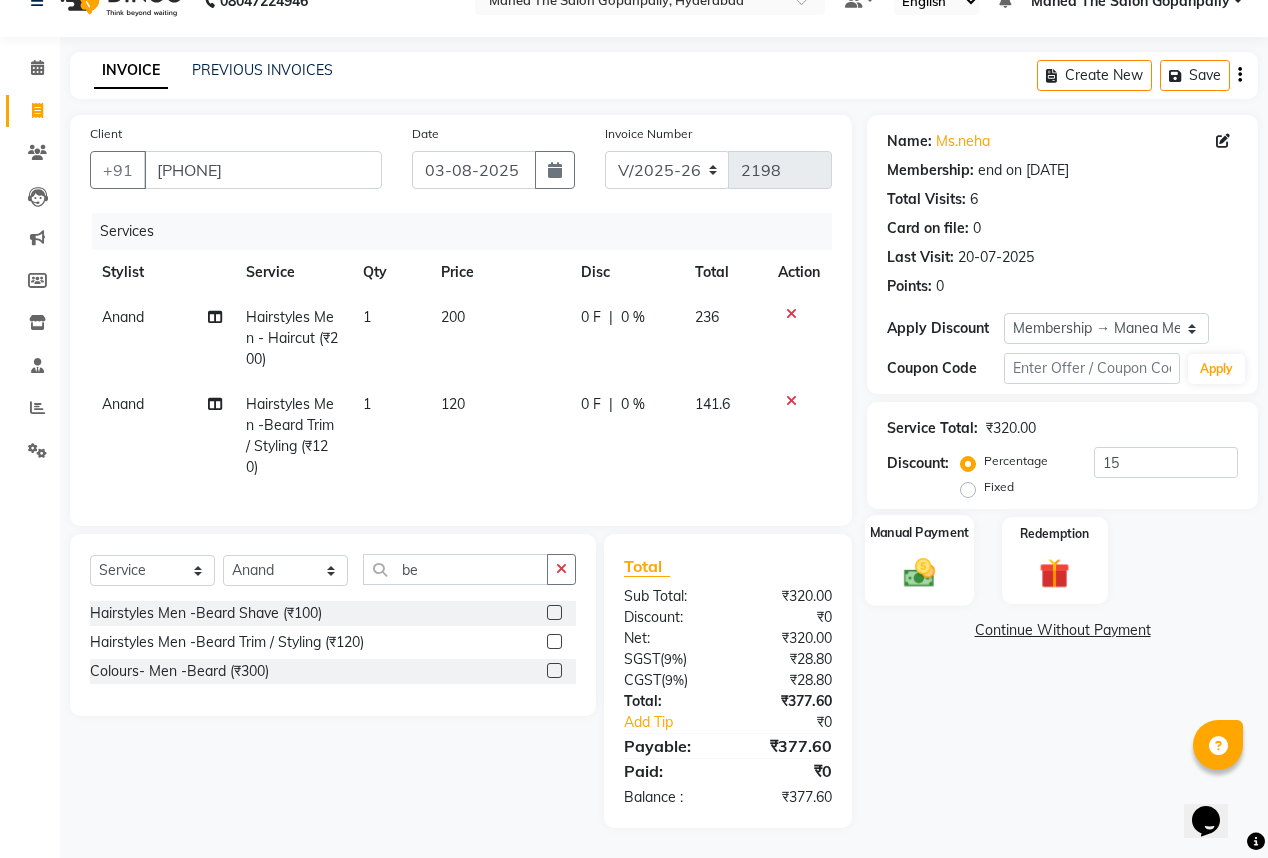 click 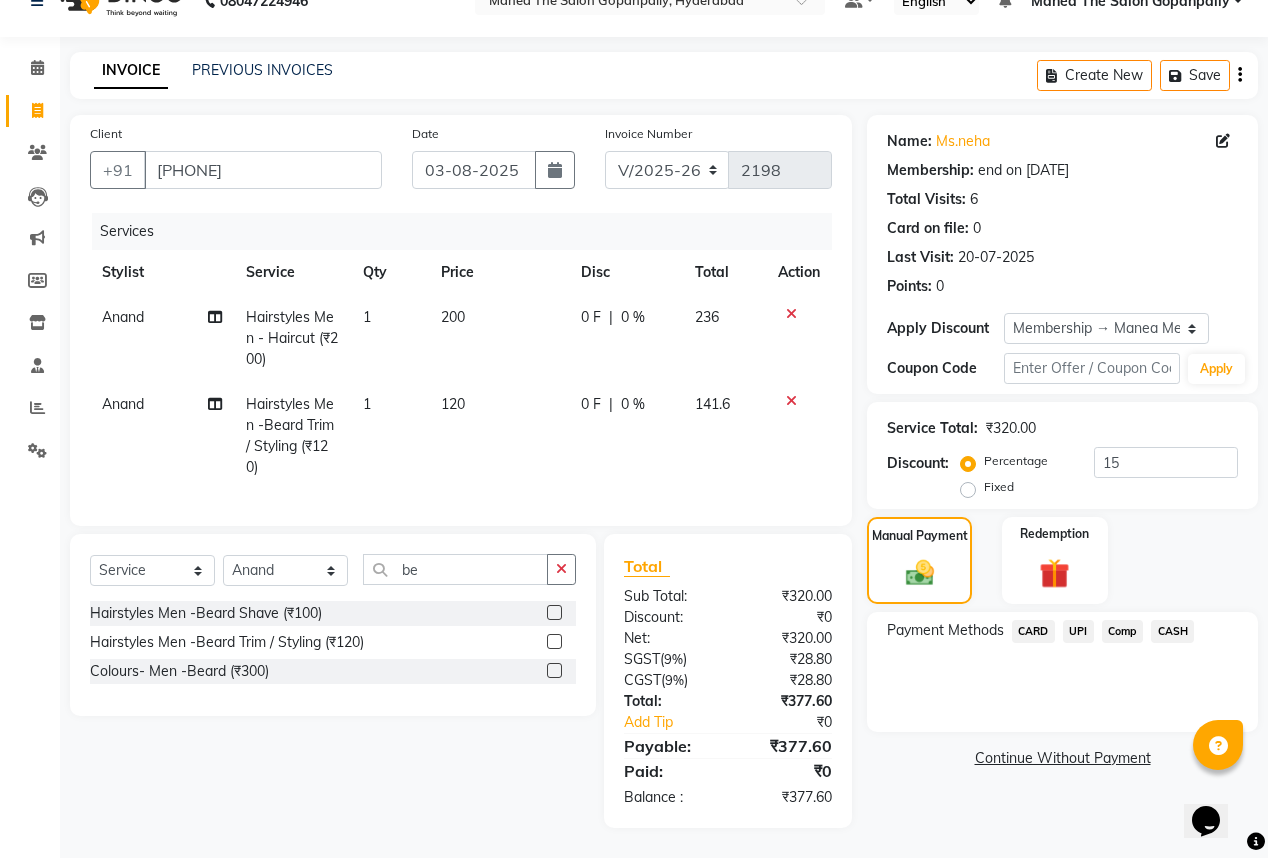 click on "UPI" 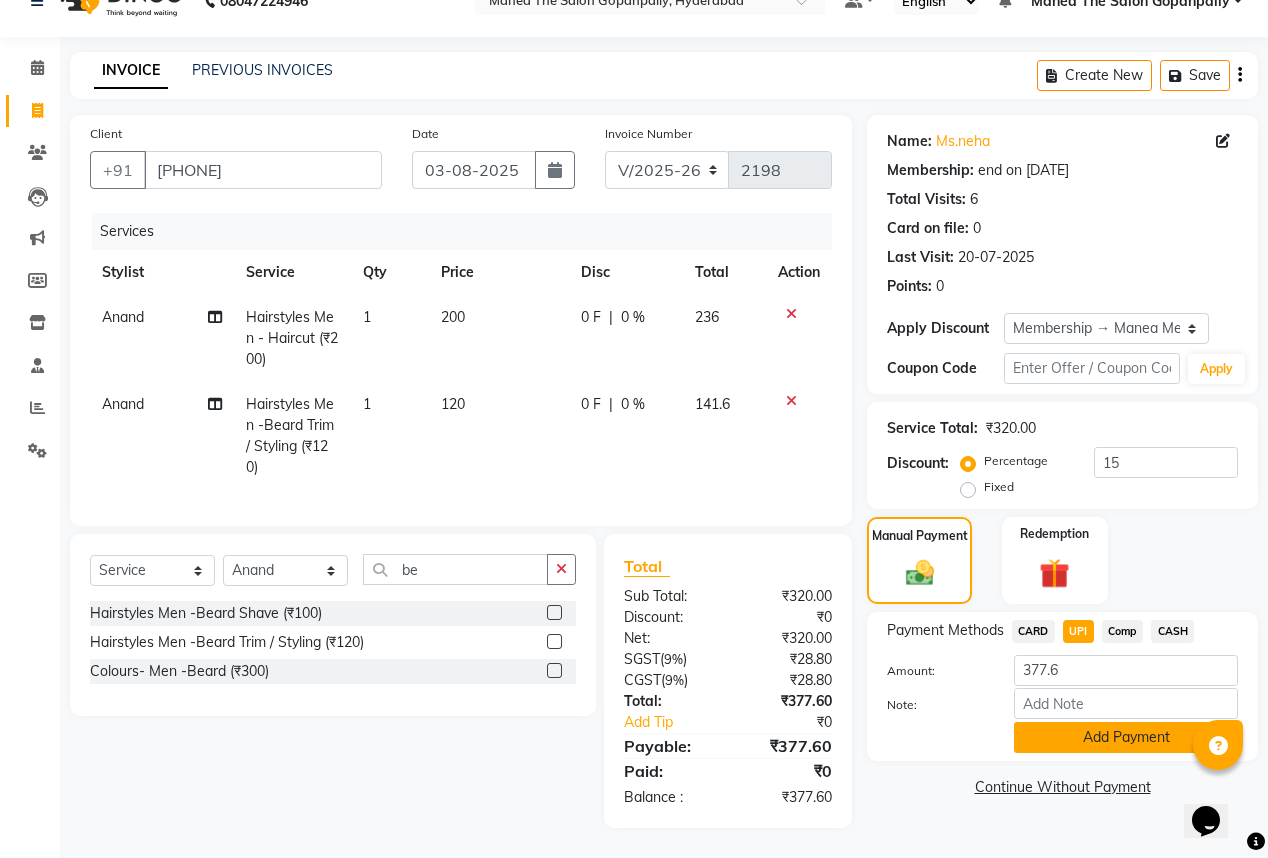 click on "Add Payment" 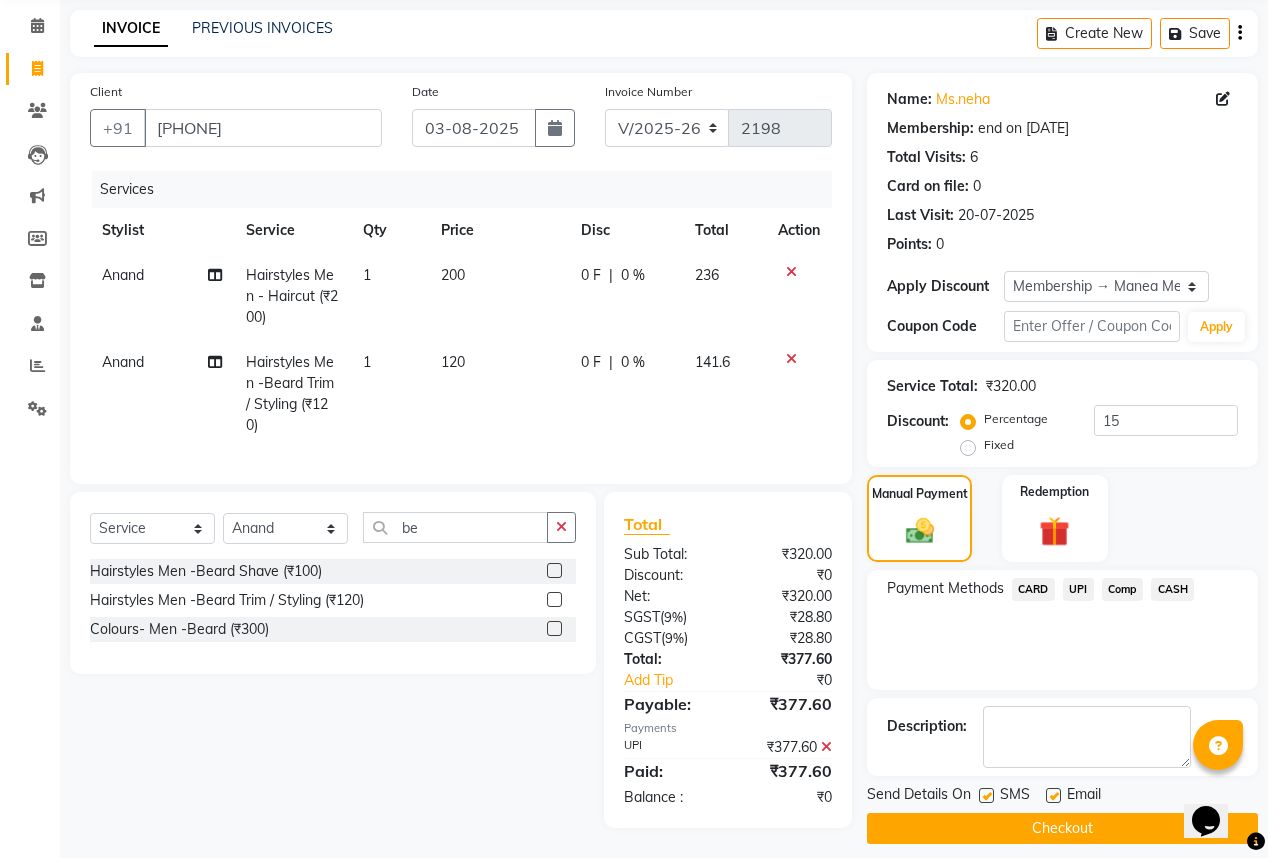 scroll, scrollTop: 92, scrollLeft: 0, axis: vertical 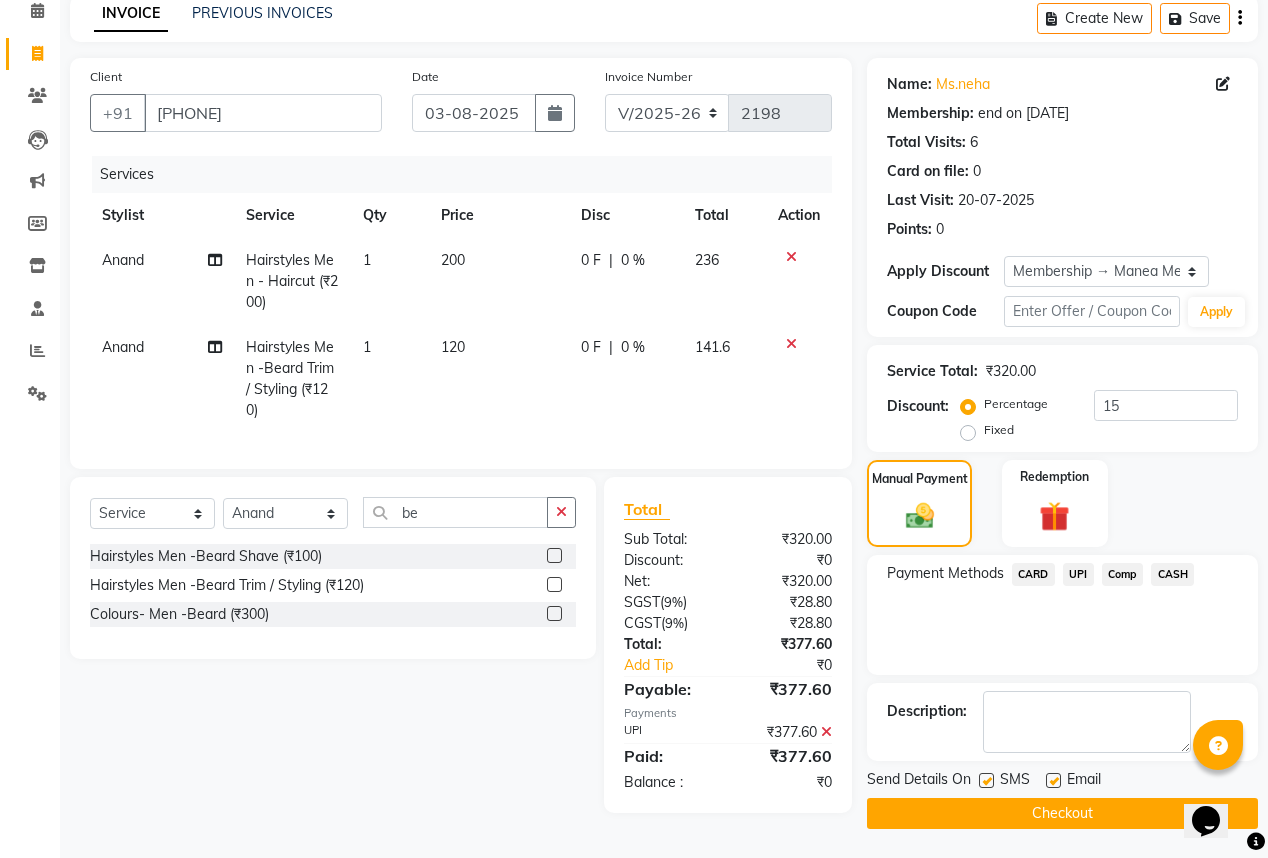 click 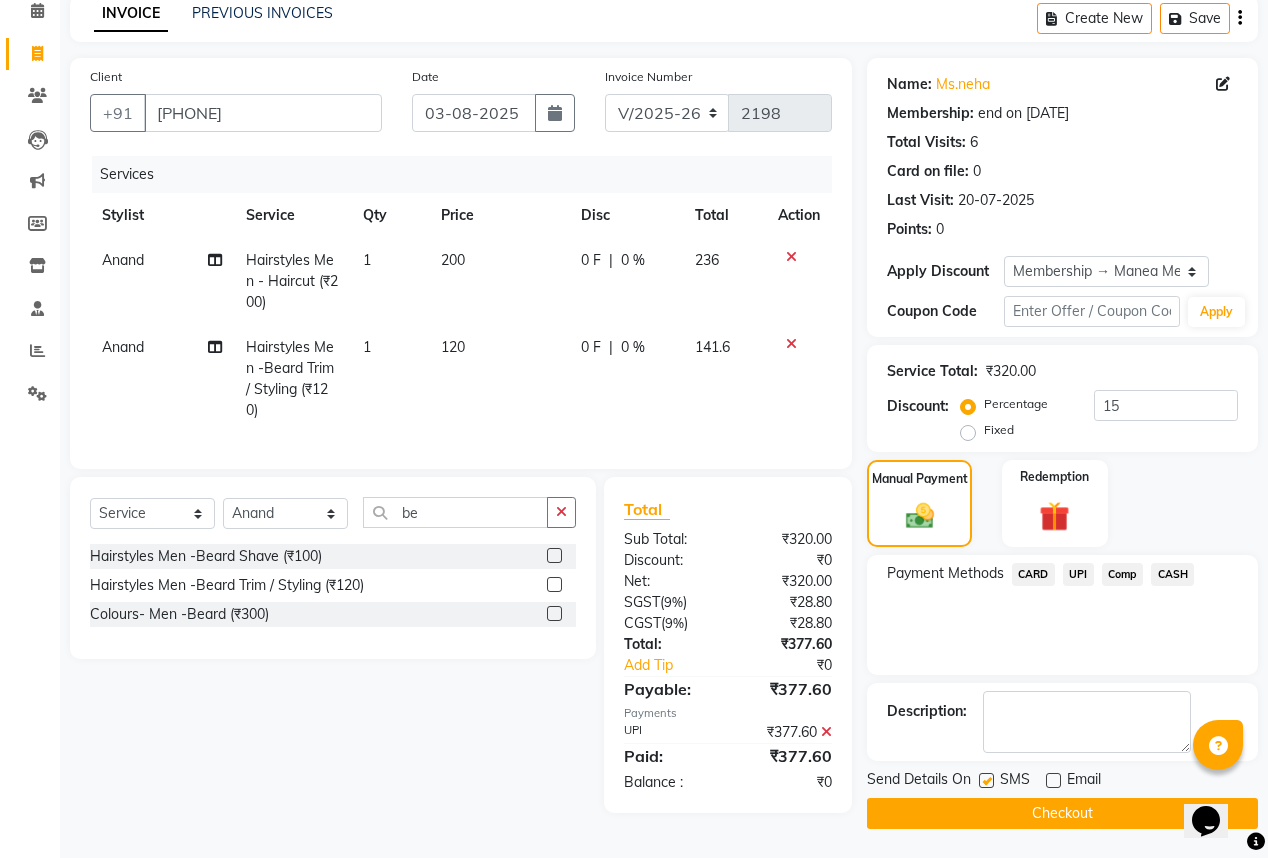 click on "Checkout" 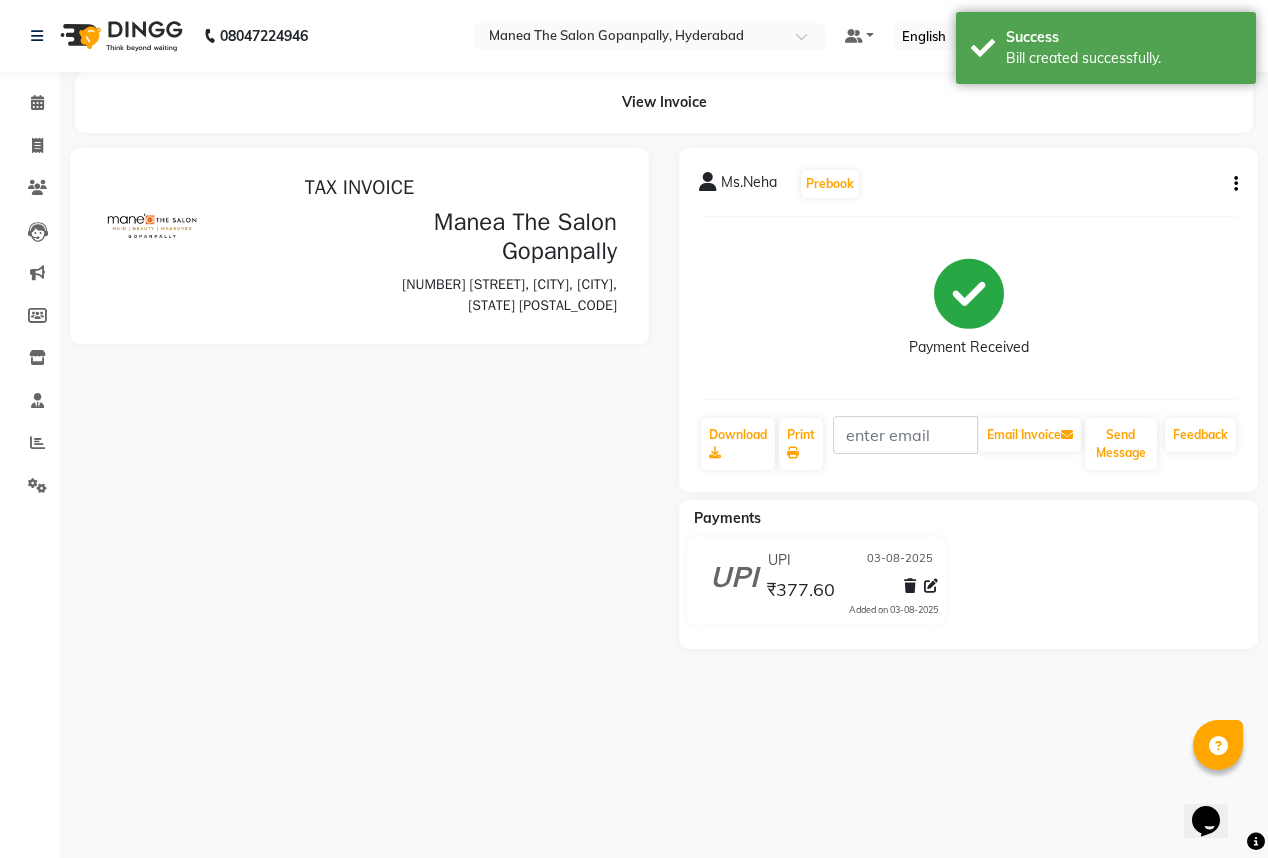 scroll, scrollTop: 0, scrollLeft: 0, axis: both 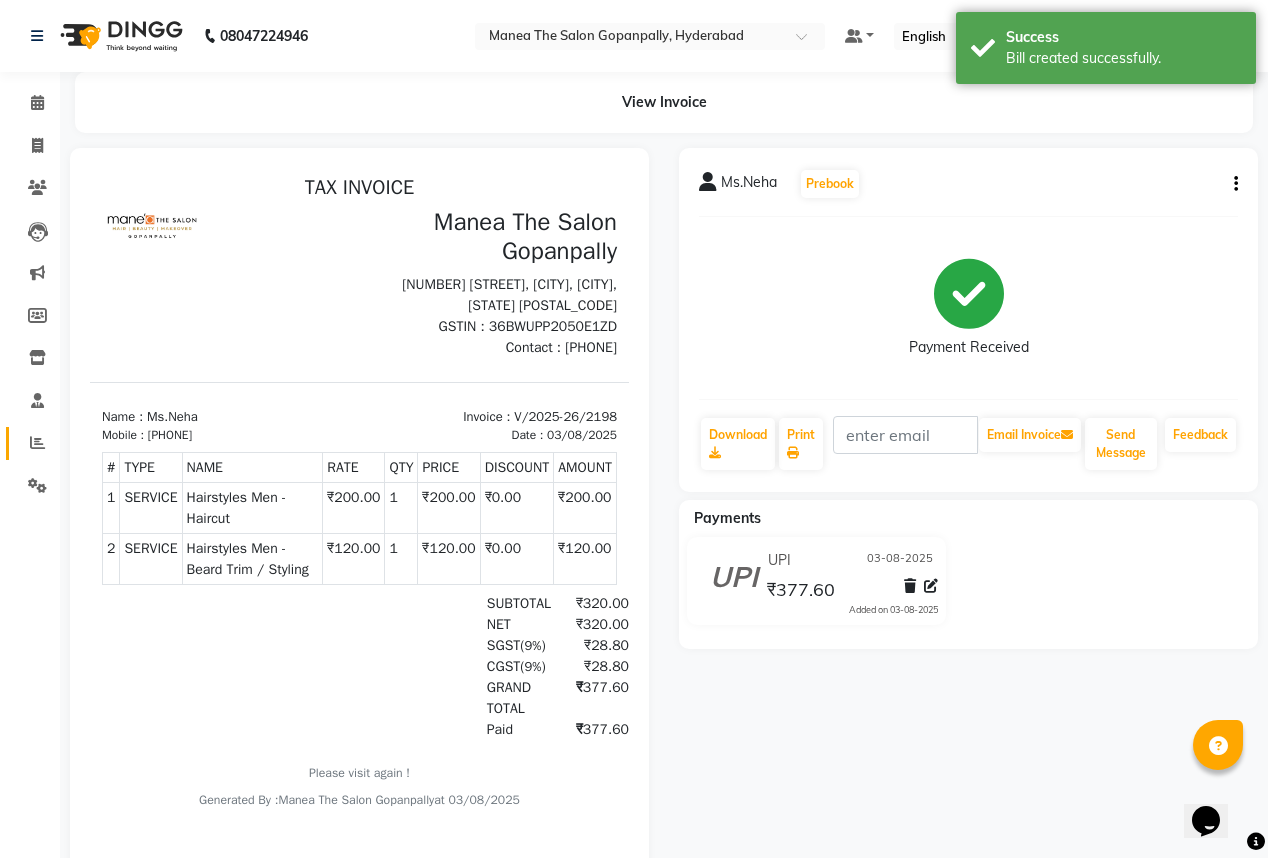 click on "Reports" 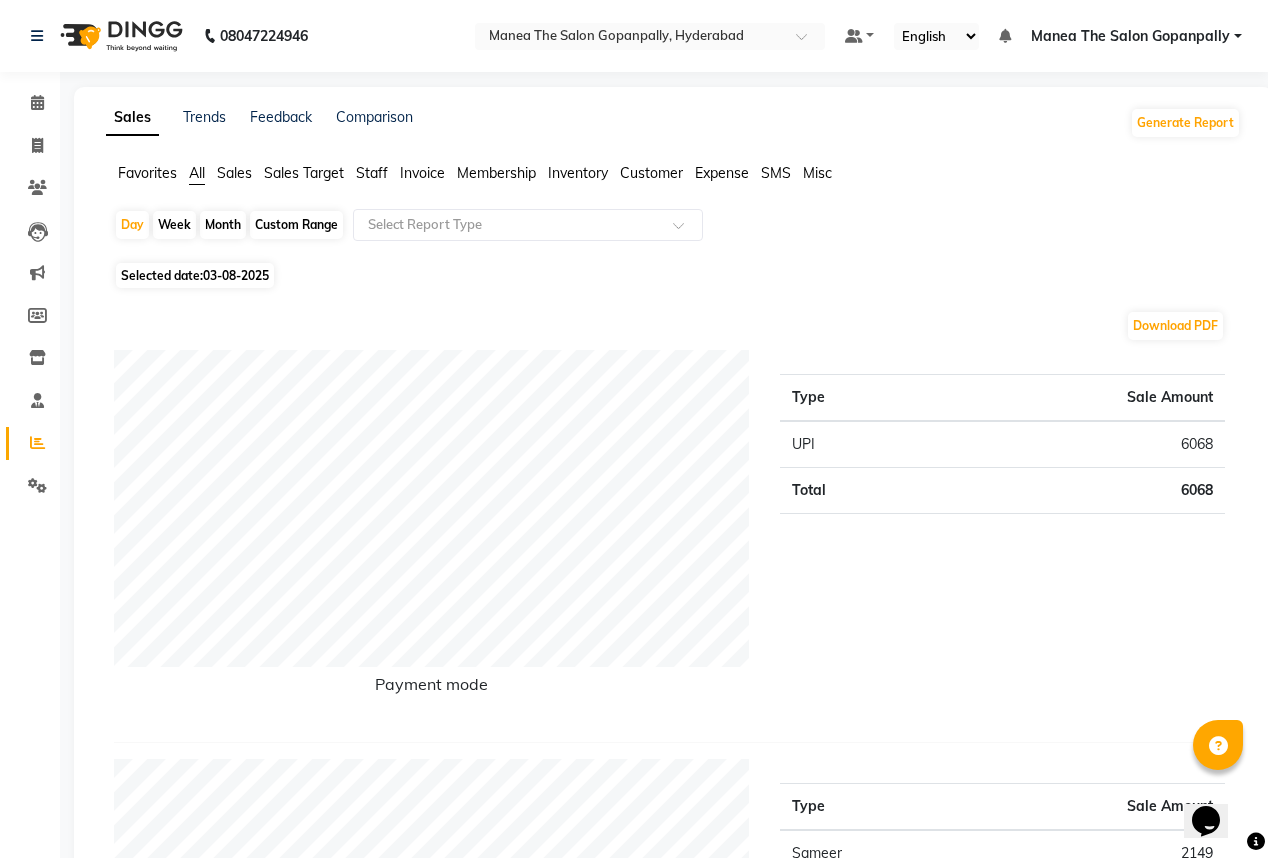 scroll, scrollTop: 80, scrollLeft: 0, axis: vertical 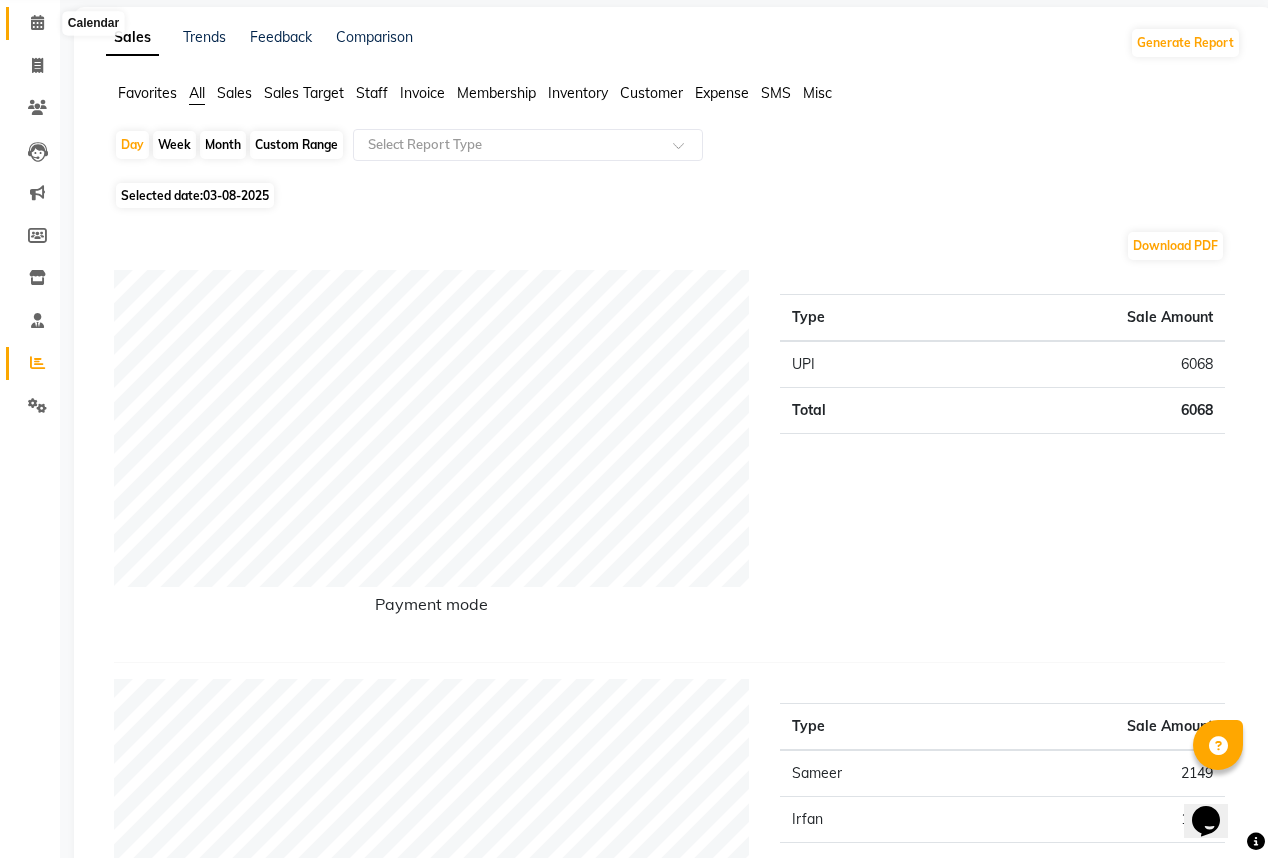 click 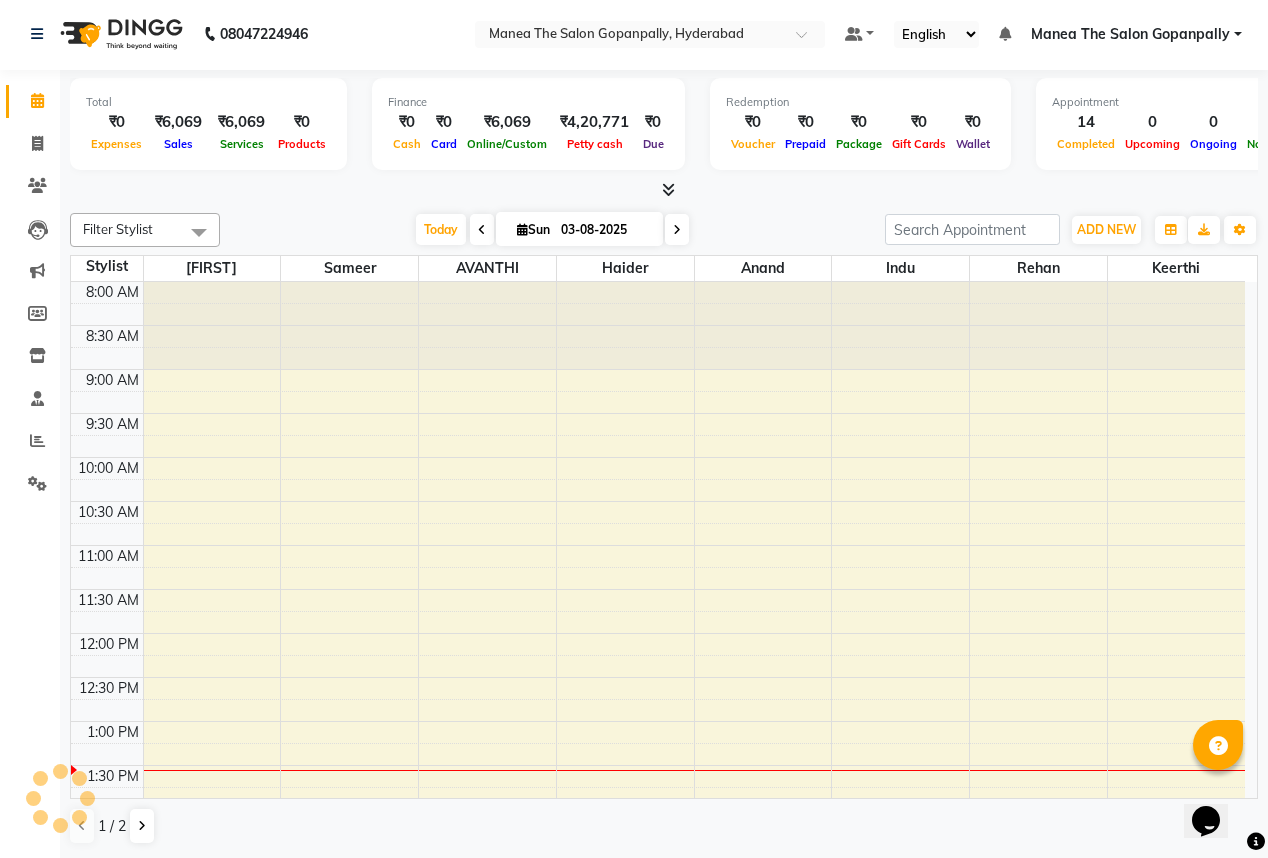scroll, scrollTop: 0, scrollLeft: 0, axis: both 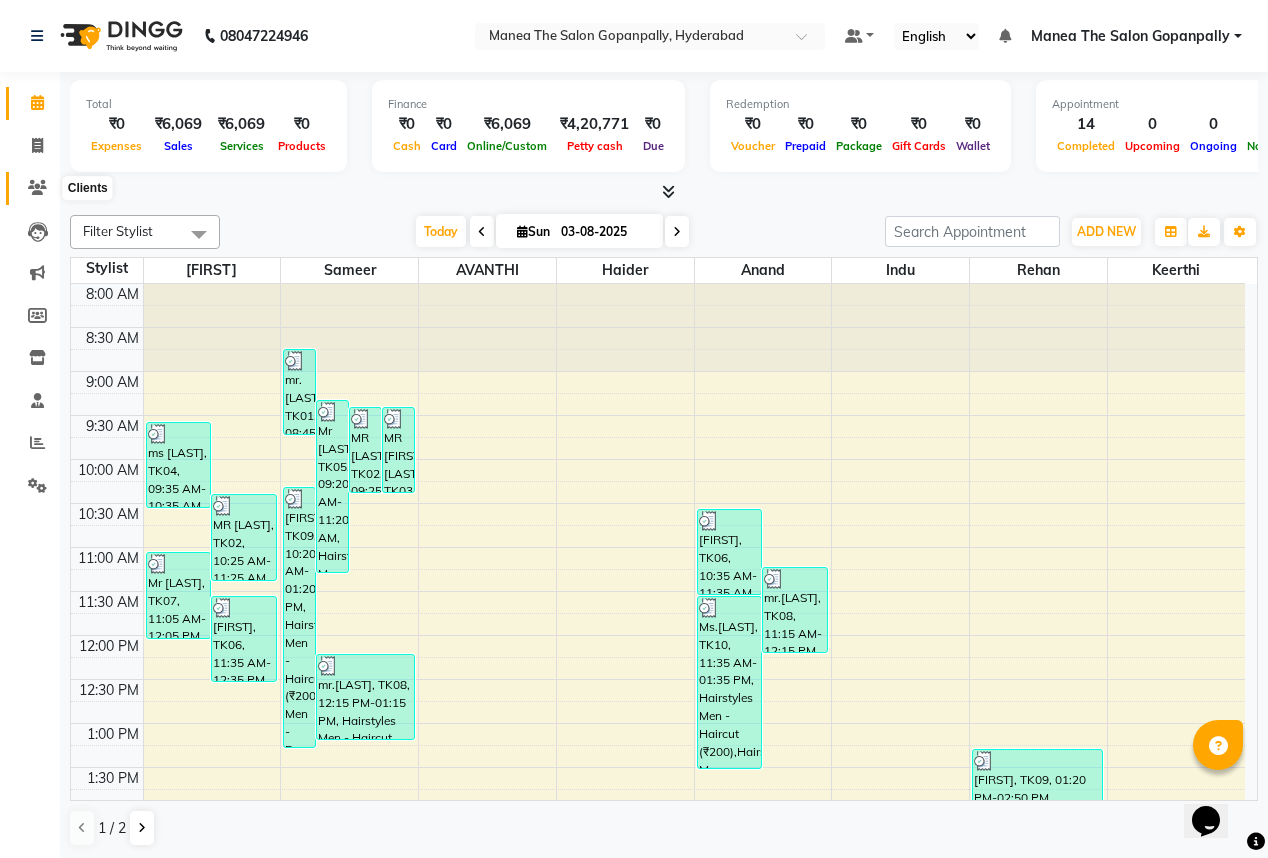 click 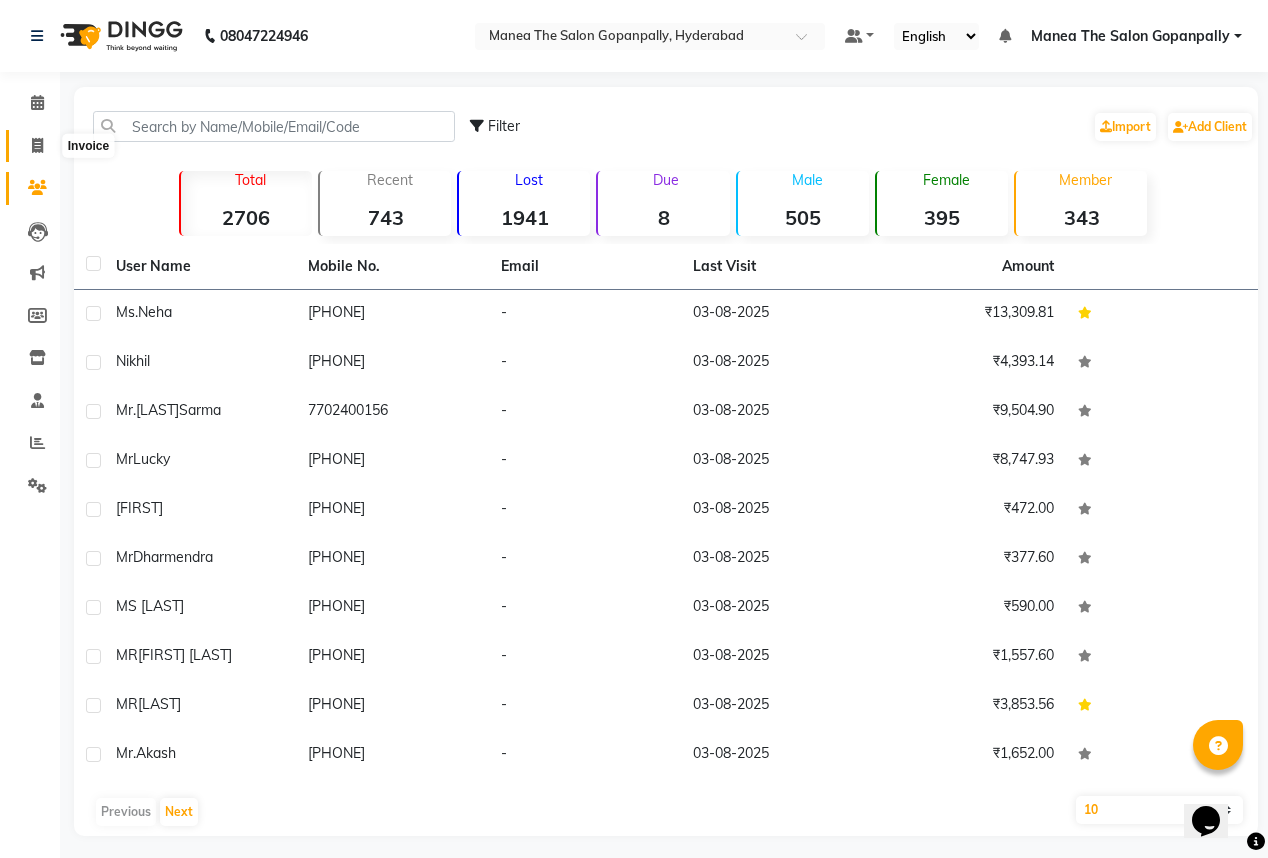 click 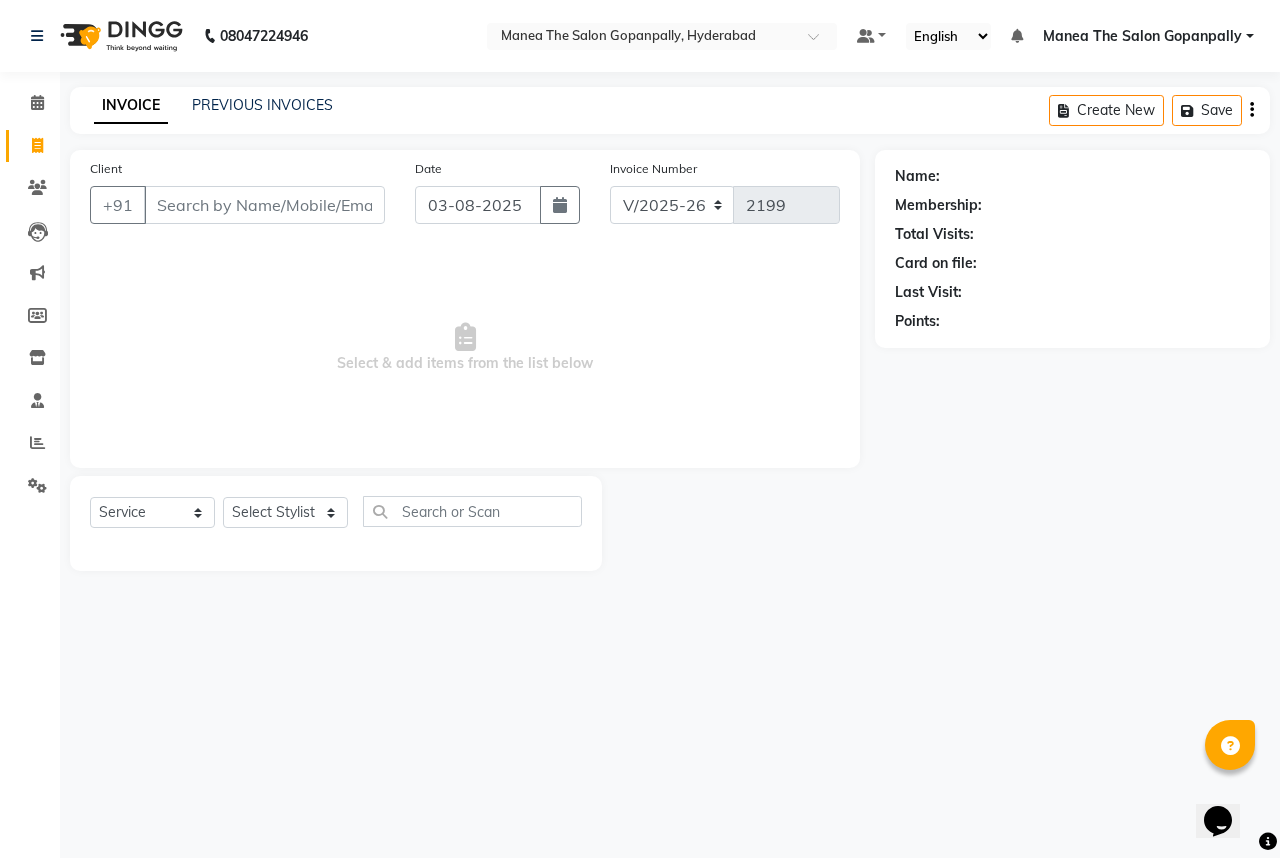 click on "Client" at bounding box center [264, 205] 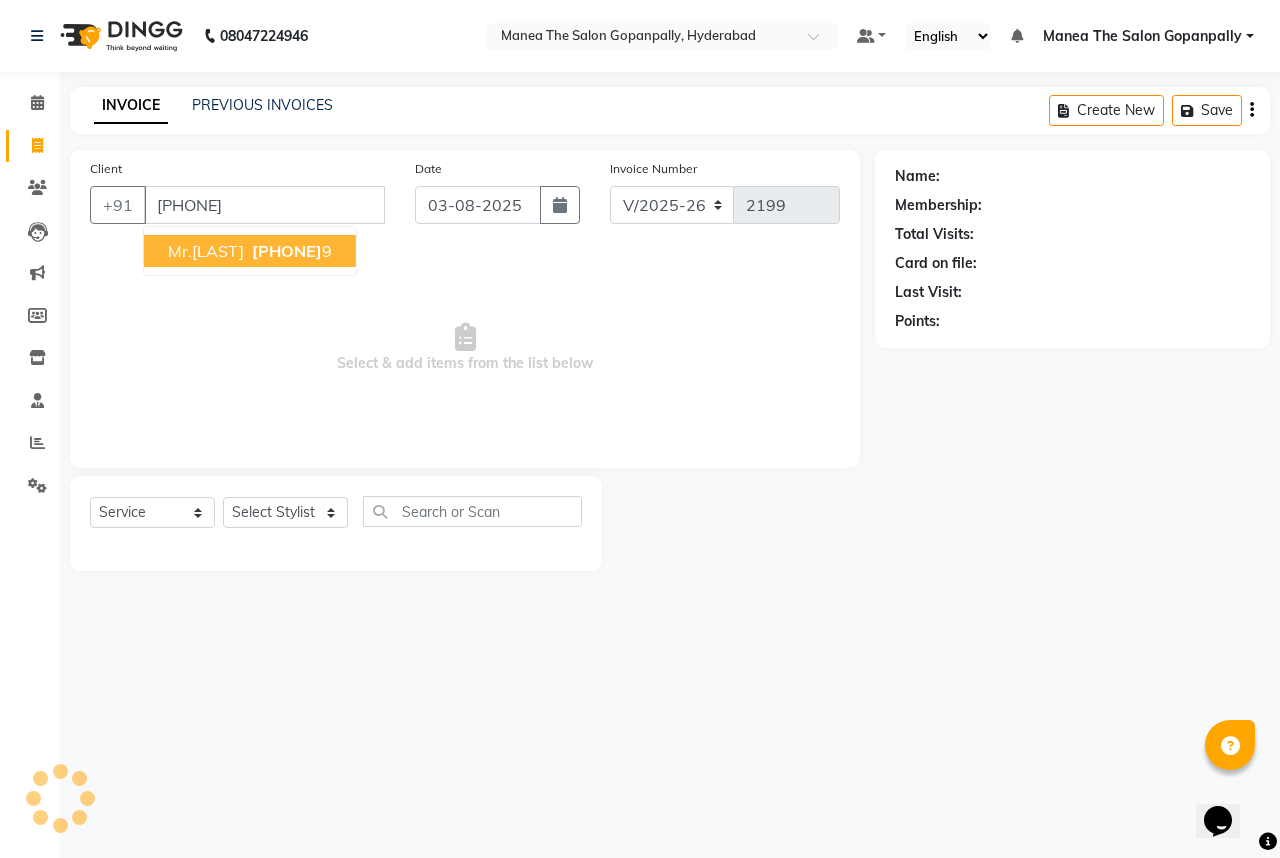 type on "[PHONE]" 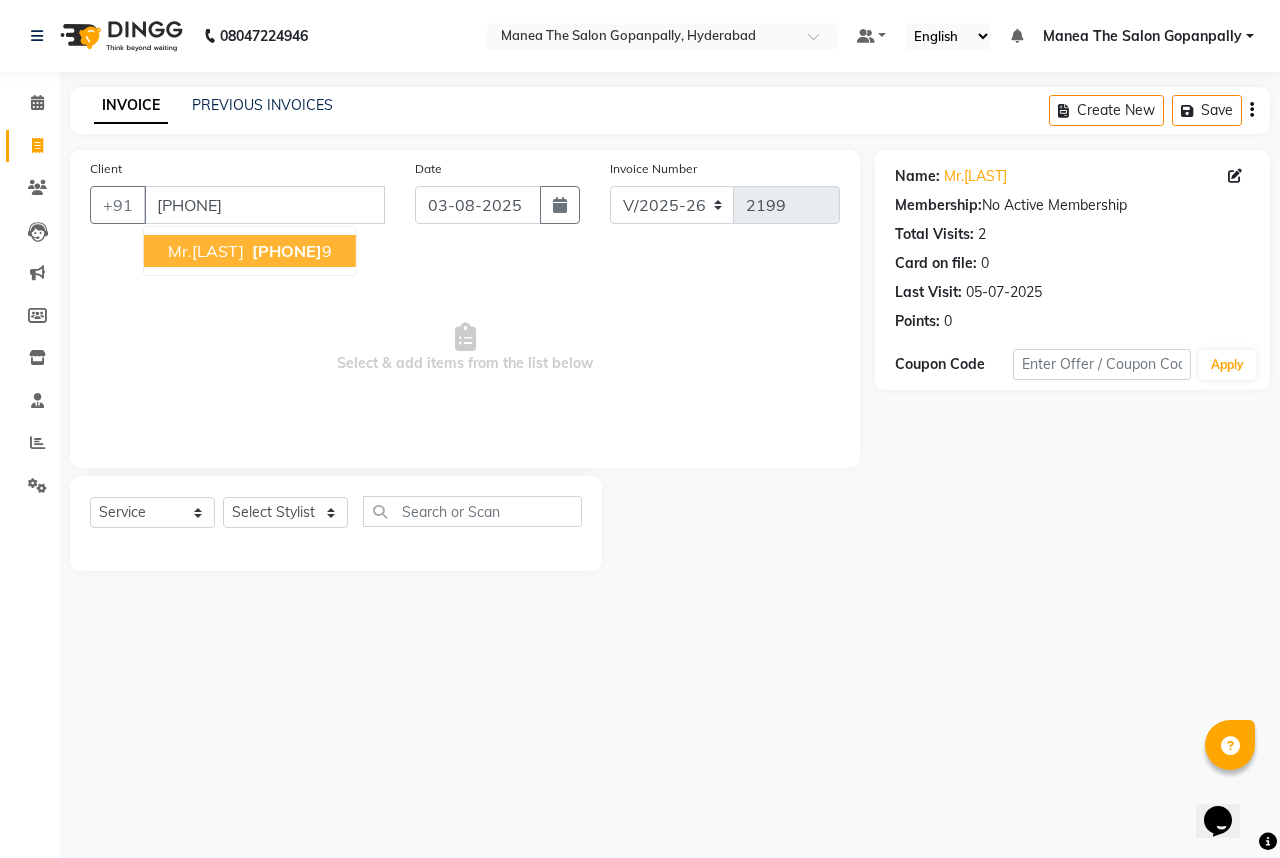click on "701382243" at bounding box center (287, 251) 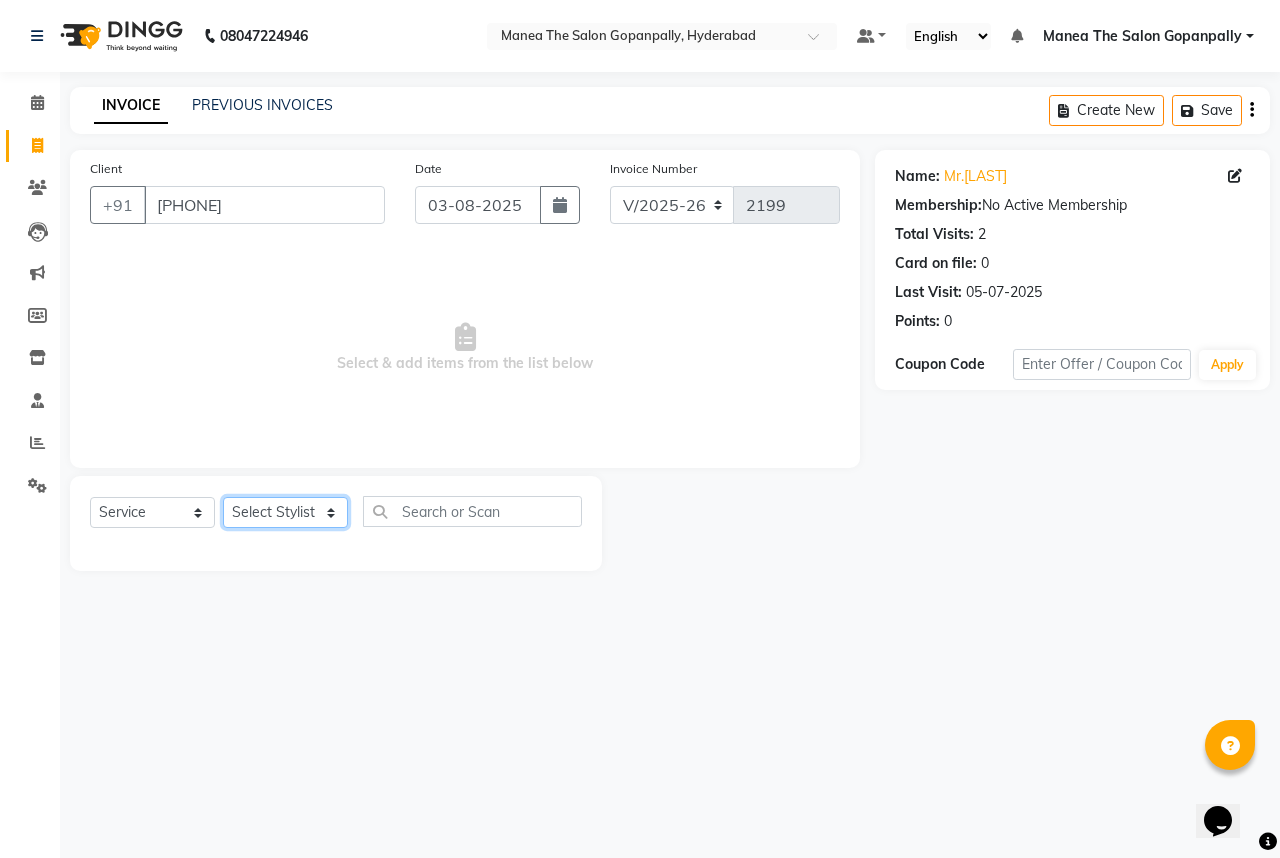 click on "Select Stylist Anand AVANTHI Haider  indu IRFAN keerthi rehan sameer saritha zubair" 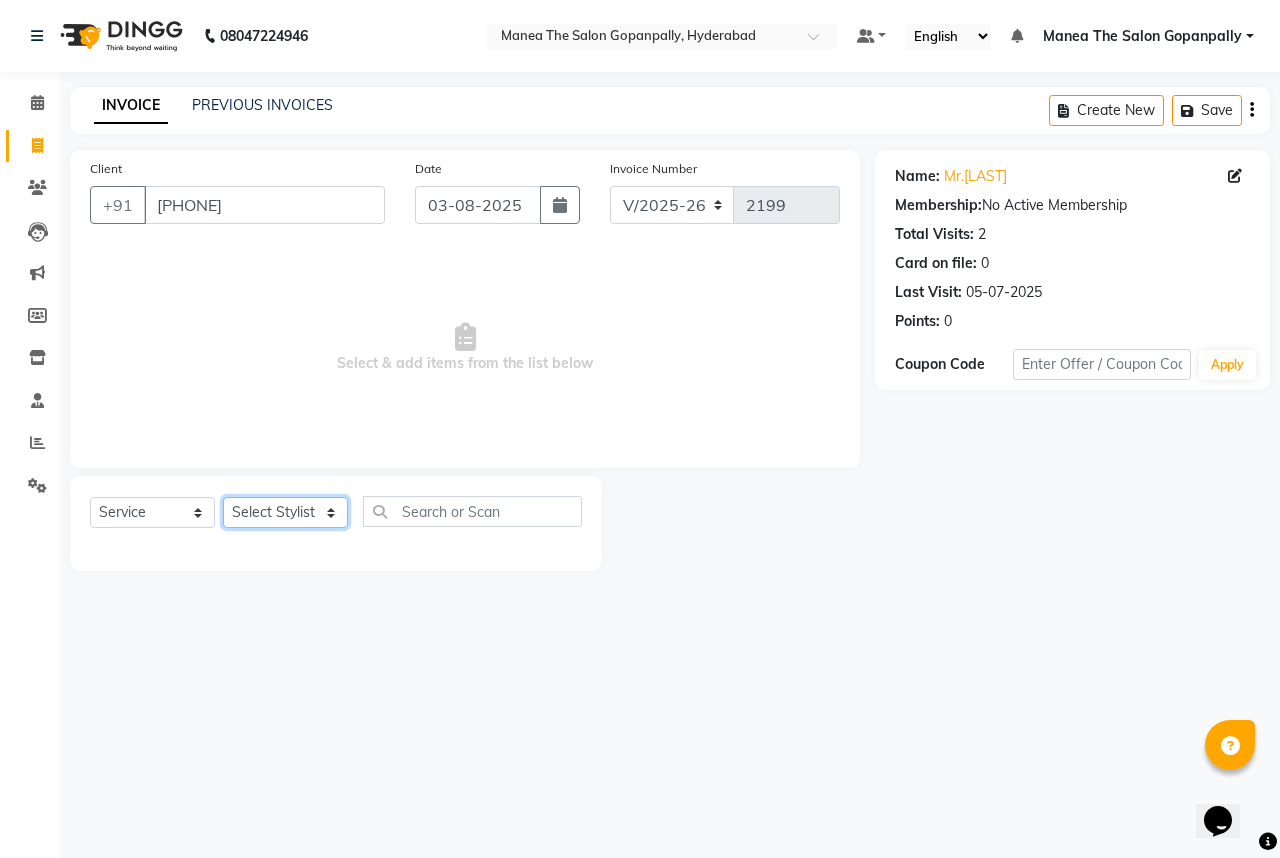 select on "83653" 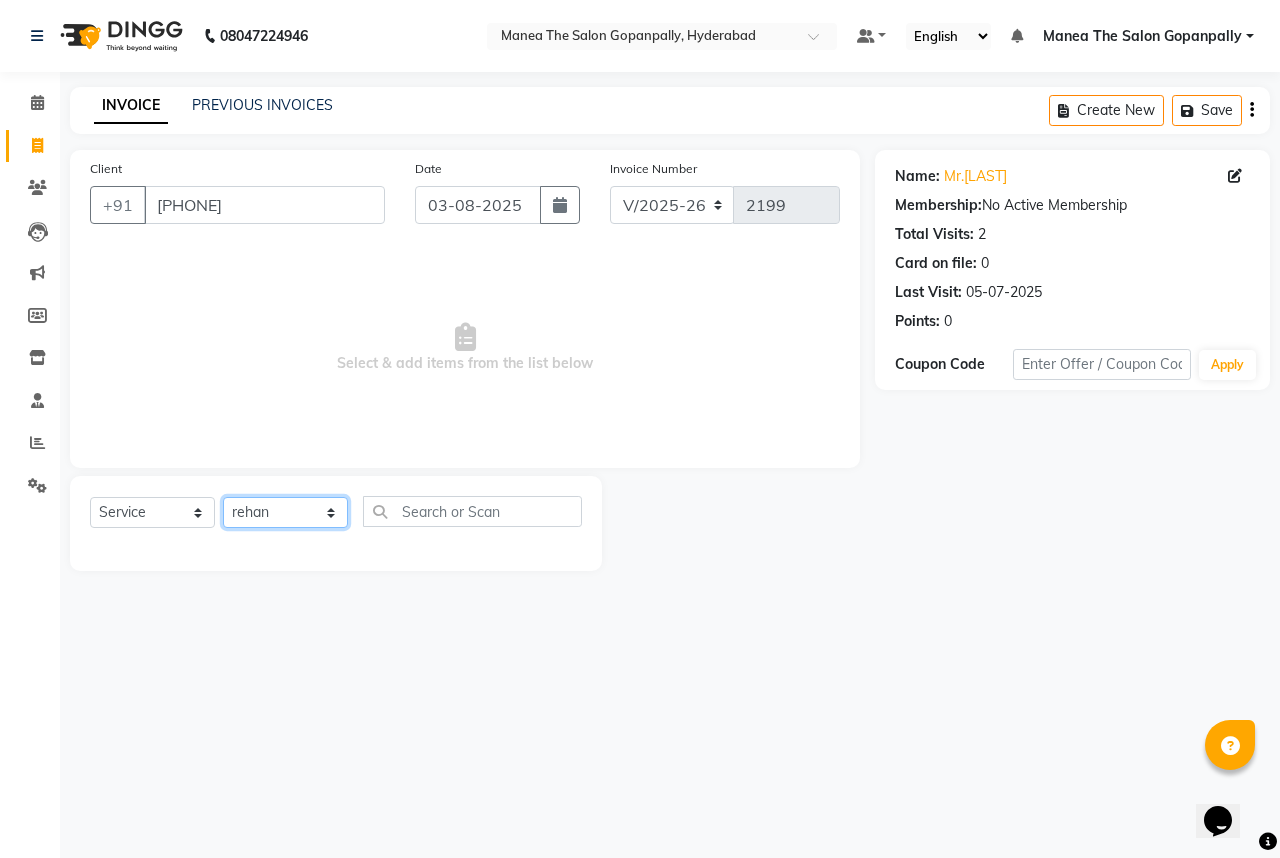 click on "Select Stylist Anand AVANTHI Haider  indu IRFAN keerthi rehan sameer saritha zubair" 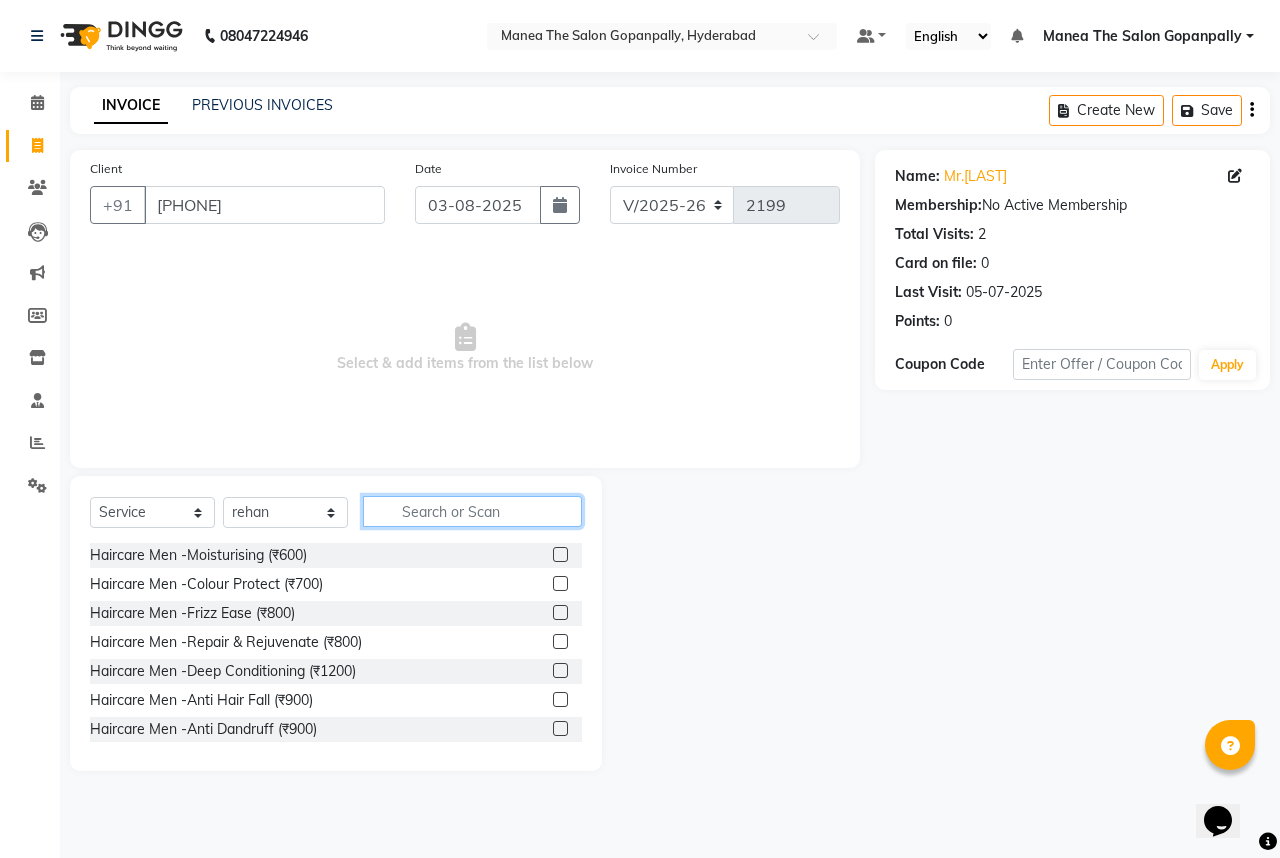 click 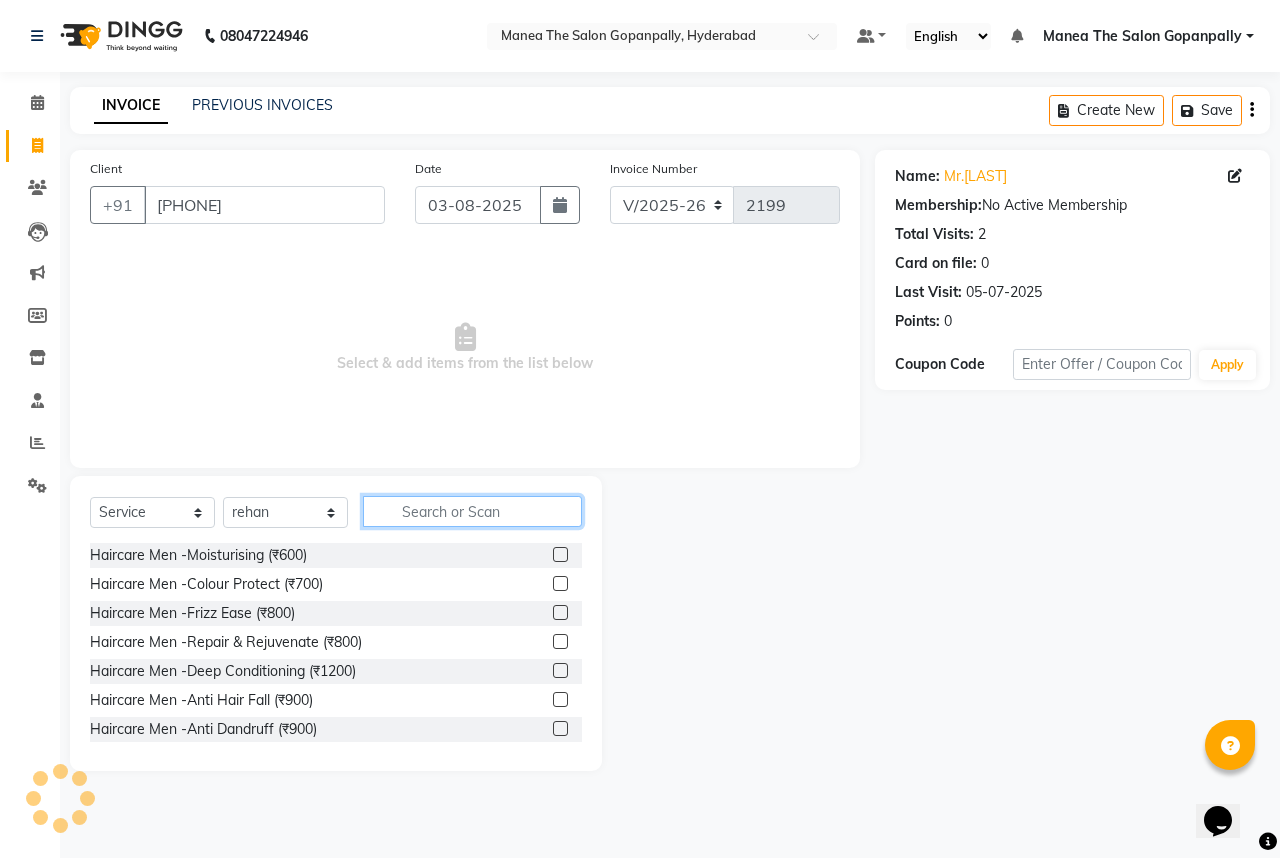 click 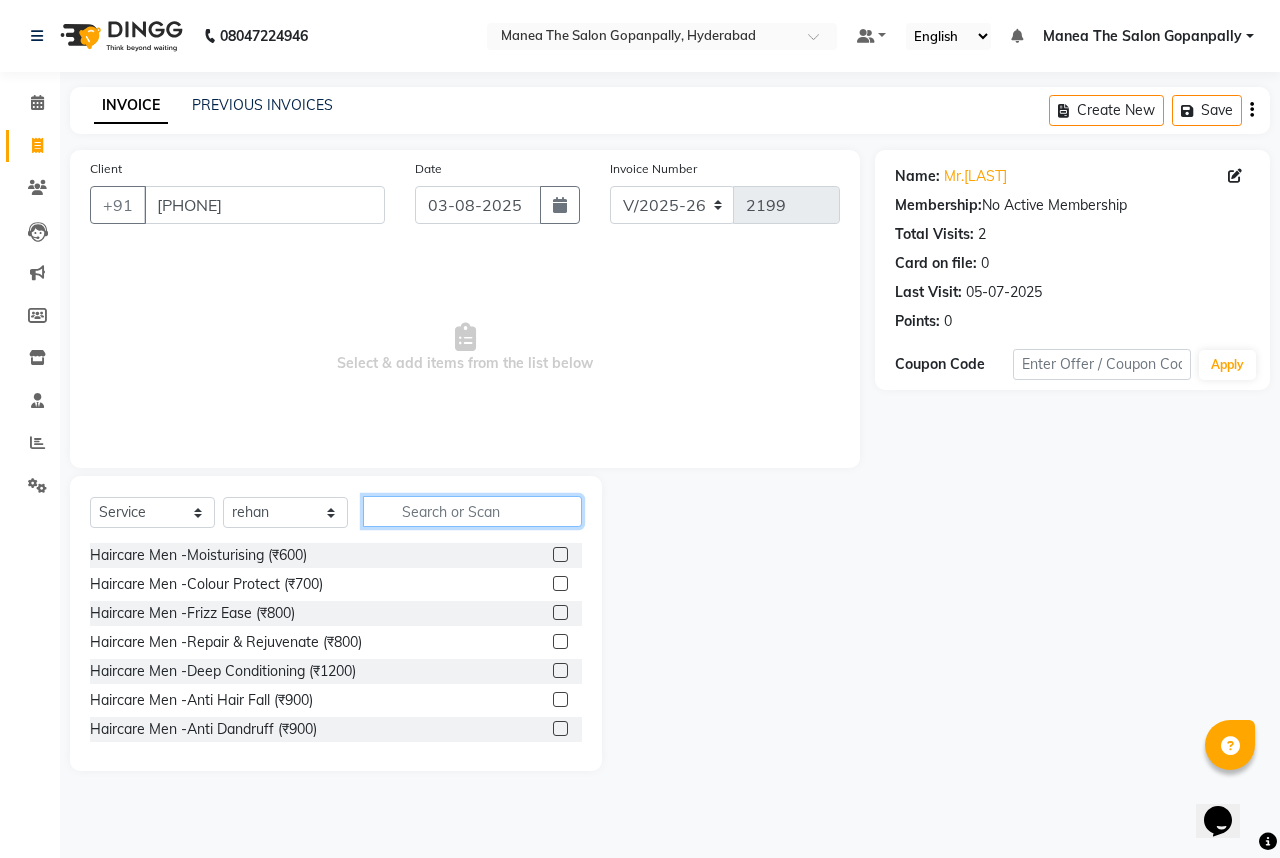 click 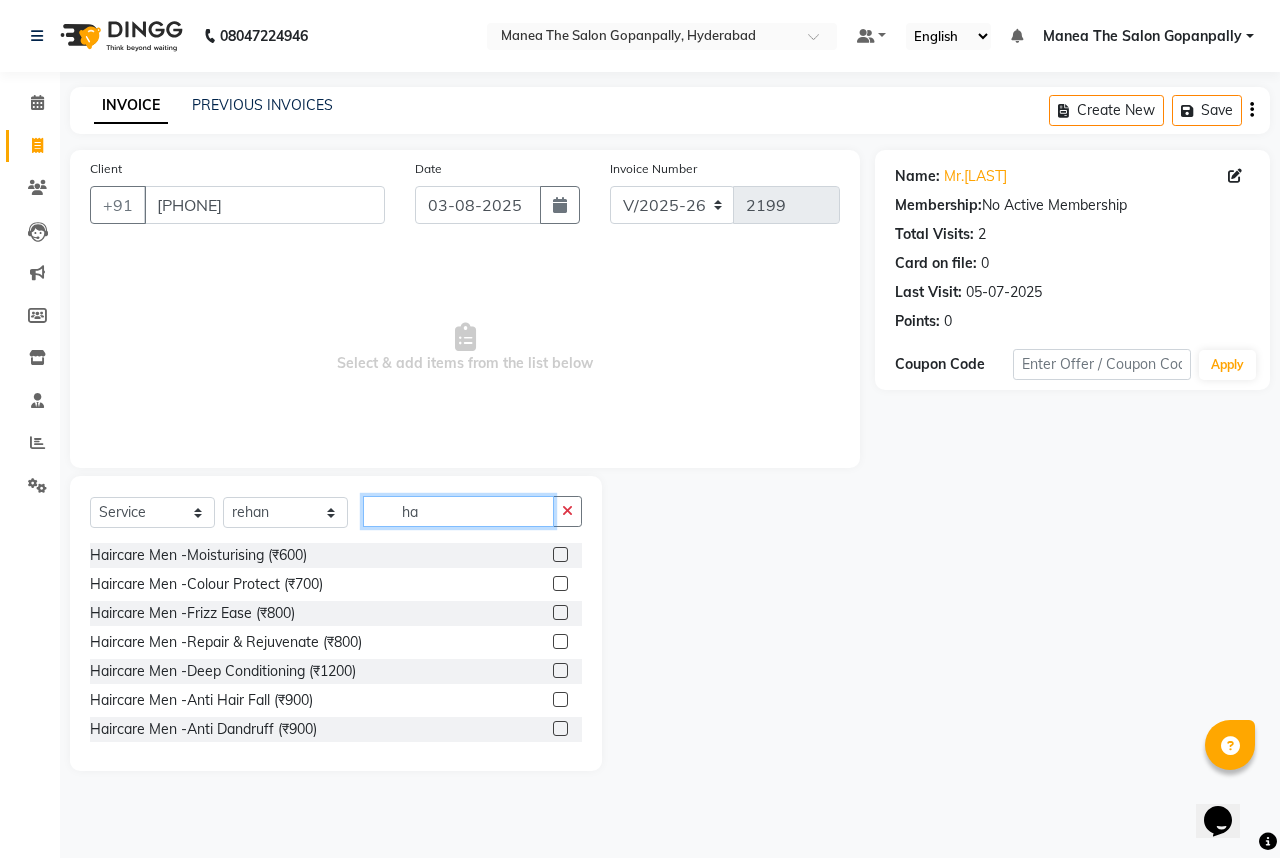 type on "h" 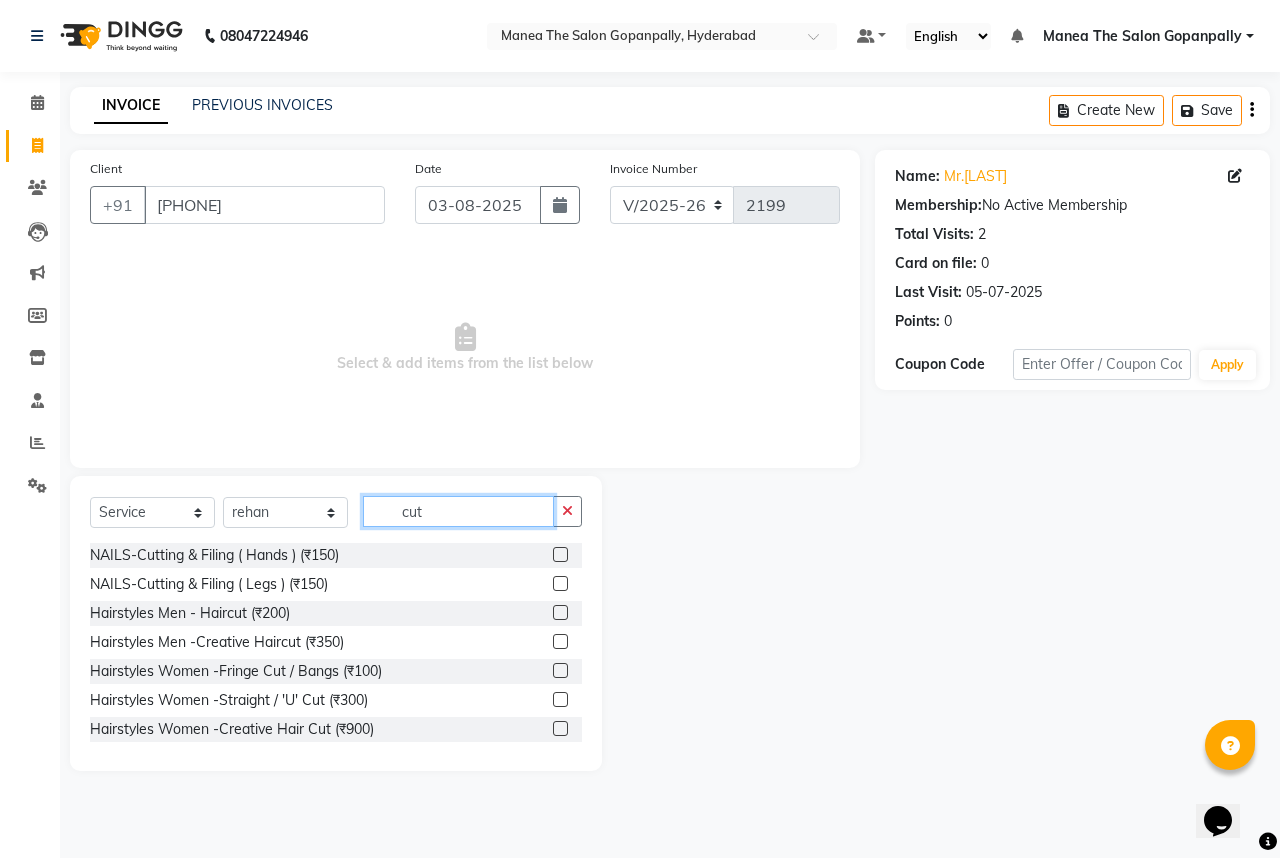 type on "cut" 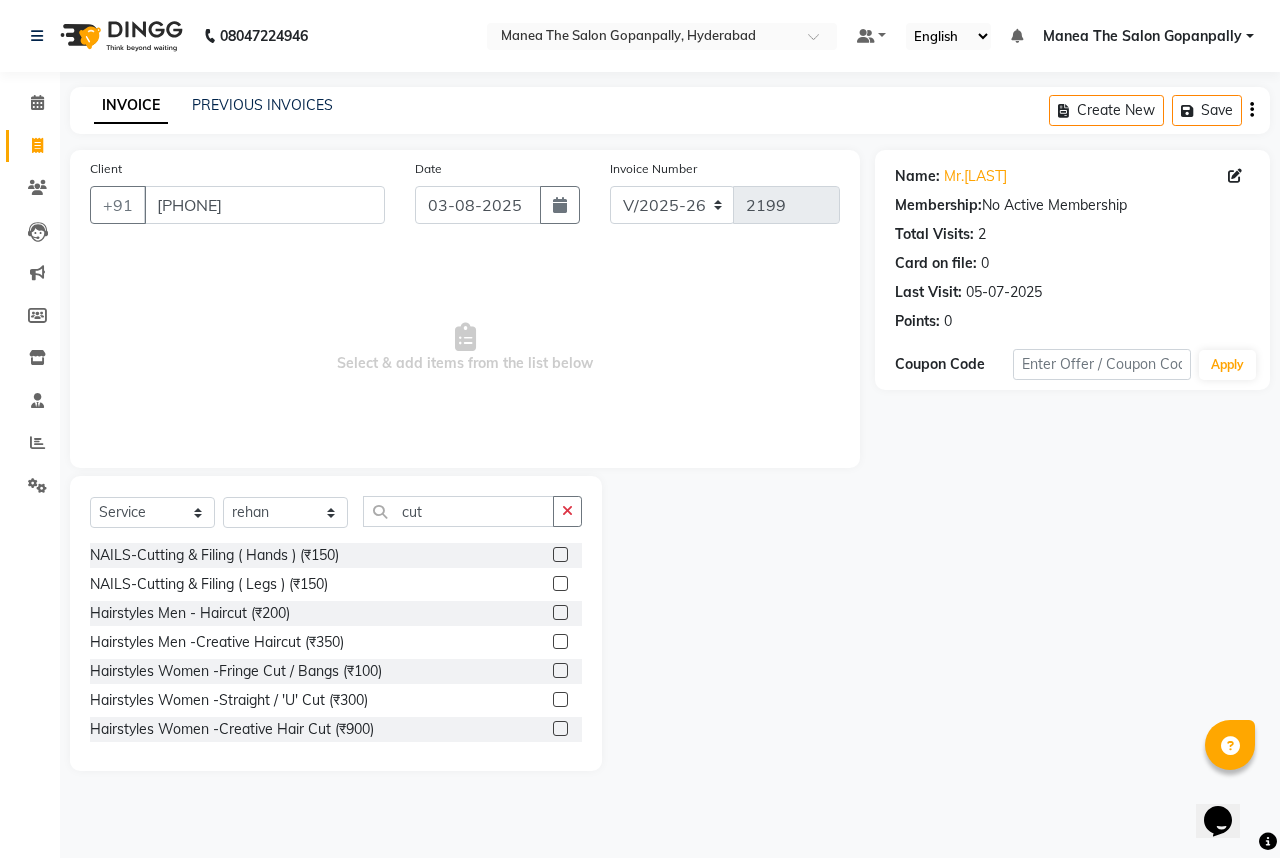 click 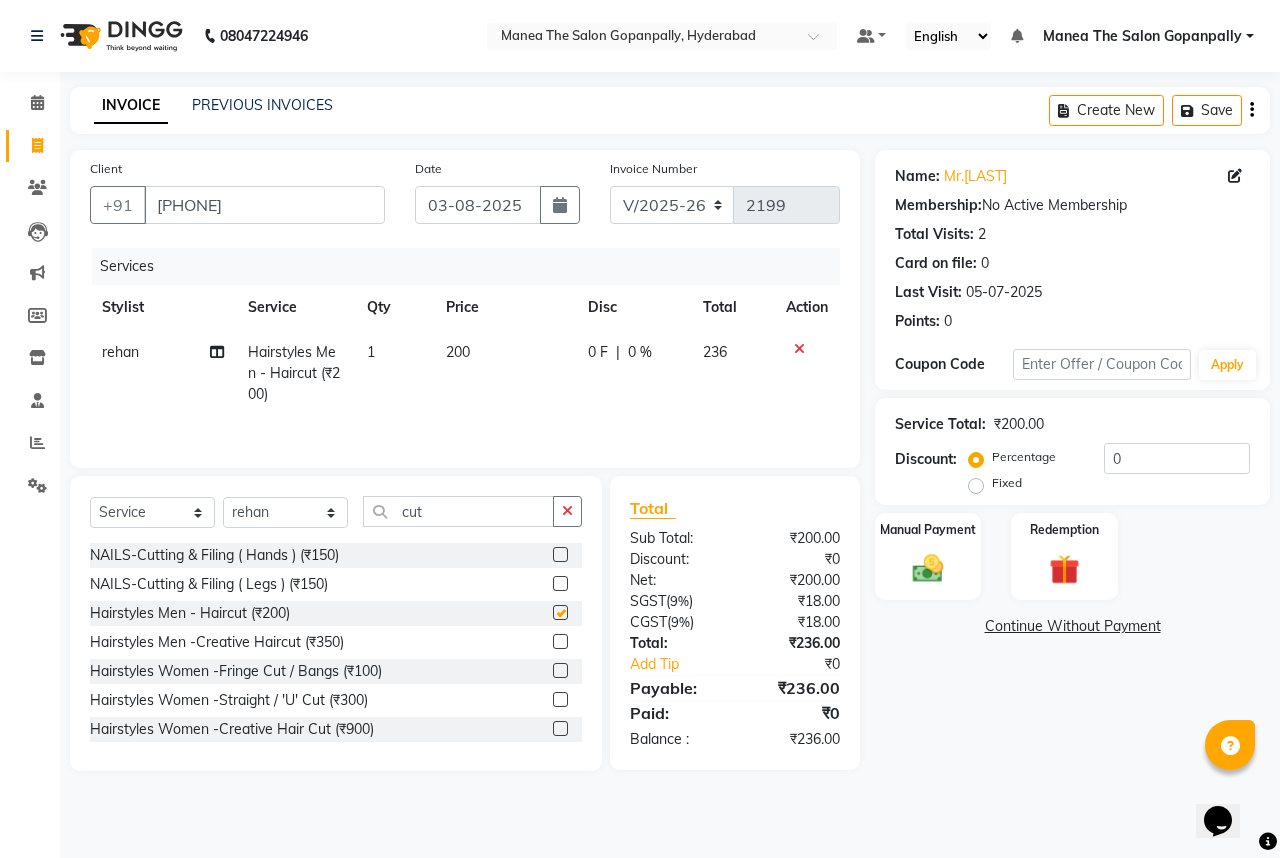 checkbox on "false" 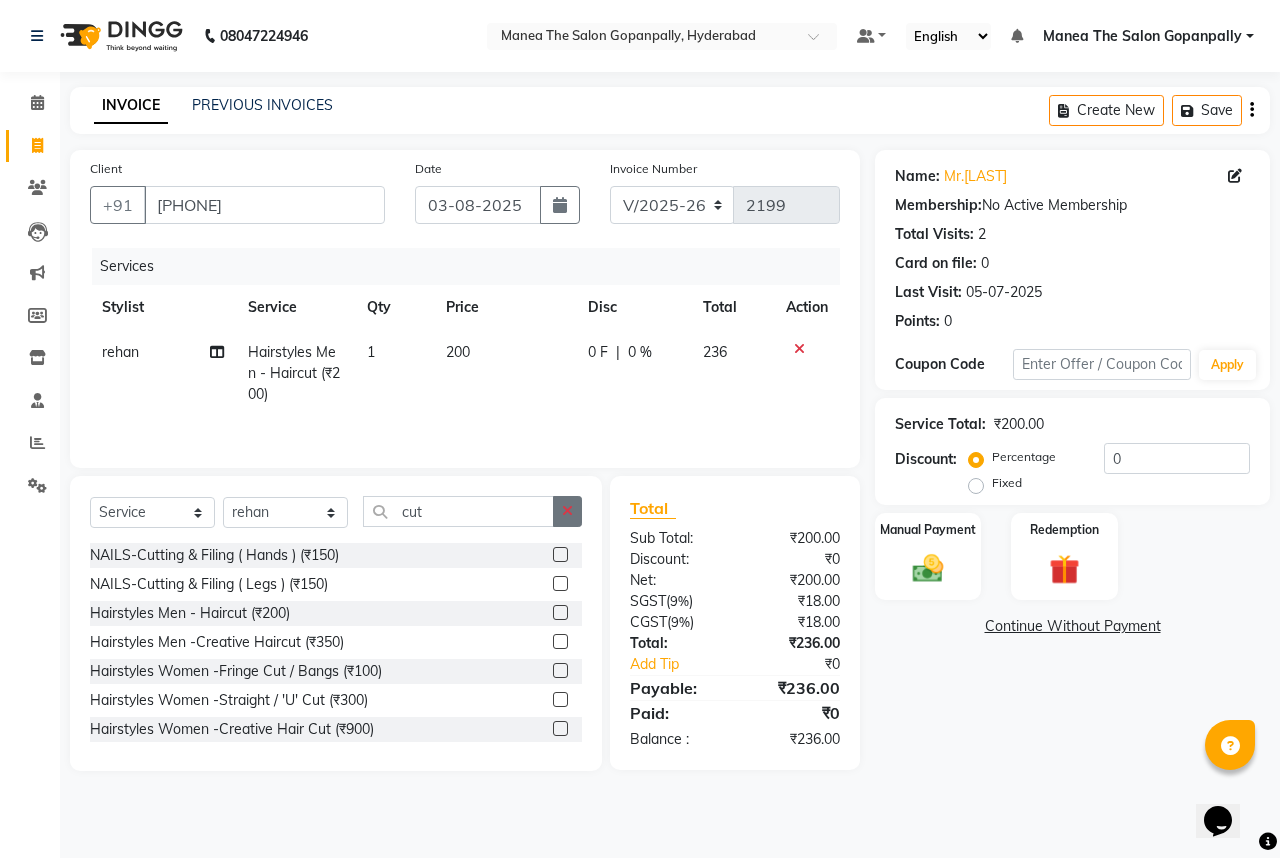 click 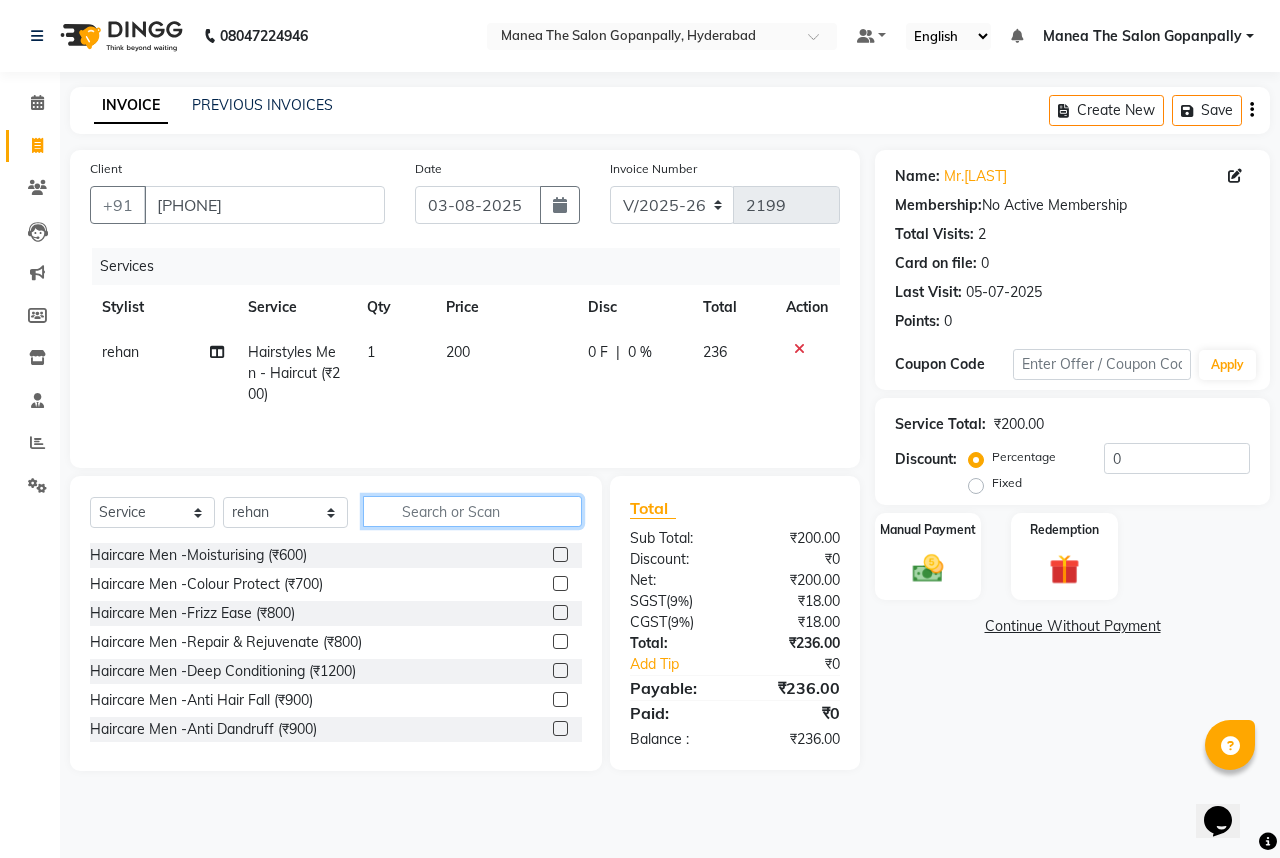 click 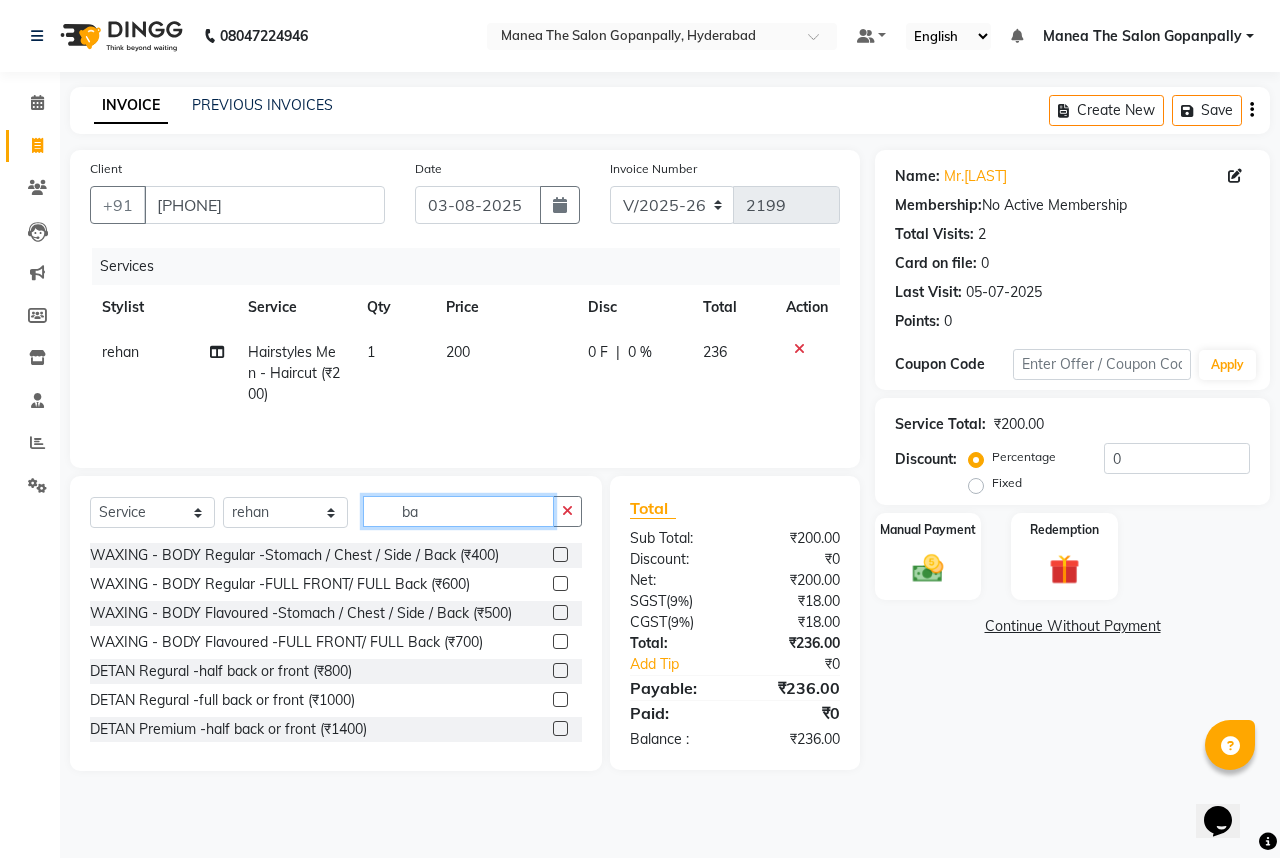 type on "b" 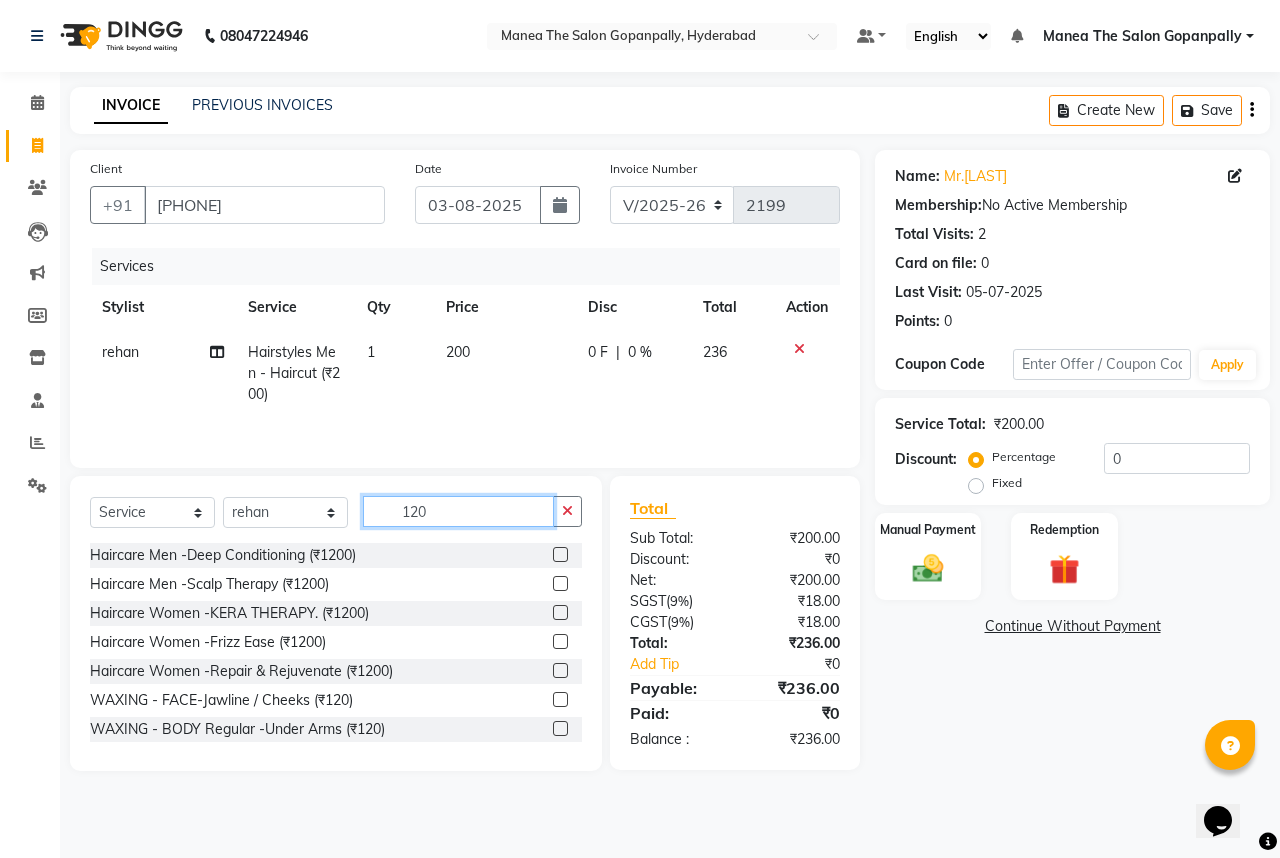type on "120" 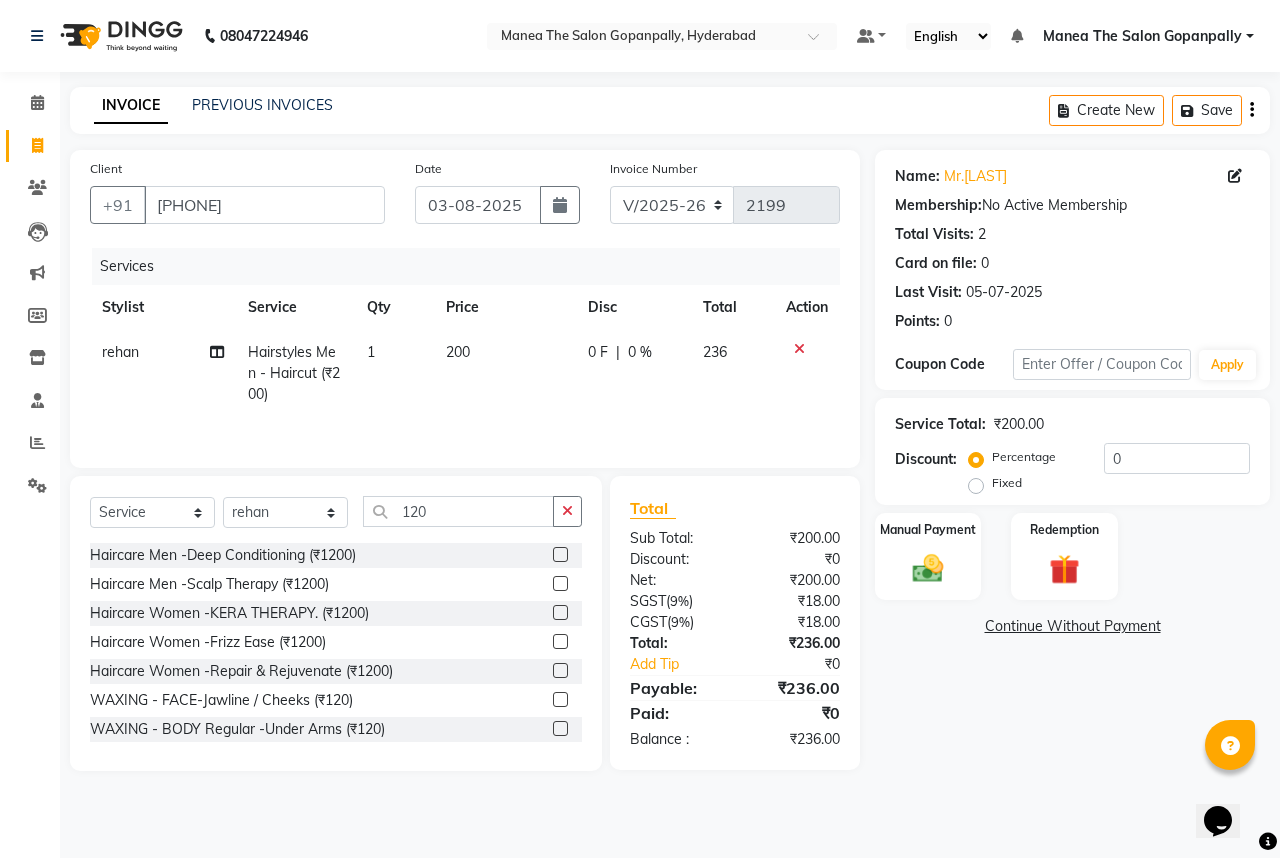 click 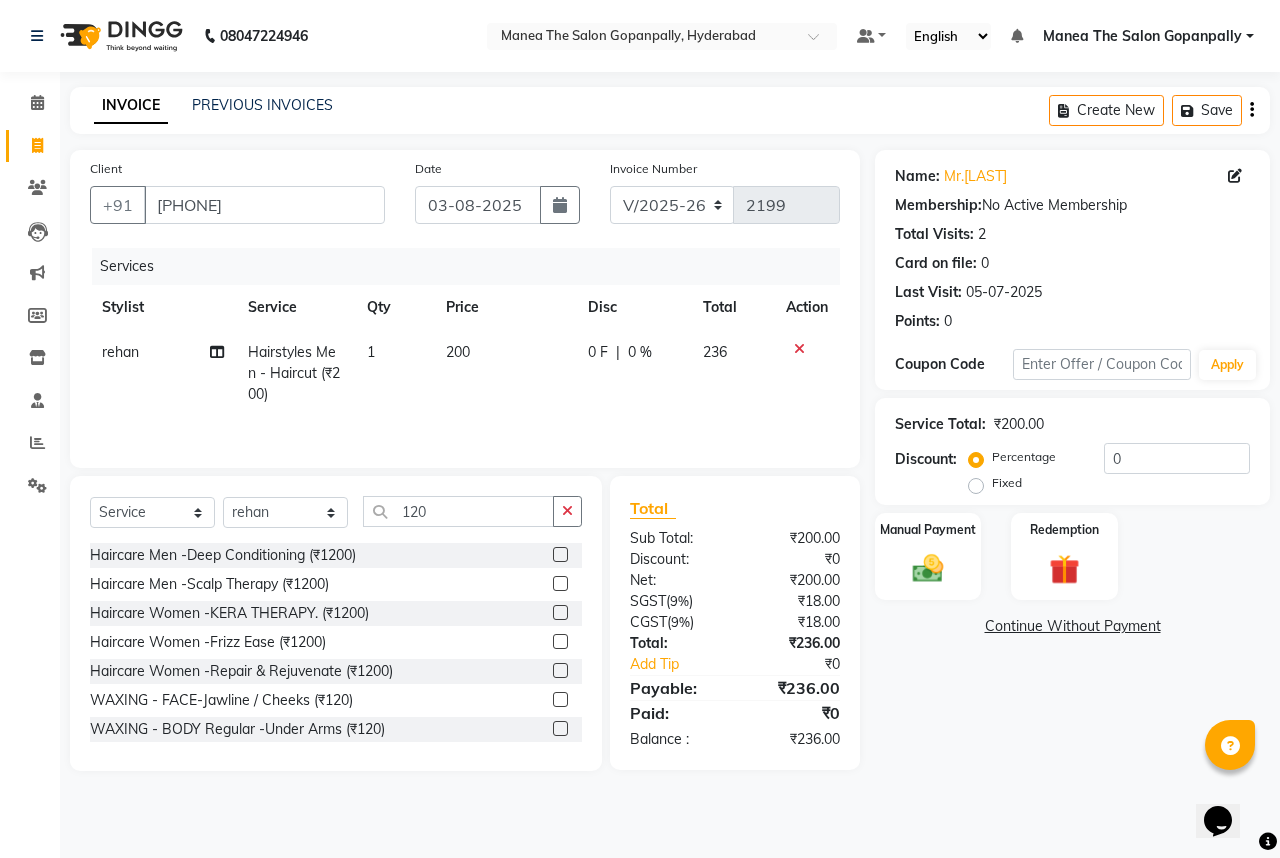 click at bounding box center [559, 700] 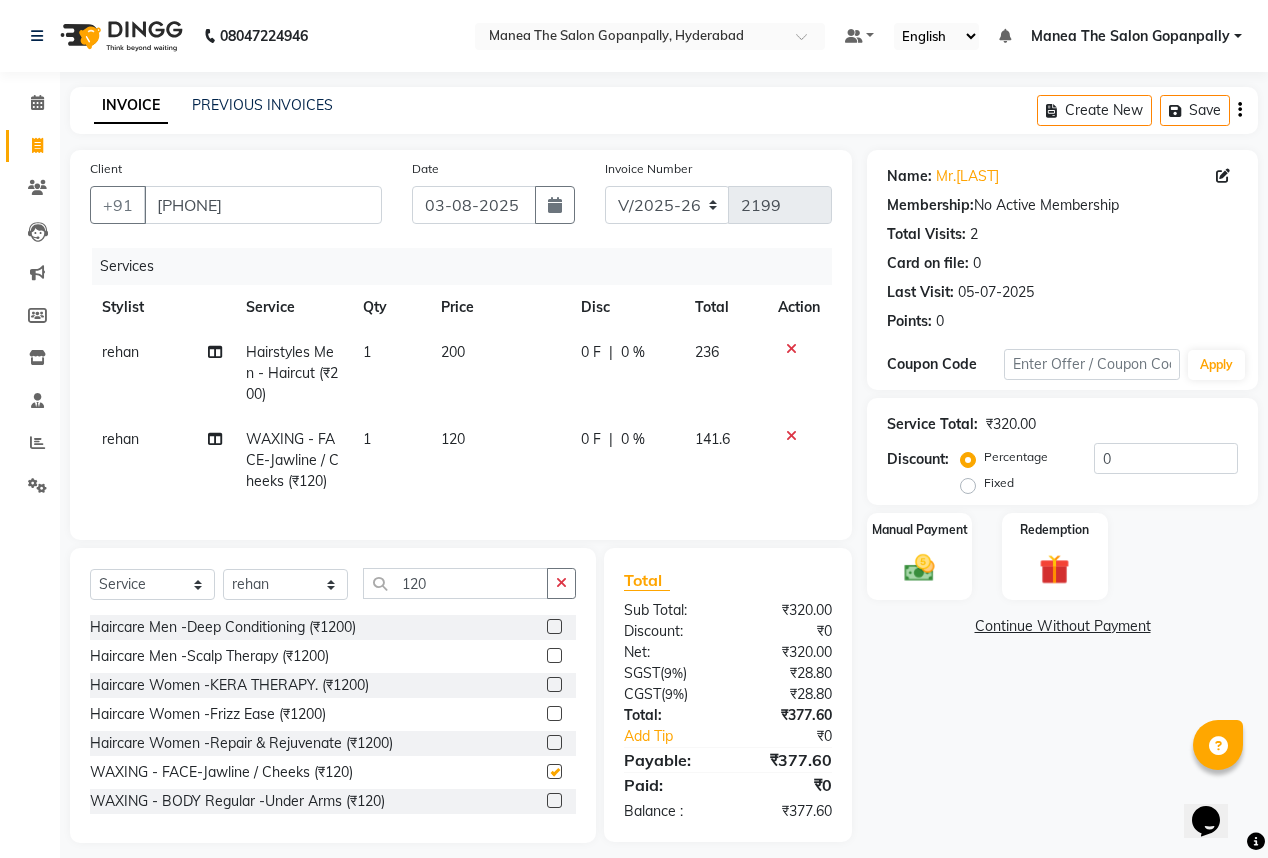 checkbox on "false" 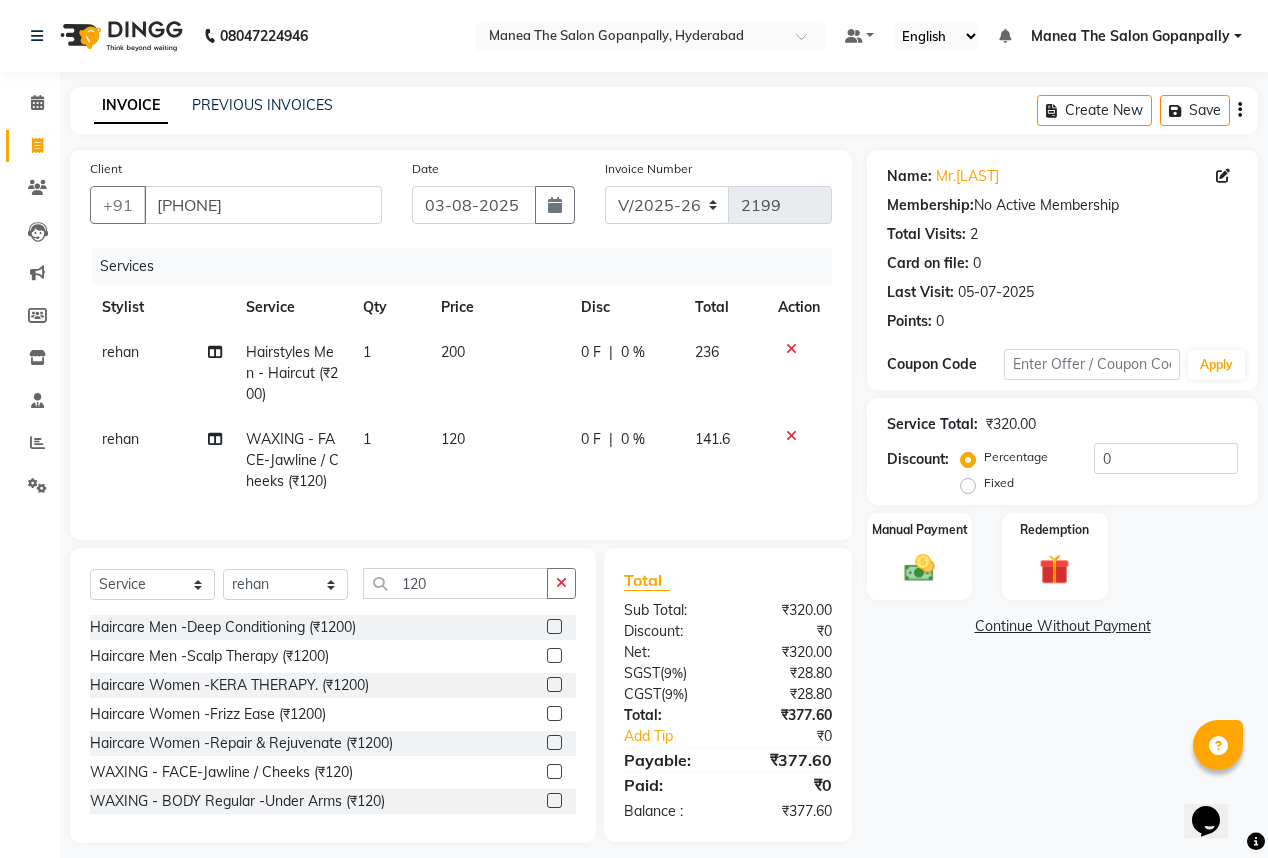 scroll, scrollTop: 0, scrollLeft: 0, axis: both 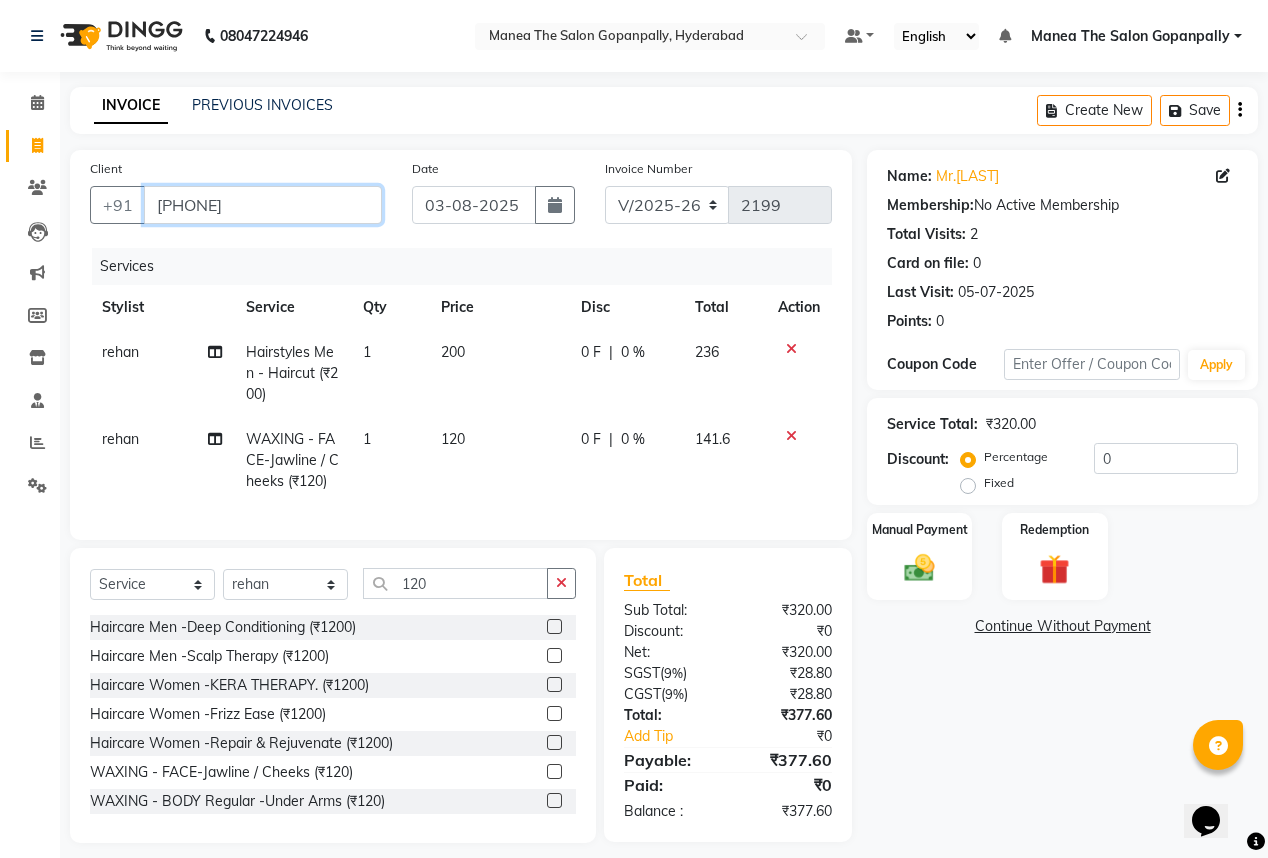 click on "[PHONE]" at bounding box center (263, 205) 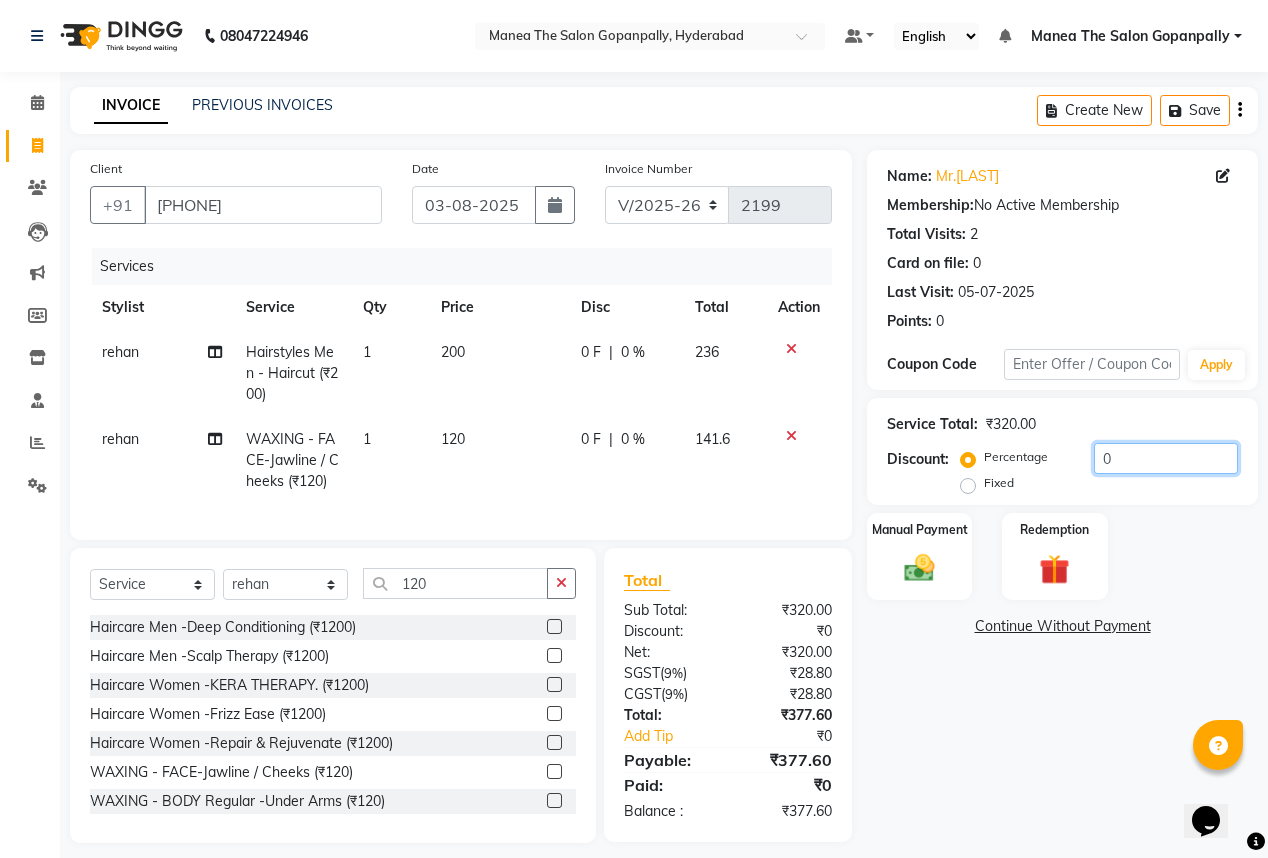 click on "0" 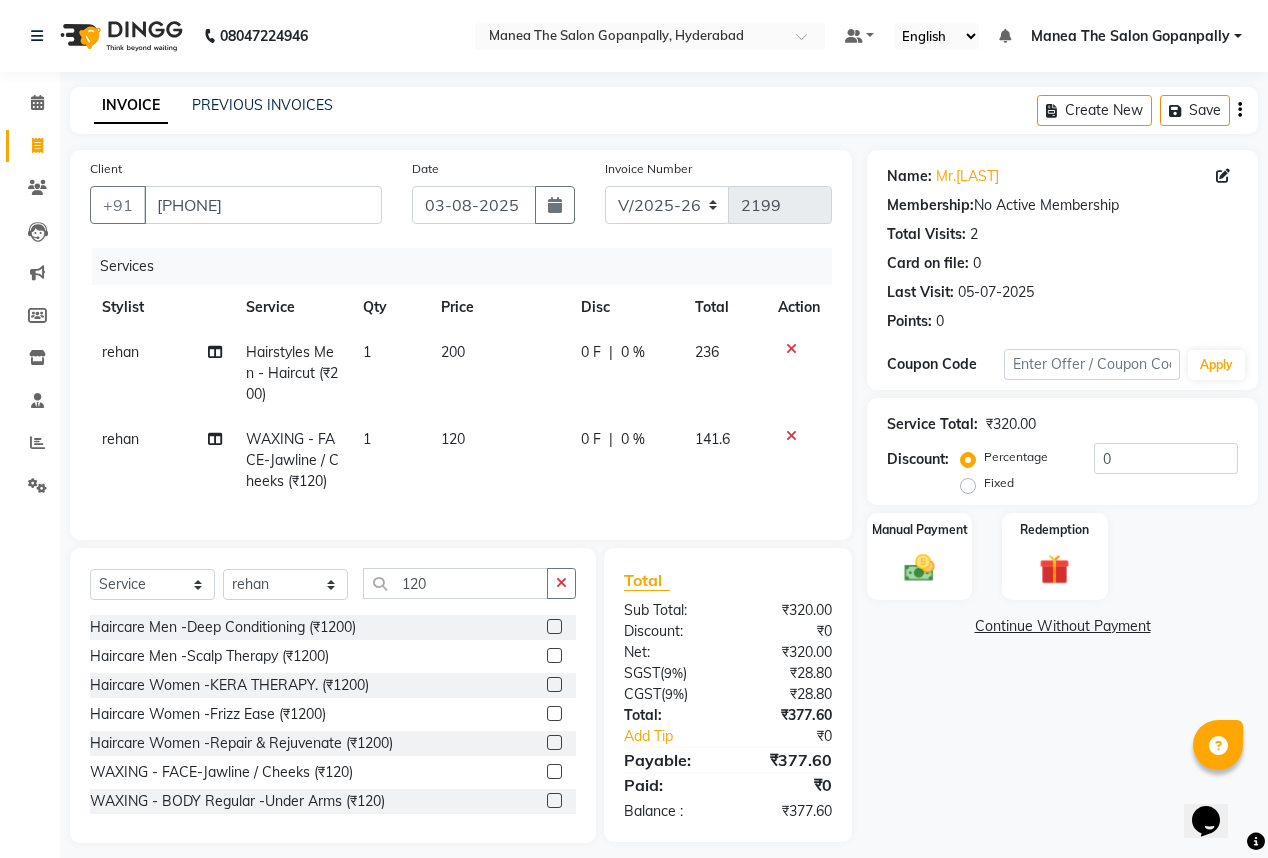 click on "Fixed" 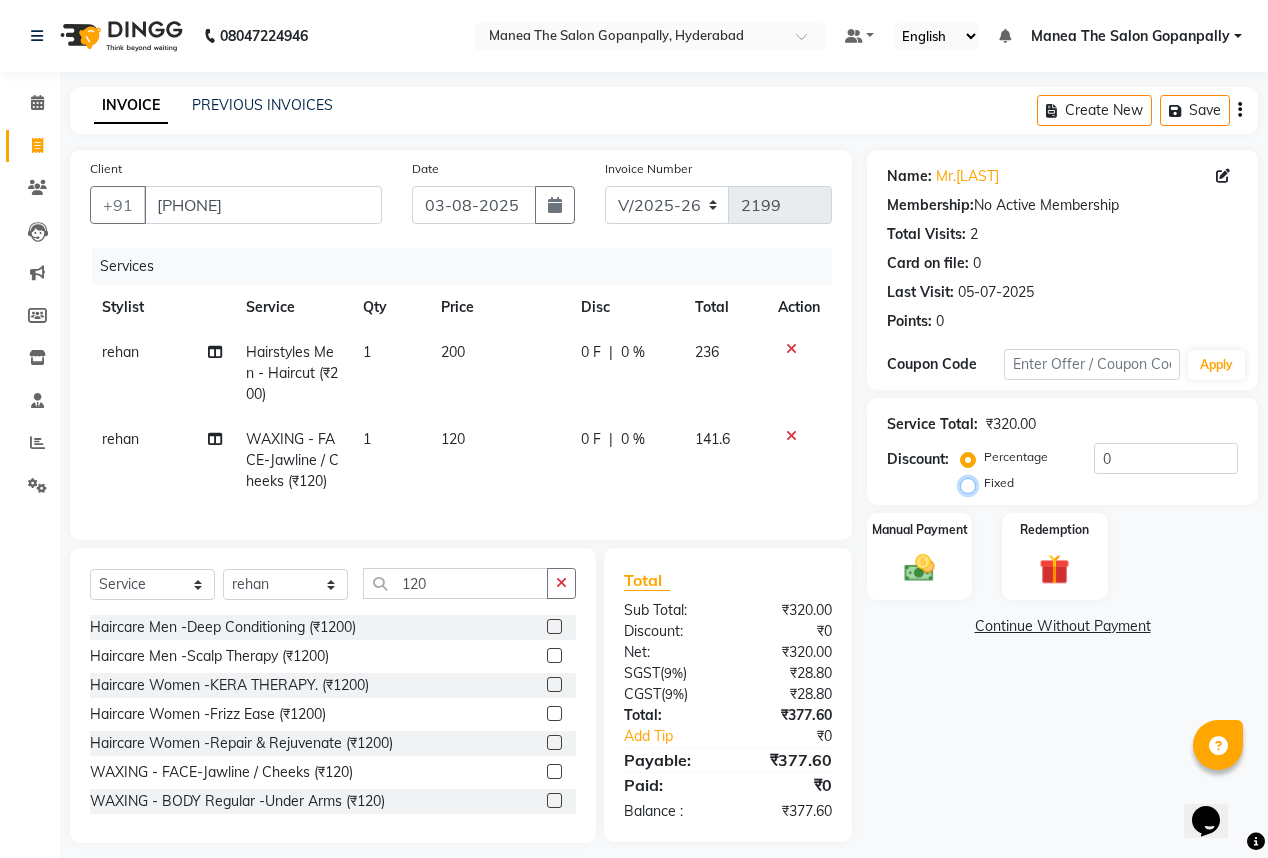click on "Fixed" at bounding box center (972, 483) 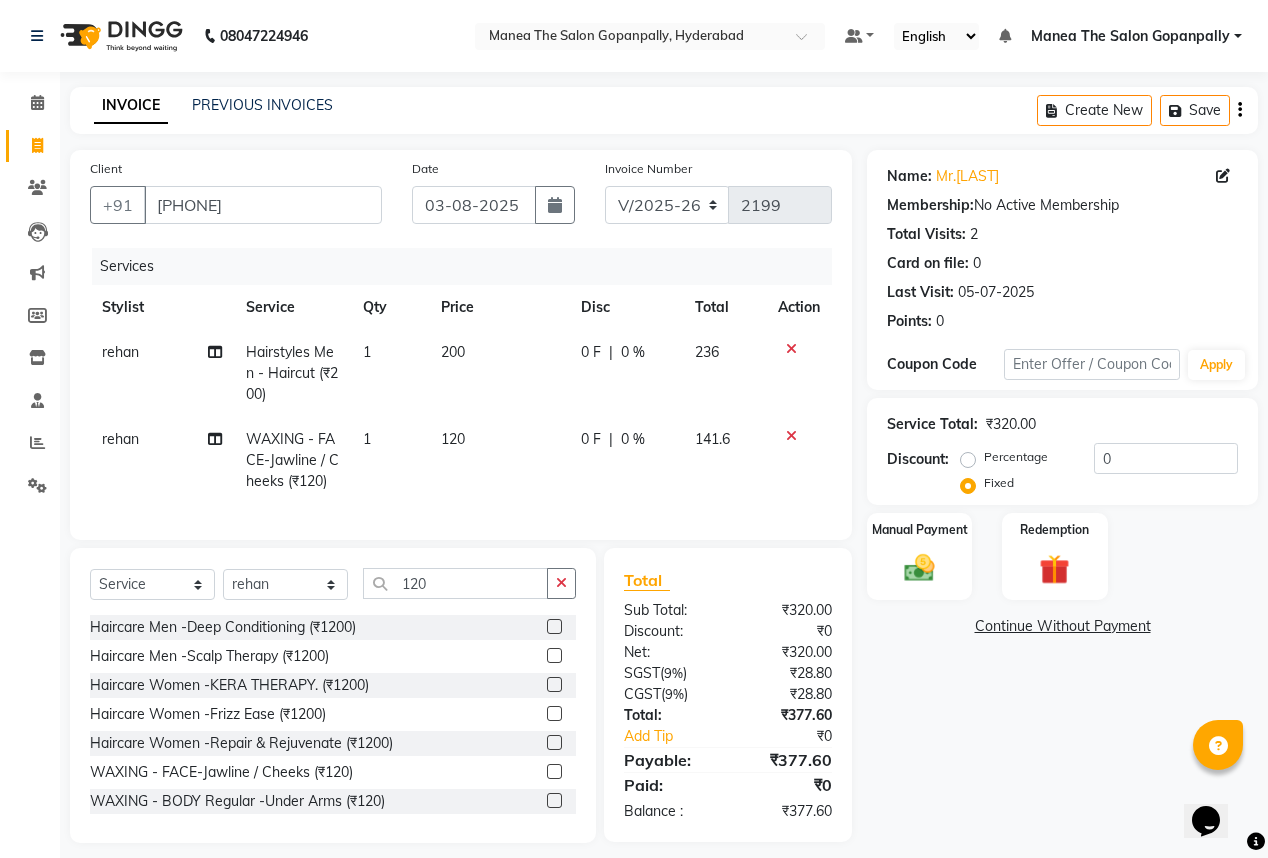 click on "Percentage" 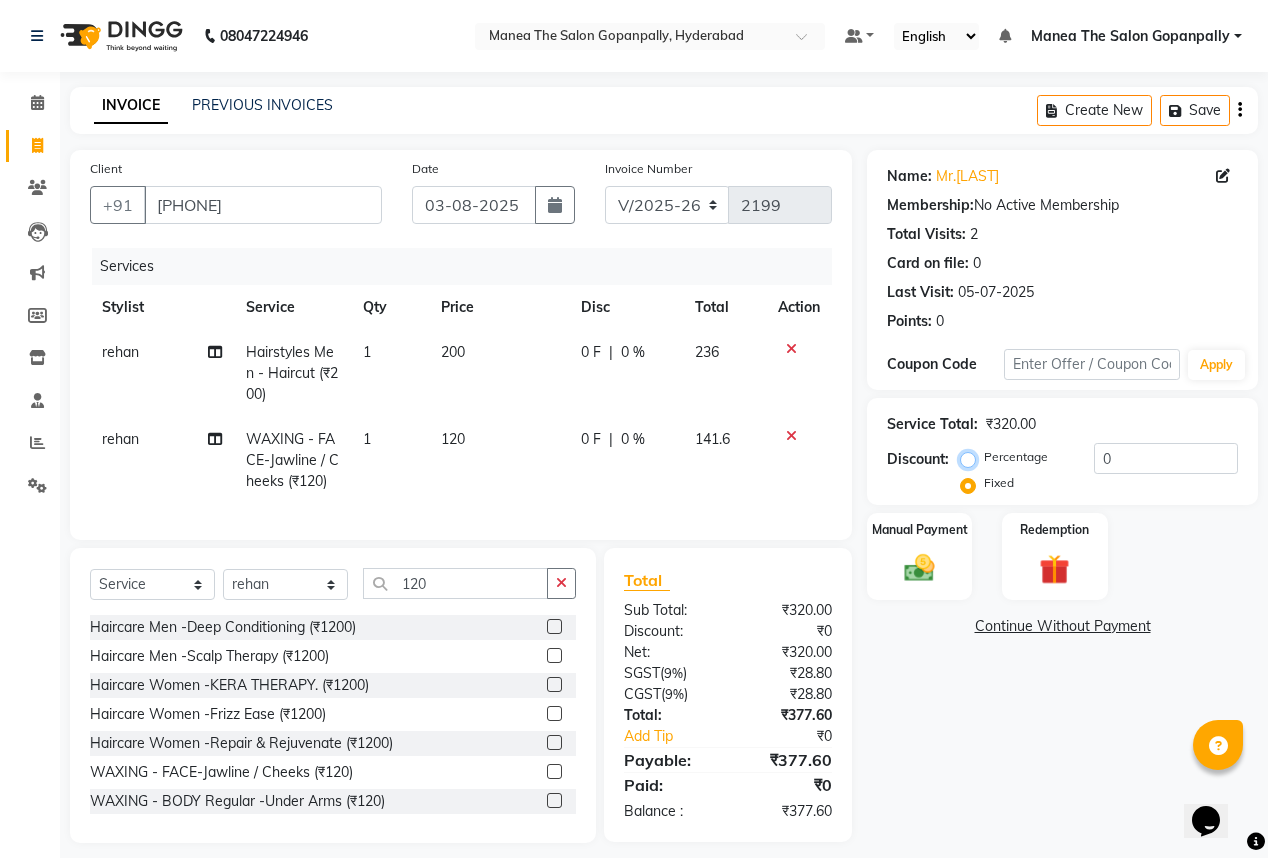 radio on "true" 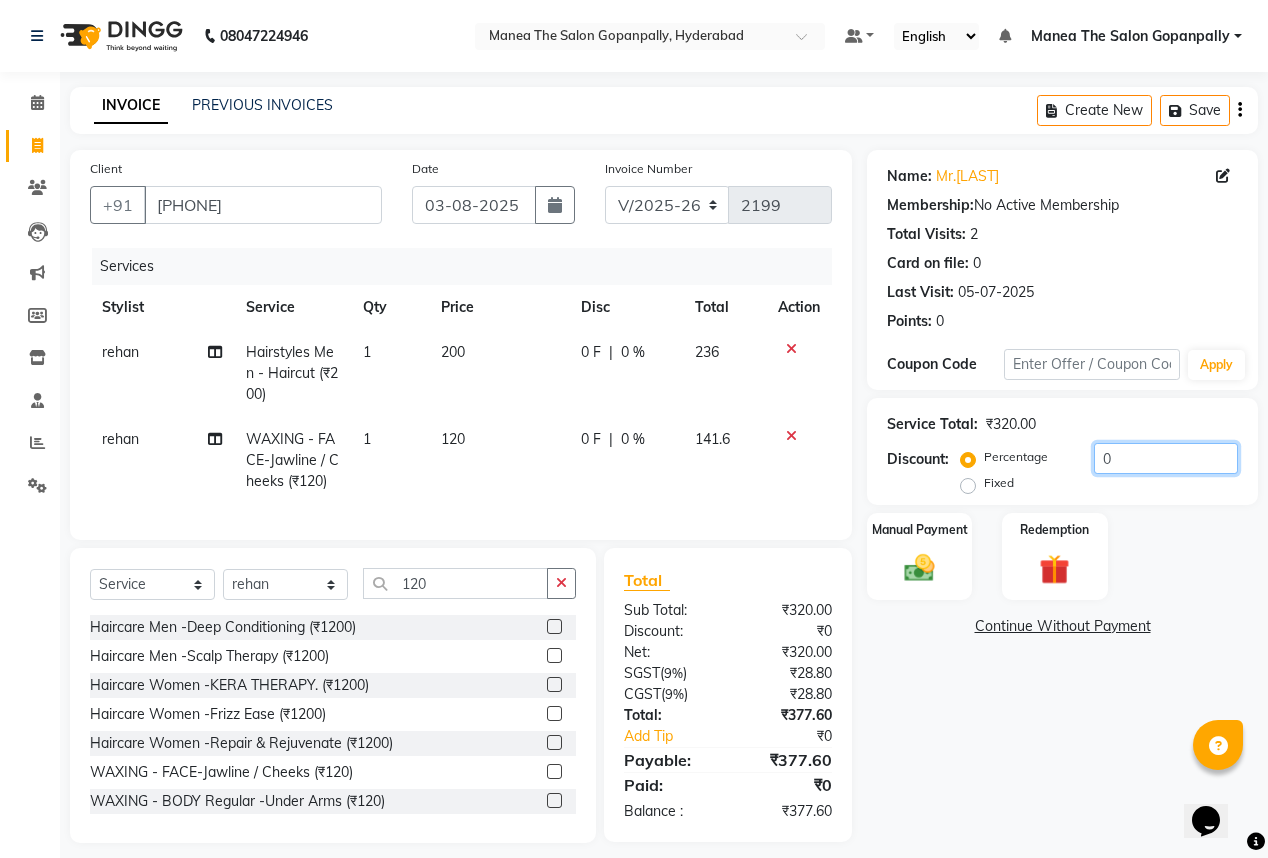 click on "0" 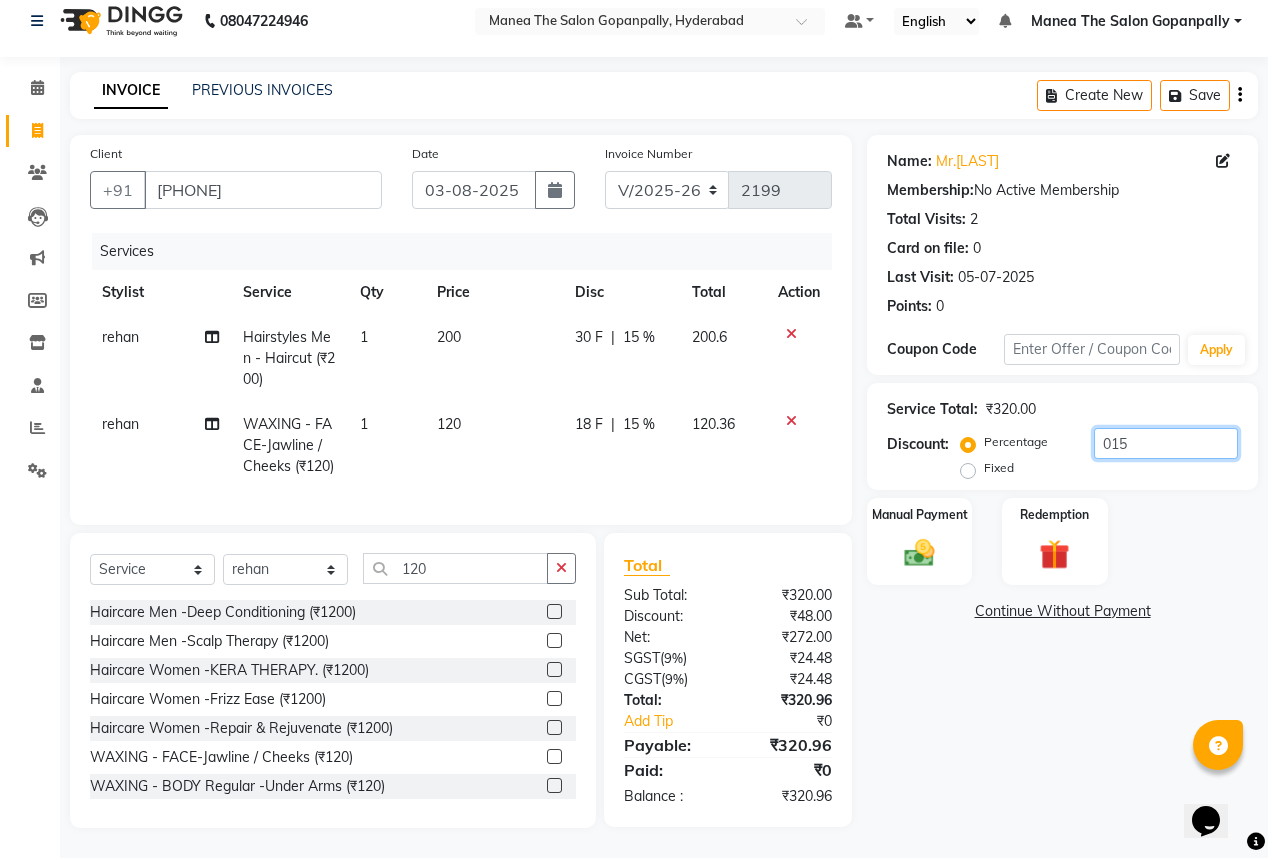 scroll, scrollTop: 48, scrollLeft: 0, axis: vertical 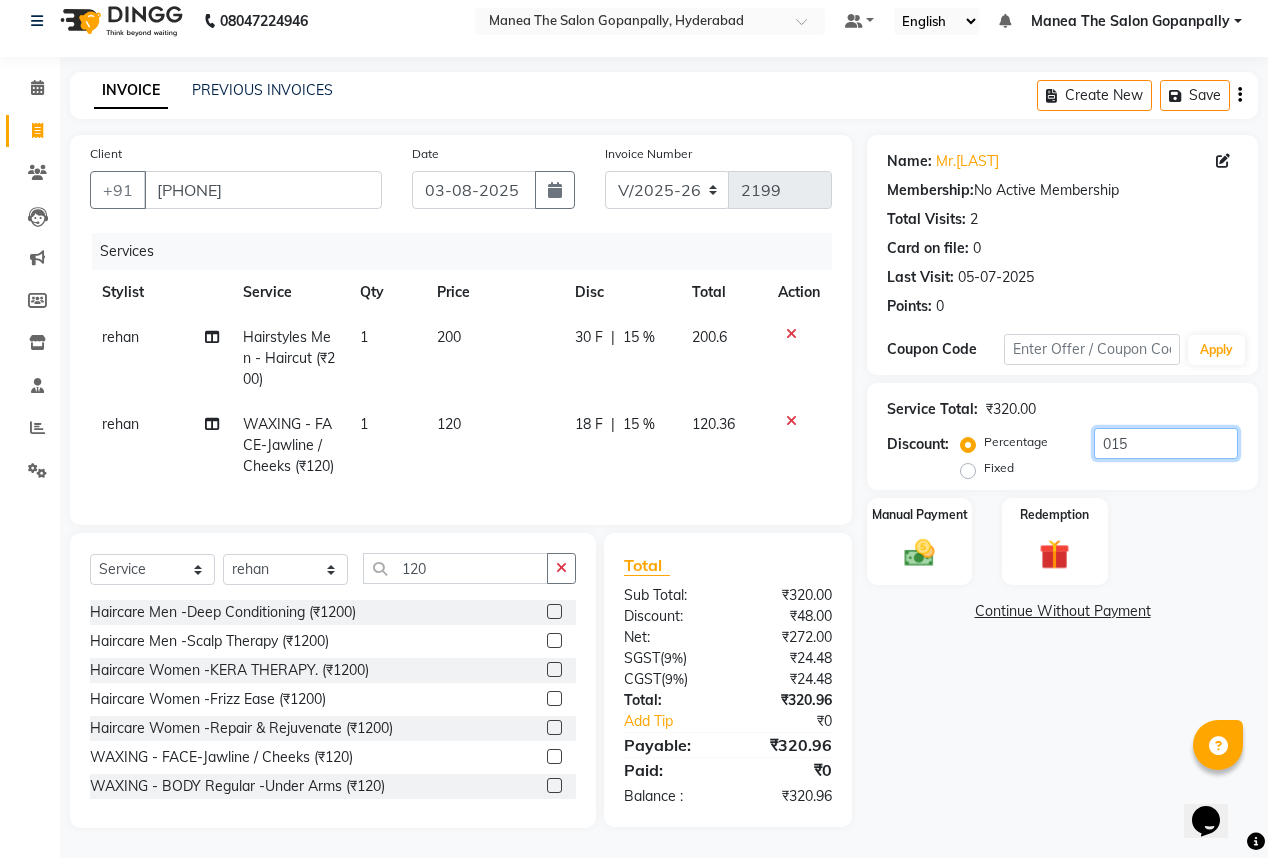 click on "015" 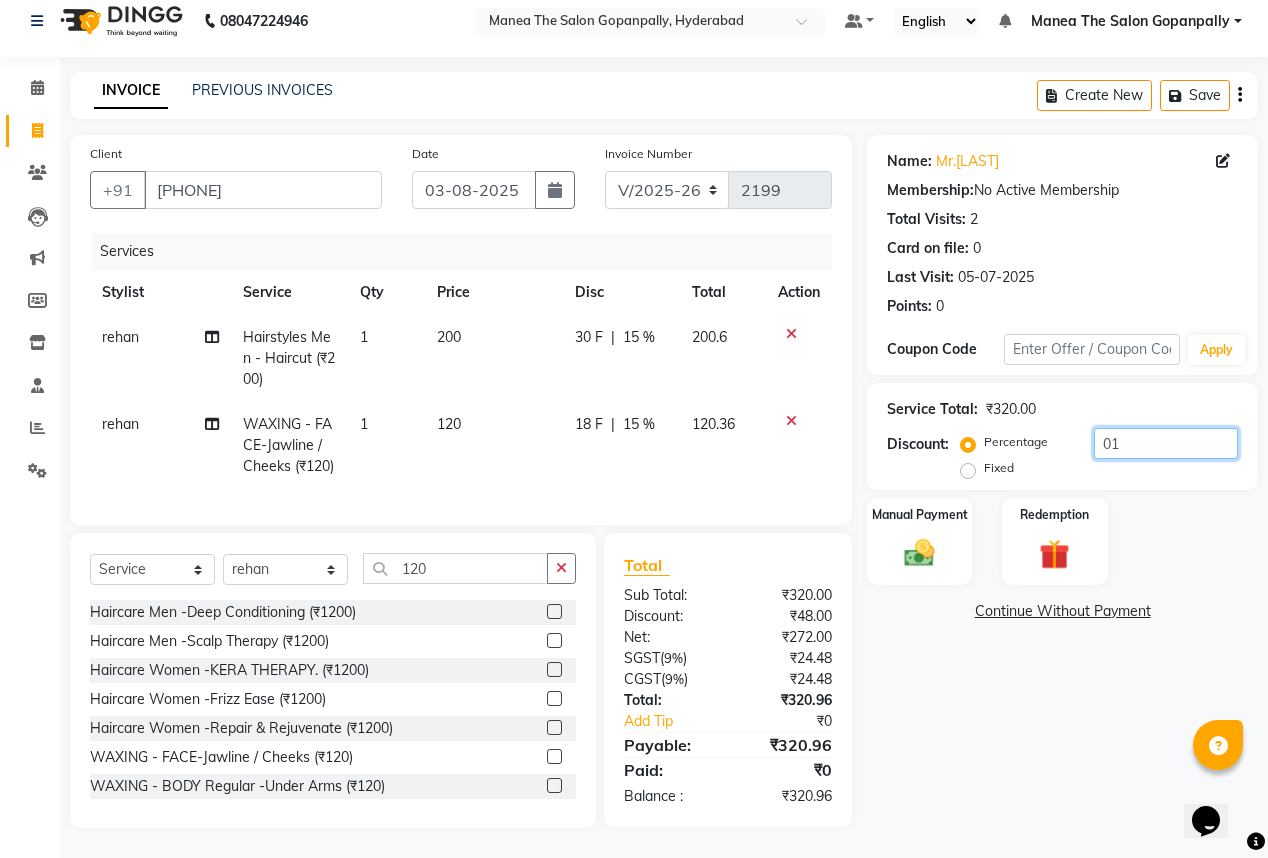 scroll, scrollTop: 27, scrollLeft: 0, axis: vertical 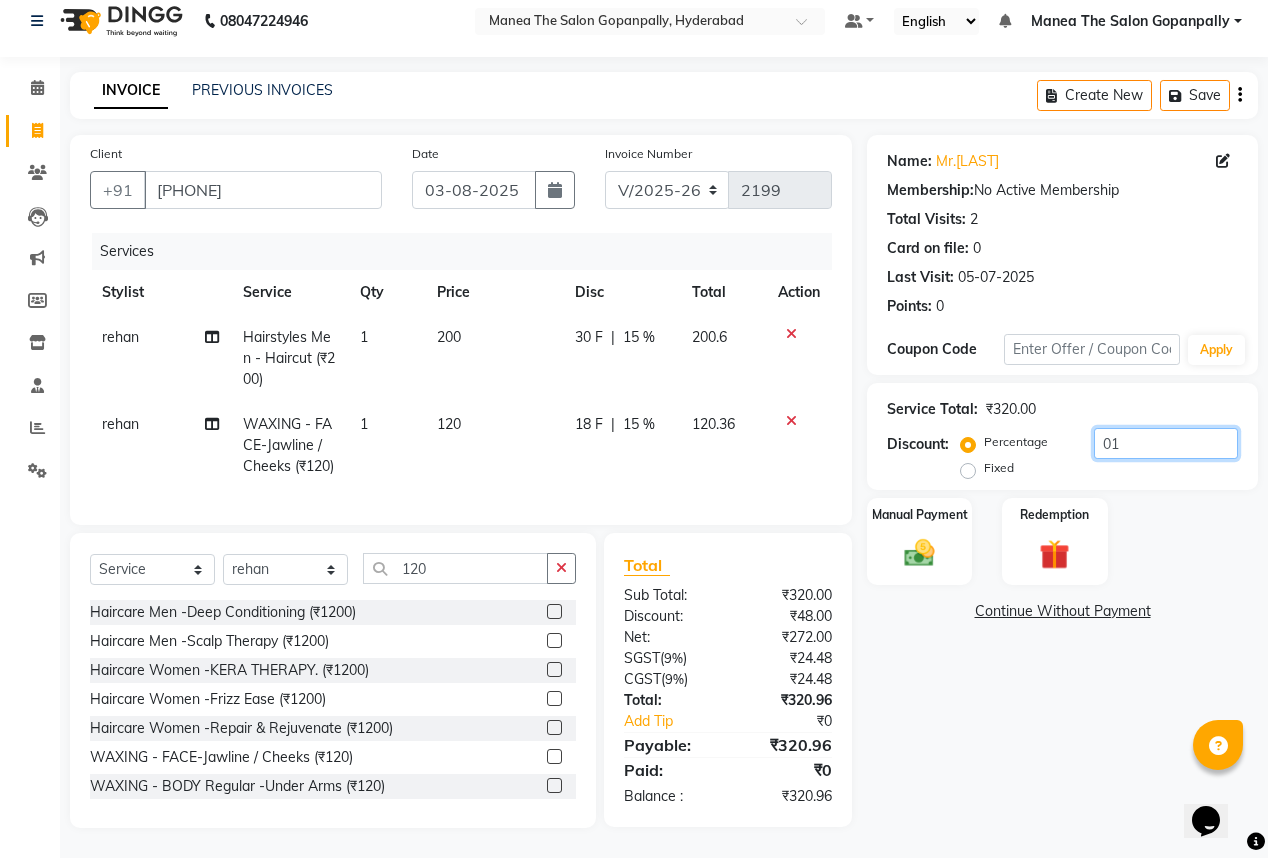 type on "0" 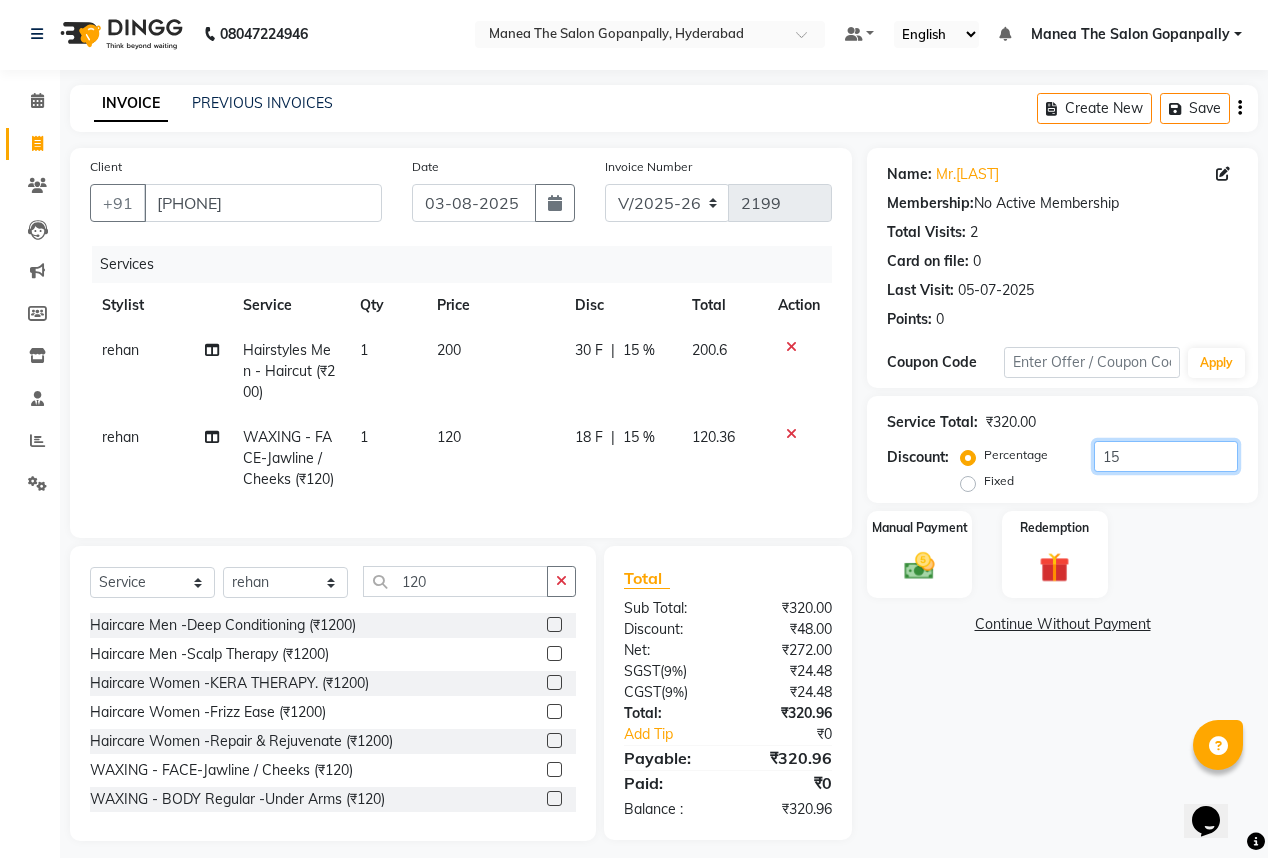 scroll, scrollTop: 0, scrollLeft: 0, axis: both 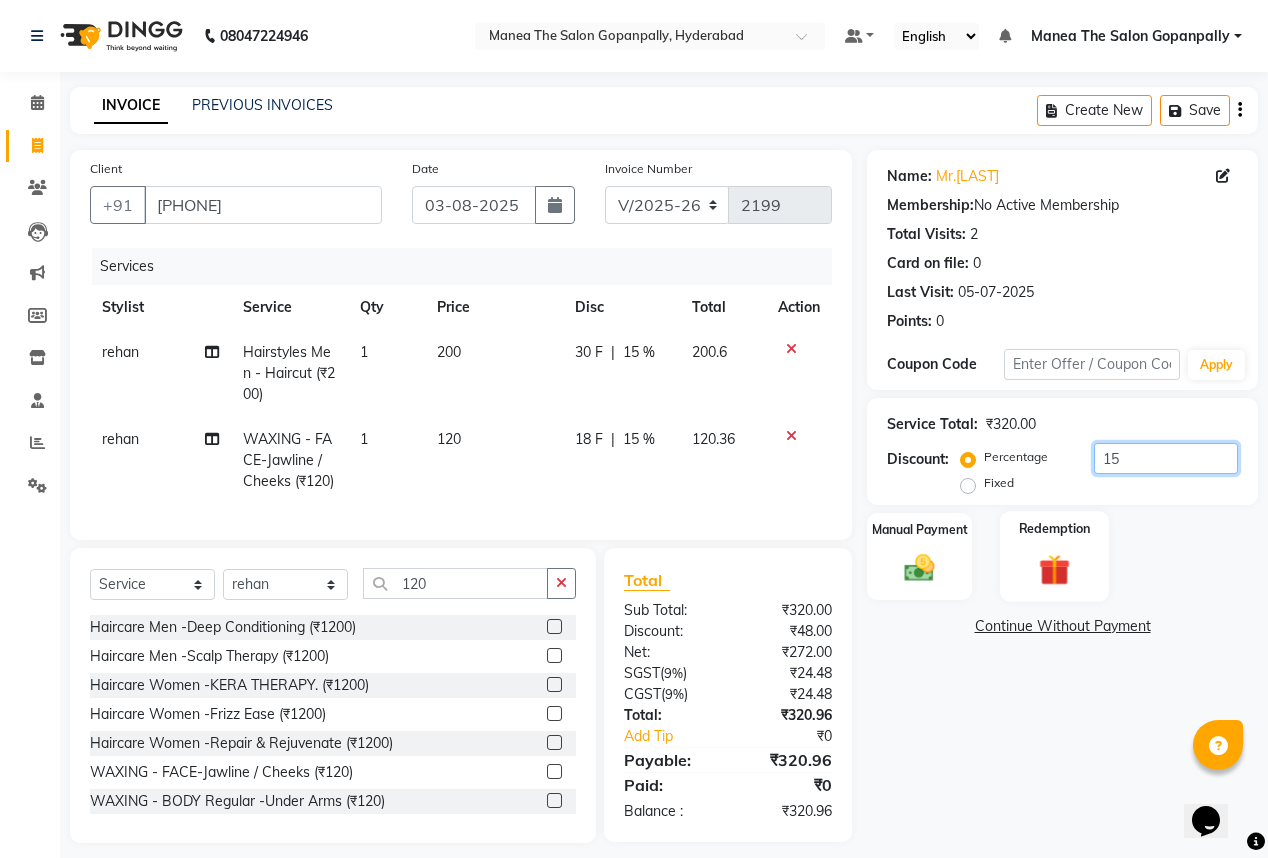 type on "15" 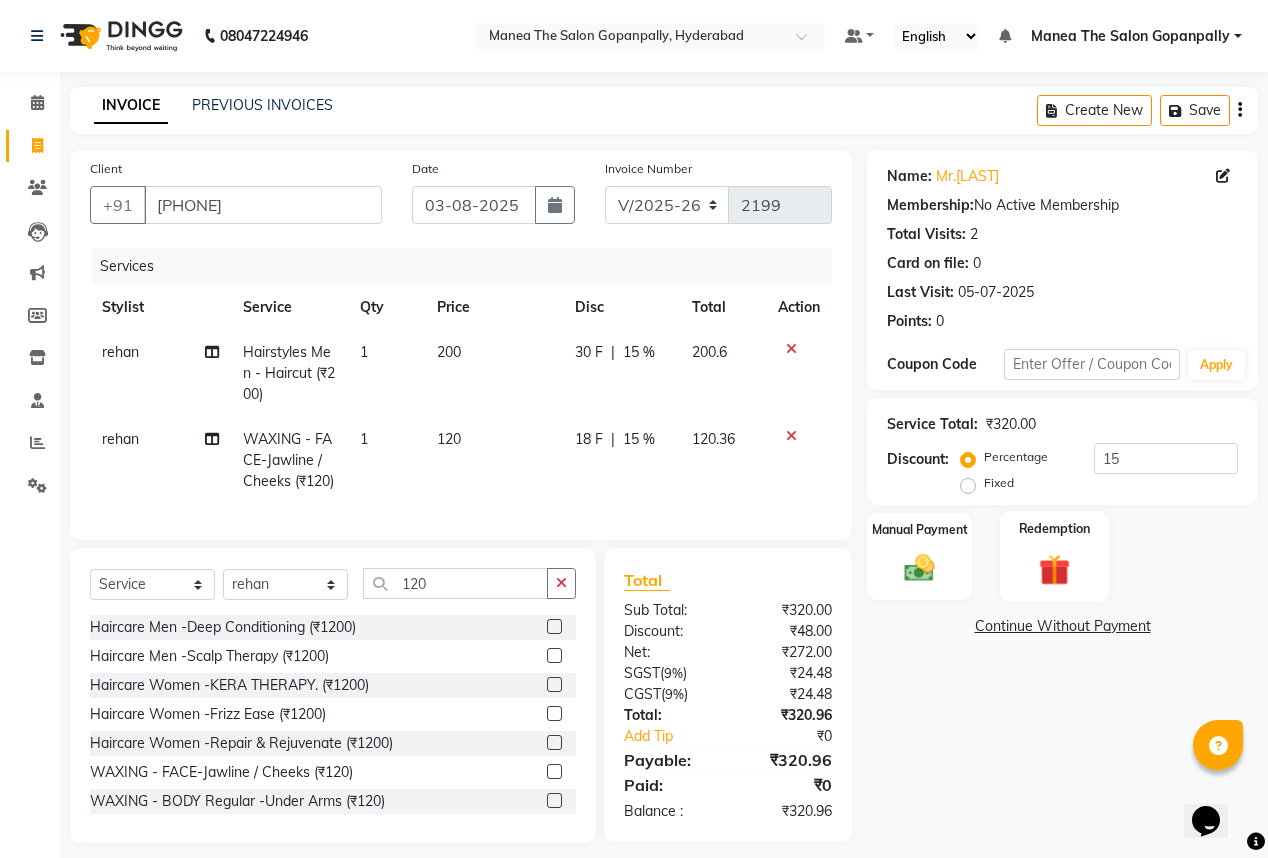 click on "Redemption" 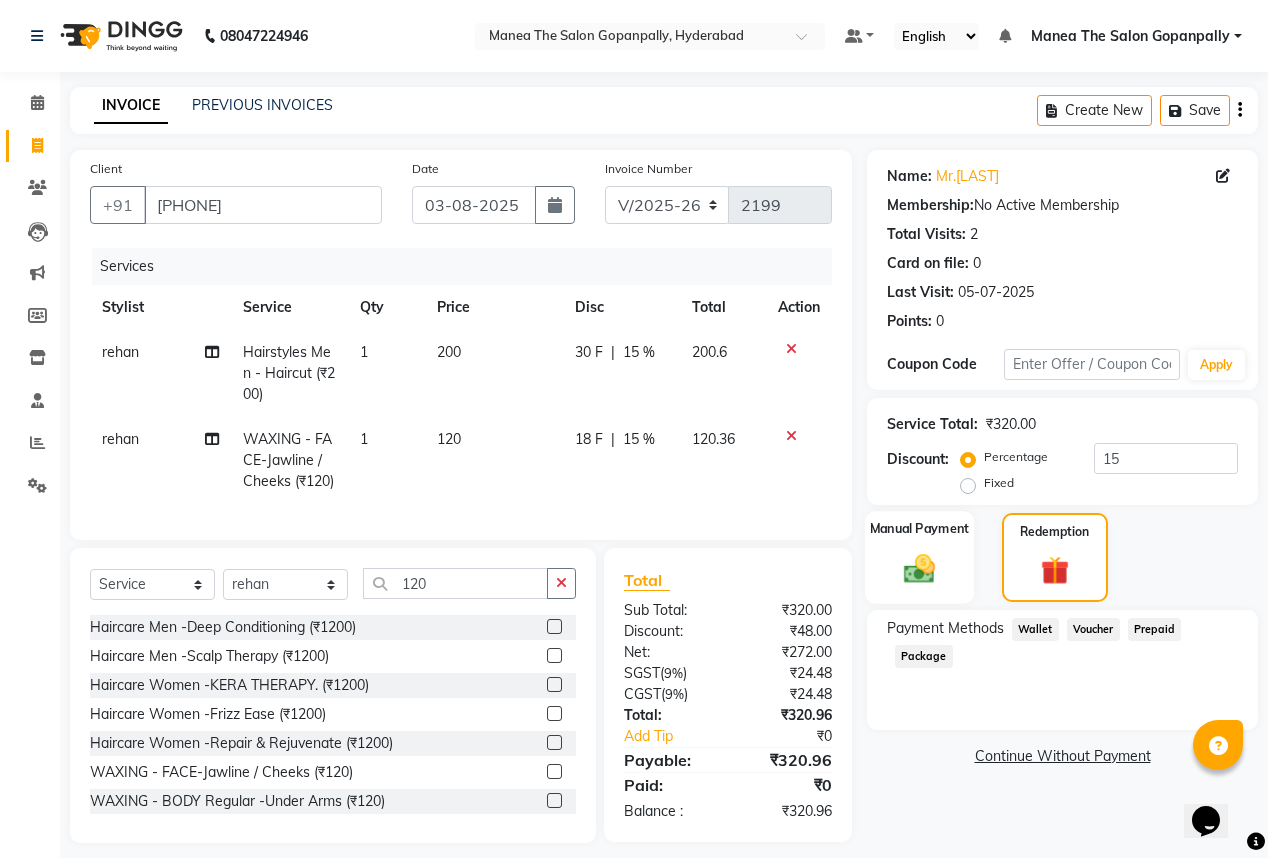 click 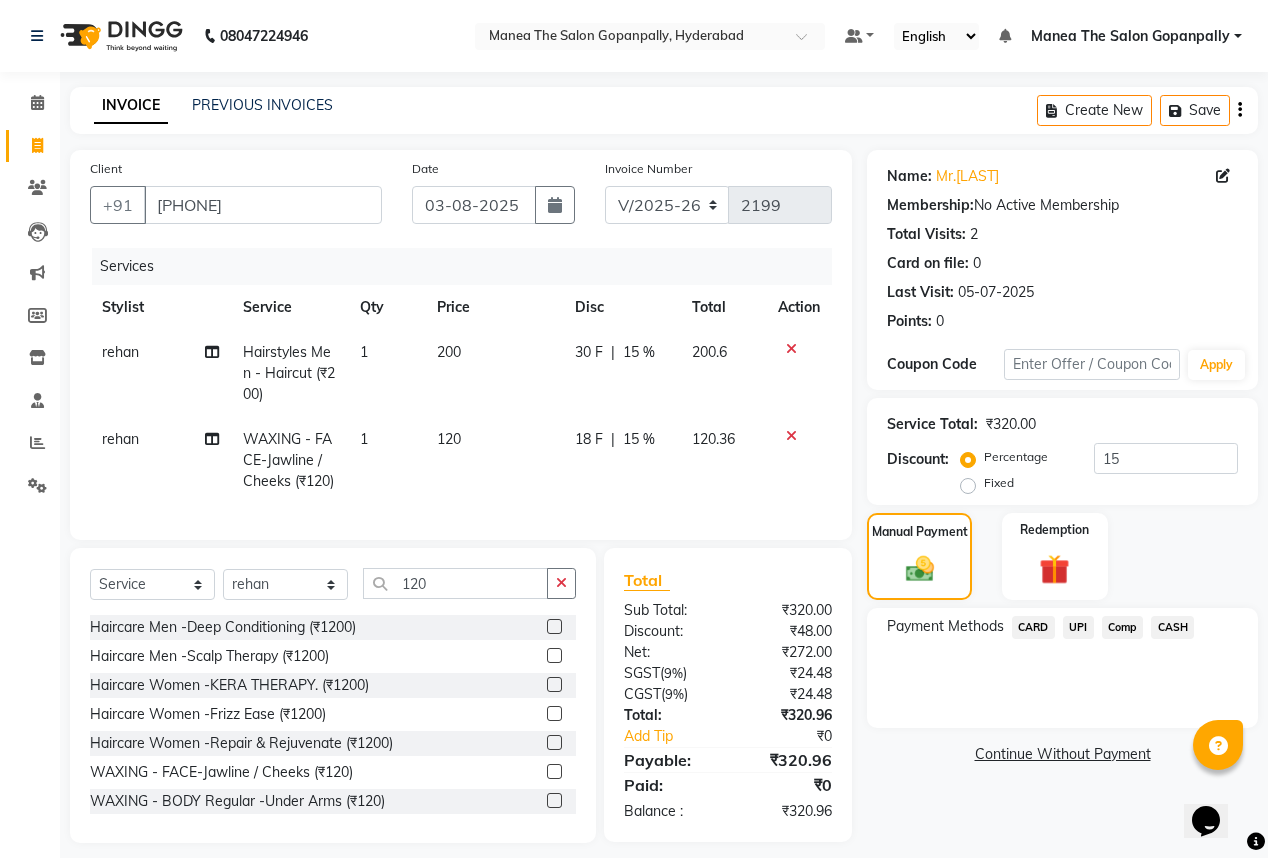 click on "UPI" 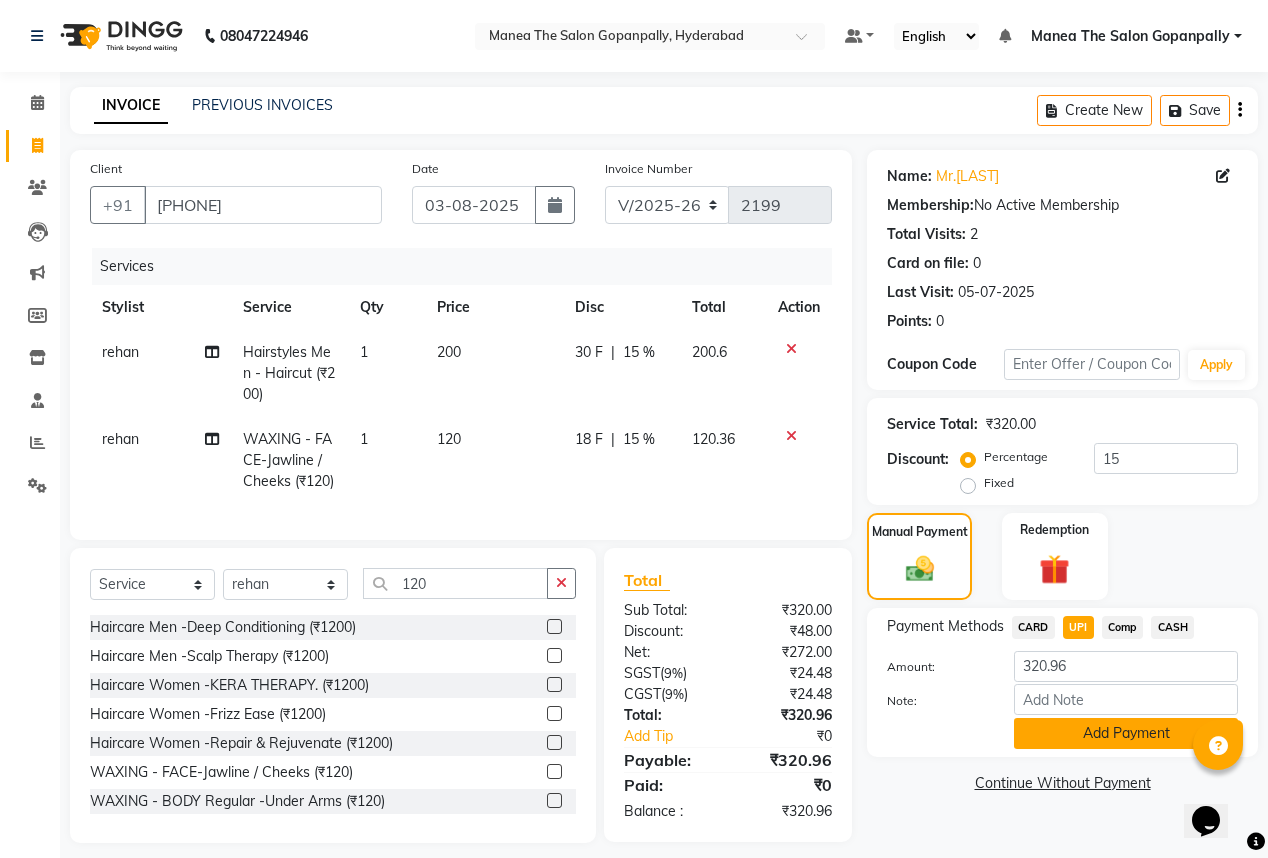 click on "Add Payment" 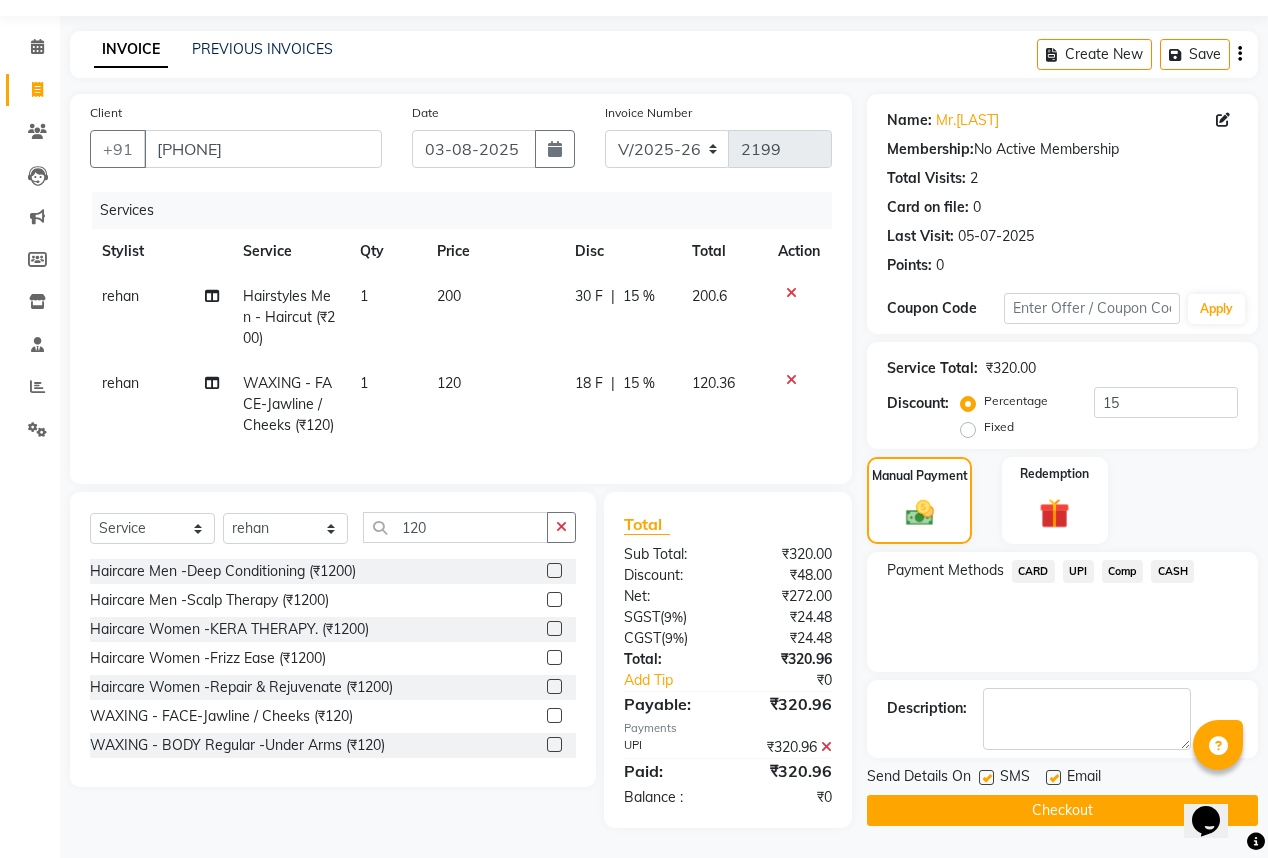 scroll, scrollTop: 80, scrollLeft: 0, axis: vertical 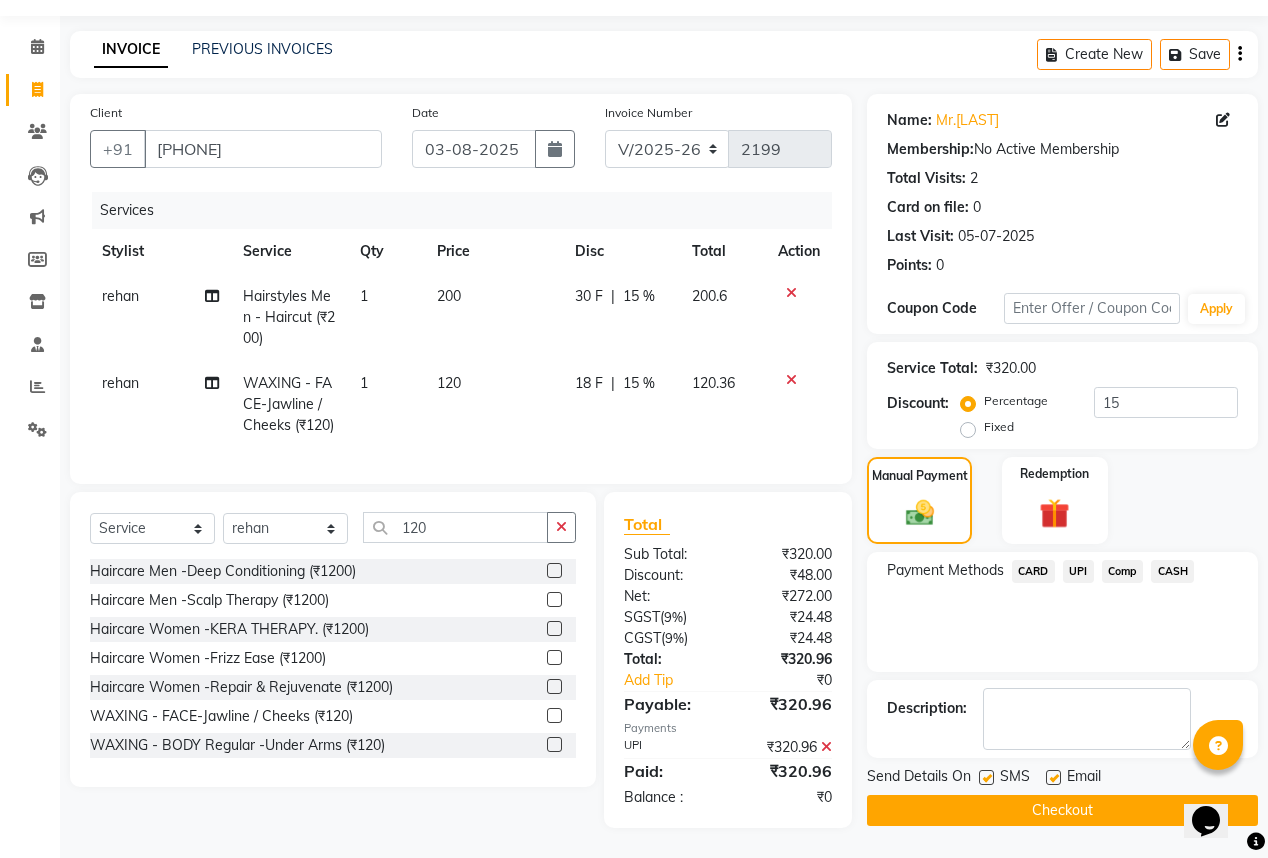 click 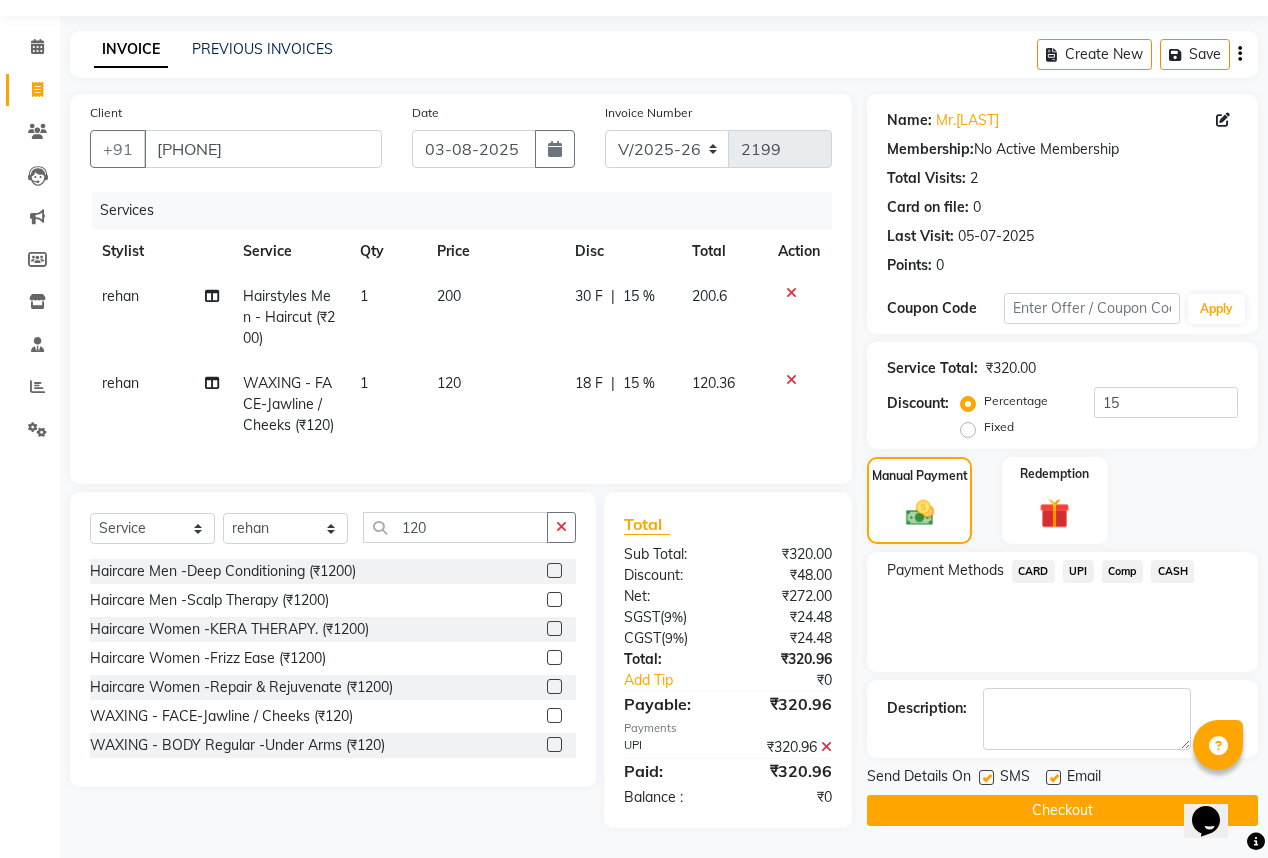 click at bounding box center (1052, 778) 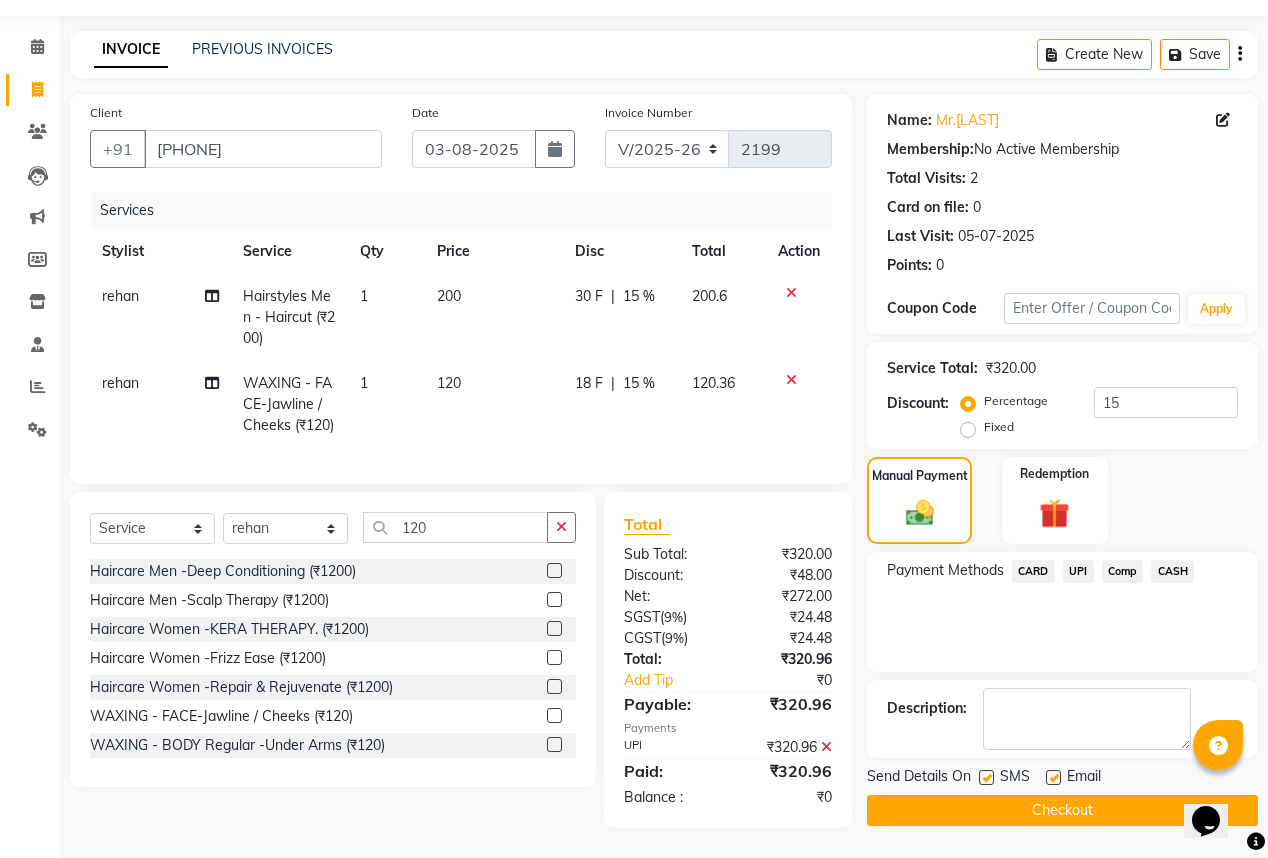 checkbox on "false" 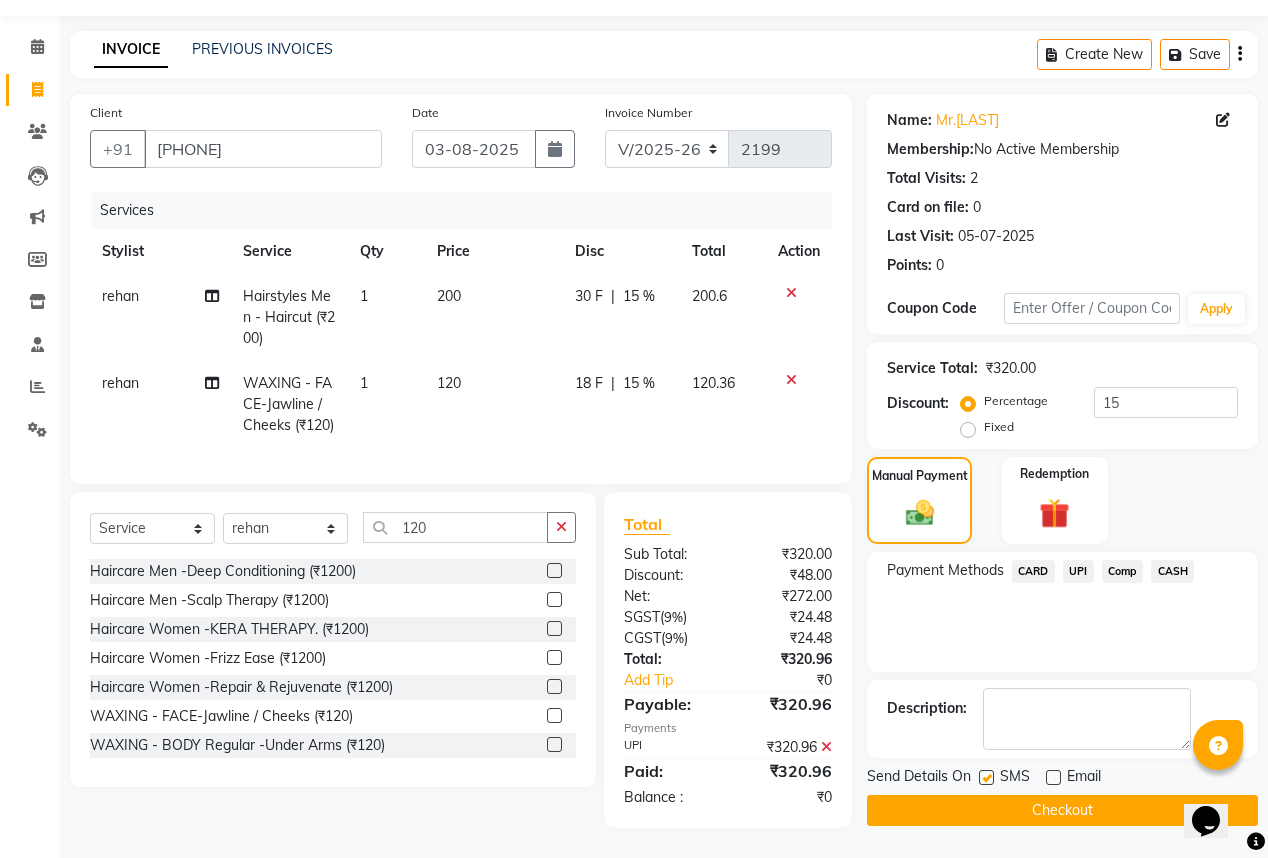 click on "Checkout" 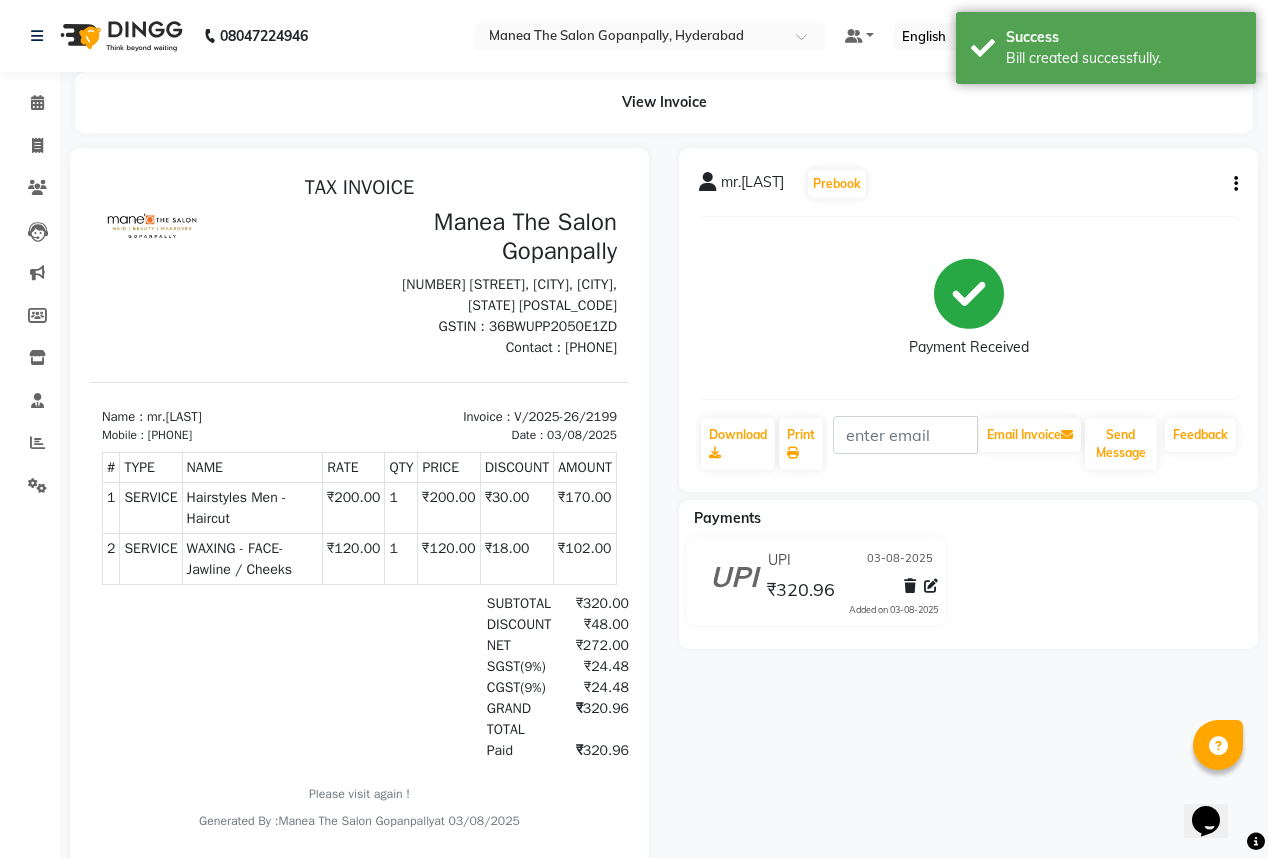 scroll, scrollTop: 0, scrollLeft: 0, axis: both 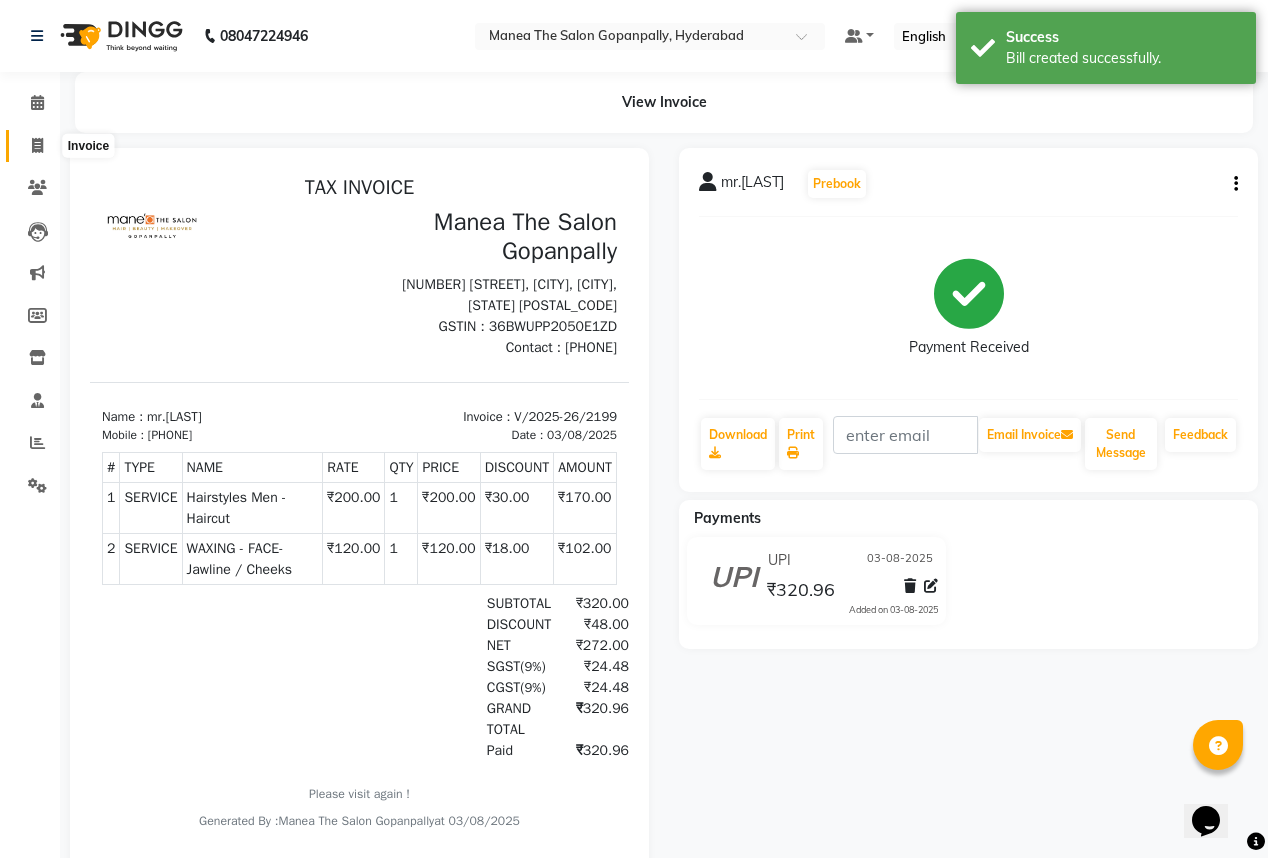 click 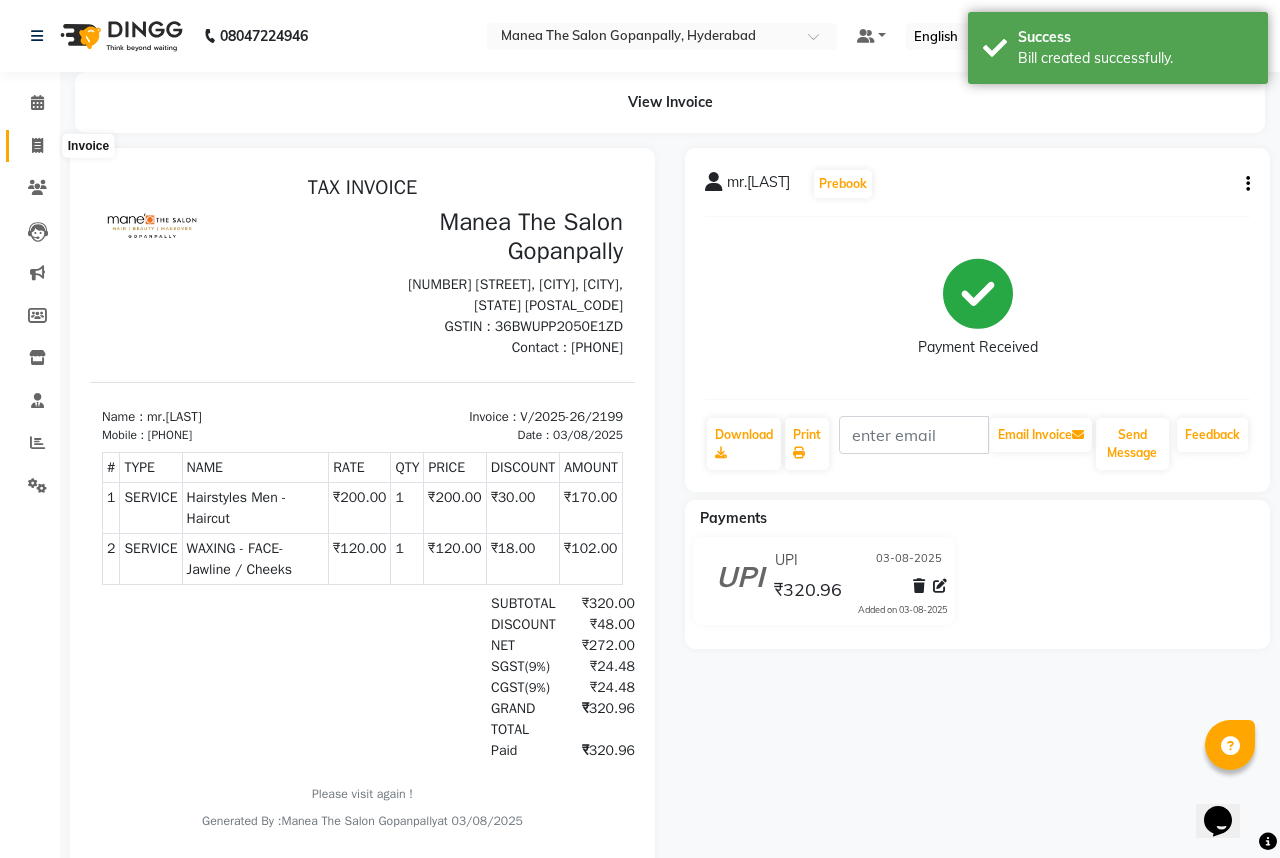 select on "7027" 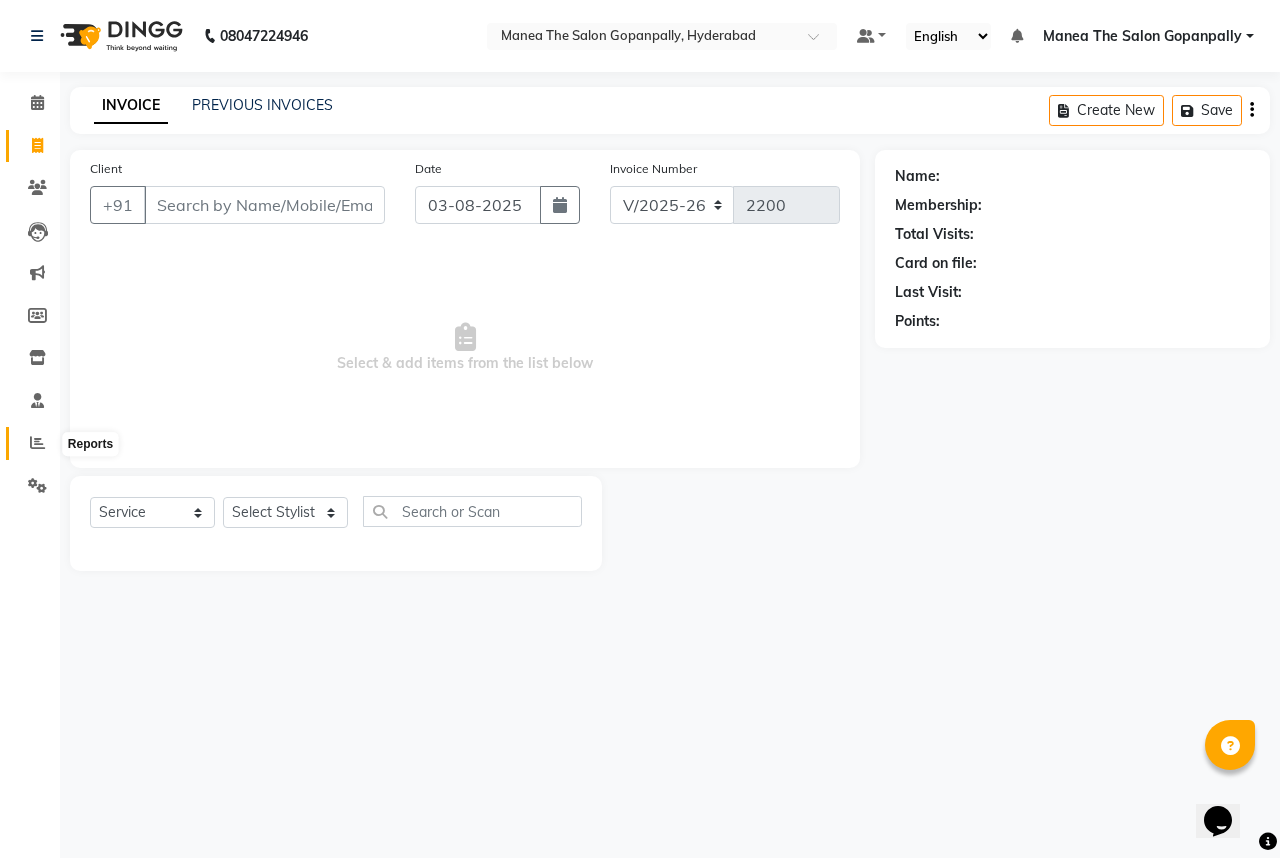 click 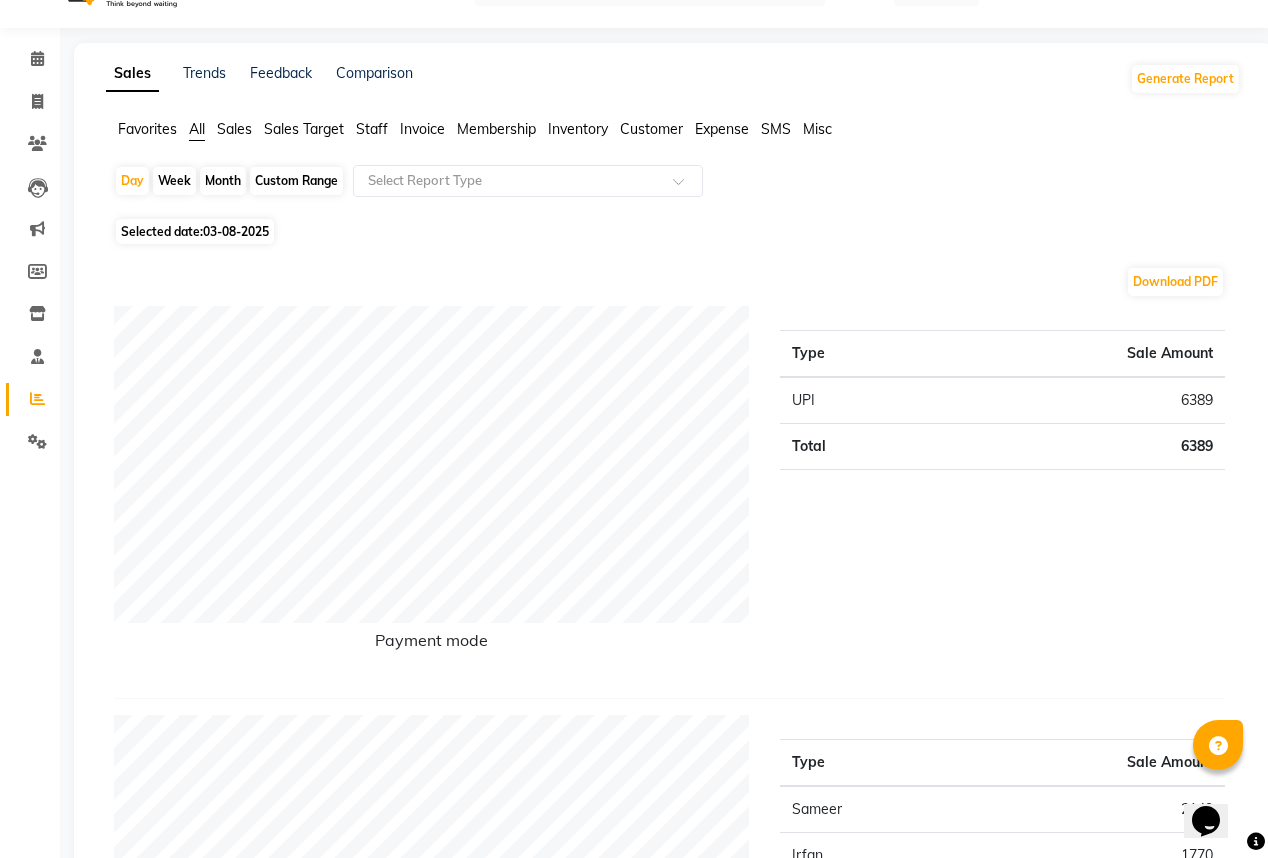 scroll, scrollTop: 0, scrollLeft: 0, axis: both 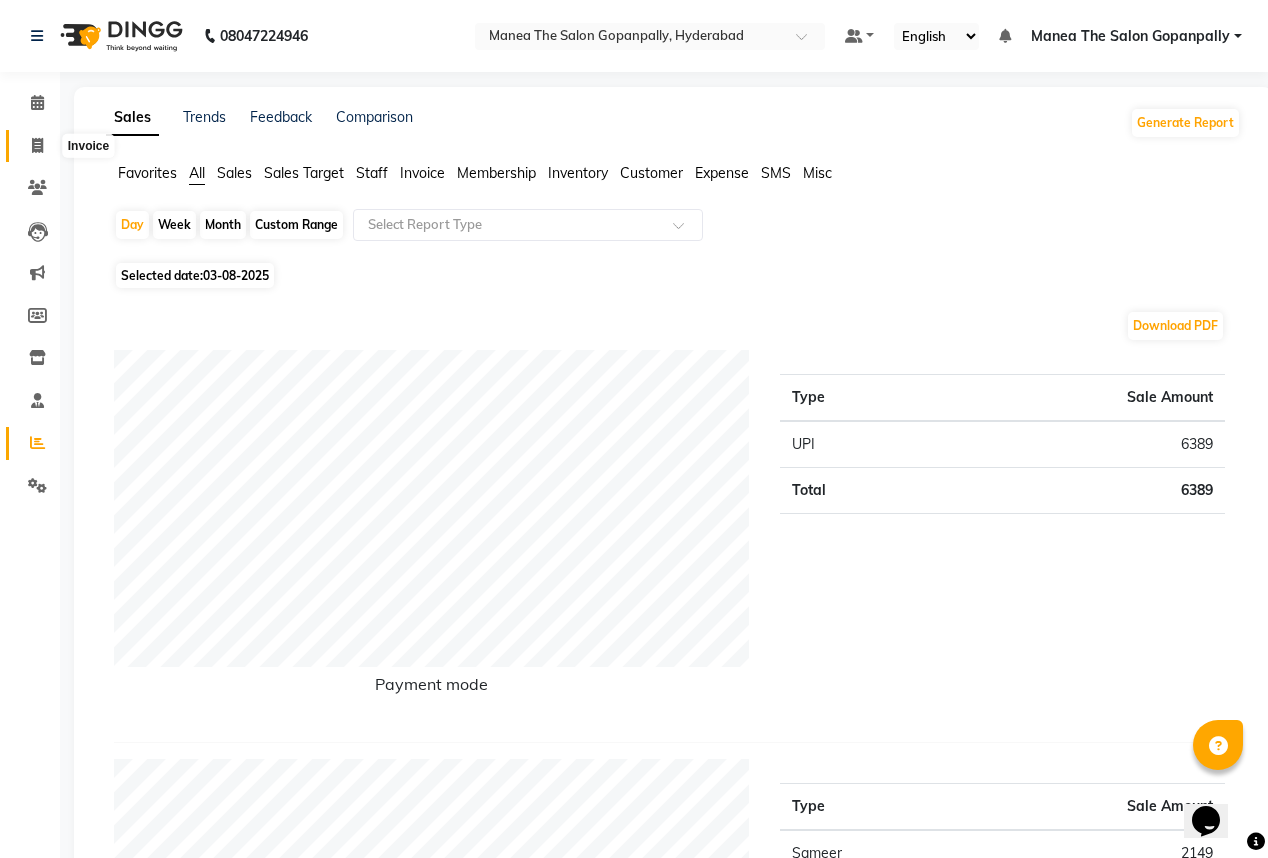 click 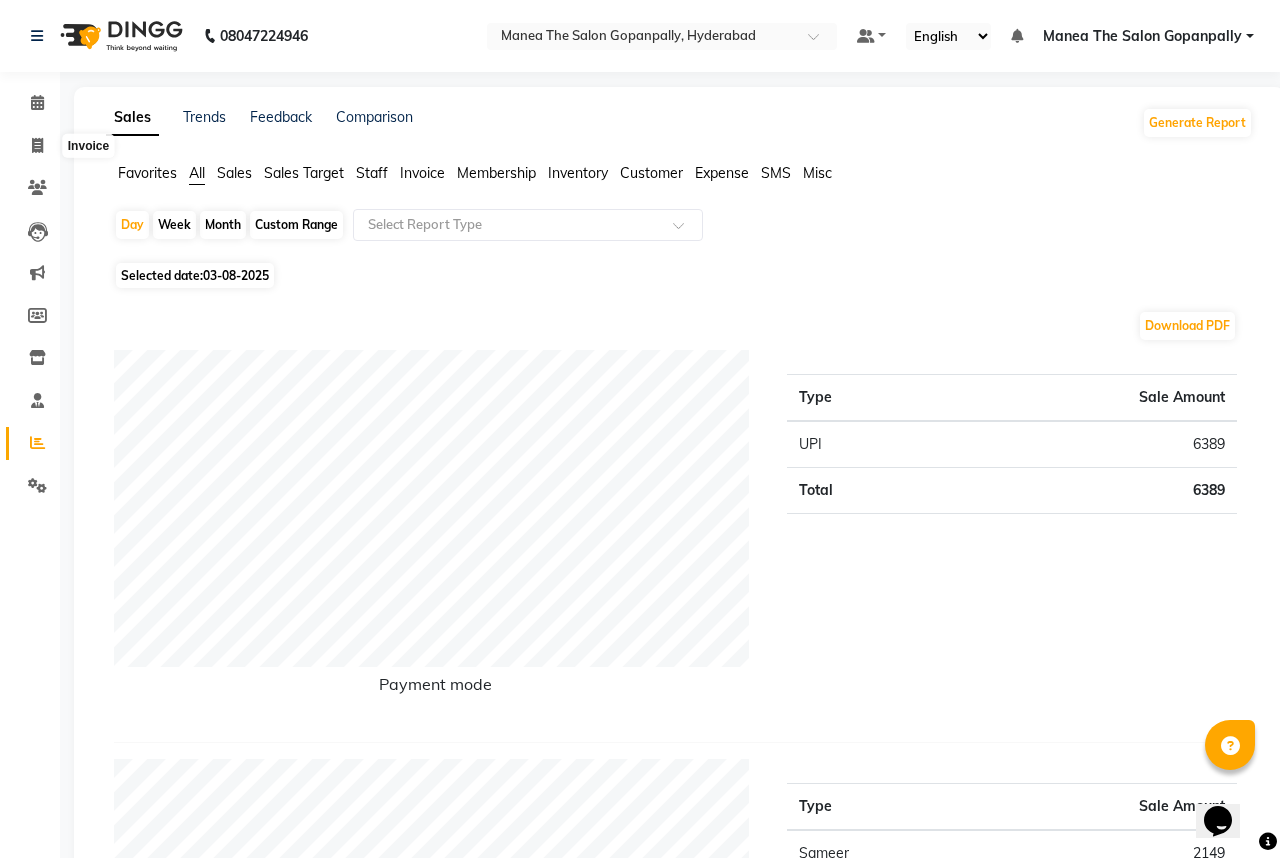 select on "7027" 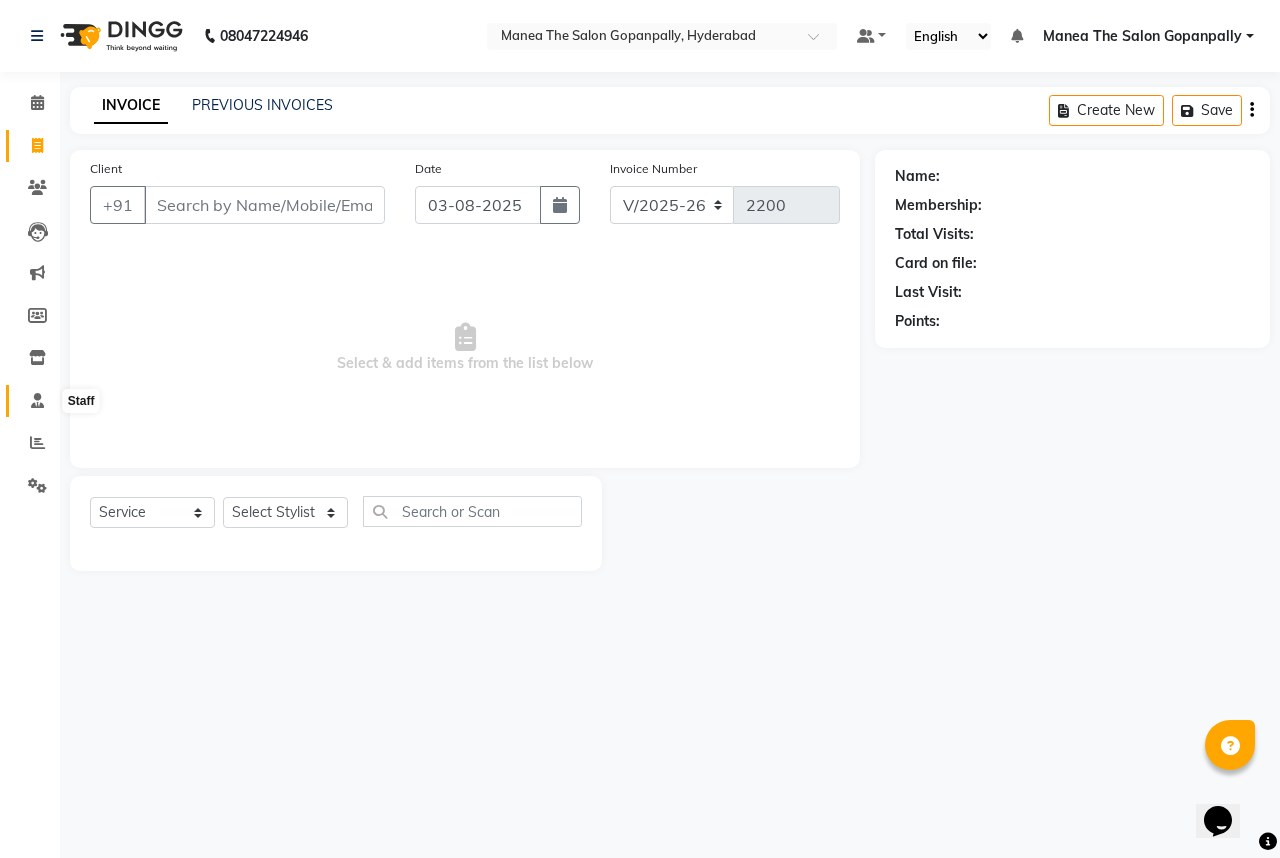 click 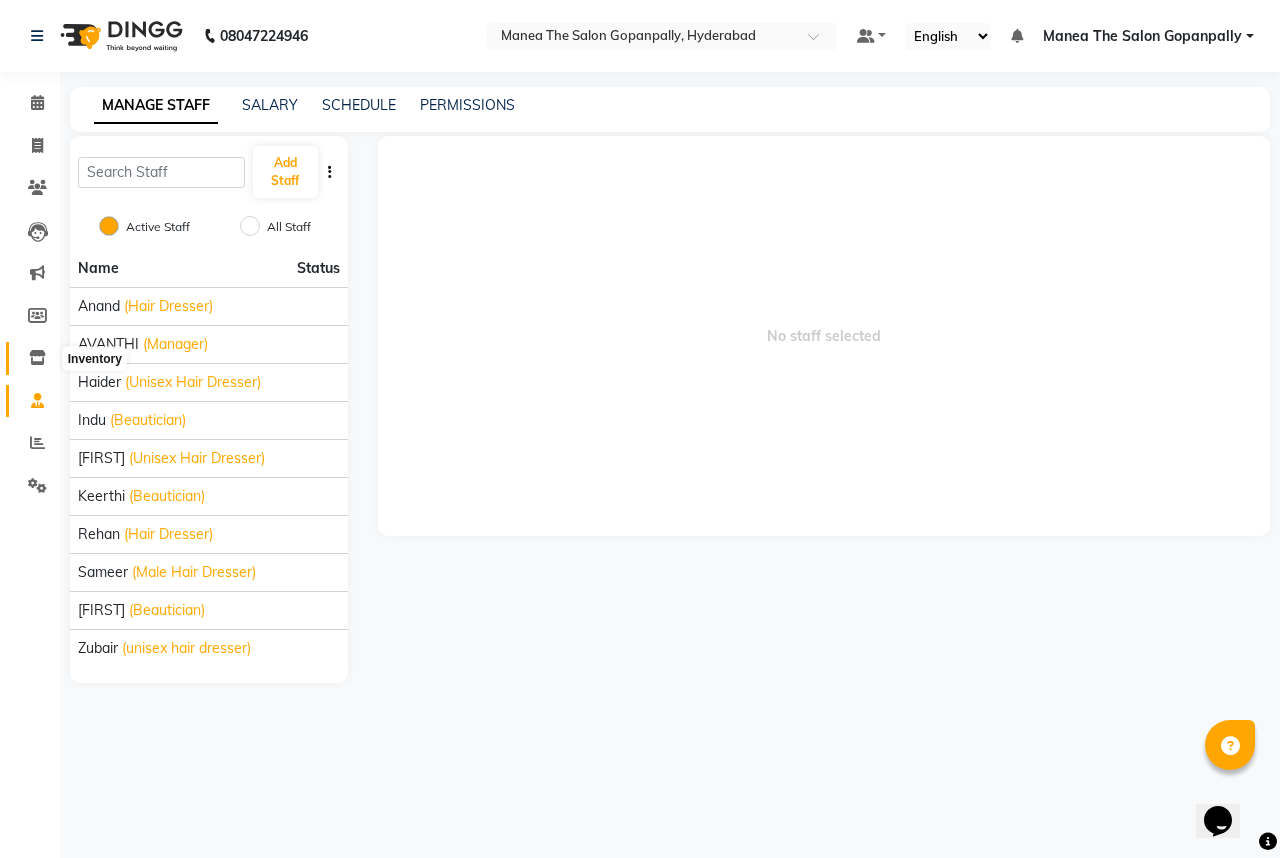 click 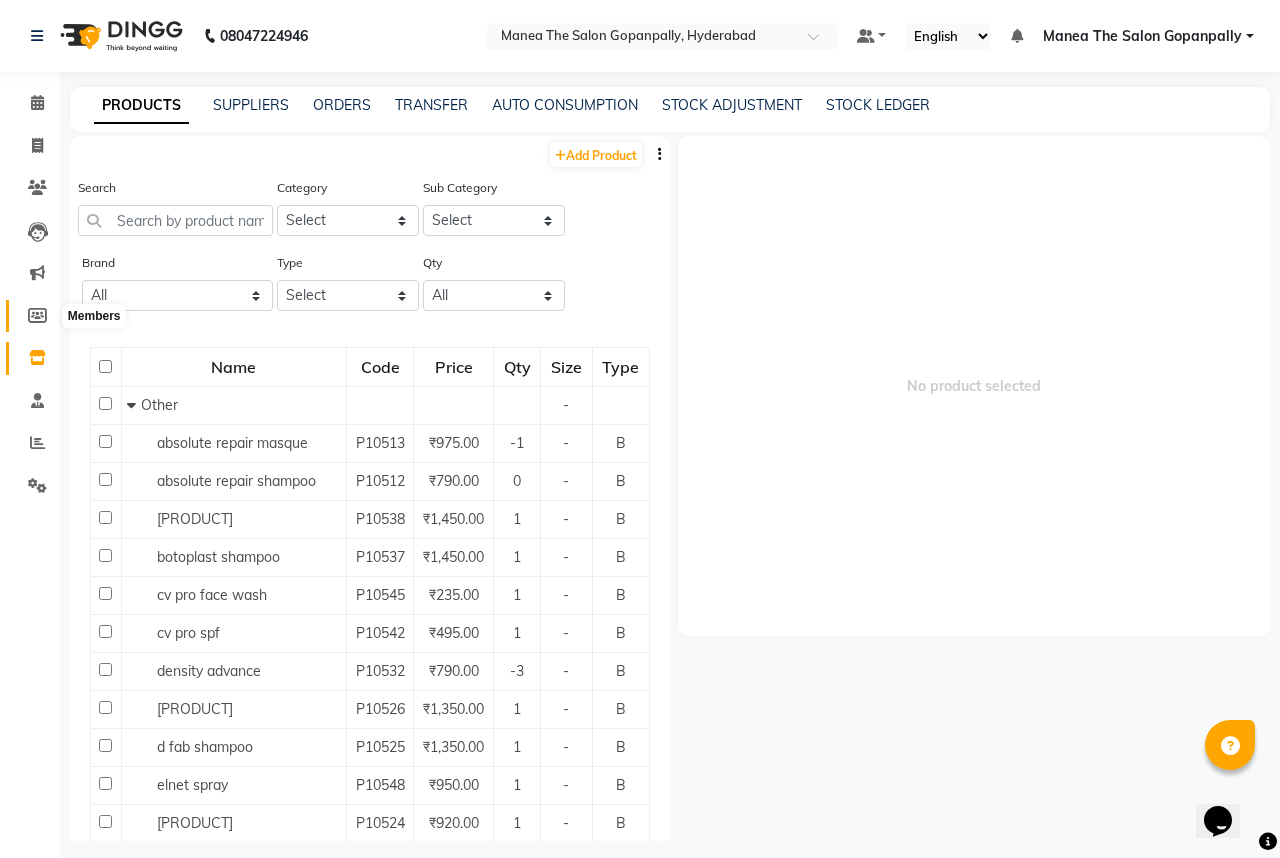 click 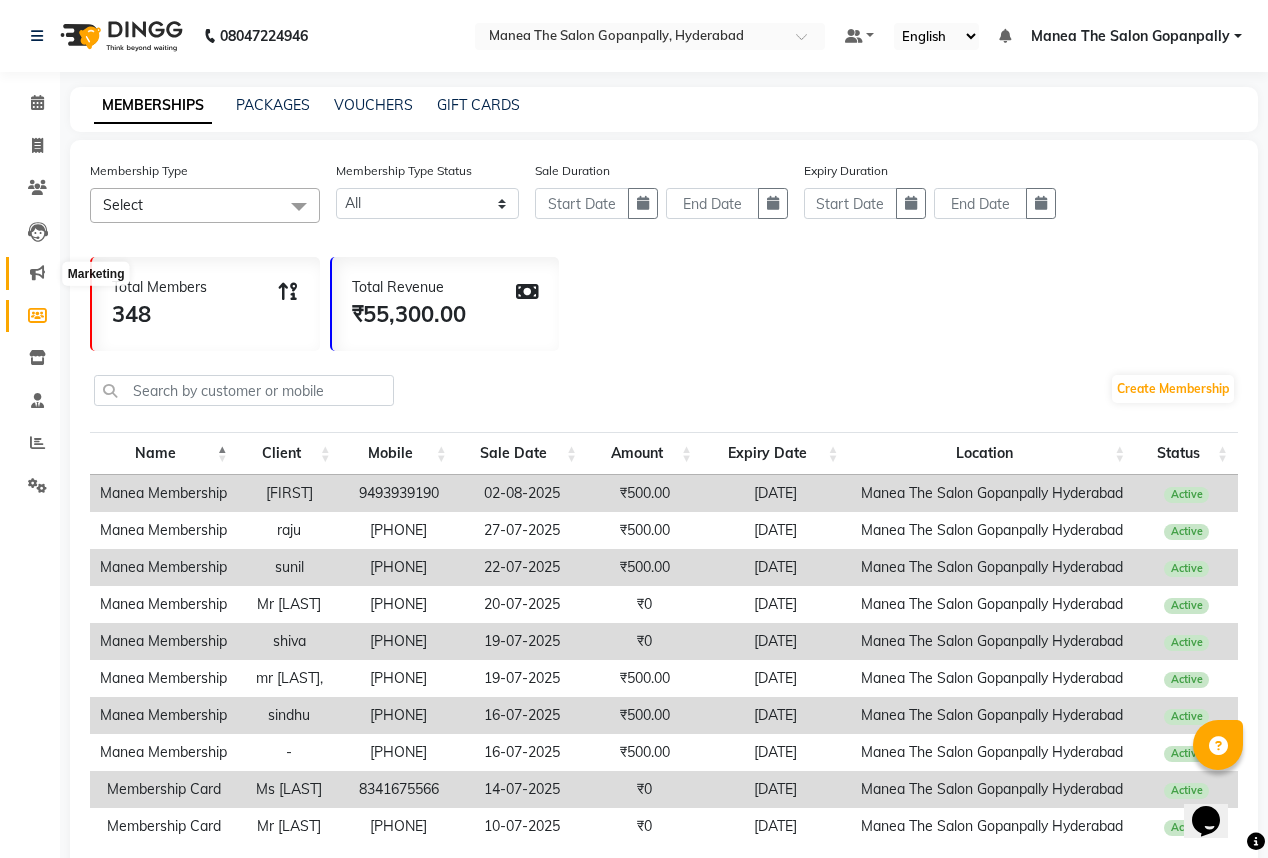 click 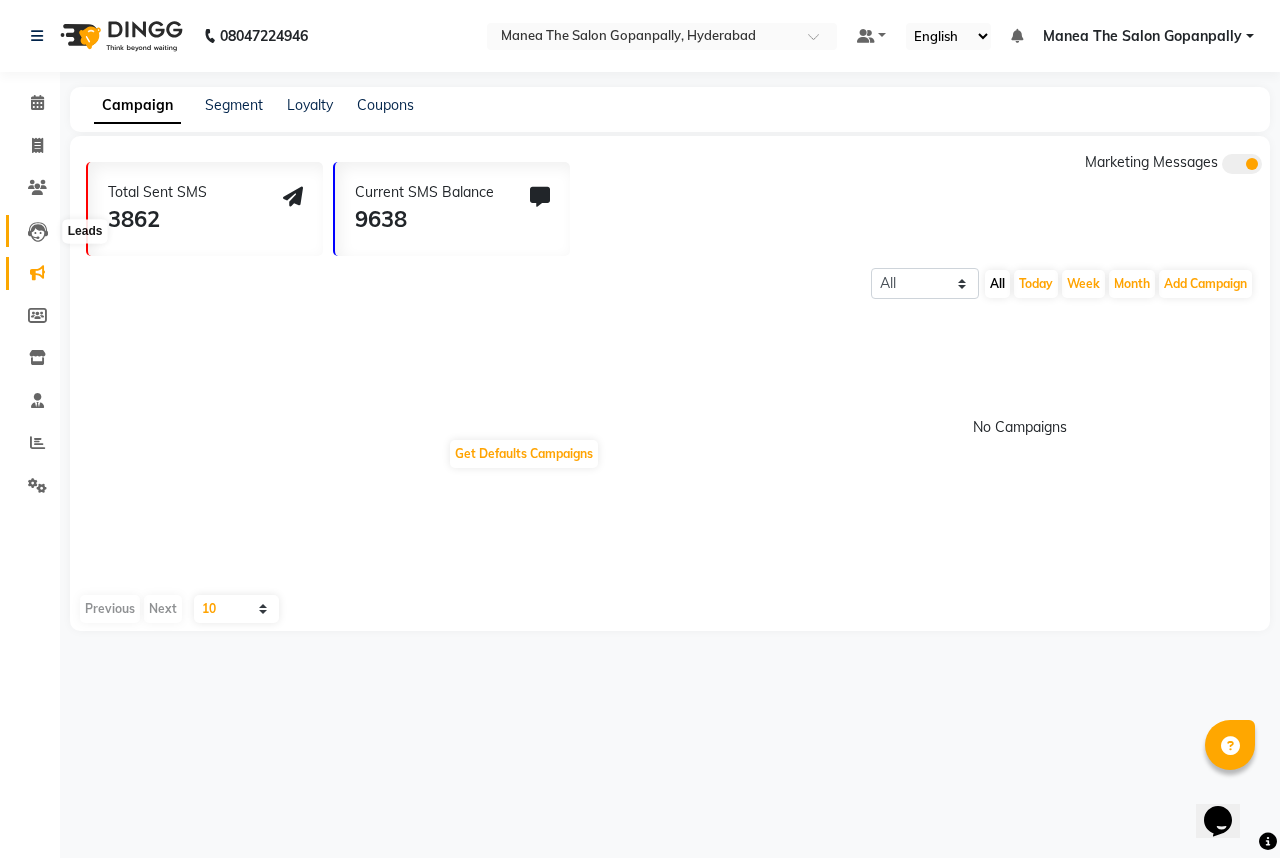 click 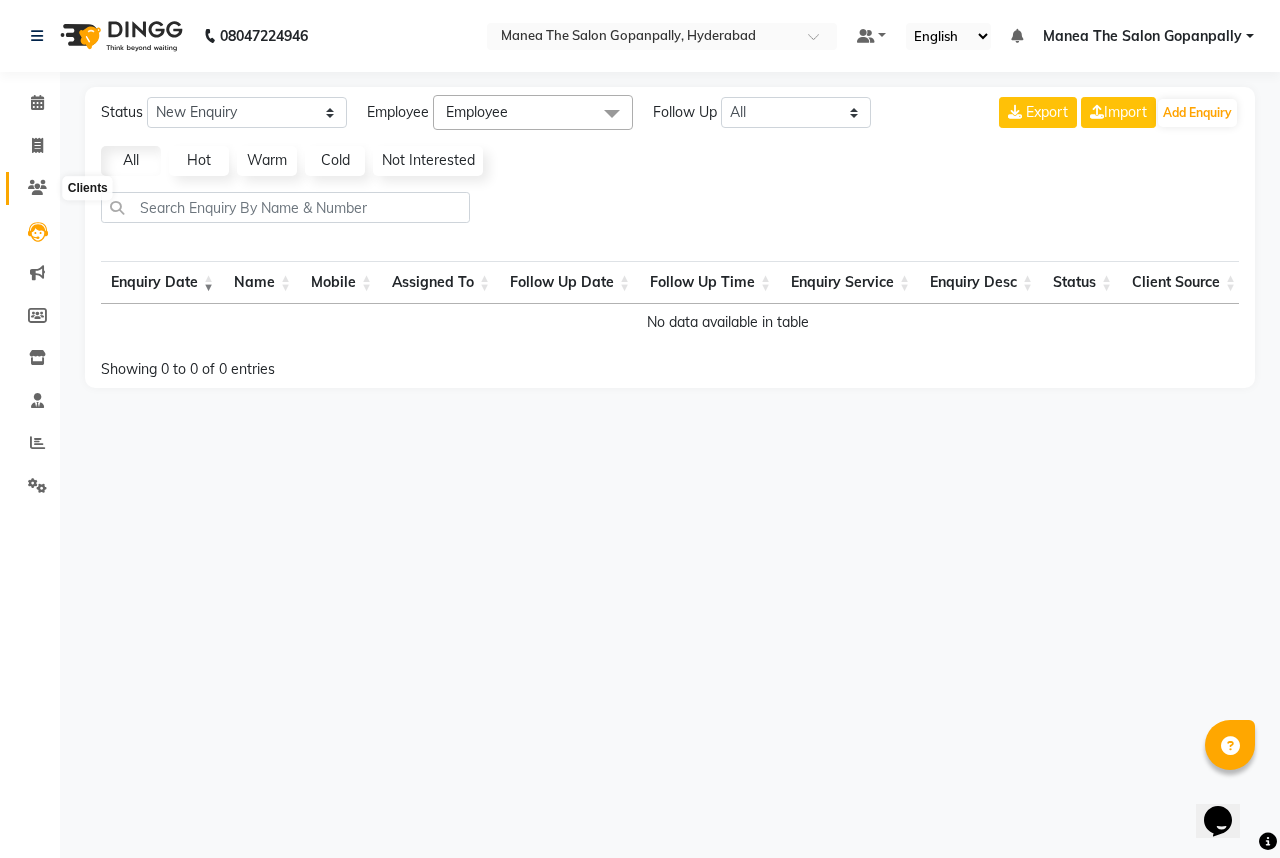 click 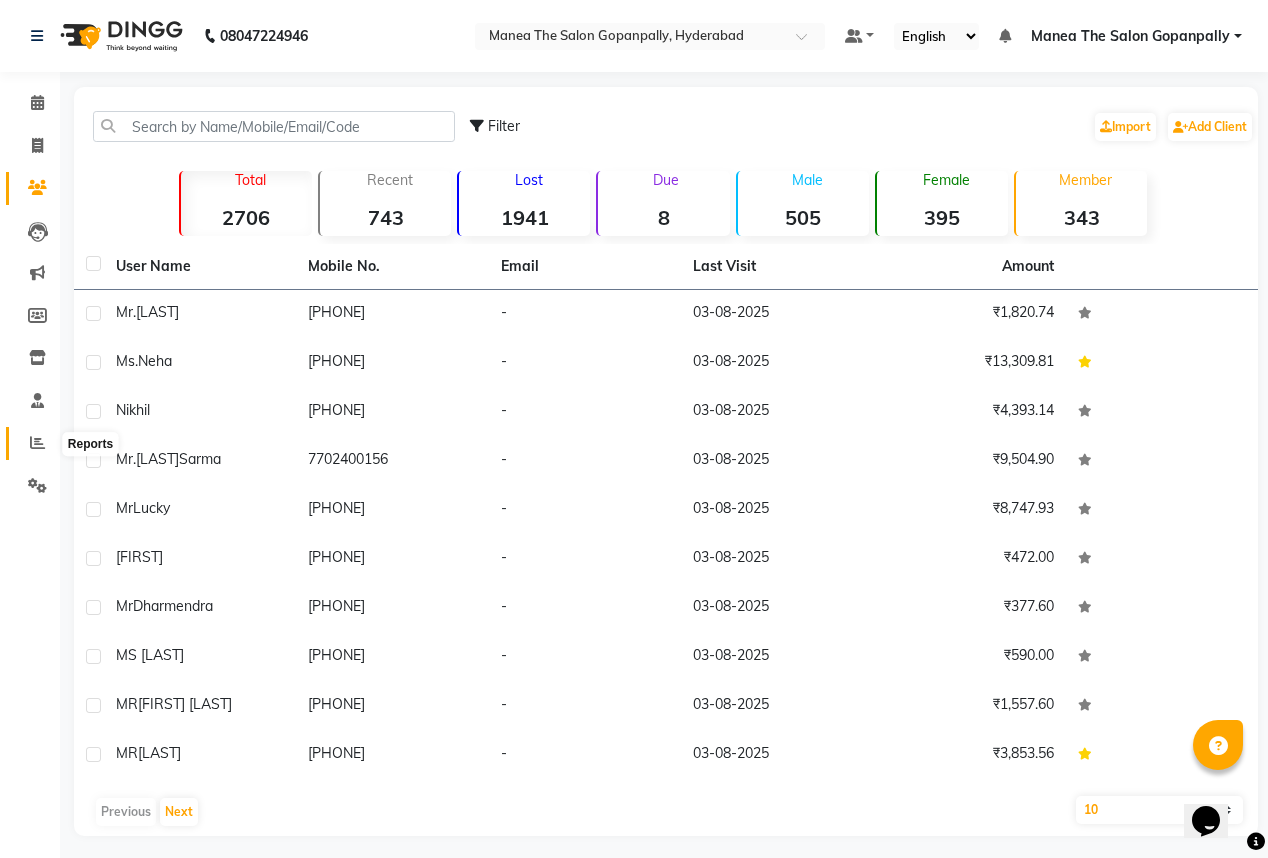 click 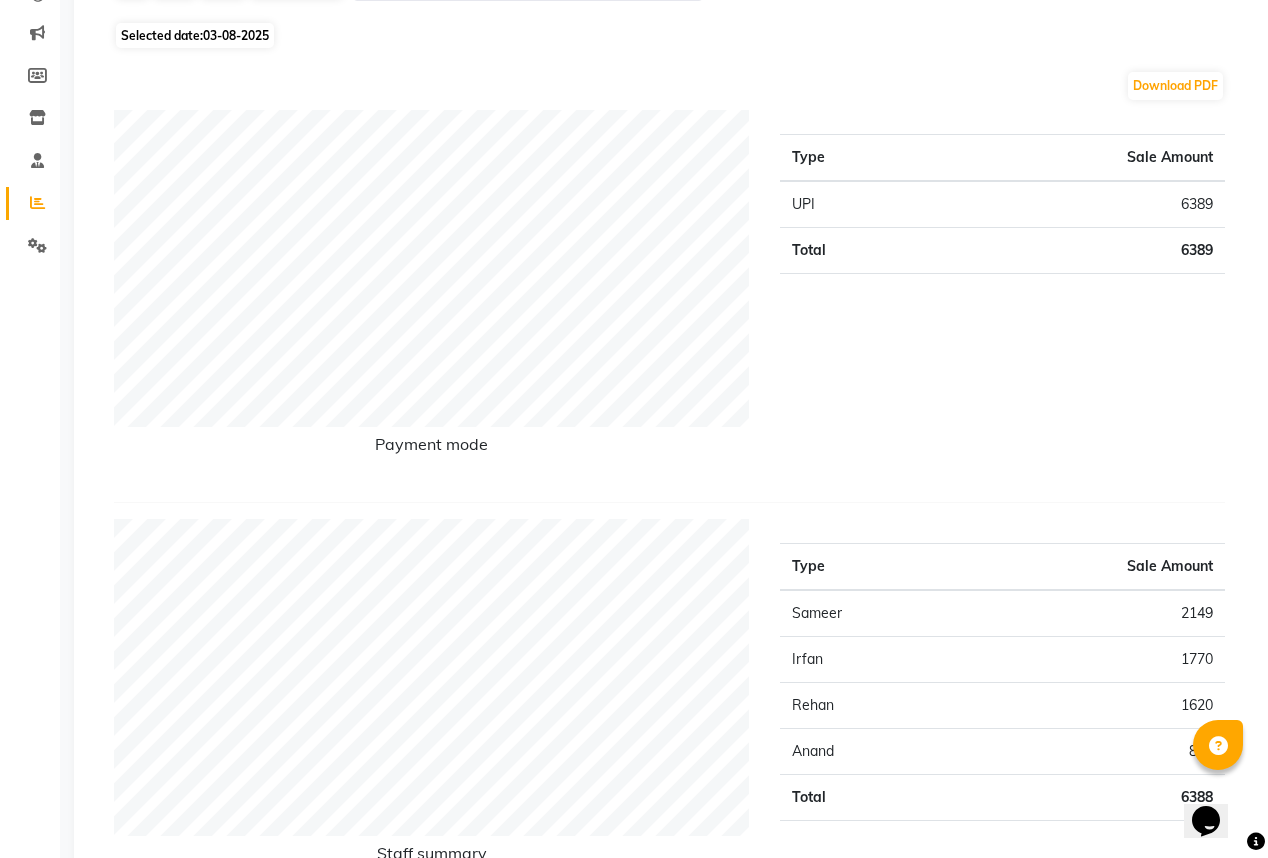 scroll, scrollTop: 0, scrollLeft: 0, axis: both 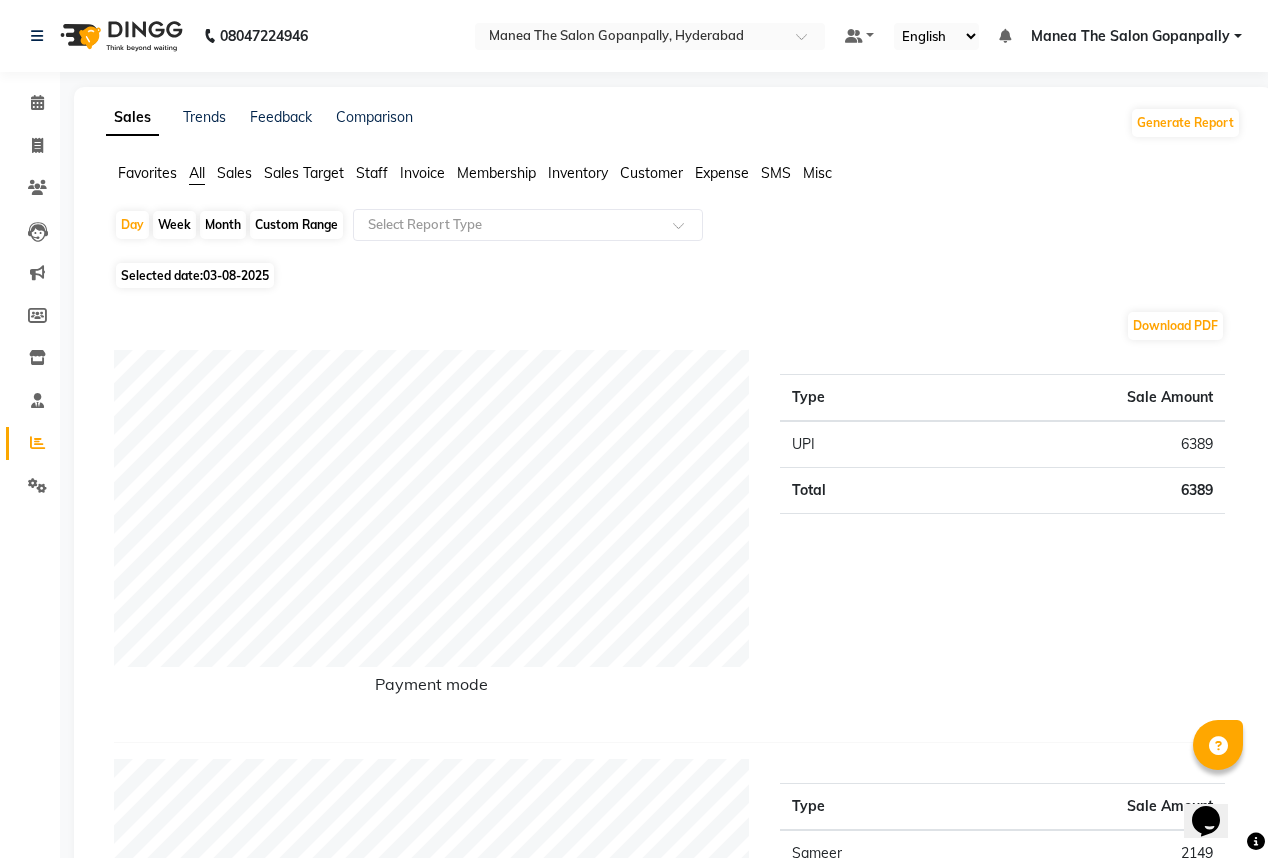 click on "Sales Trends Feedback Comparison Generate Report Favorites All Sales Sales Target Staff Invoice Membership Inventory Customer Expense SMS Misc  Day   Week   Month   Custom Range  Select Report Type Selected date:  03-08-2025  Download PDF Payment mode Type Sale Amount UPI 6389 Total 6389 Staff summary Type Sale Amount Sameer 2149 Irfan 1770 Rehan 1620 Anand 849 Total 6388 Sales summary Type Sale Amount Vouchers 0 Prepaid 0 Memberships 0 Gift card 0 Products 0 Packages 0 Tips 0 Services 6389 Fee 0 Total 6389 Service by category Type Sale Amount Hairstyles Men 3190 Hairstyles Women 1298 Haircare Men 1178 Pedicure 601 WAXING - FACE 120 Total 6387 Service sales Type Sale Amount Hairstyles Men - Haircut 2053 female combo (premium) 1178 Hairstyles Women -Wash, Conditioning & Blow Dry 708 Hairstyles Men -Beard Trim / Styling 665 Pedicure-basic Pedicure 601 Hairstyles Women -Blowdry 590 Hairstyles Men -Kids (U-12) 472 WAXING - FACE-Jawline / Cheeks 120 Total 6387 ★ Mark as Favorite Save to Personal Favorites:" 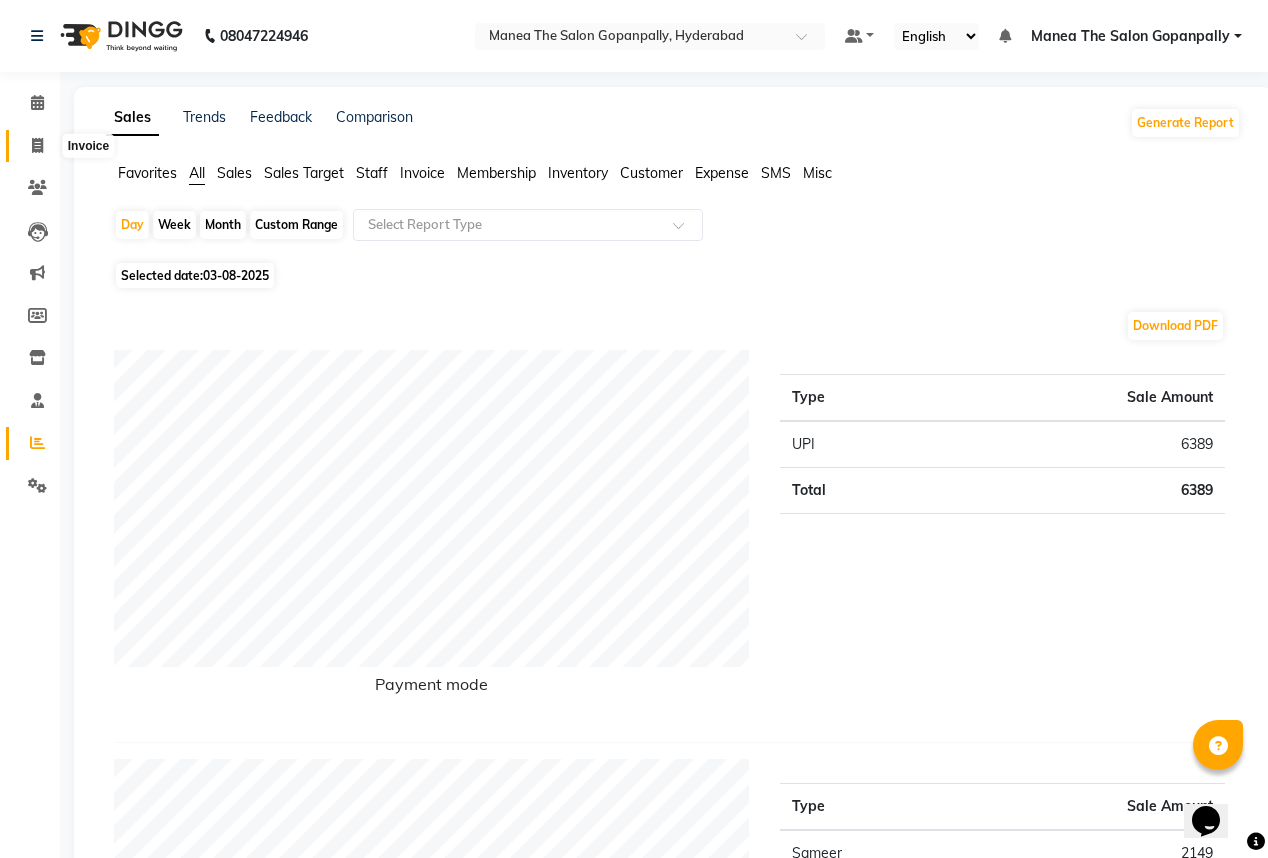 click 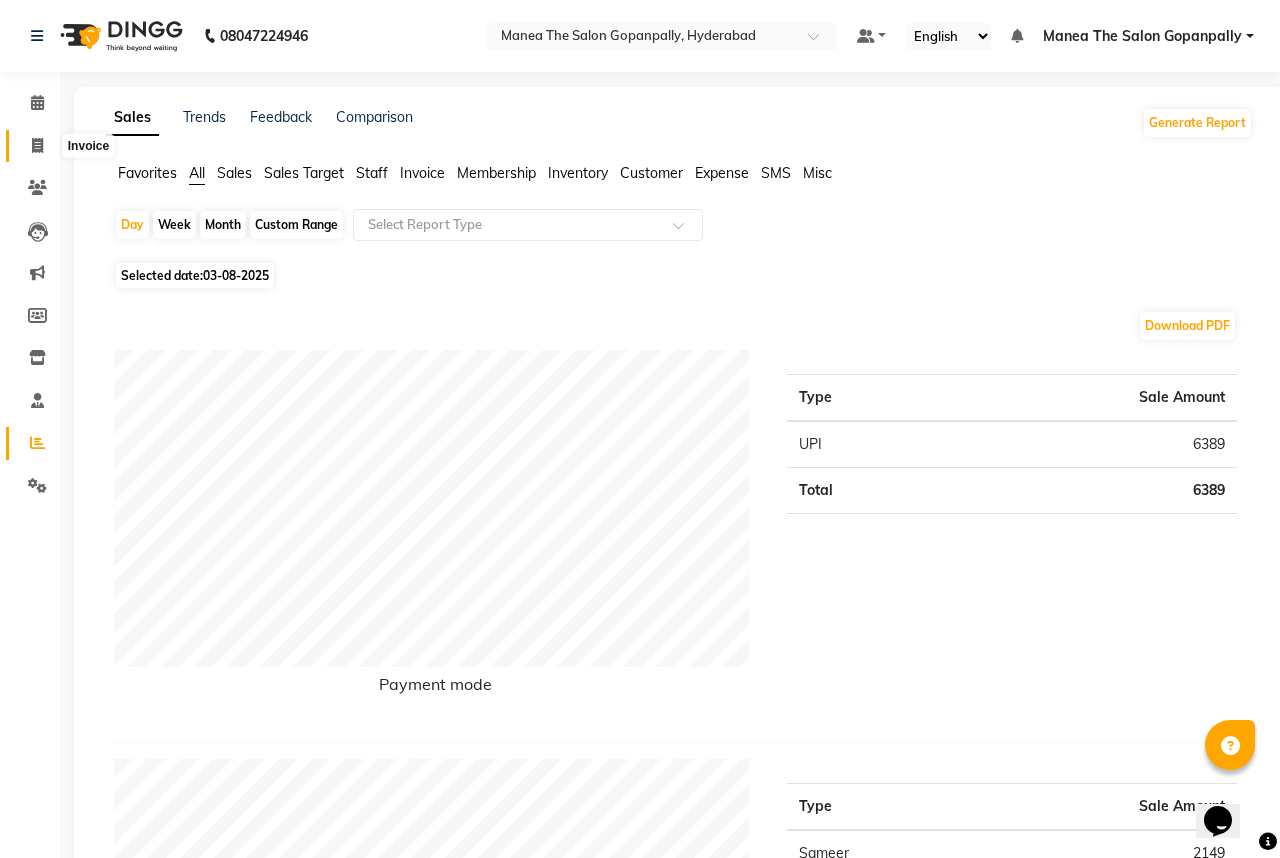 select on "service" 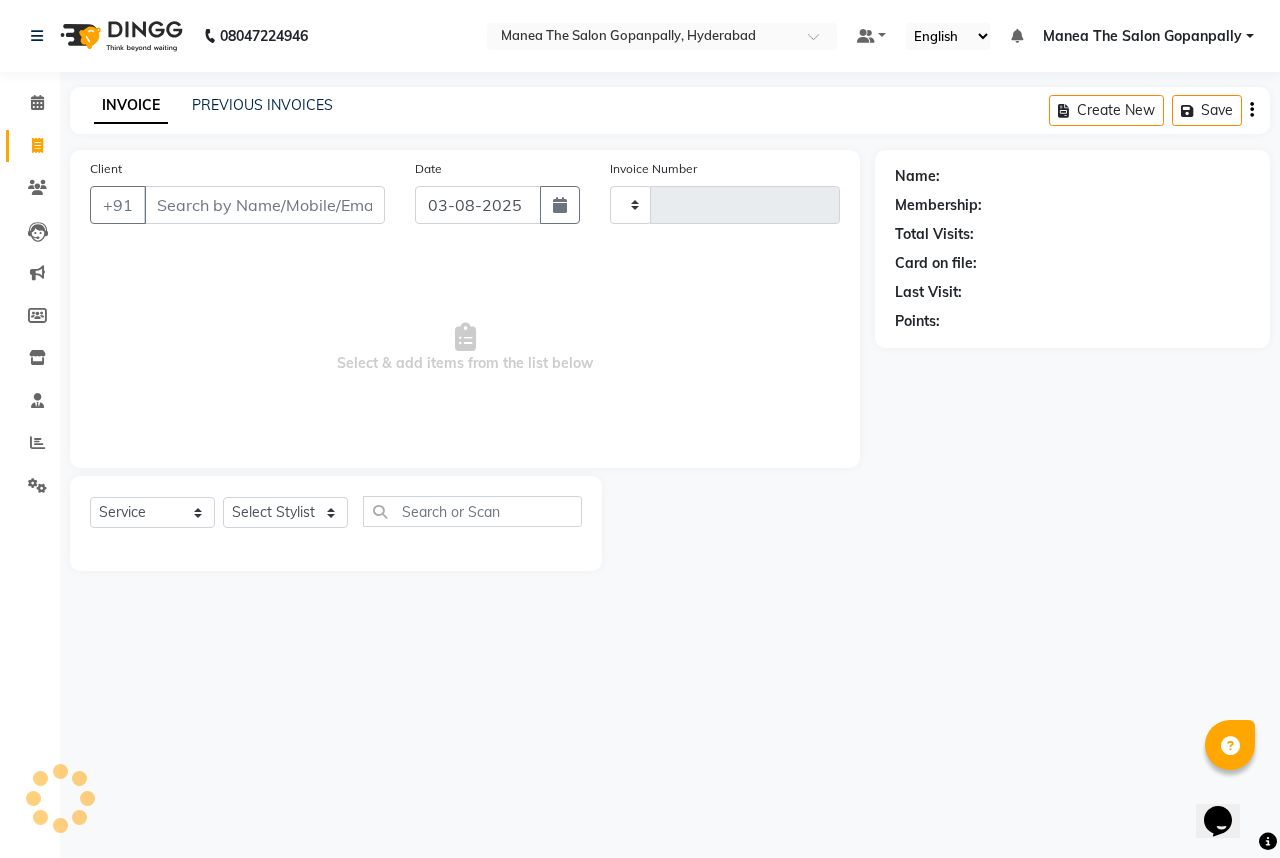 type on "2200" 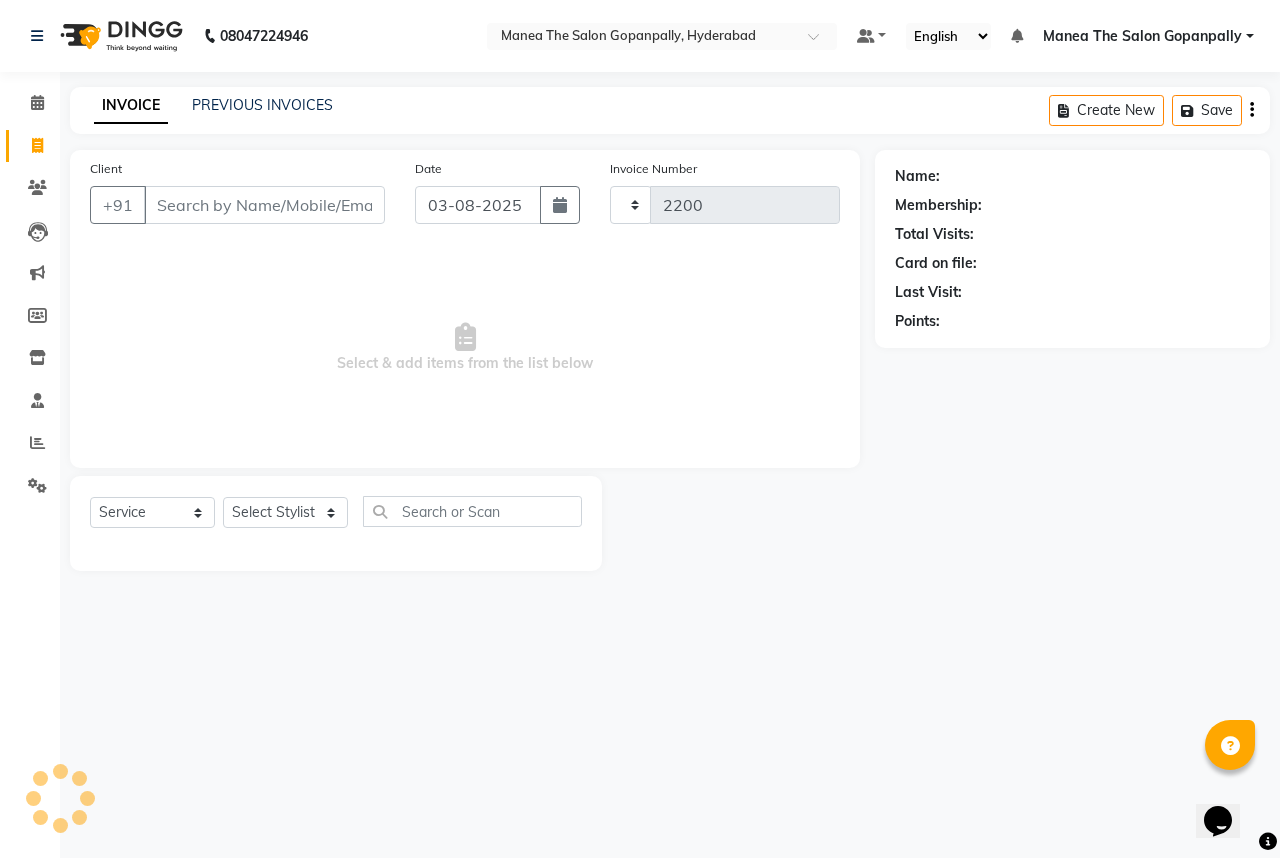 select on "7027" 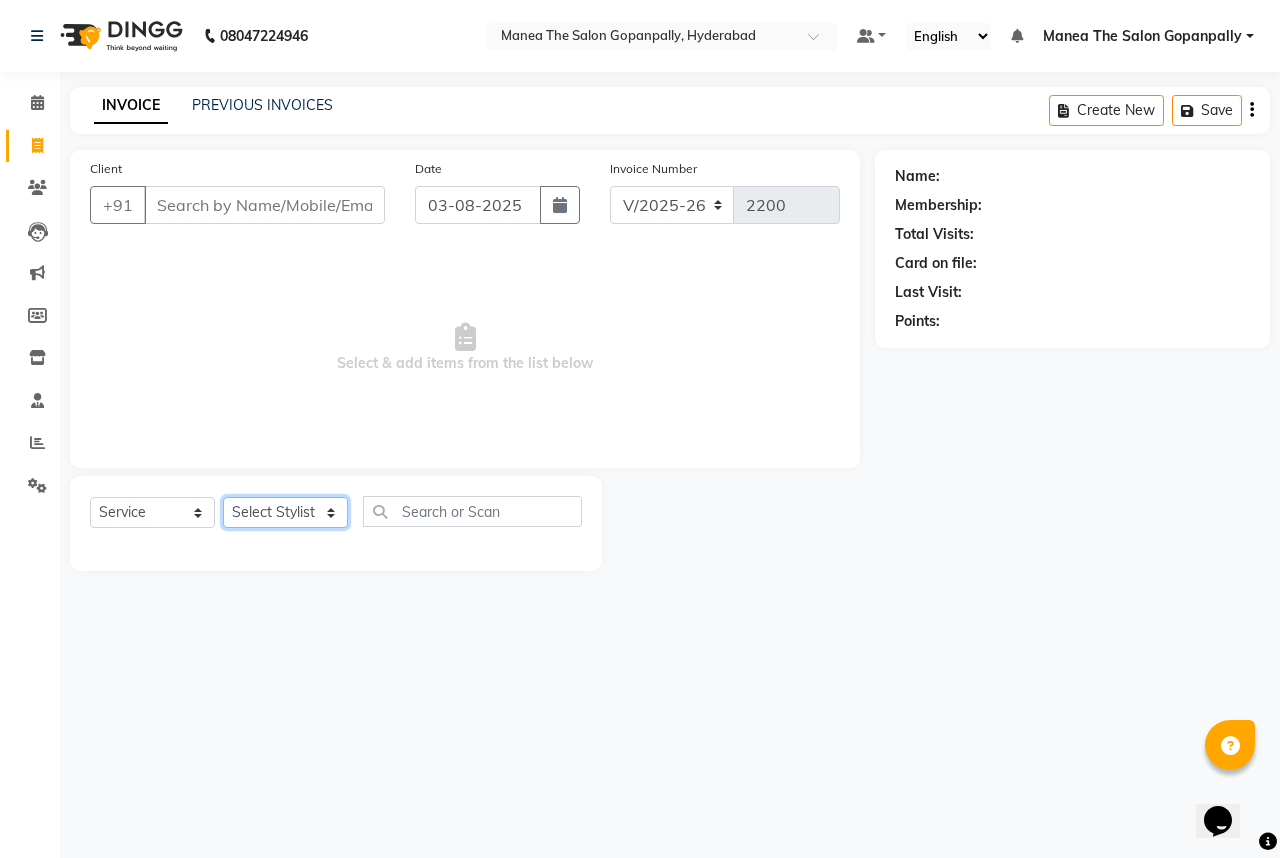 click on "Select Stylist Anand AVANTHI Haider  indu IRFAN keerthi rehan sameer saritha zubair" 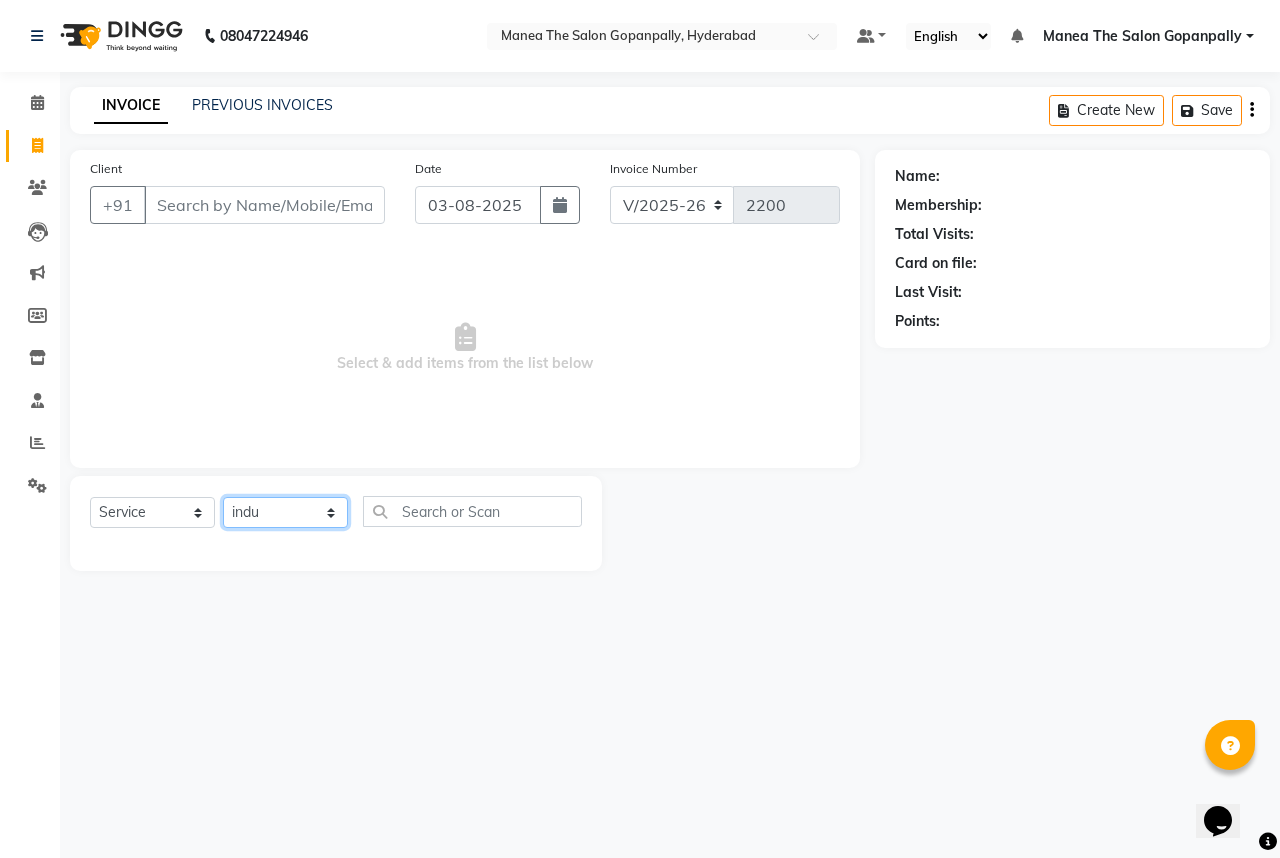 click on "Select Stylist Anand AVANTHI Haider  indu IRFAN keerthi rehan sameer saritha zubair" 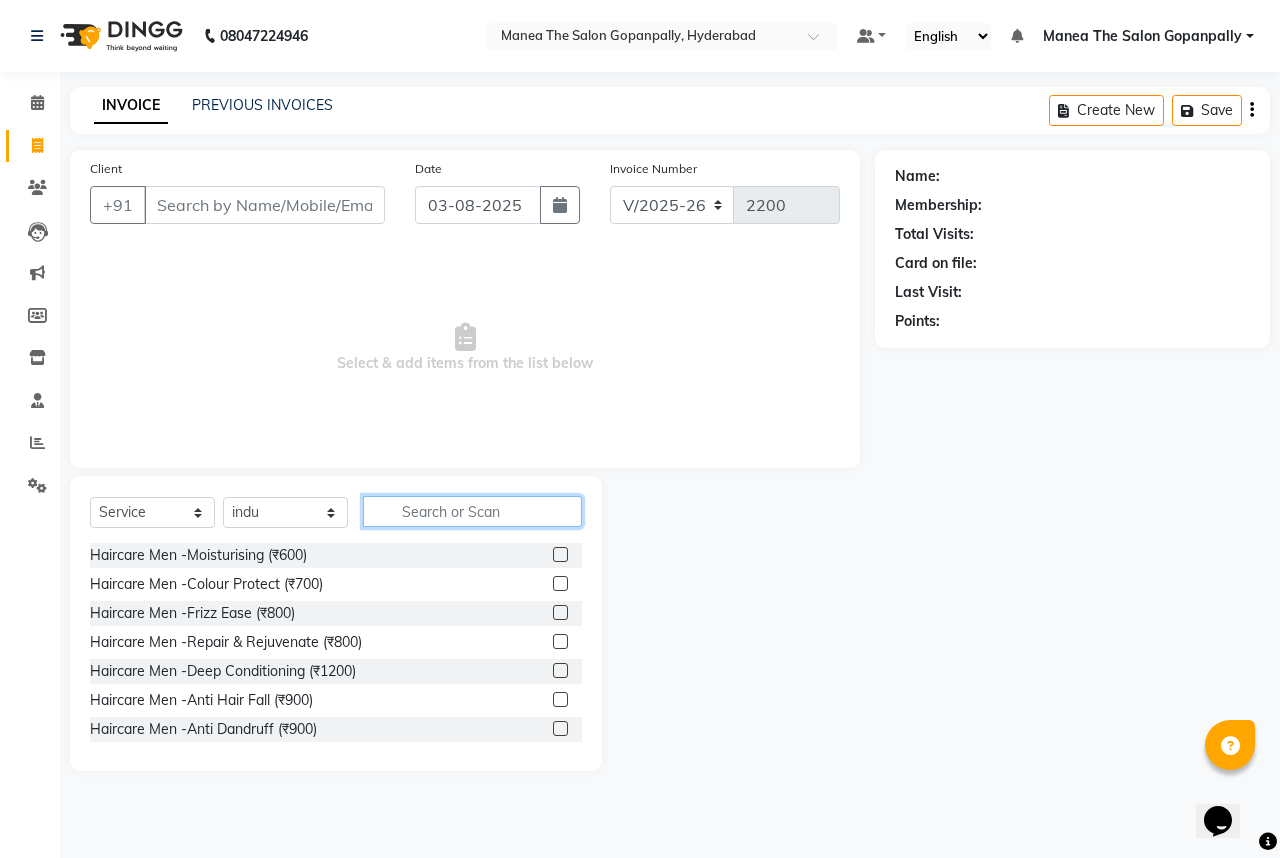 click 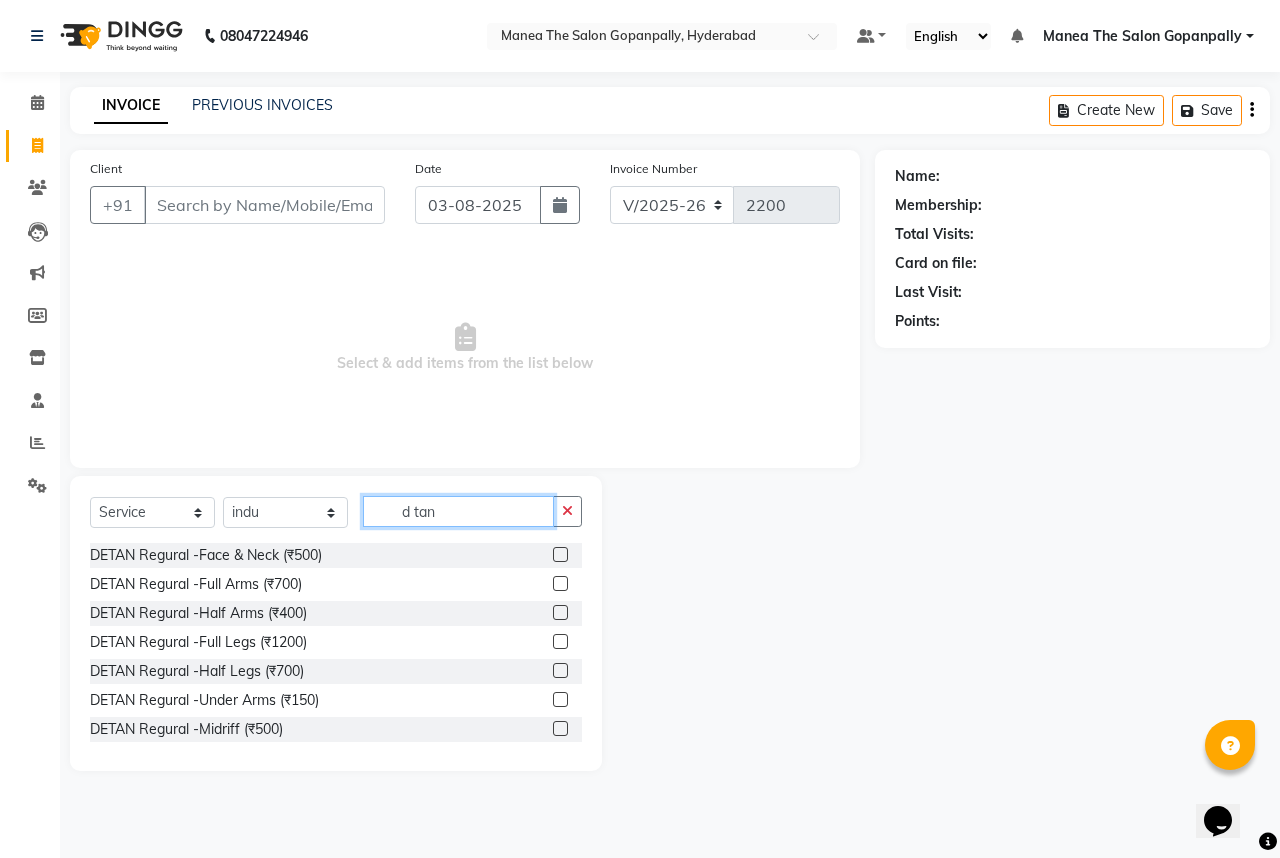 click on "d tan" 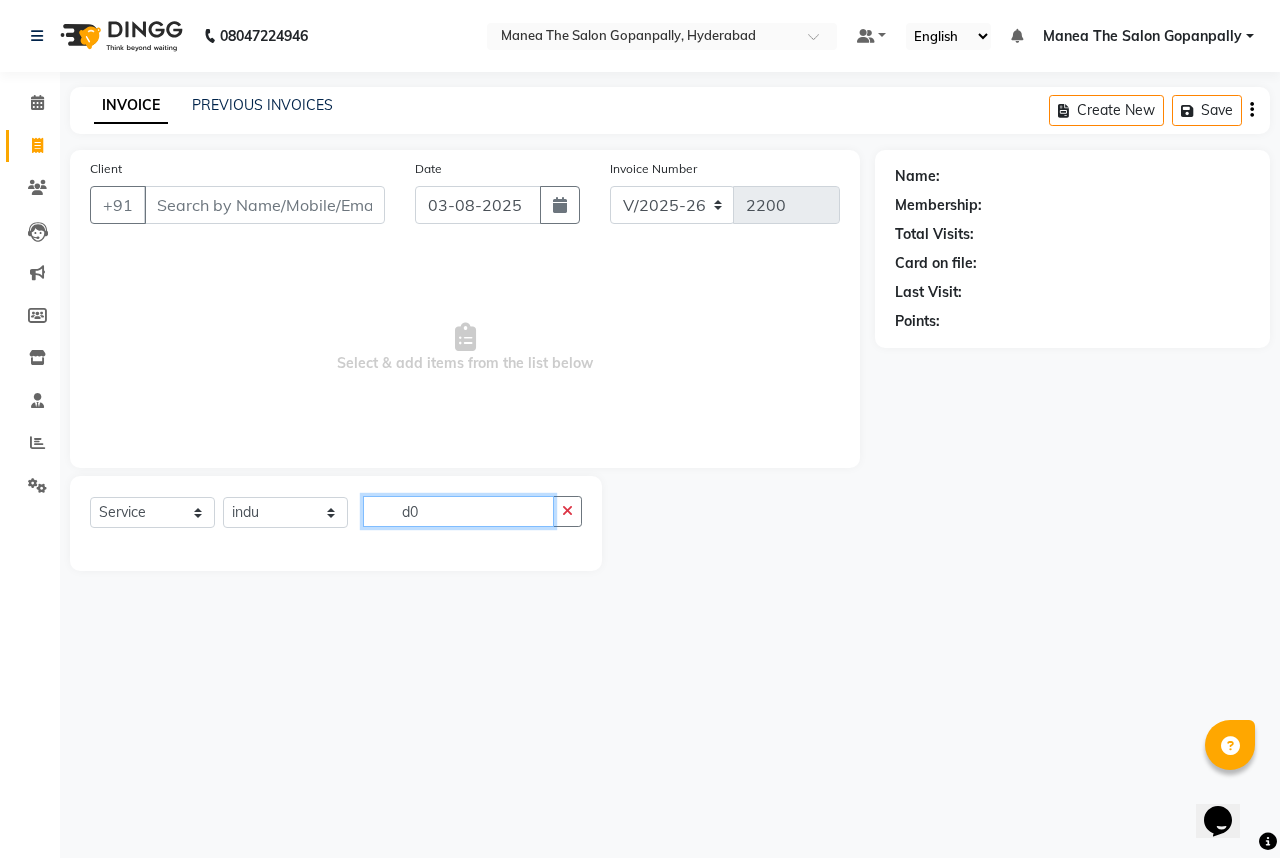 type on "d" 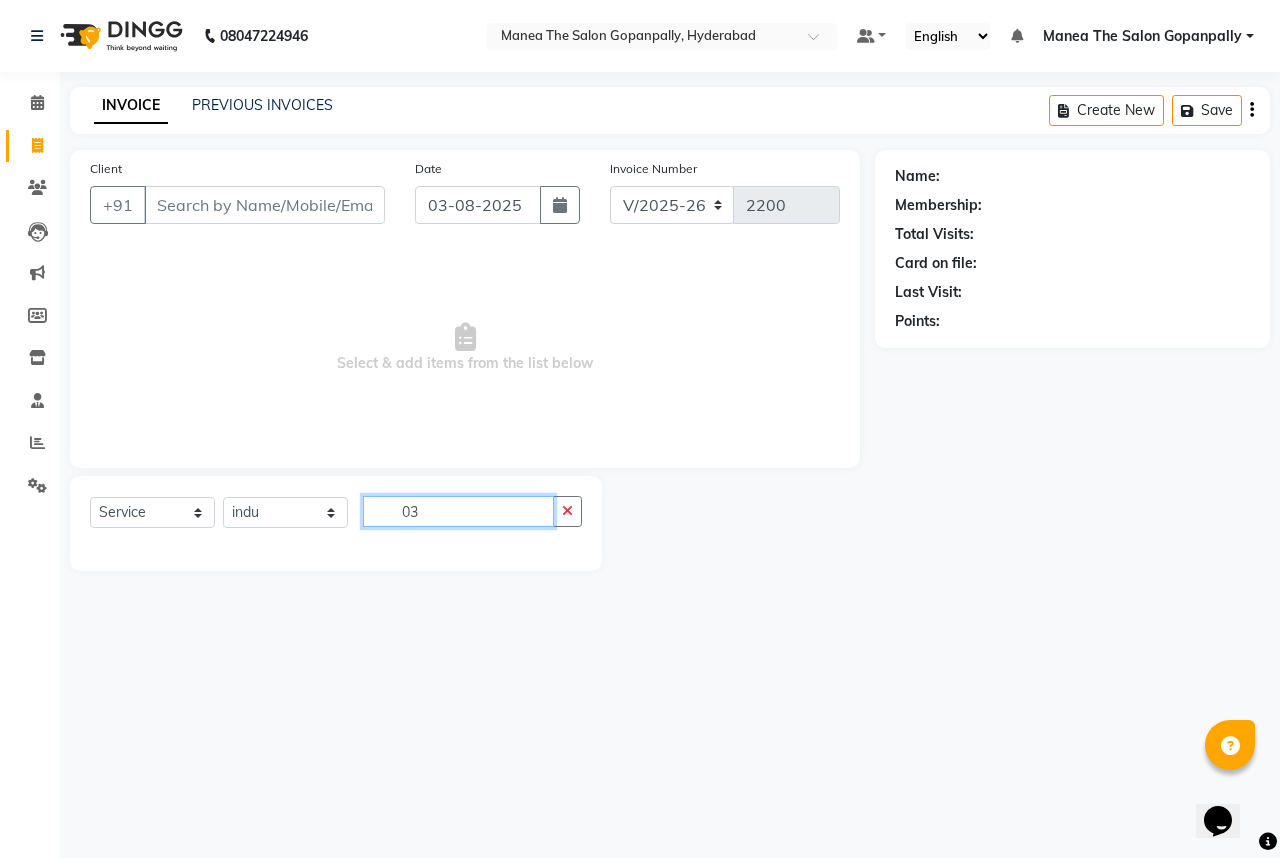 type on "0" 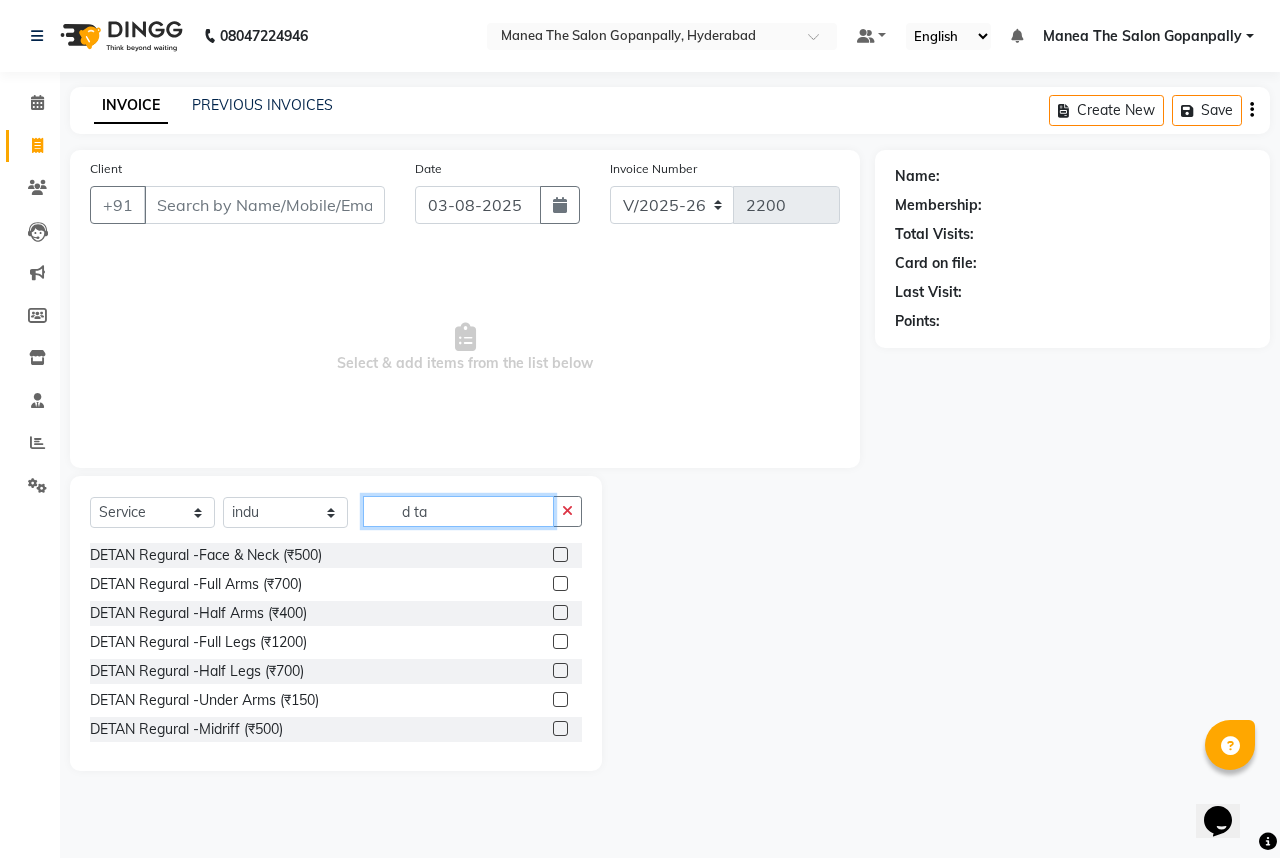 click on "d ta" 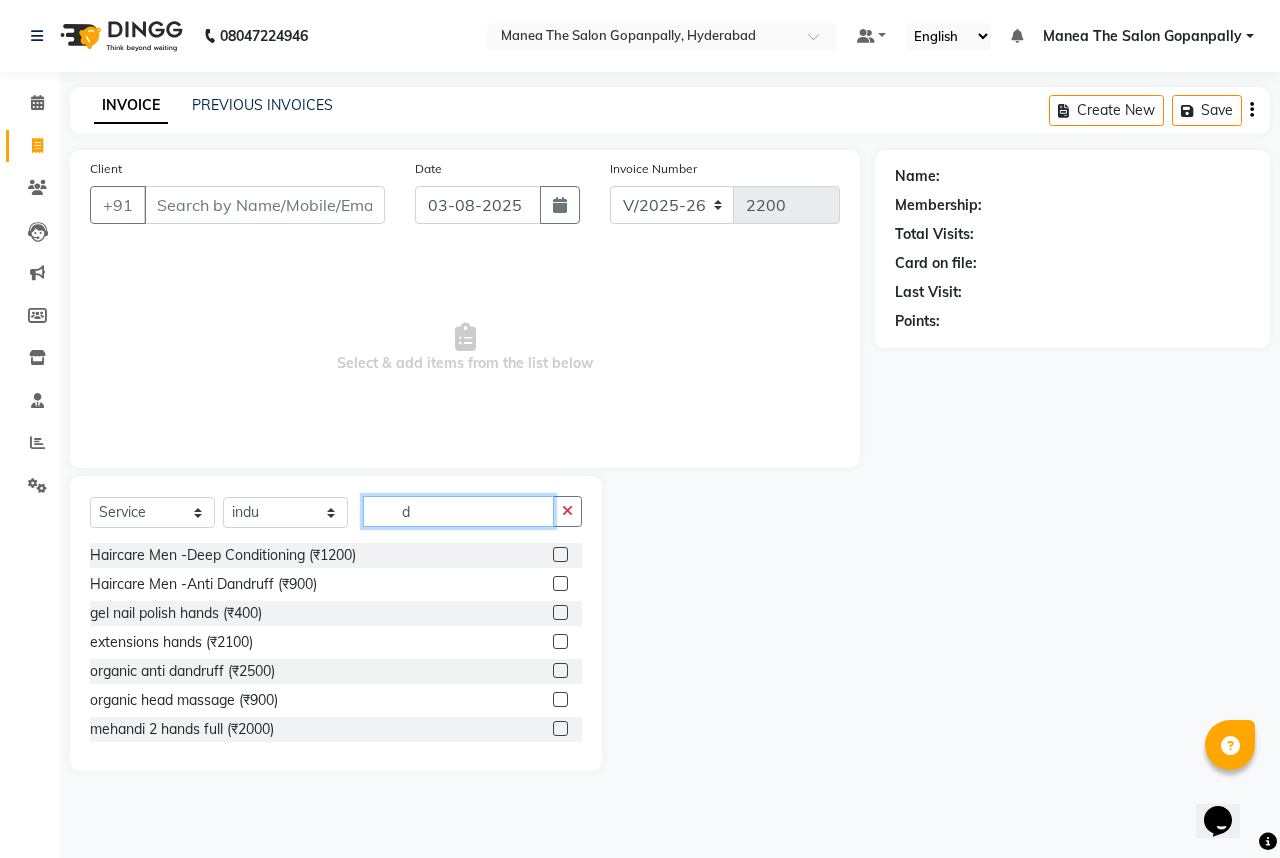 type on "d" 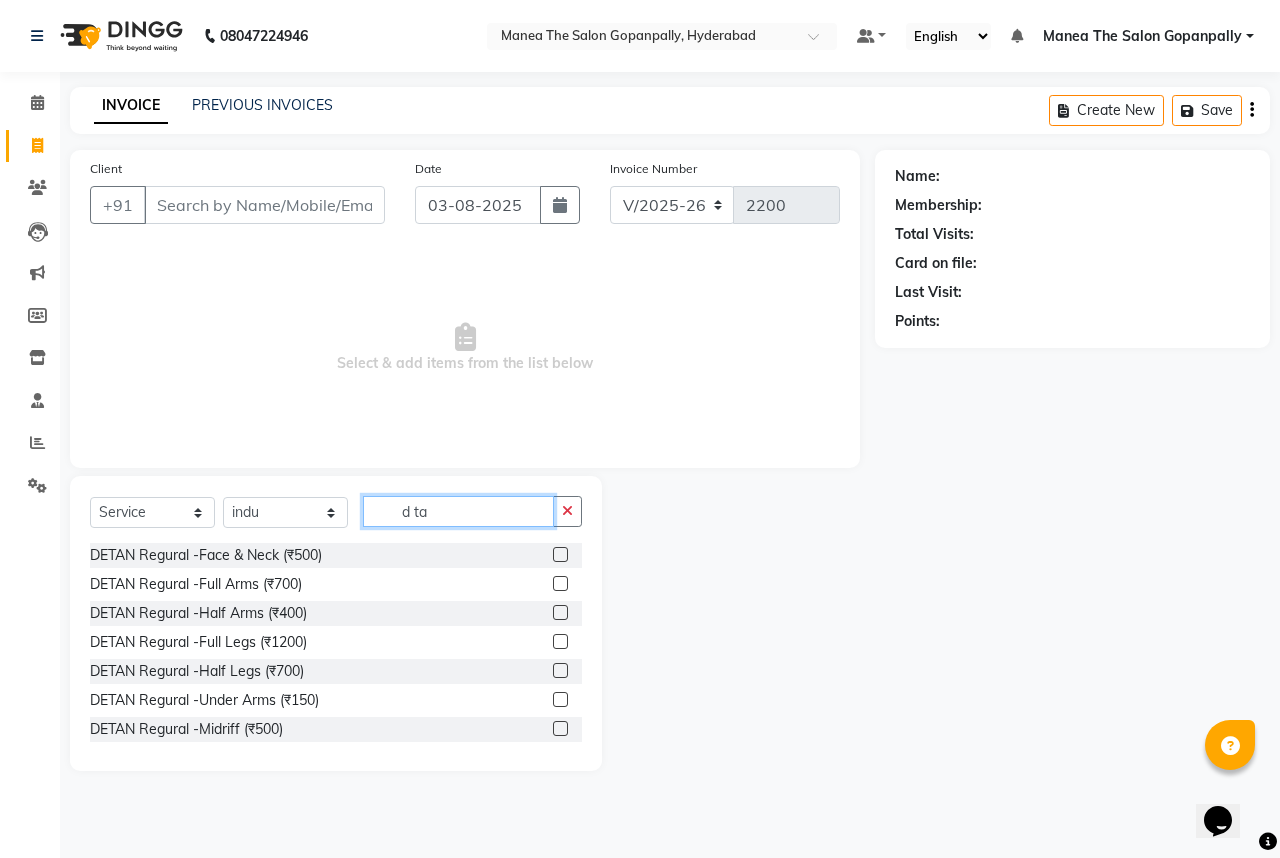 type on "d ta" 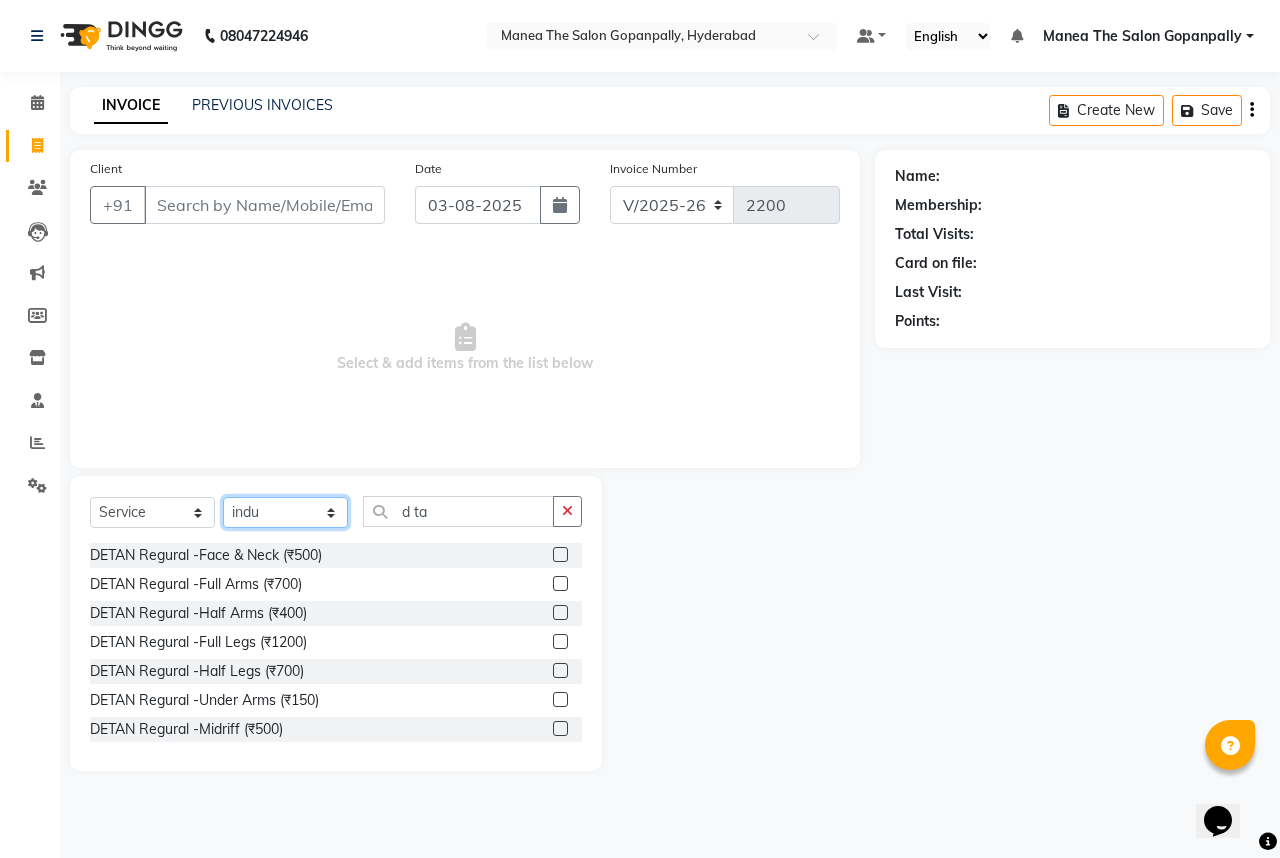 click on "Select Stylist Anand AVANTHI Haider  indu IRFAN keerthi rehan sameer saritha zubair" 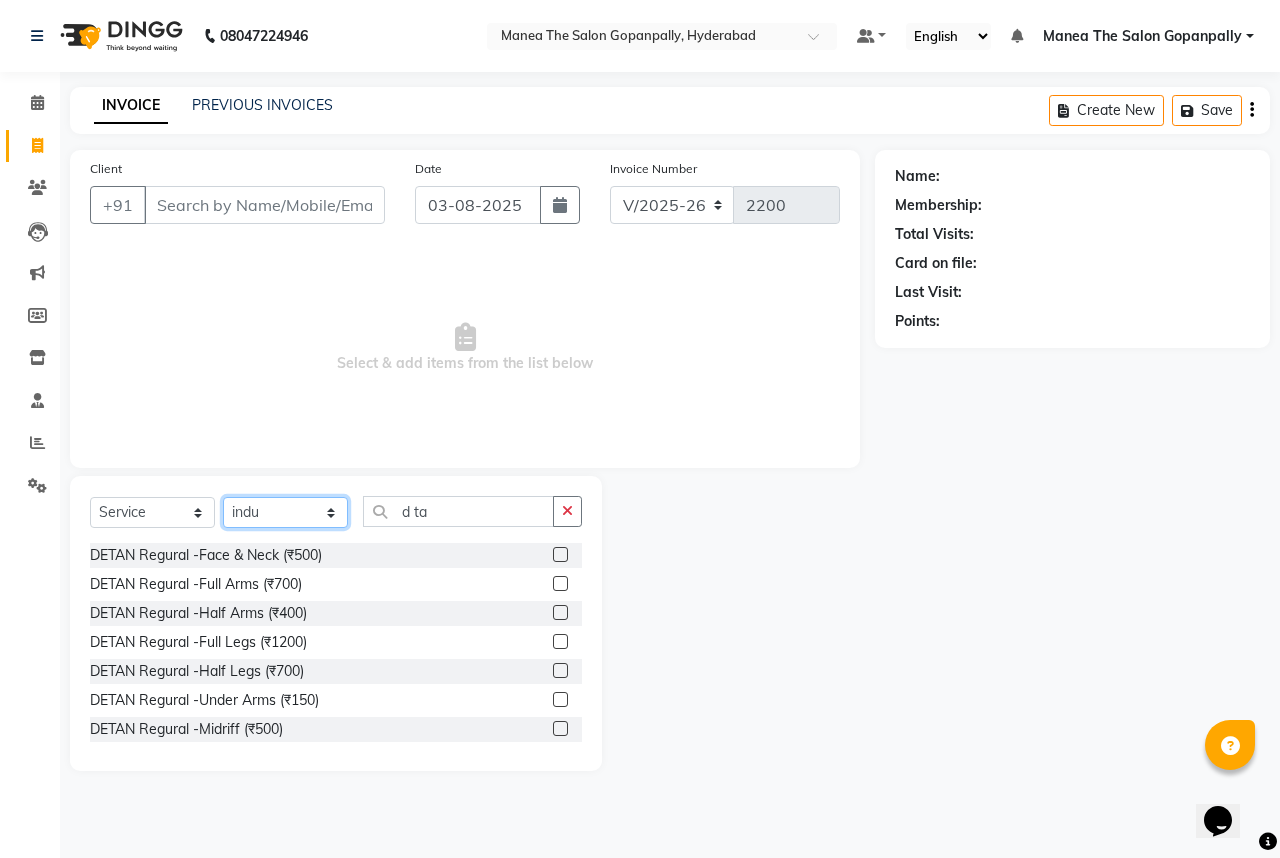 select on "77517" 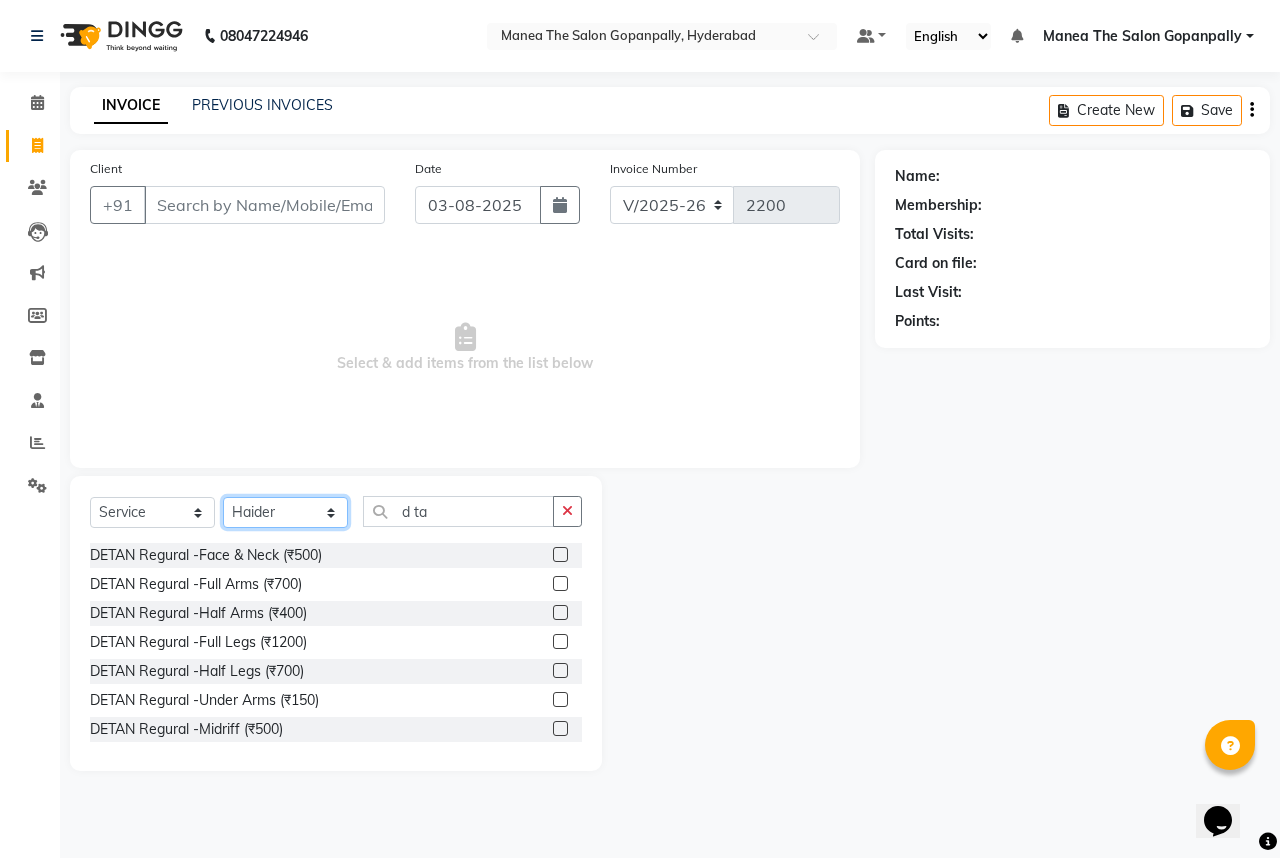 click on "Select Stylist Anand AVANTHI Haider  indu IRFAN keerthi rehan sameer saritha zubair" 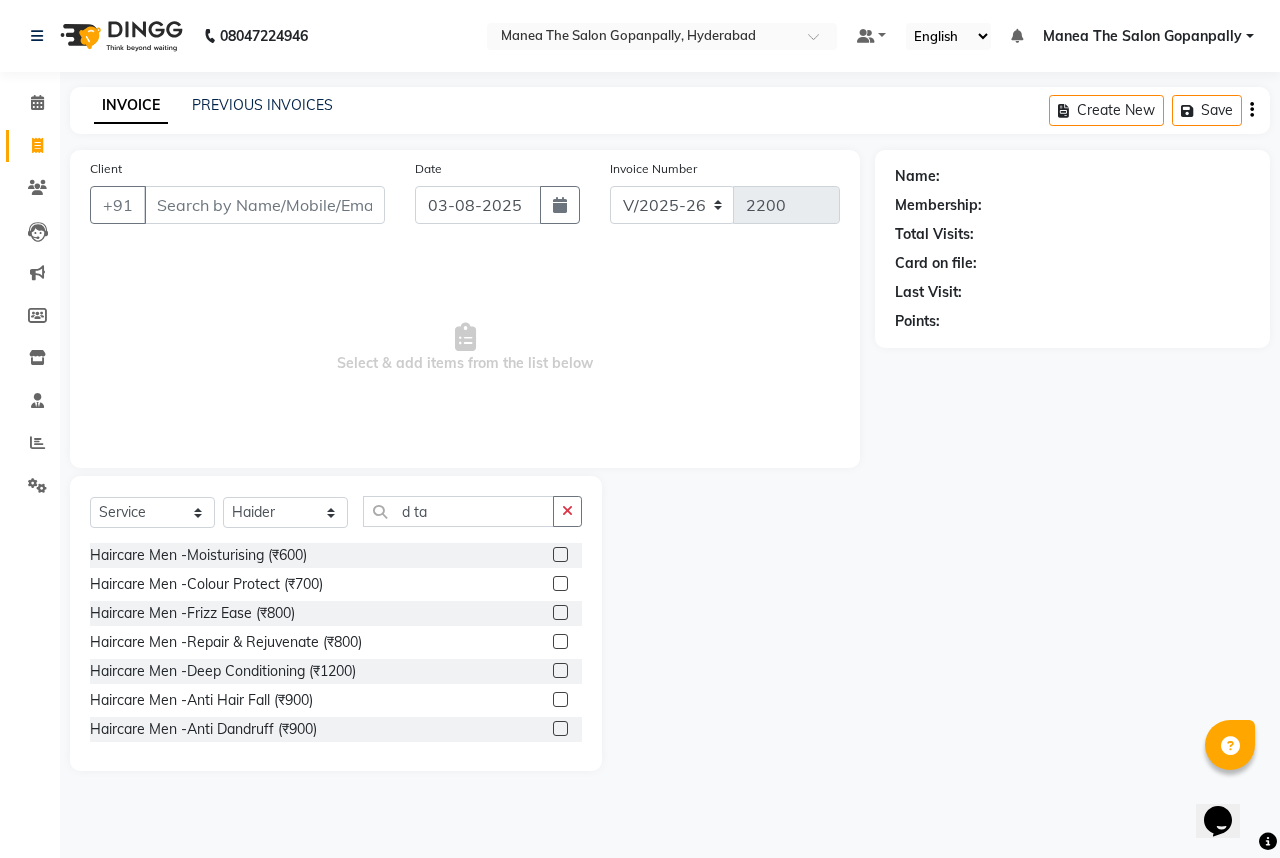 drag, startPoint x: 568, startPoint y: 512, endPoint x: 552, endPoint y: 509, distance: 16.27882 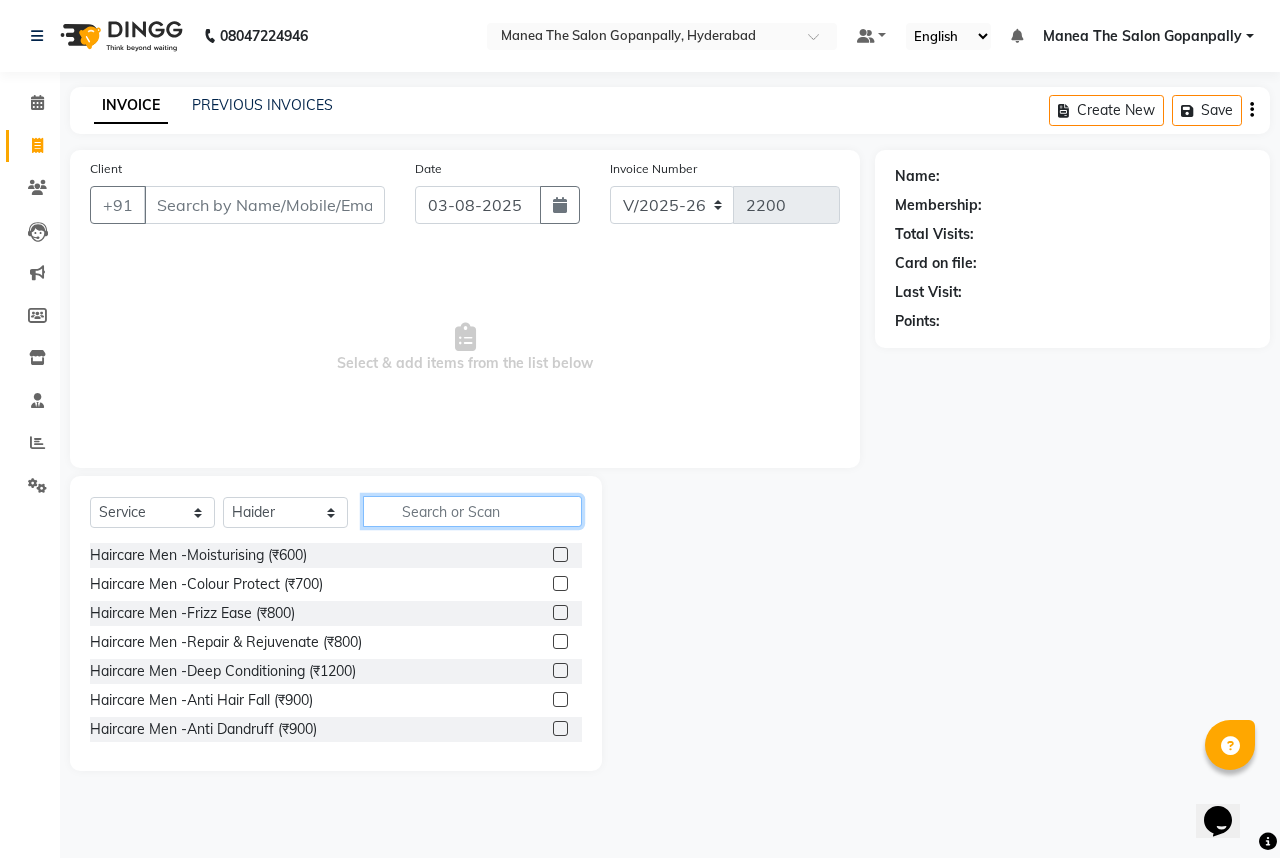 click 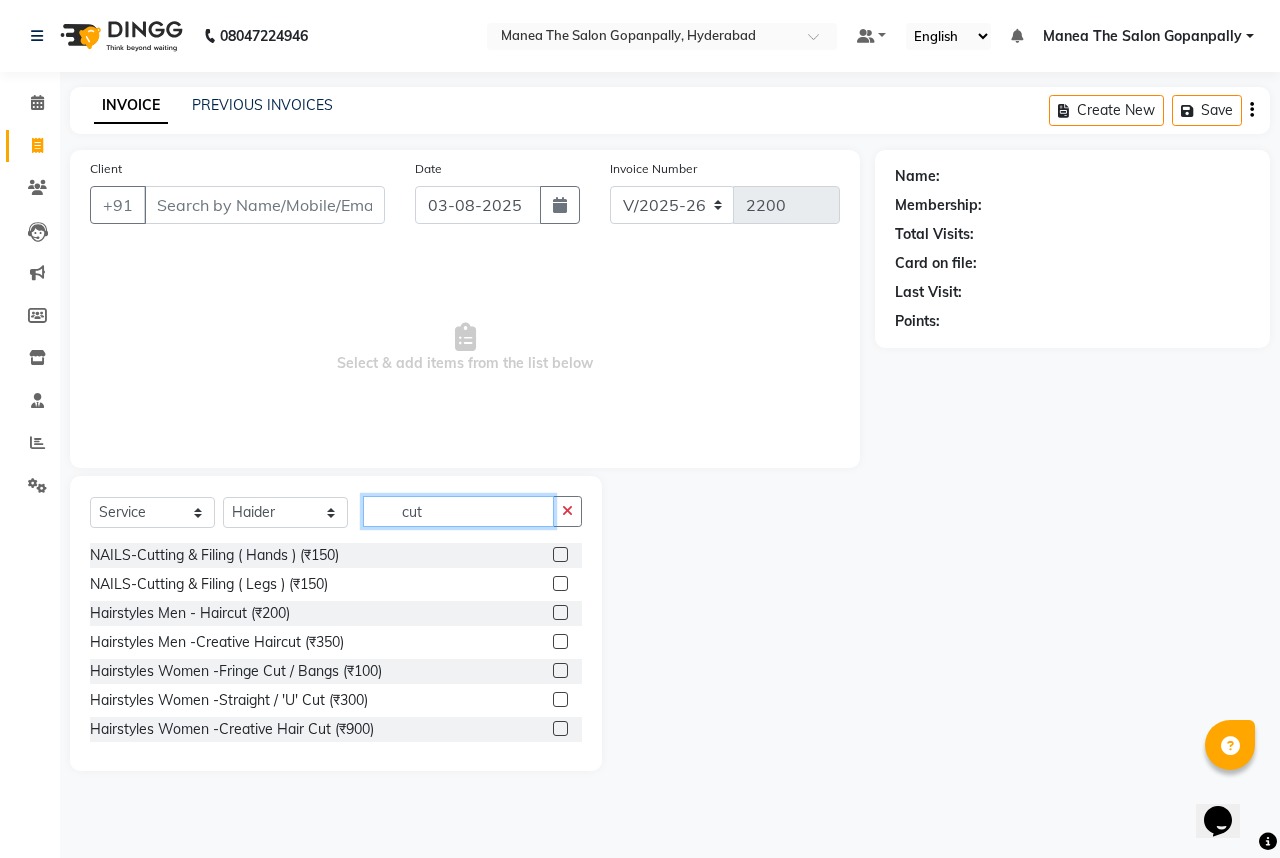 type on "cut" 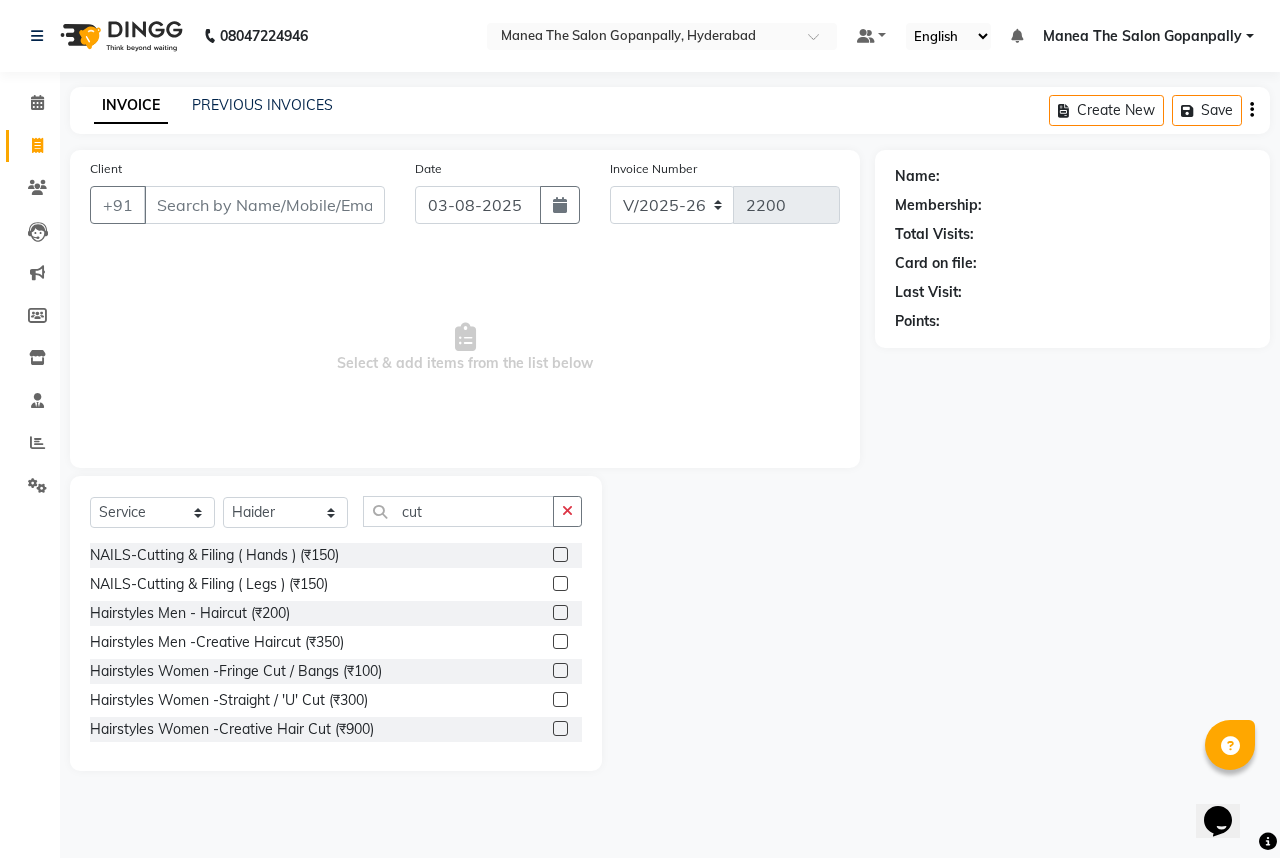 click 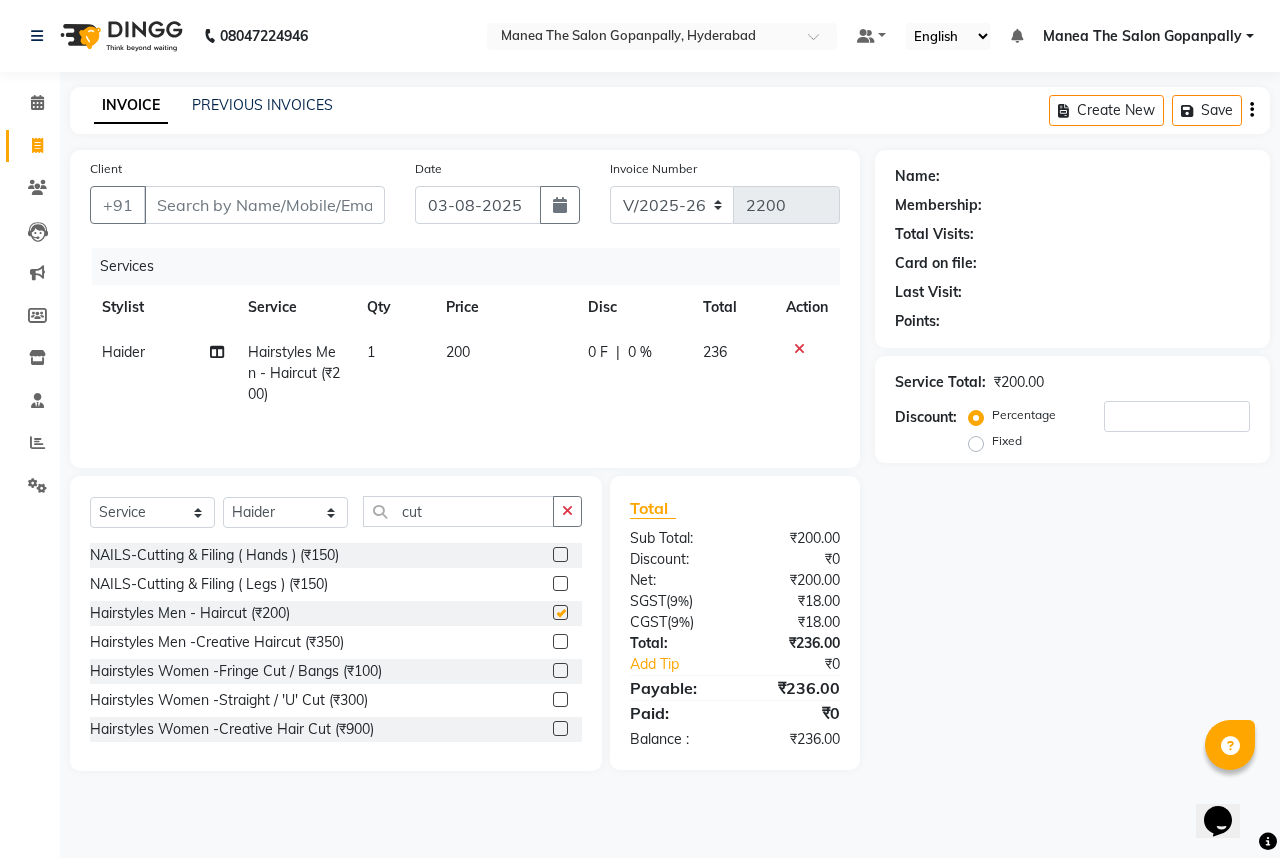checkbox on "false" 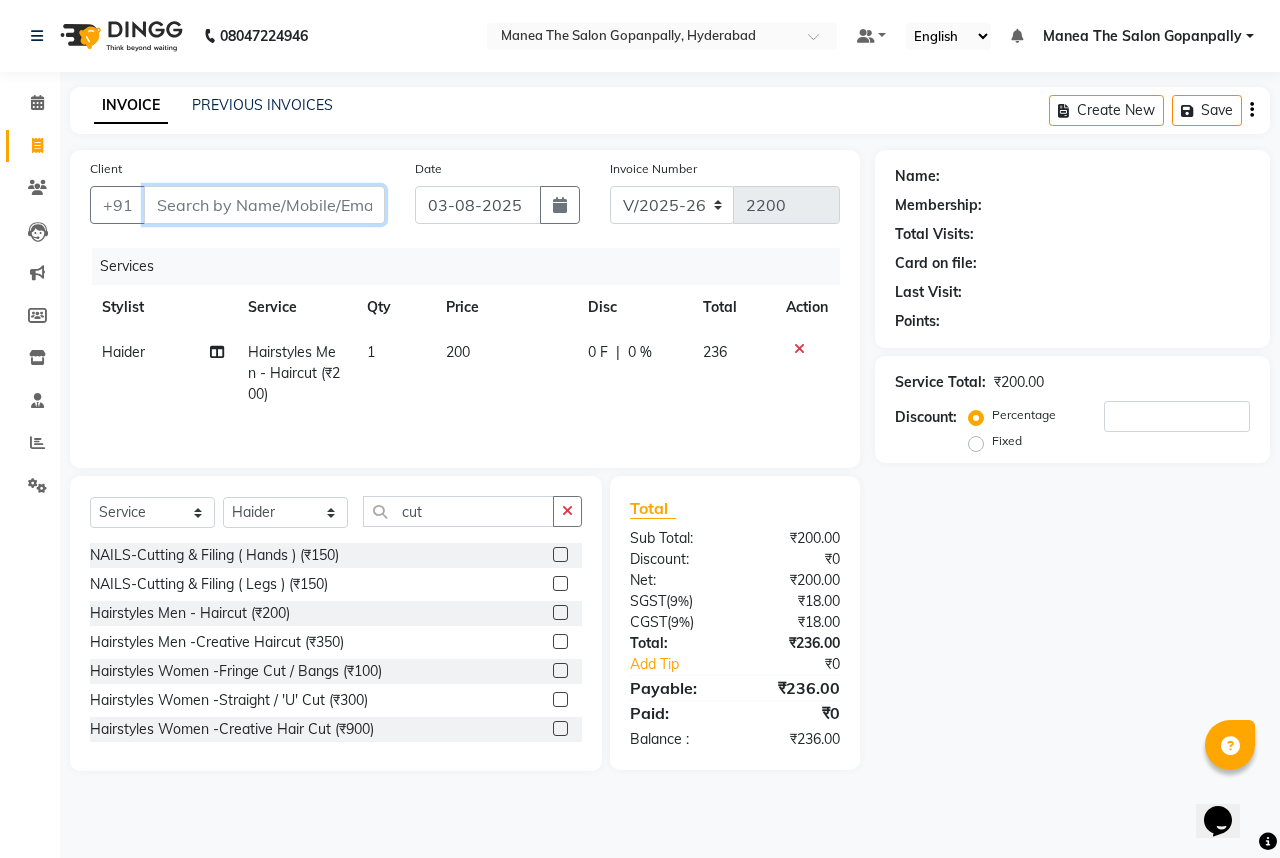 click on "Client" at bounding box center (264, 205) 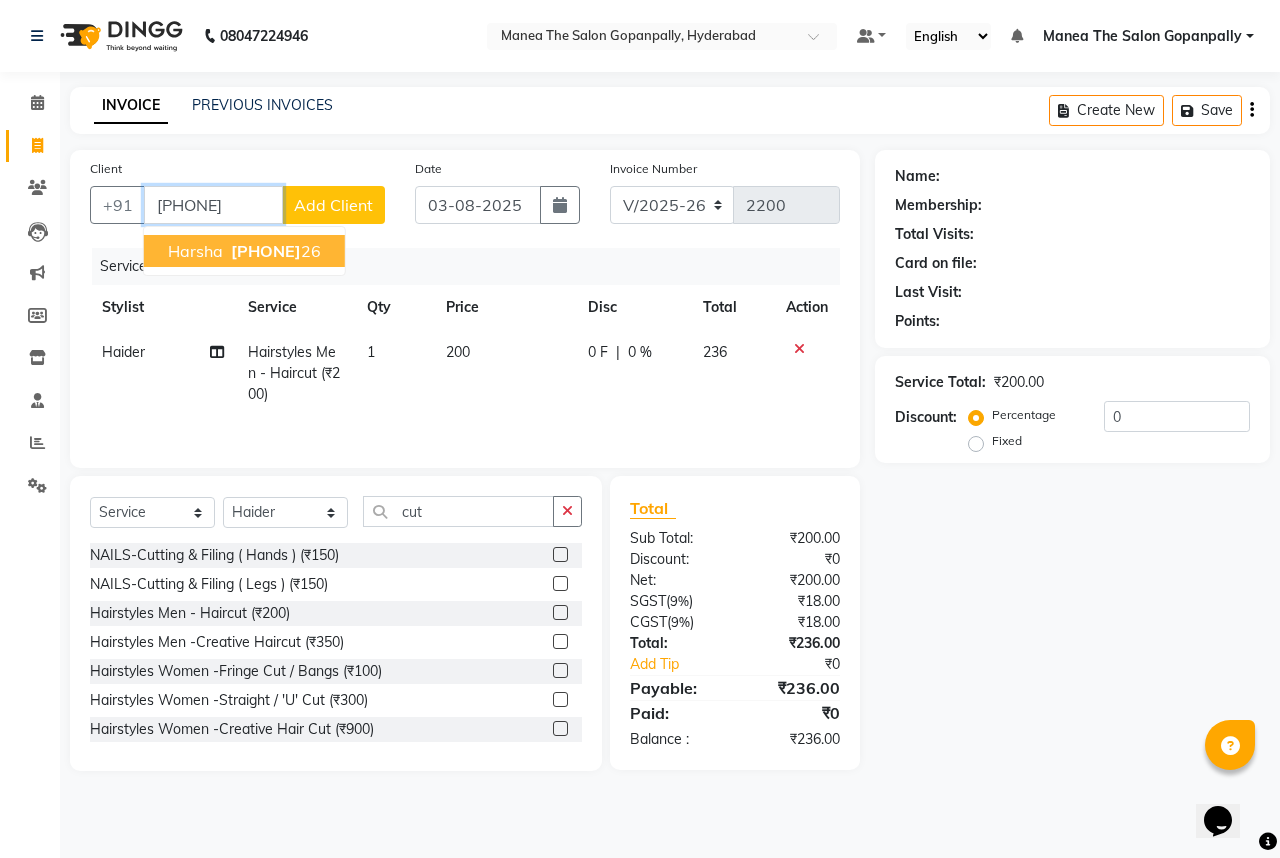 click on "88612684" at bounding box center (266, 251) 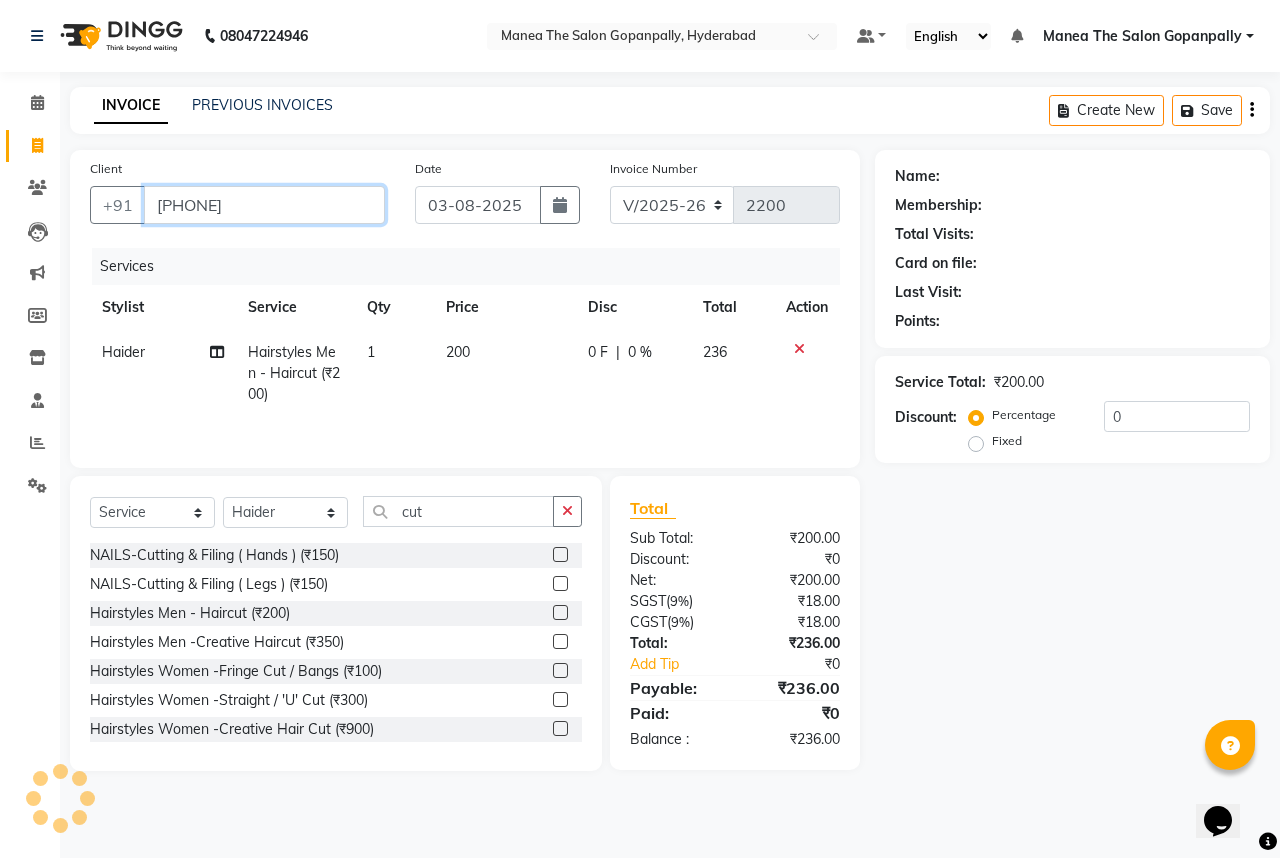 type on "[PHONE]" 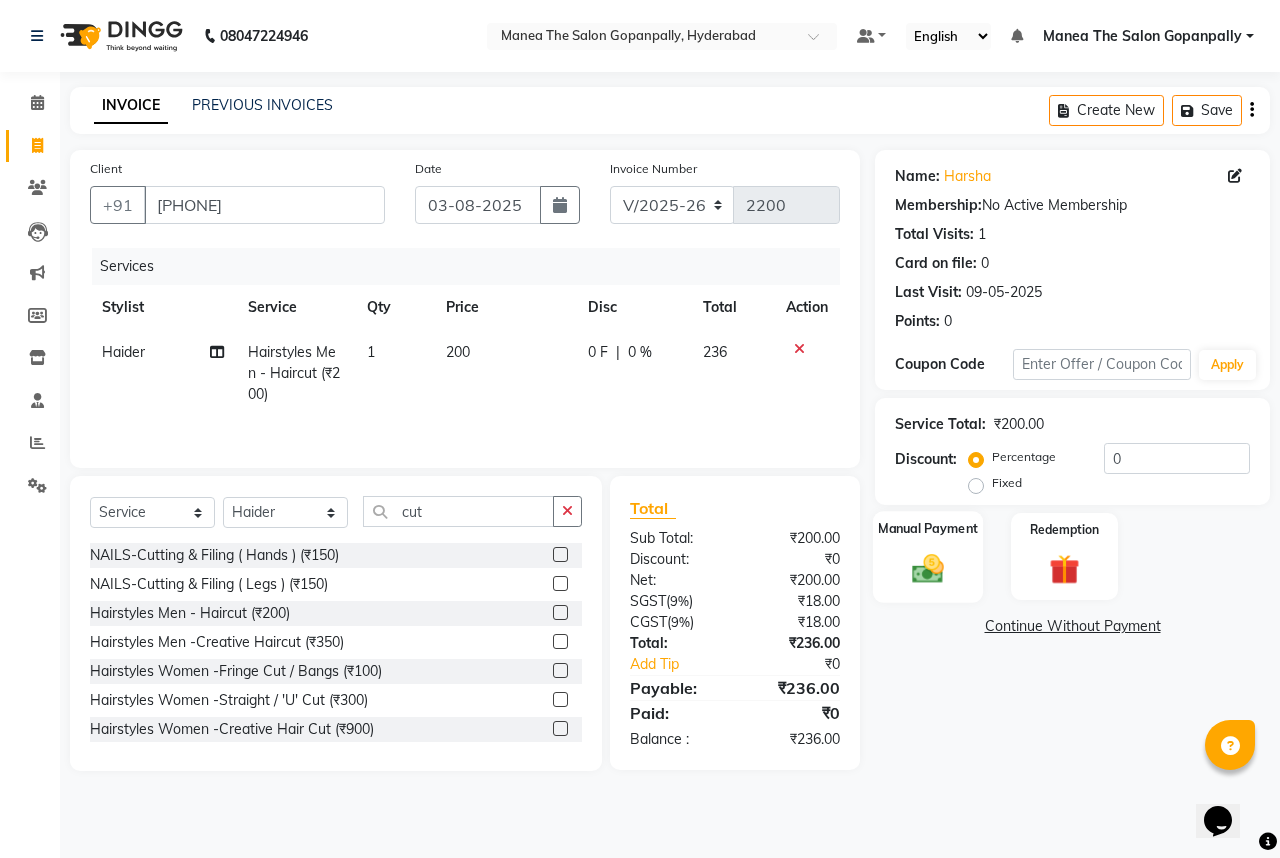 click 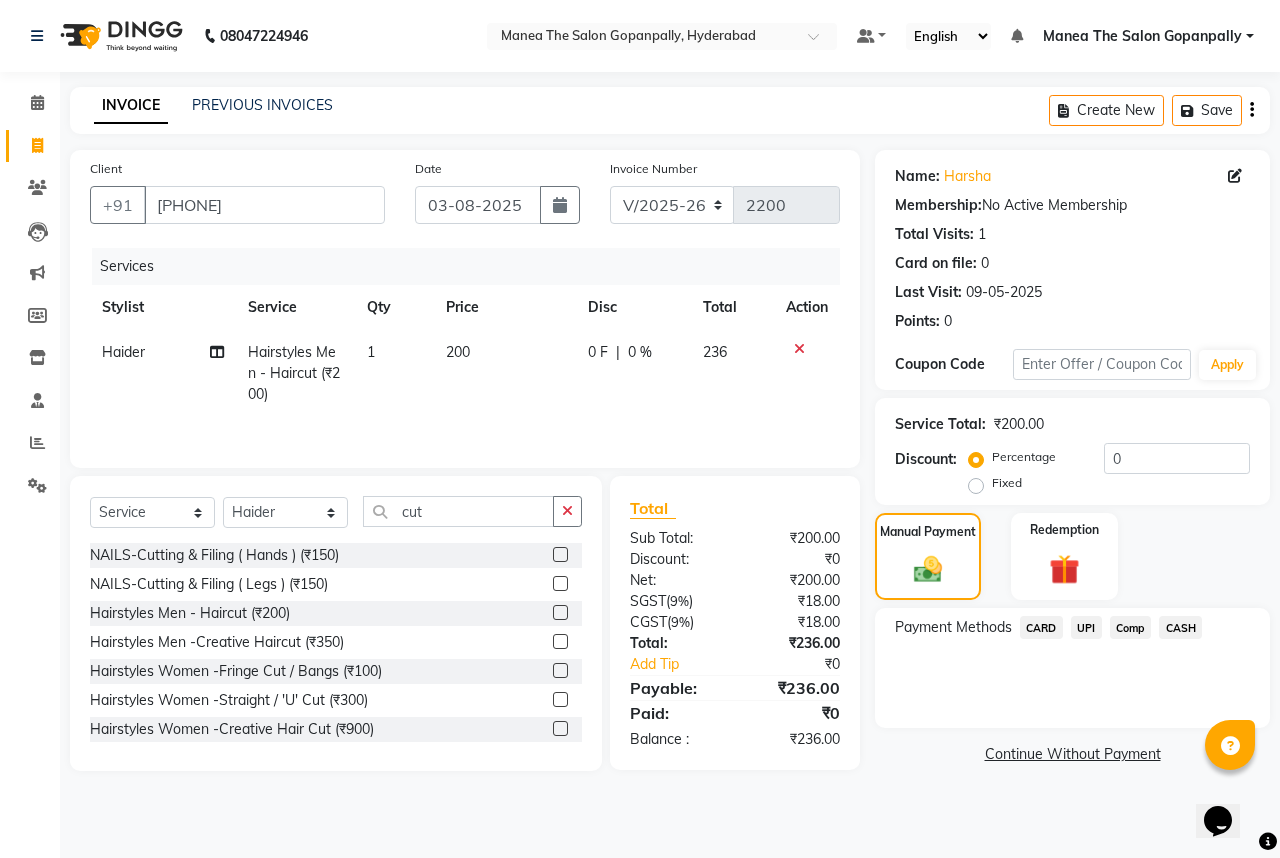click on "UPI" 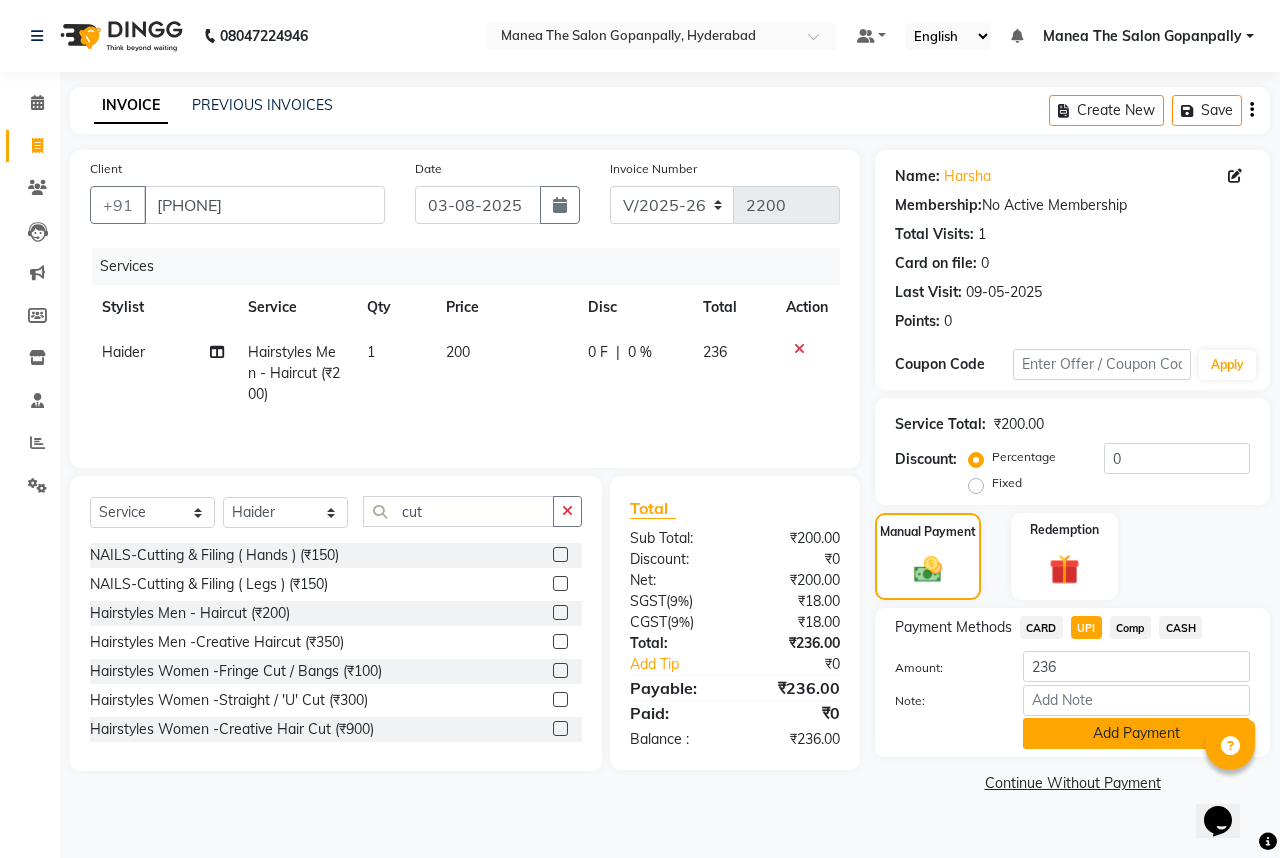 click on "Add Payment" 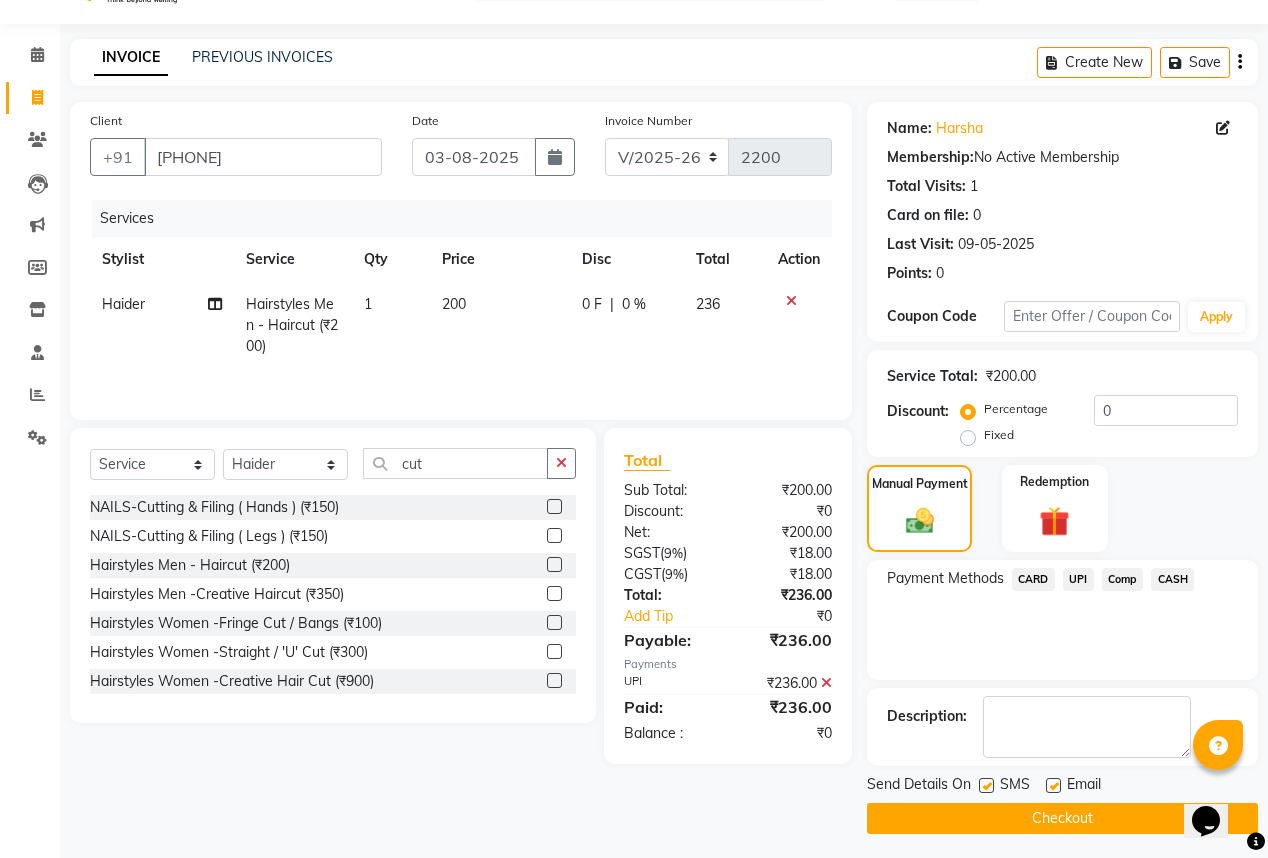 scroll, scrollTop: 53, scrollLeft: 0, axis: vertical 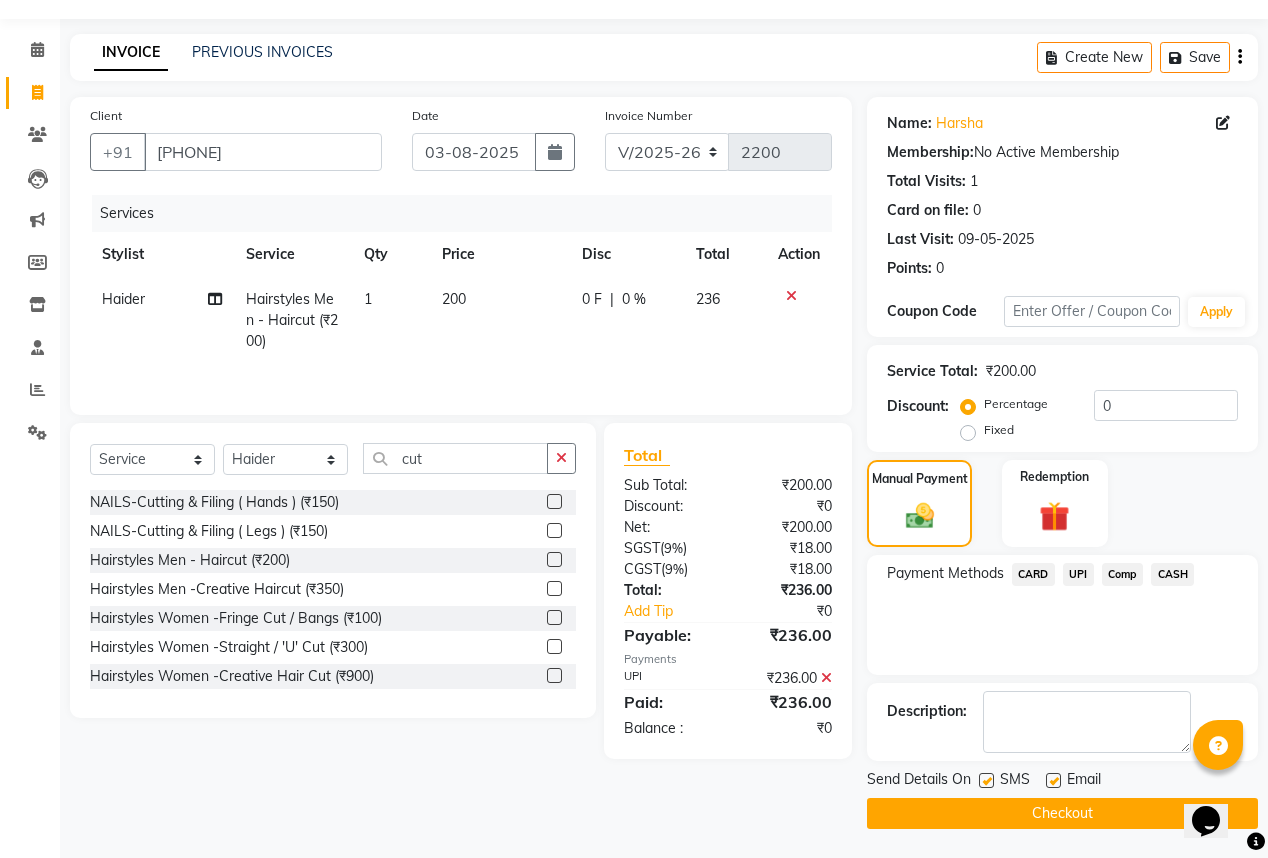 drag, startPoint x: 1054, startPoint y: 774, endPoint x: 1052, endPoint y: 795, distance: 21.095022 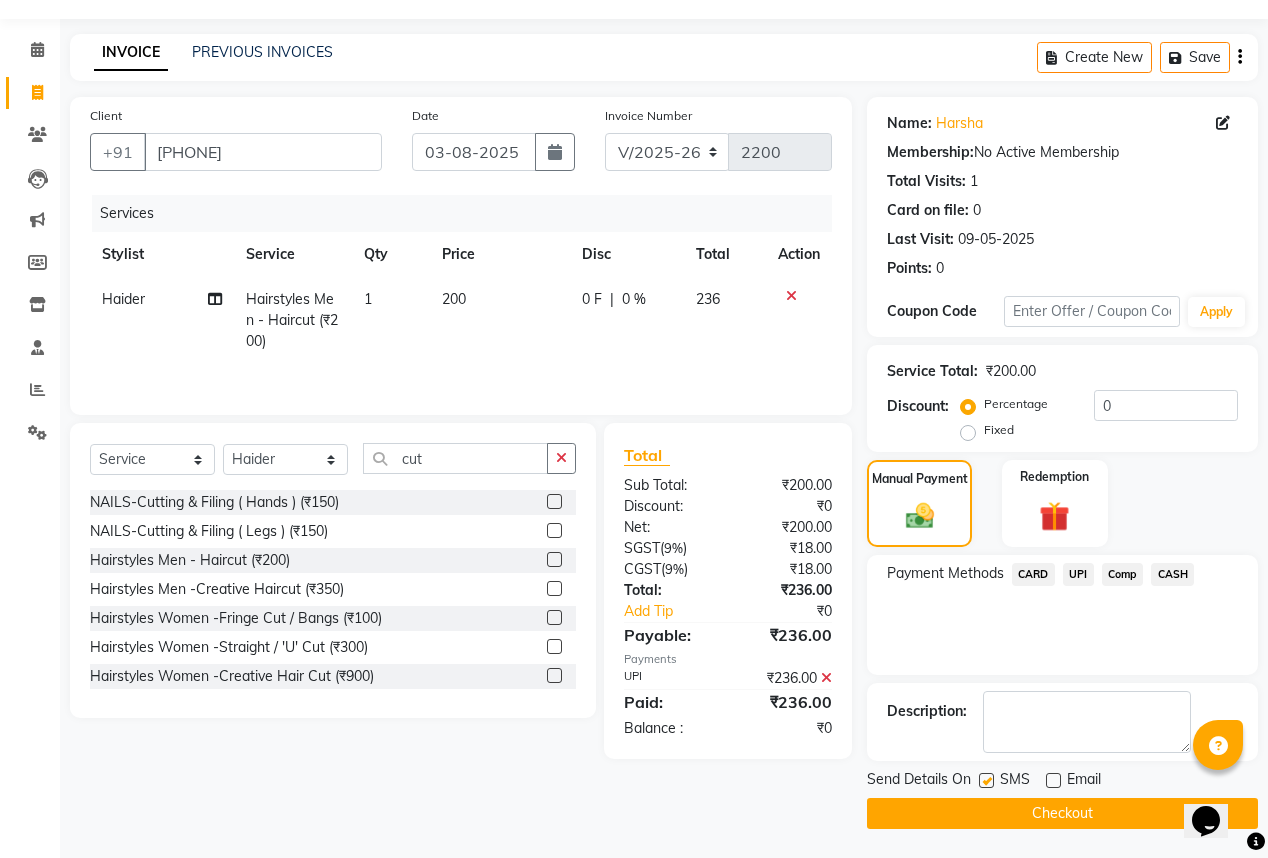 click on "Checkout" 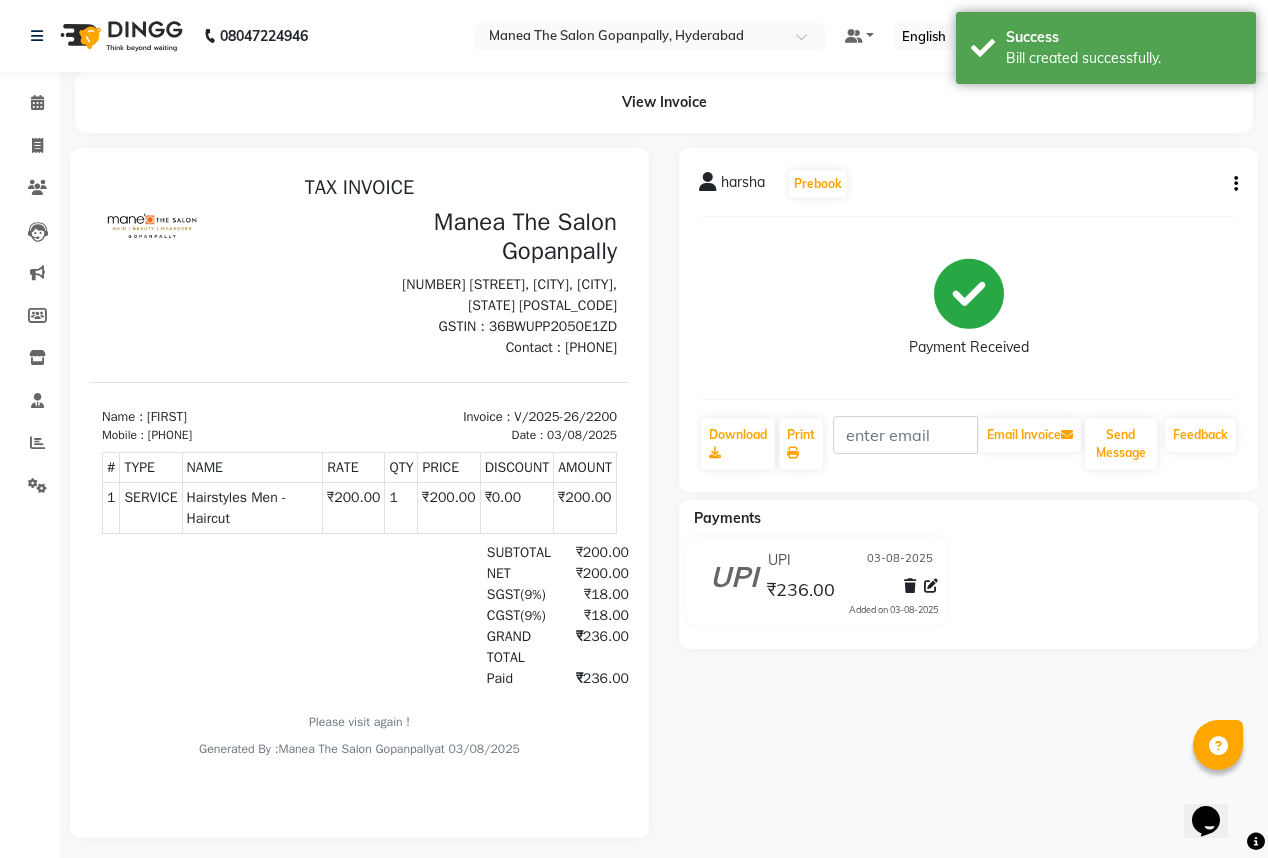scroll, scrollTop: 0, scrollLeft: 0, axis: both 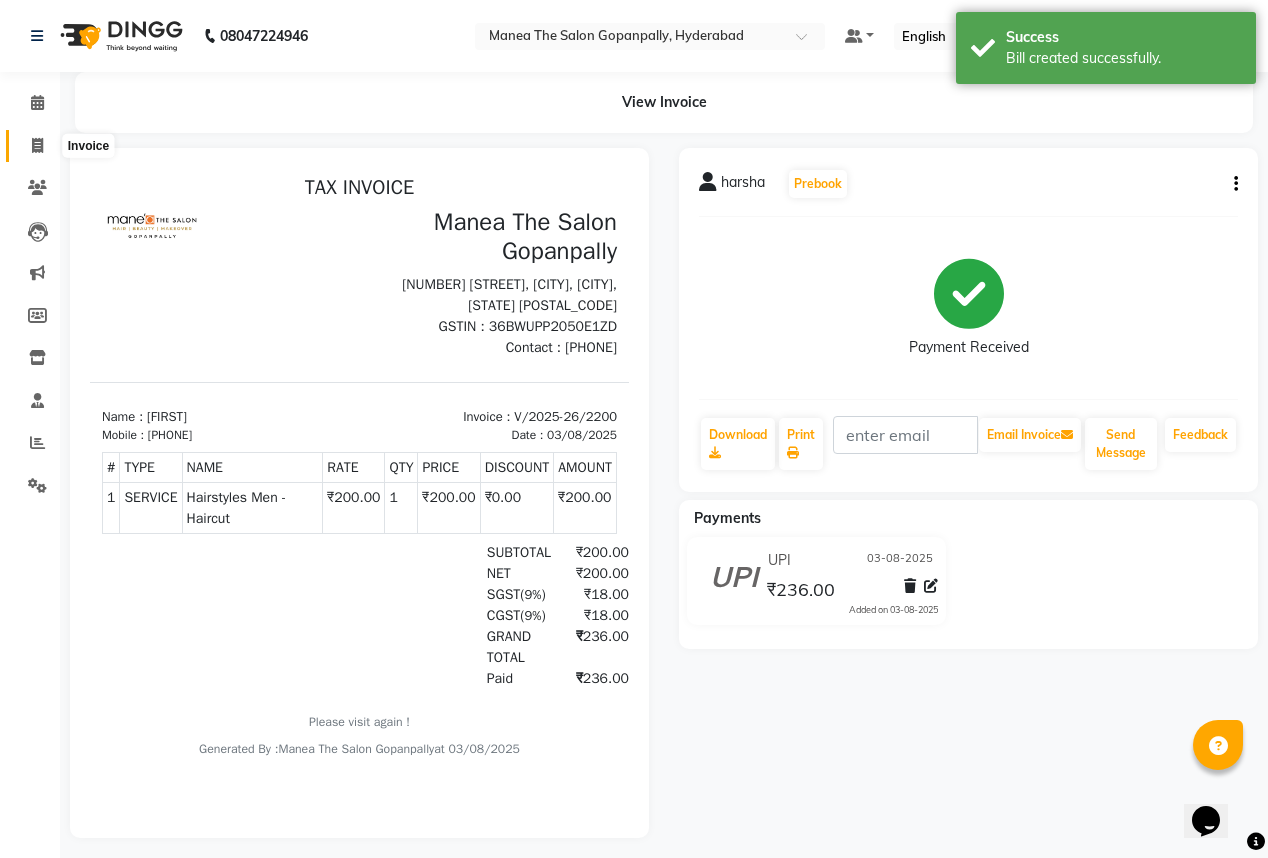 click 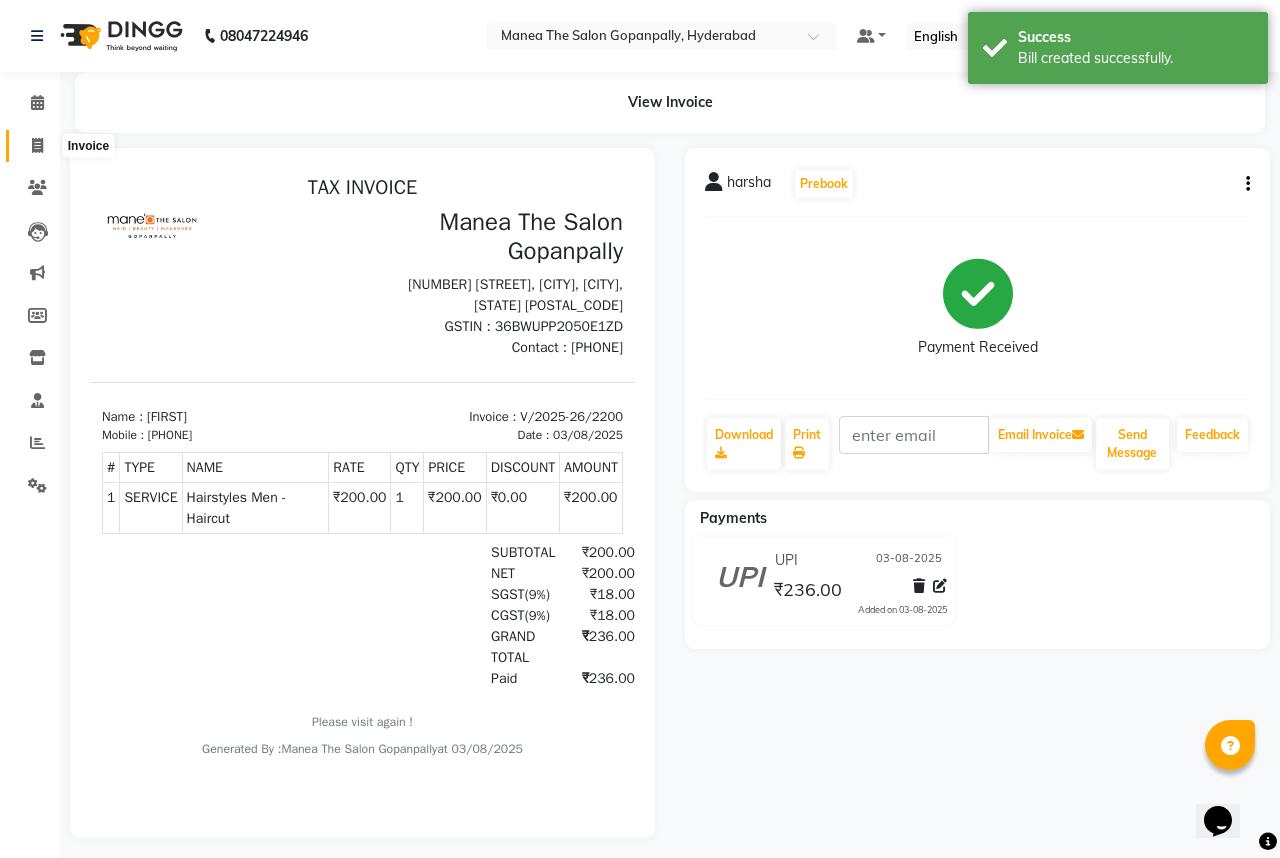select on "7027" 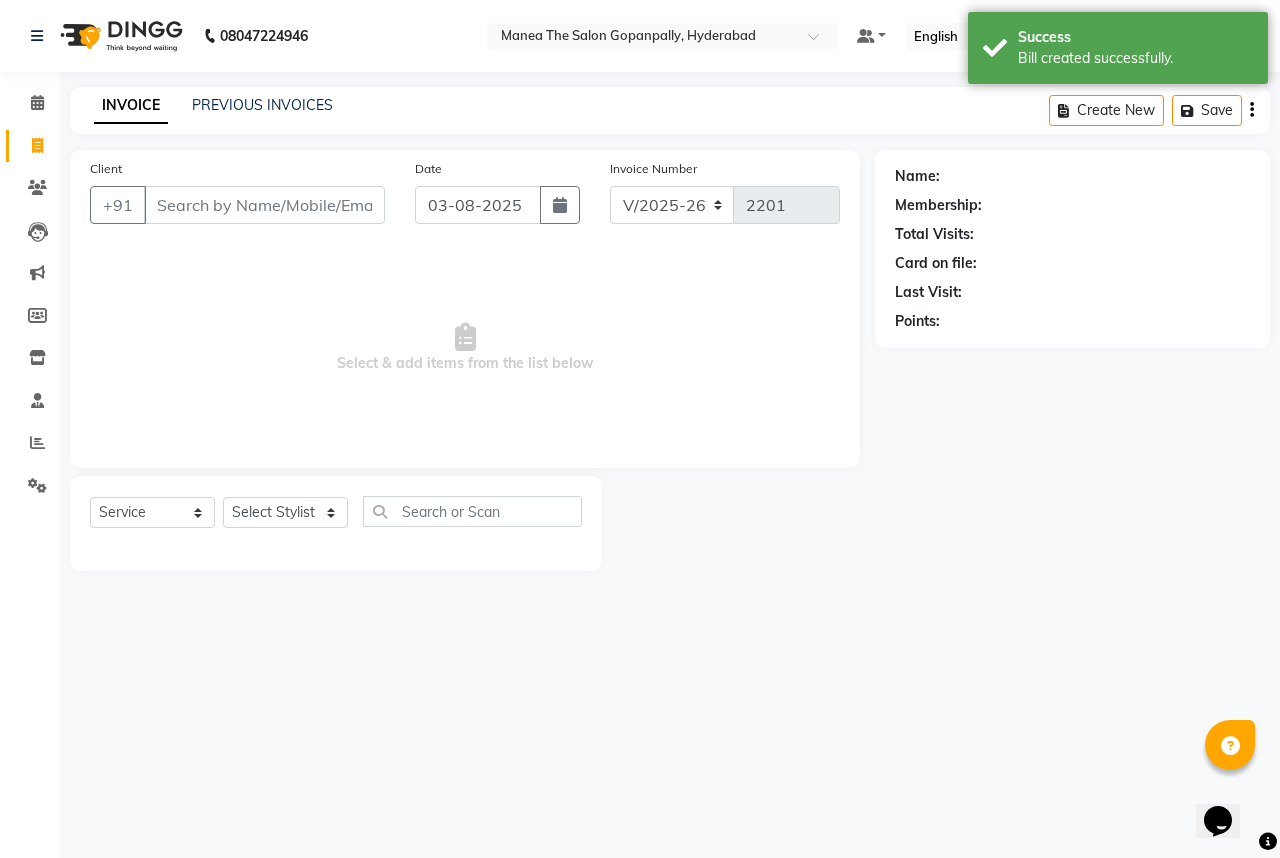 click on "Select  Service  Product  Membership  Package Voucher Prepaid Gift Card  Select Stylist Anand AVANTHI Haider  indu IRFAN keerthi rehan sameer saritha zubair" 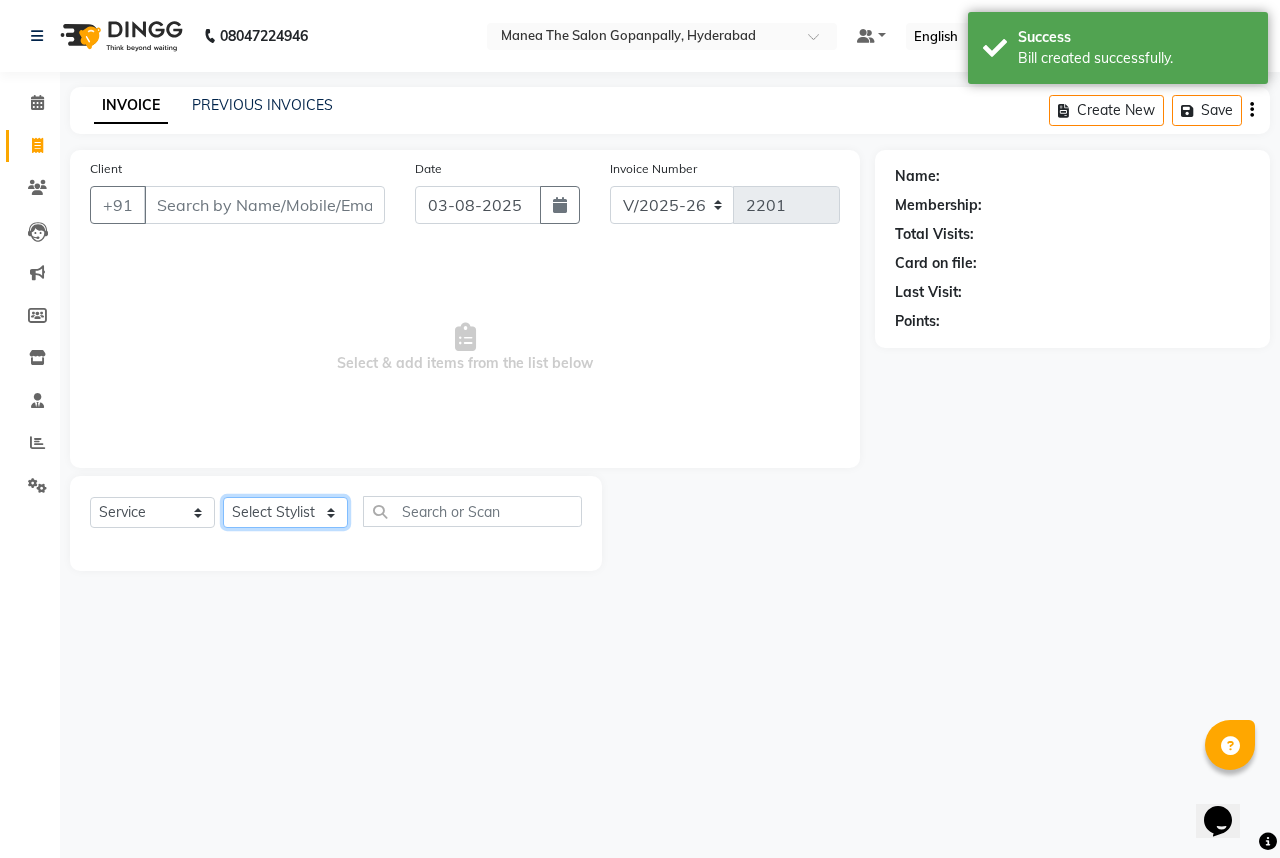 click on "Select Stylist Anand AVANTHI Haider  indu IRFAN keerthi rehan sameer saritha zubair" 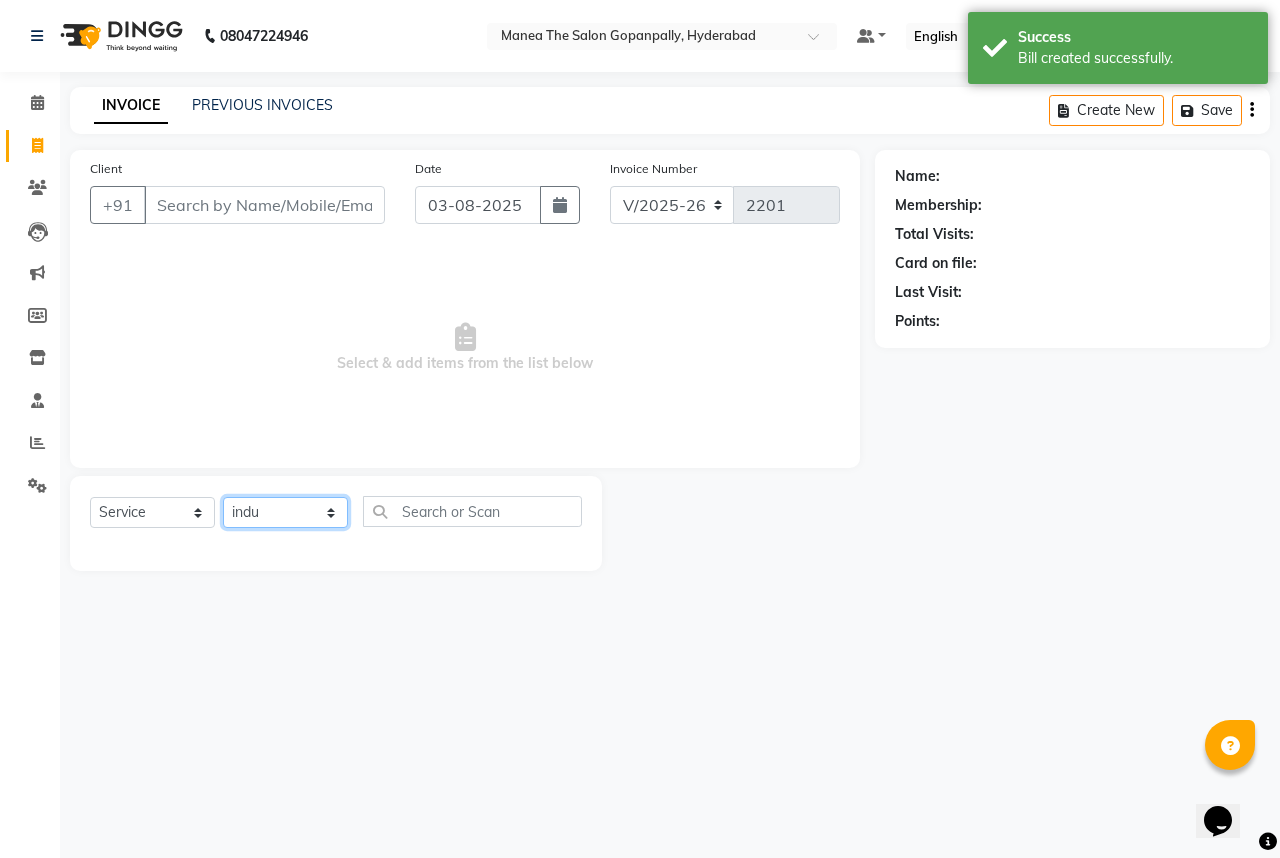click on "Select Stylist Anand AVANTHI Haider  indu IRFAN keerthi rehan sameer saritha zubair" 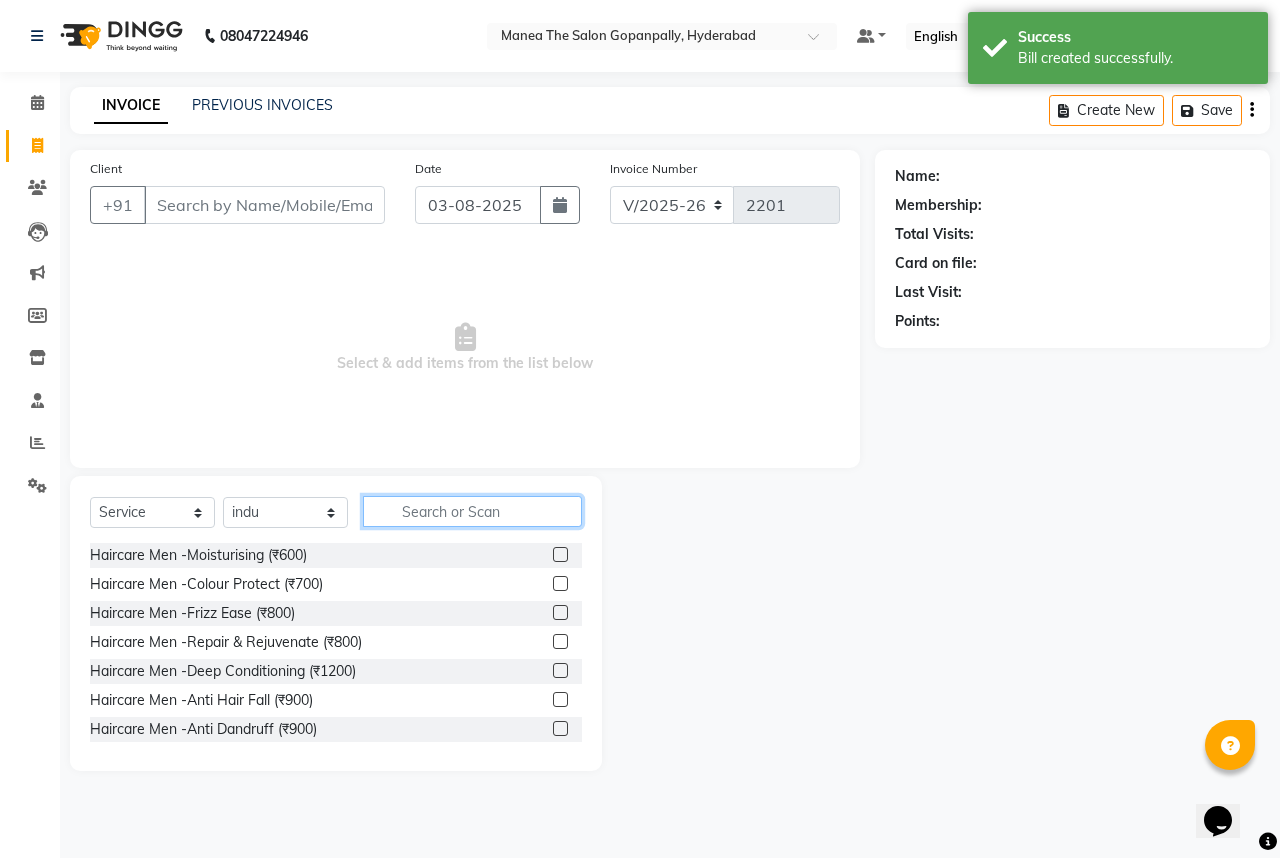 click 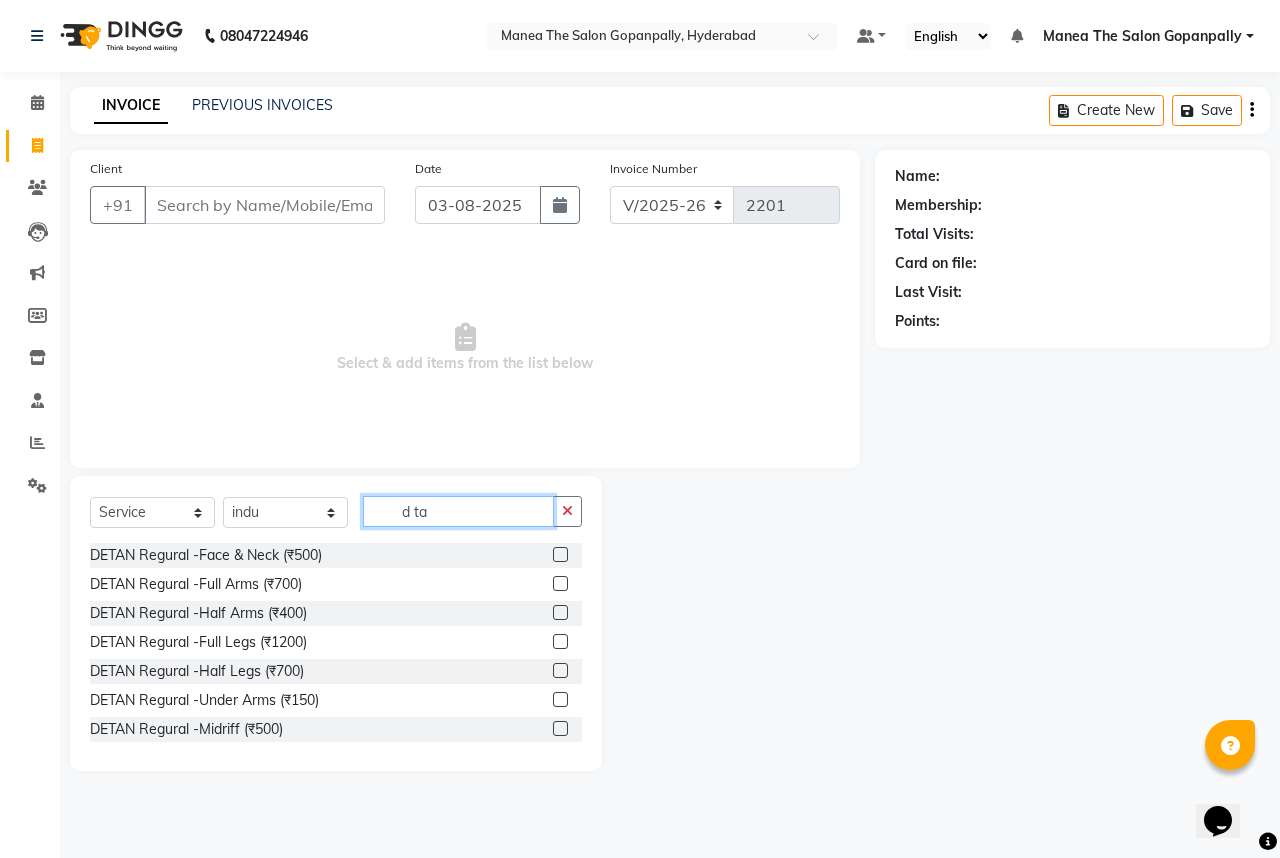 type on "d ta" 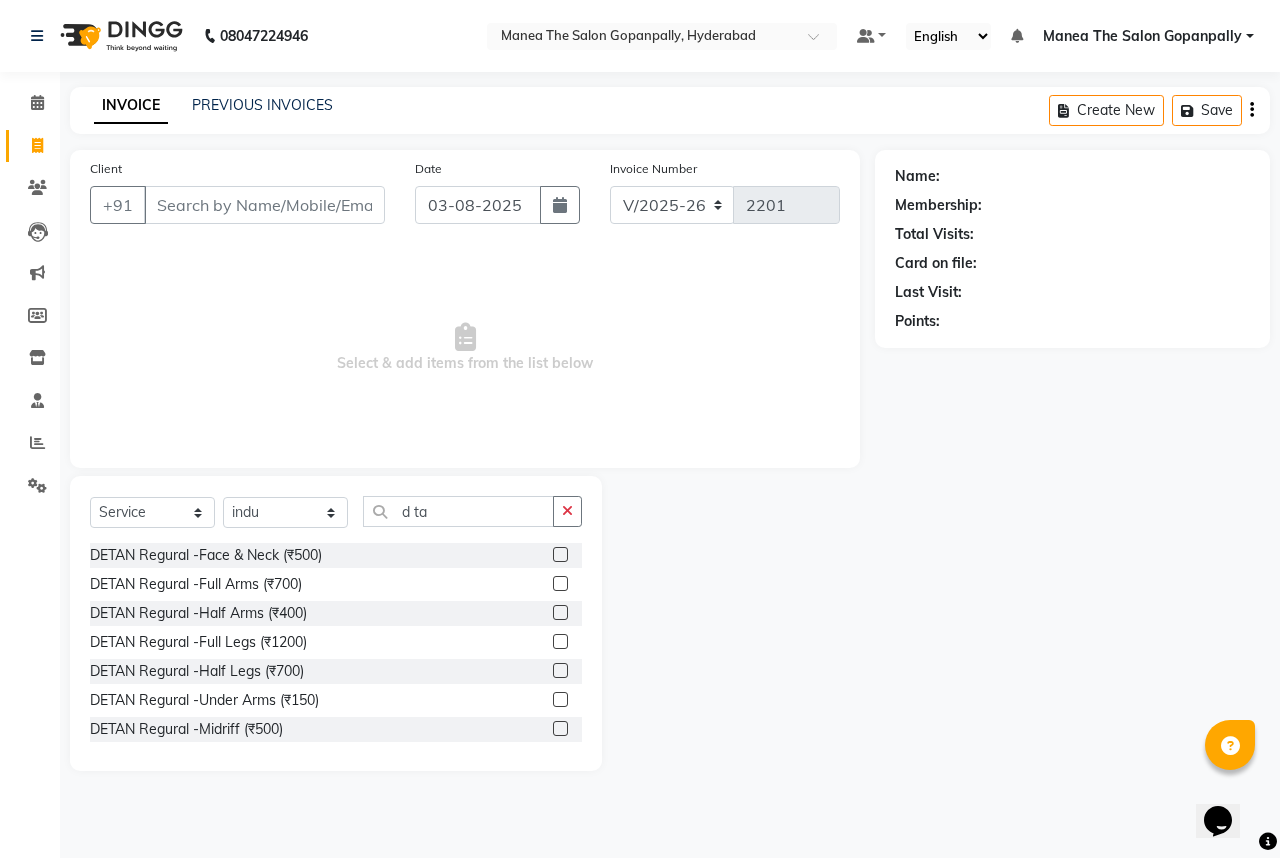 click 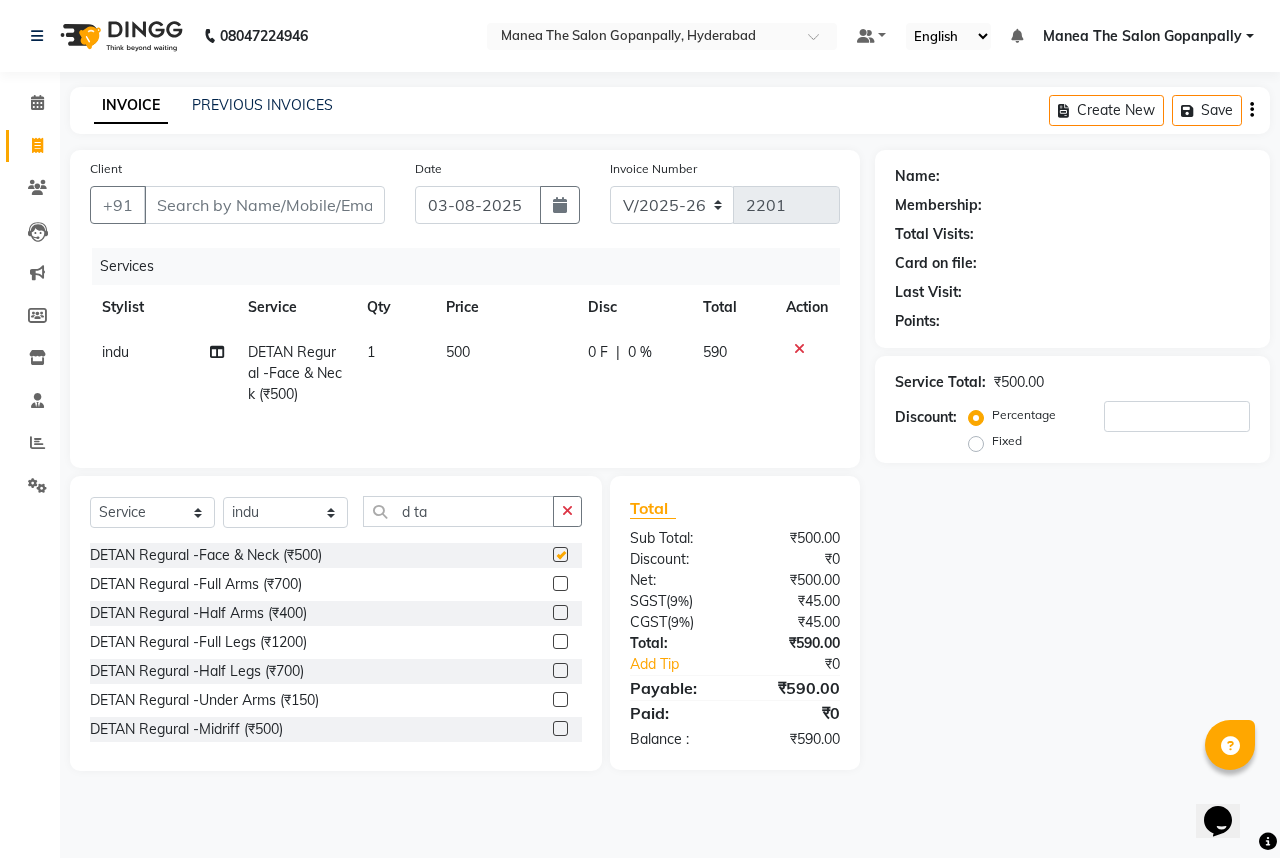 checkbox on "false" 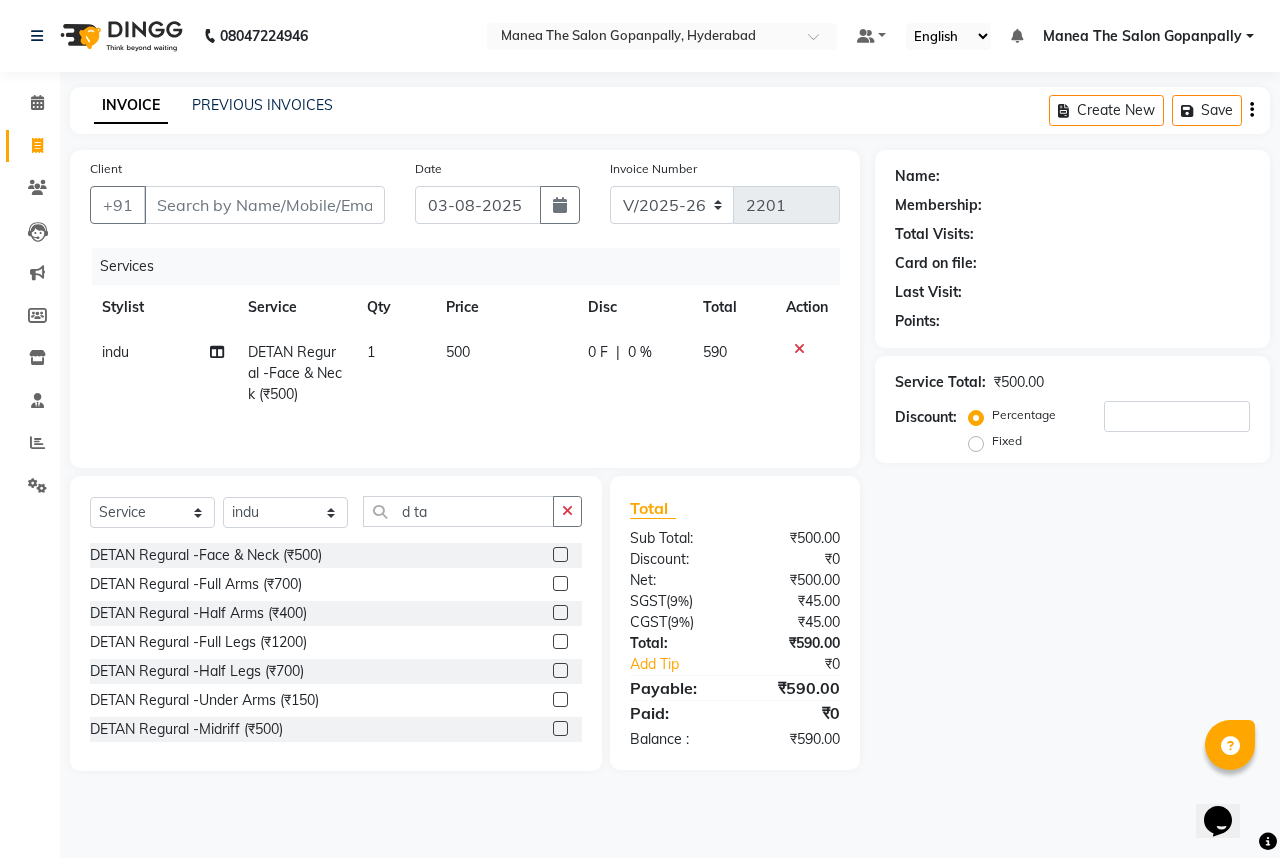click on "500" 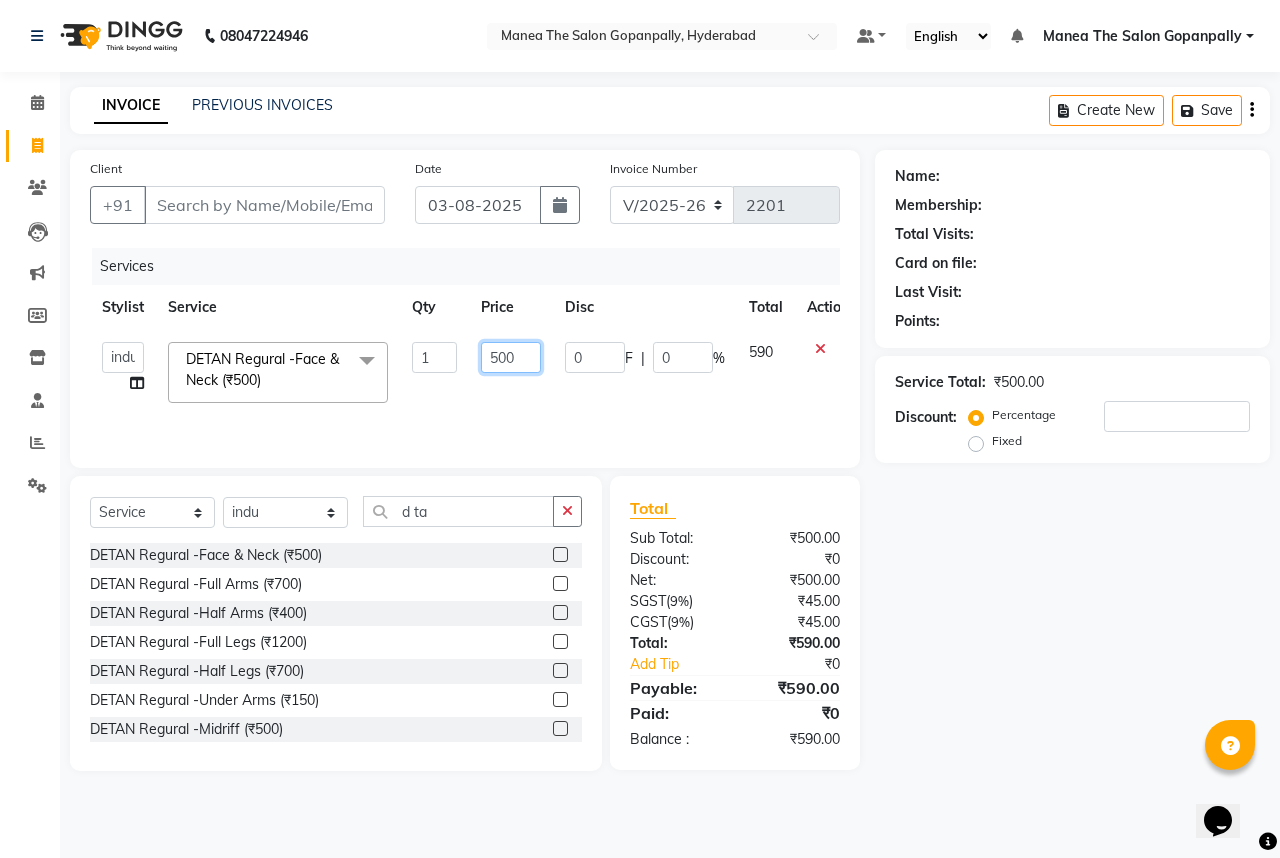 click on "500" 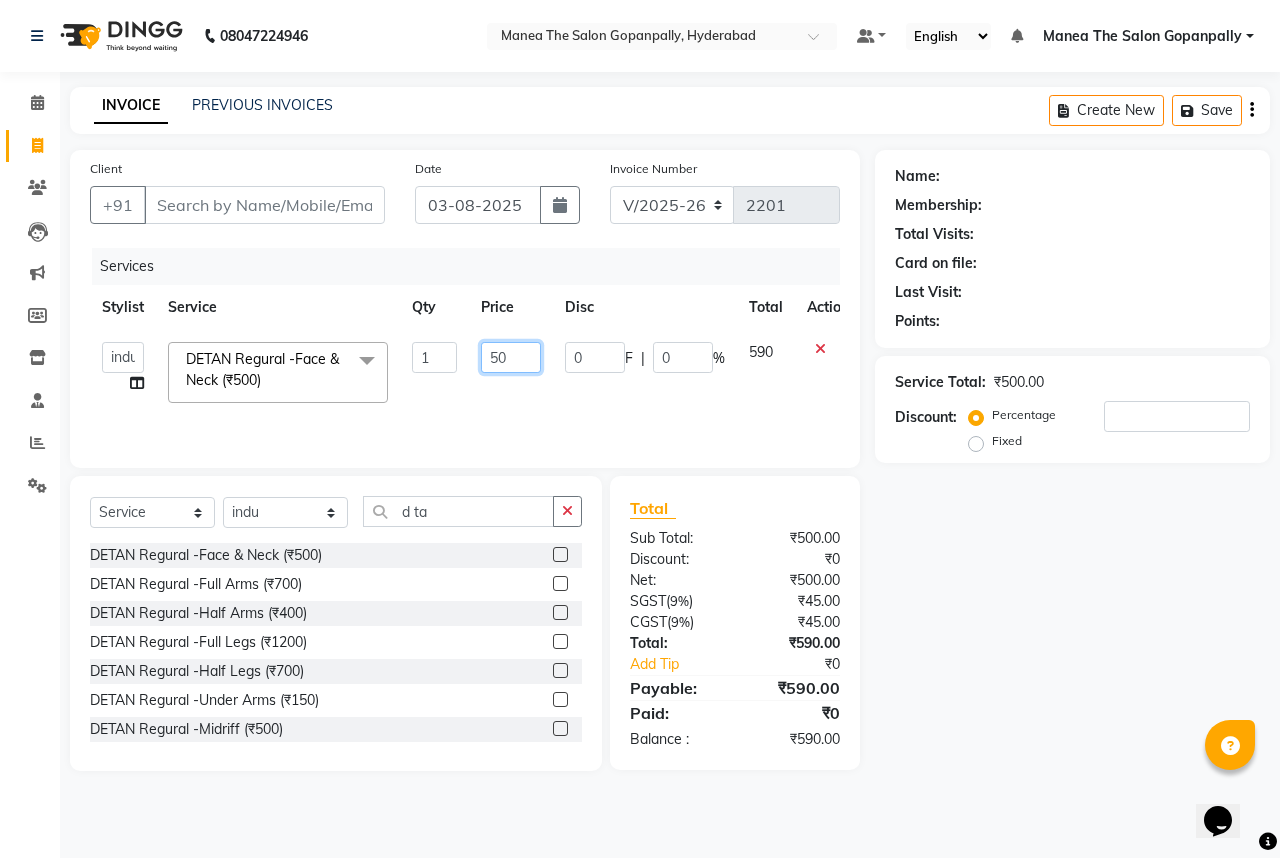 click on "50" 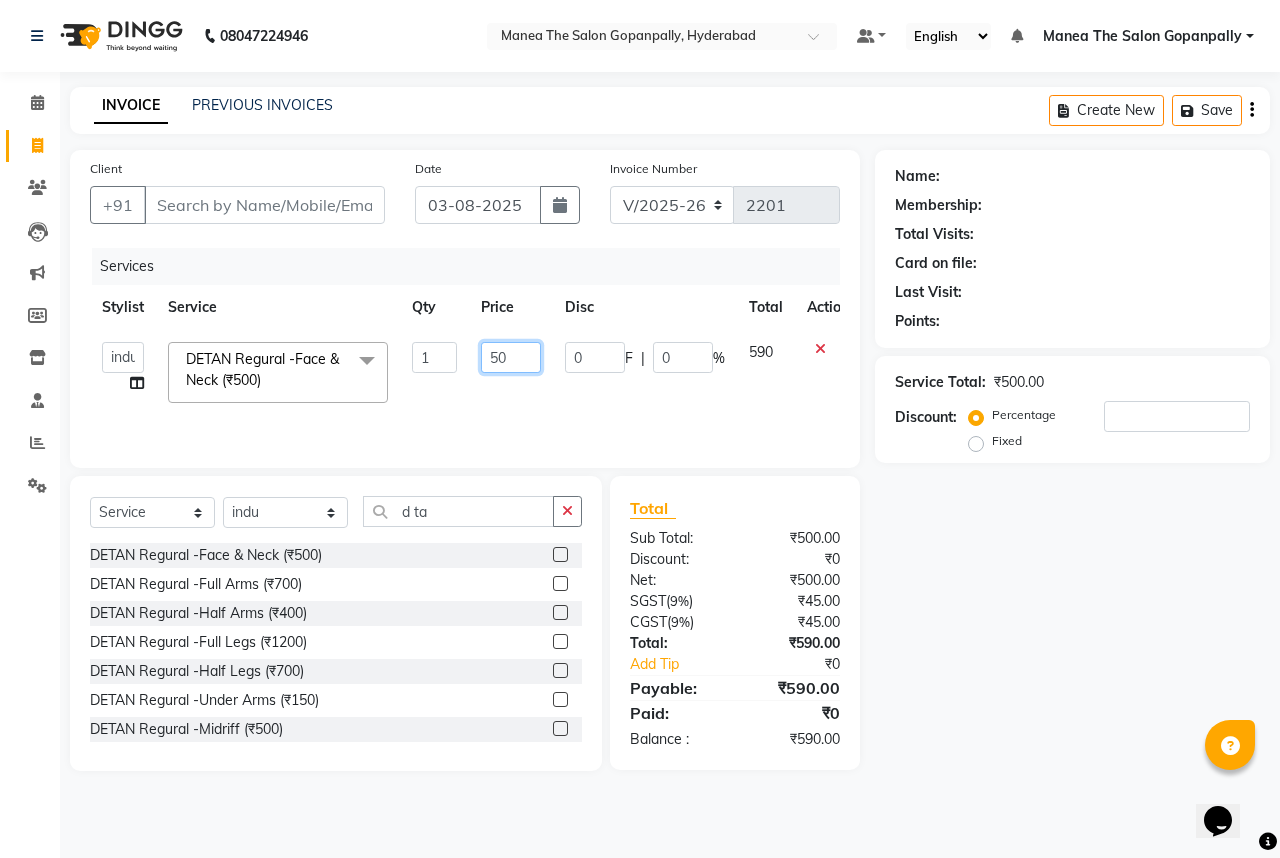 type on "5" 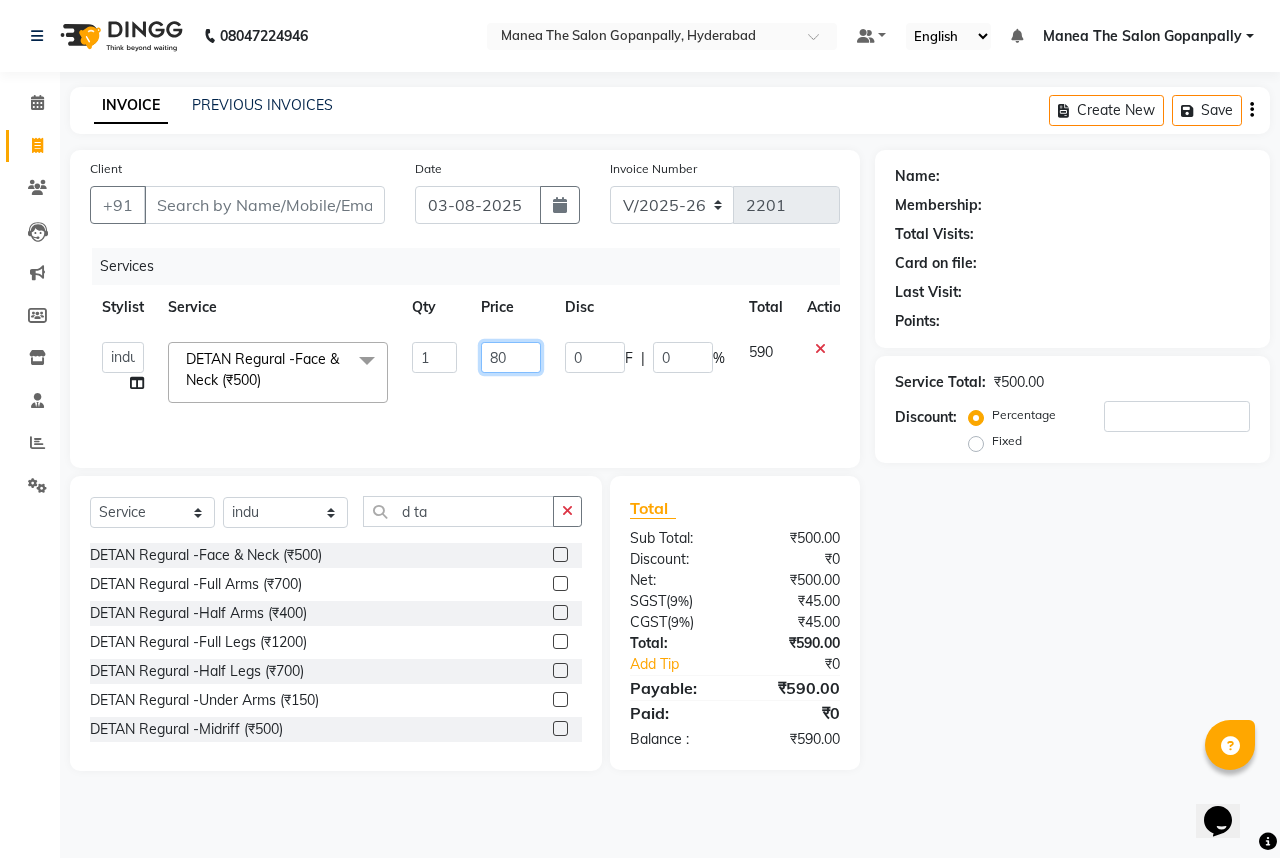 type on "800" 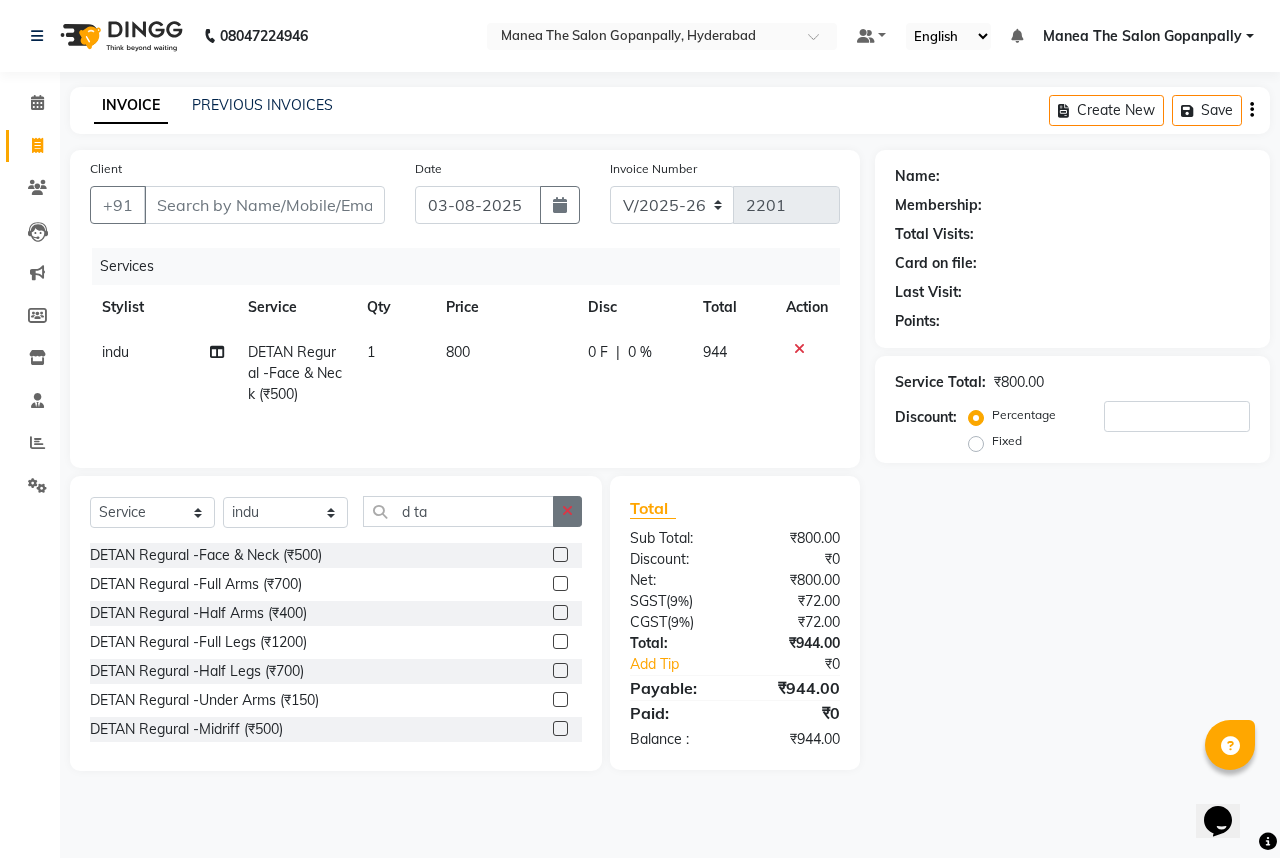 click 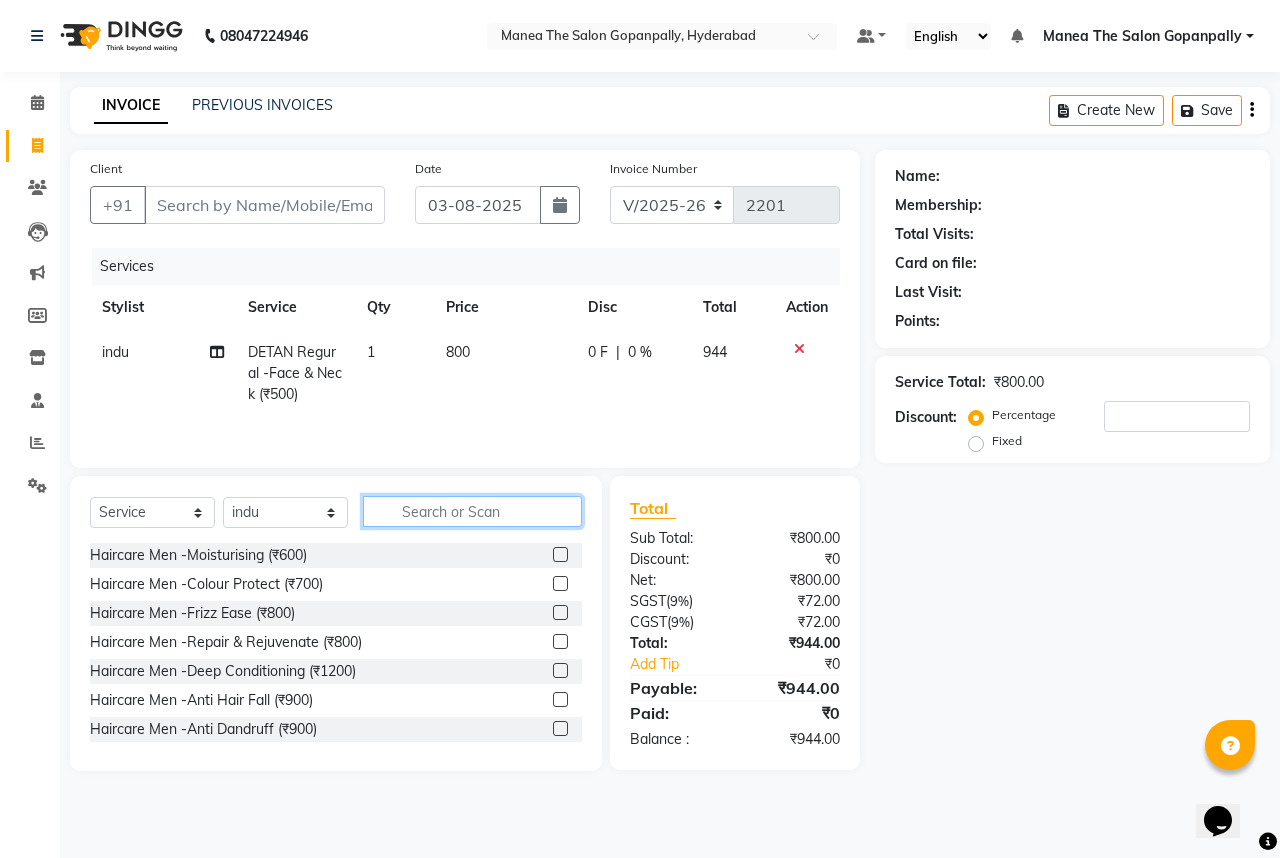 click 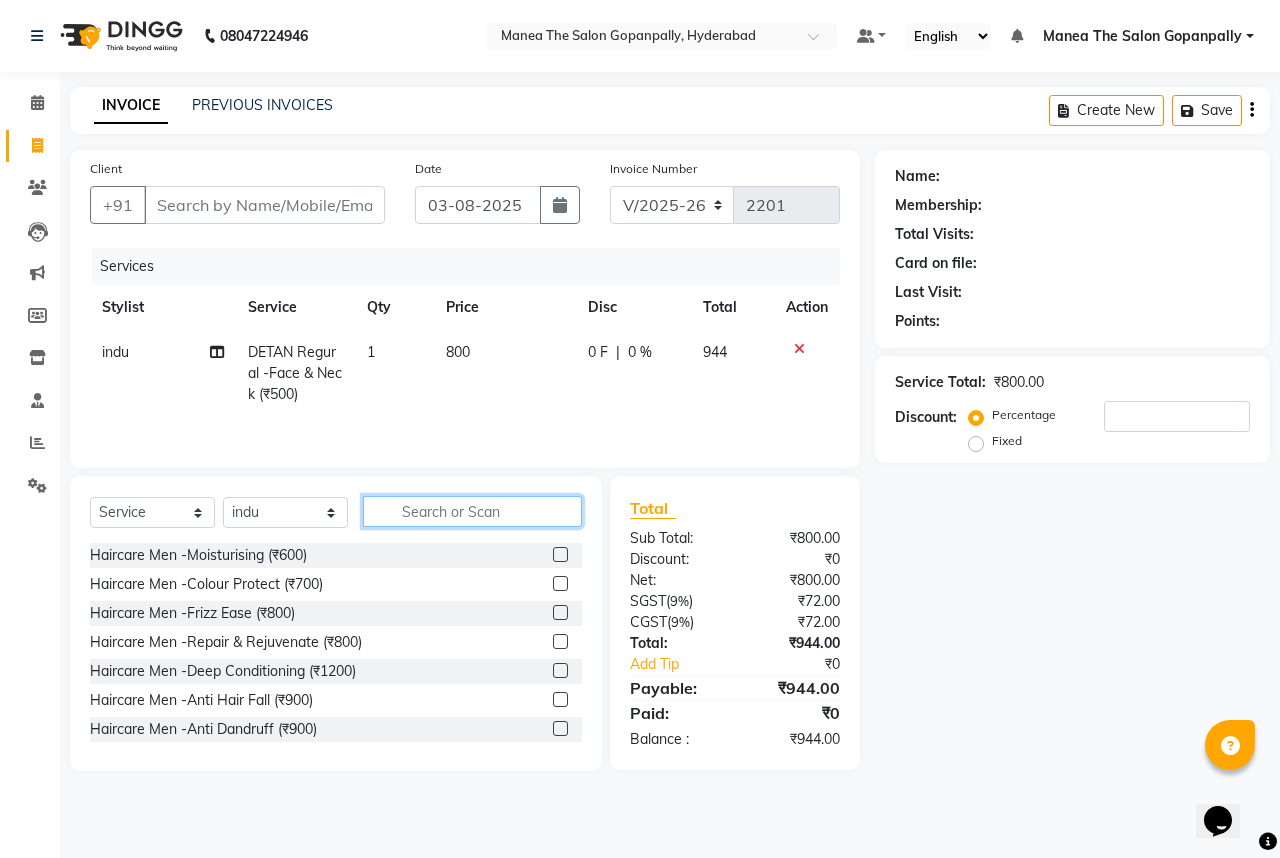 click 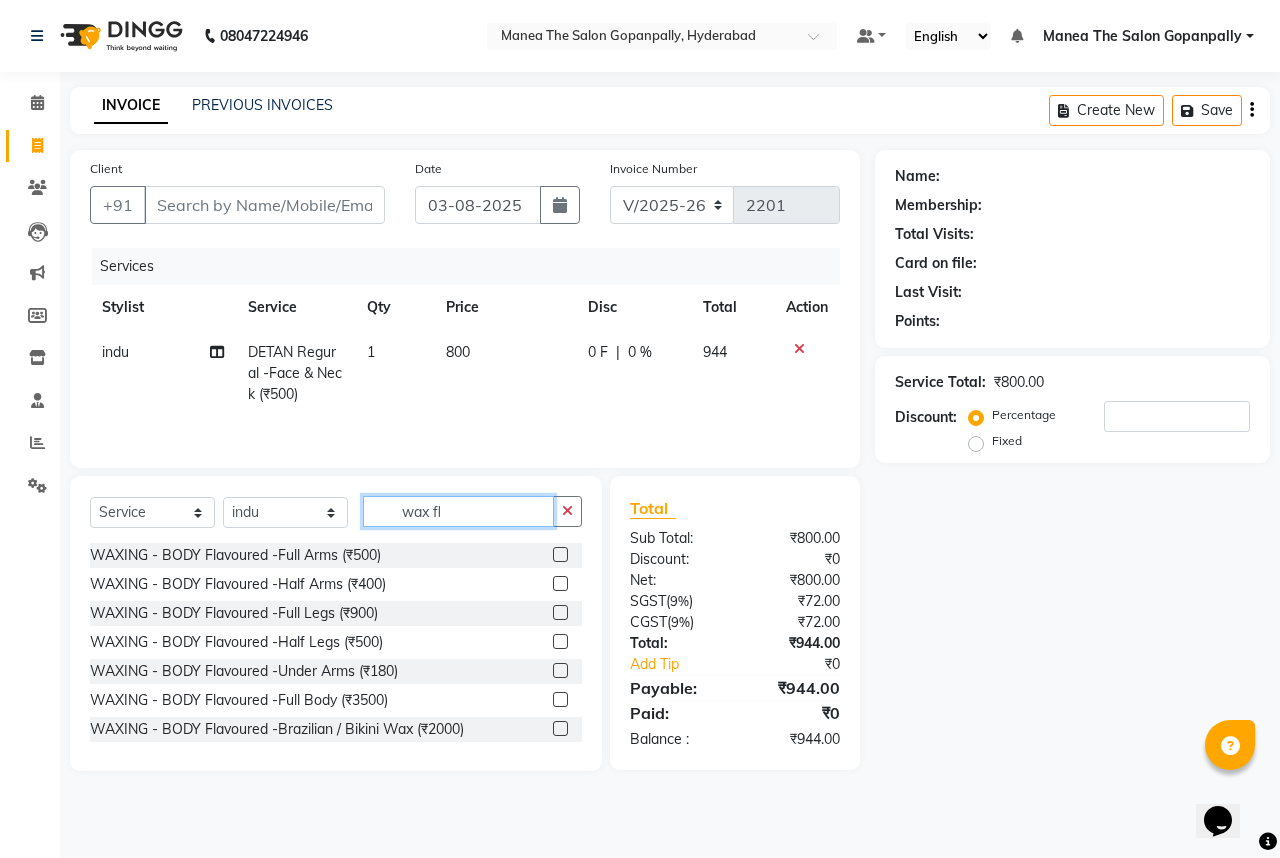 type on "wax fl" 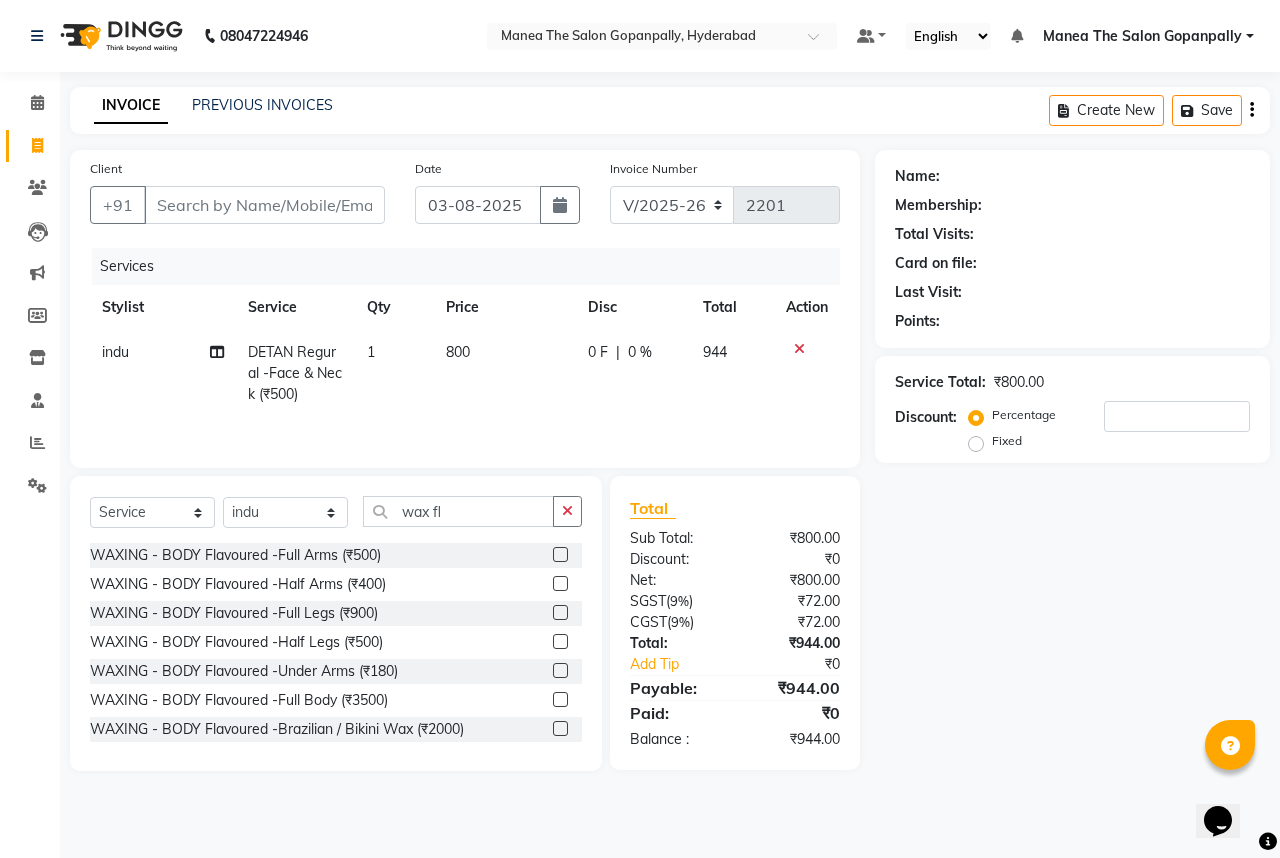 click 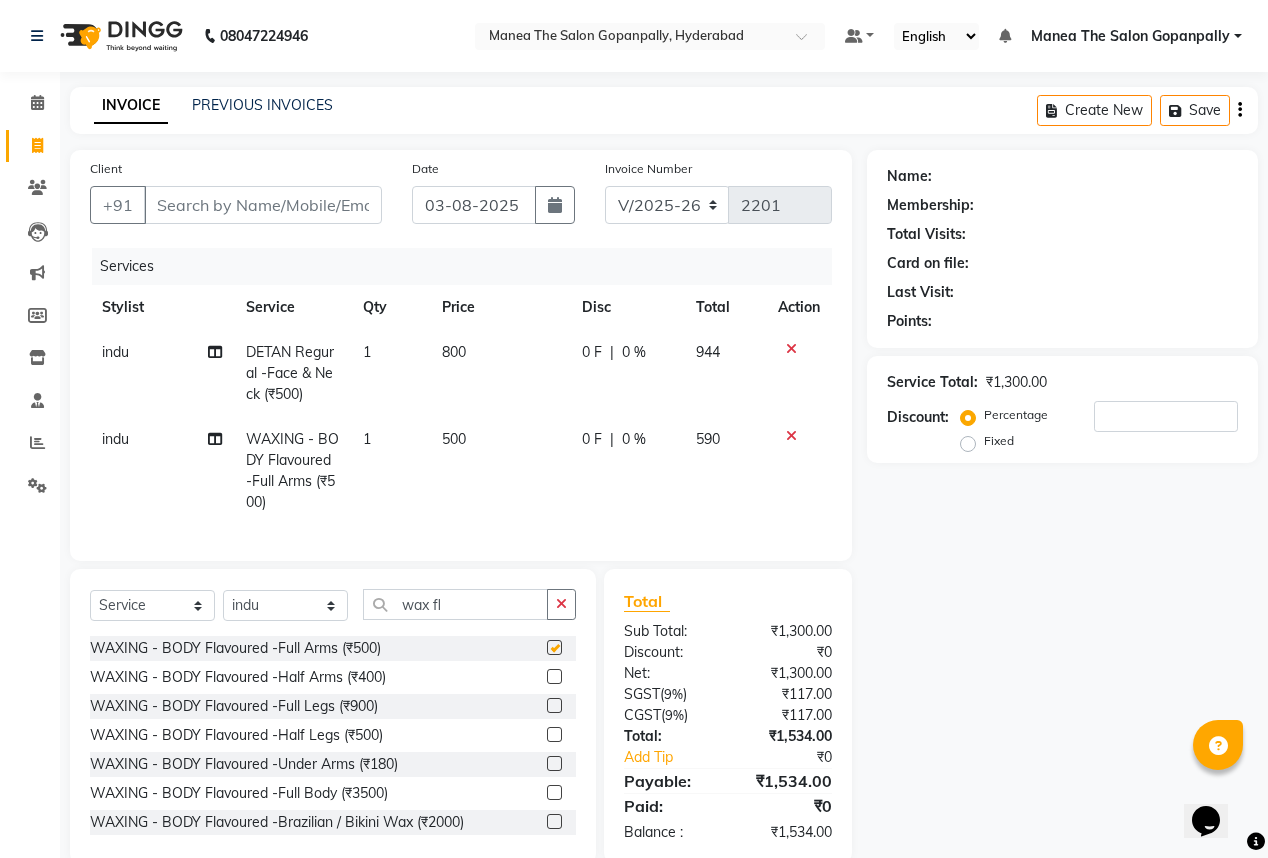checkbox on "false" 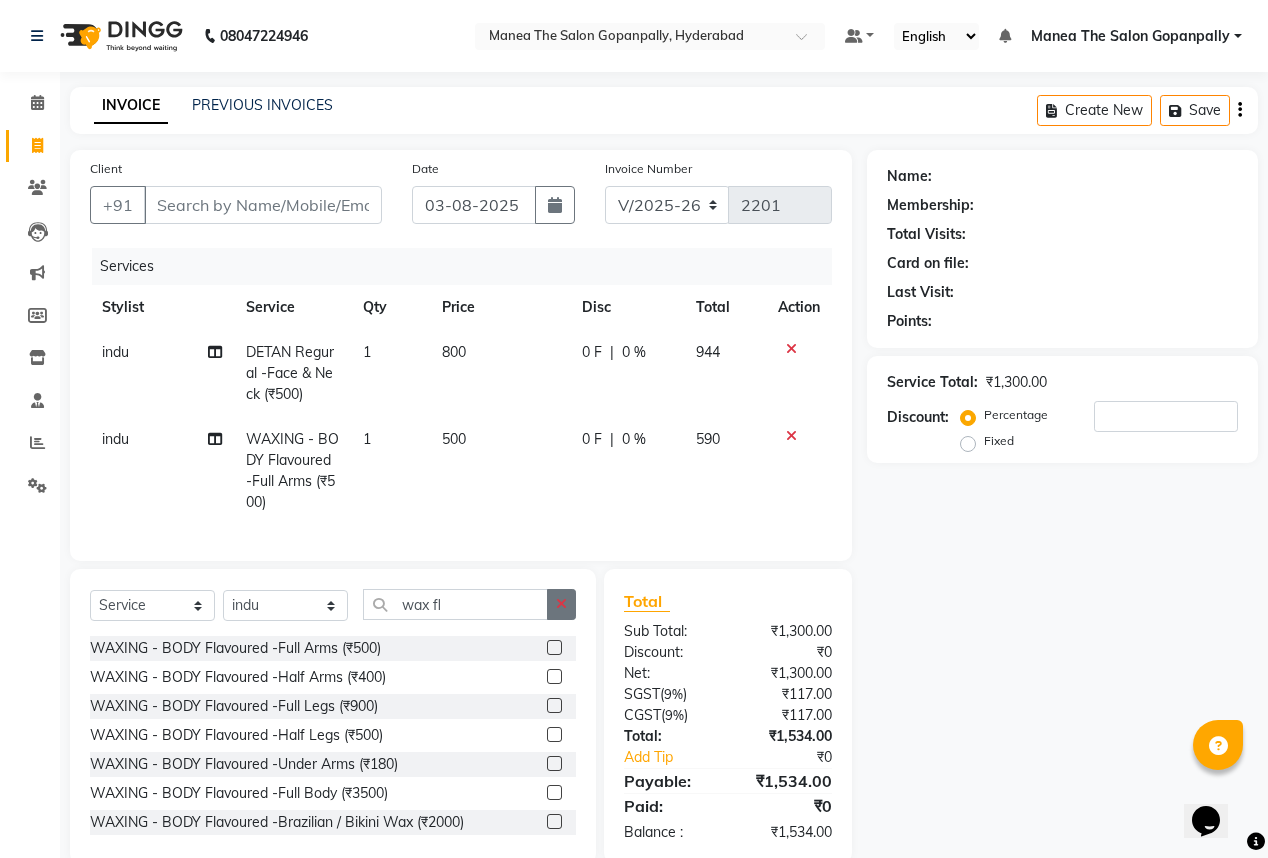 click 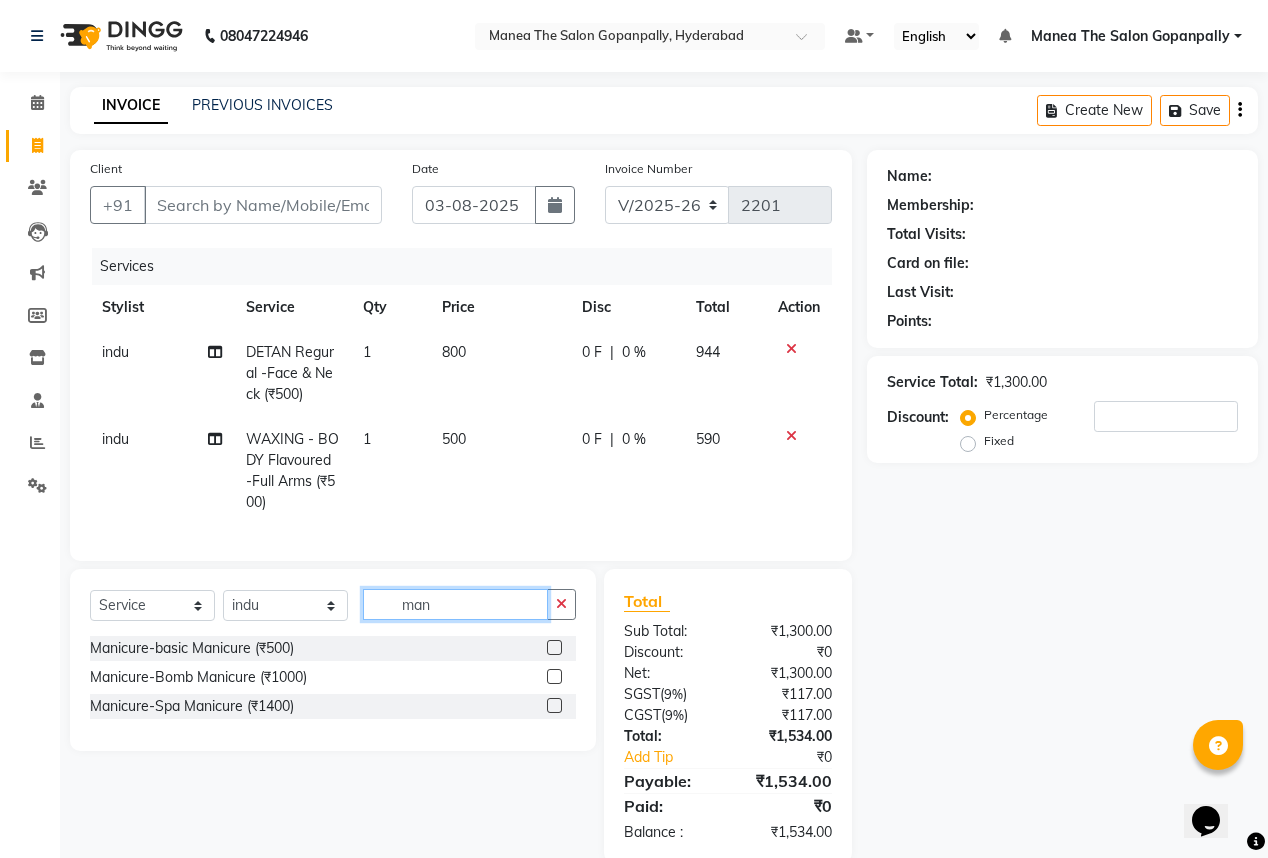 type on "man" 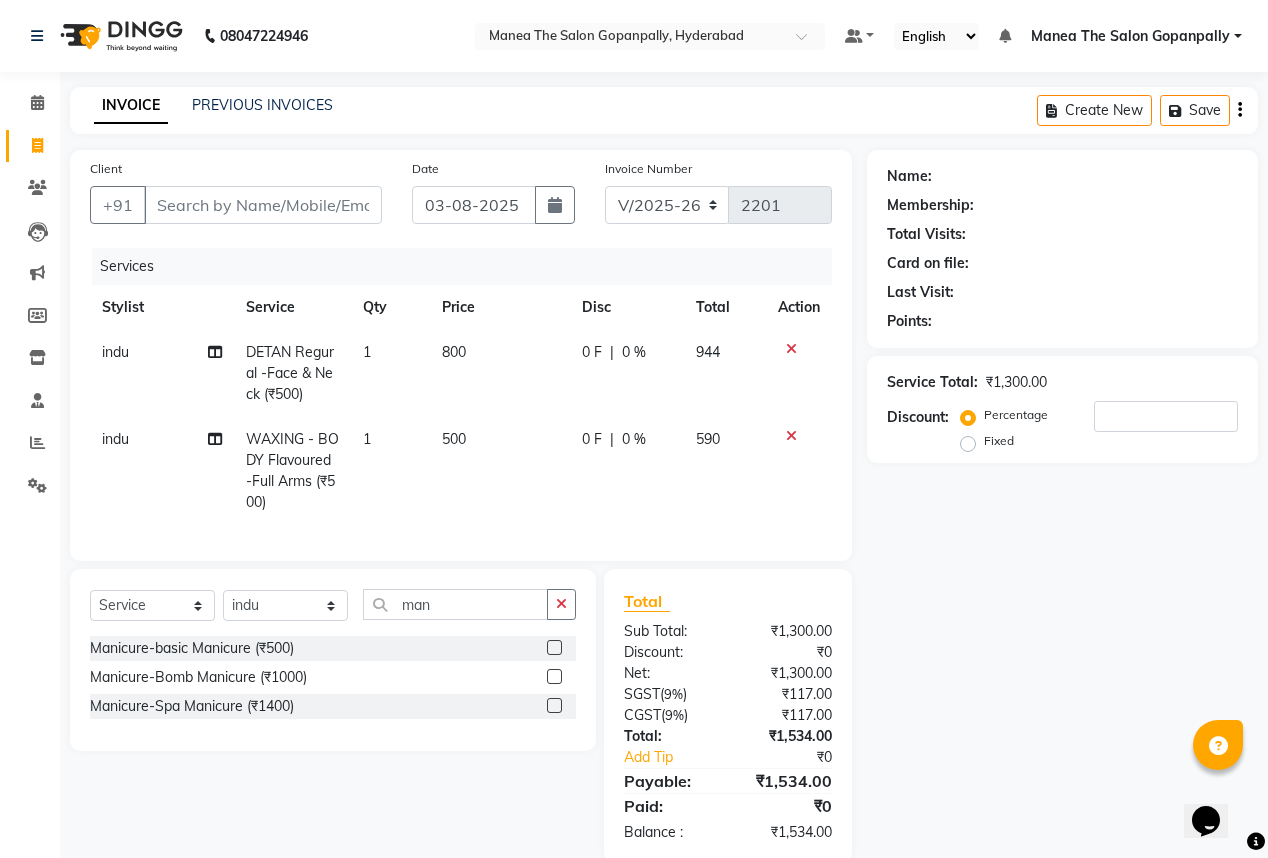 click 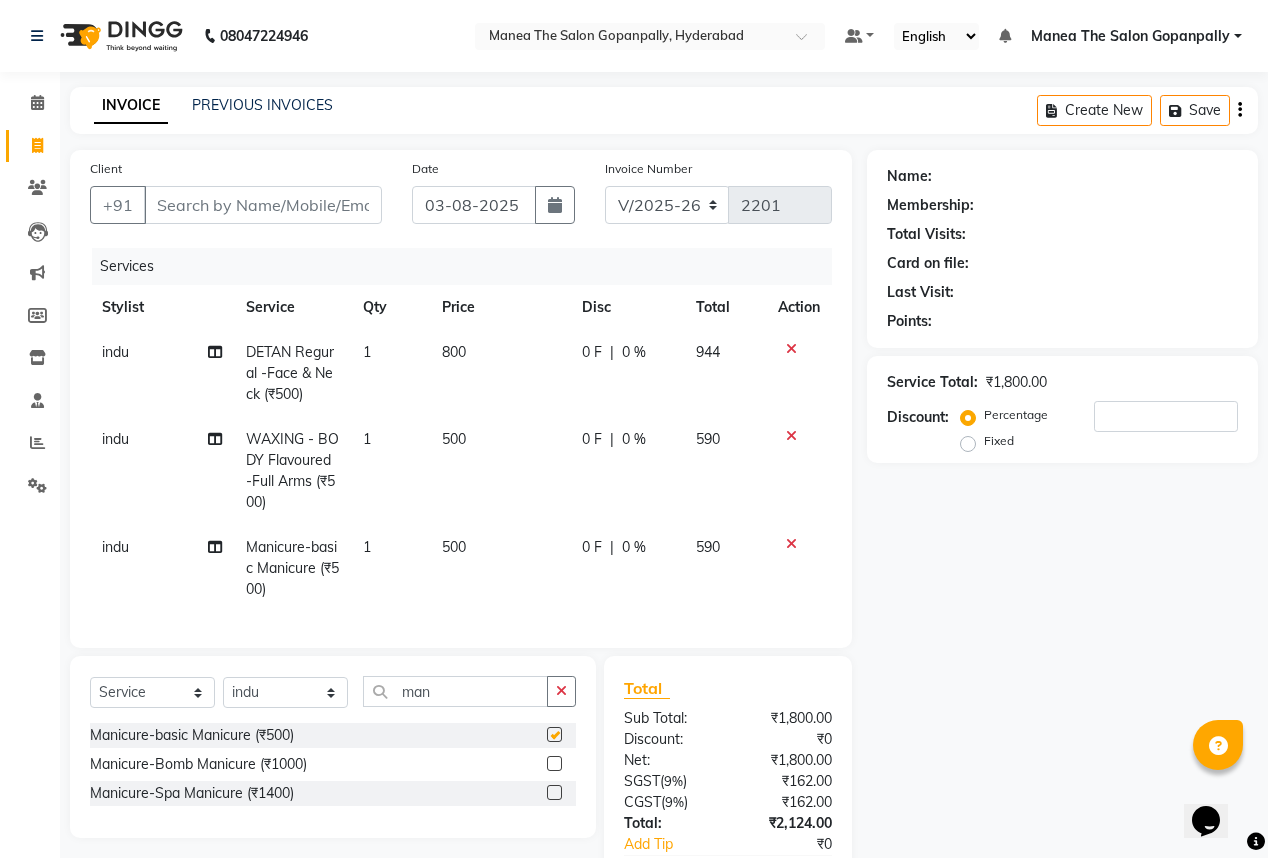 checkbox on "false" 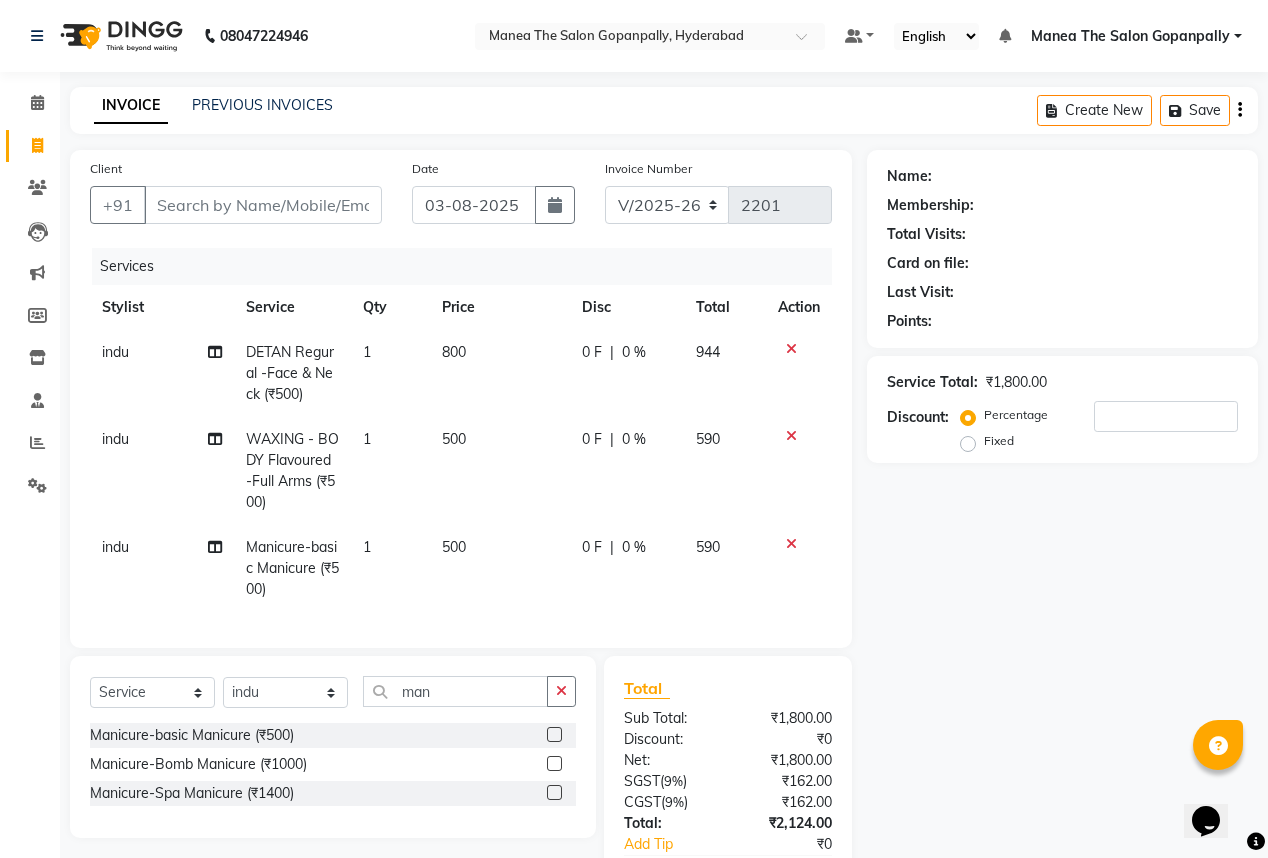 scroll, scrollTop: 134, scrollLeft: 0, axis: vertical 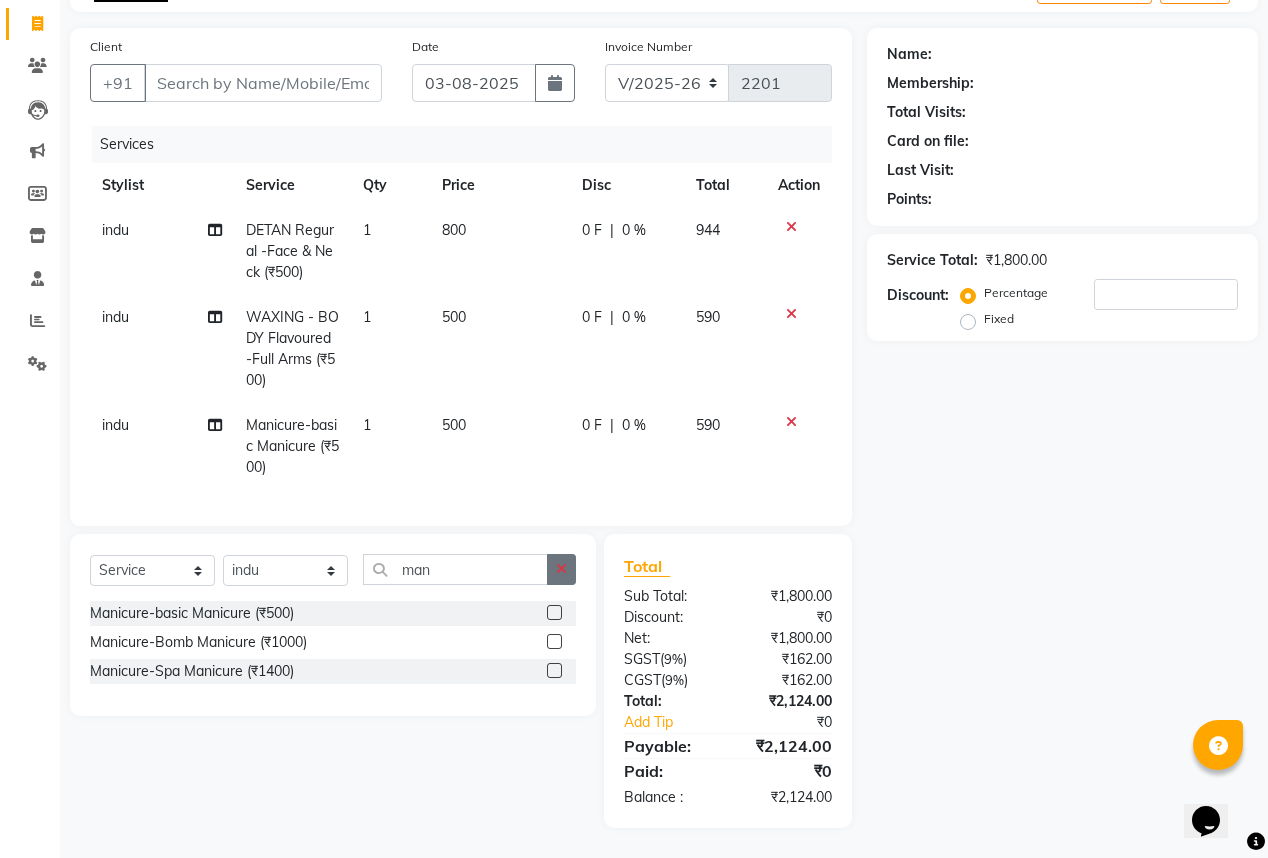 click 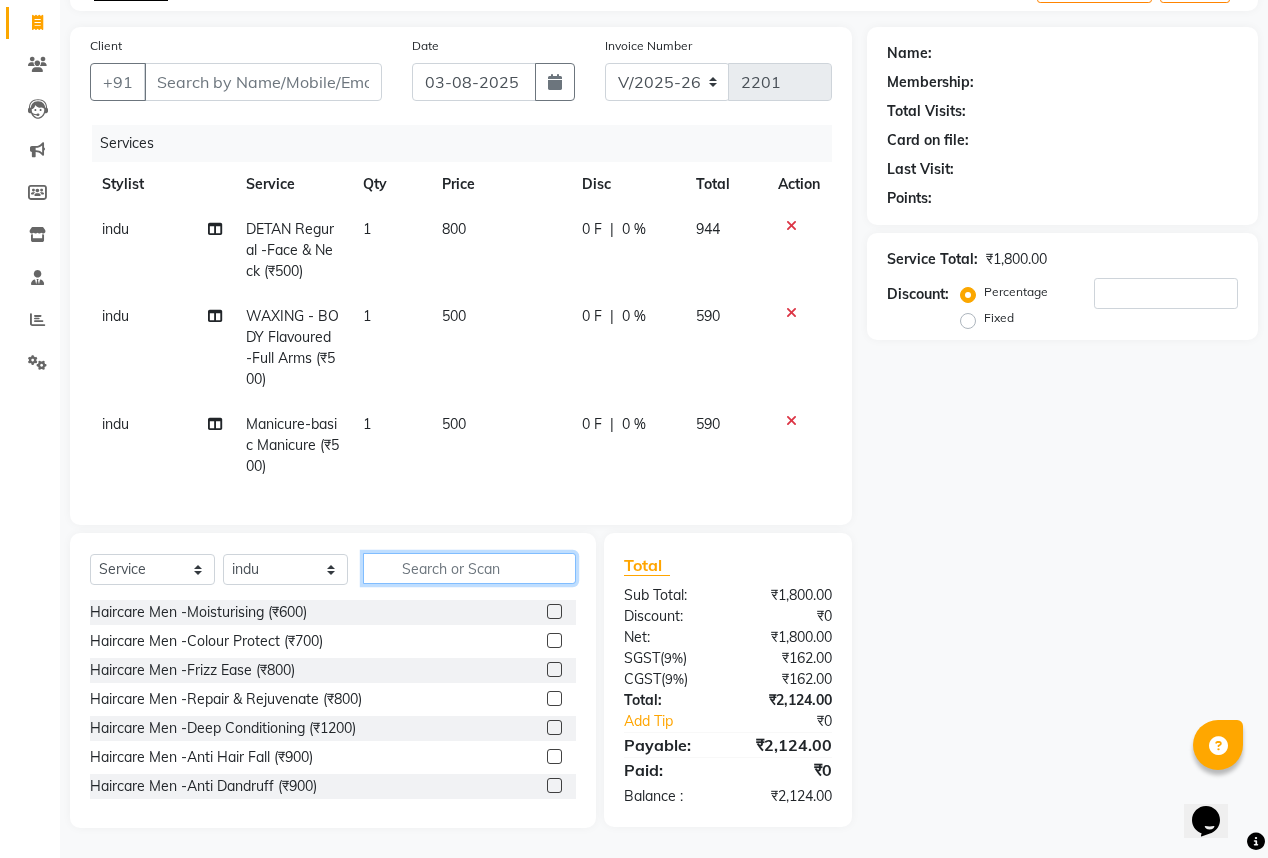 click 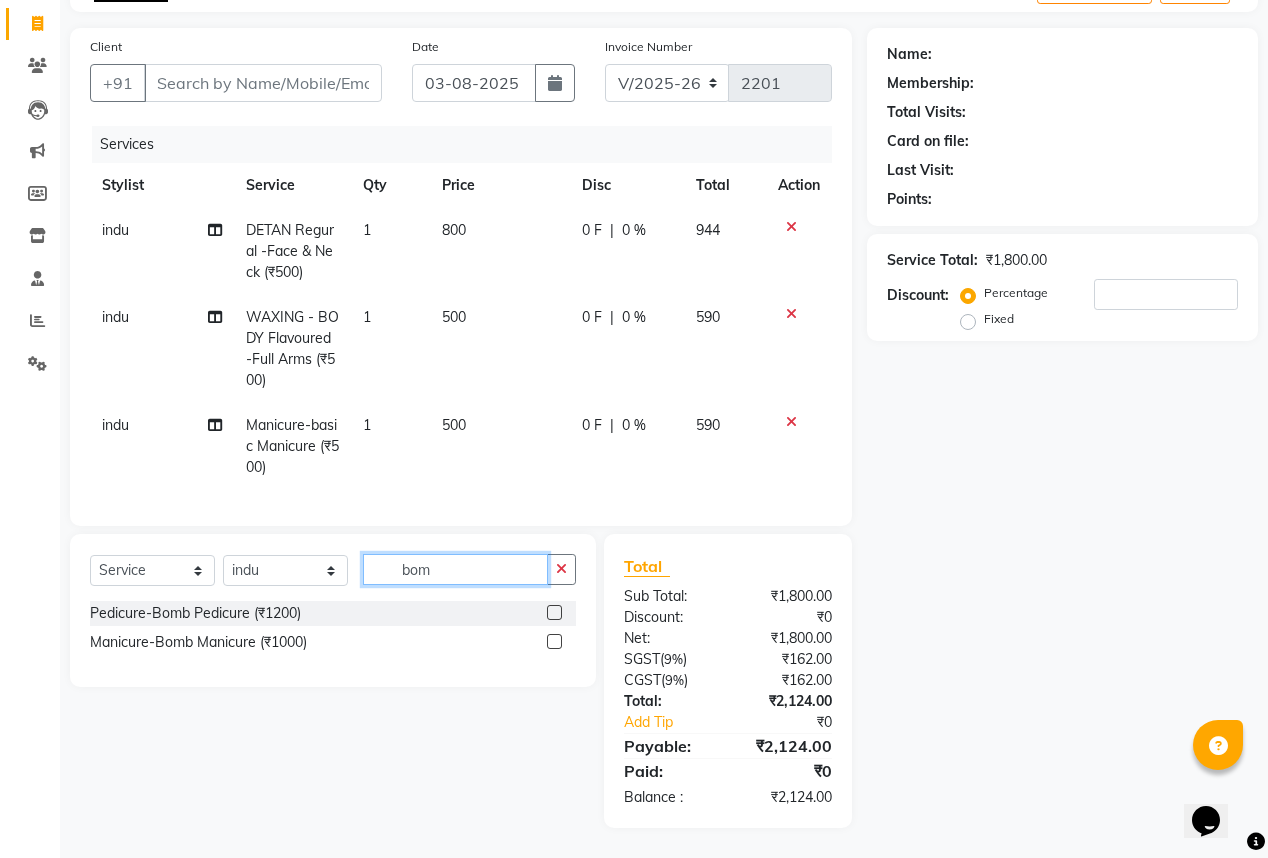 type on "bom" 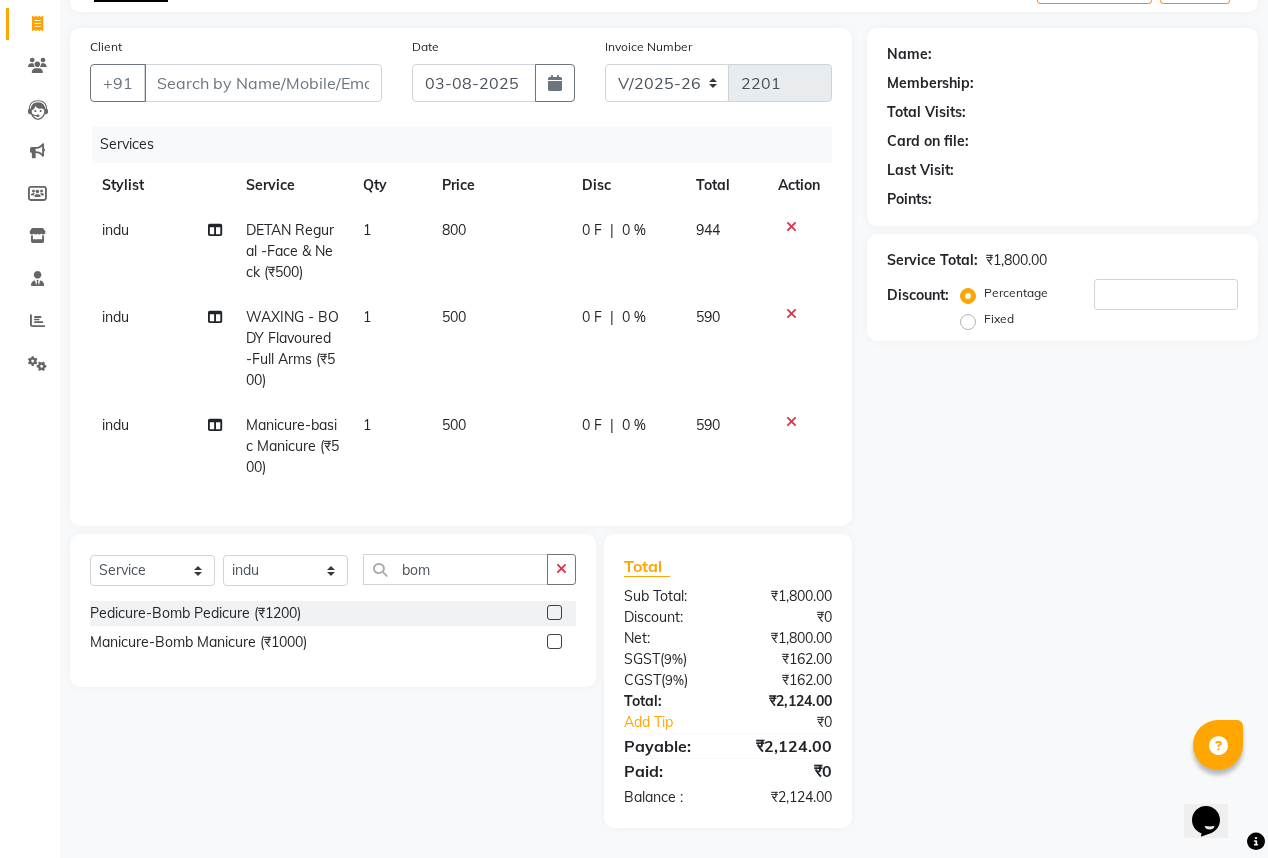 click 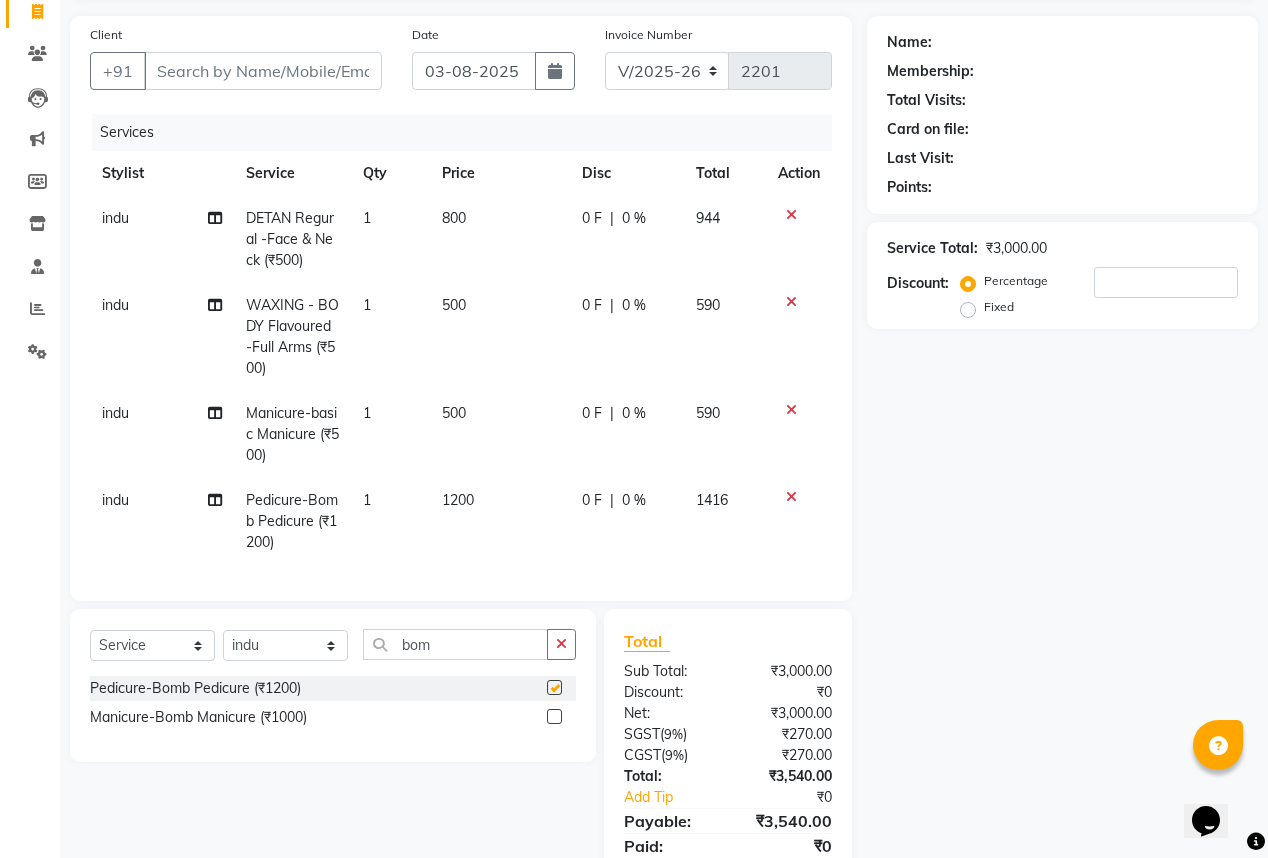 checkbox on "false" 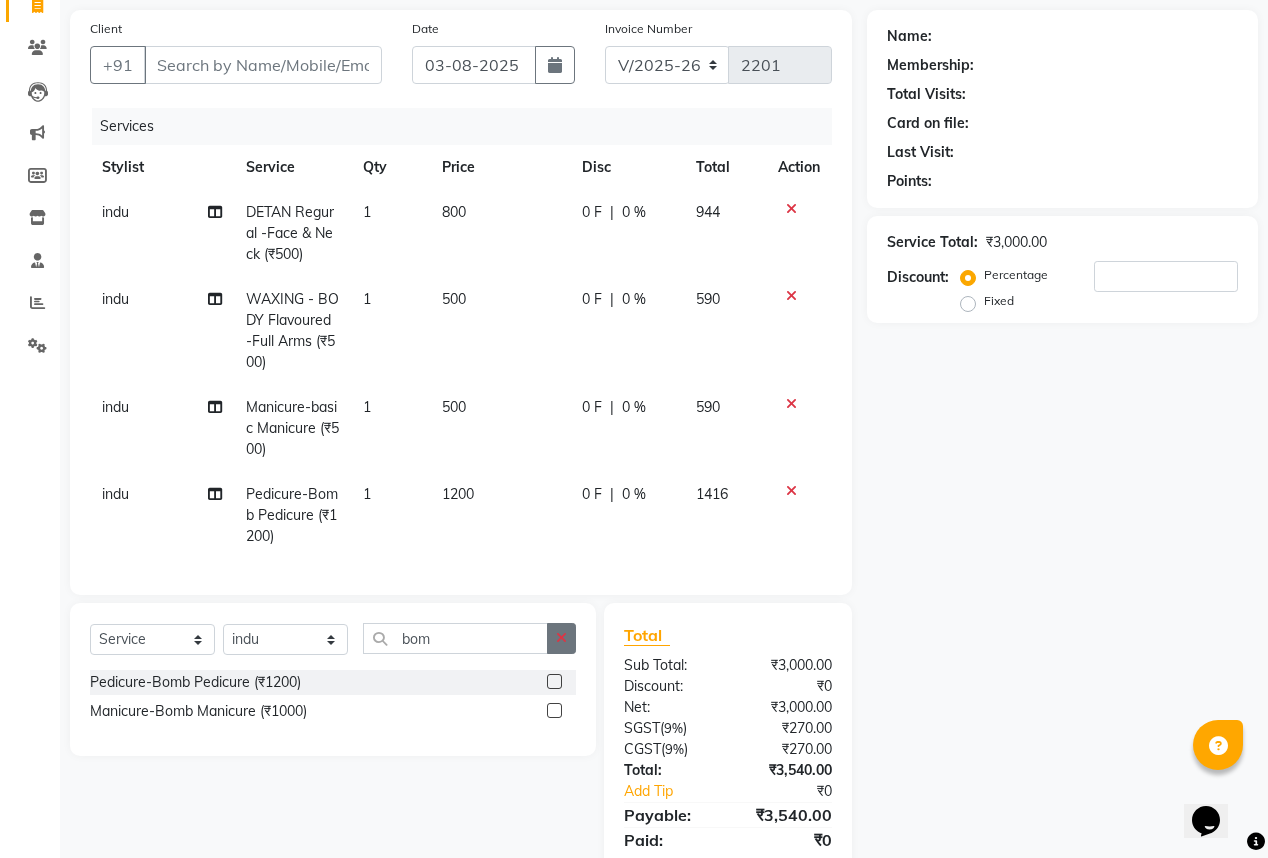 scroll, scrollTop: 141, scrollLeft: 0, axis: vertical 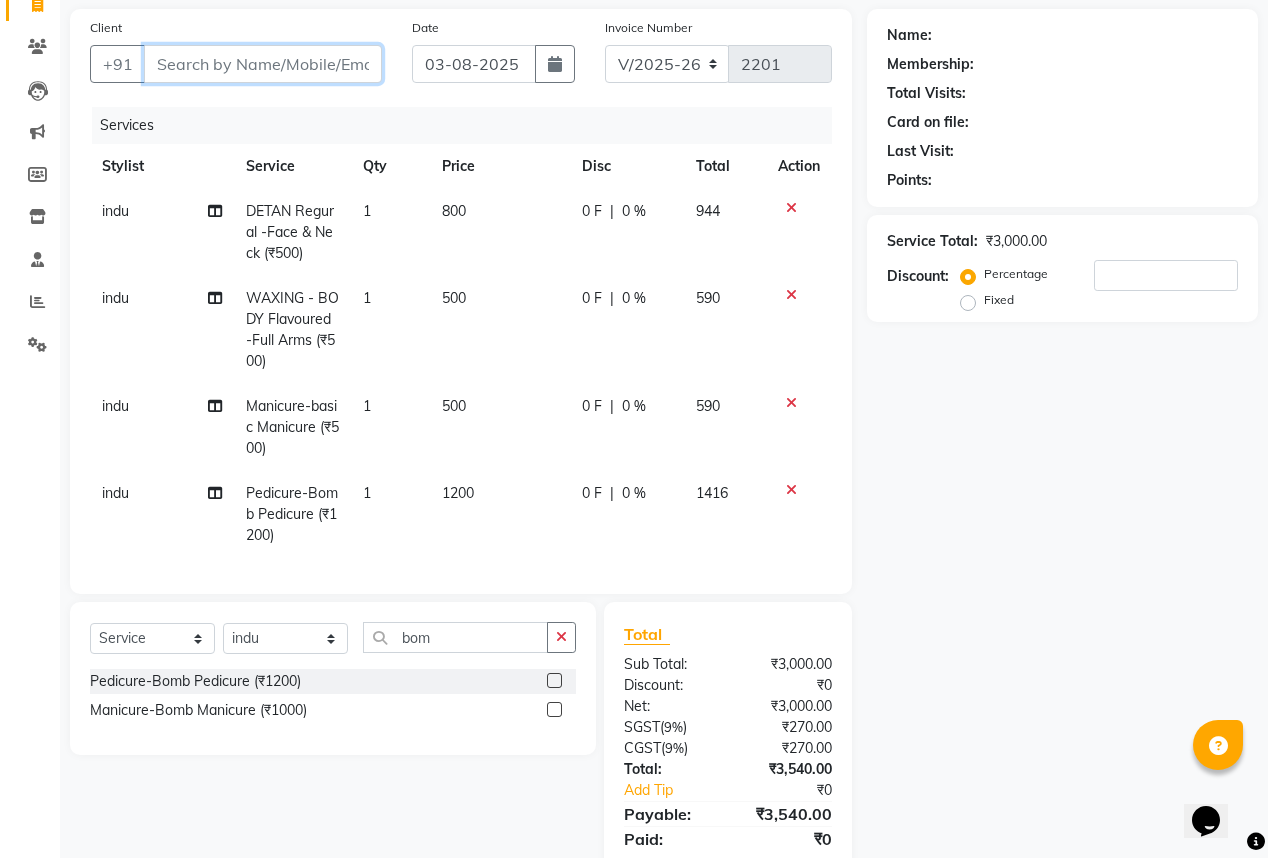 click on "Client" at bounding box center [263, 64] 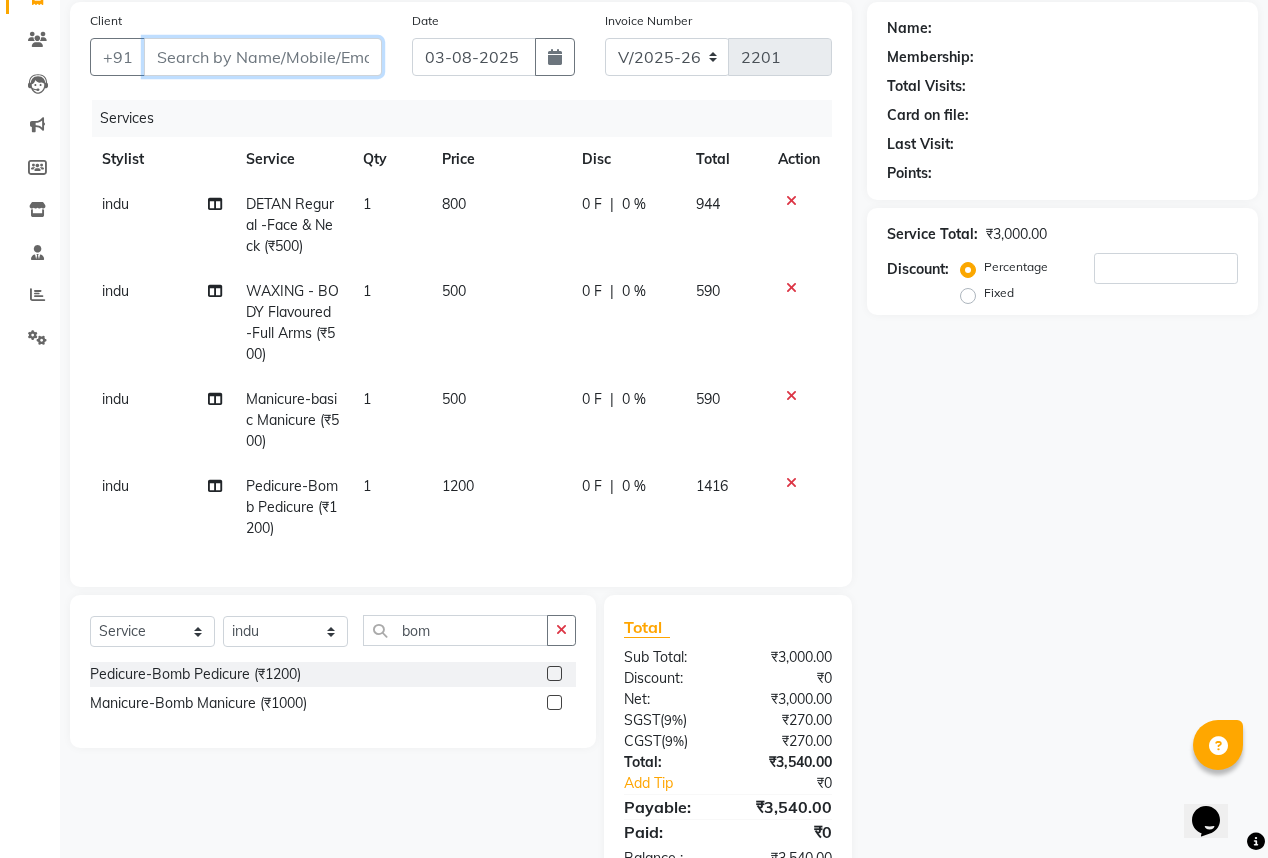 scroll, scrollTop: 61, scrollLeft: 0, axis: vertical 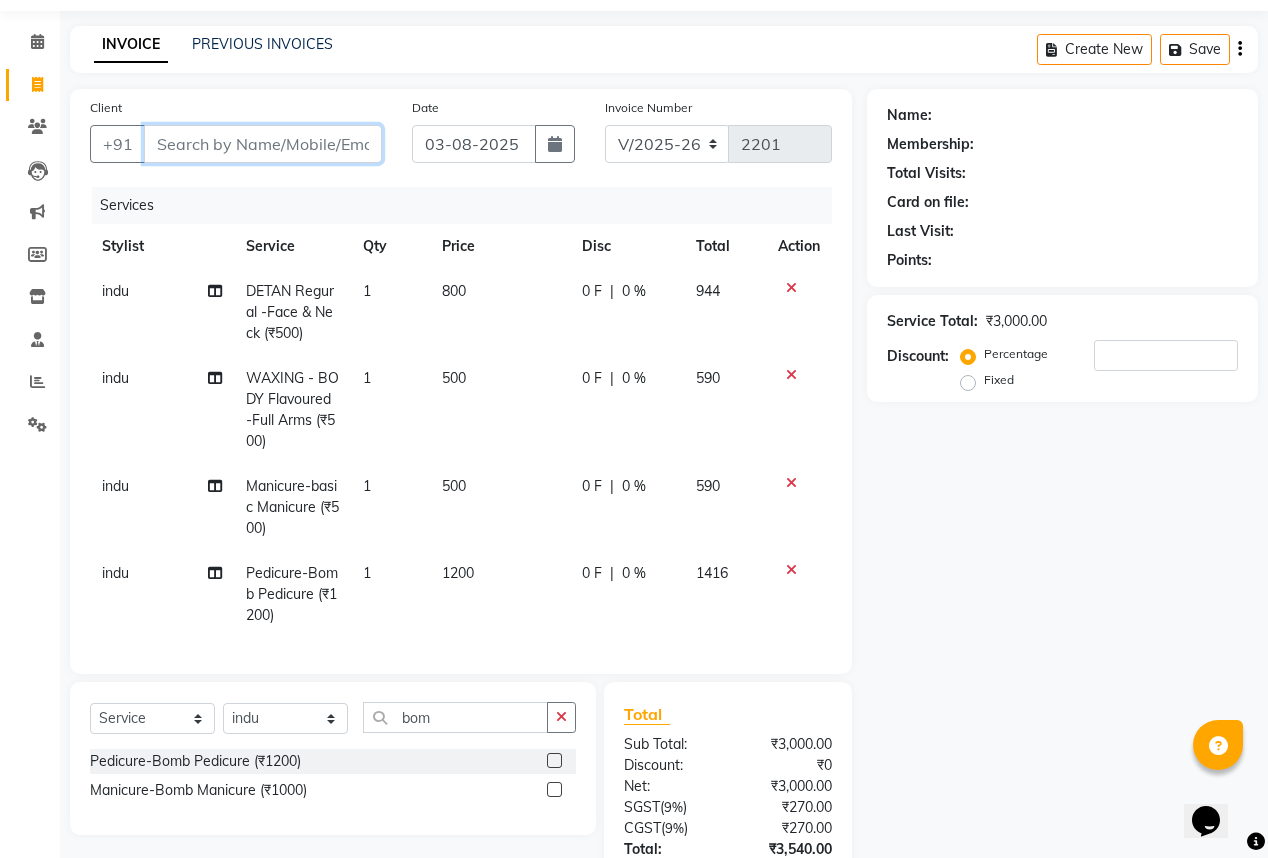 click on "Client" at bounding box center [263, 144] 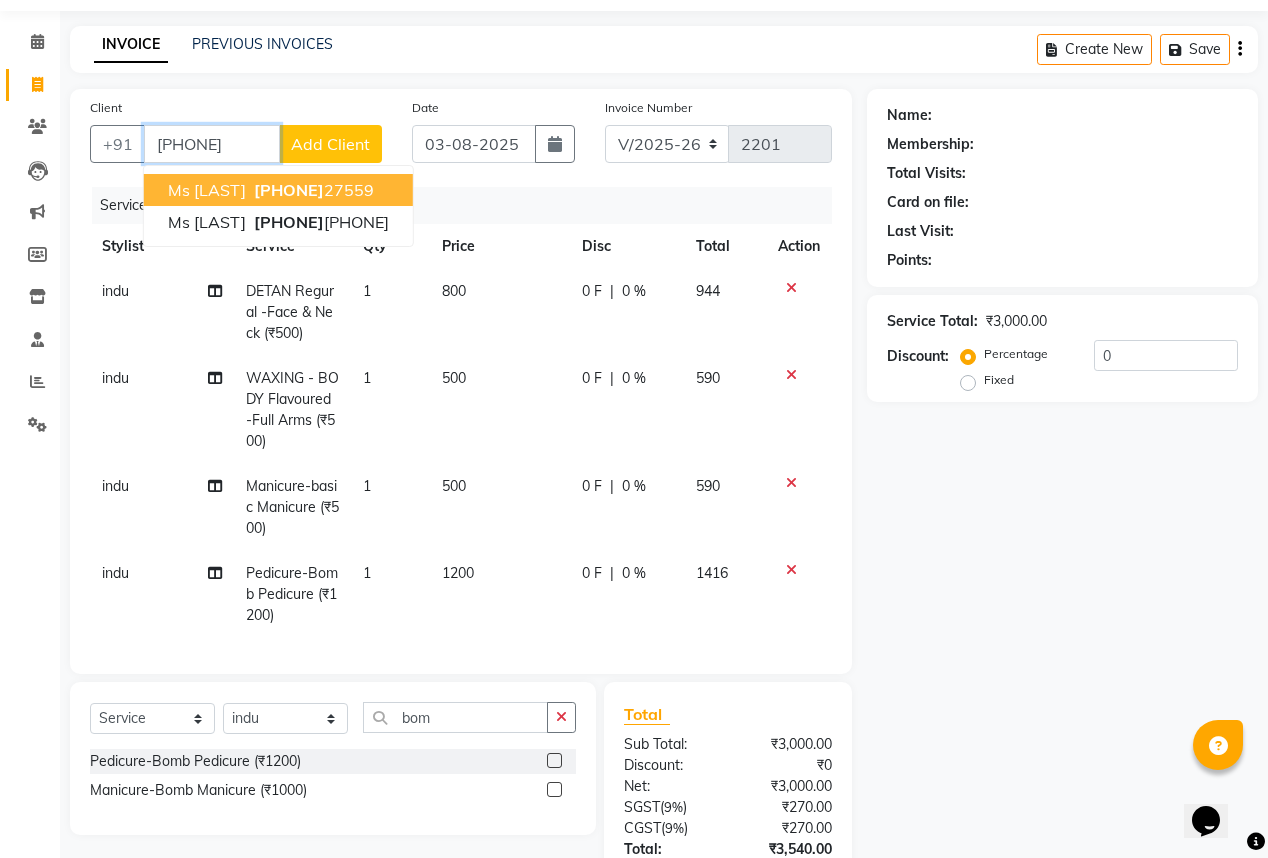 click on "75693 27559" at bounding box center [312, 190] 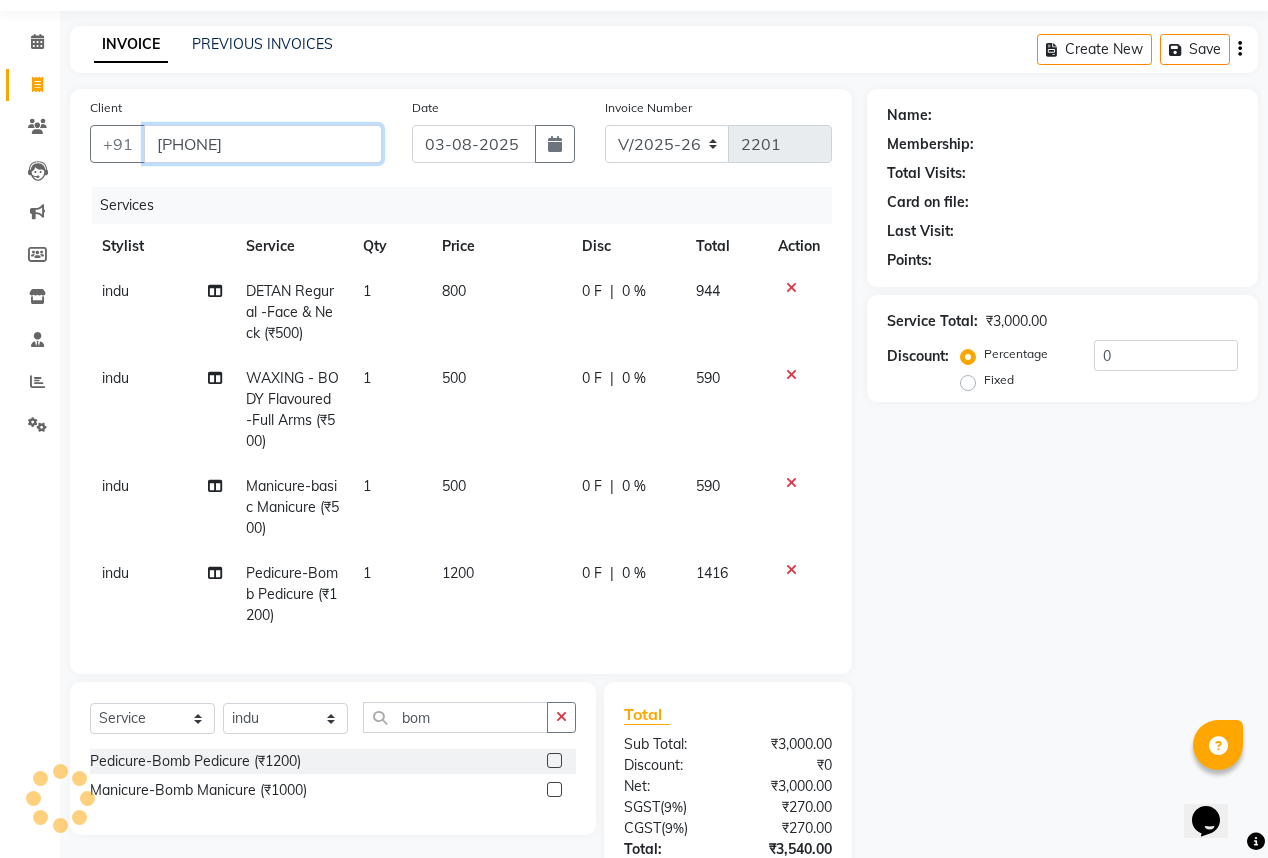 type on "[PHONE]" 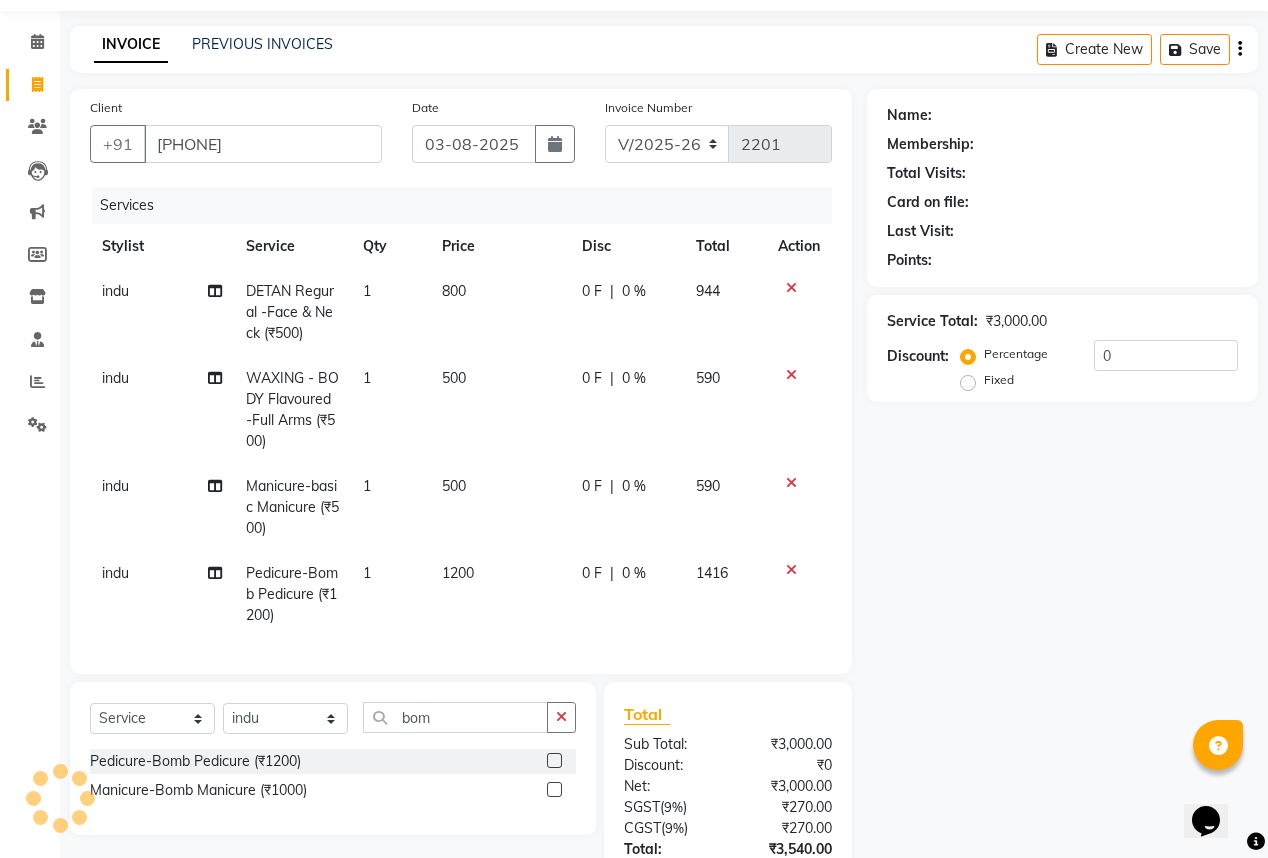 select on "1: Object" 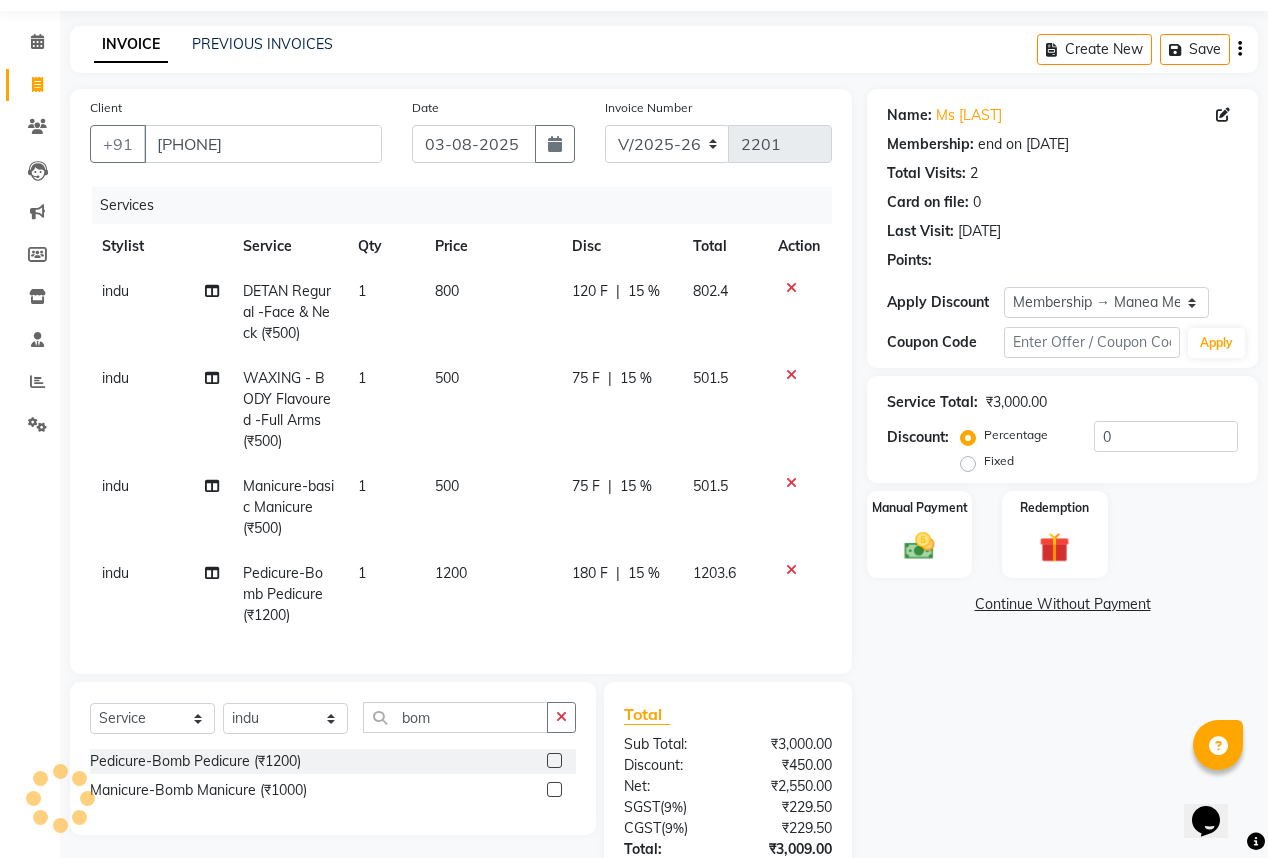 type on "15" 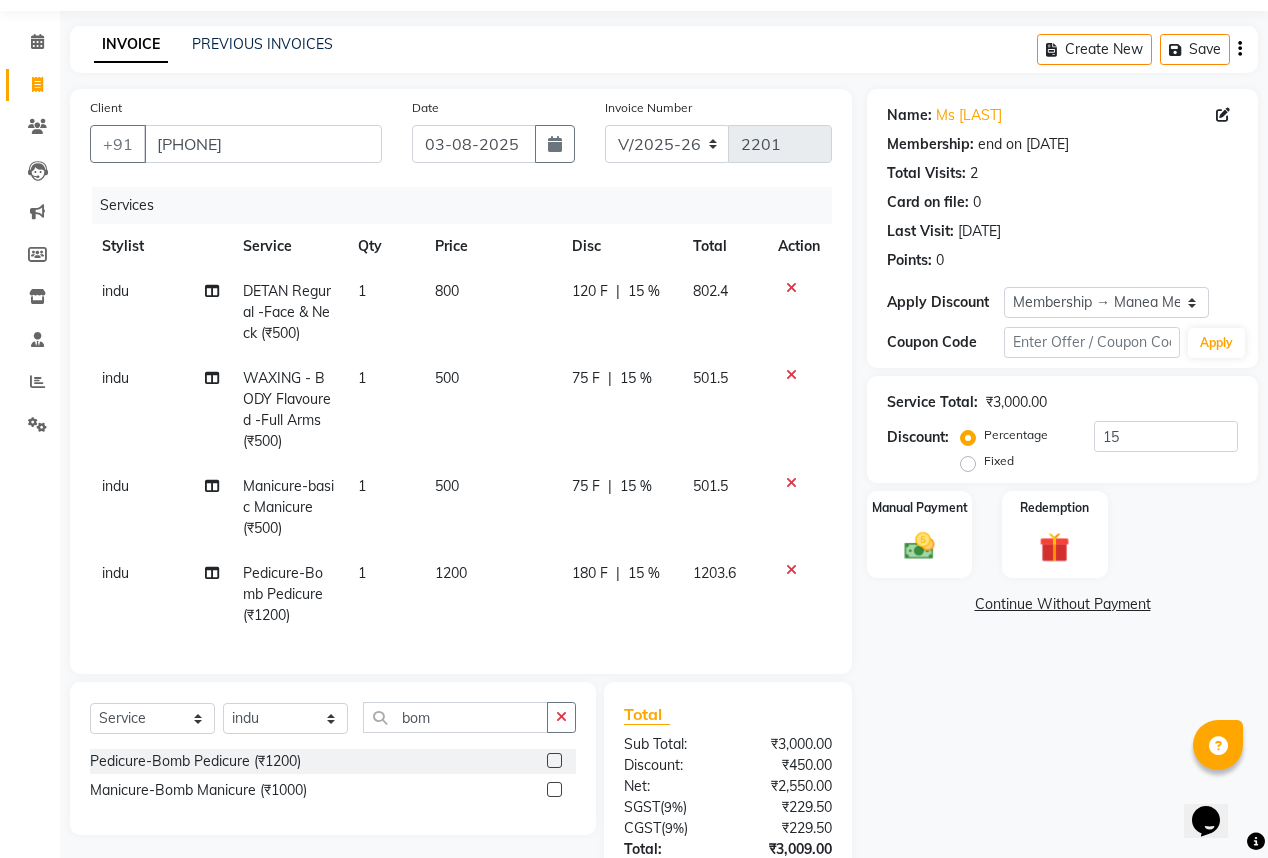 scroll, scrollTop: 221, scrollLeft: 0, axis: vertical 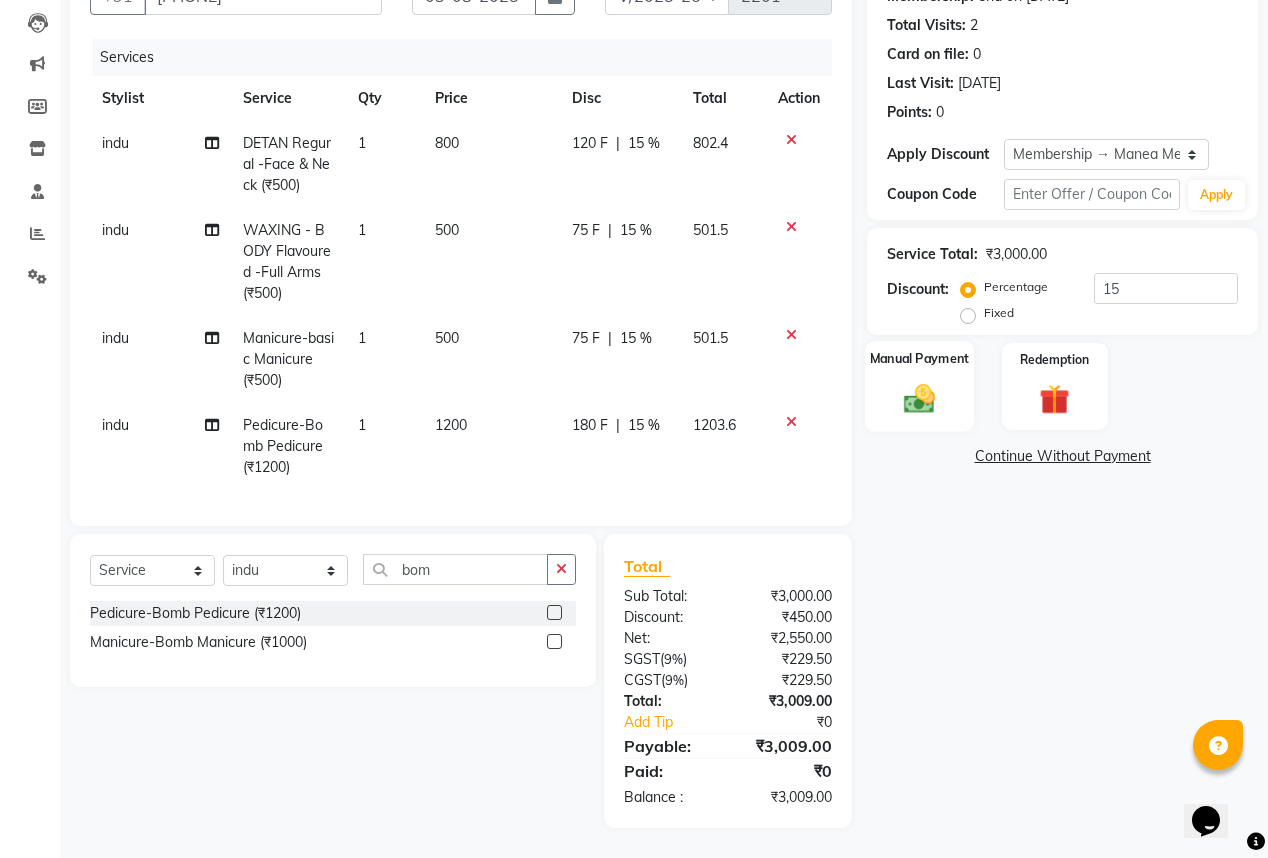 click 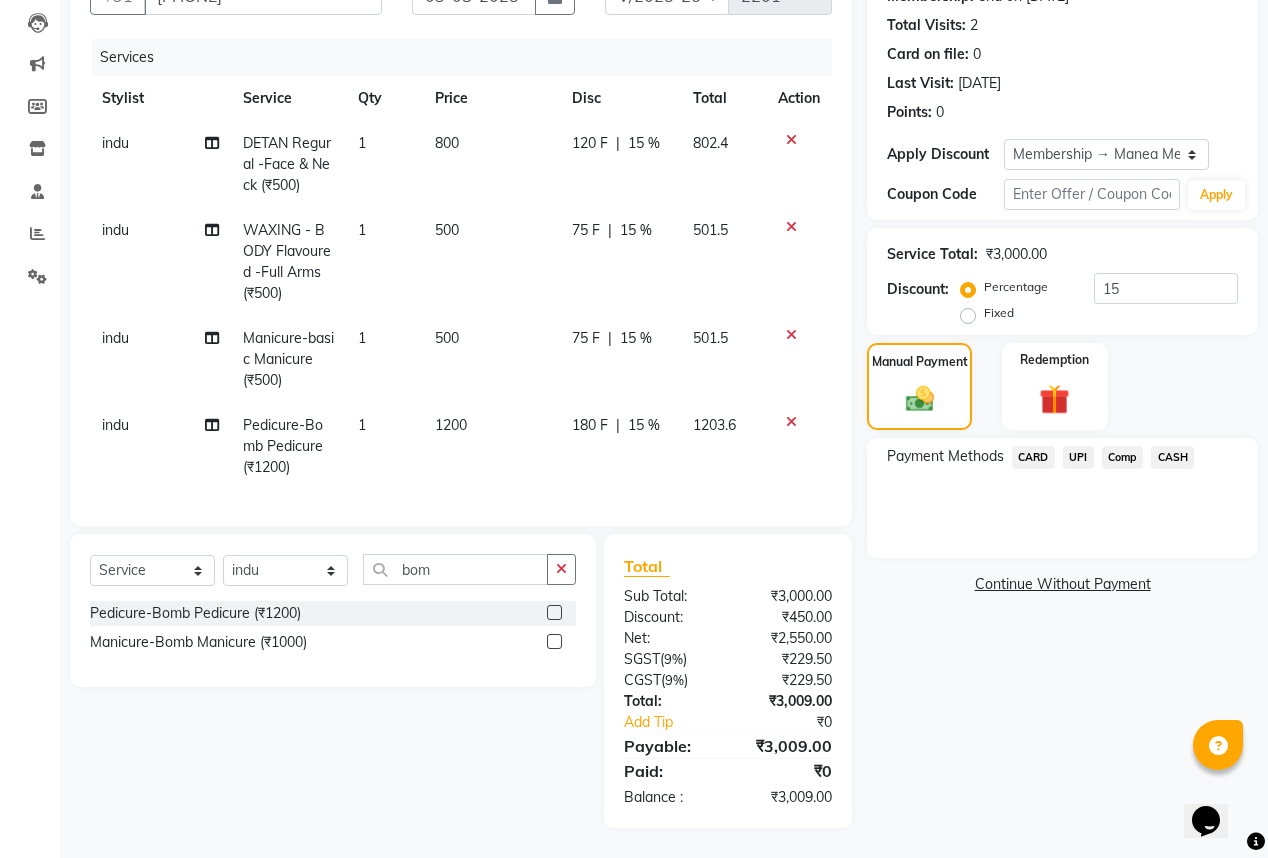 click on "UPI" 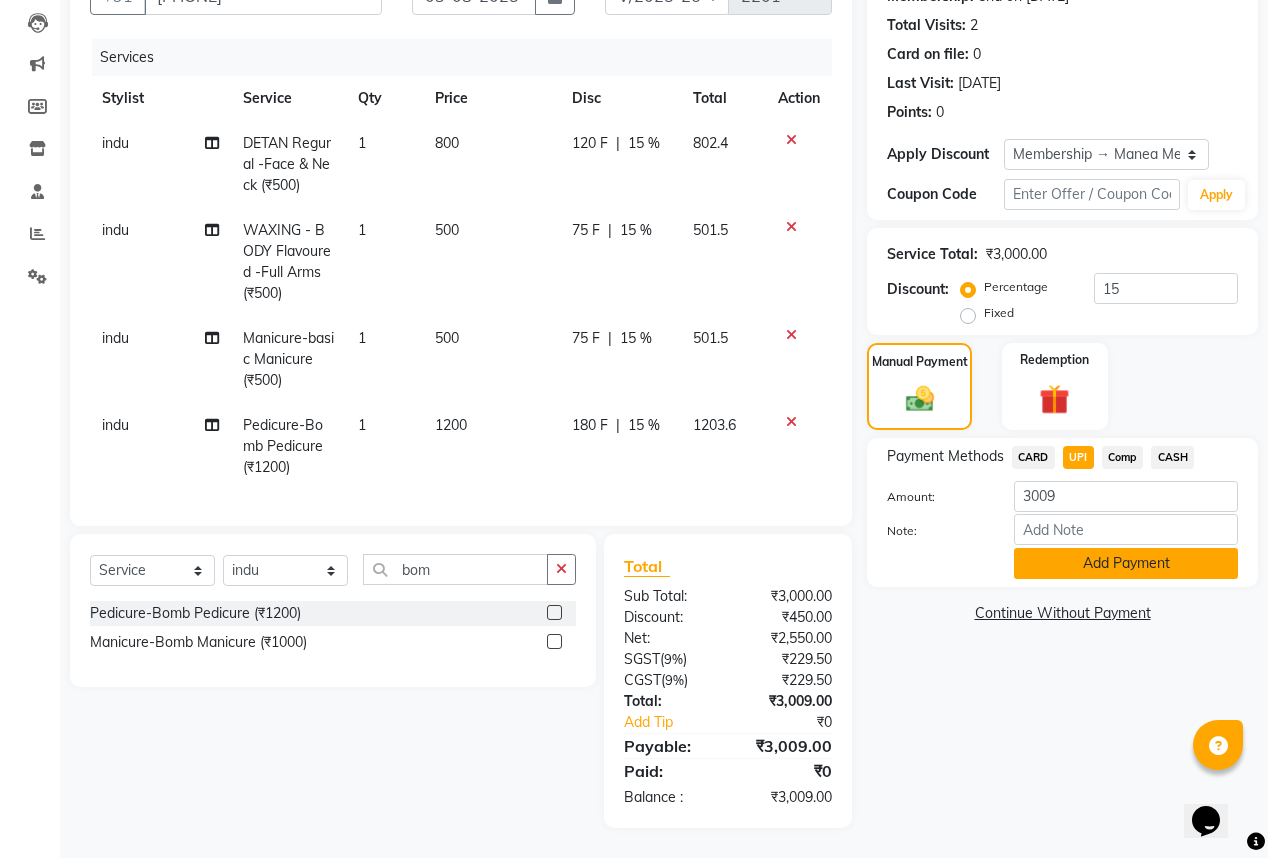 click on "Add Payment" 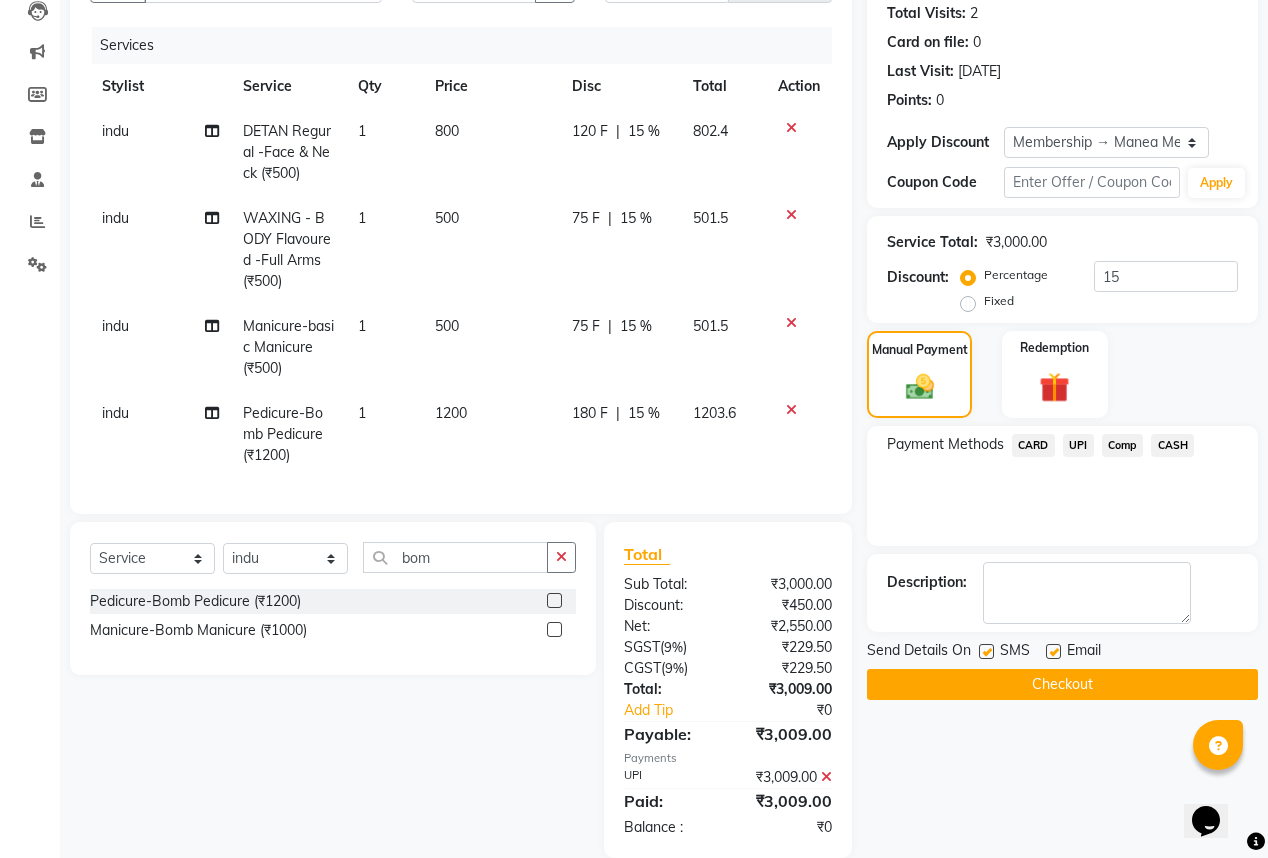 click 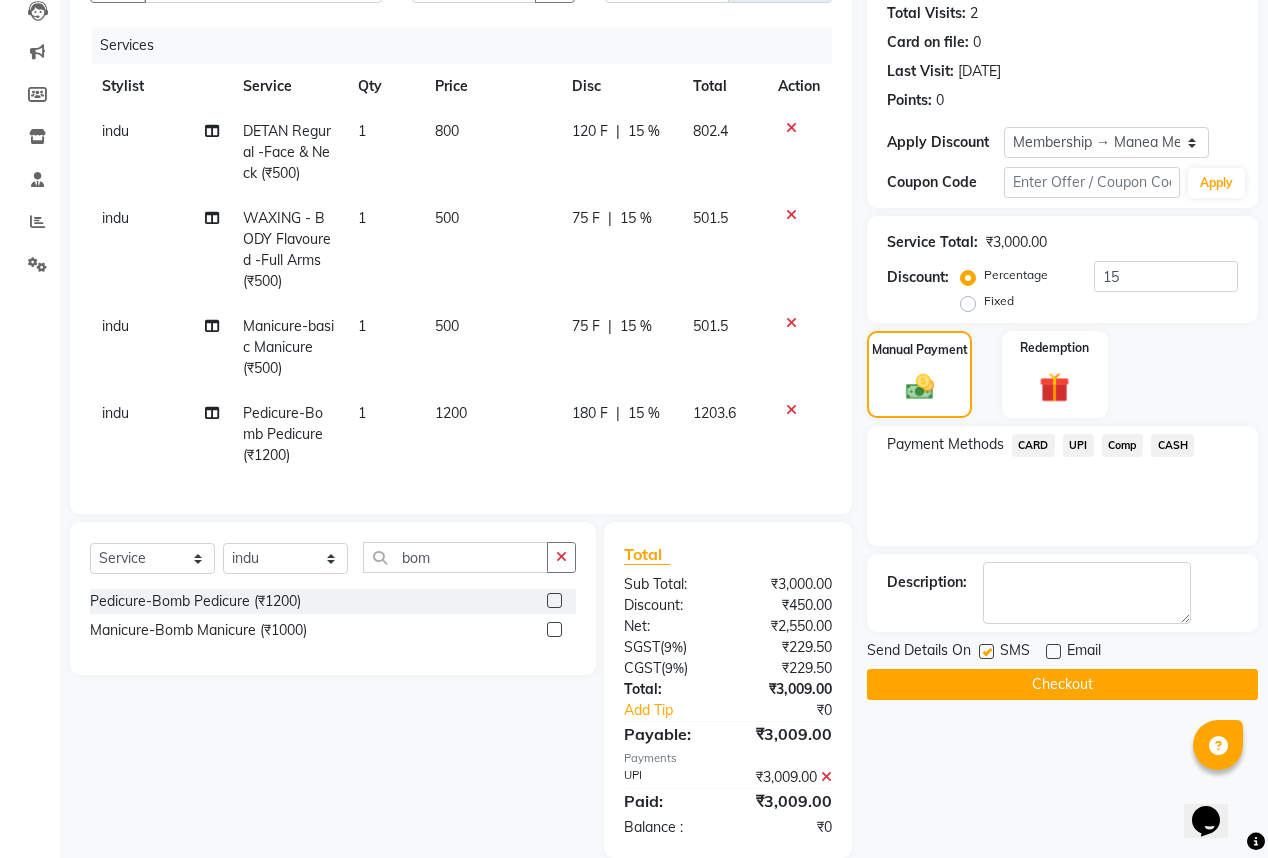 click on "Checkout" 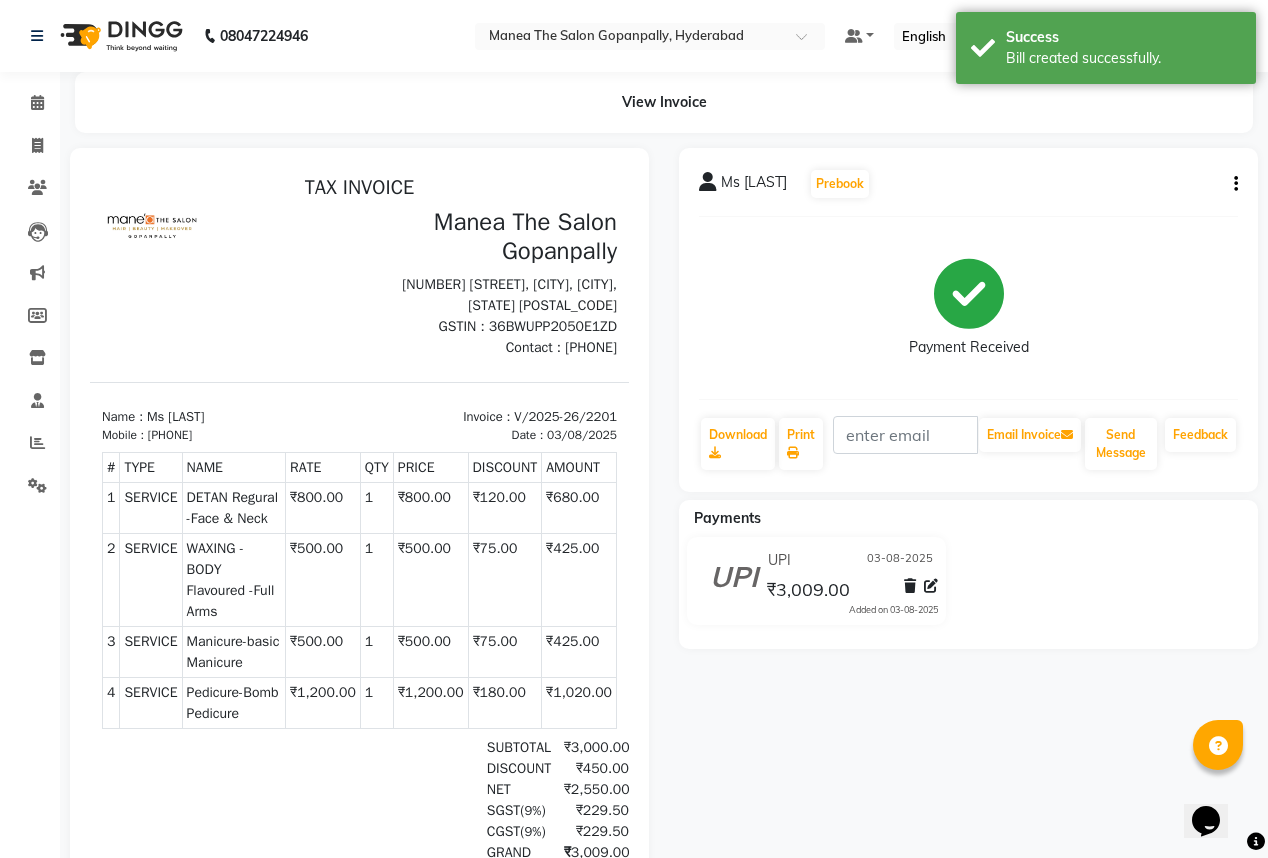 scroll, scrollTop: 0, scrollLeft: 0, axis: both 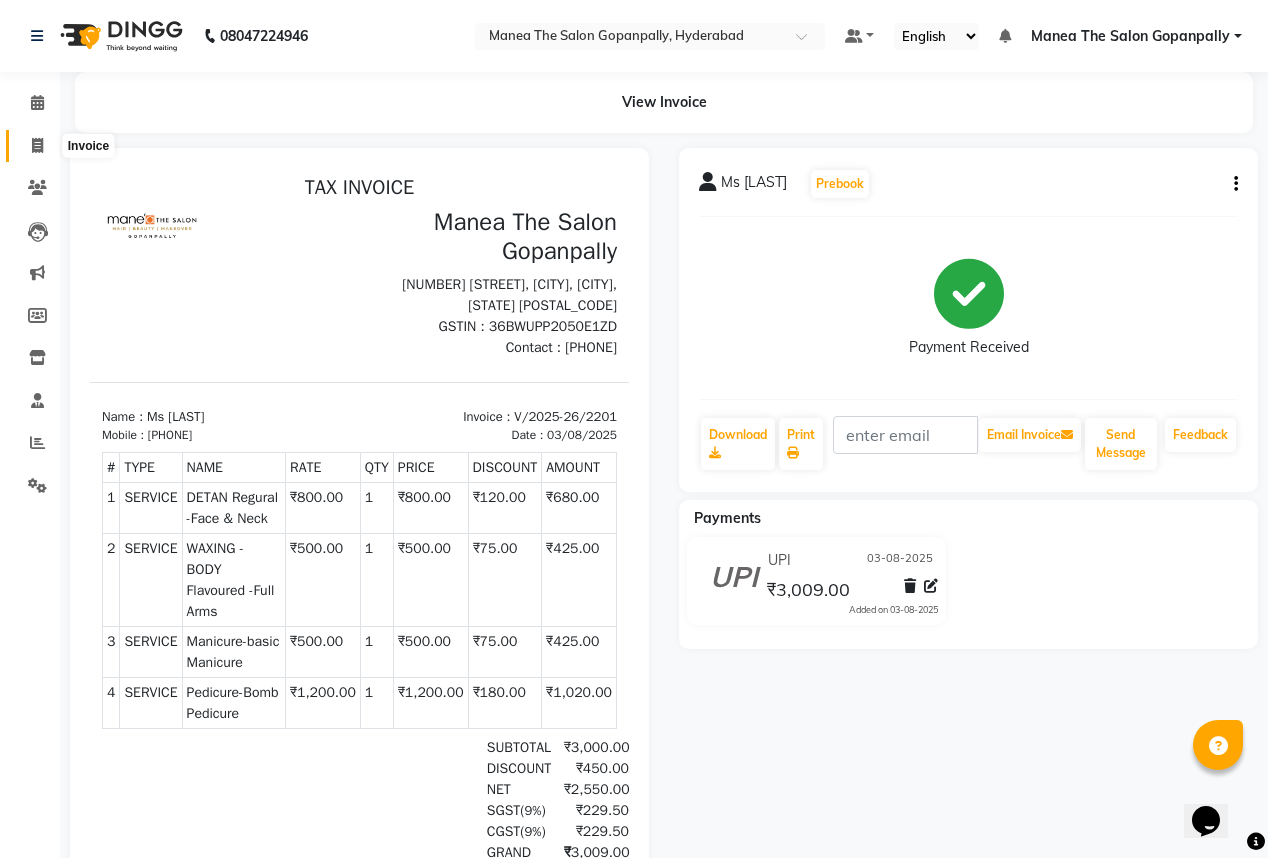 click 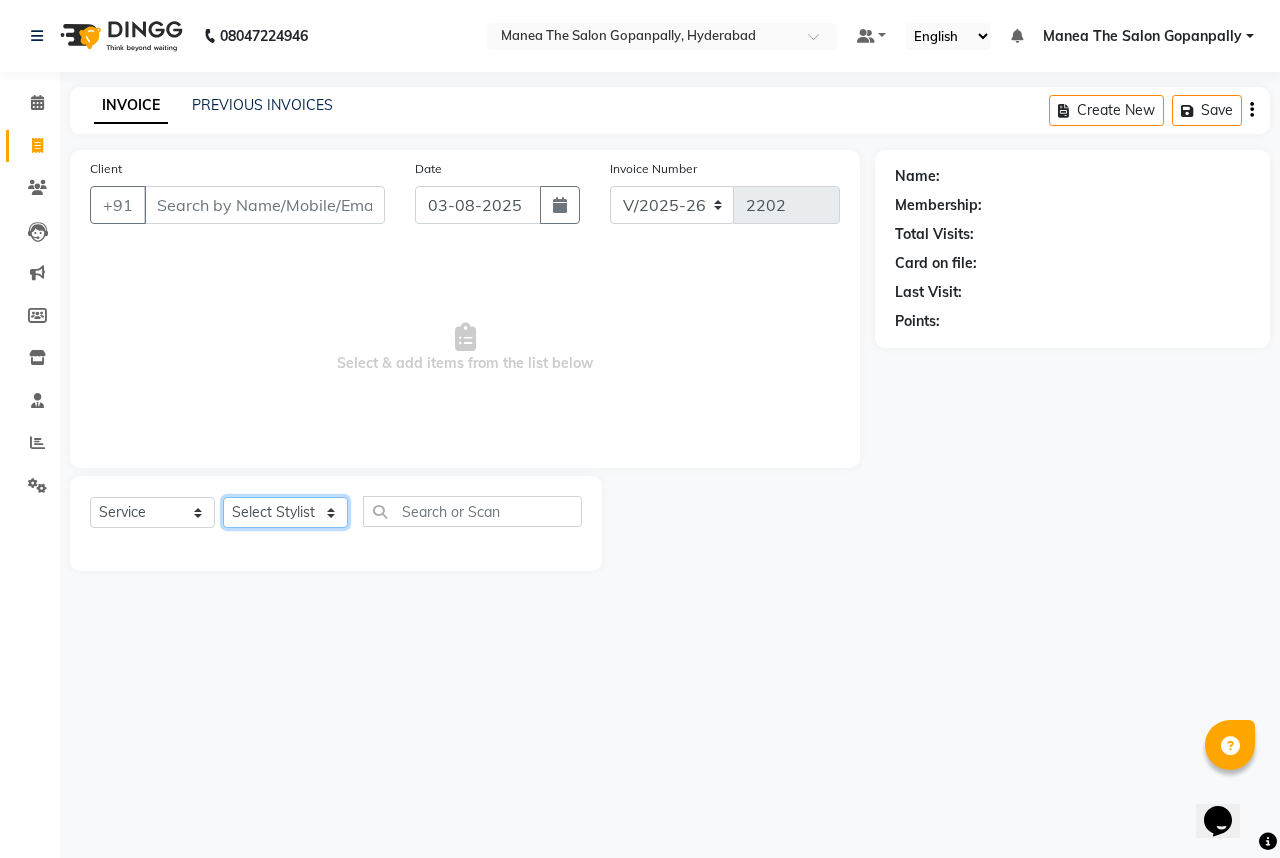 click on "Select Stylist Anand AVANTHI Haider  indu IRFAN keerthi rehan sameer saritha zubair" 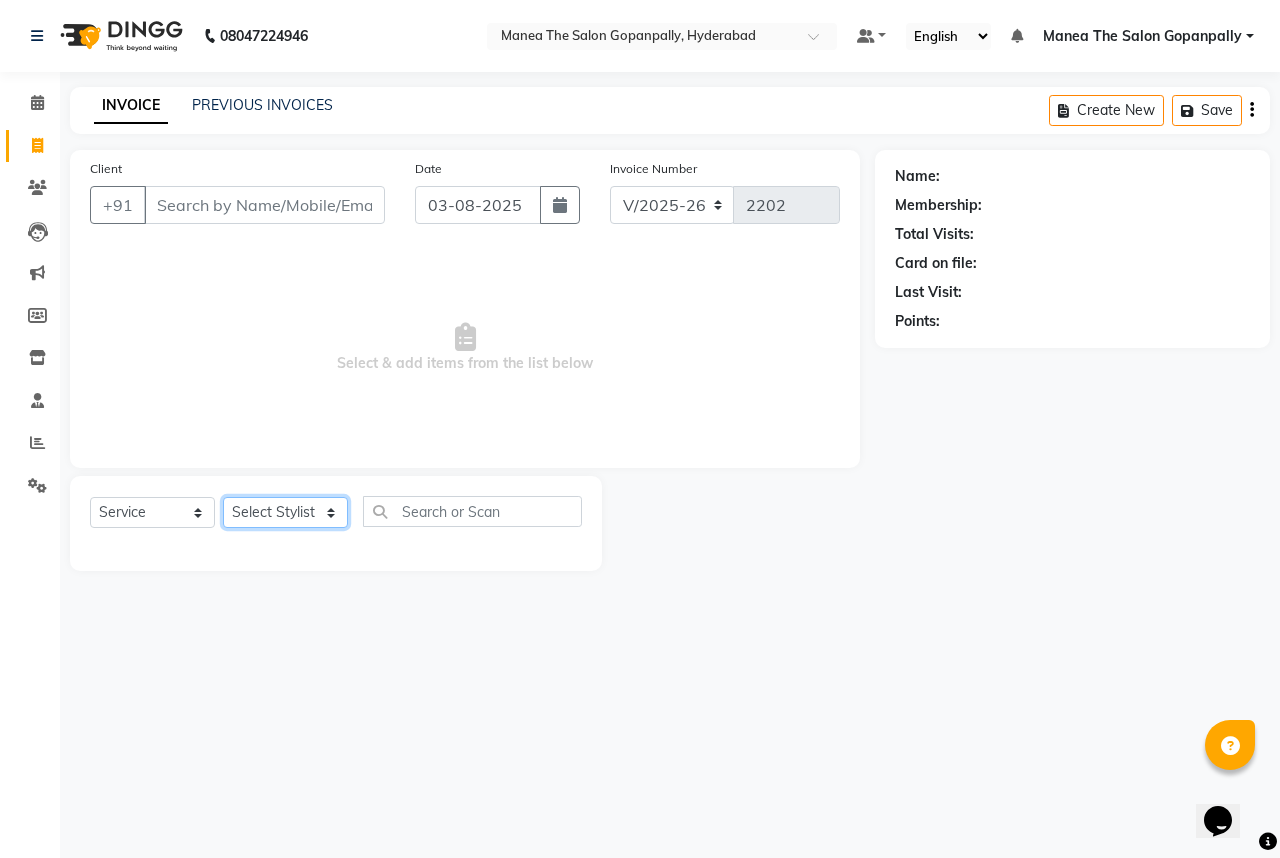 select on "[NUMBER]" 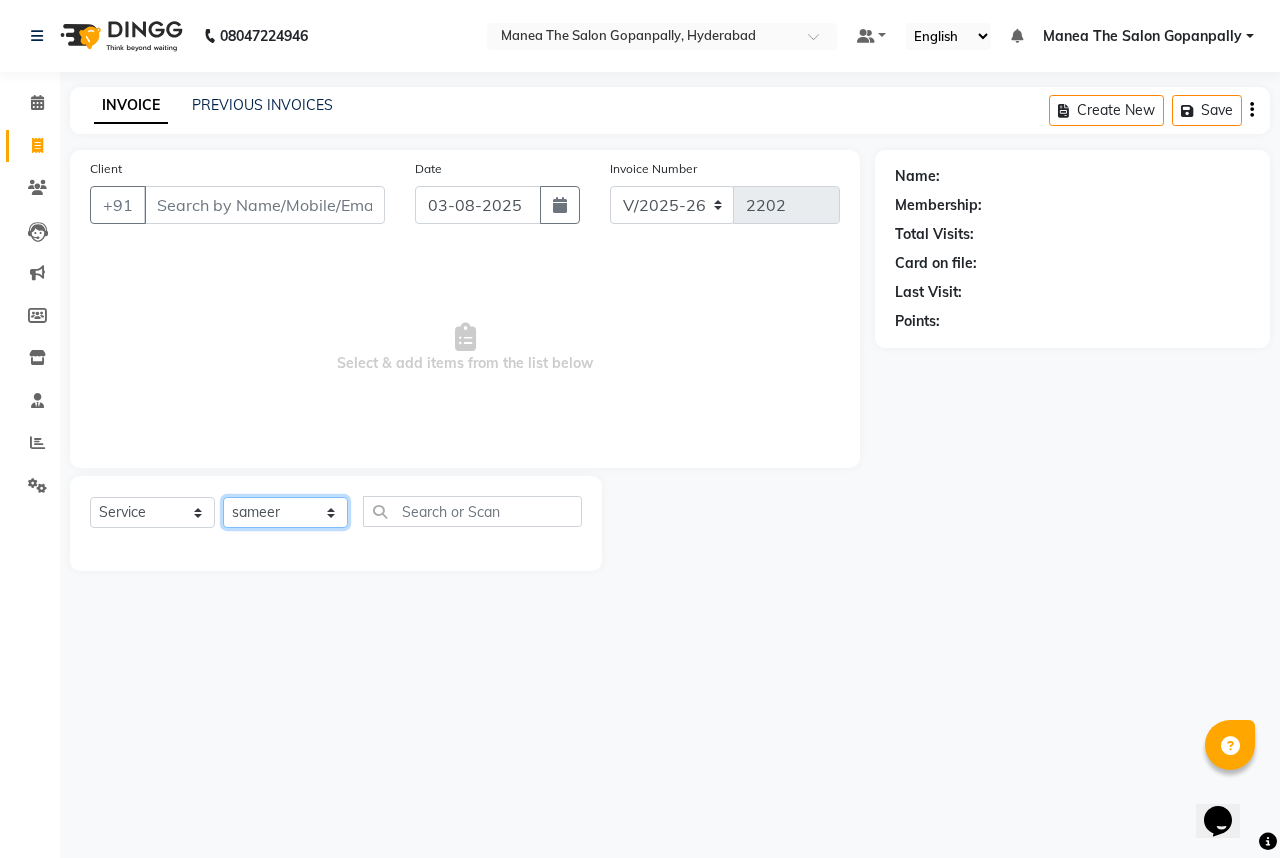 click on "Select Stylist Anand AVANTHI Haider  indu IRFAN keerthi rehan sameer saritha zubair" 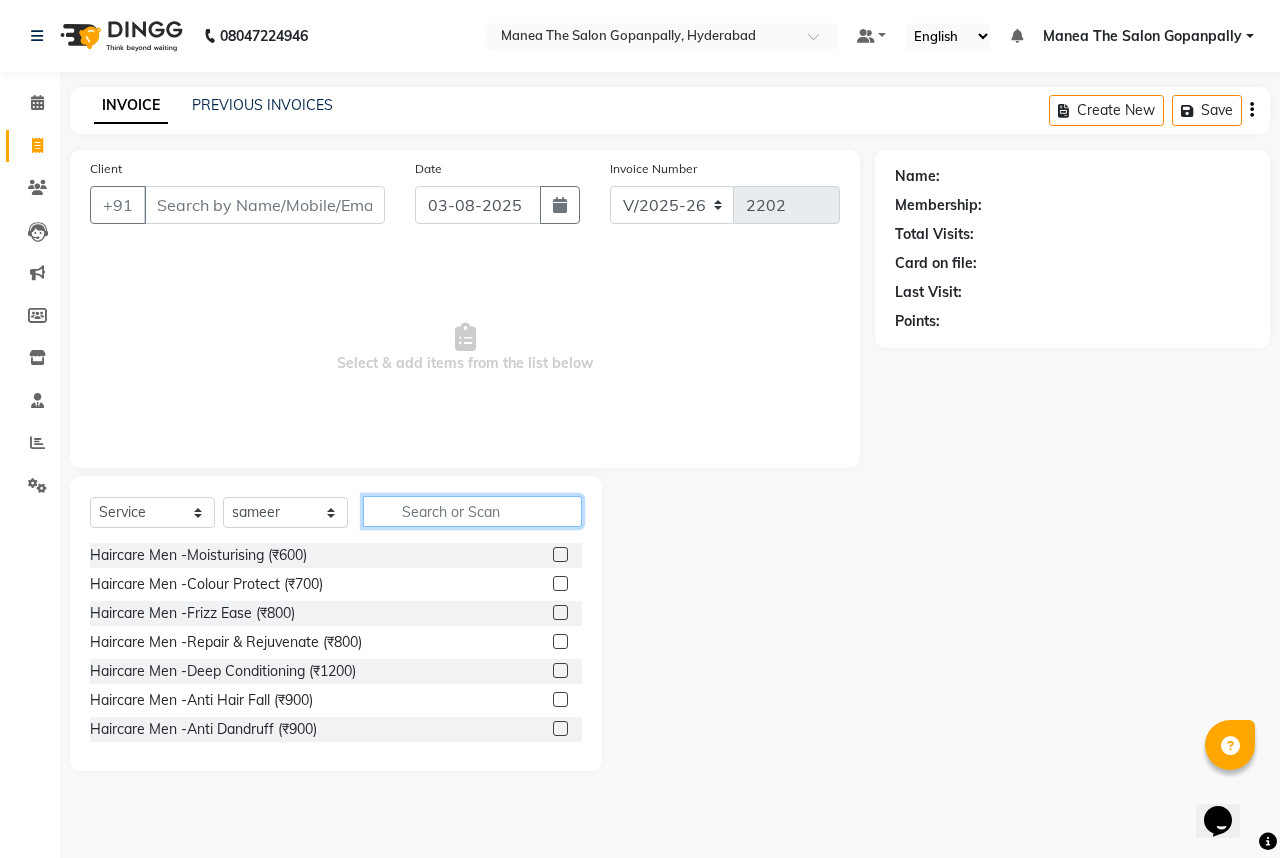 click 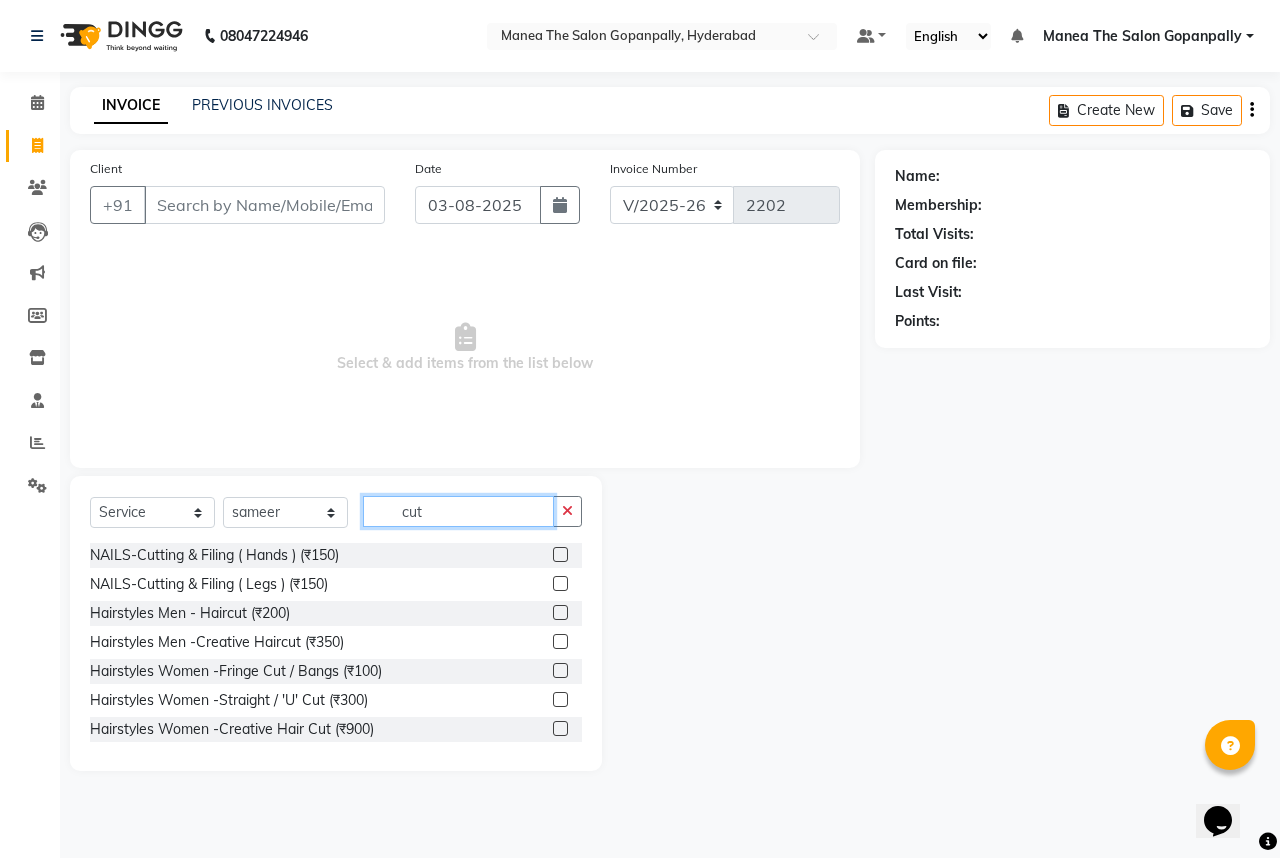 type on "cut" 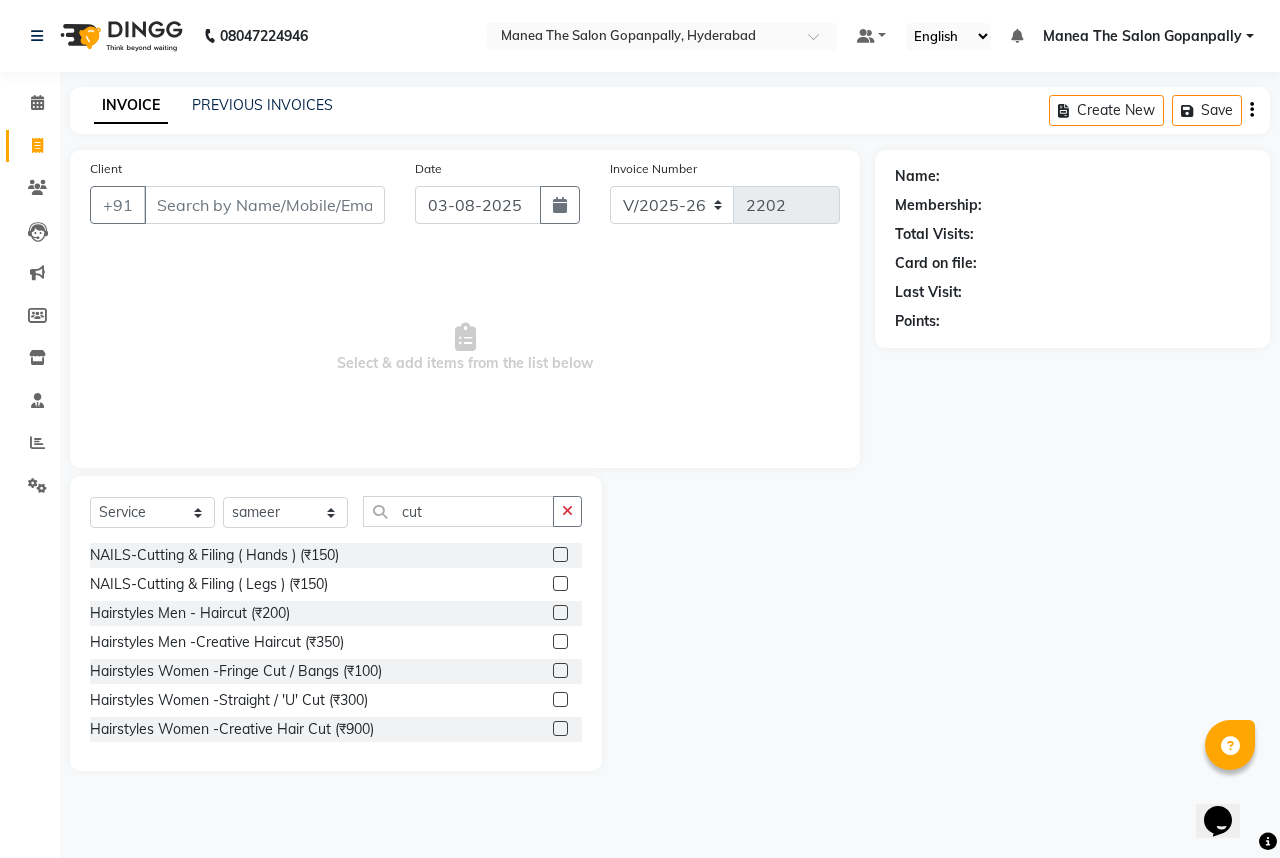 click 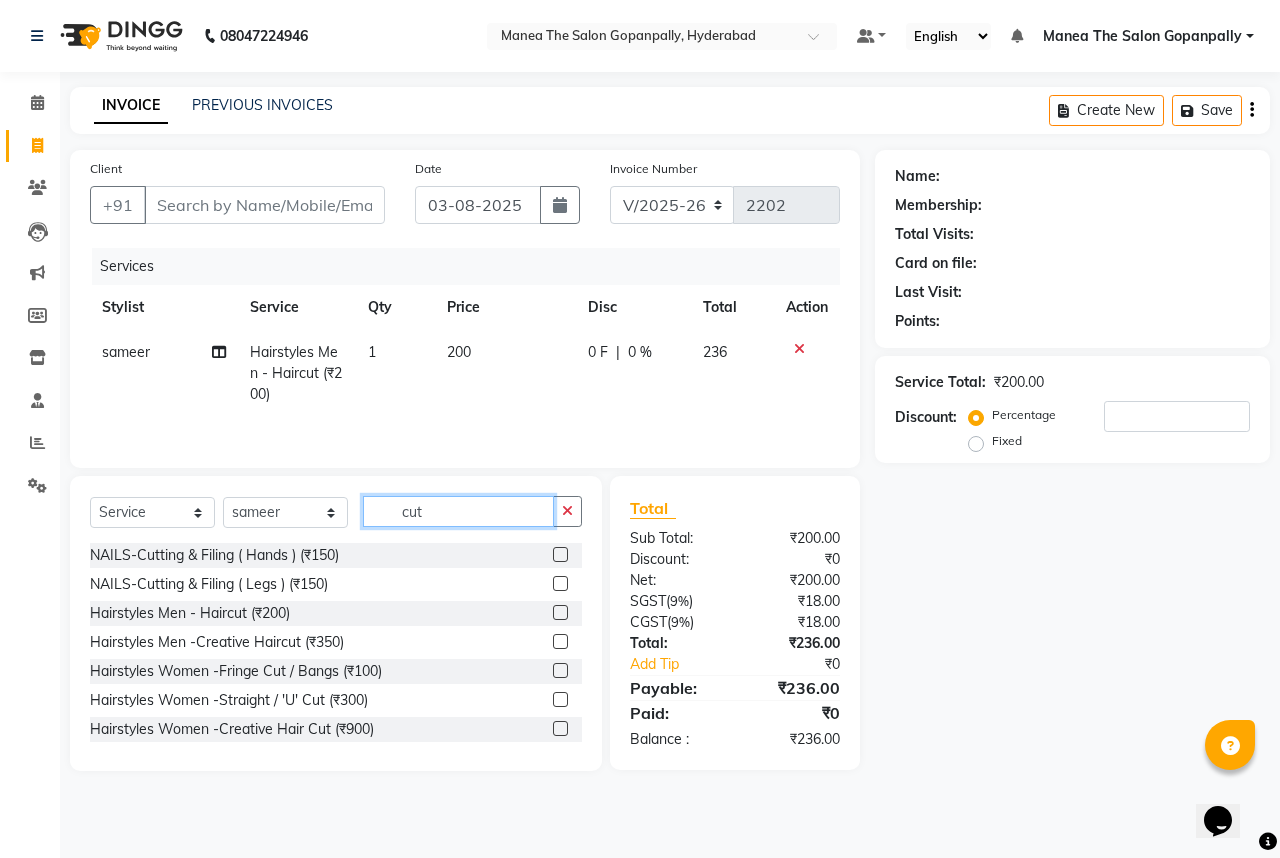 checkbox on "false" 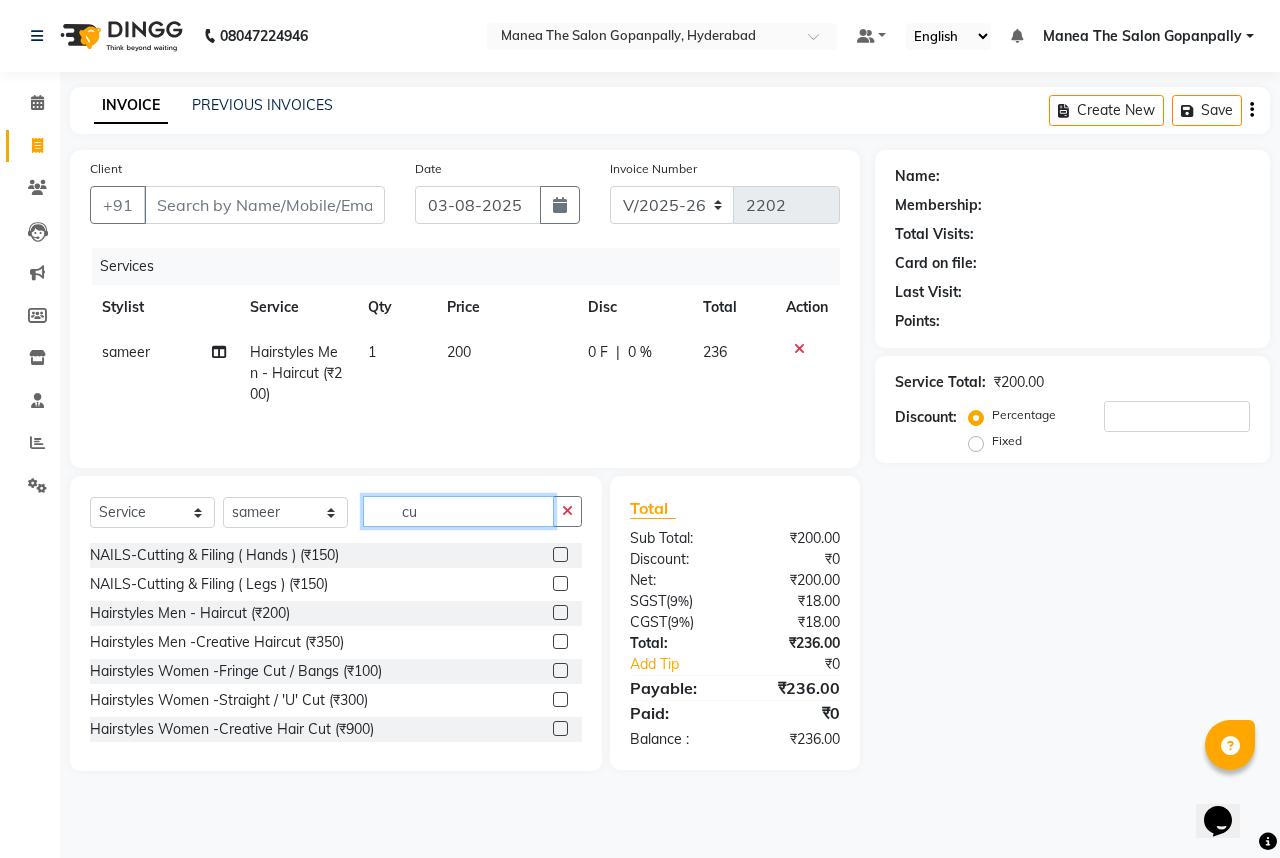 type on "c" 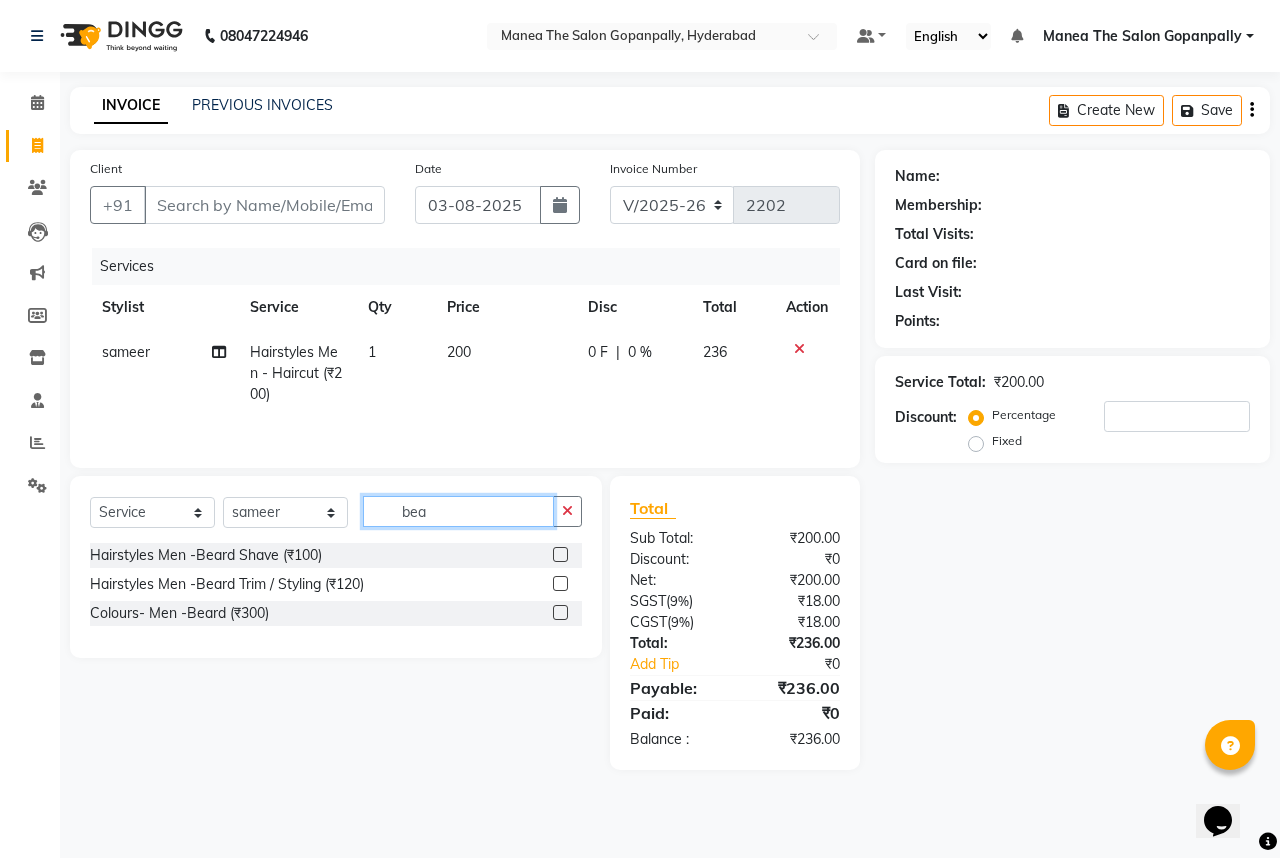 type on "bea" 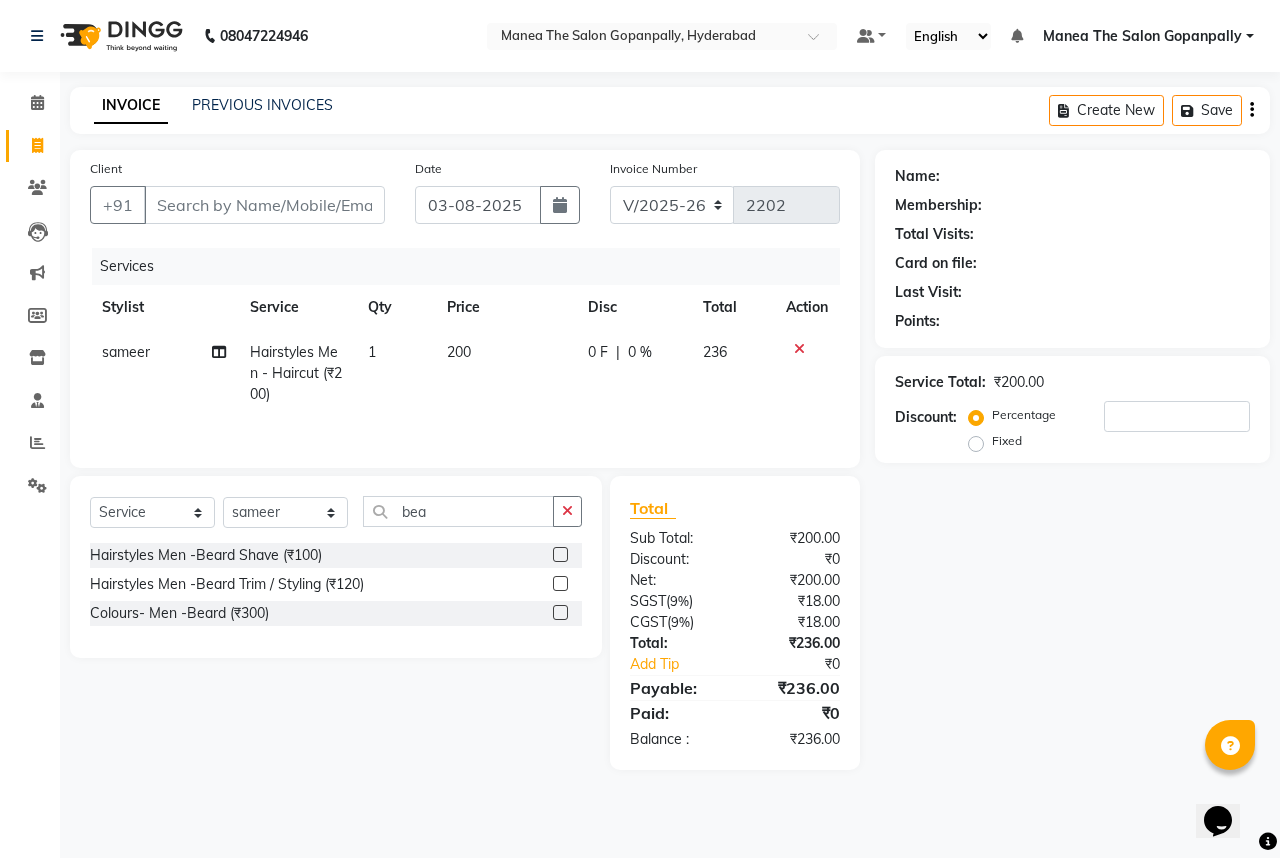 click 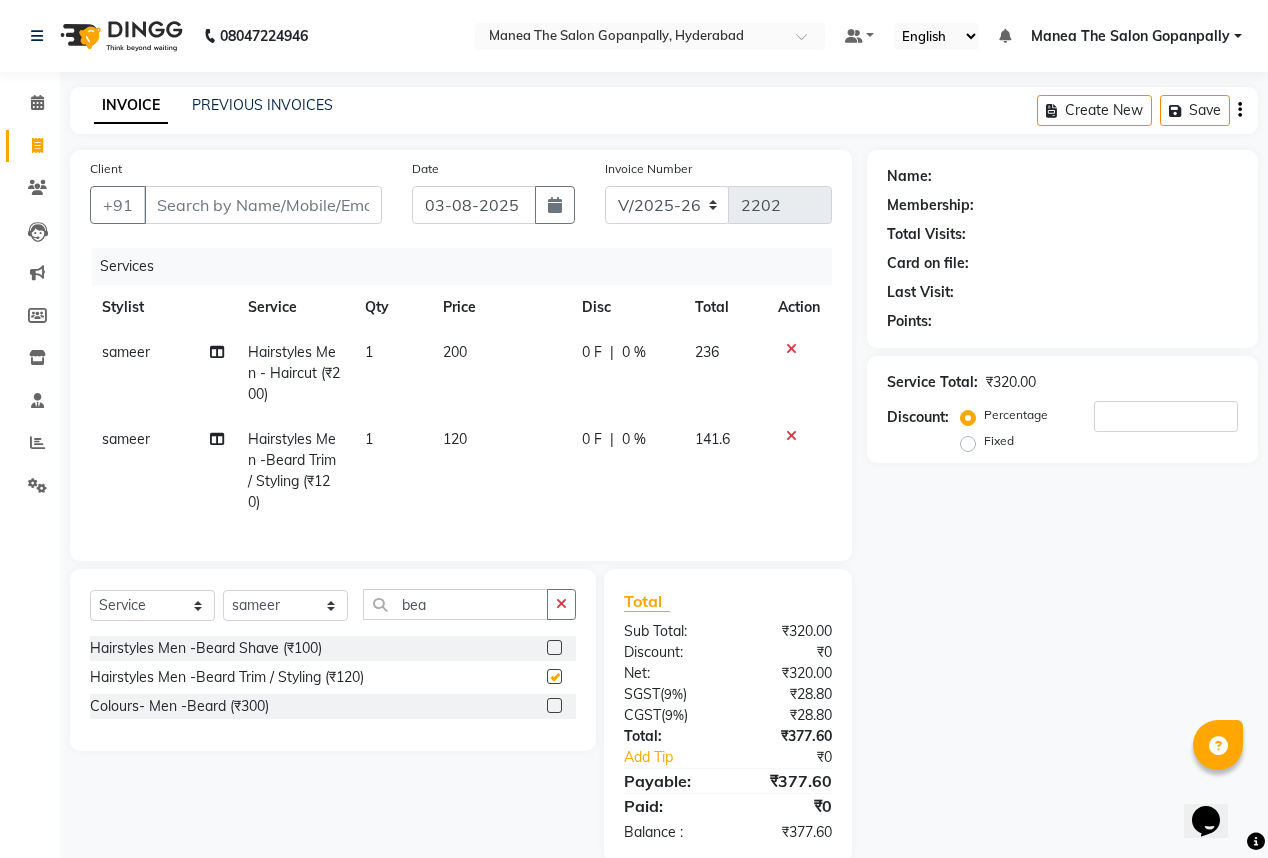 checkbox on "false" 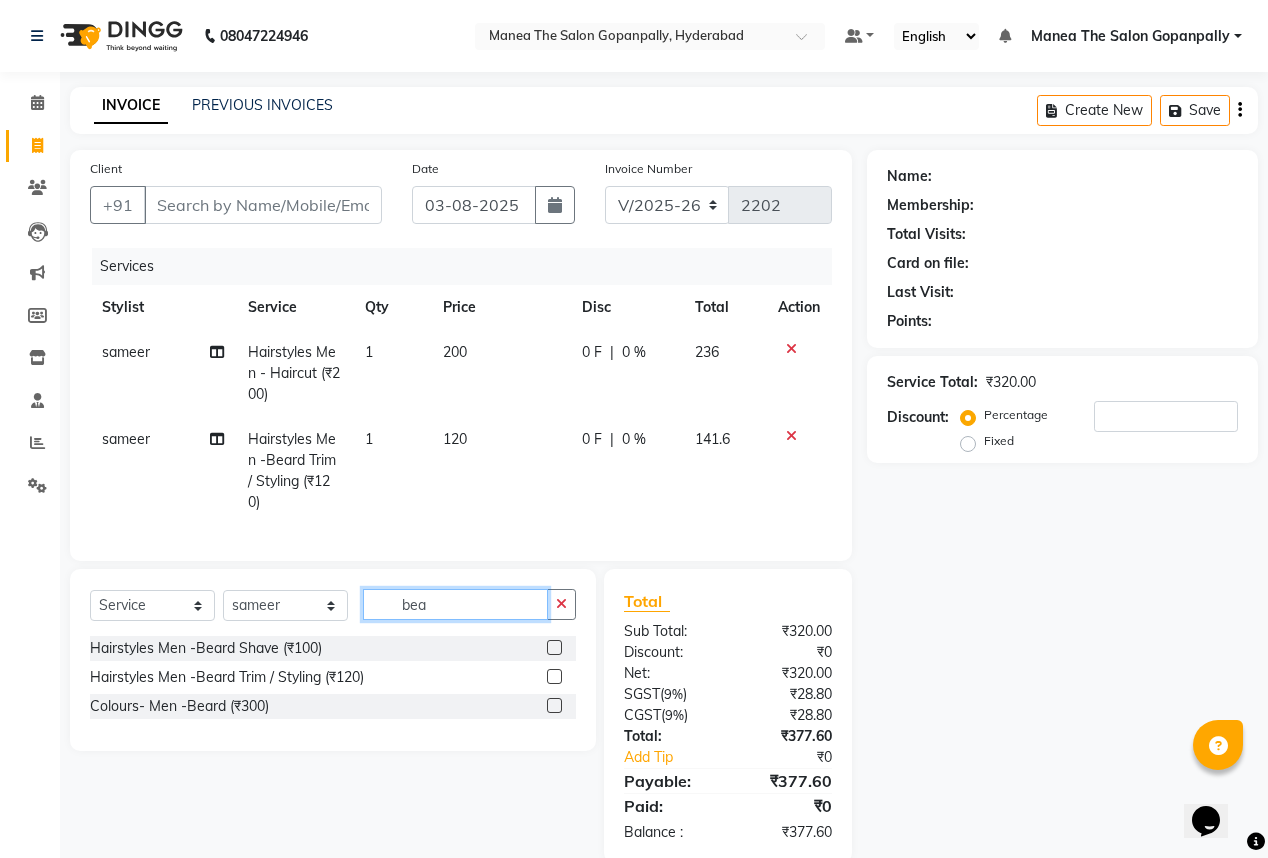click on "bea" 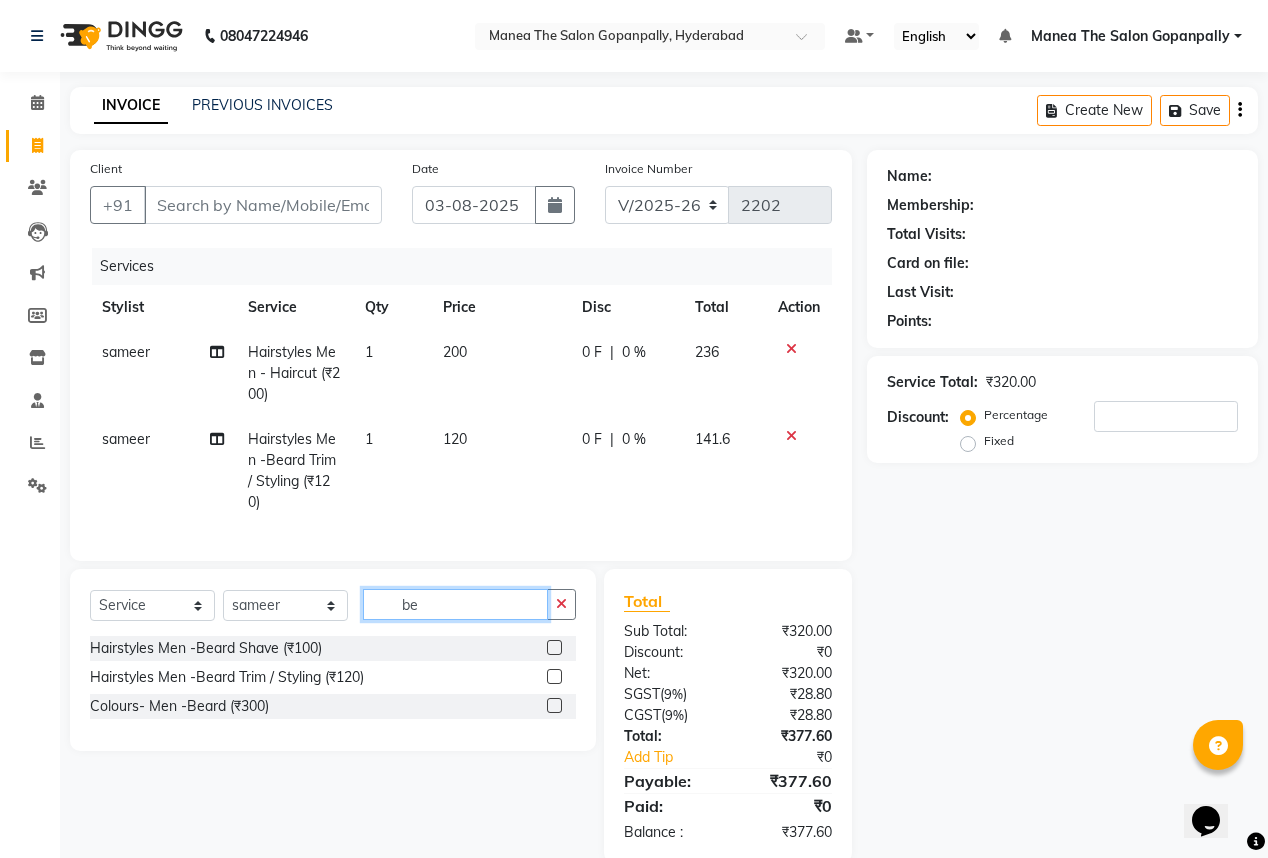 type on "b" 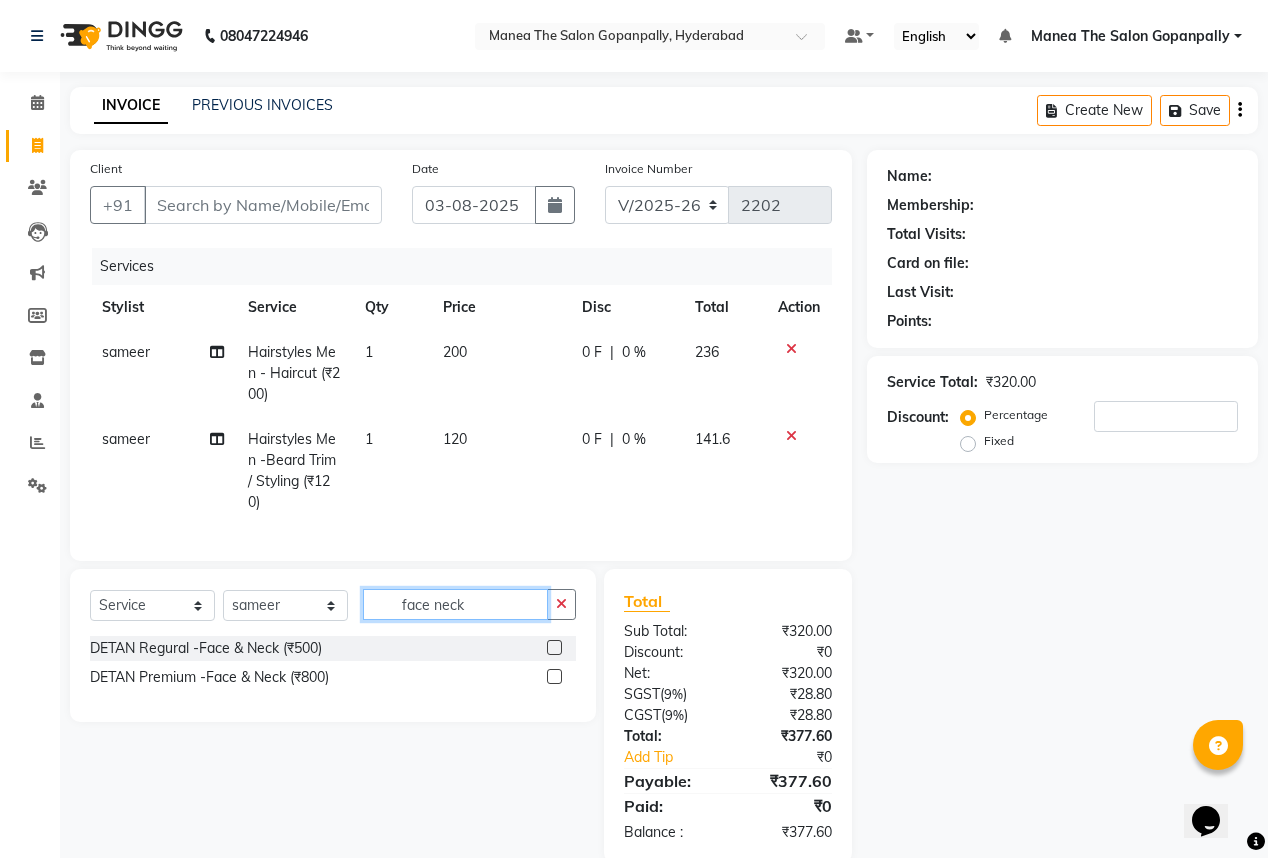 type on "face neck" 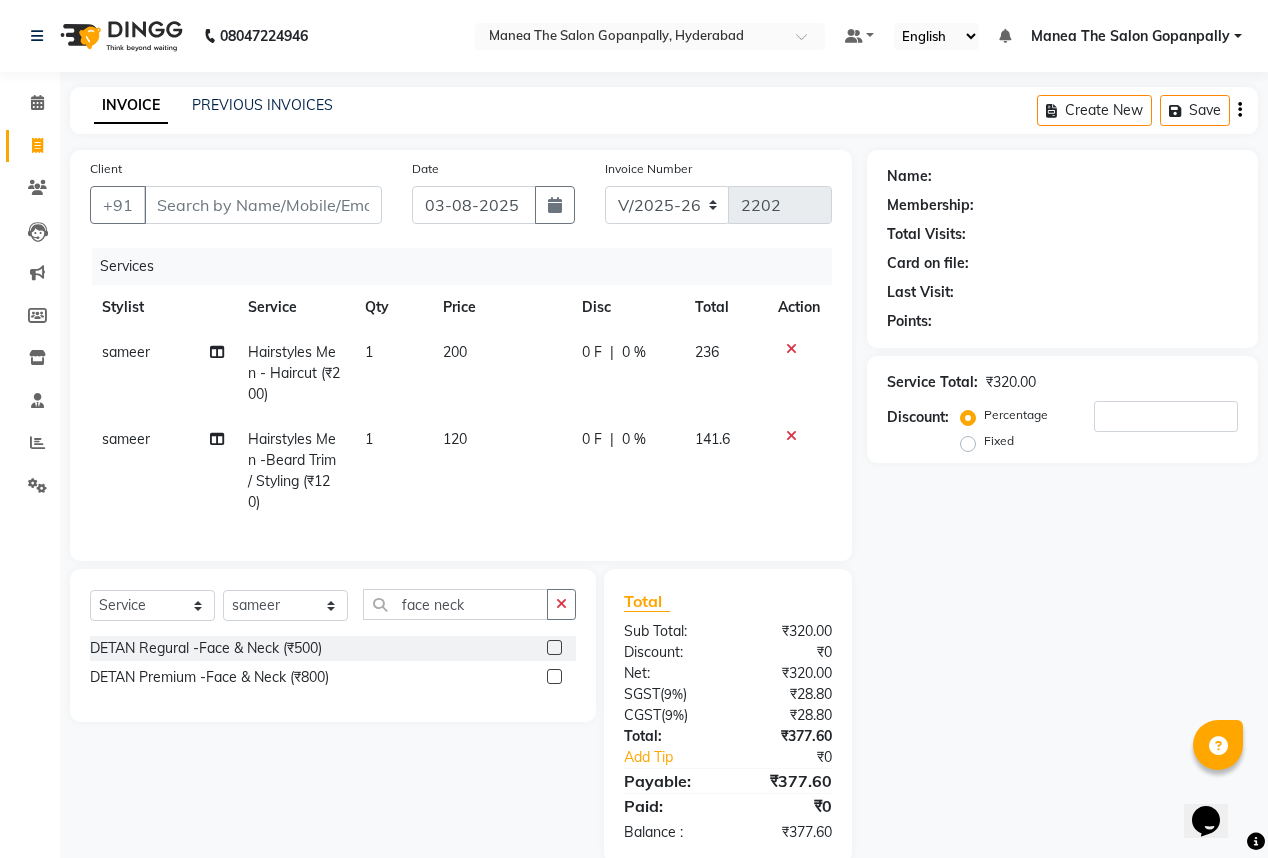click 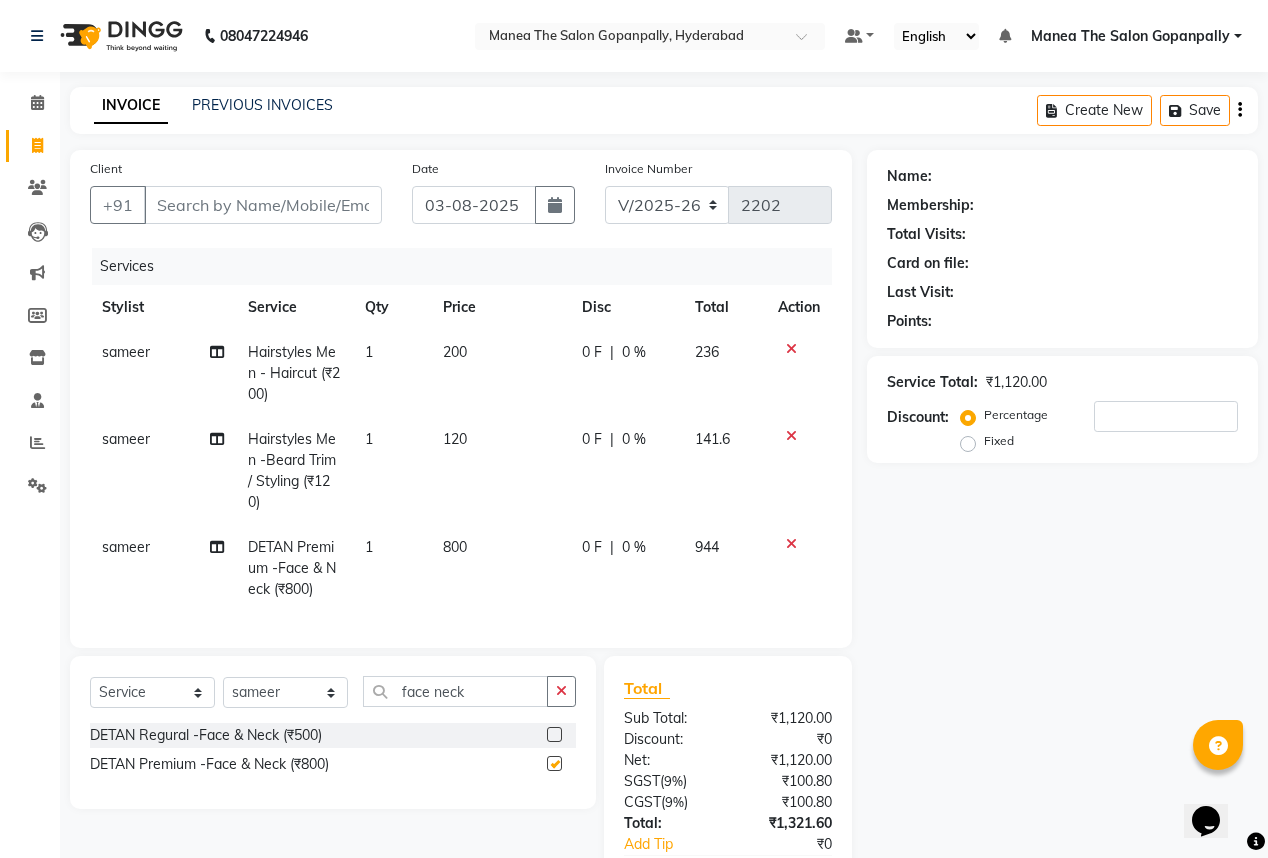 checkbox on "false" 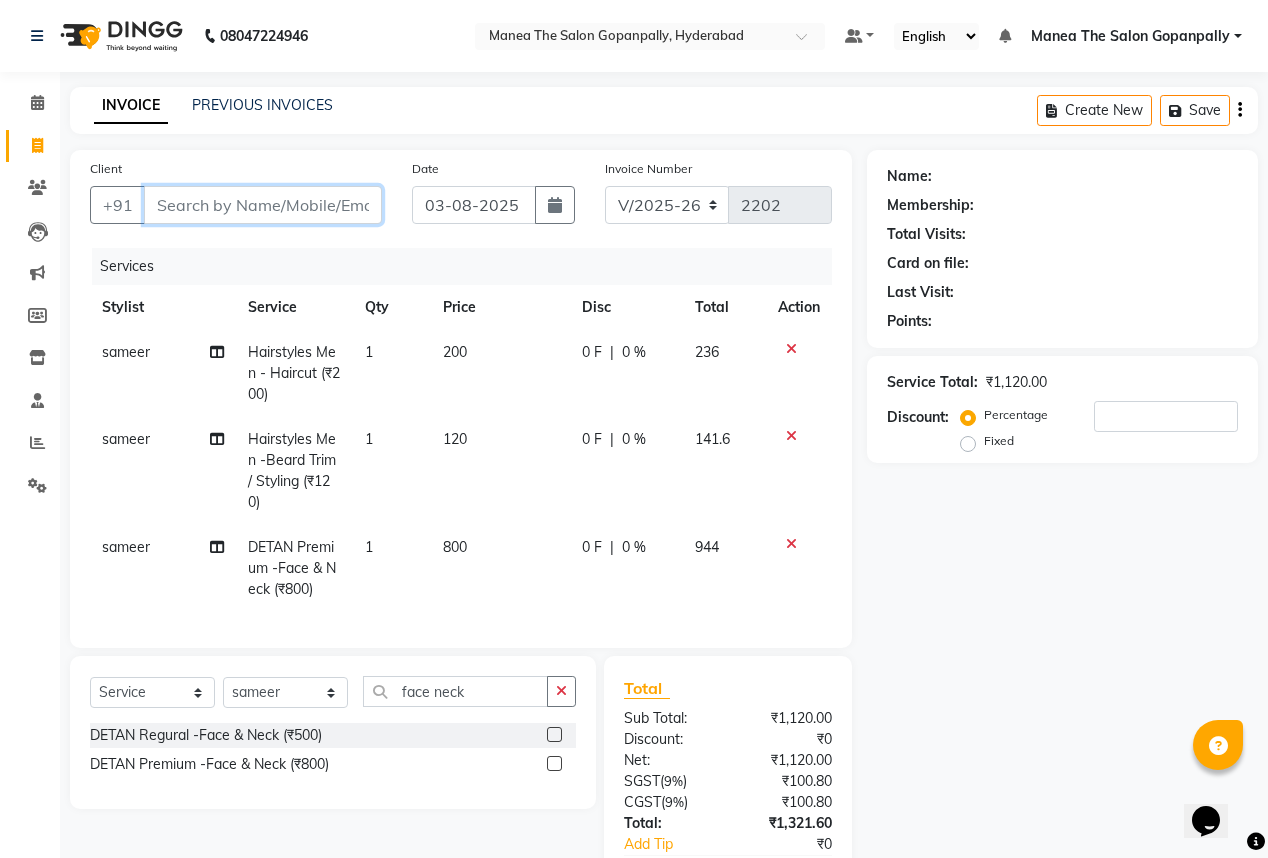 click on "Client" at bounding box center [263, 205] 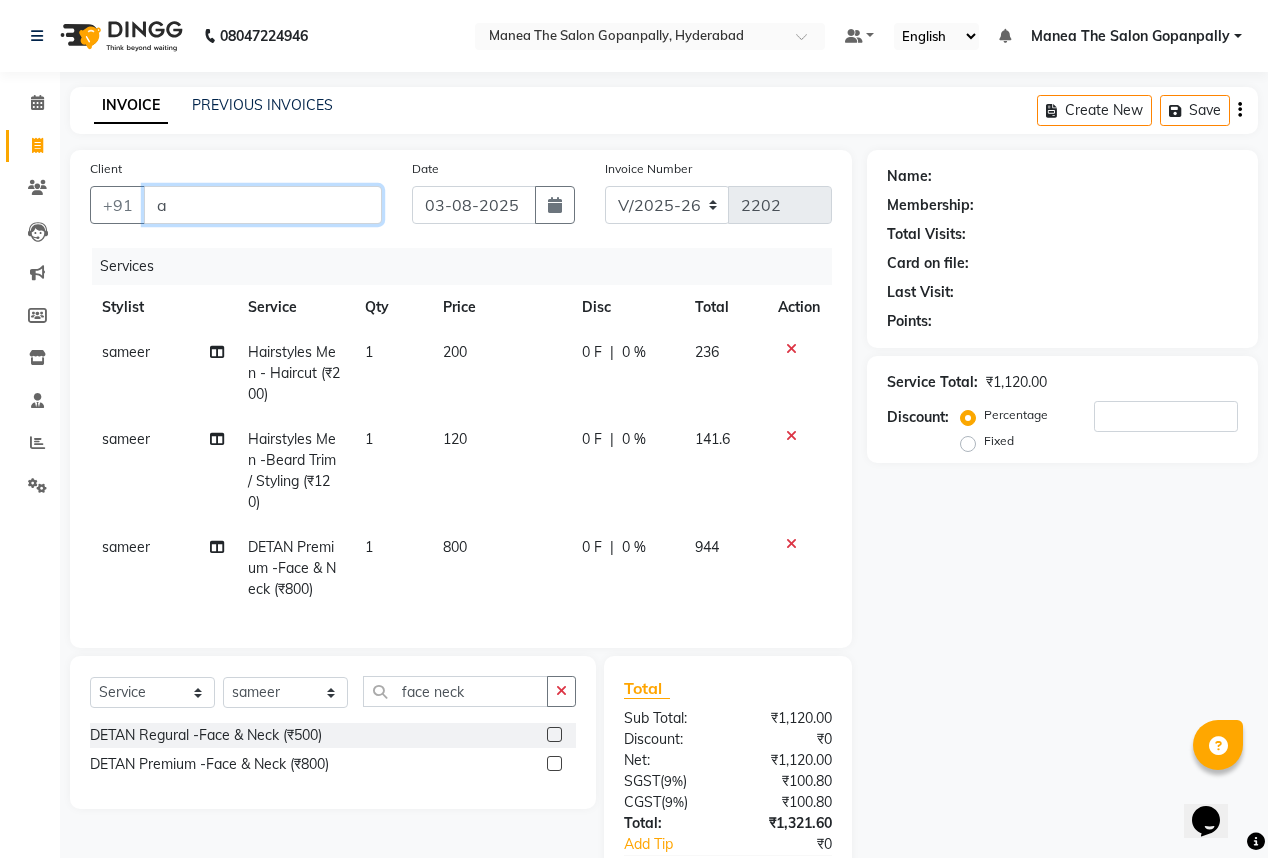 type on "0" 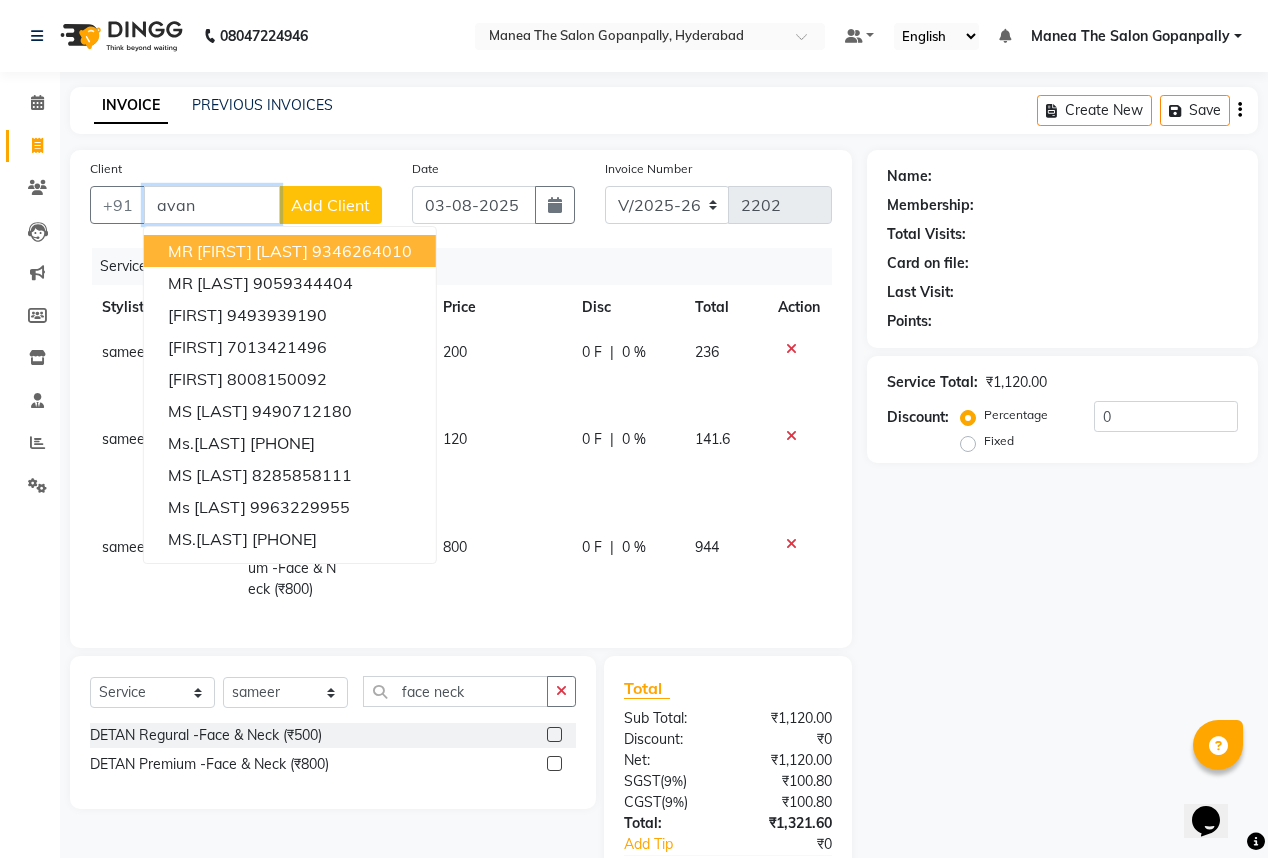 click on "avan" at bounding box center [212, 205] 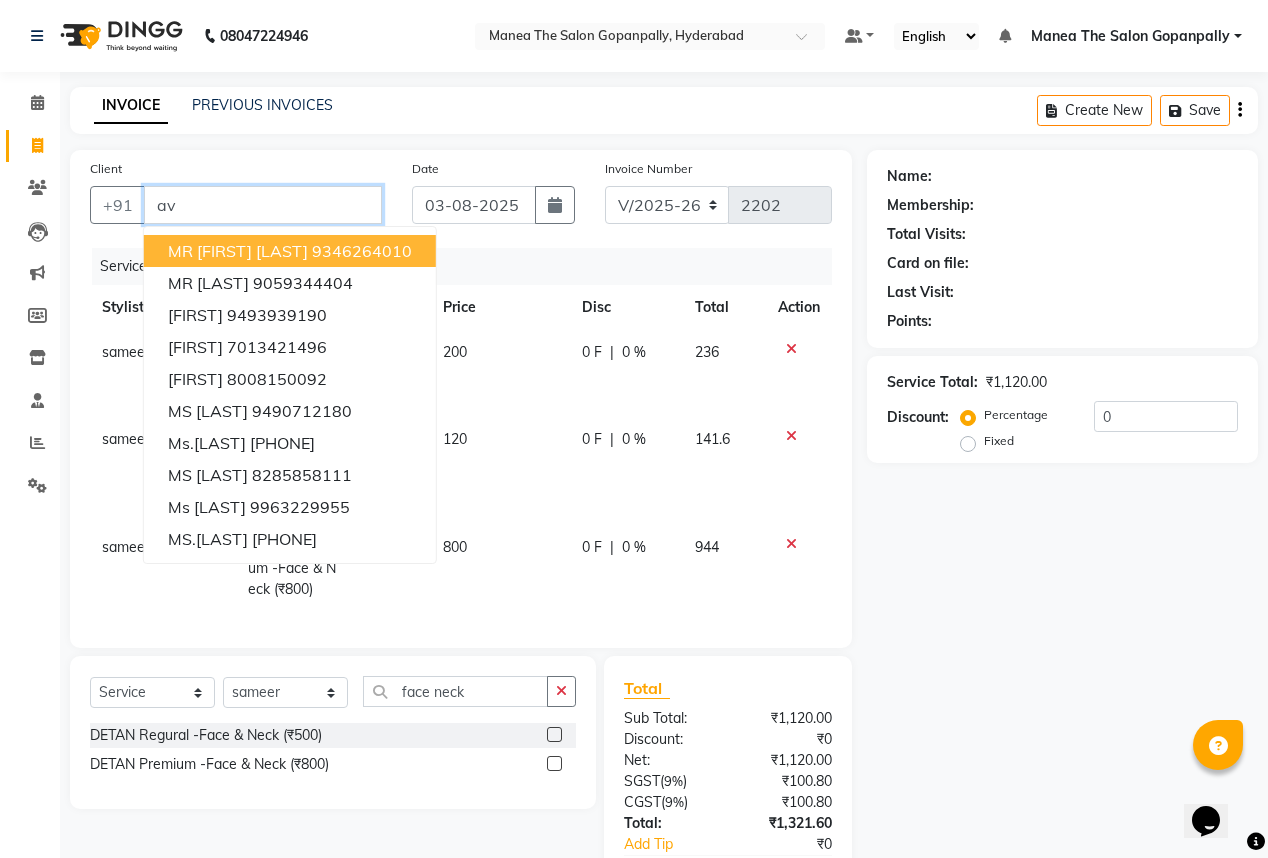 type on "a" 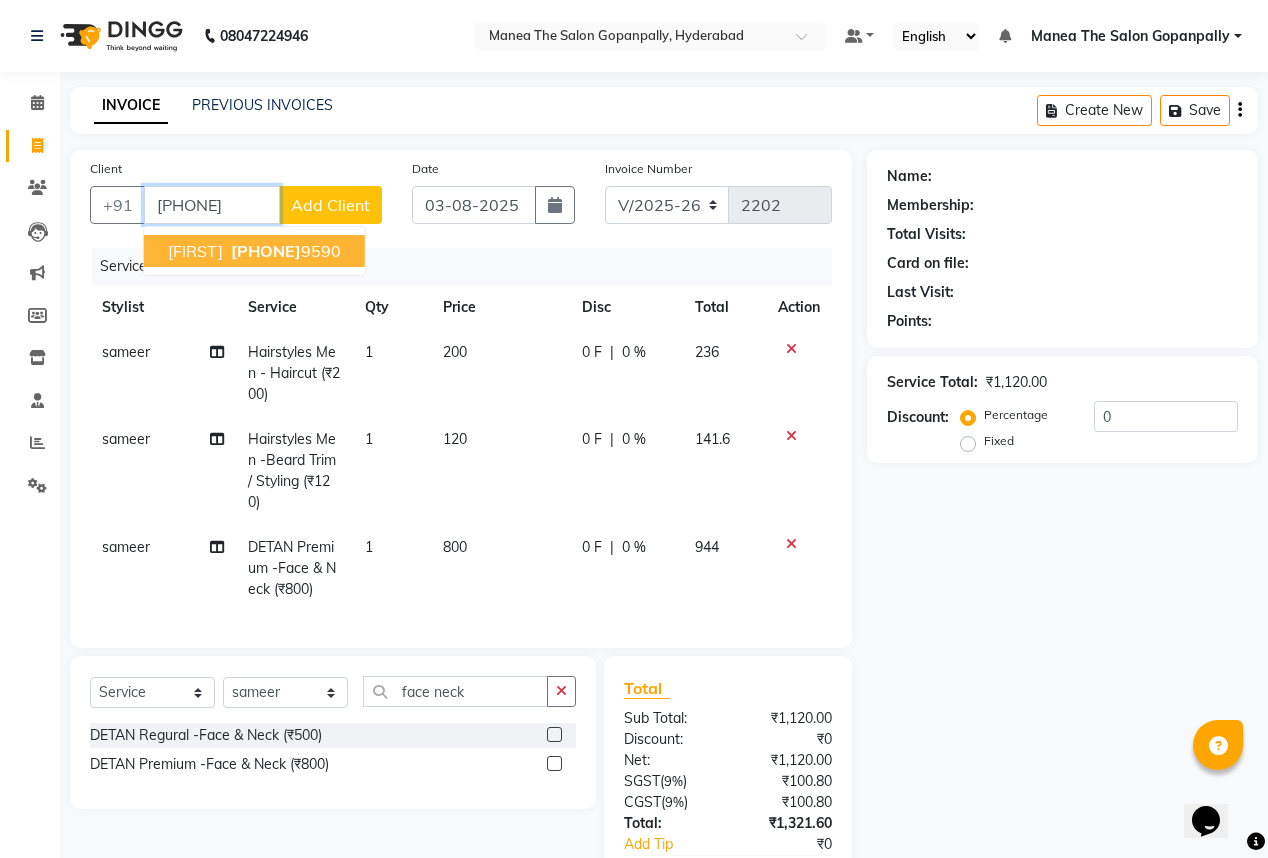 click on "896963 9590" at bounding box center (284, 251) 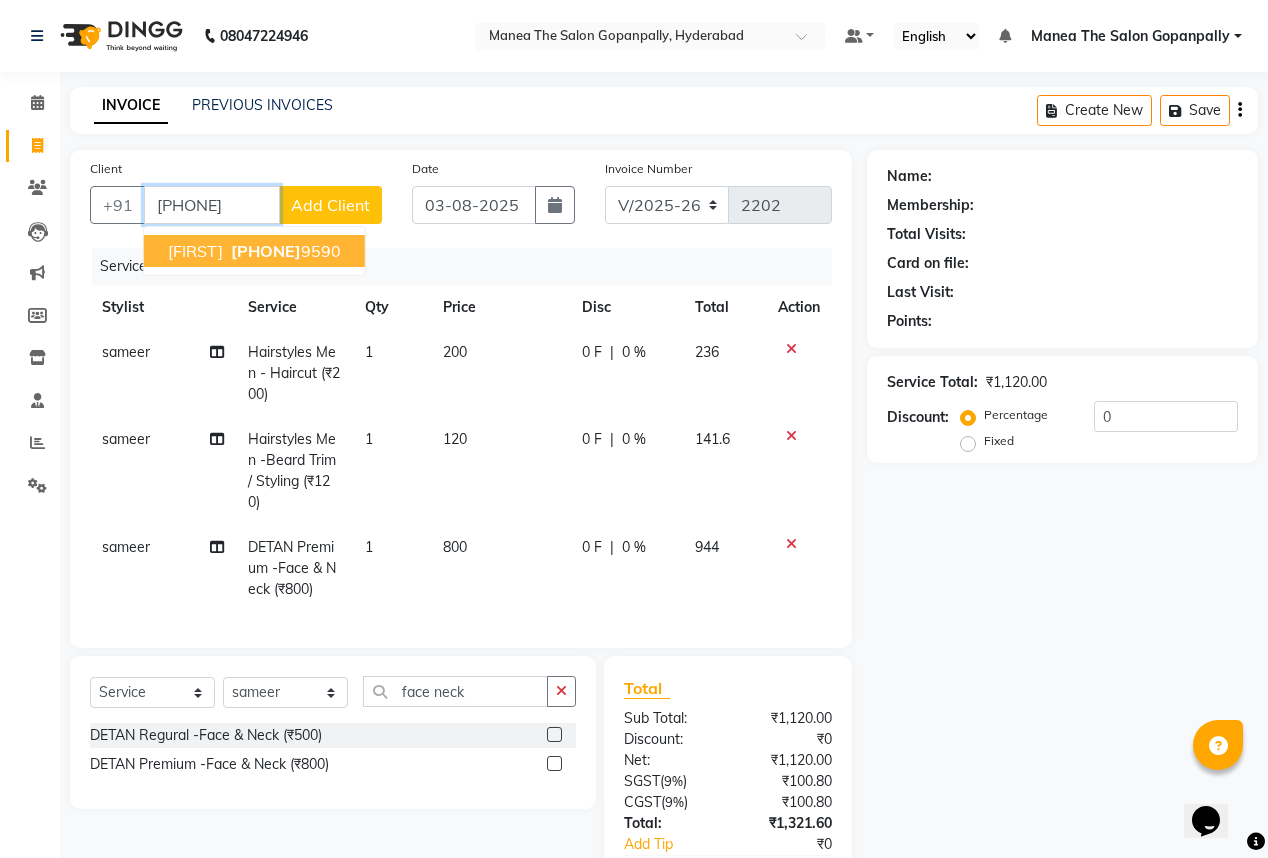 type on "[PHONE]" 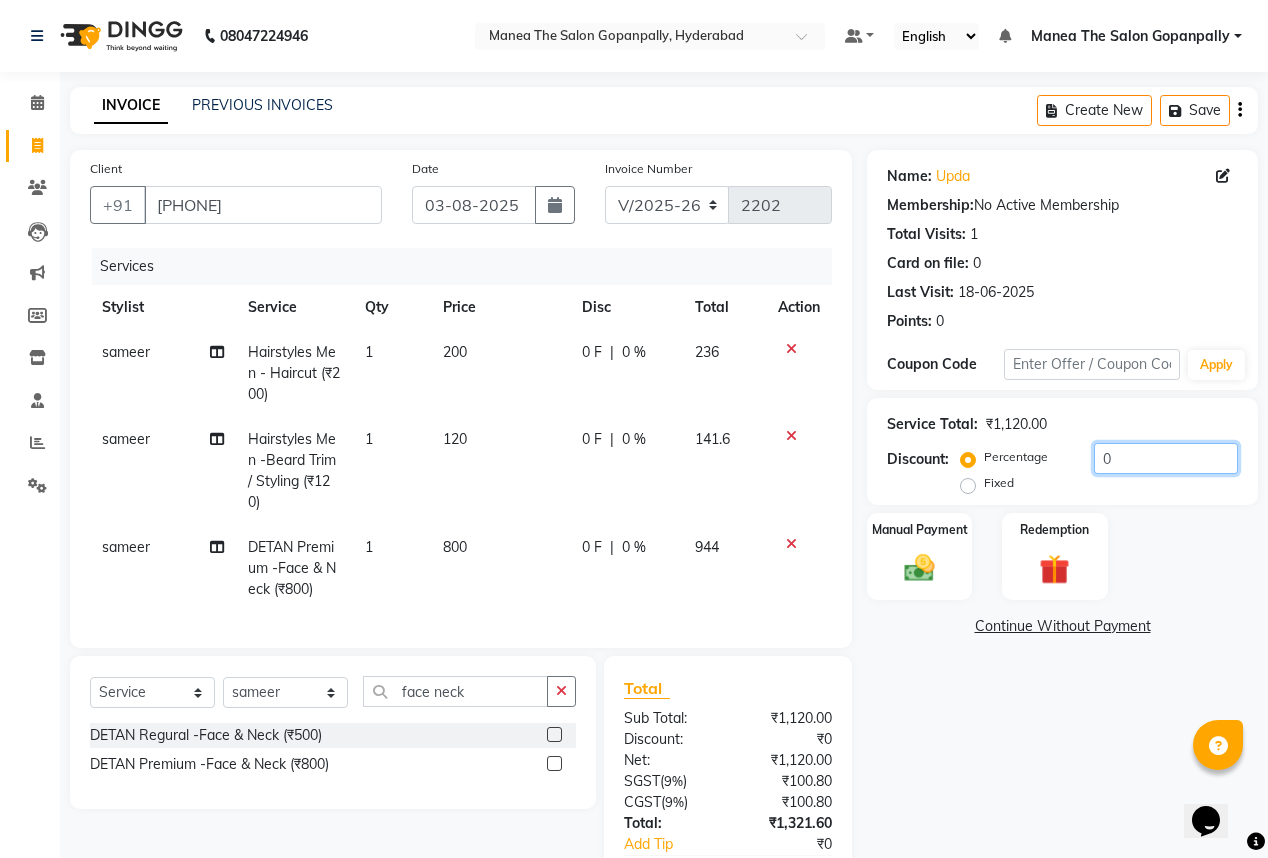 click on "0" 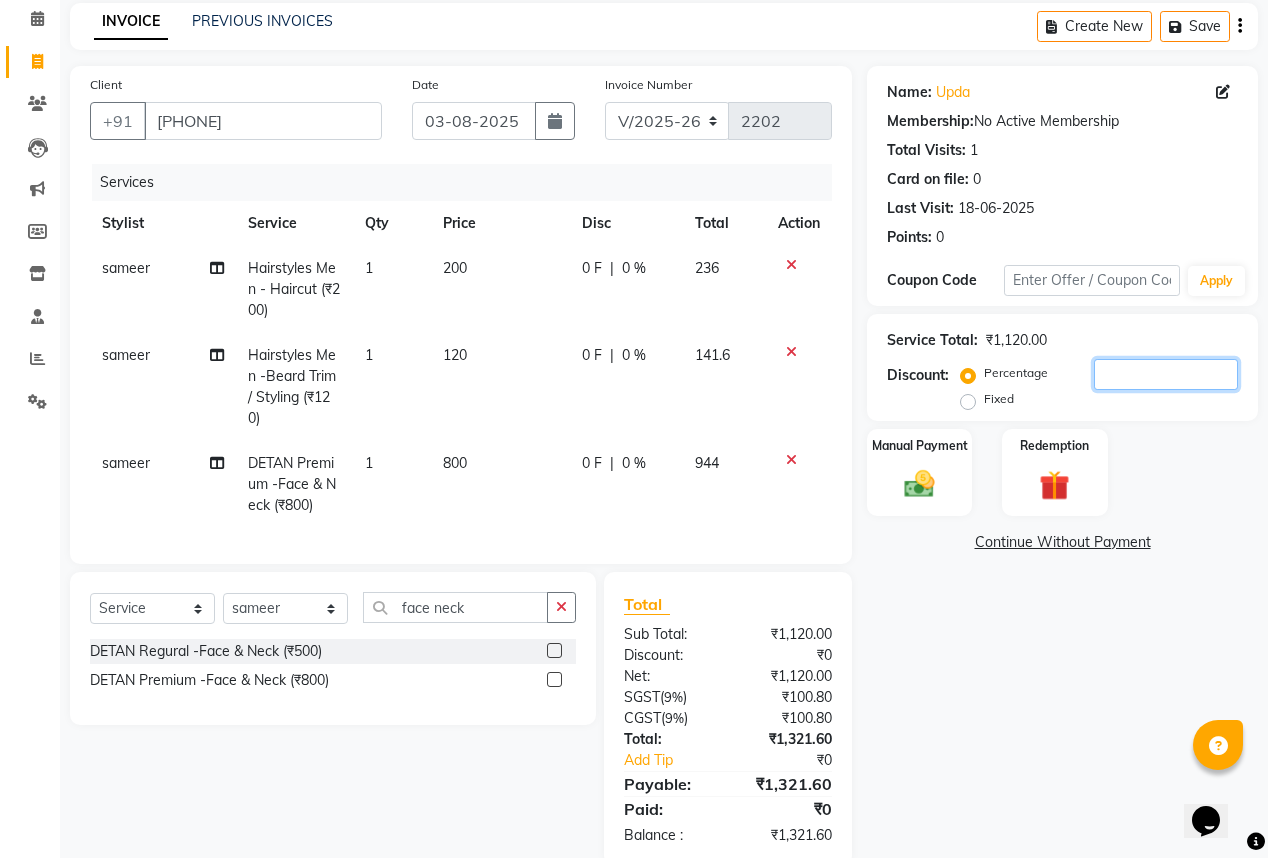scroll, scrollTop: 134, scrollLeft: 0, axis: vertical 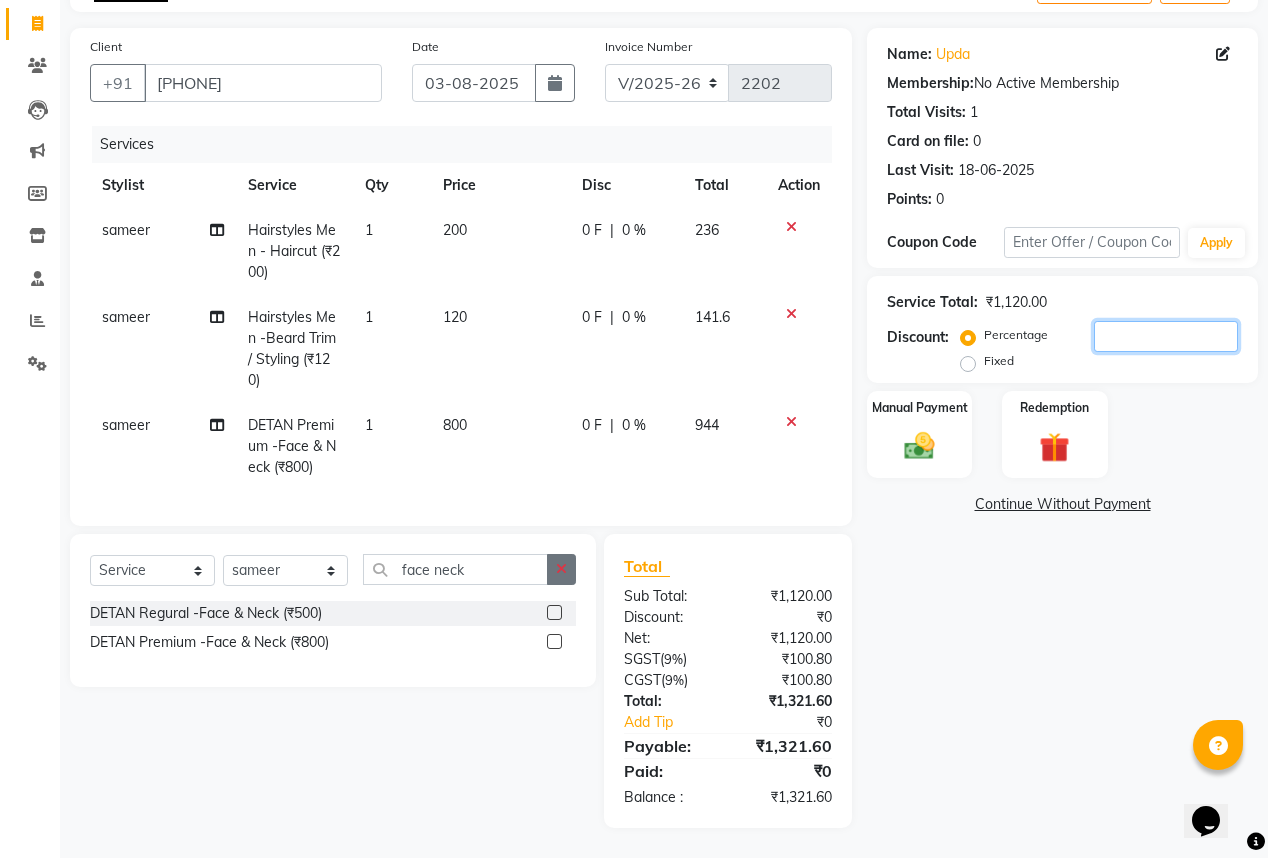 type 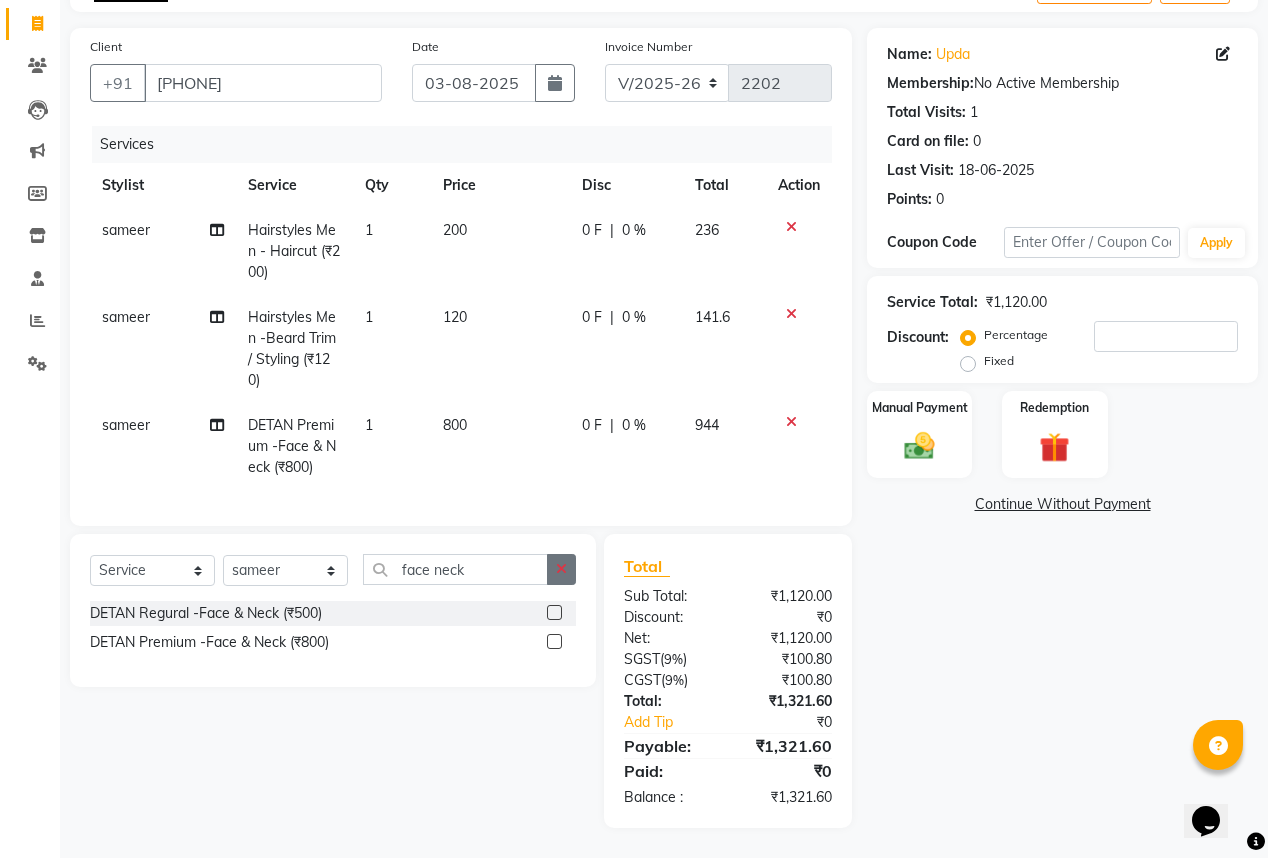 click 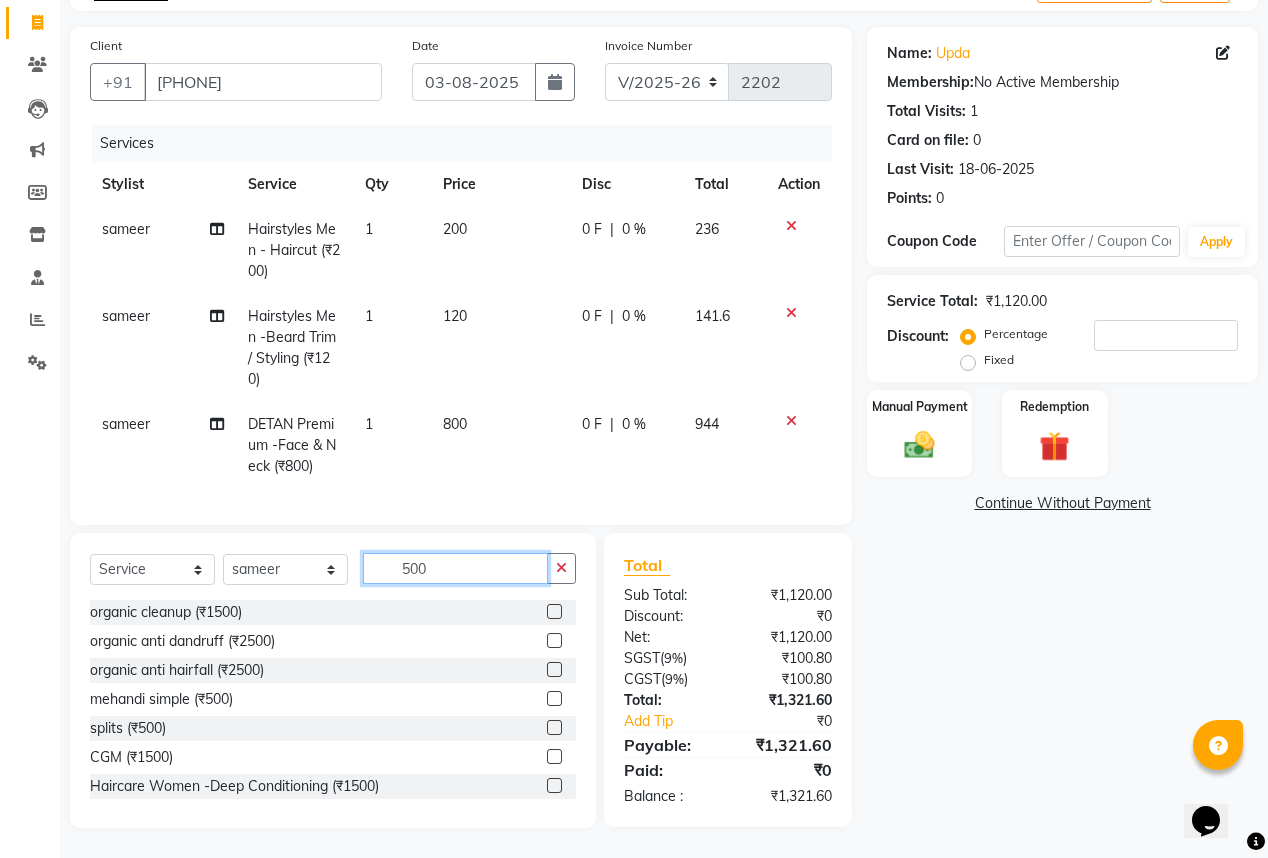 type on "500" 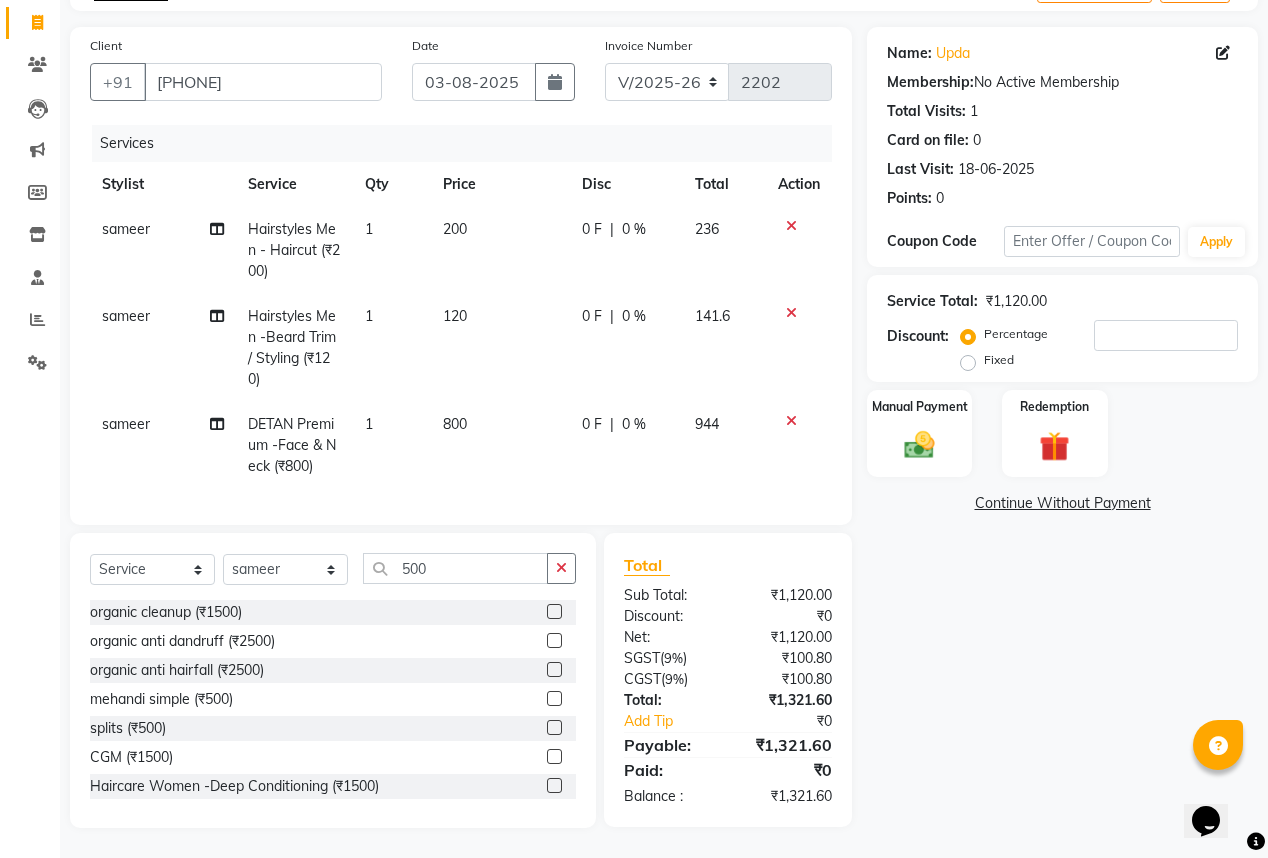 click 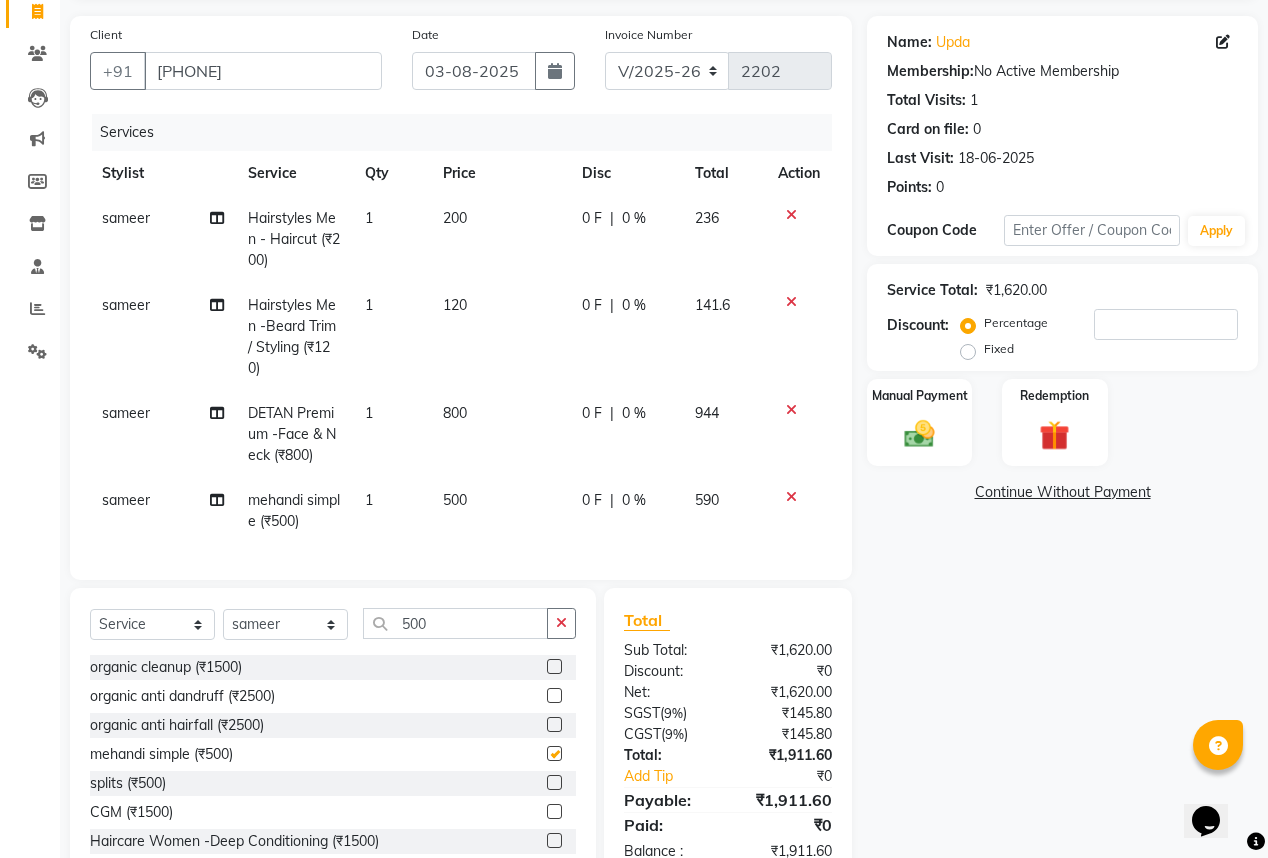 checkbox on "false" 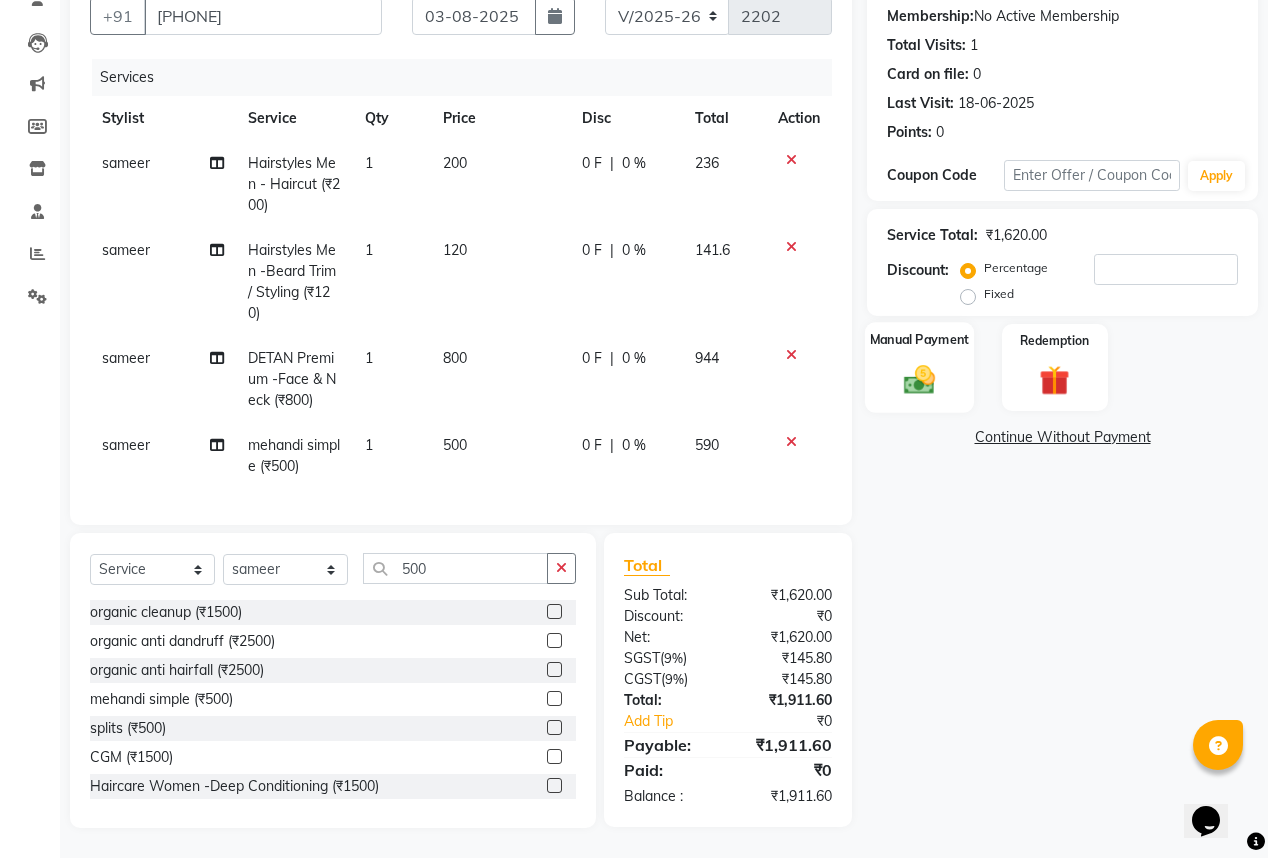 scroll, scrollTop: 201, scrollLeft: 0, axis: vertical 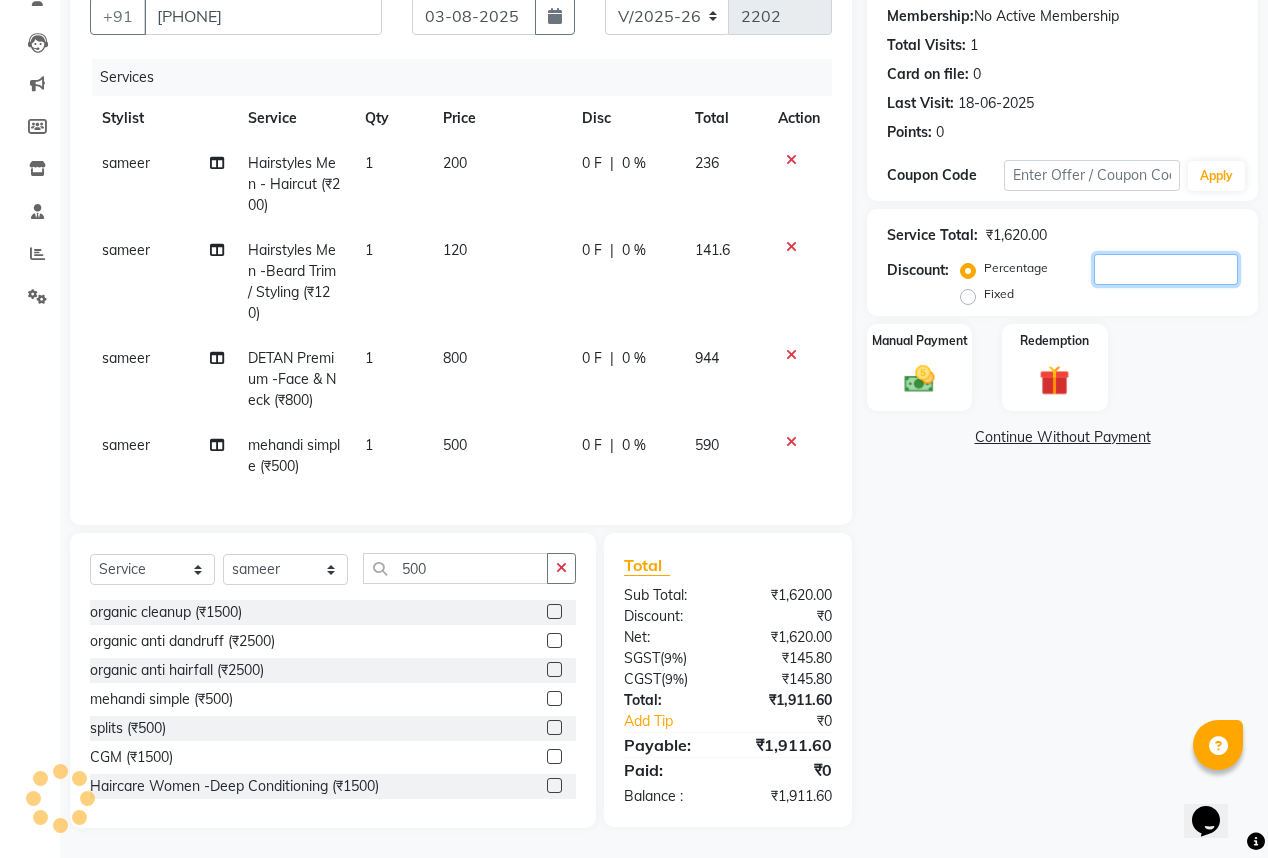 click 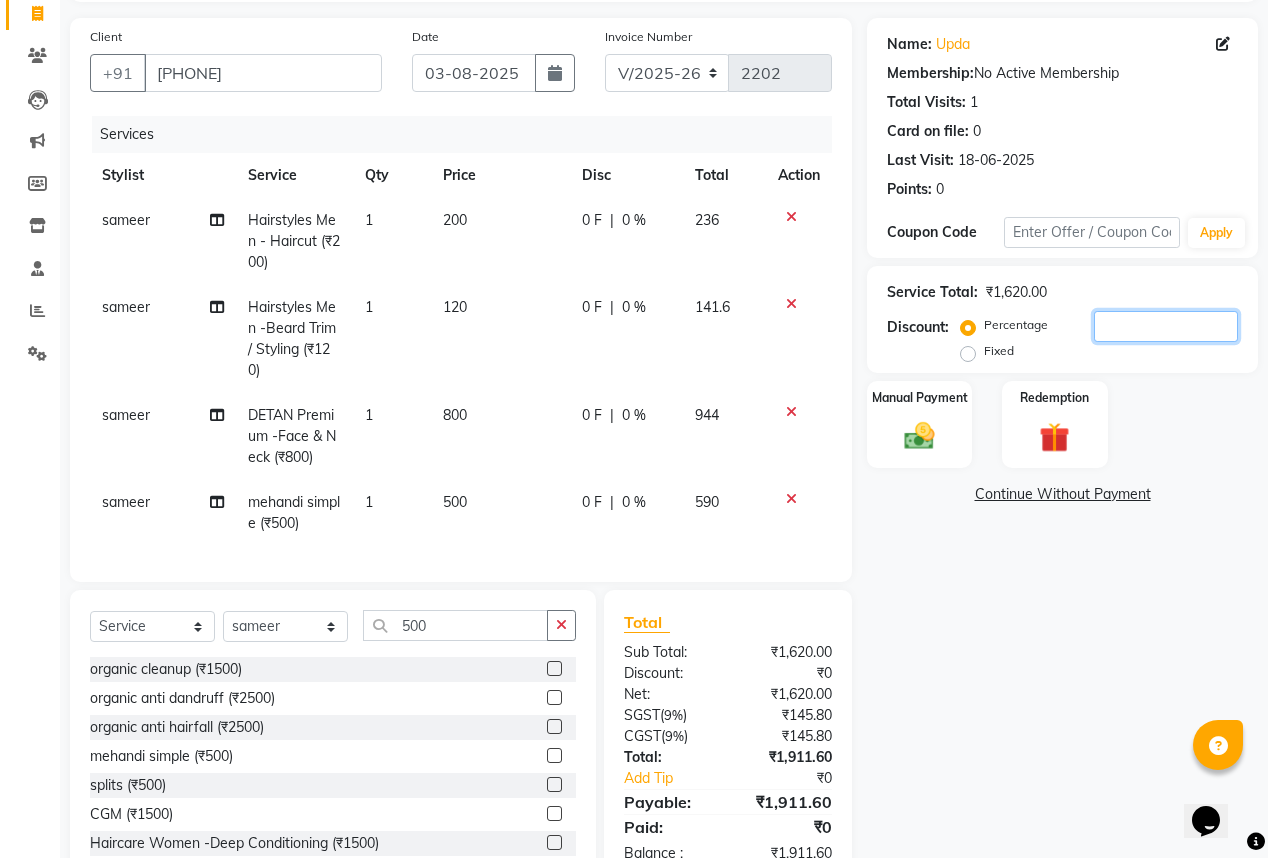 scroll, scrollTop: 121, scrollLeft: 0, axis: vertical 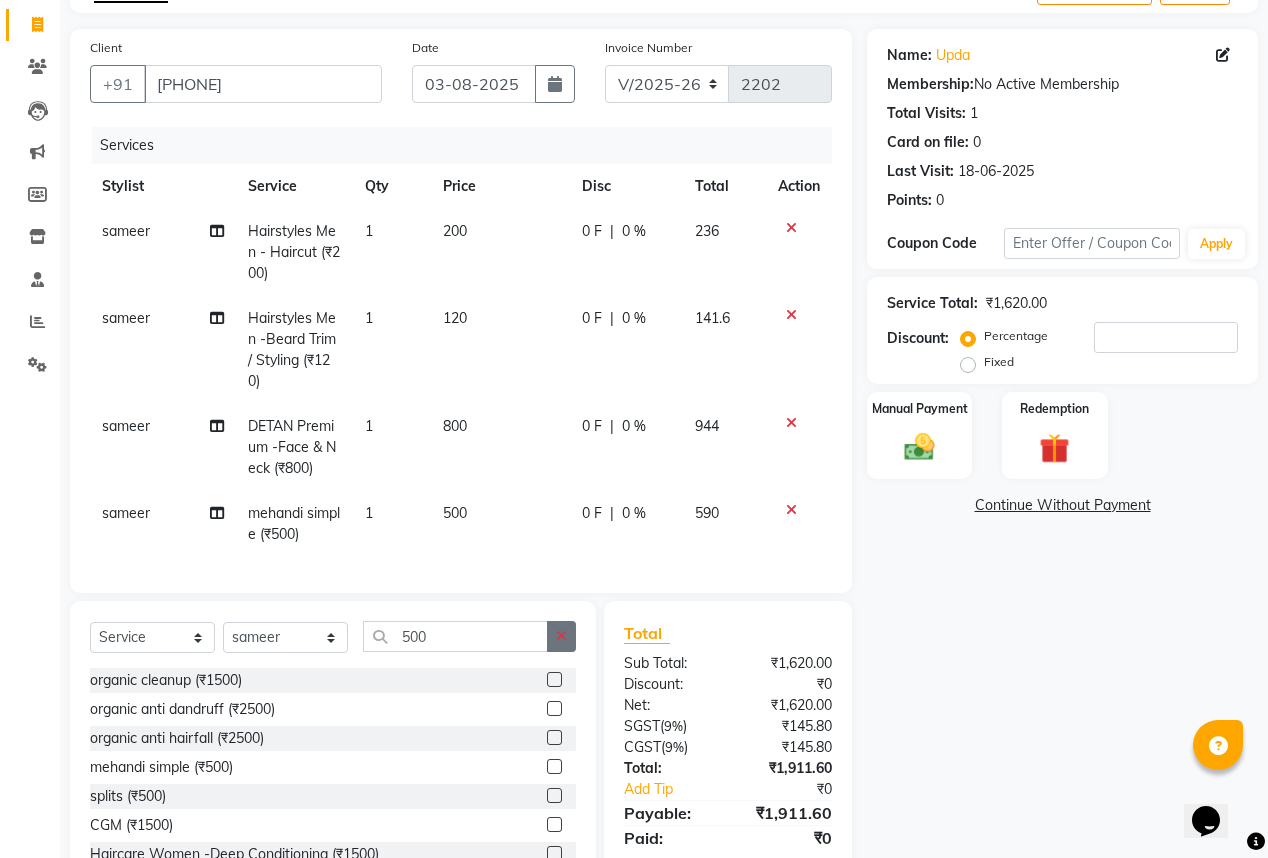 click 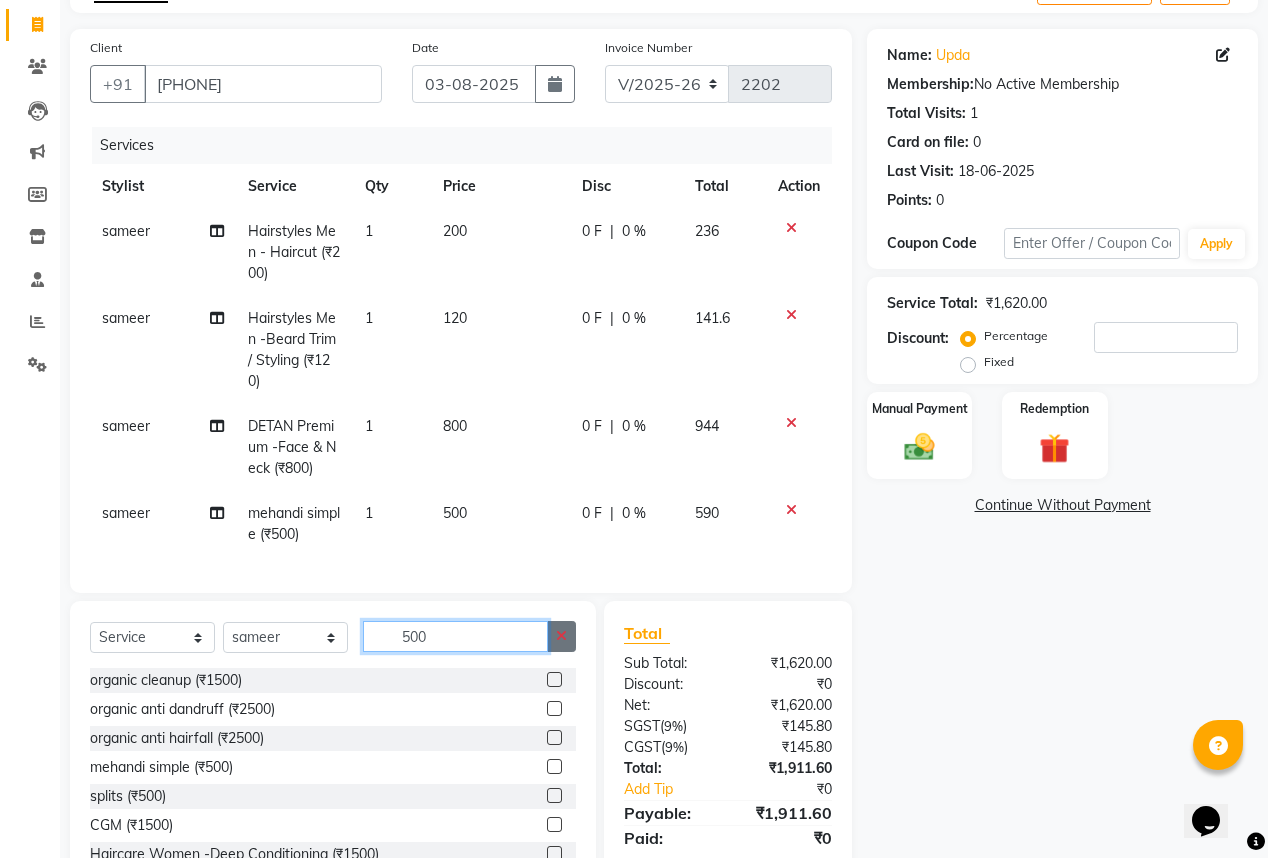 type 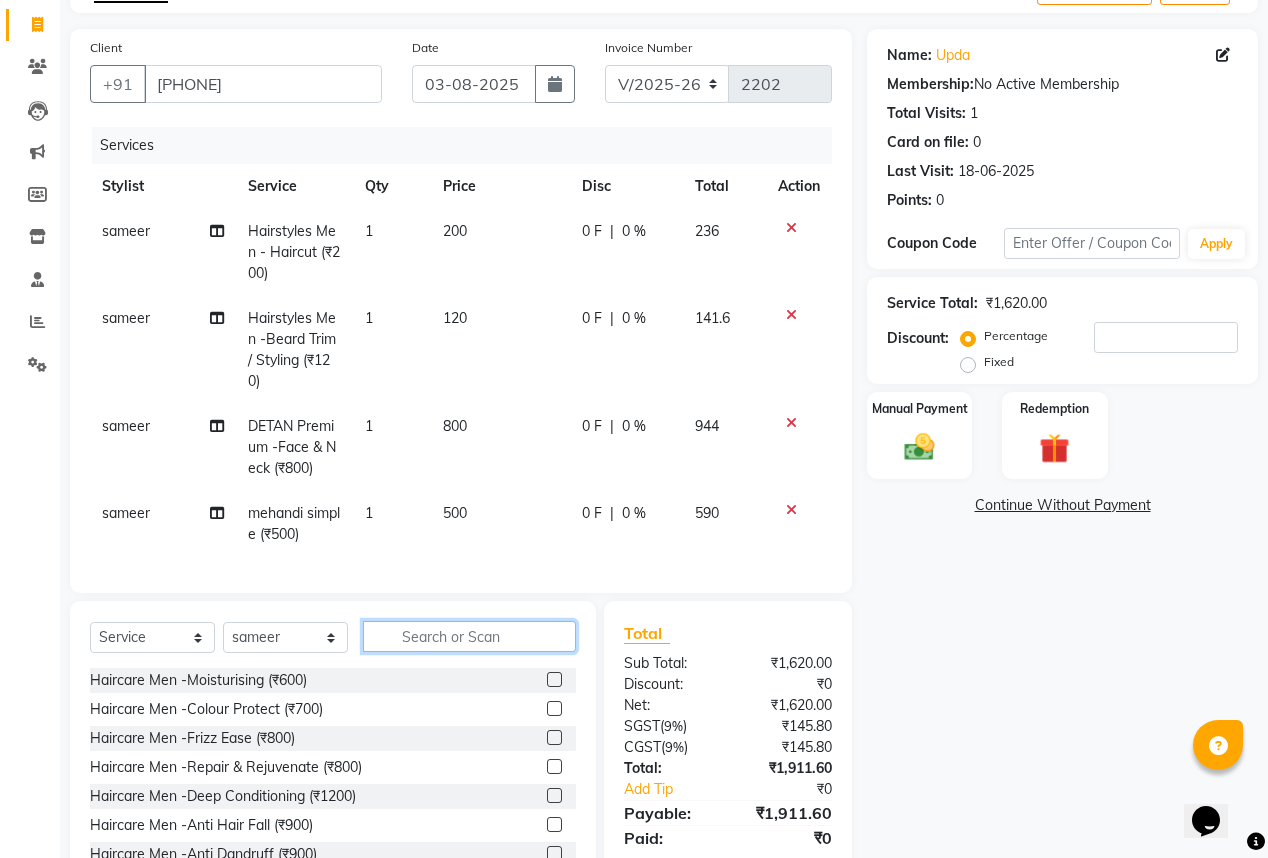 scroll, scrollTop: 201, scrollLeft: 0, axis: vertical 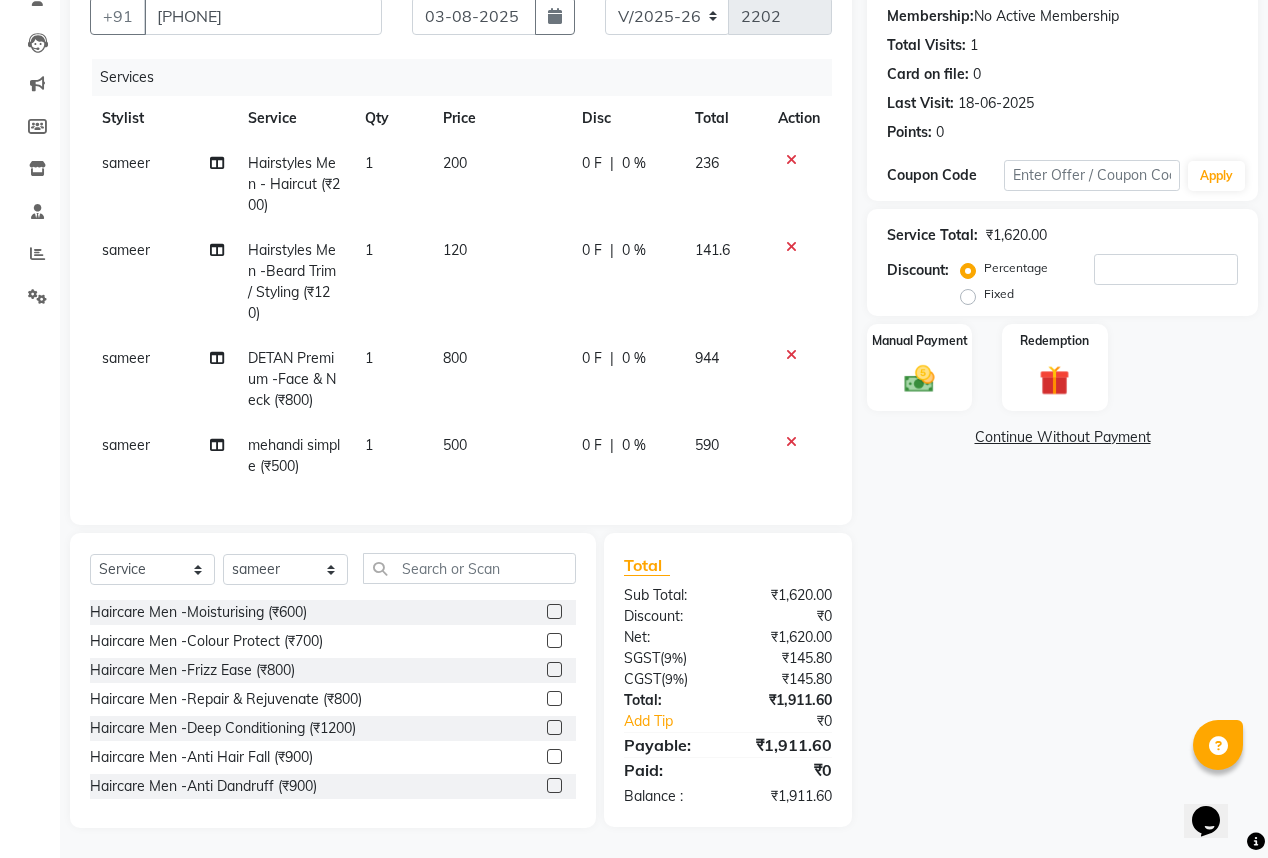 click 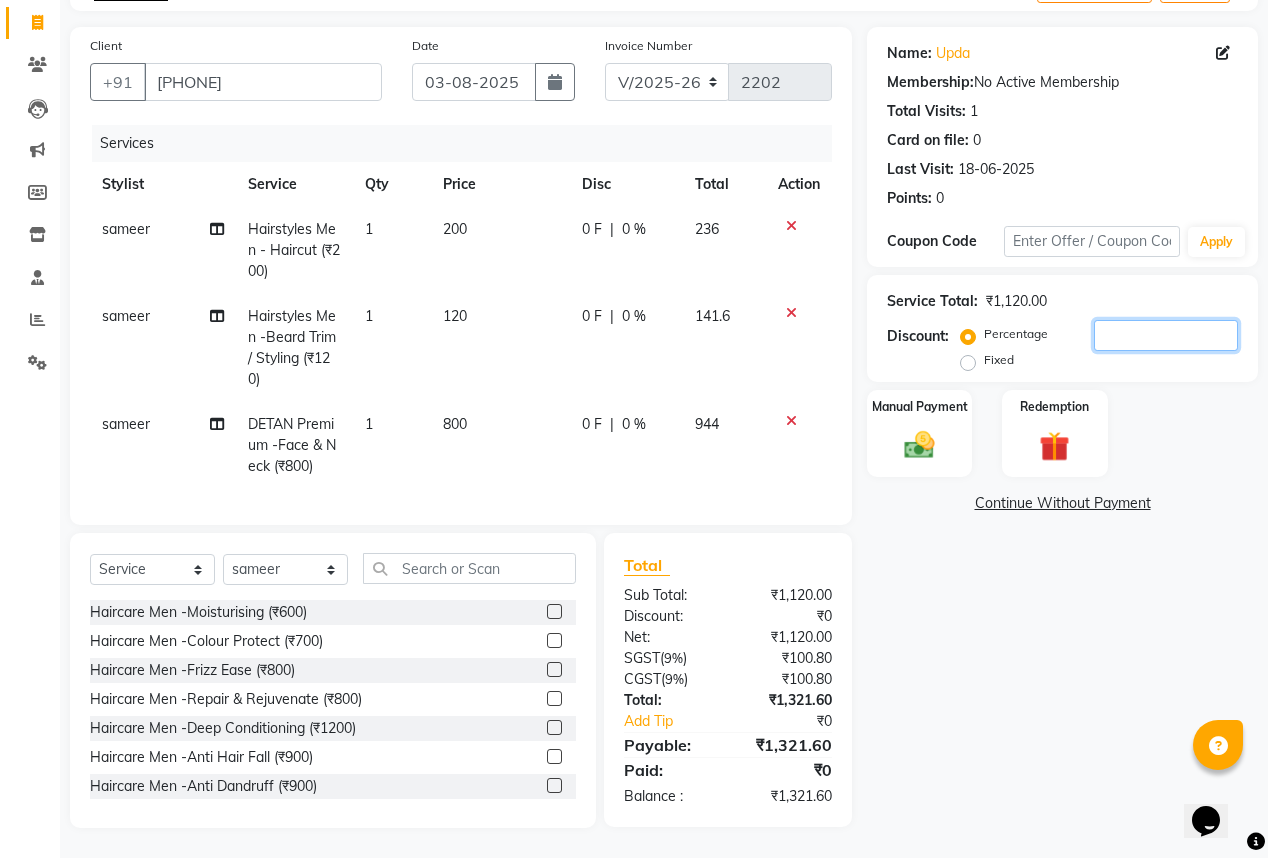 click 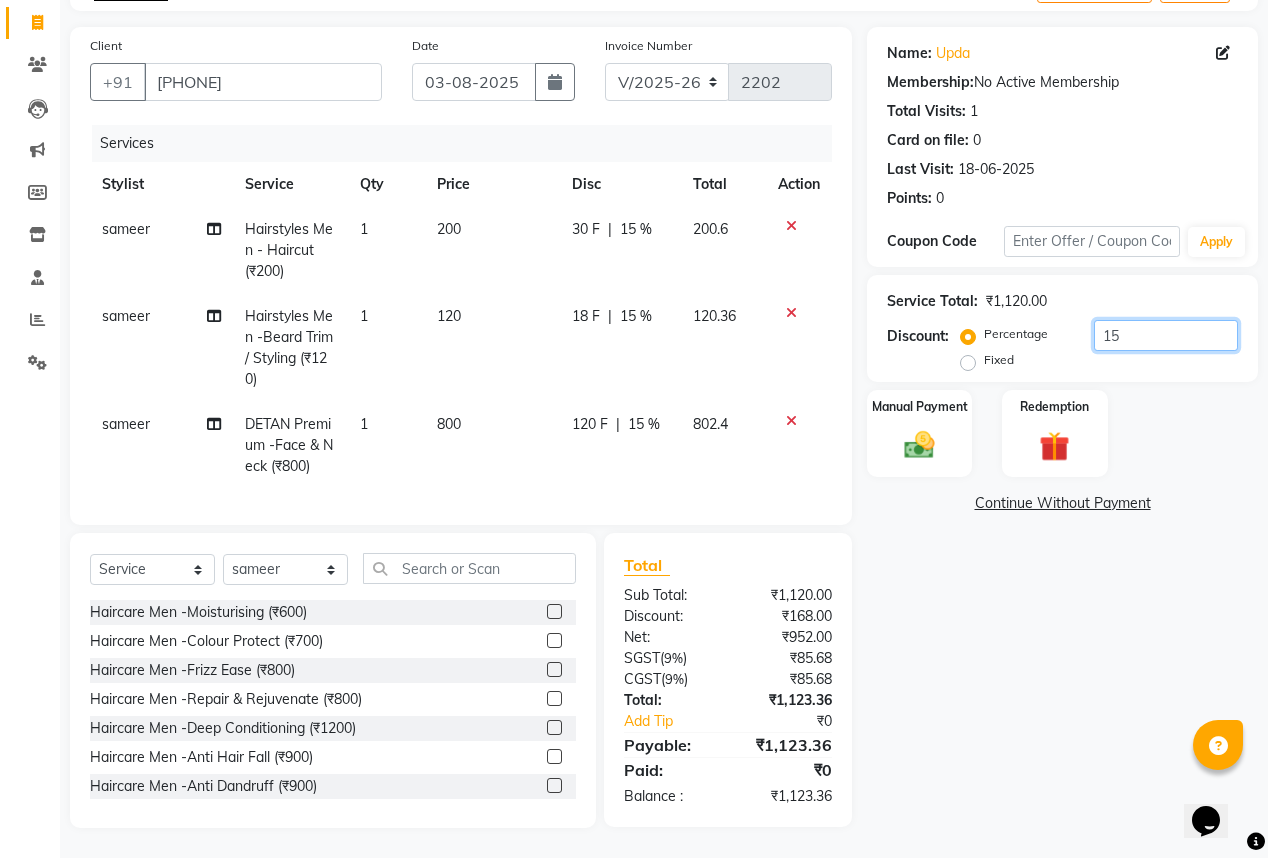 type on "15" 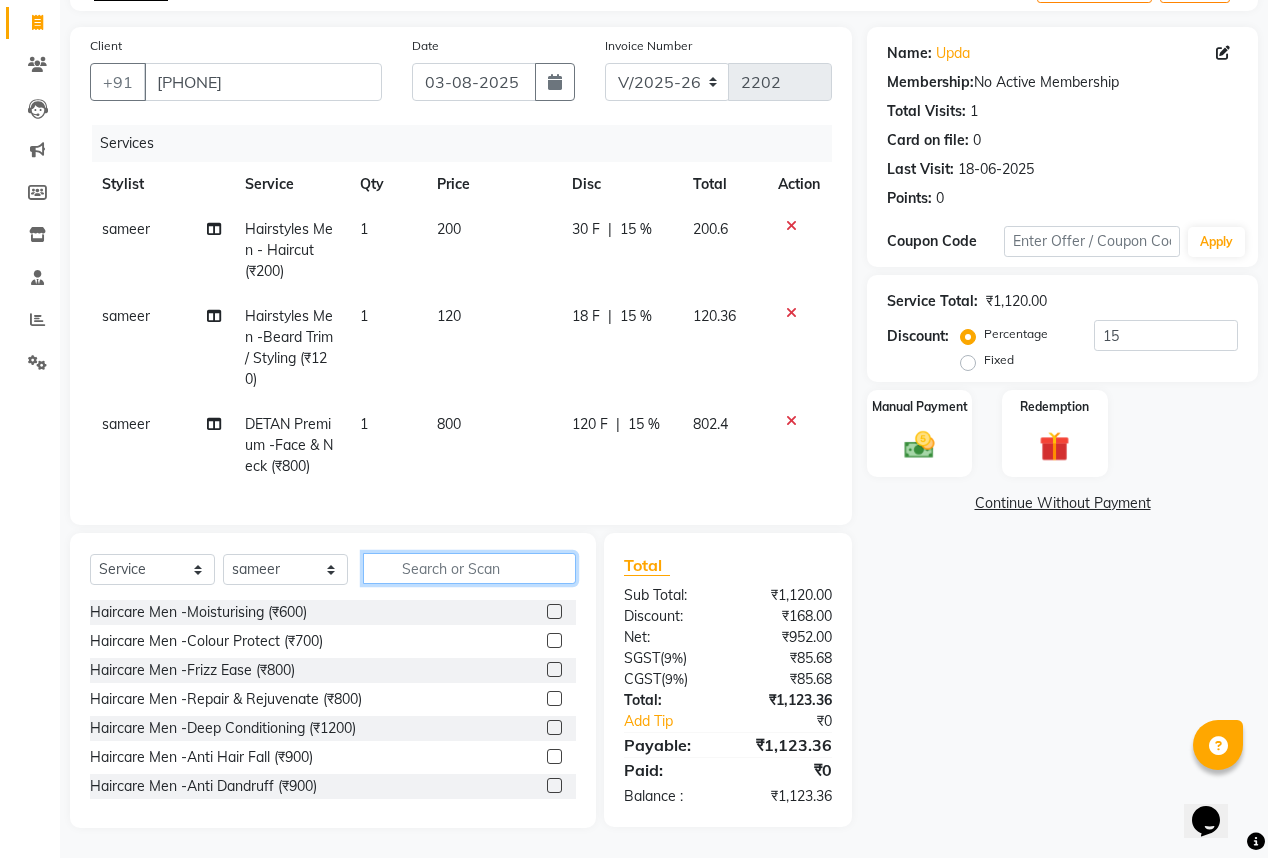 click 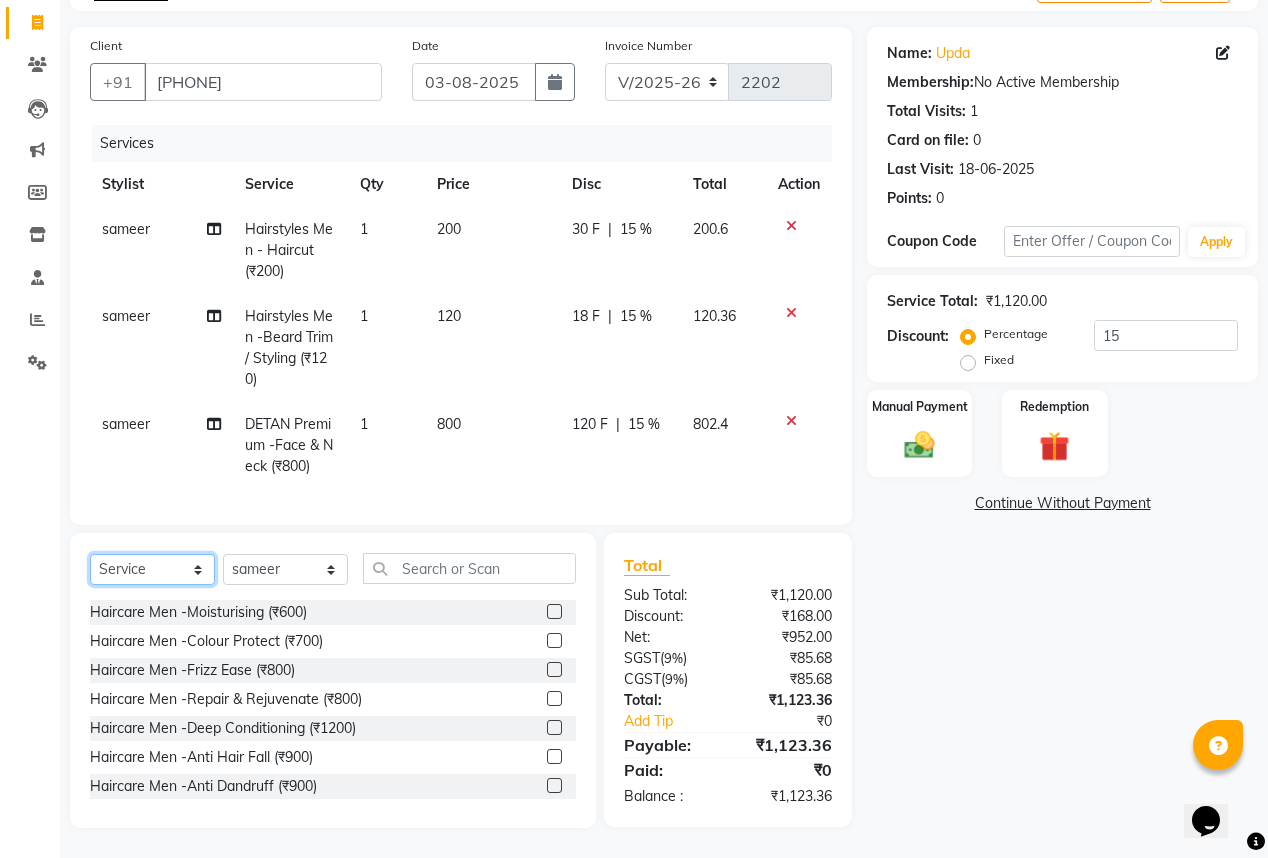 click on "Select  Service  Product  Membership  Package Voucher Prepaid Gift Card" 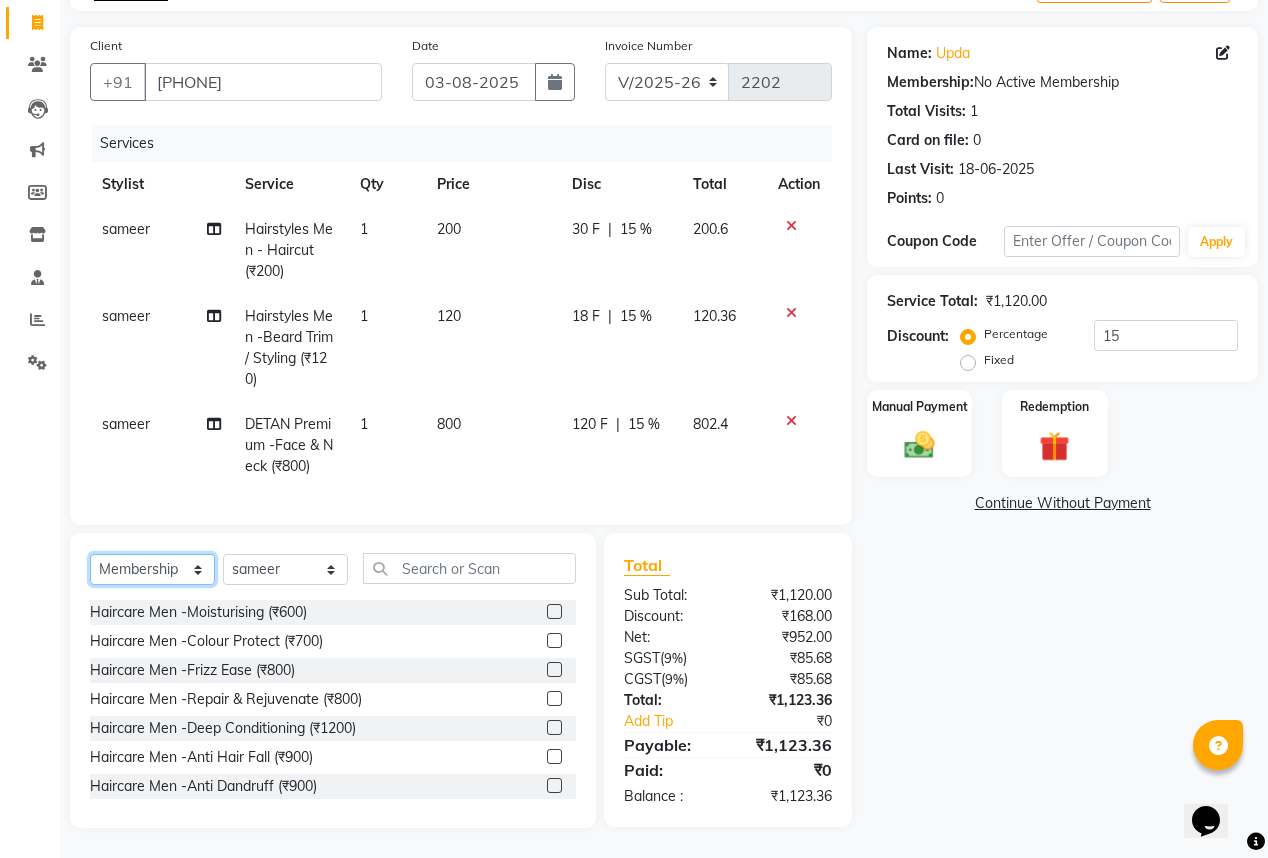 click on "Select  Service  Product  Membership  Package Voucher Prepaid Gift Card" 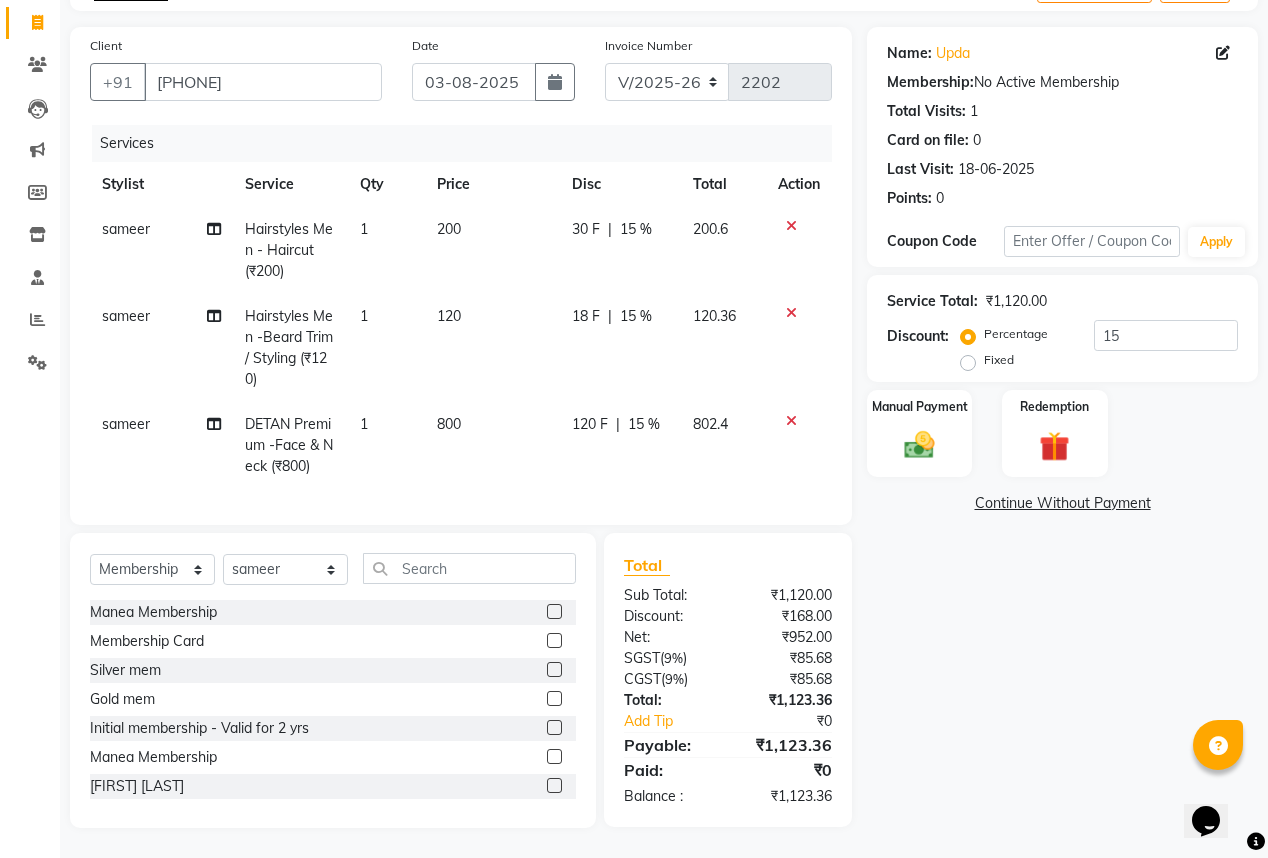 click 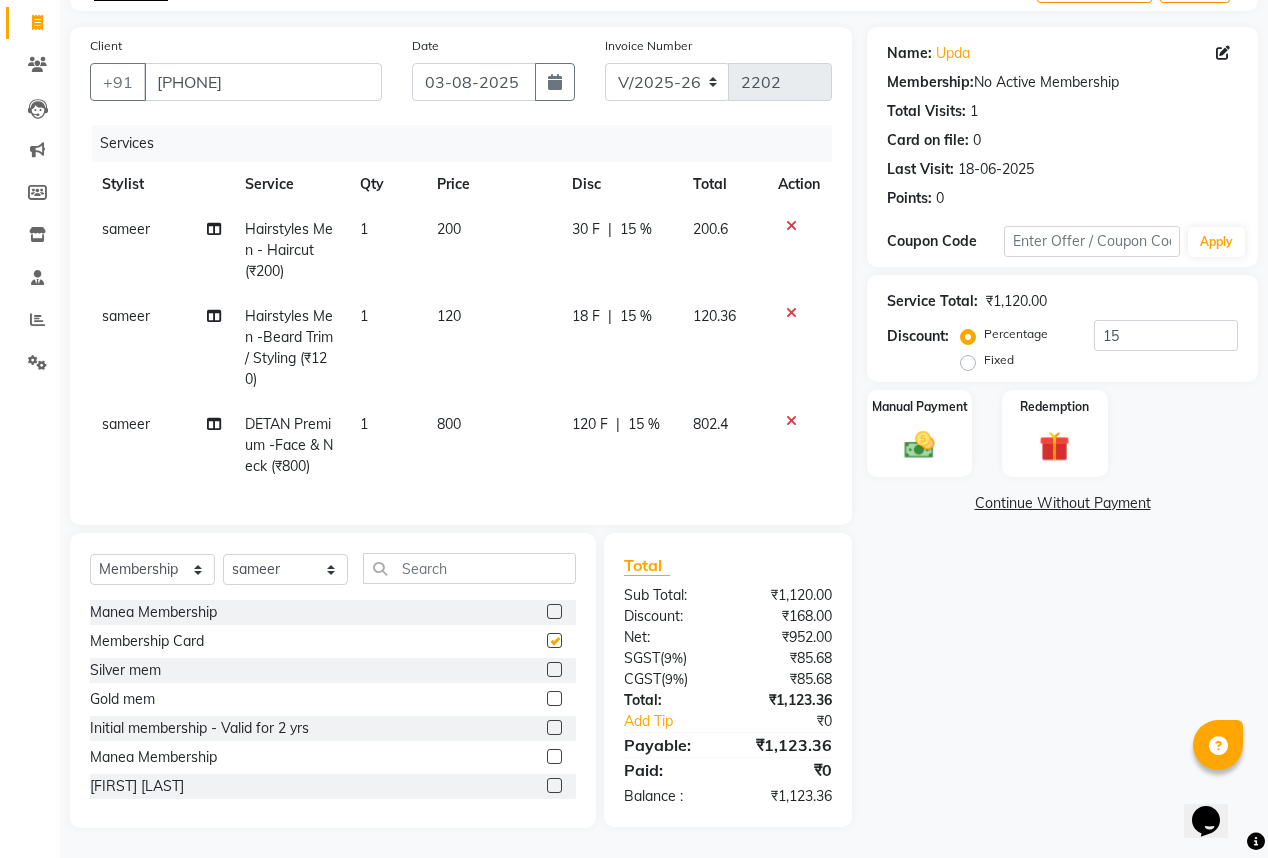 select on "select" 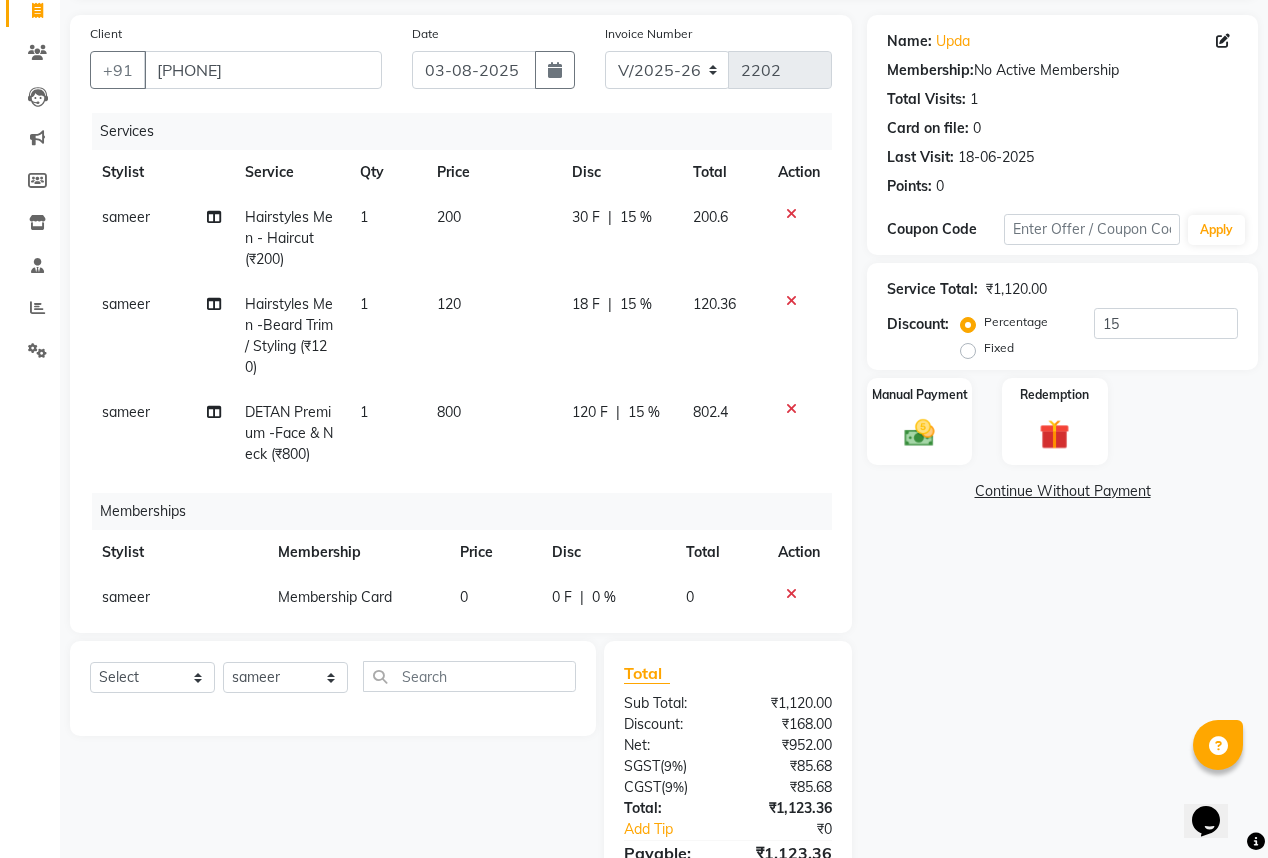 scroll, scrollTop: 35, scrollLeft: 0, axis: vertical 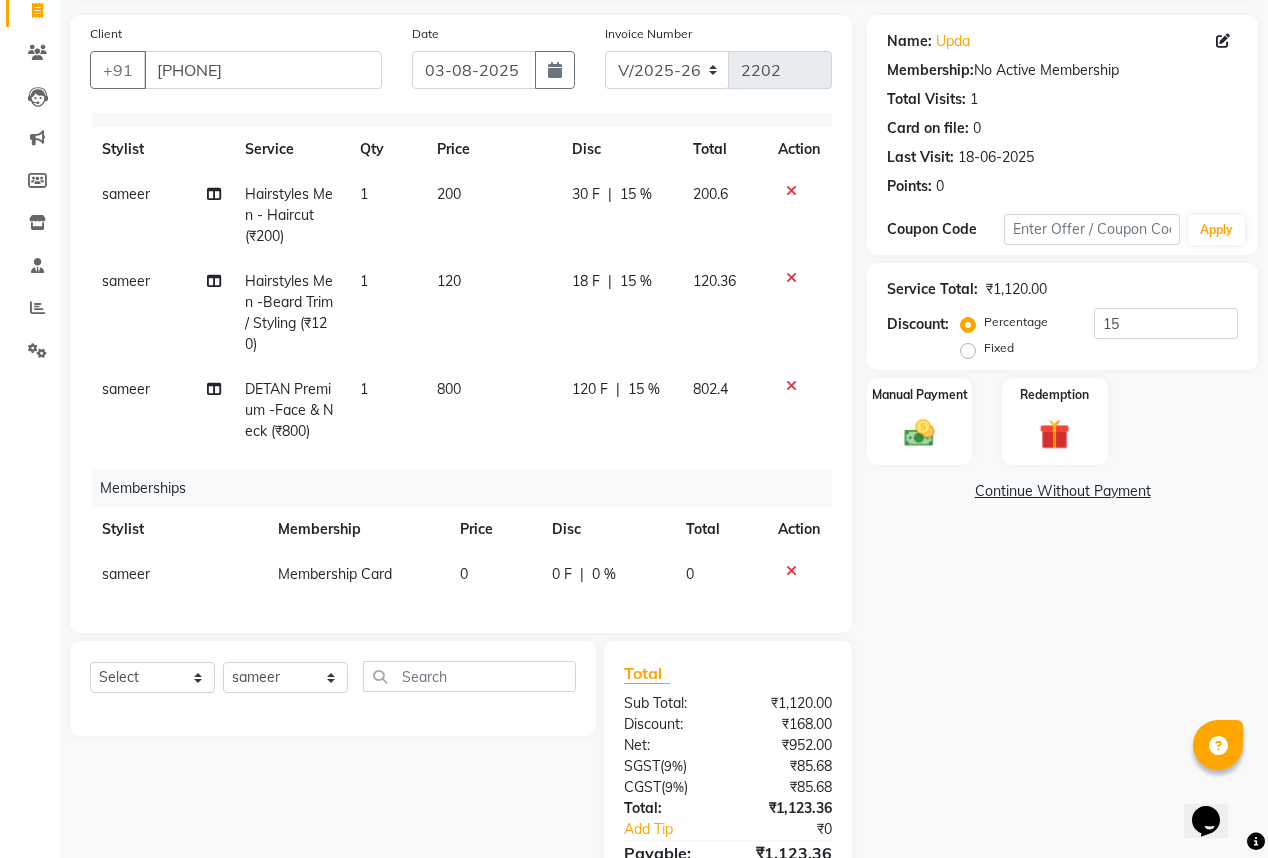 click on "0" 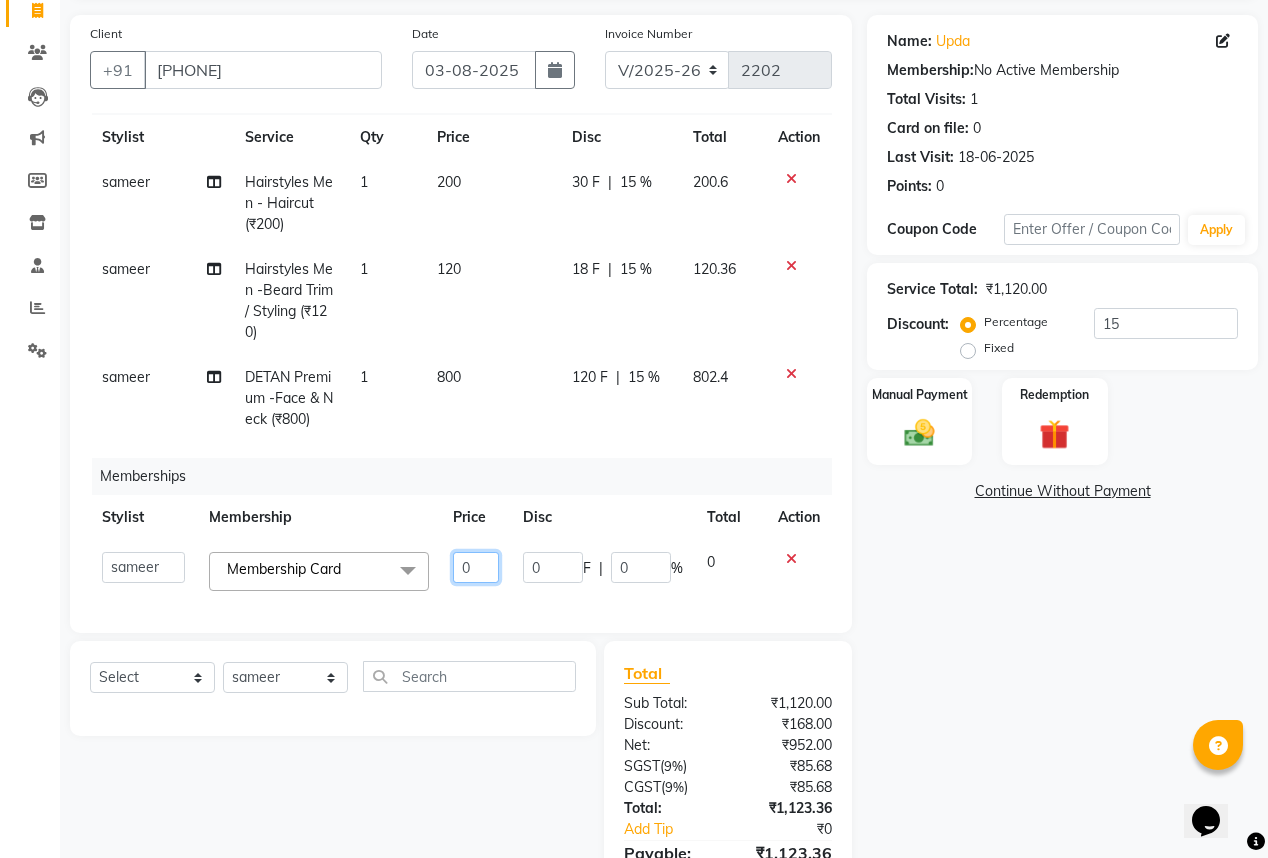 click on "0" 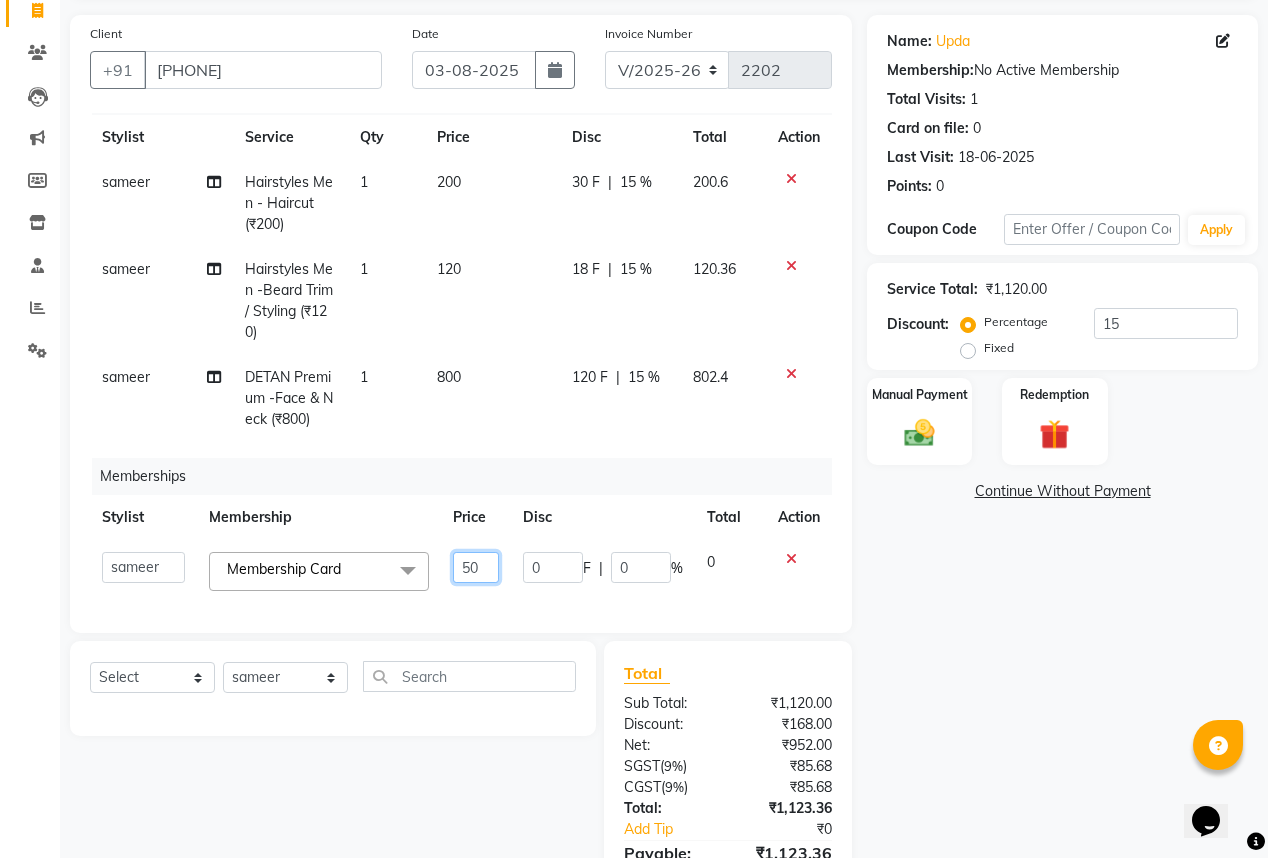 type on "500" 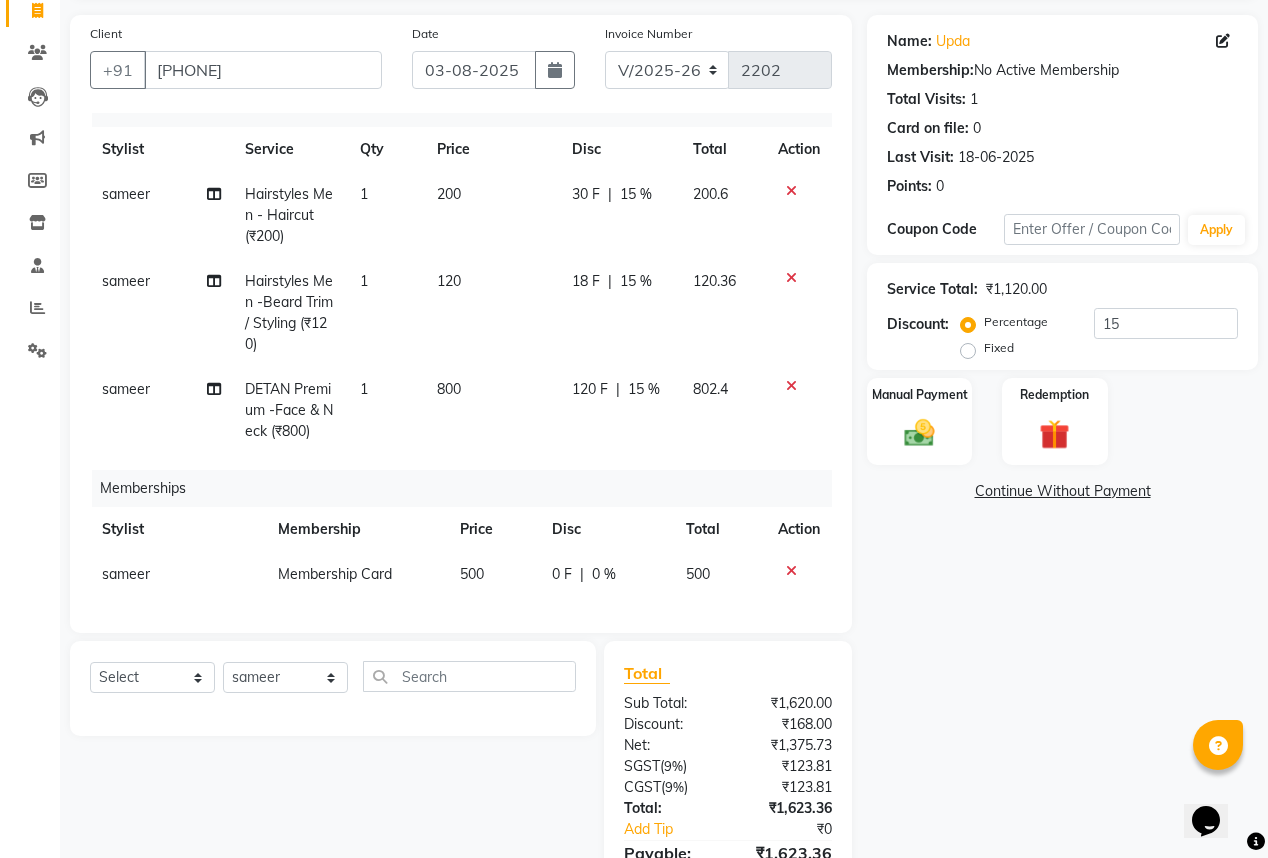 click on "Name: Upda  Membership:  No Active Membership  Total Visits:  1 Card on file:  0 Last Visit:   18-06-2025 Points:   0  Coupon Code Apply Service Total:  ₹1,120.00  Discount:  Percentage   Fixed  15 Manual Payment Redemption  Continue Without Payment" 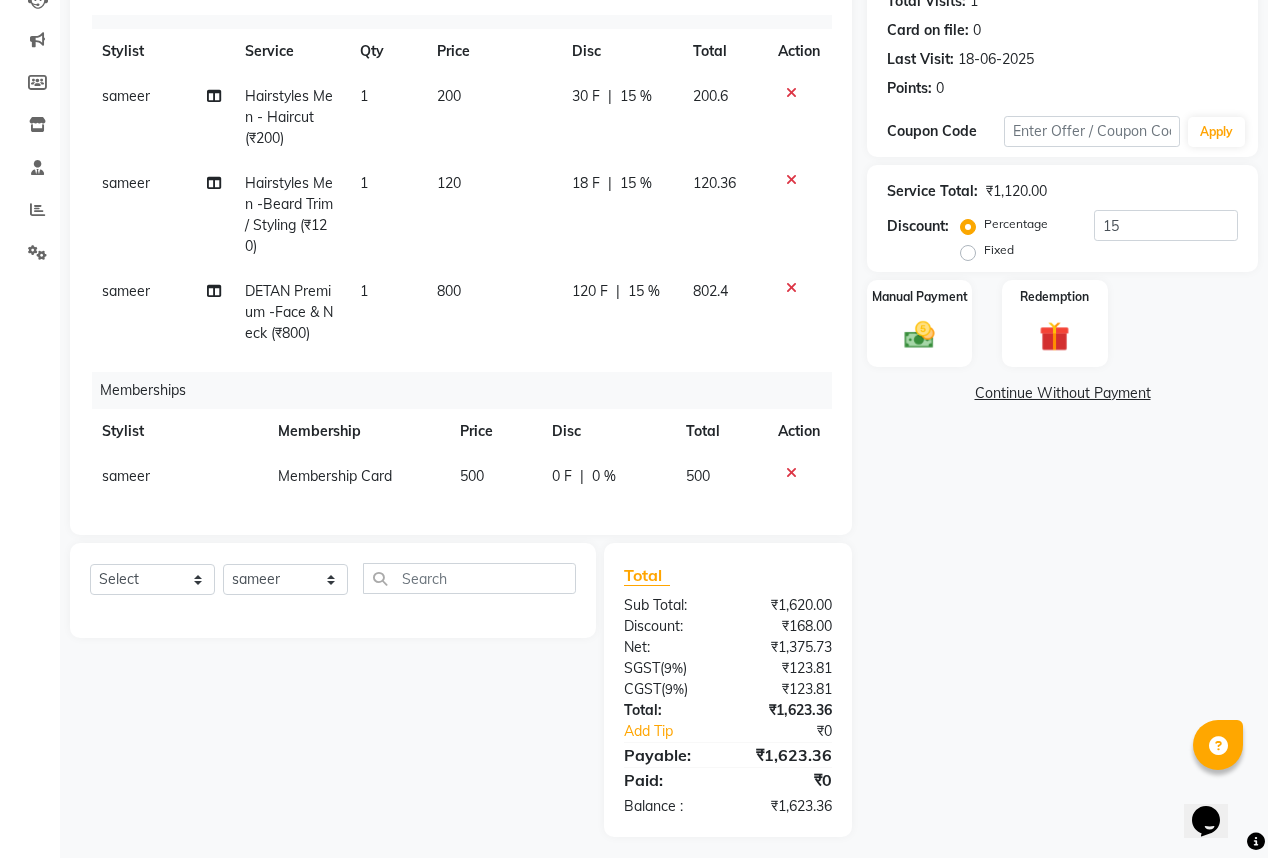 scroll, scrollTop: 242, scrollLeft: 0, axis: vertical 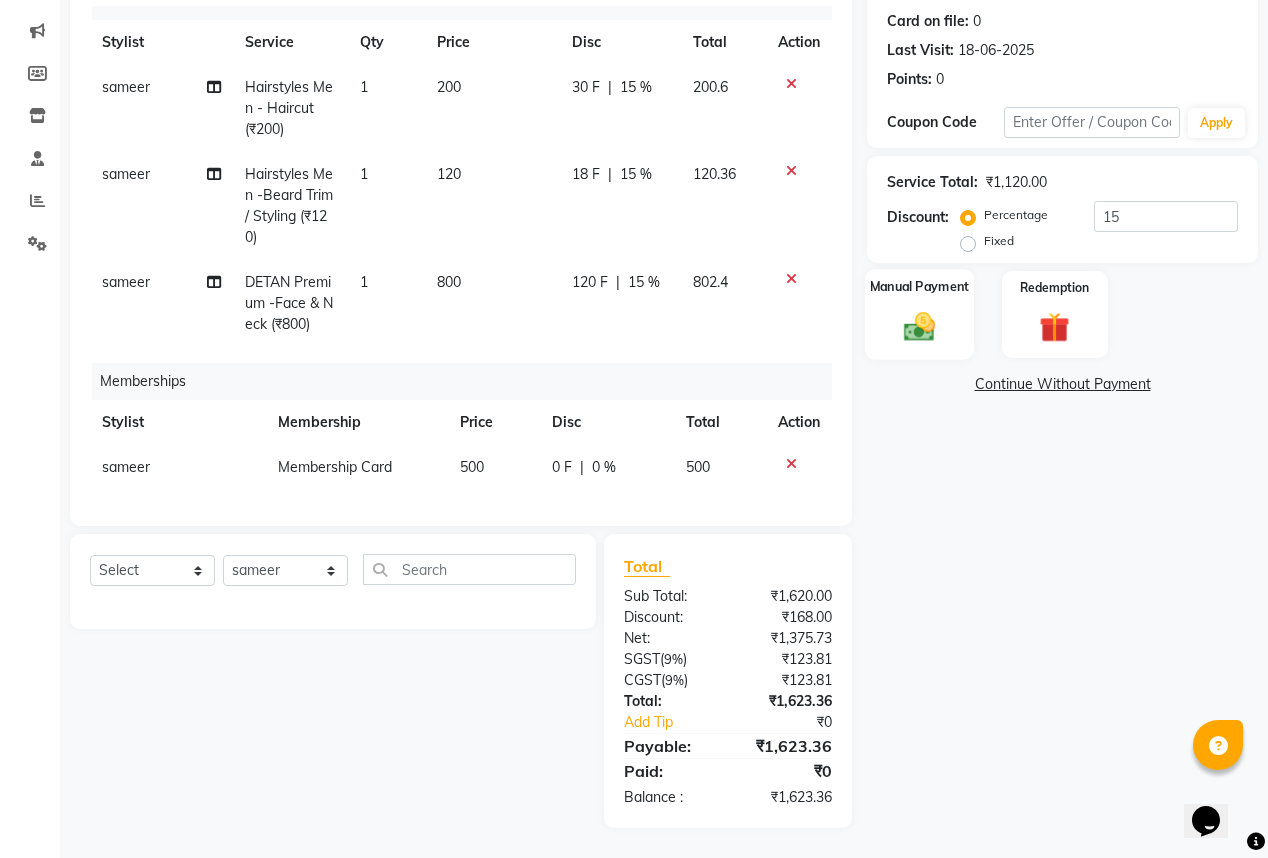 click on "Manual Payment" 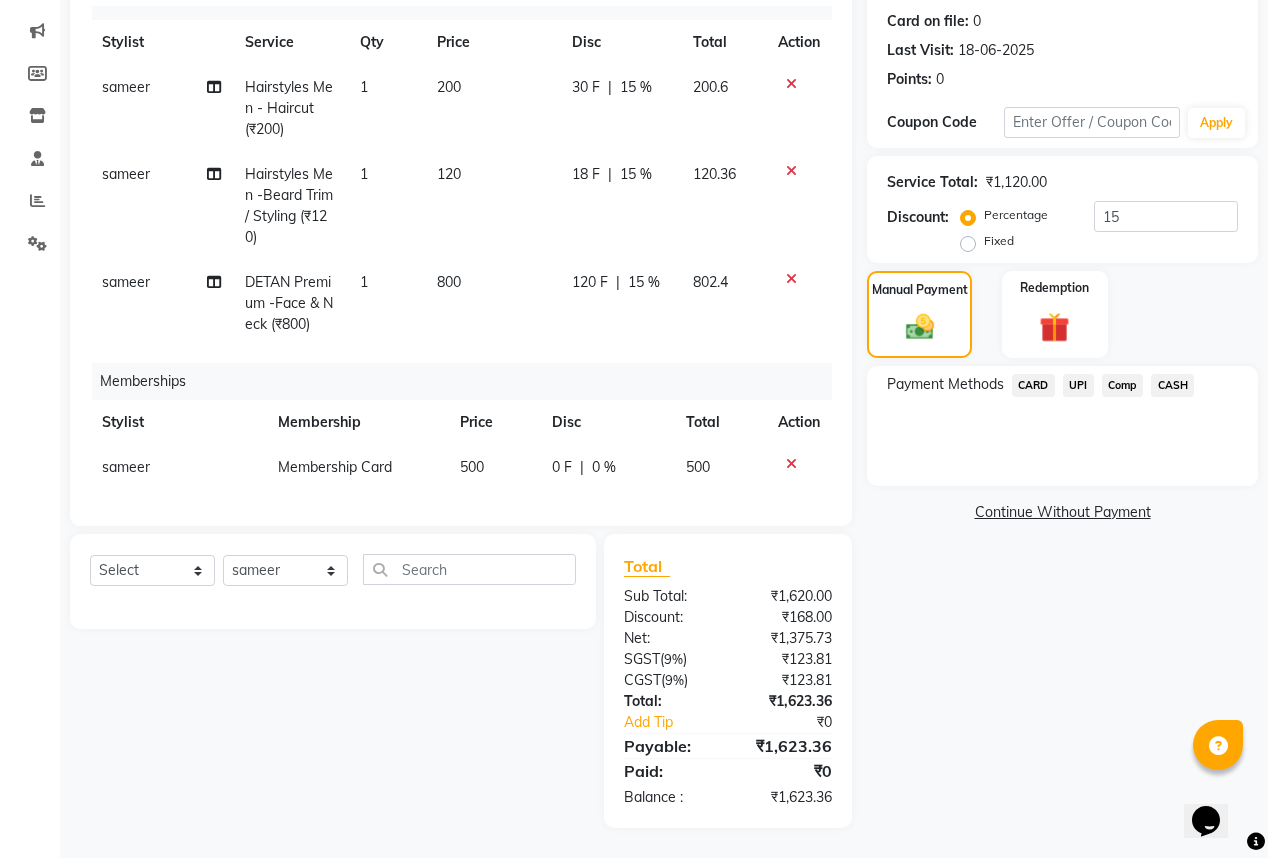 click on "UPI" 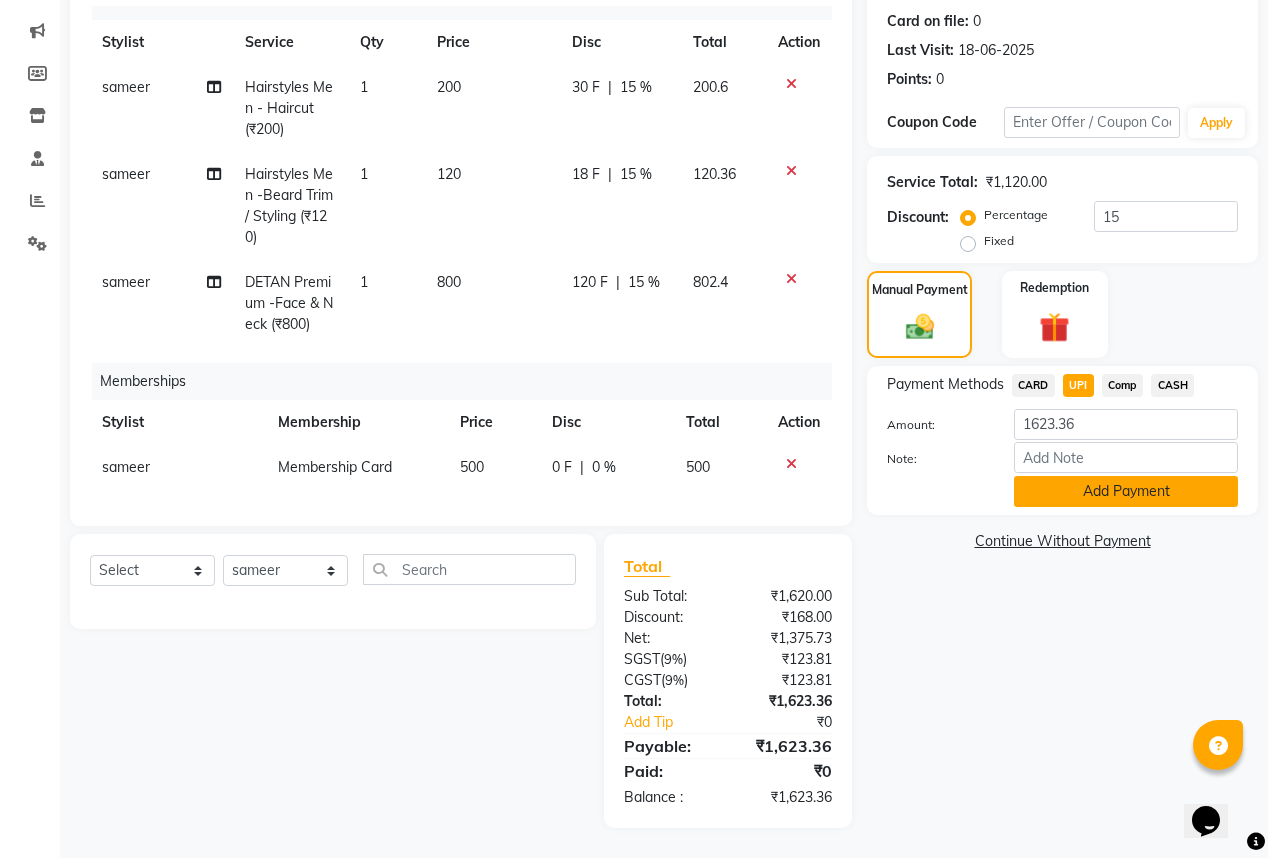 click on "Add Payment" 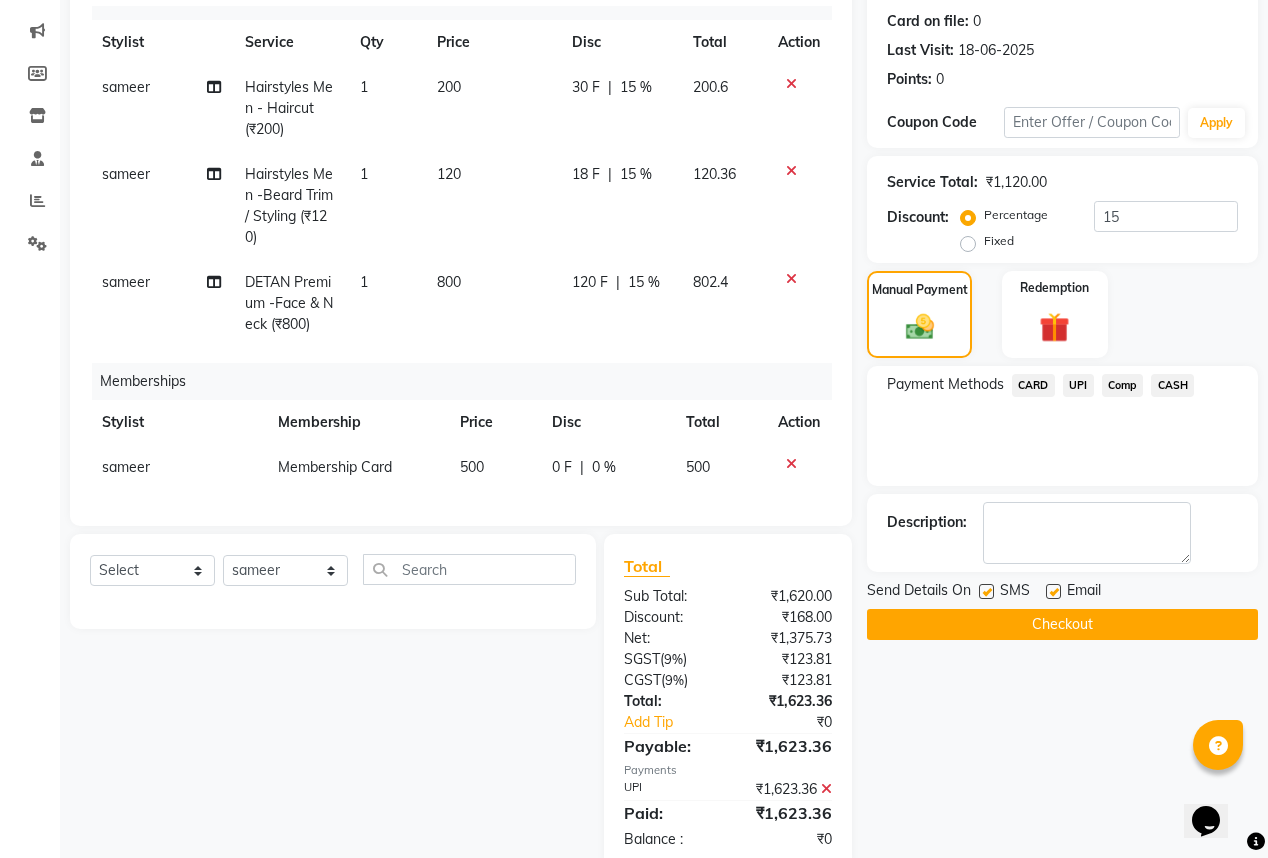 click 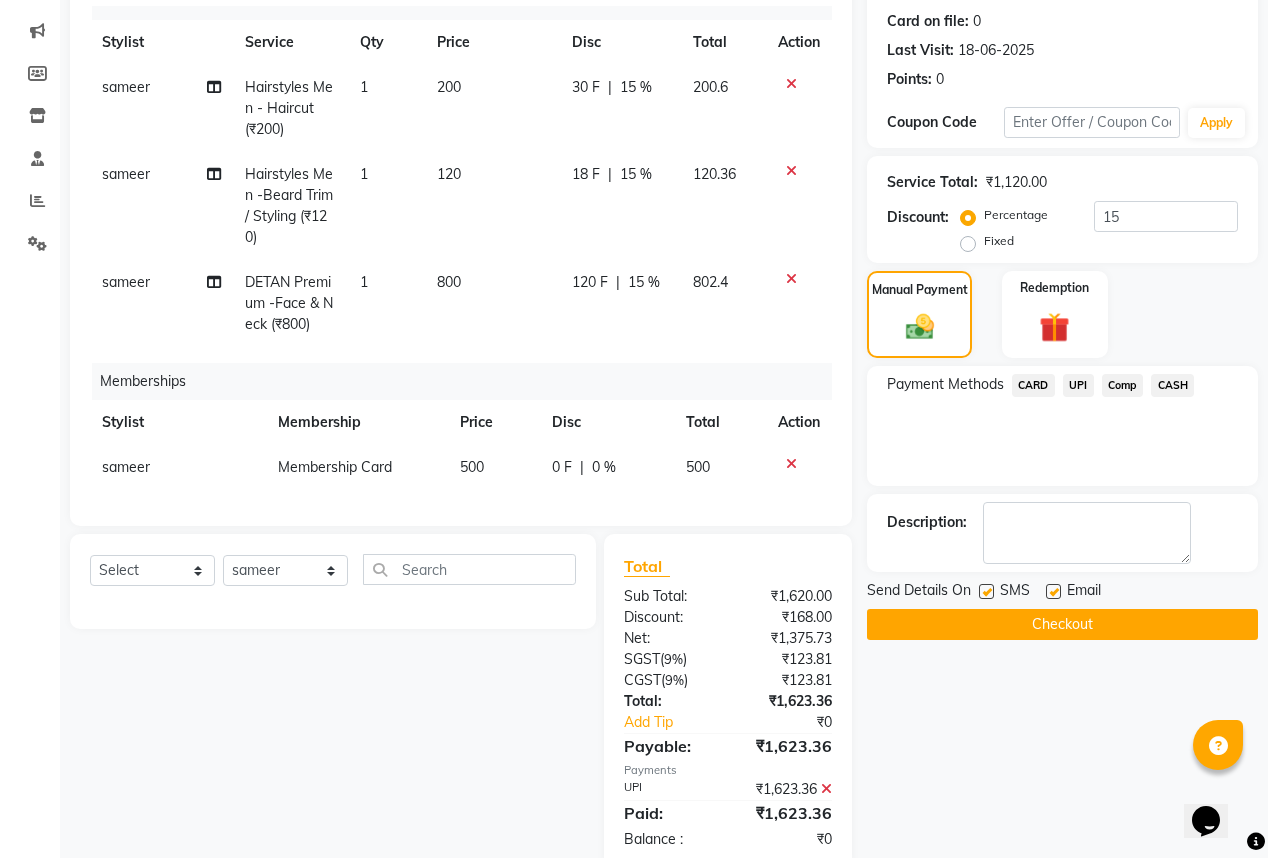 click at bounding box center [1052, 592] 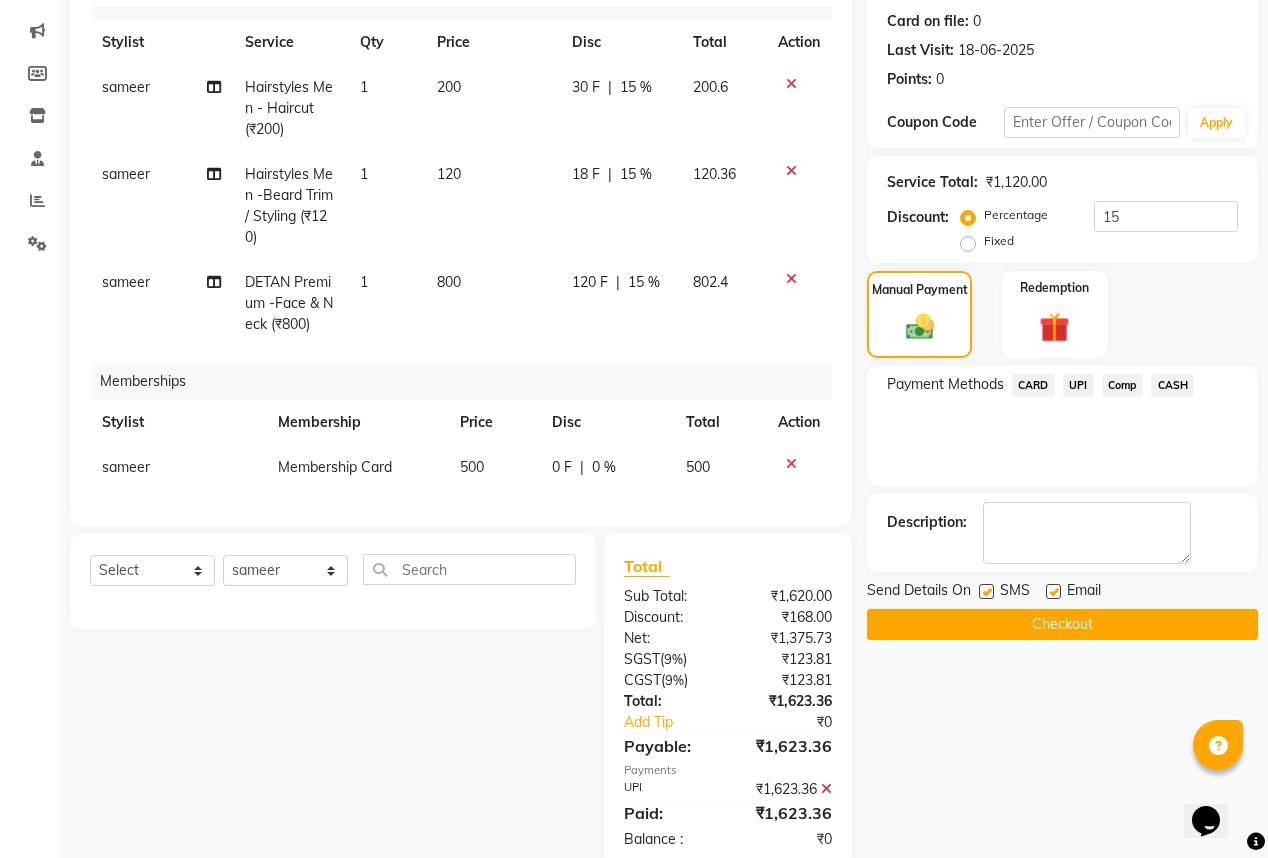checkbox on "false" 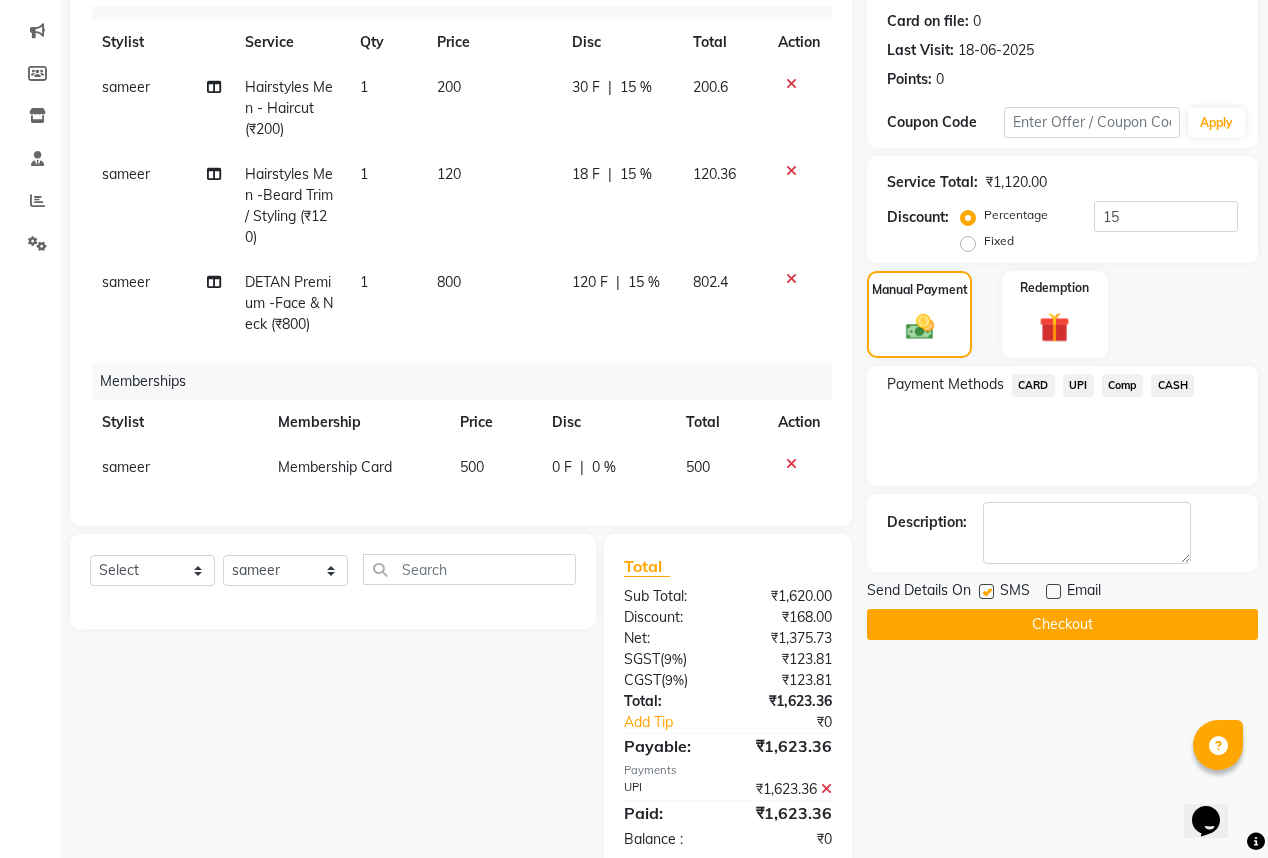 click on "Checkout" 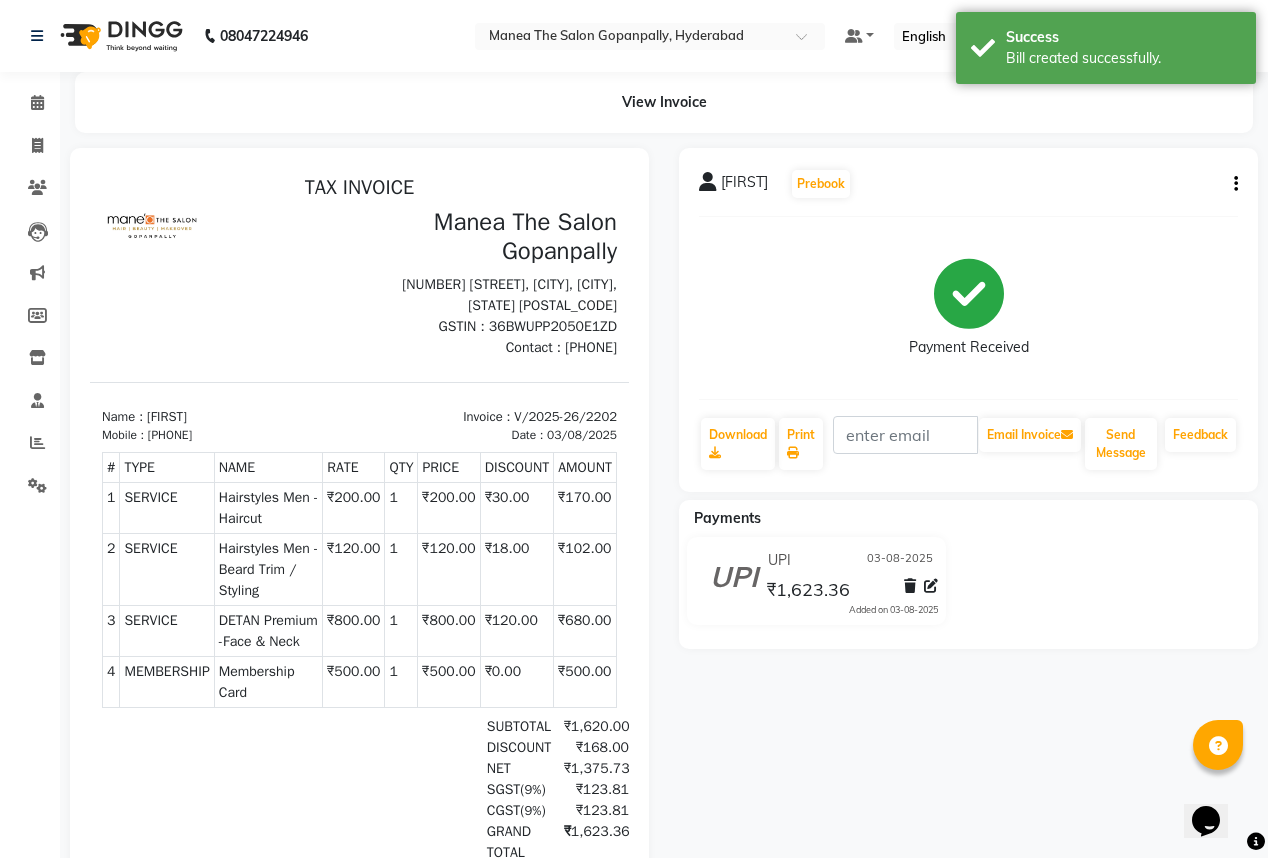 scroll, scrollTop: 0, scrollLeft: 0, axis: both 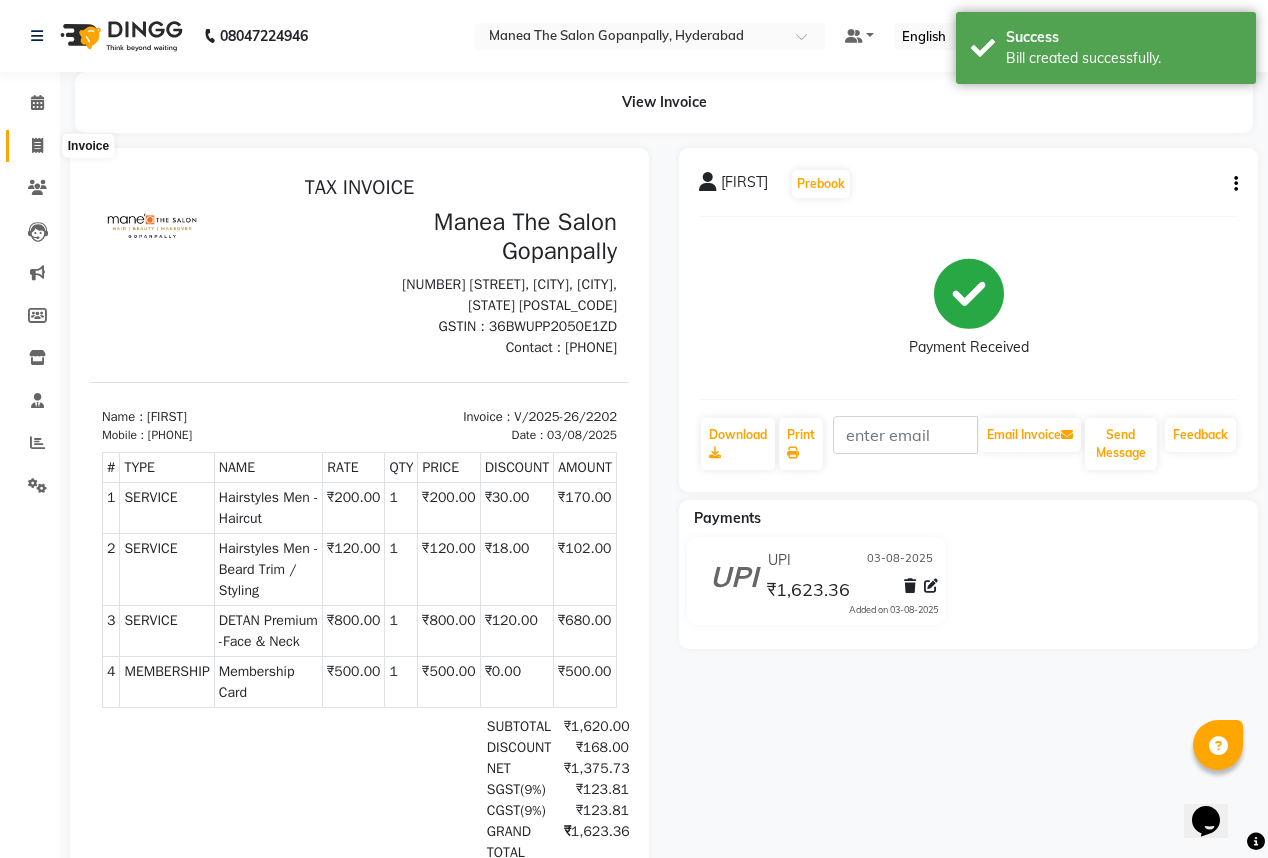 click 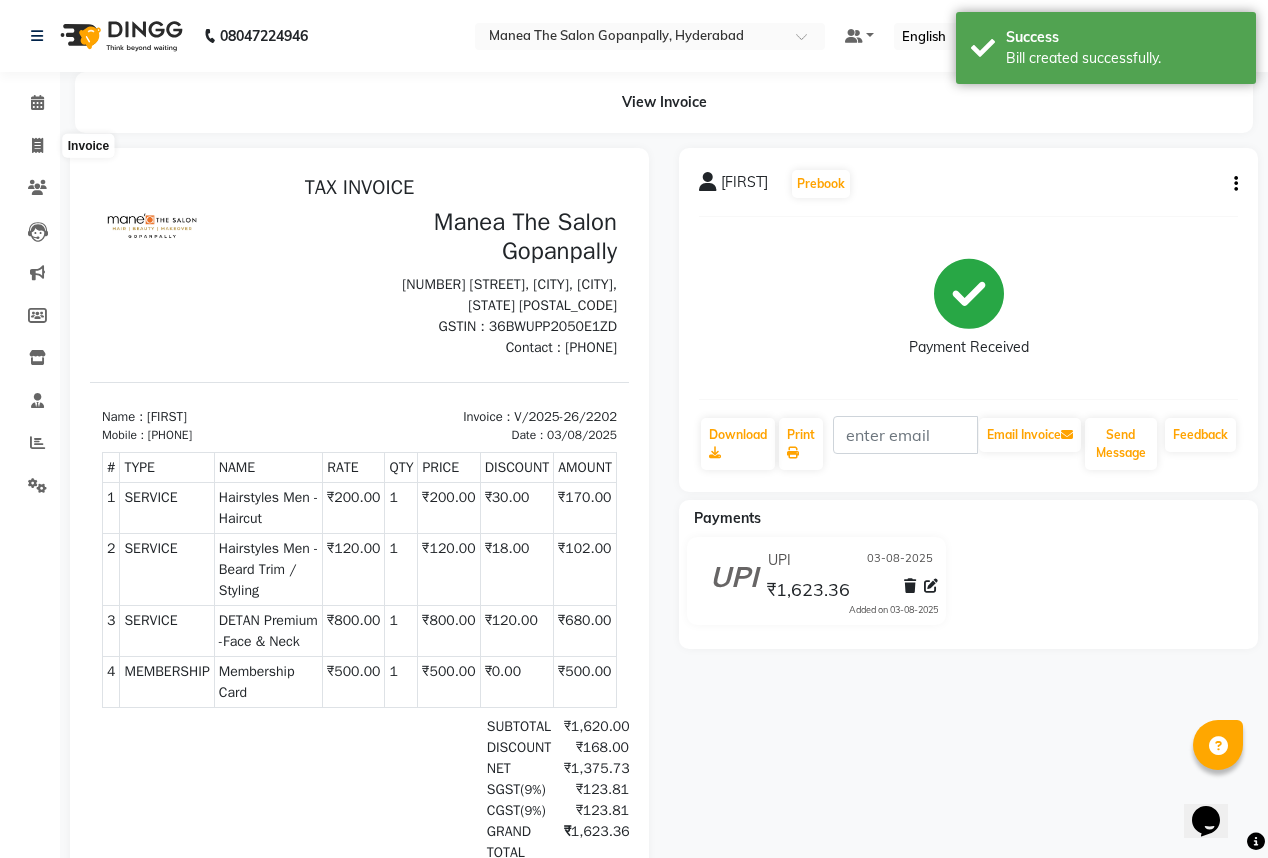 select on "7027" 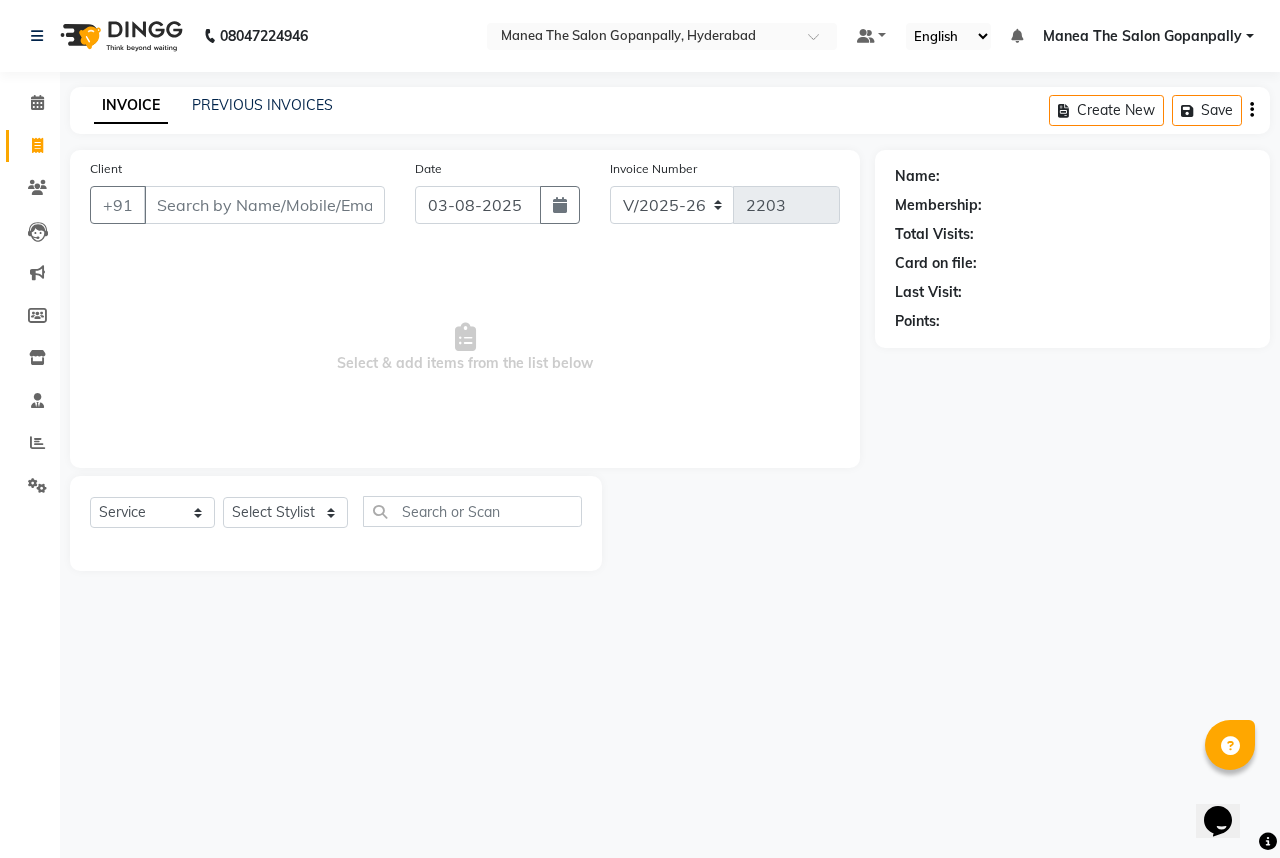 click on "Client" at bounding box center (264, 205) 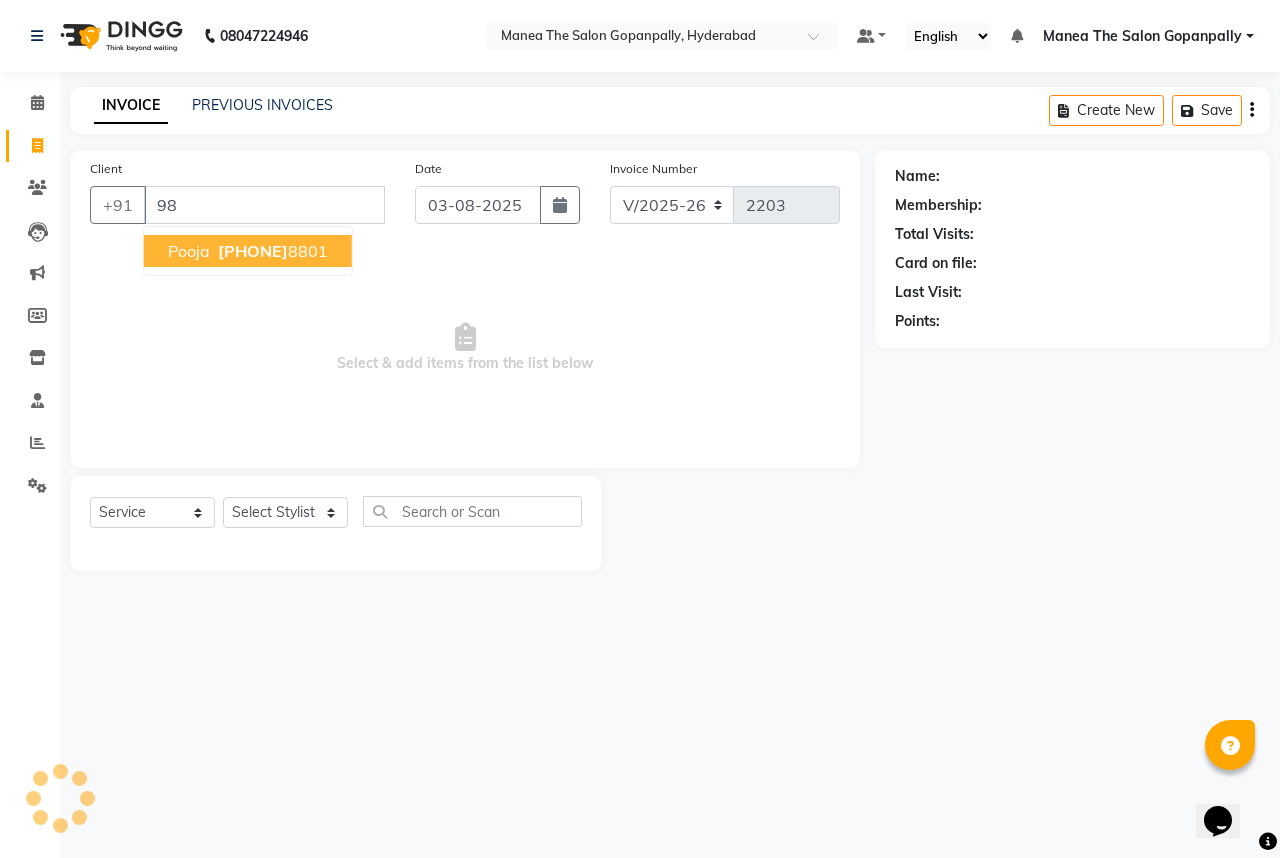 type on "9" 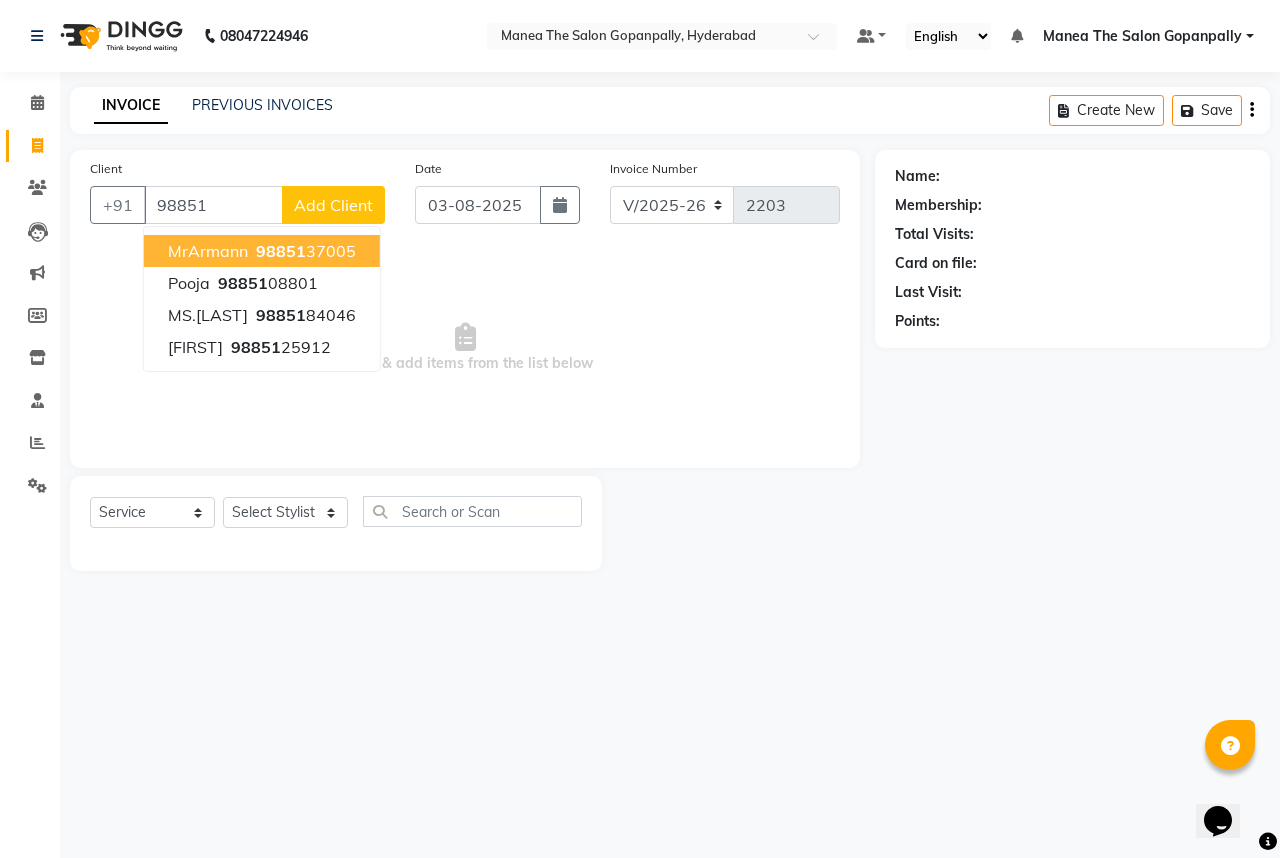 click on "98851 37005" at bounding box center [304, 251] 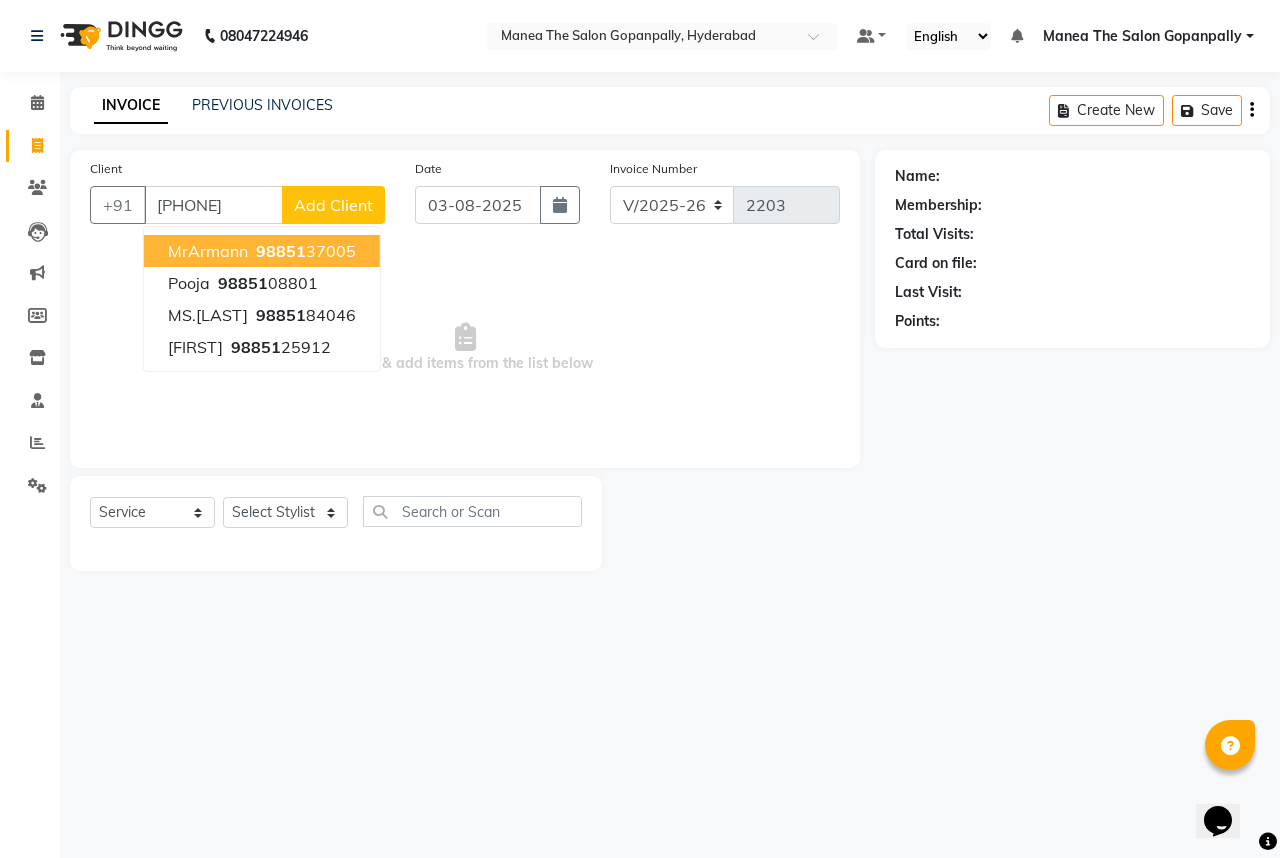 type on "[PHONE]" 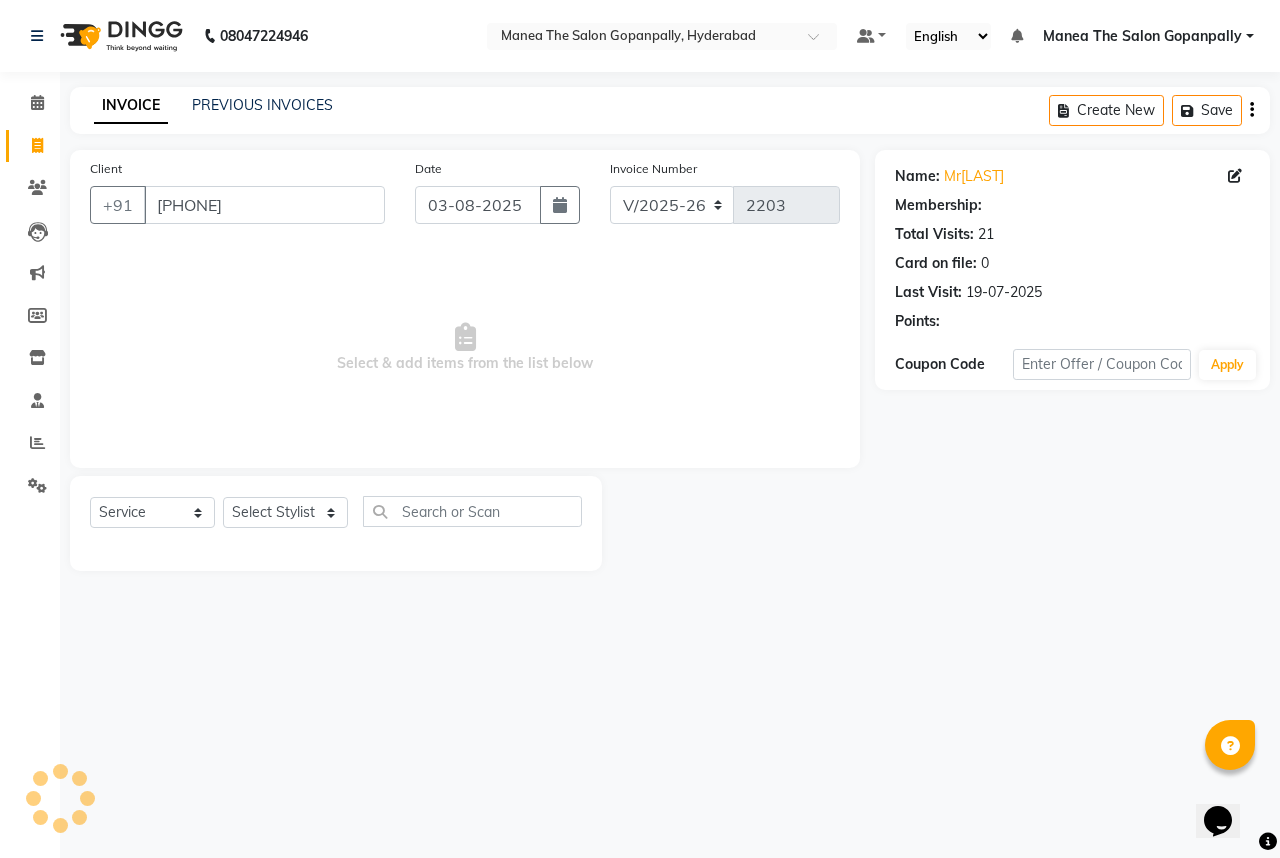 select on "1: Object" 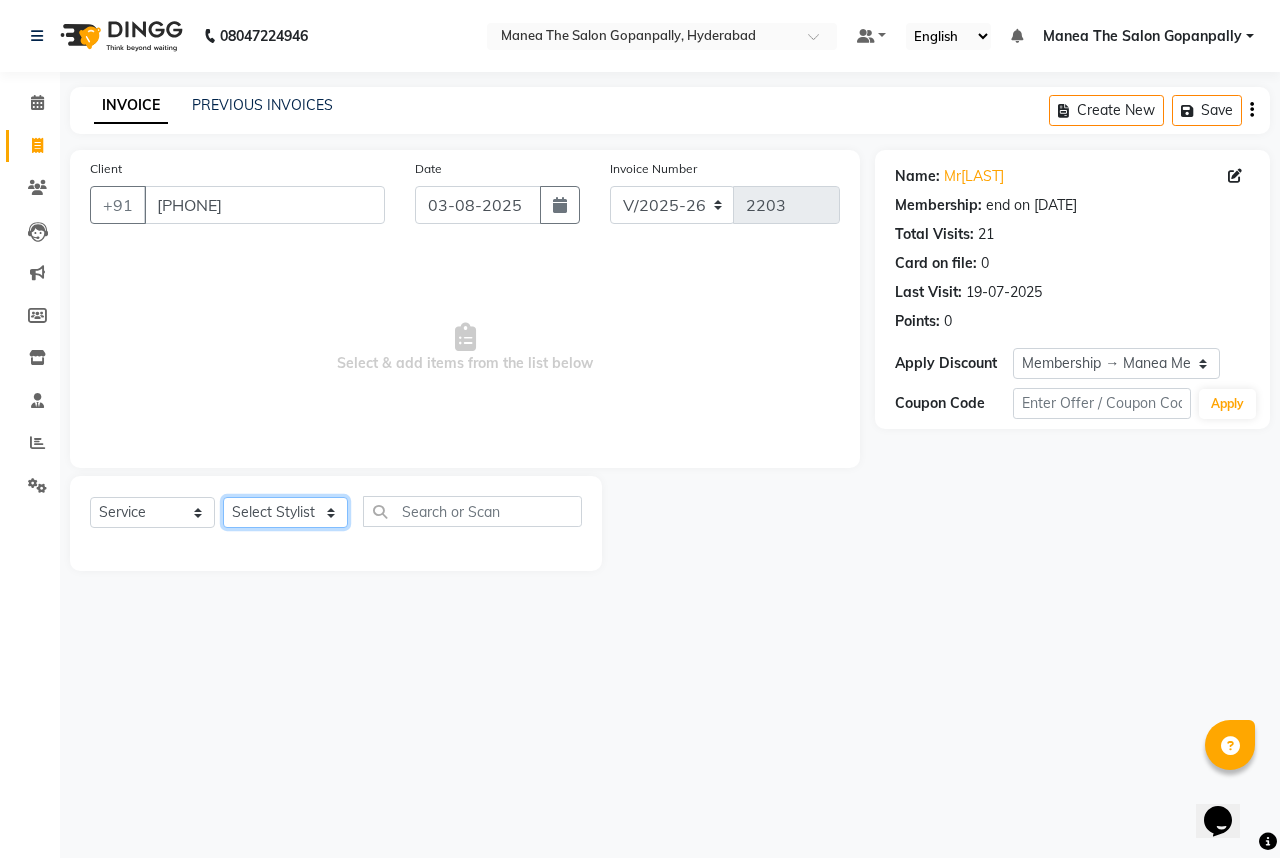 click on "Select Stylist Anand AVANTHI Haider  indu IRFAN keerthi rehan sameer saritha zubair" 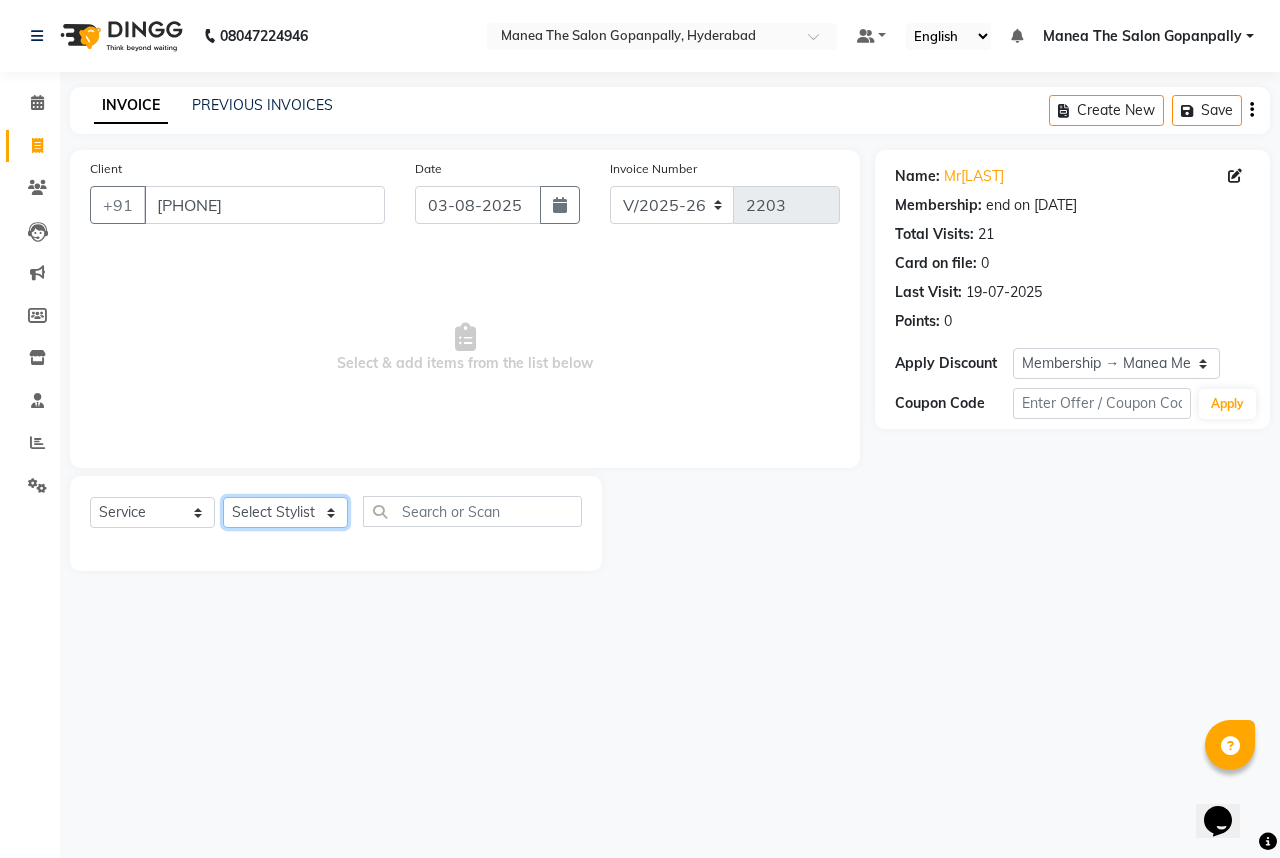 select on "83653" 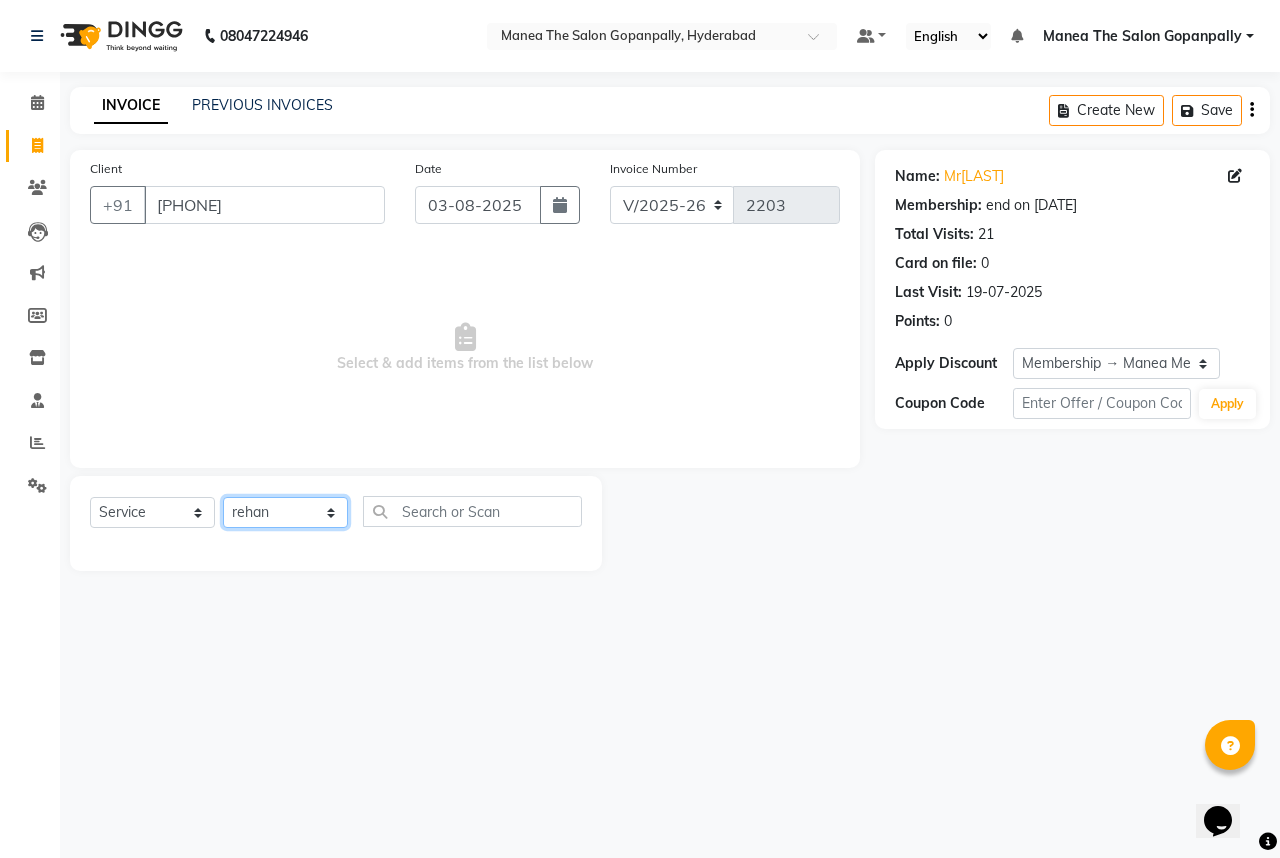 click on "Select Stylist Anand AVANTHI Haider  indu IRFAN keerthi rehan sameer saritha zubair" 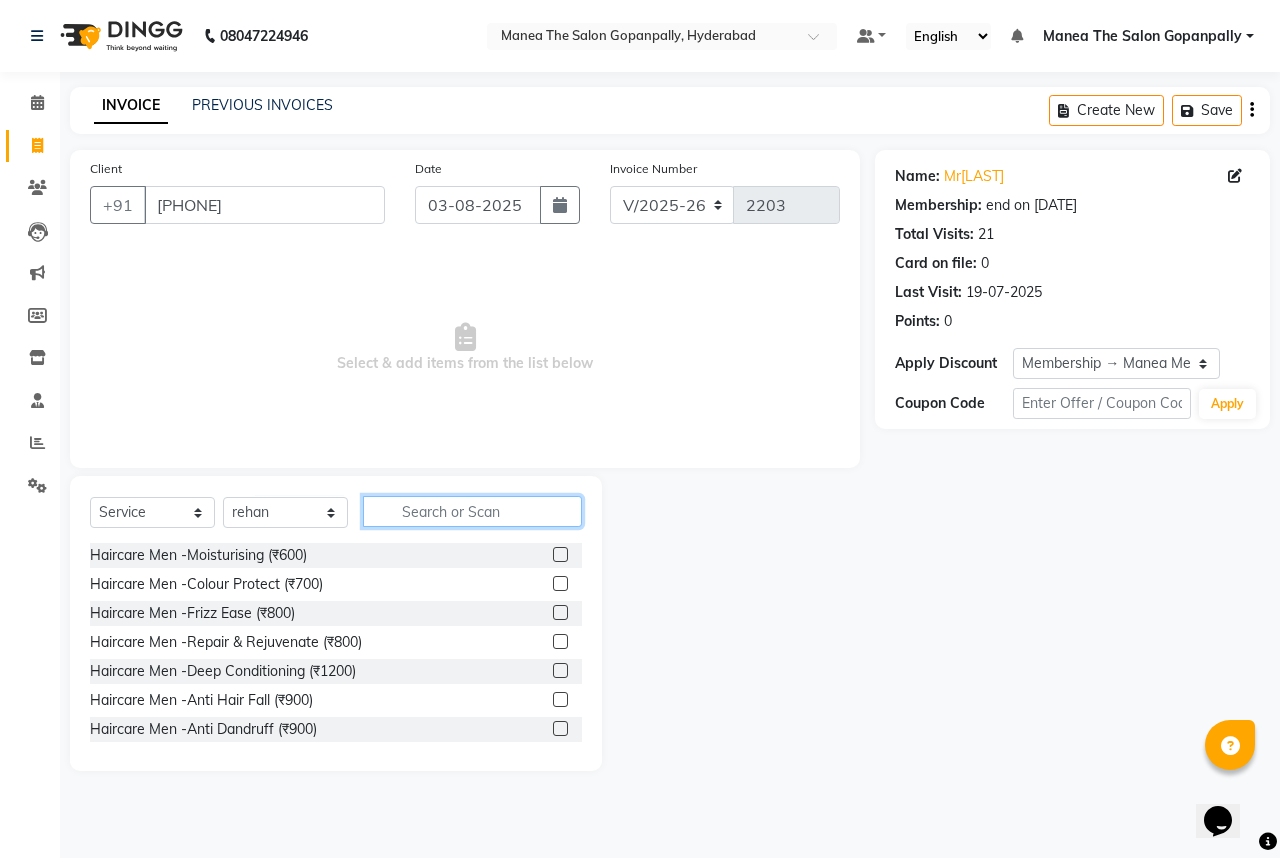 click 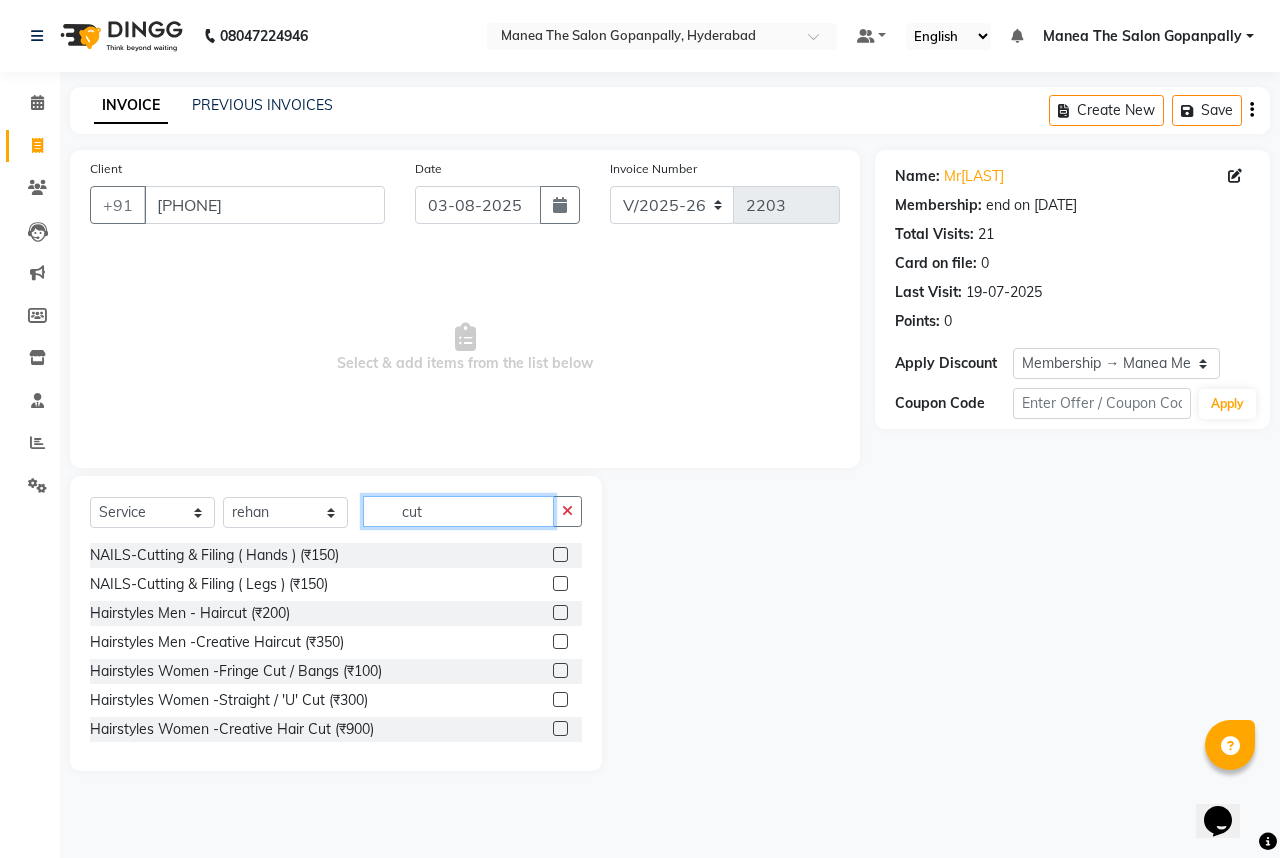 type on "cut" 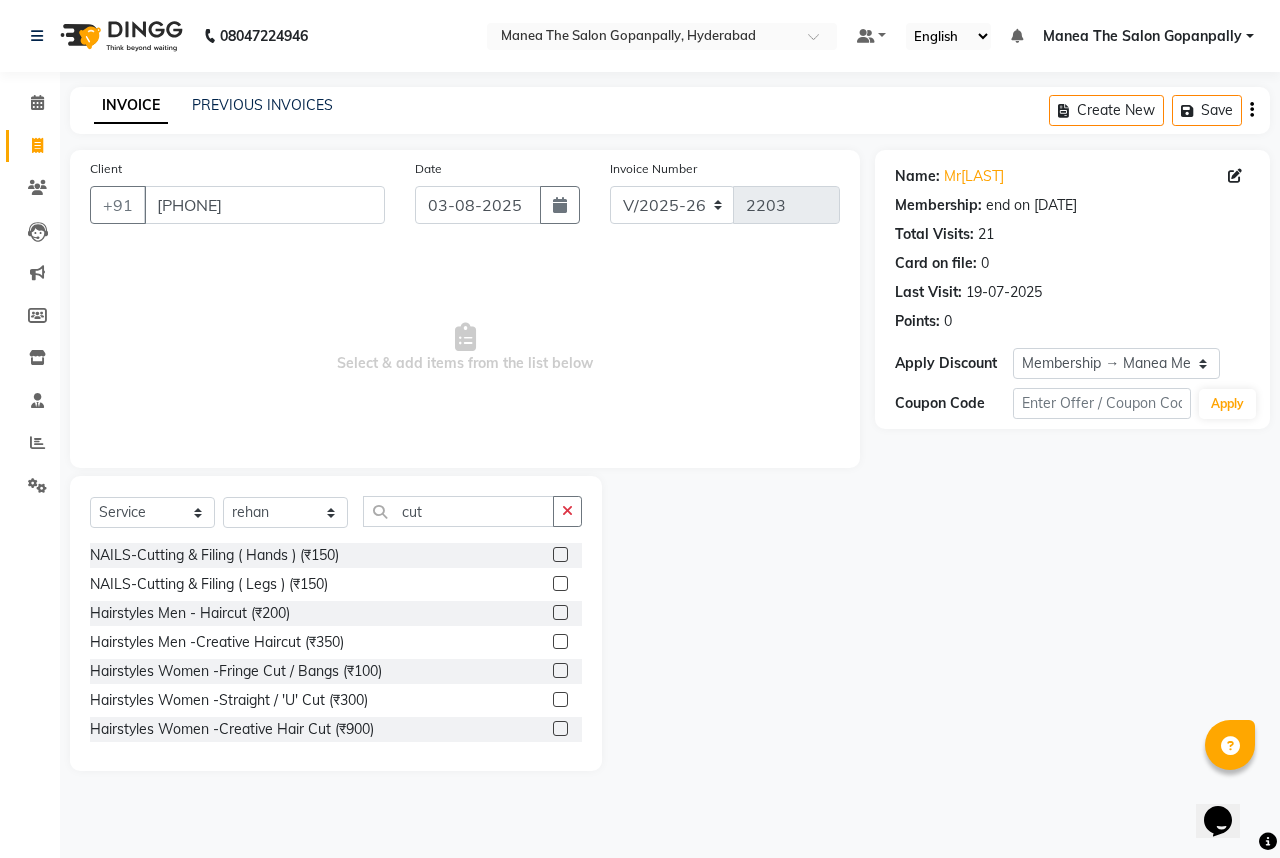click 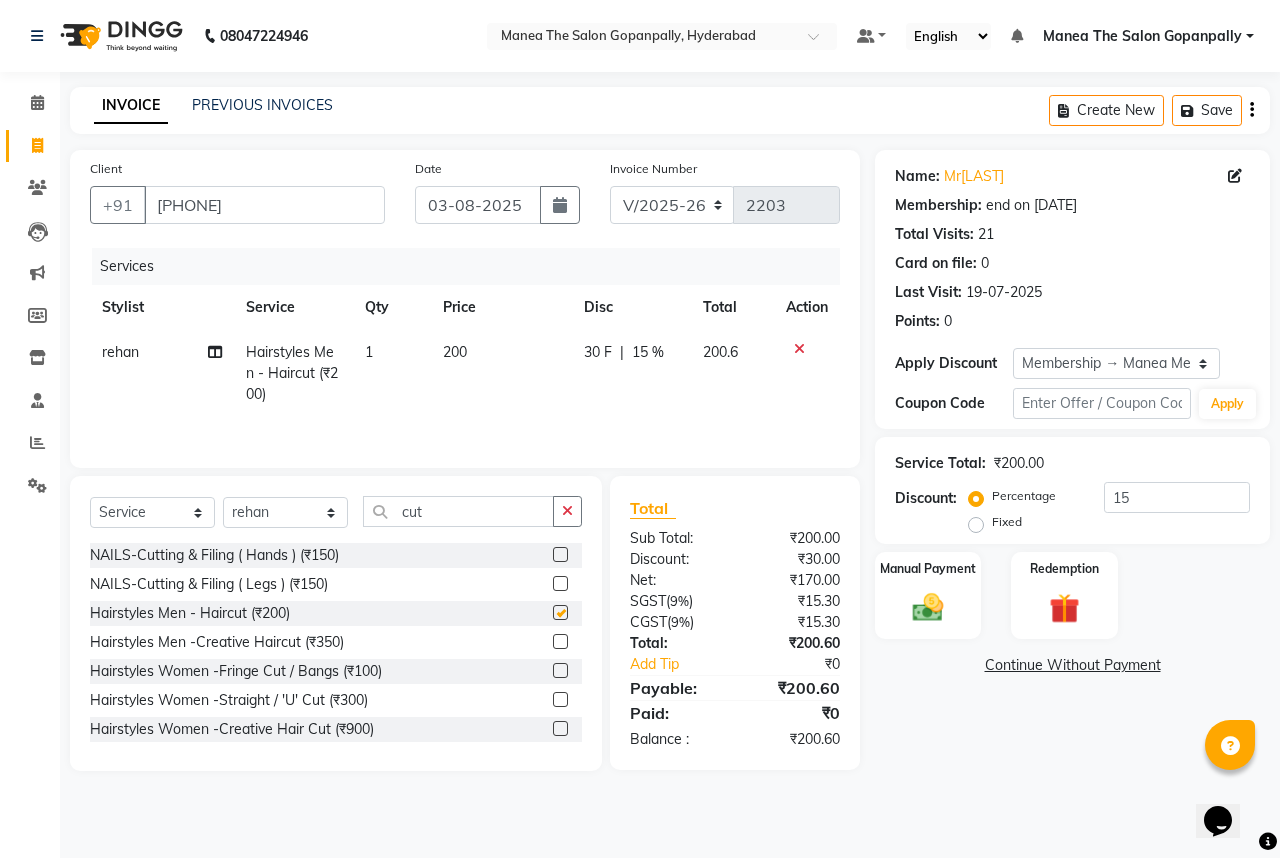 checkbox on "false" 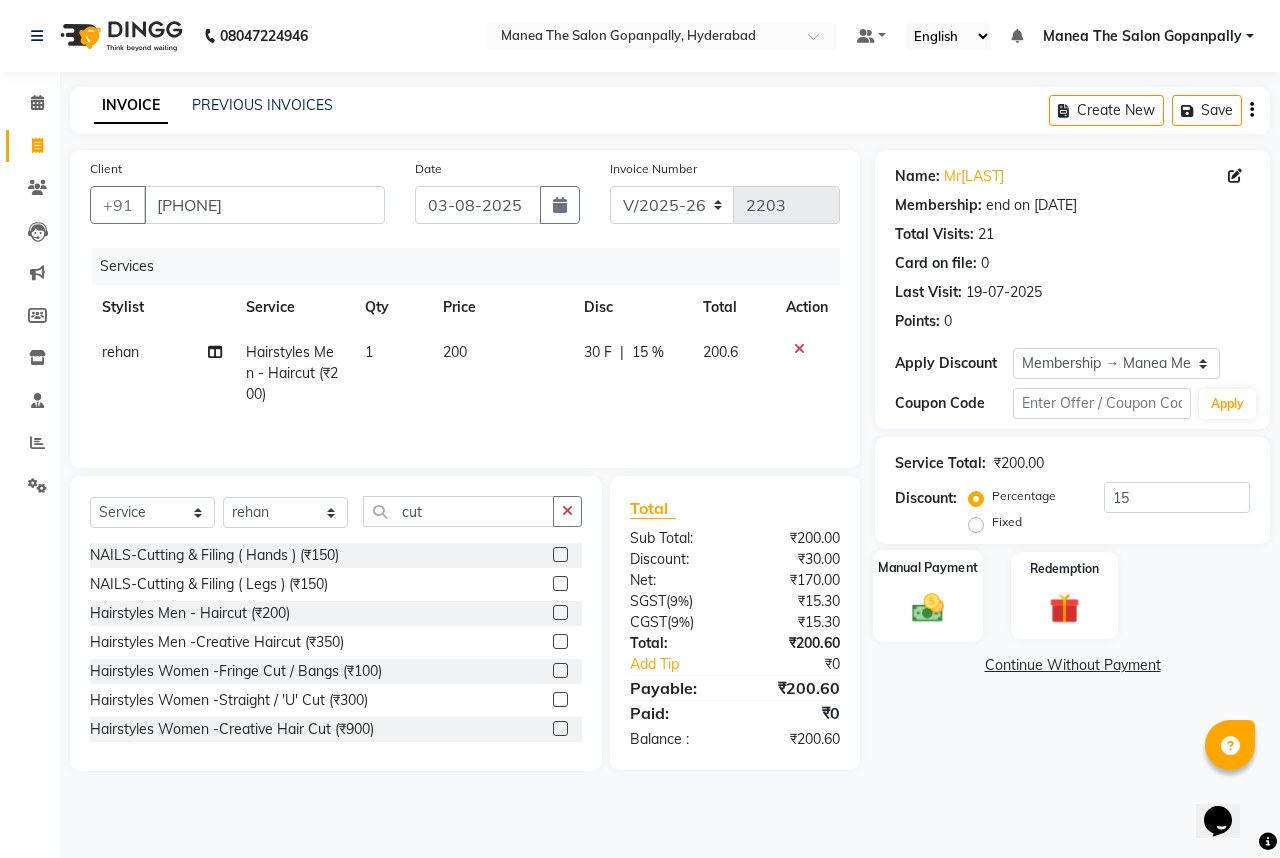 click on "Manual Payment" 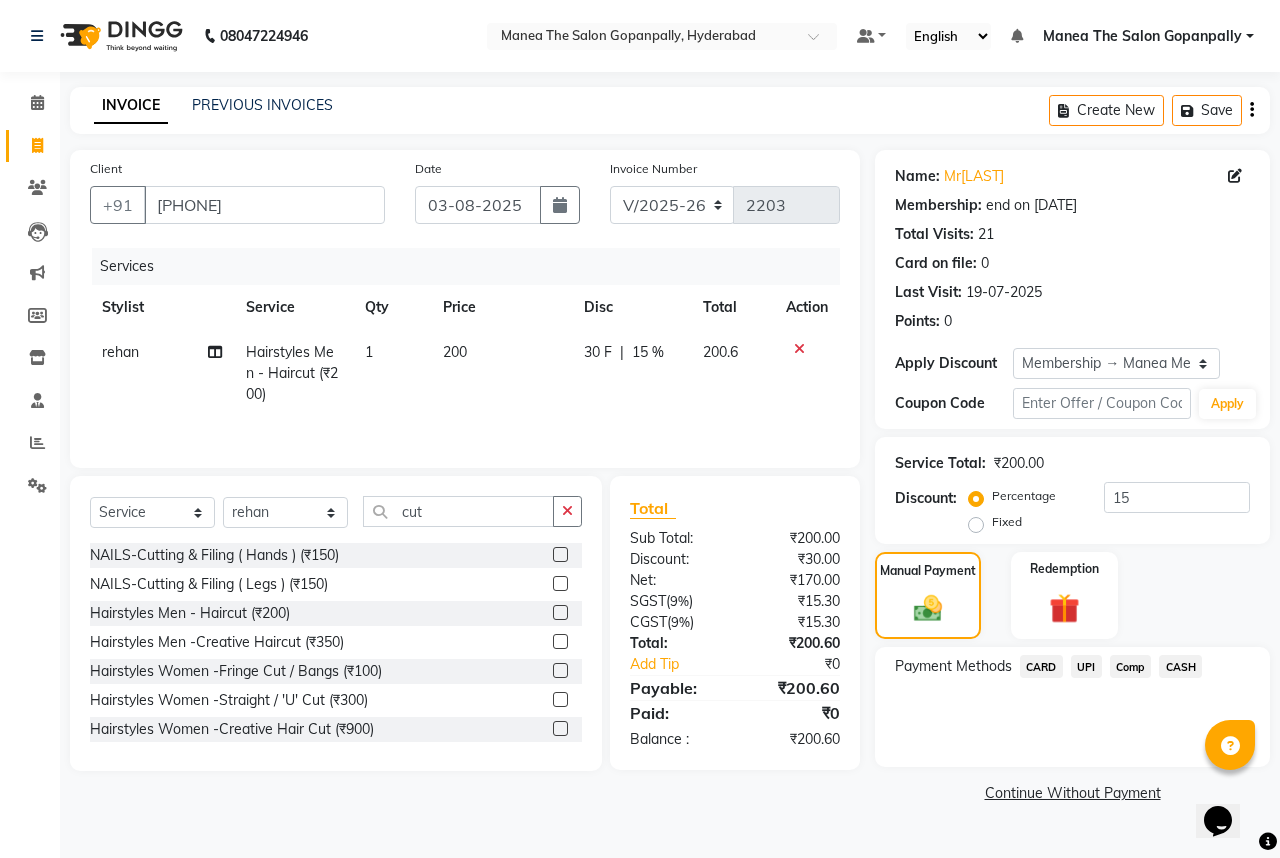 click on "UPI" 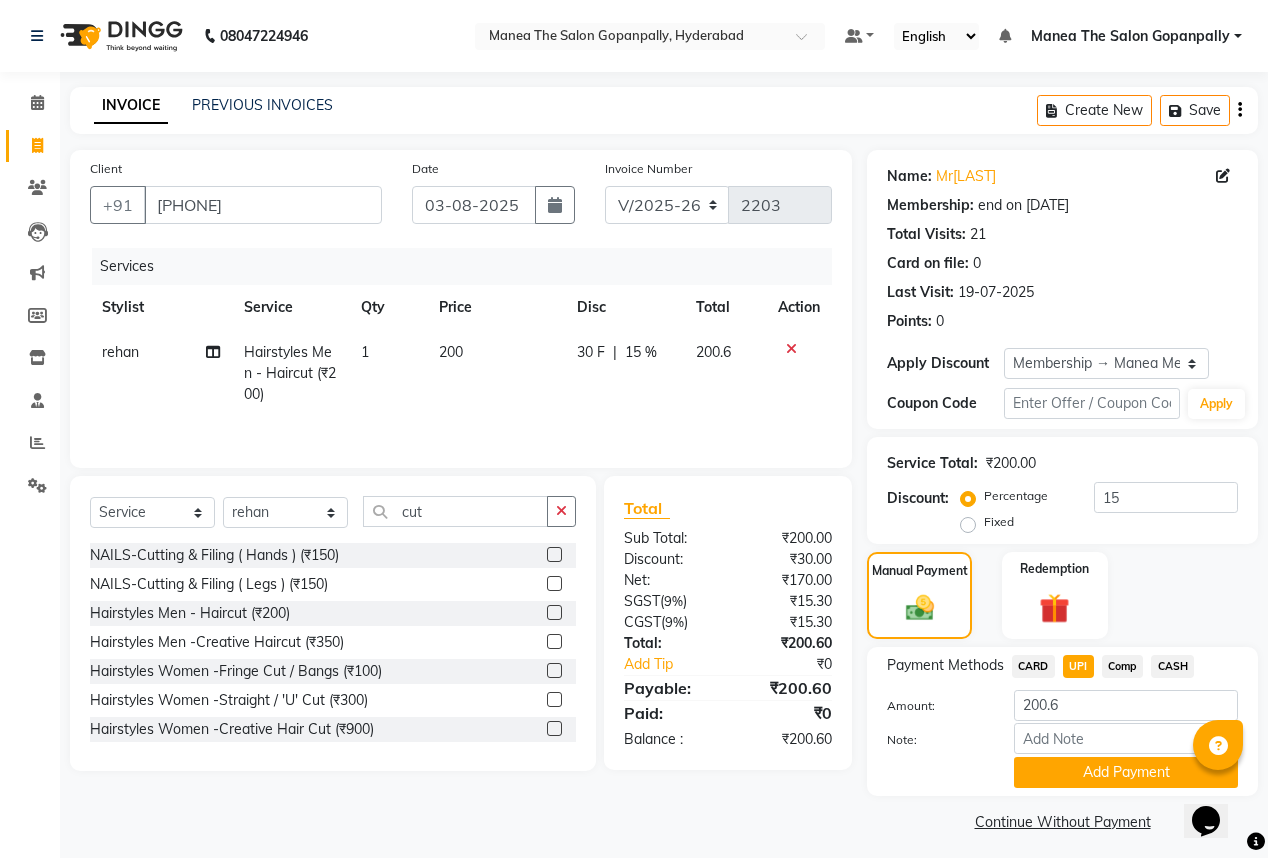 scroll, scrollTop: 11, scrollLeft: 0, axis: vertical 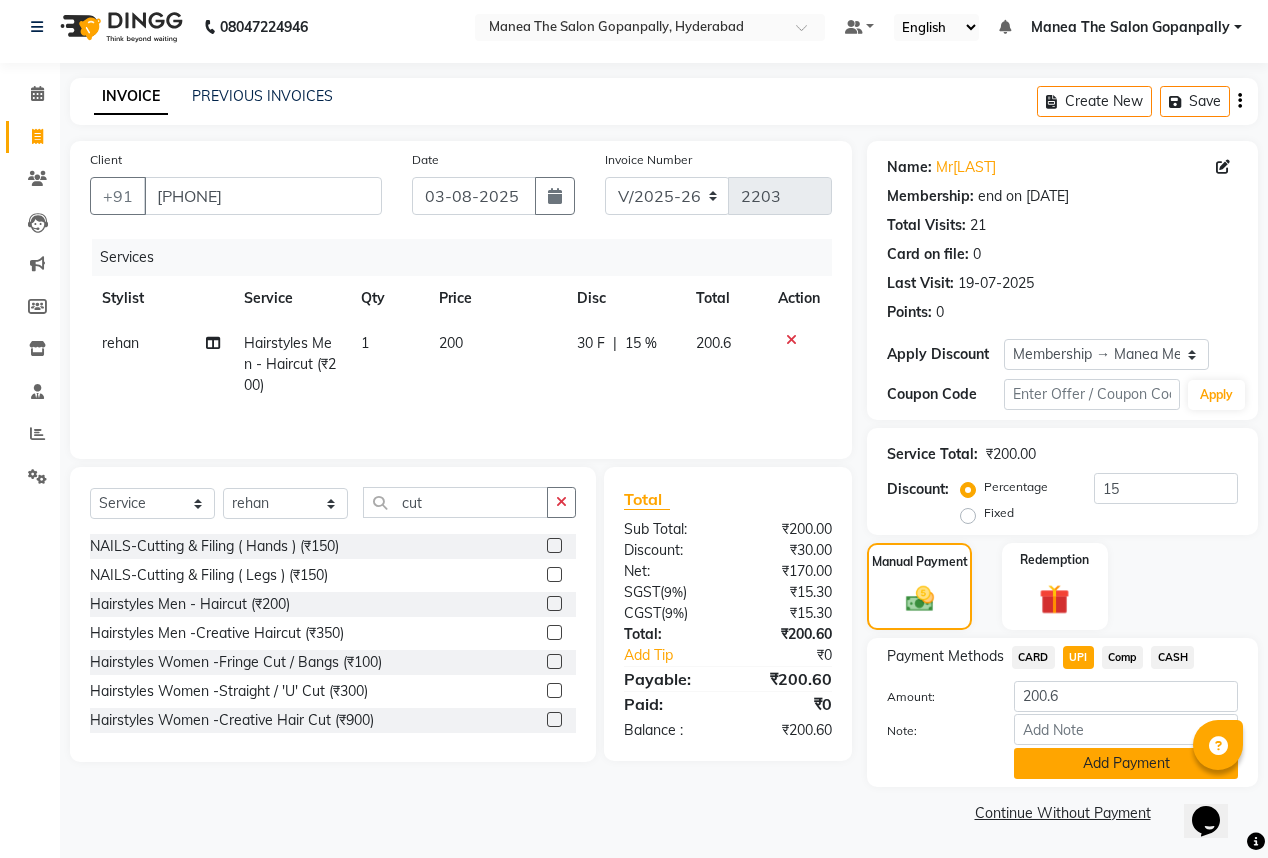 drag, startPoint x: 1098, startPoint y: 760, endPoint x: 1083, endPoint y: 748, distance: 19.209373 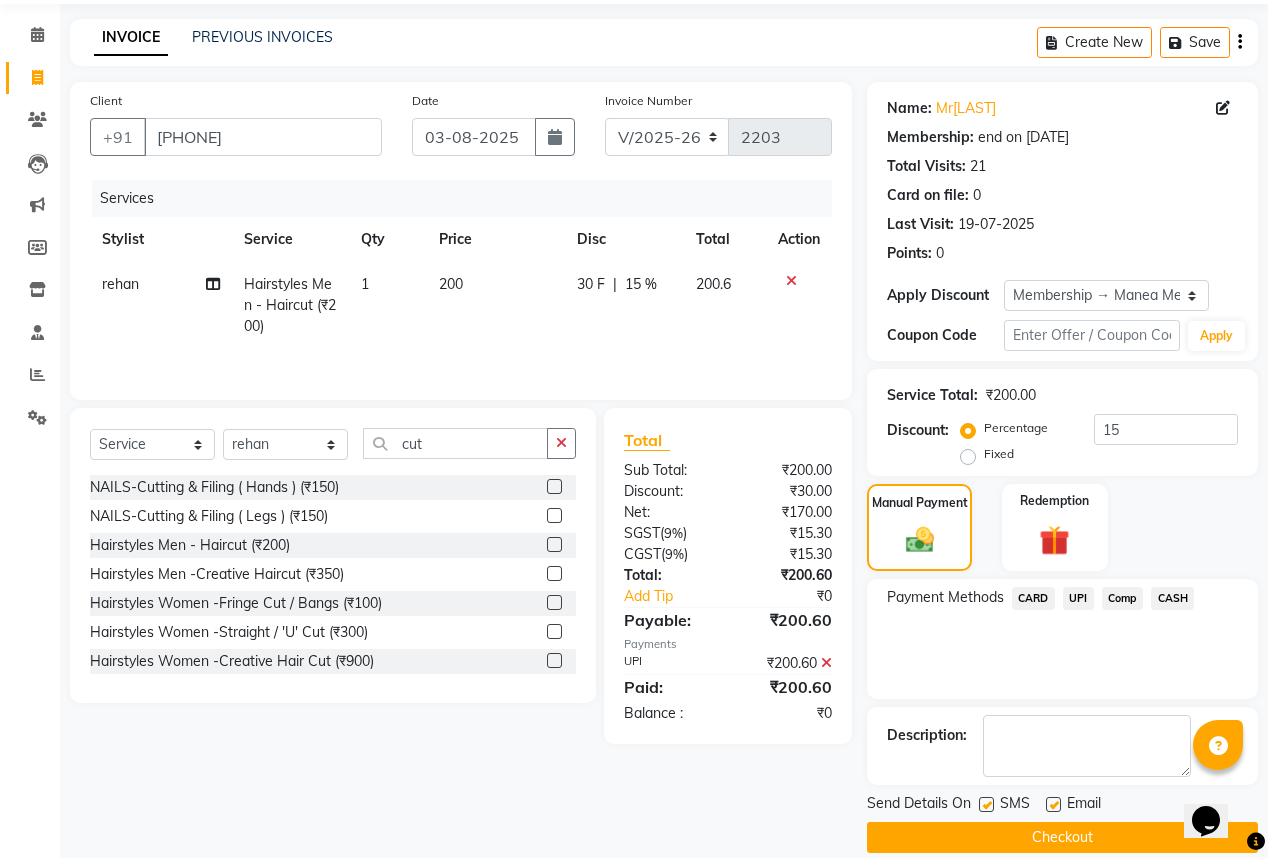 scroll, scrollTop: 92, scrollLeft: 0, axis: vertical 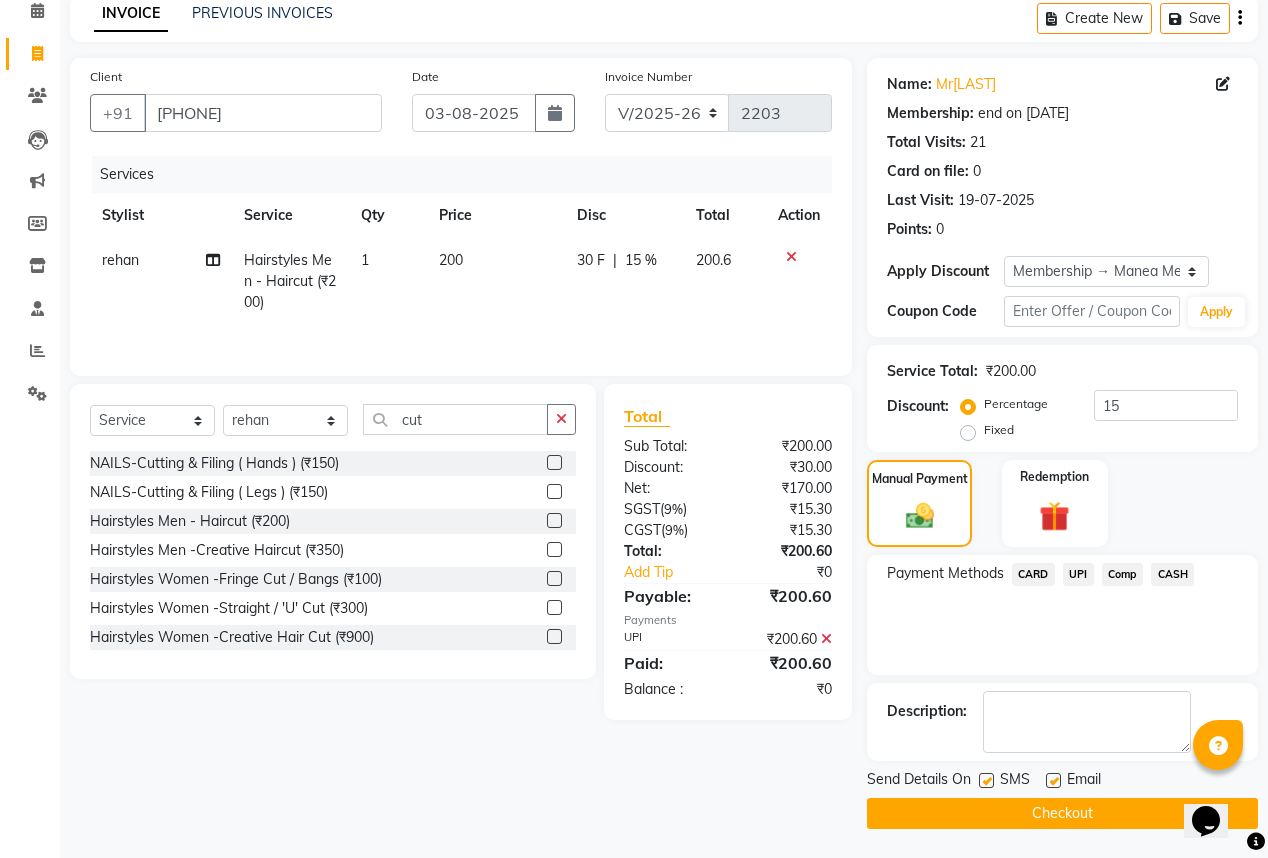 click 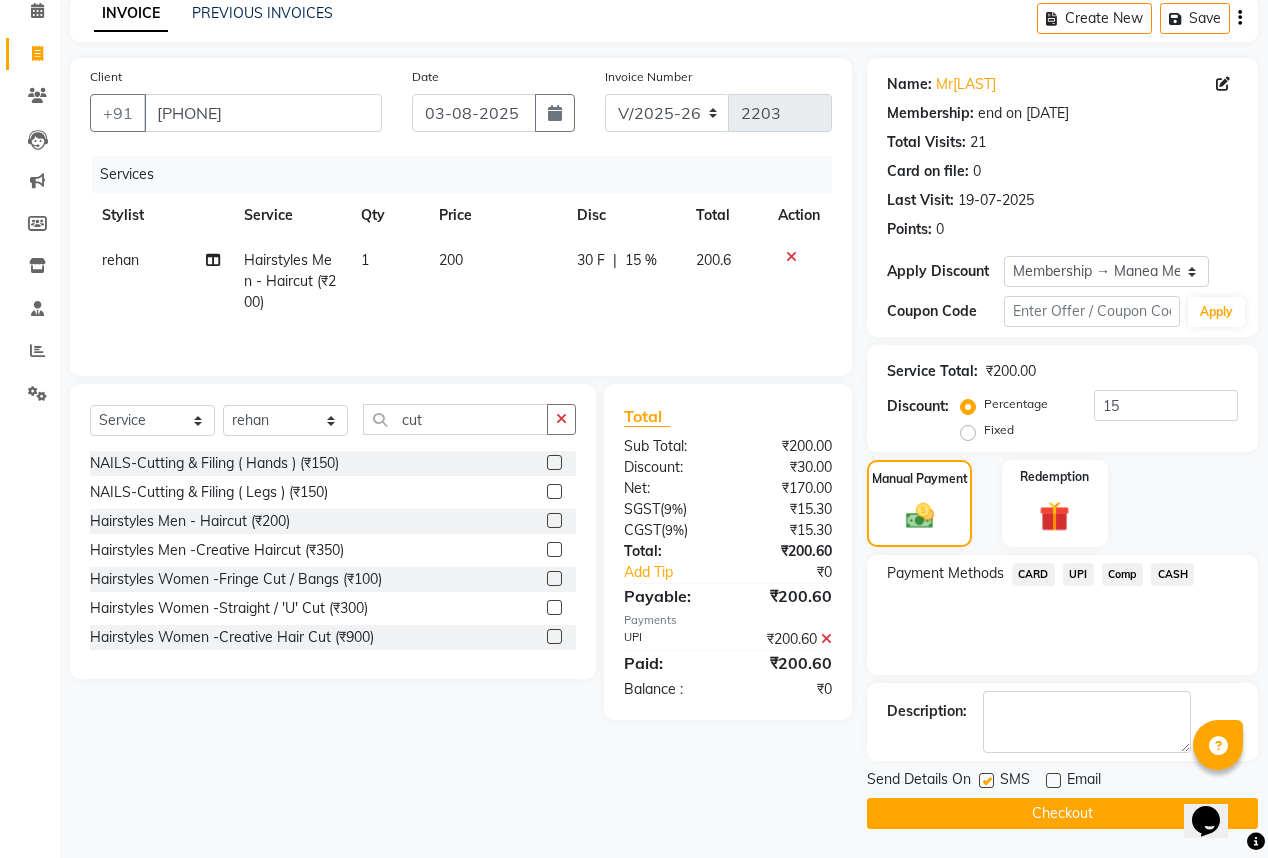 click 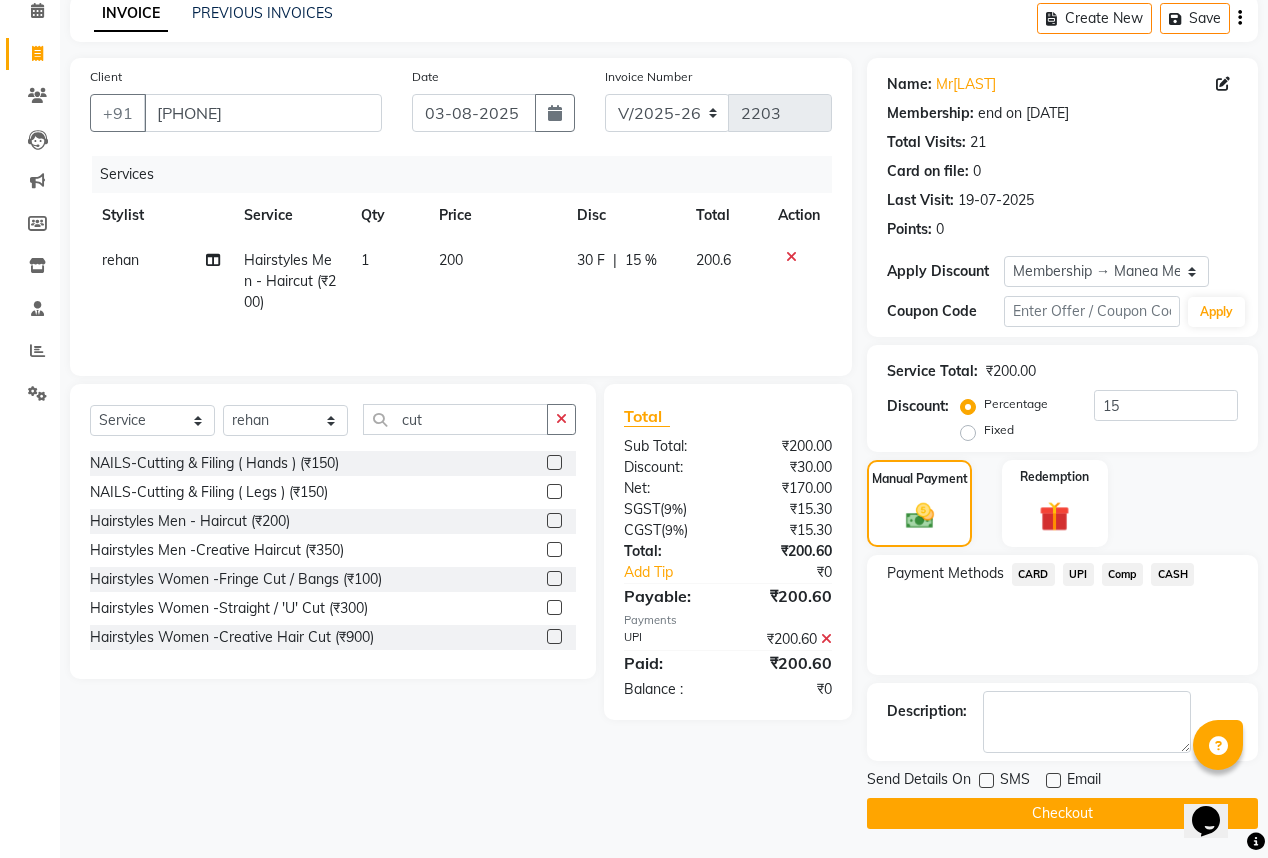 click on "Checkout" 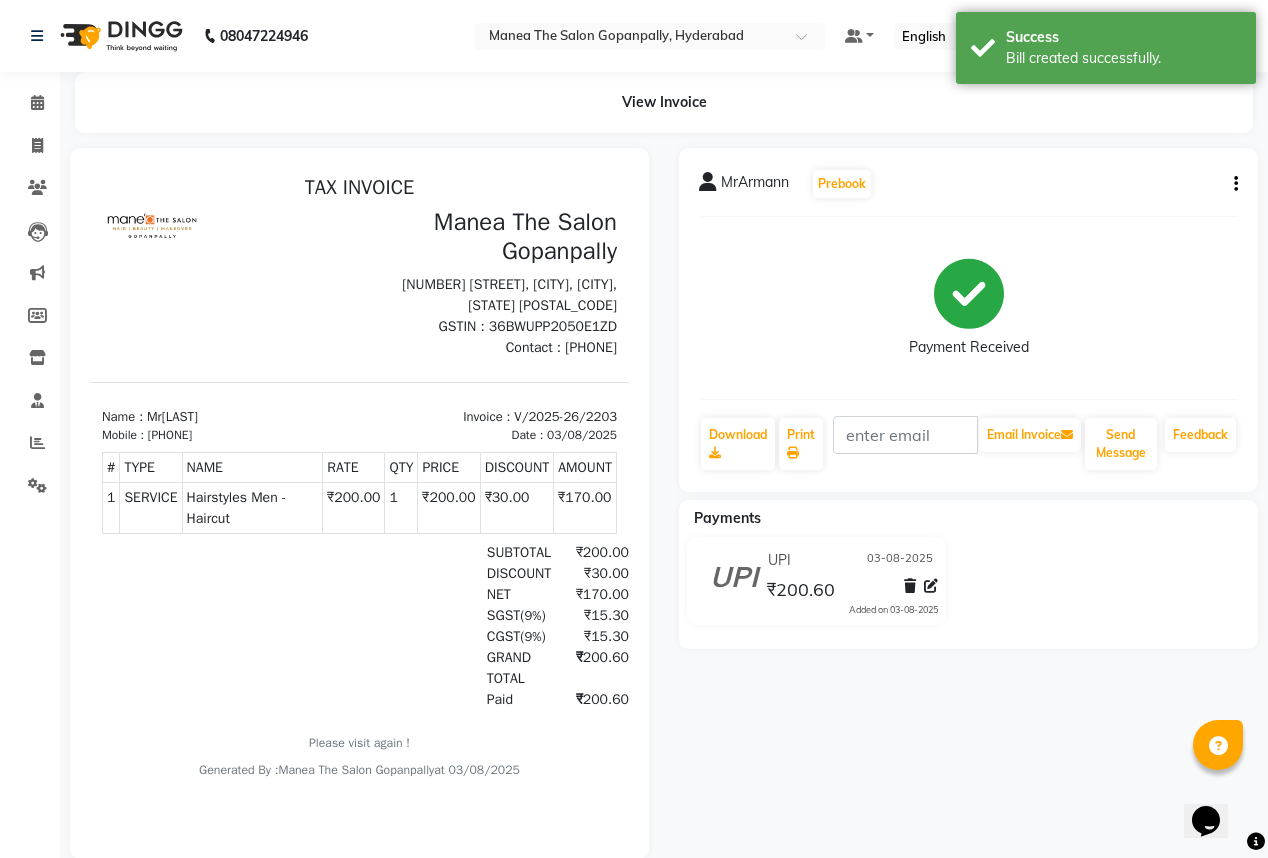 scroll, scrollTop: 0, scrollLeft: 0, axis: both 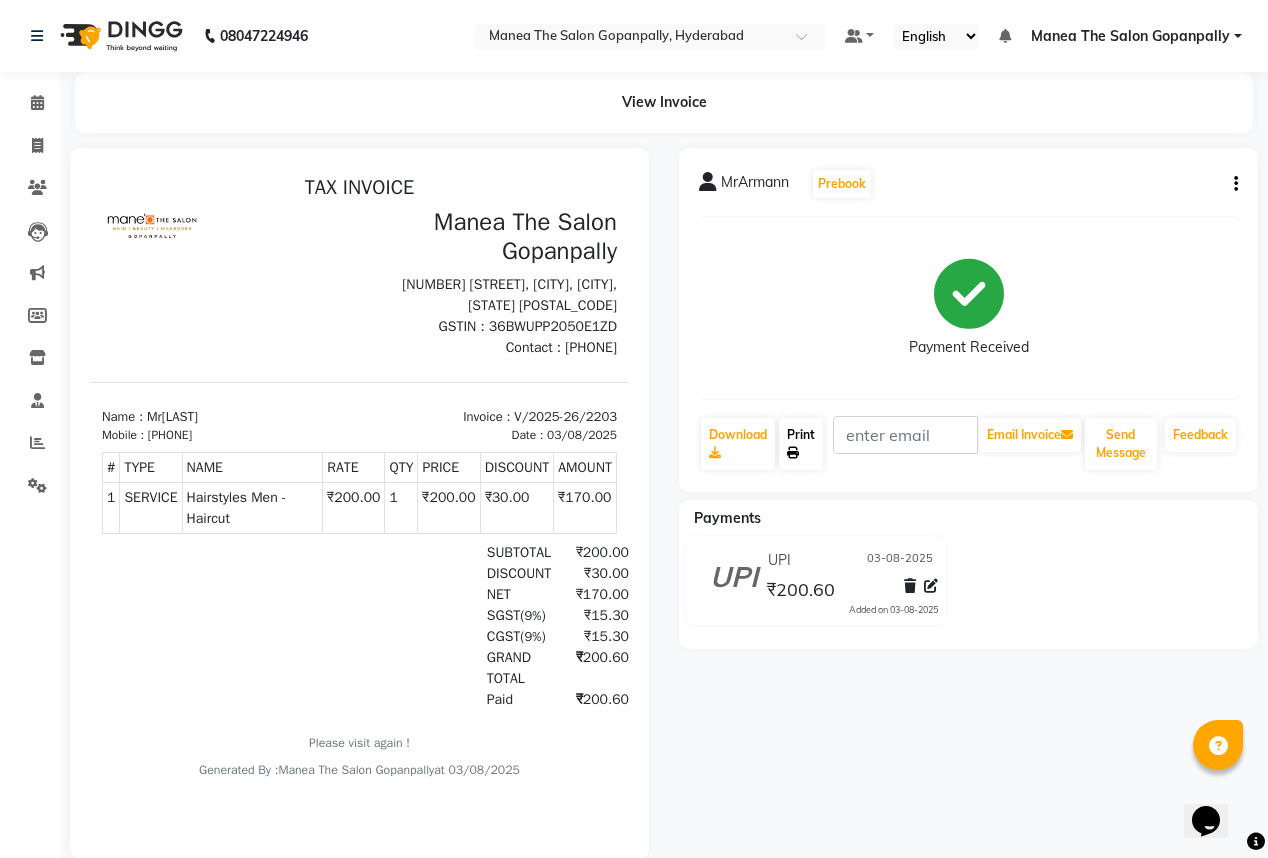 click on "Print" 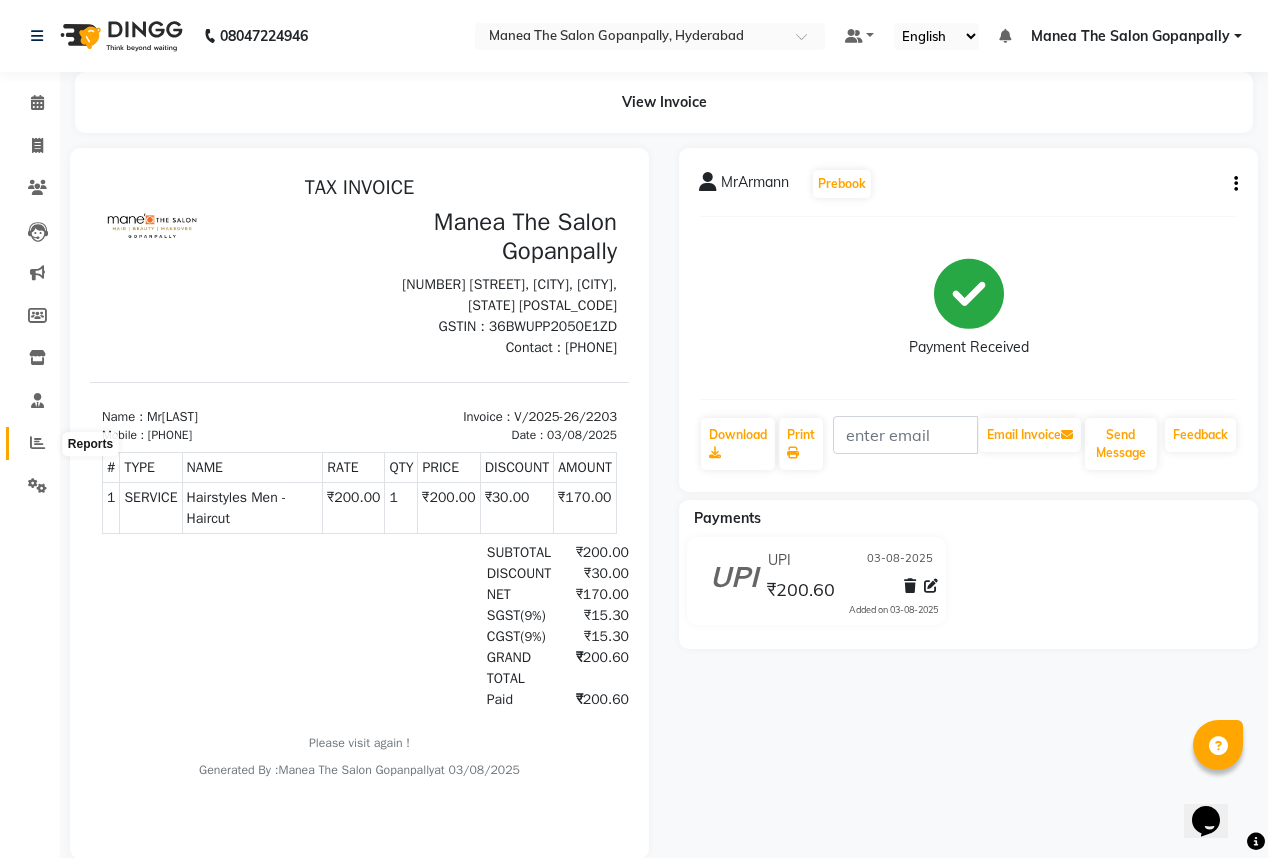 click 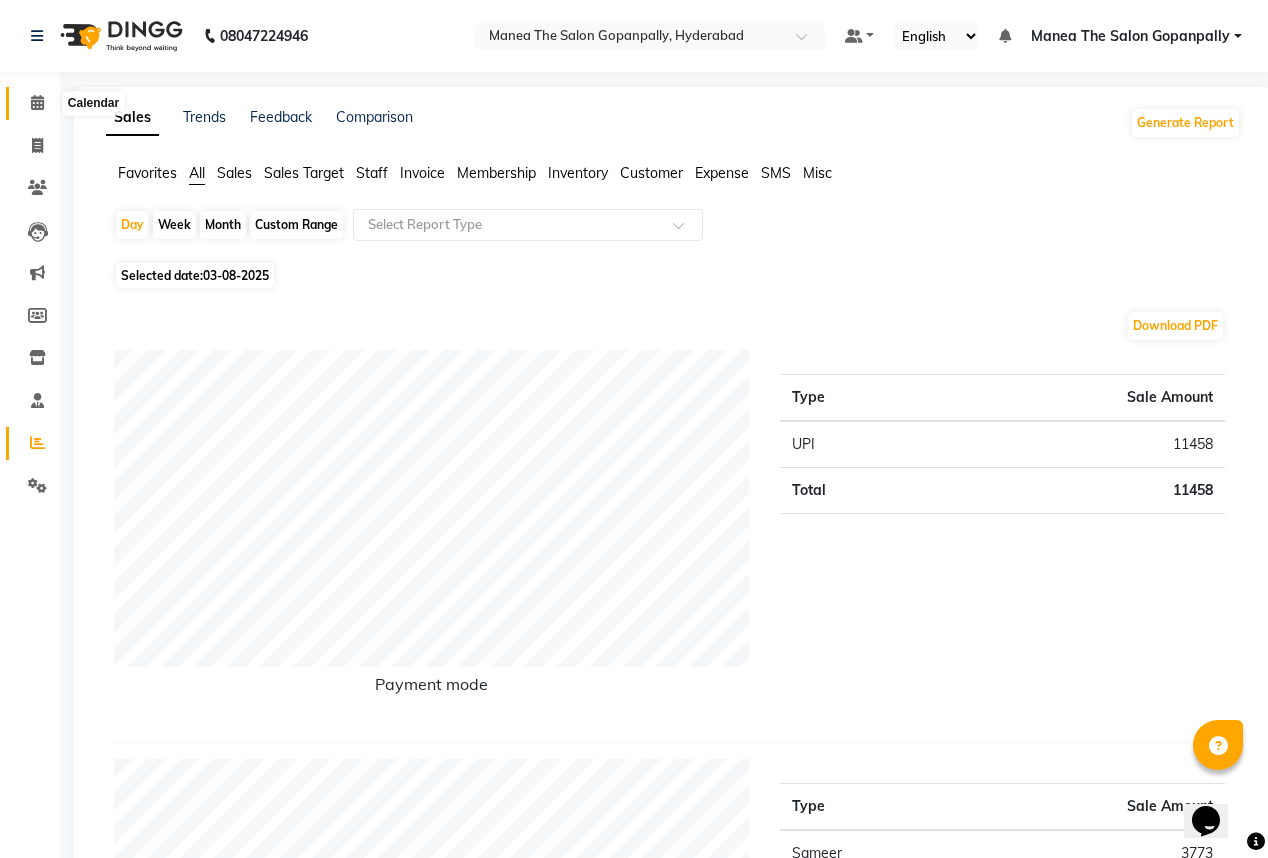click 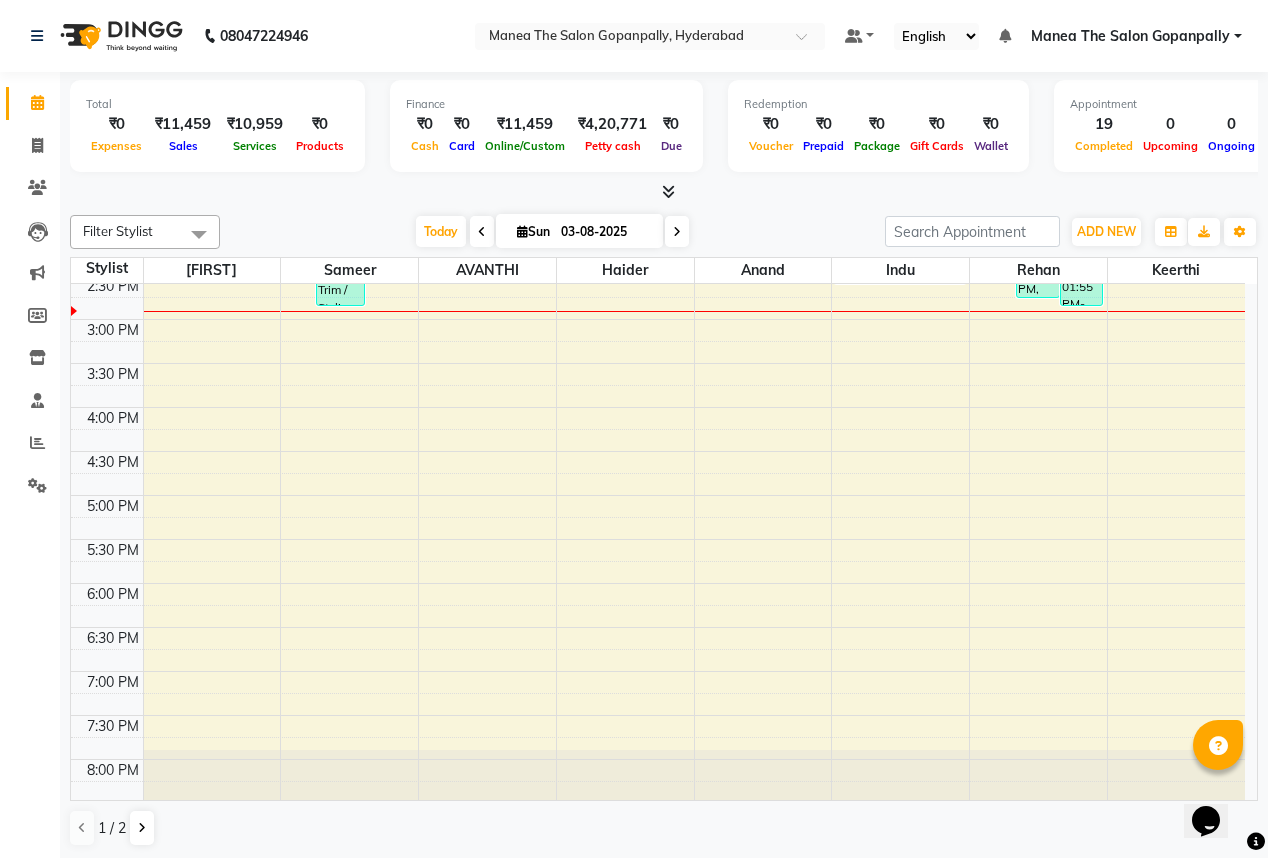 scroll, scrollTop: 616, scrollLeft: 0, axis: vertical 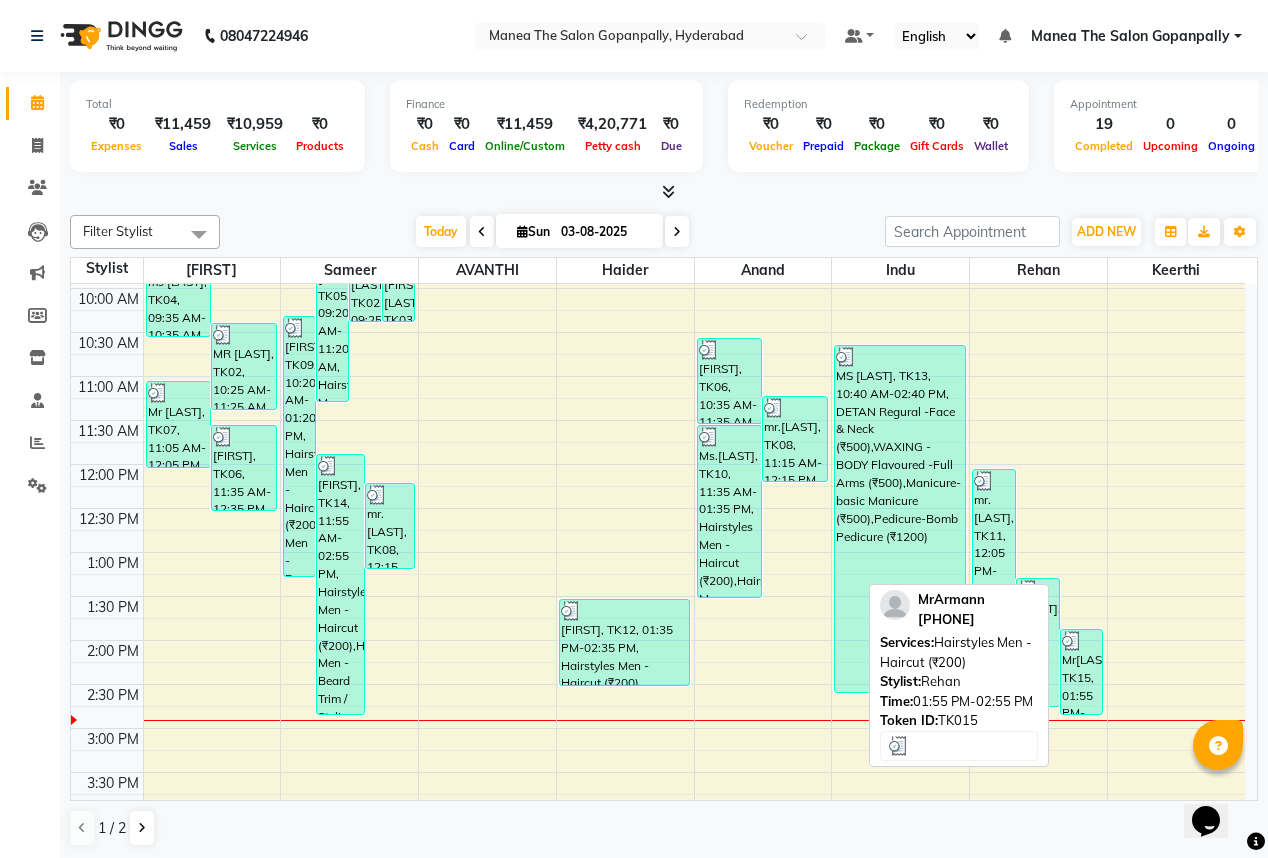 click on "MrArmann, TK15, 01:55 PM-02:55 PM, Hairstyles Men - Haircut (₹200)" at bounding box center (1082, 672) 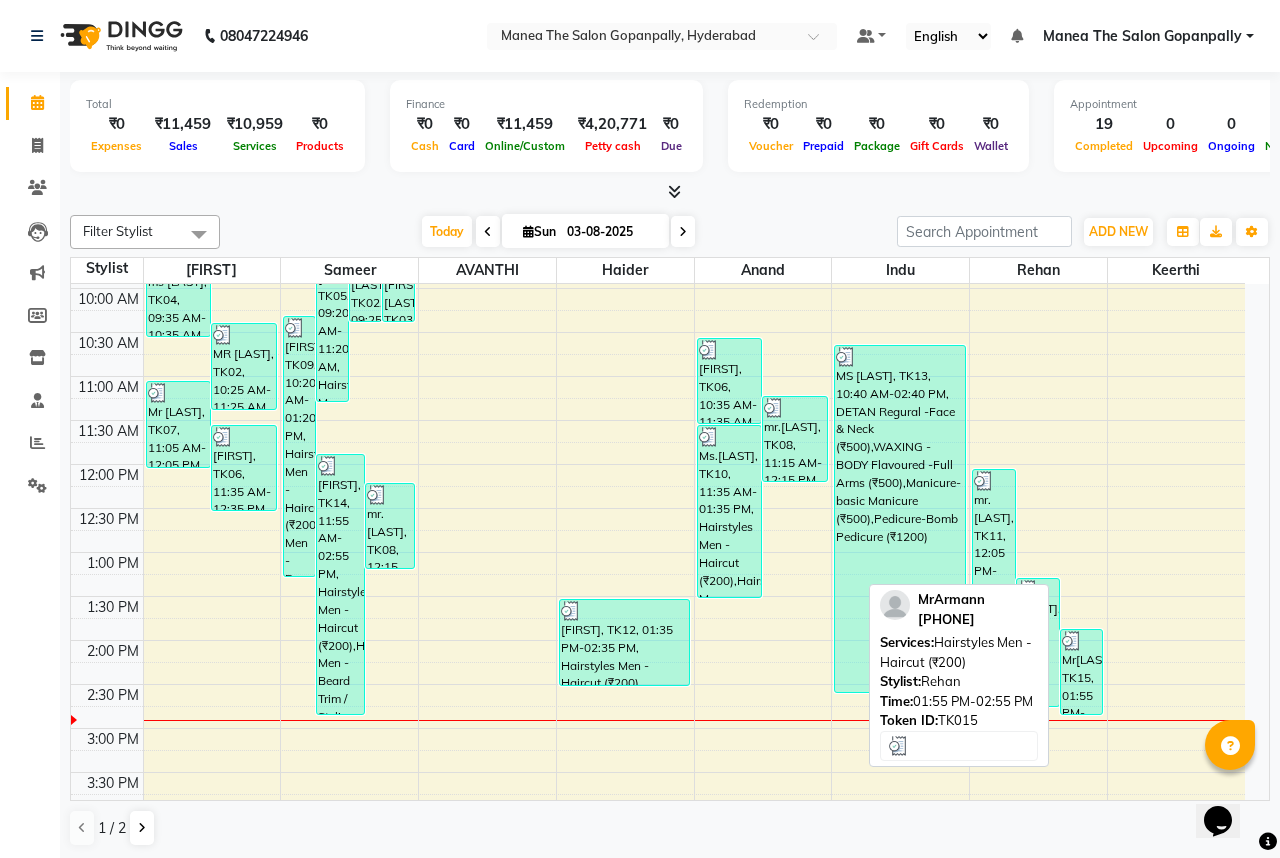 select on "3" 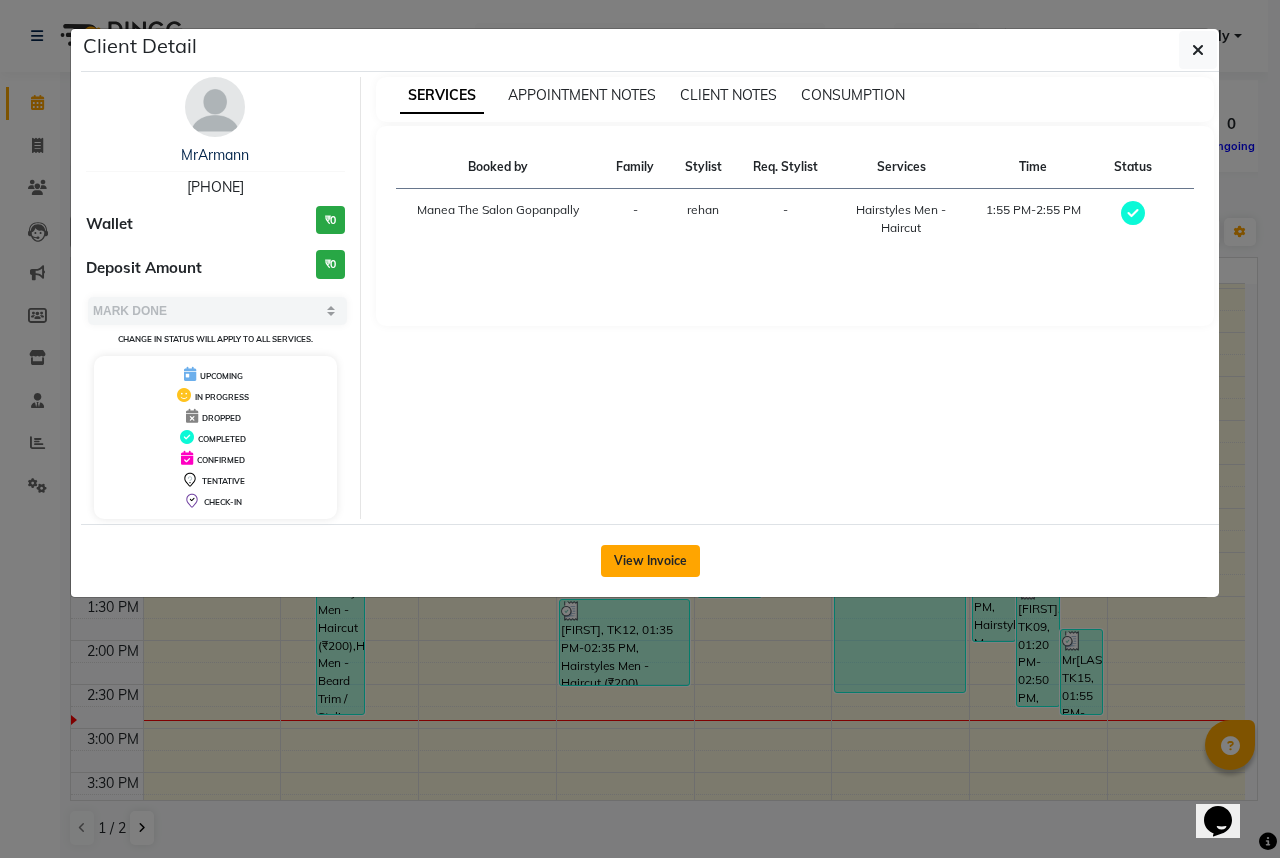 click on "View Invoice" 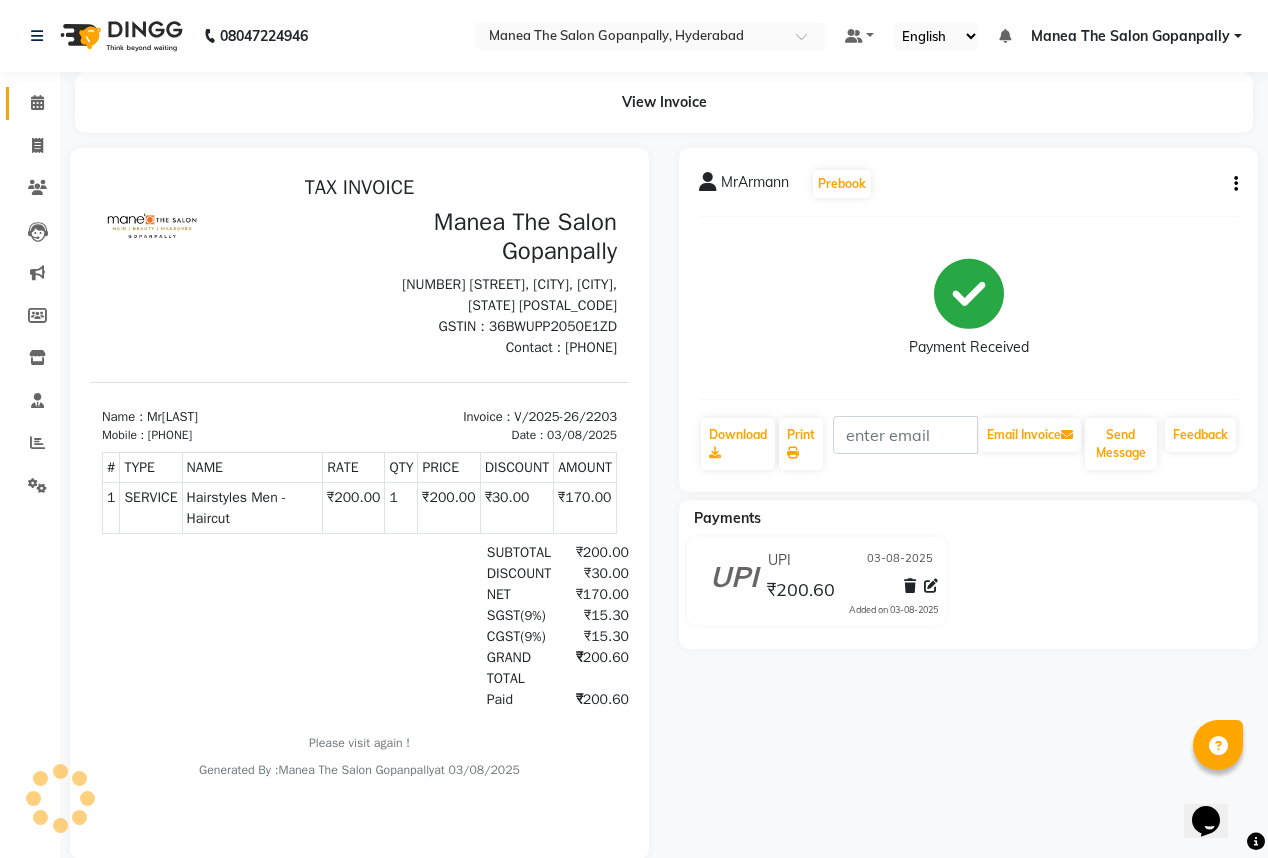 scroll, scrollTop: 0, scrollLeft: 0, axis: both 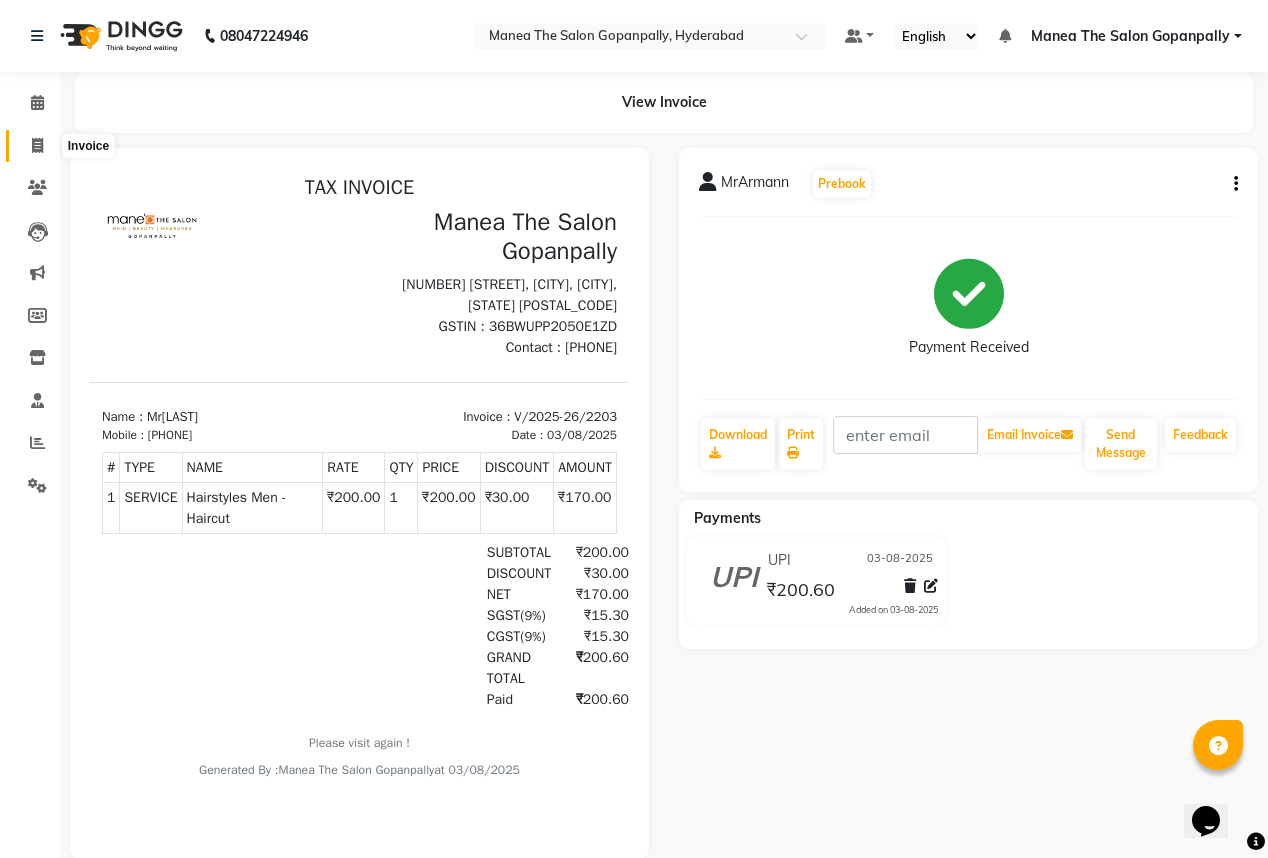click 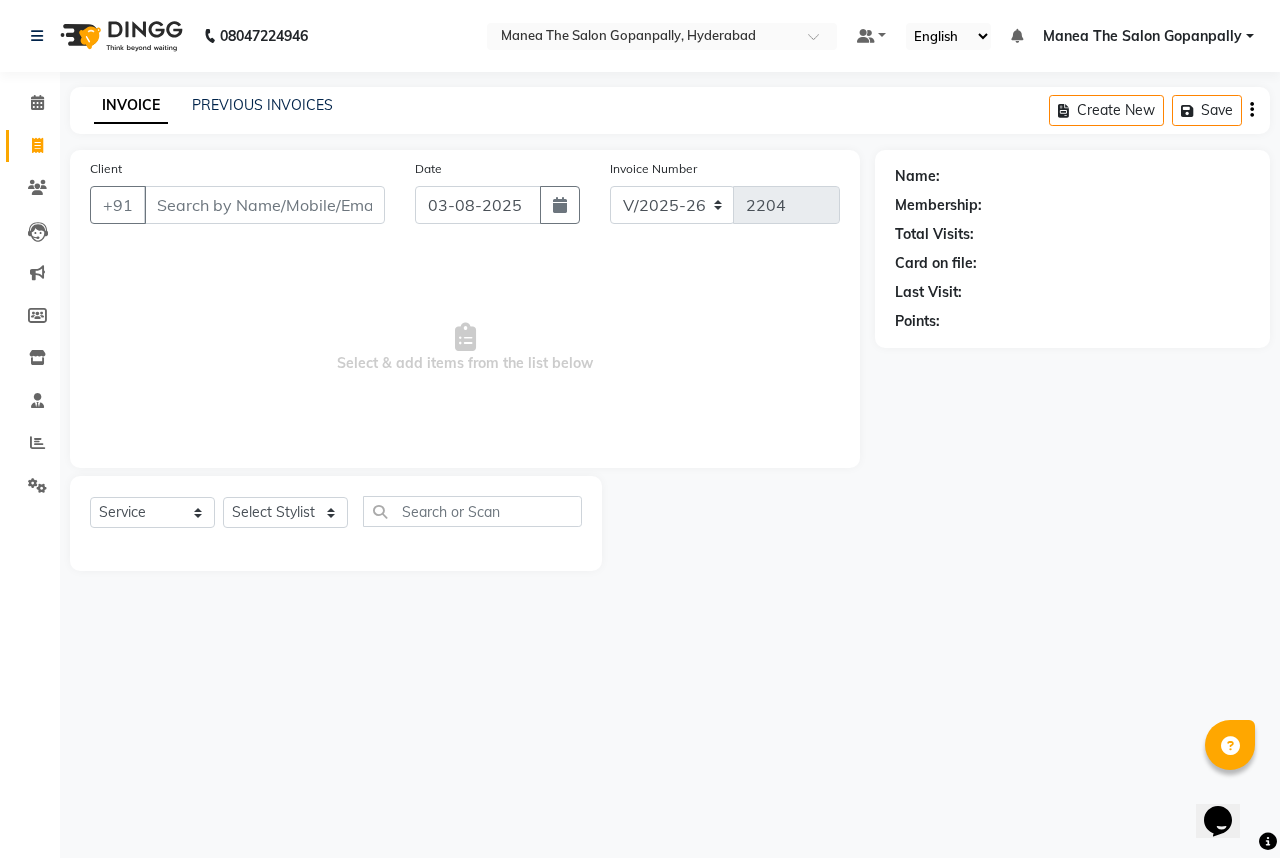 click on "Client" at bounding box center (264, 205) 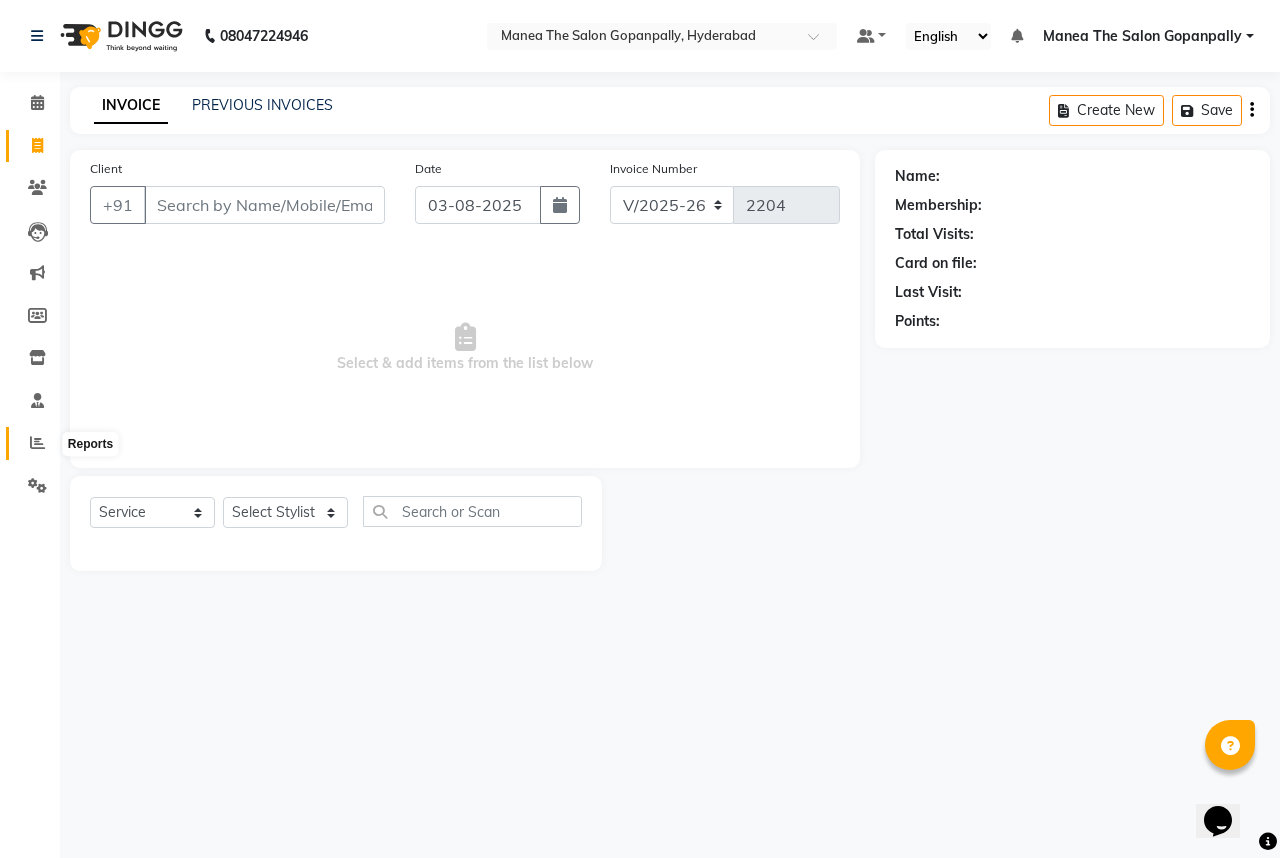 click 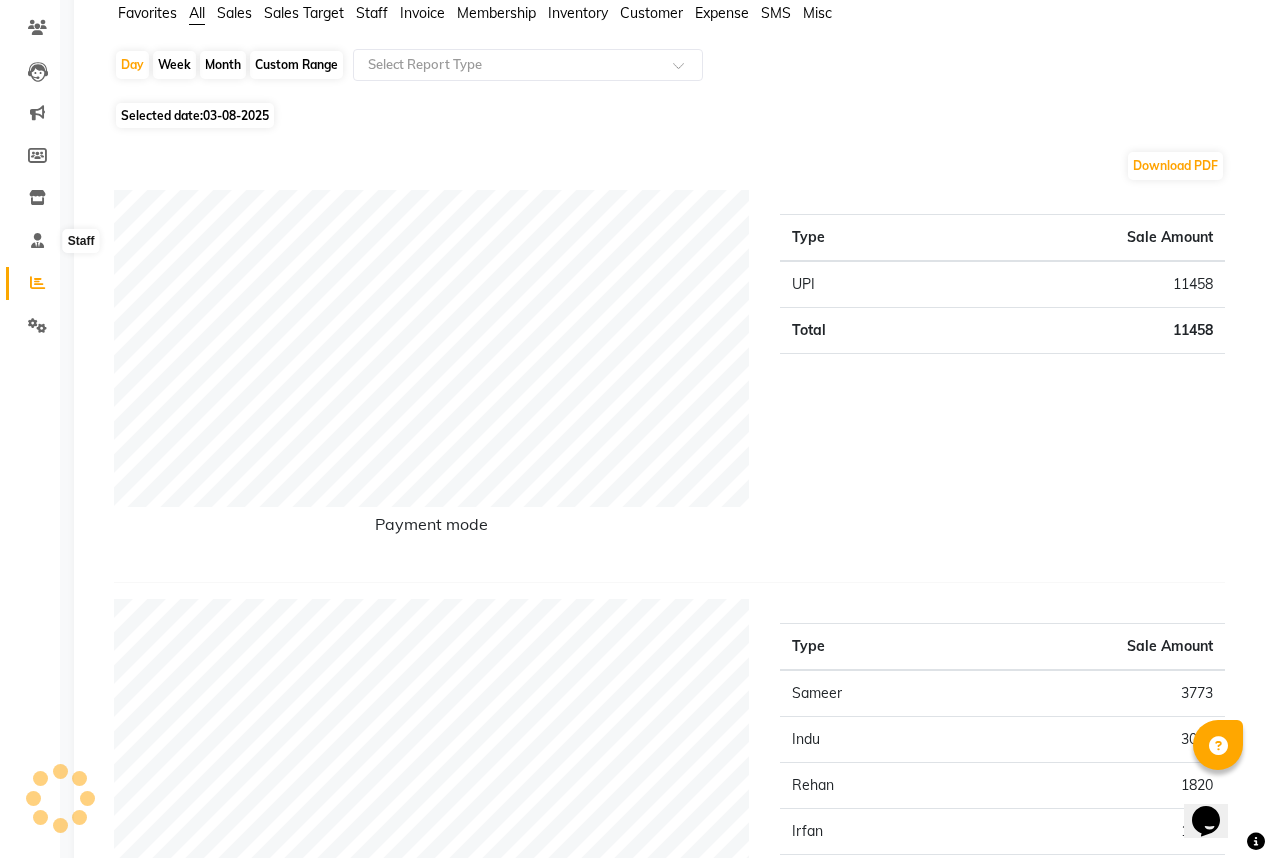 scroll, scrollTop: 0, scrollLeft: 0, axis: both 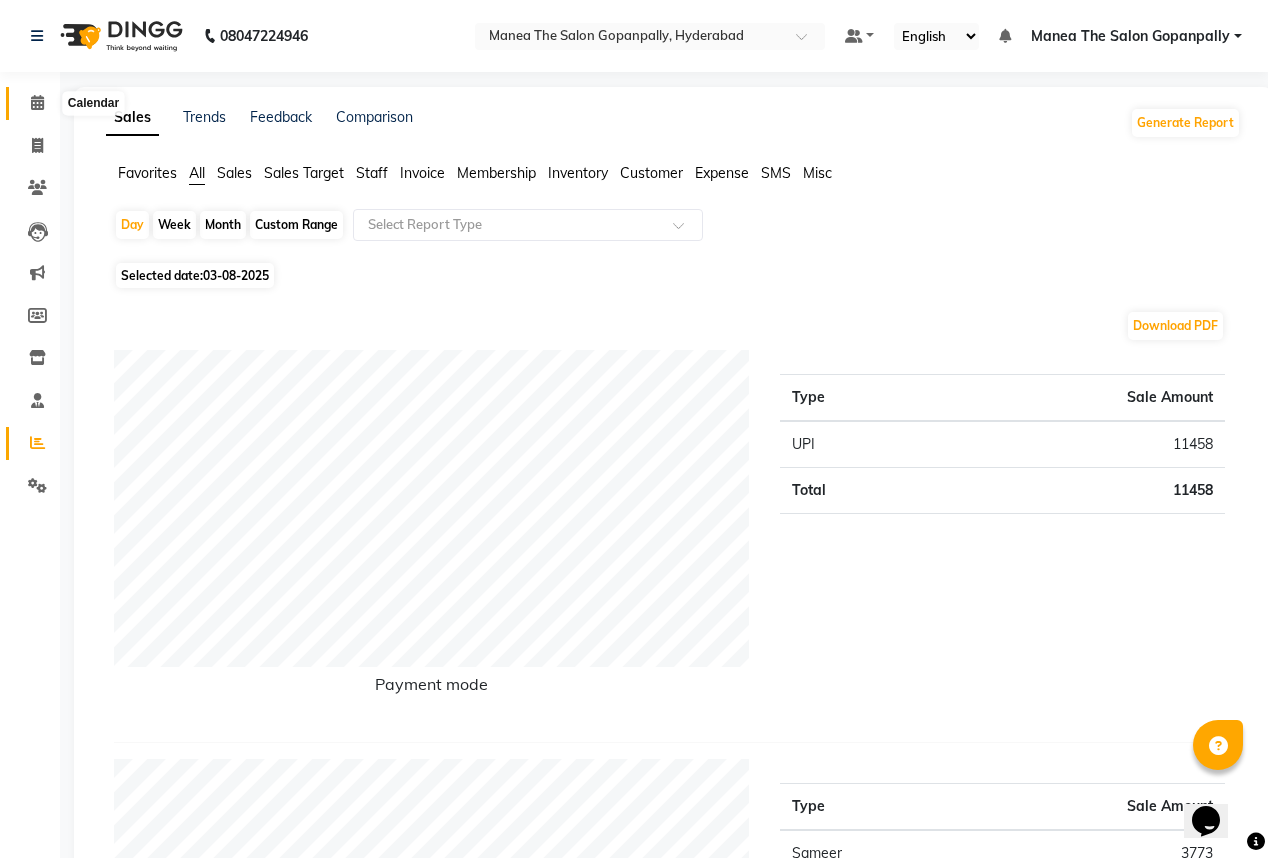 click 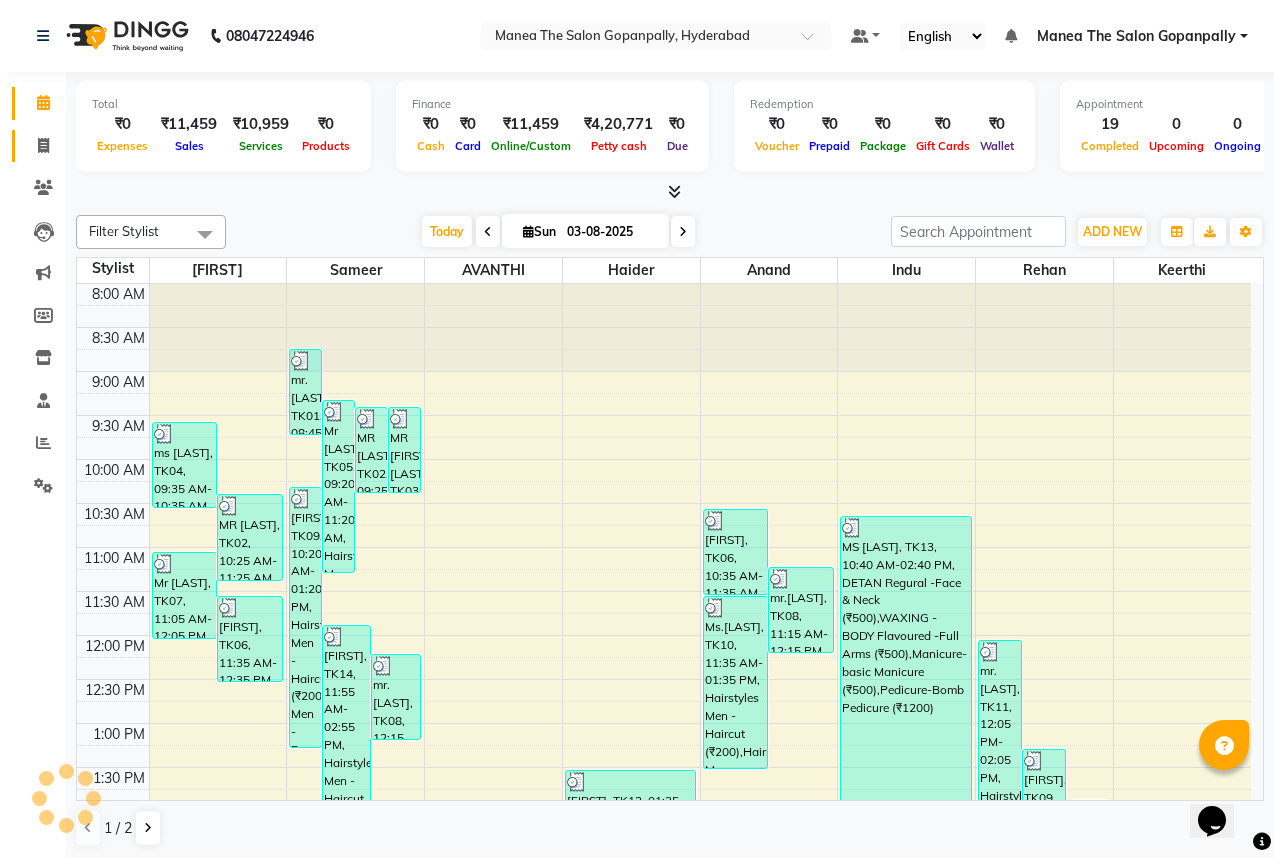 scroll, scrollTop: 486, scrollLeft: 0, axis: vertical 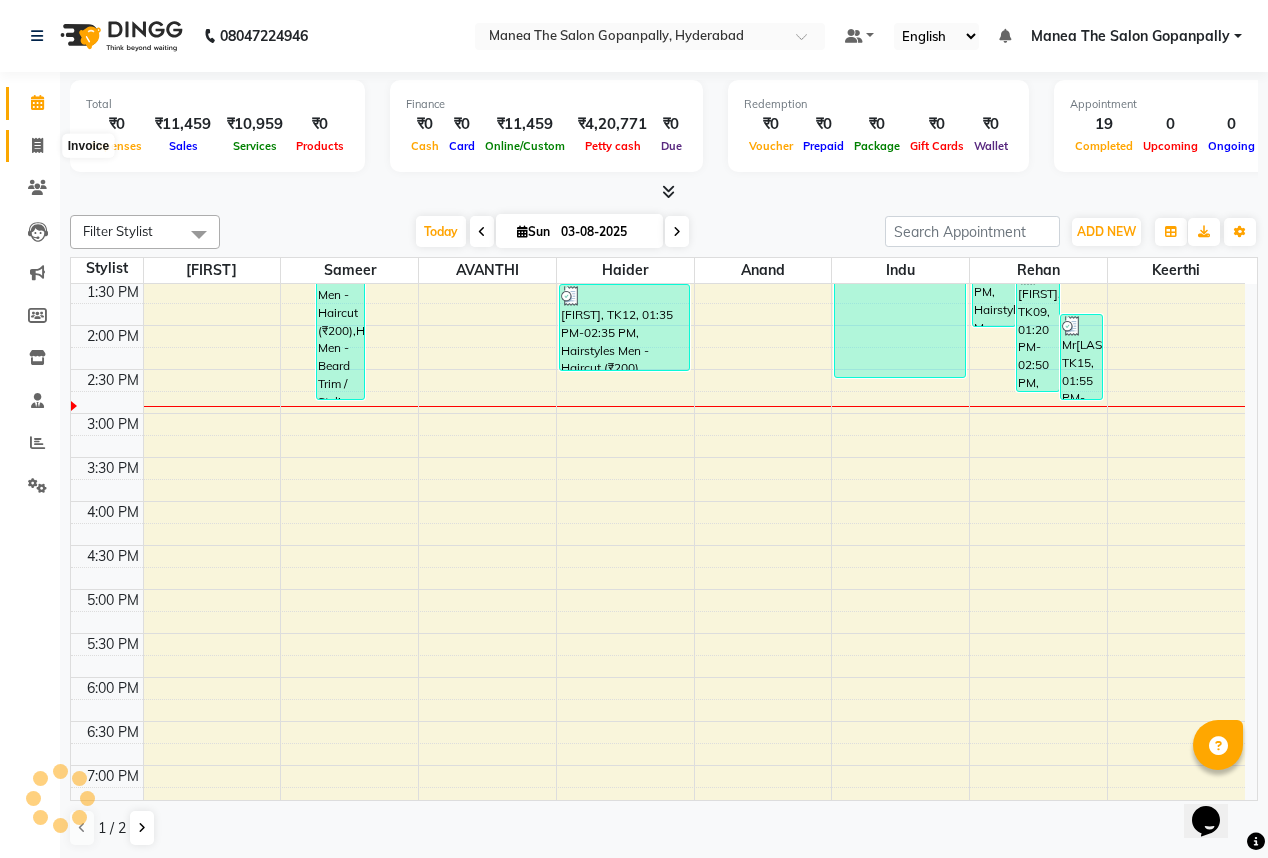 drag, startPoint x: 35, startPoint y: 144, endPoint x: 52, endPoint y: 168, distance: 29.410883 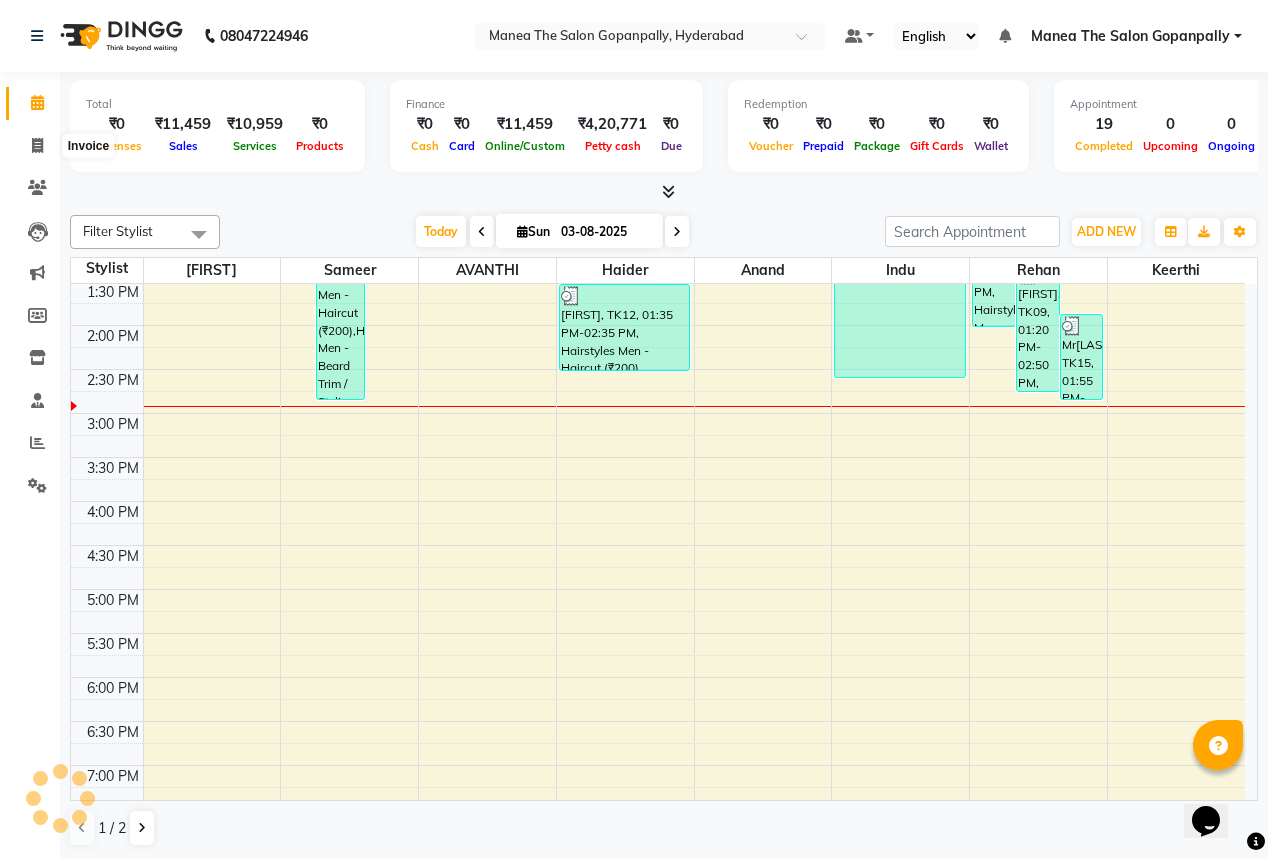 select on "service" 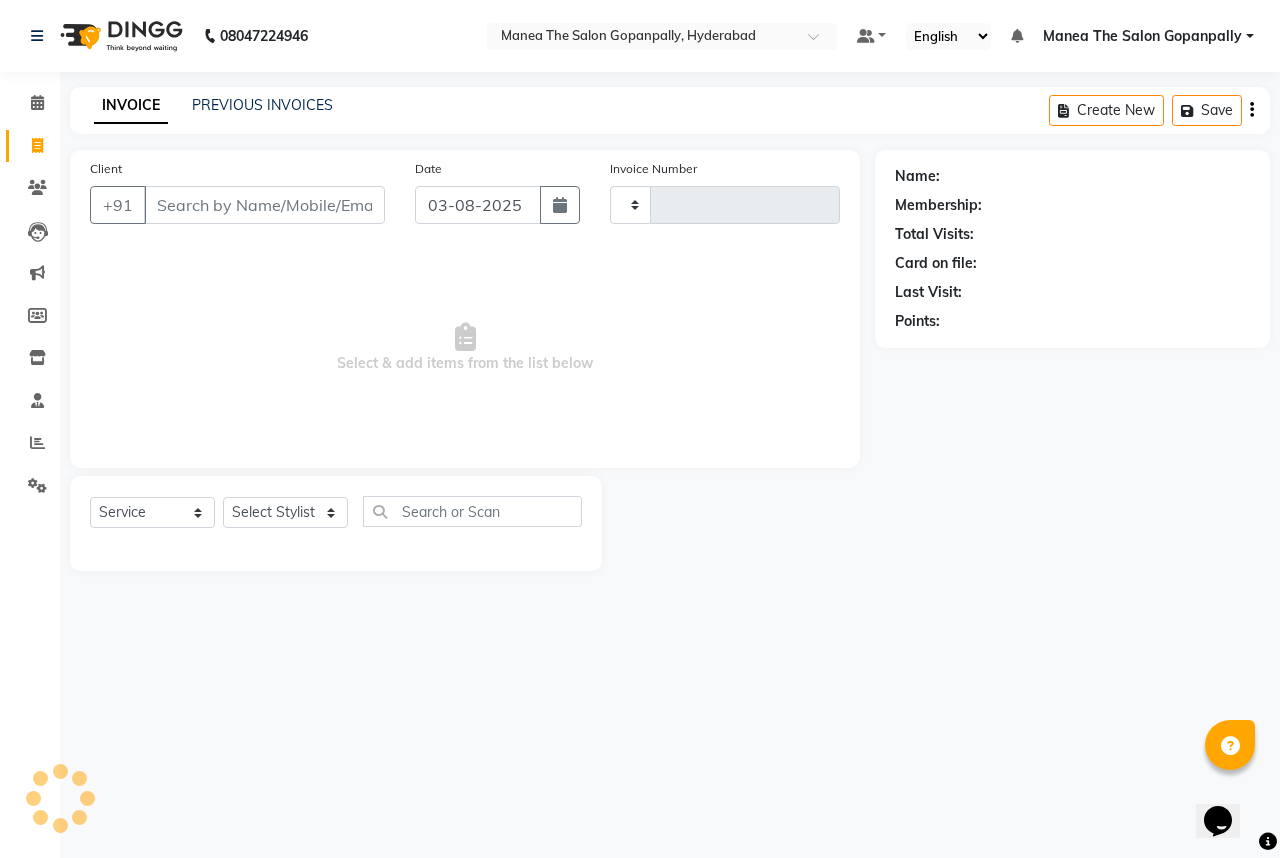 type on "2204" 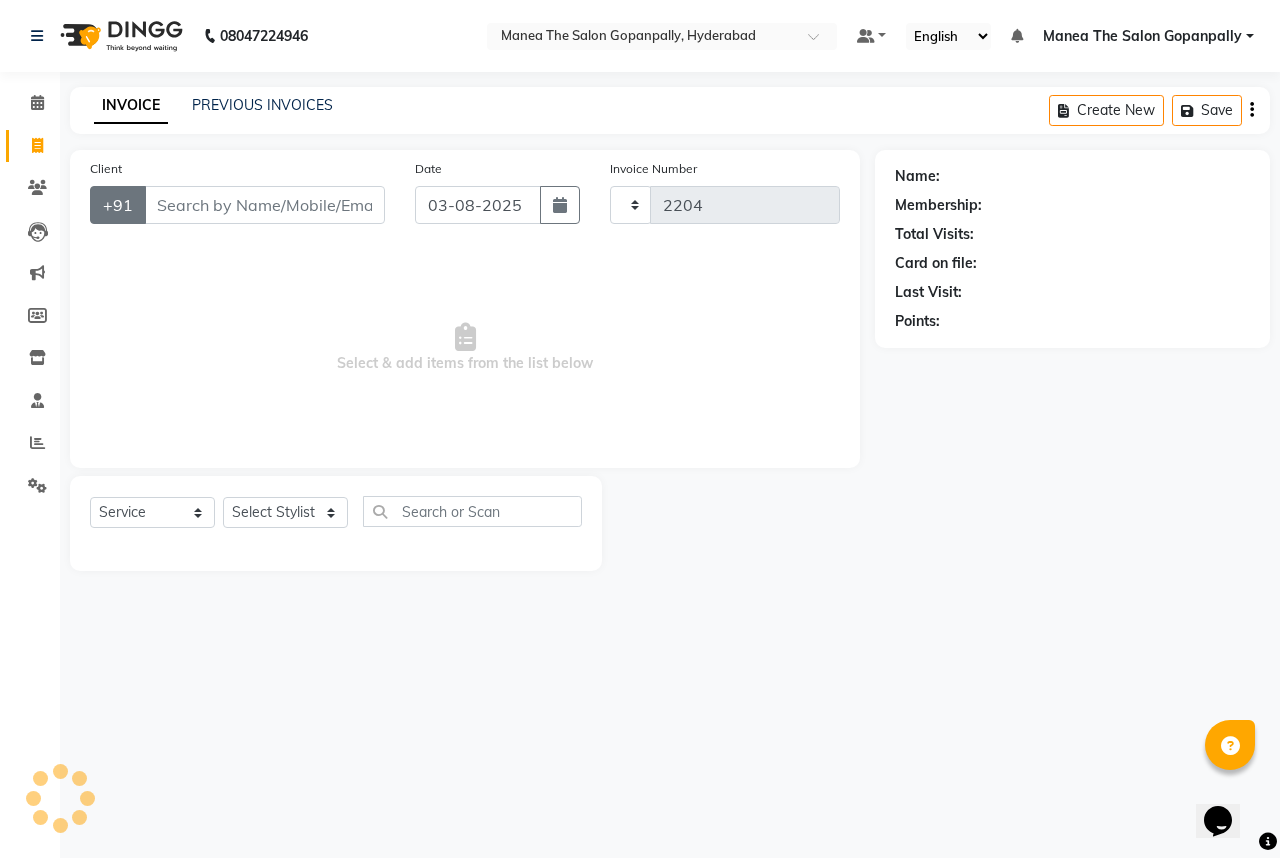 select on "7027" 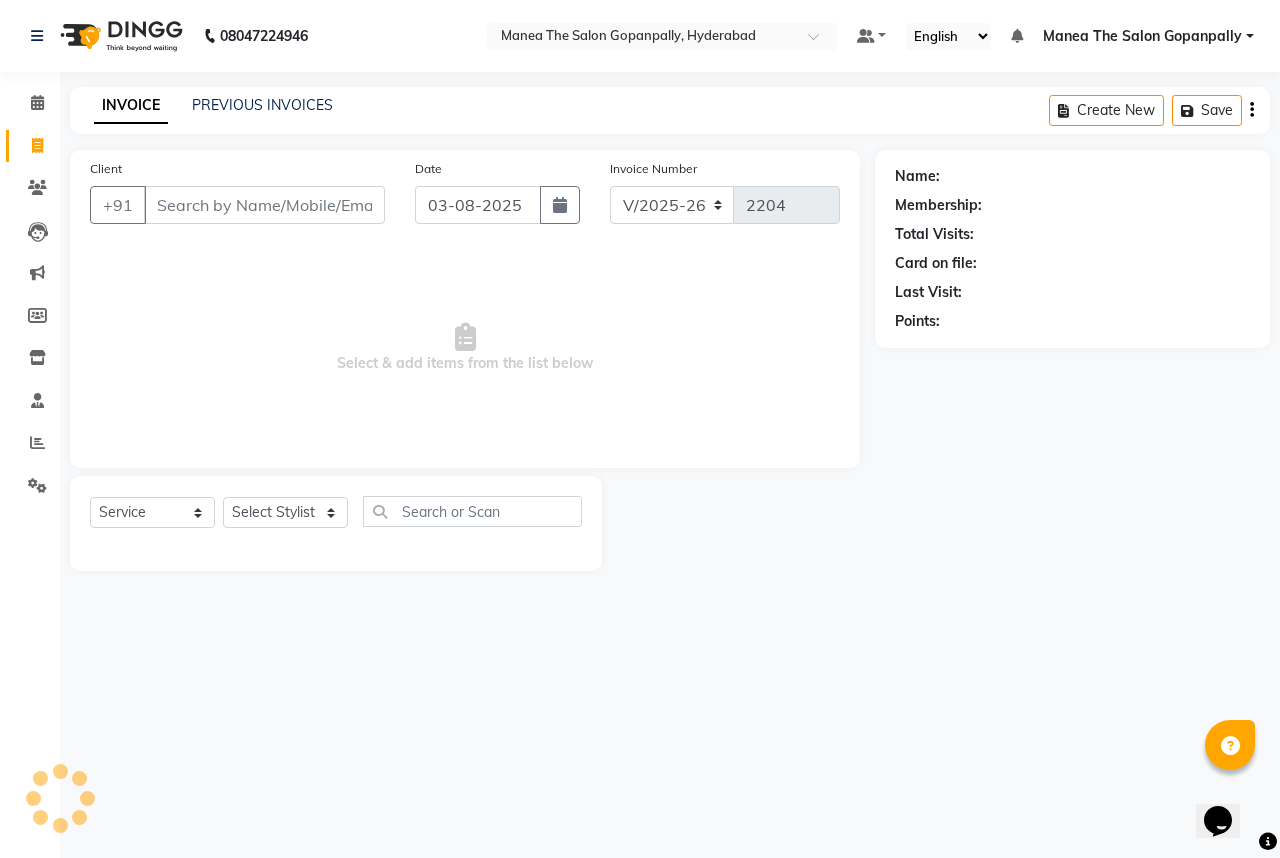 click on "Client" at bounding box center [264, 205] 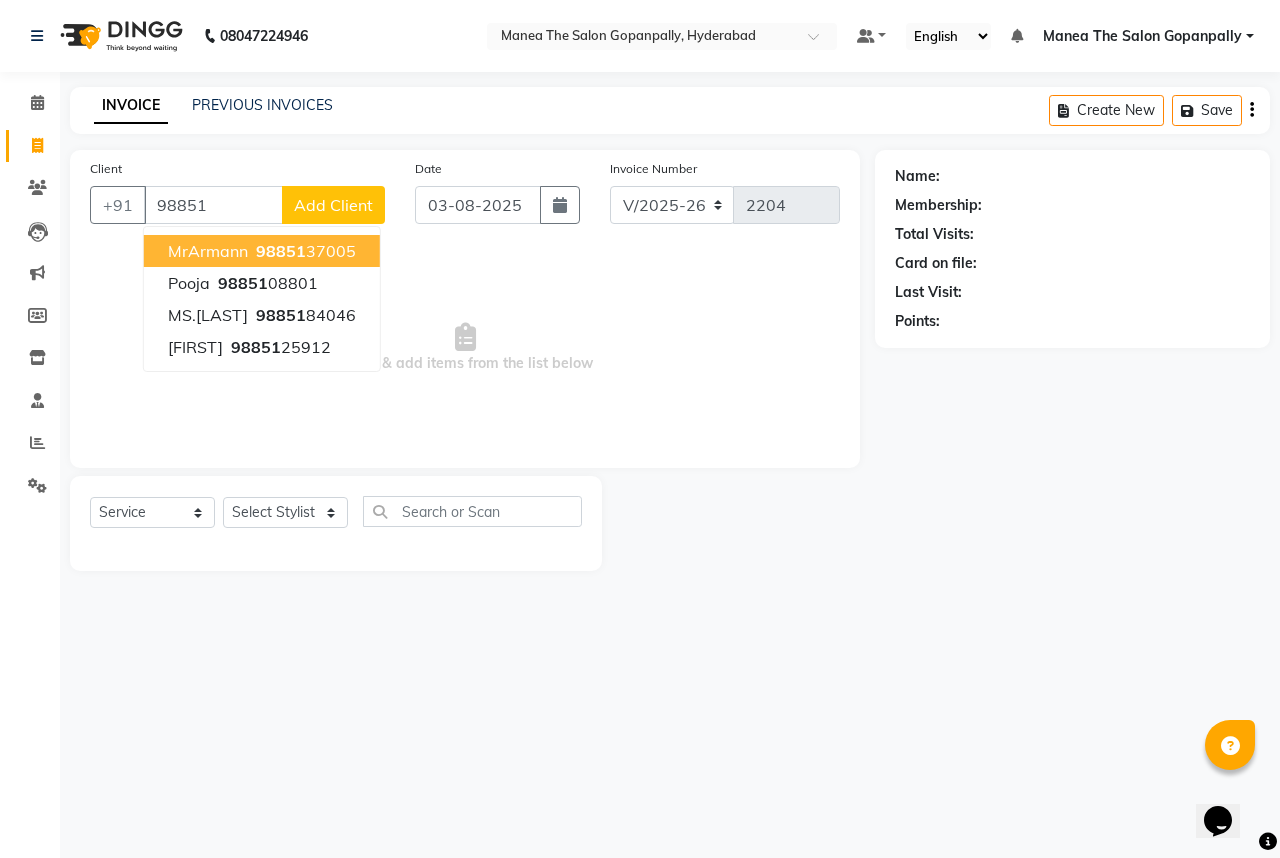 click on "MrArmann   98851 37005" at bounding box center [262, 251] 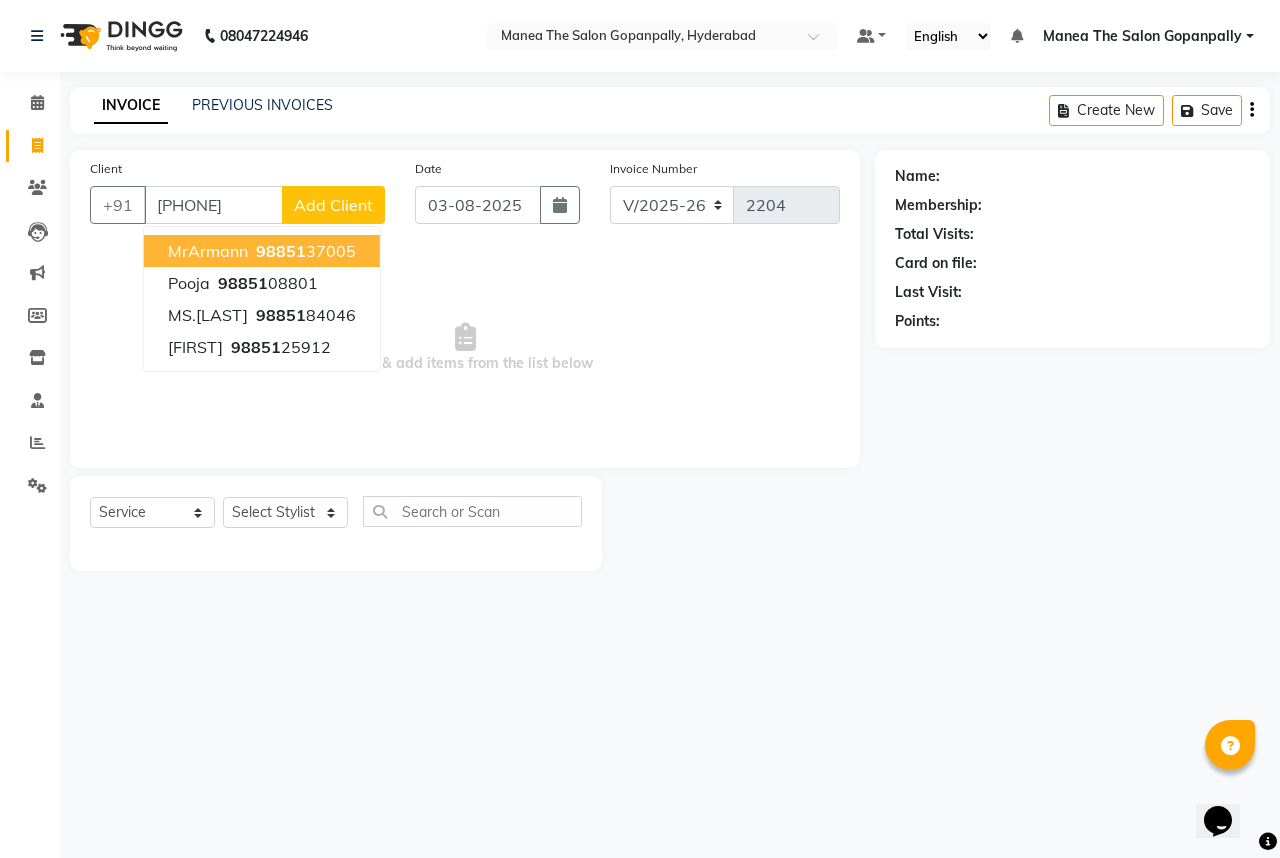 type on "[PHONE]" 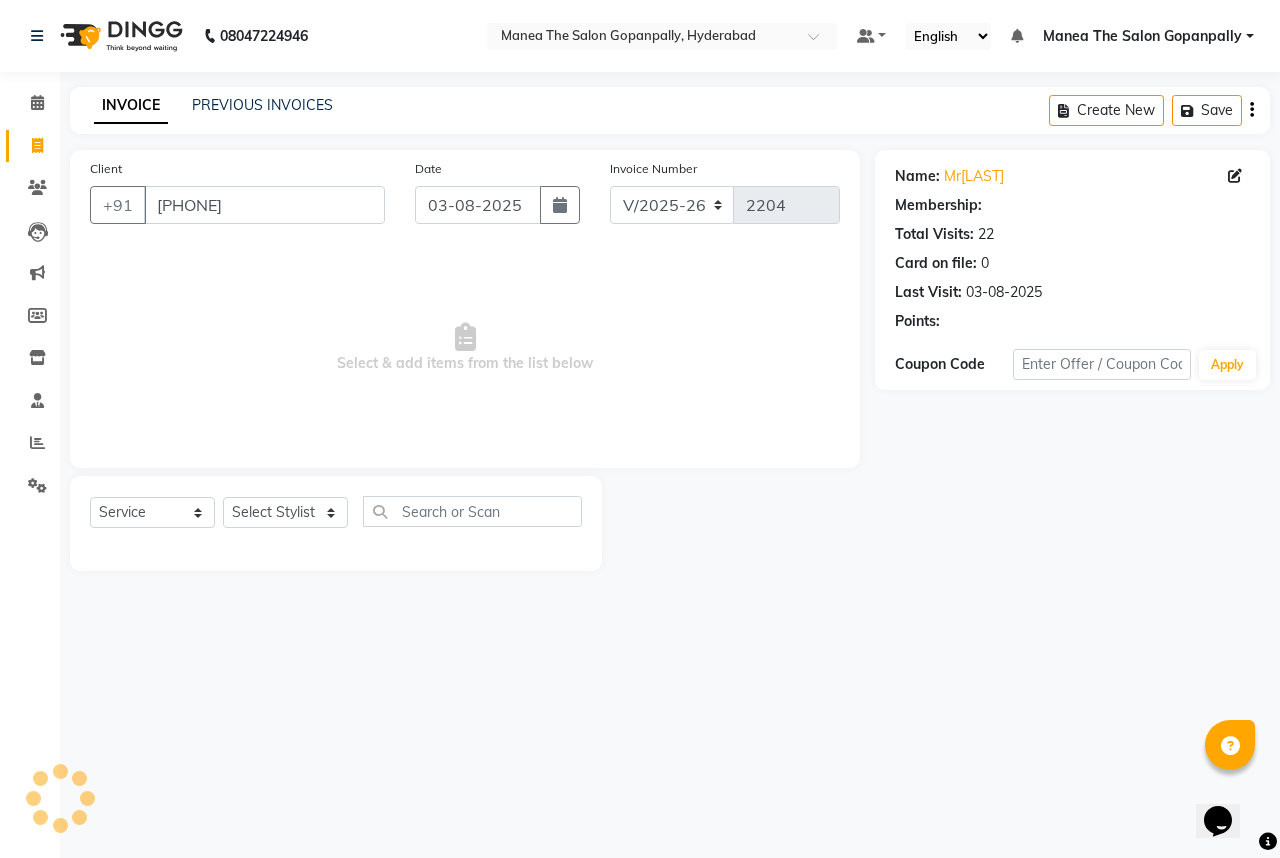 select on "1: Object" 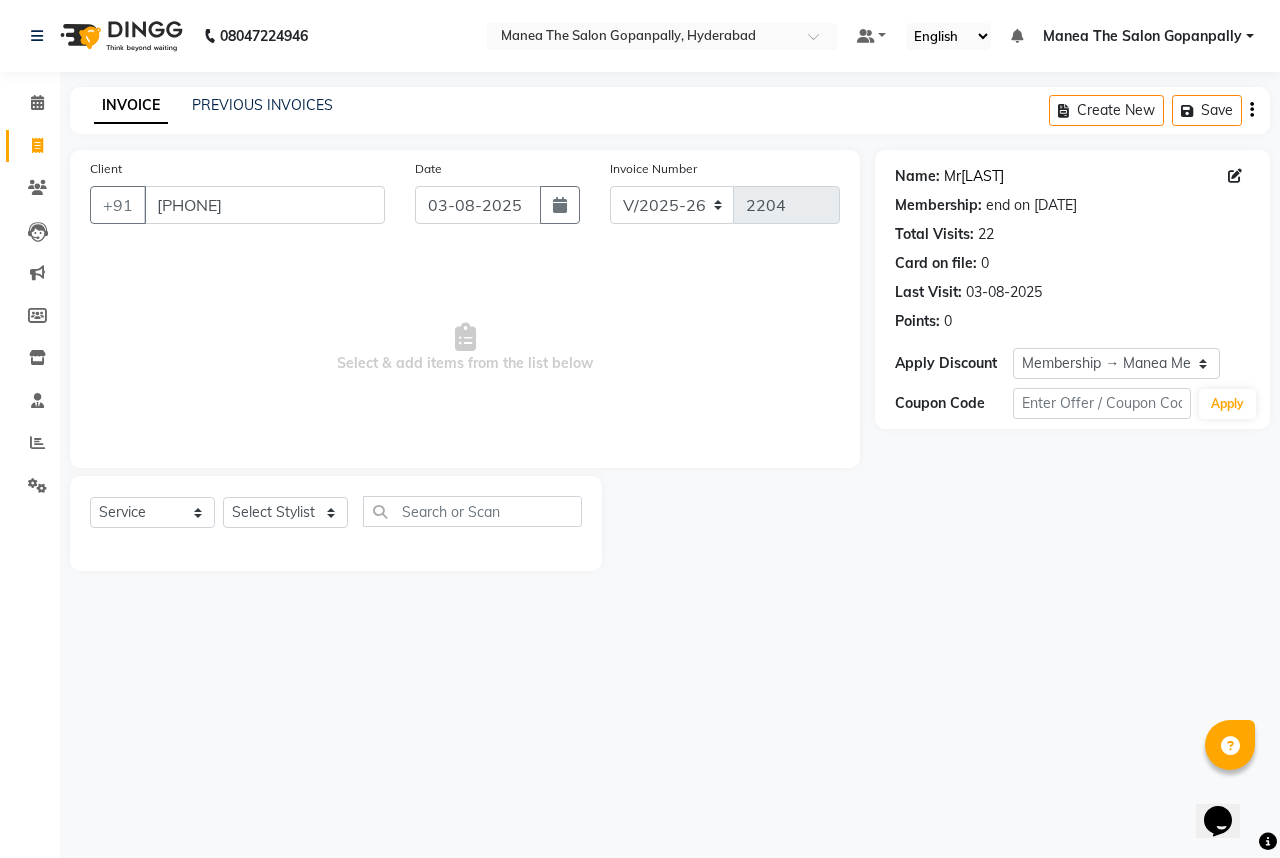 click on "Mrarmann" 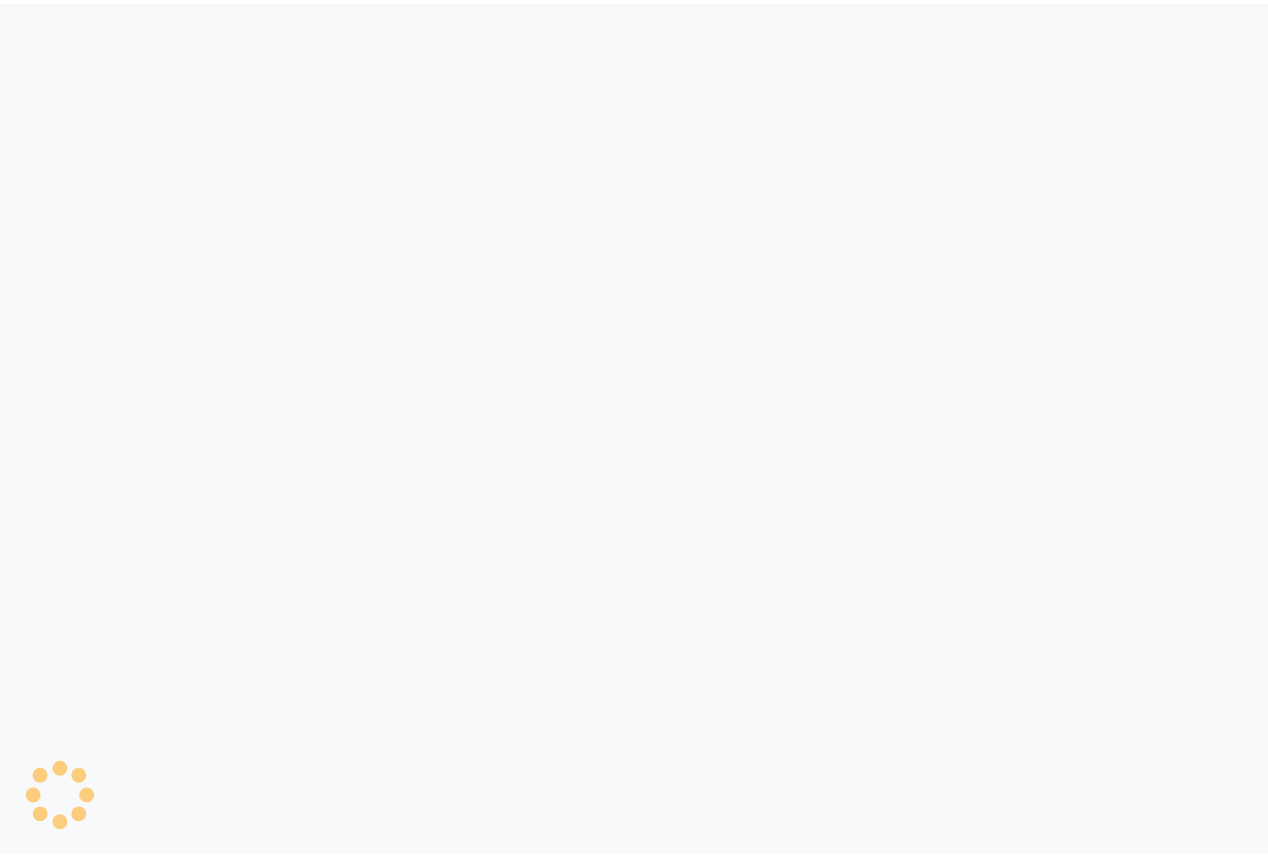 scroll, scrollTop: 0, scrollLeft: 0, axis: both 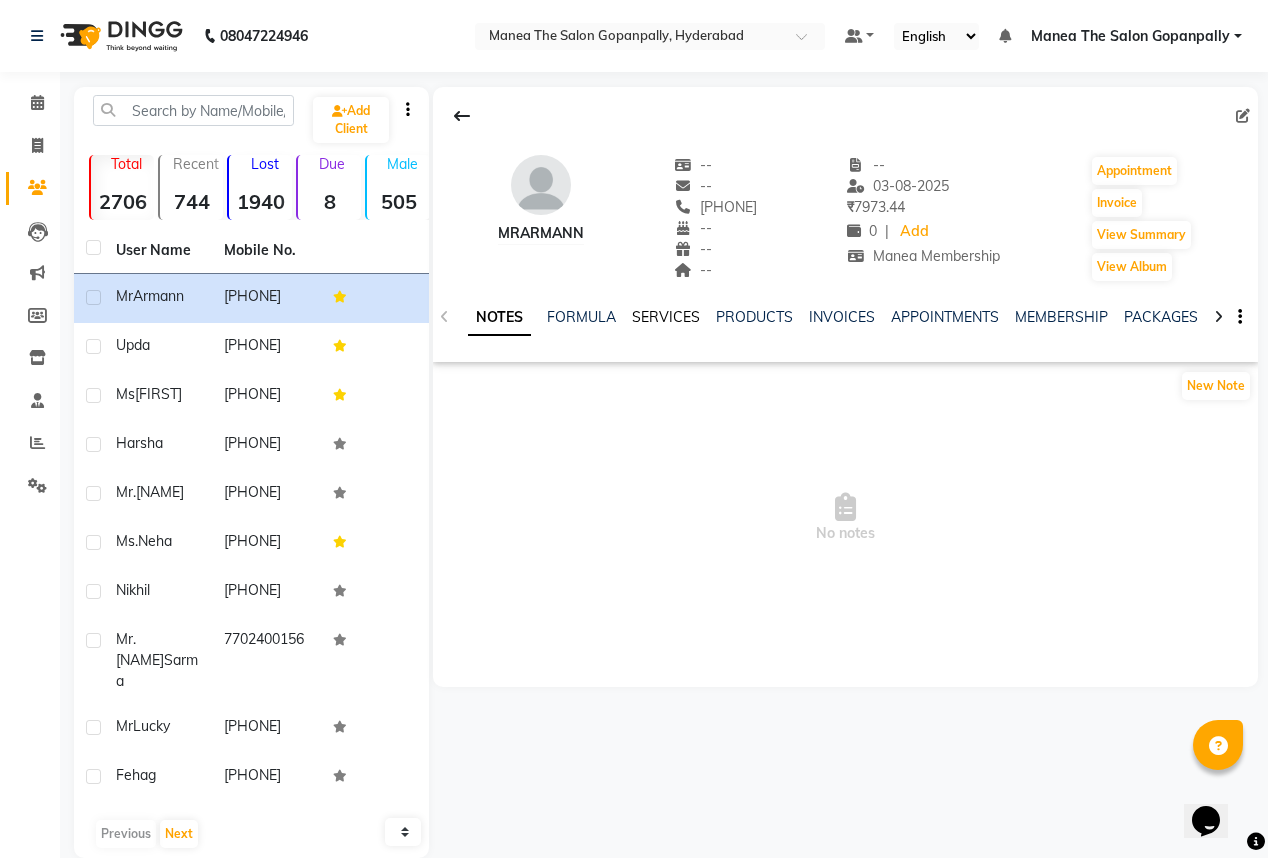 click on "SERVICES" 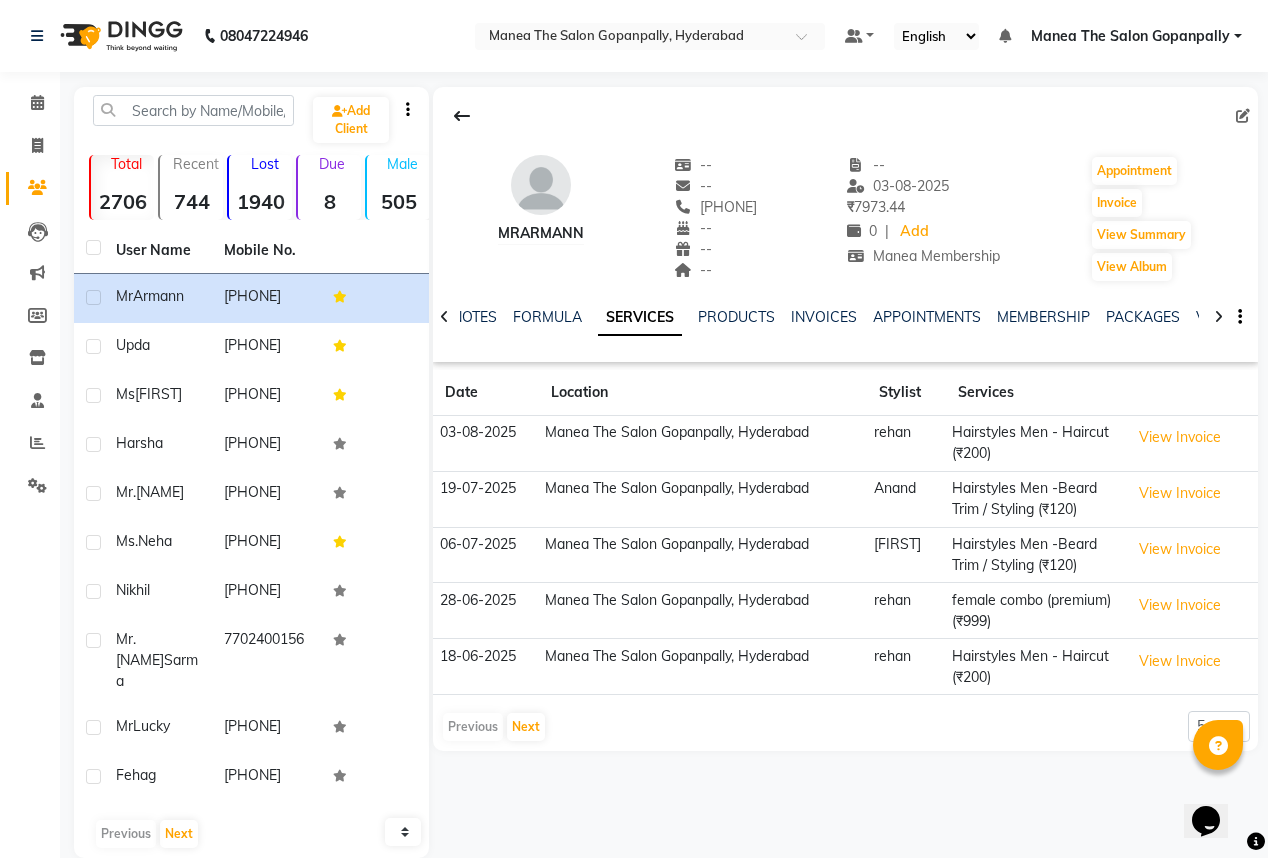 click on "Hairstyles Men - Haircut (₹200)" 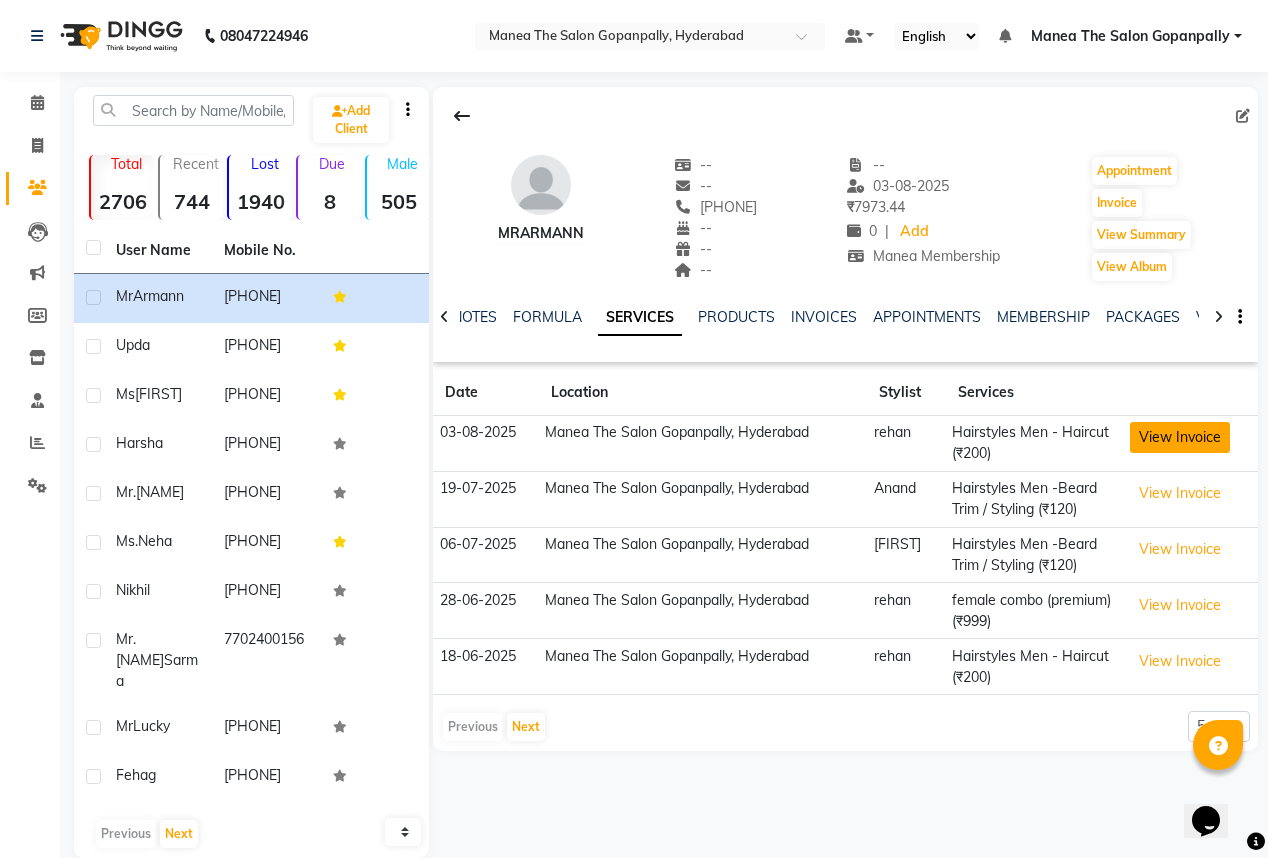click on "View Invoice" 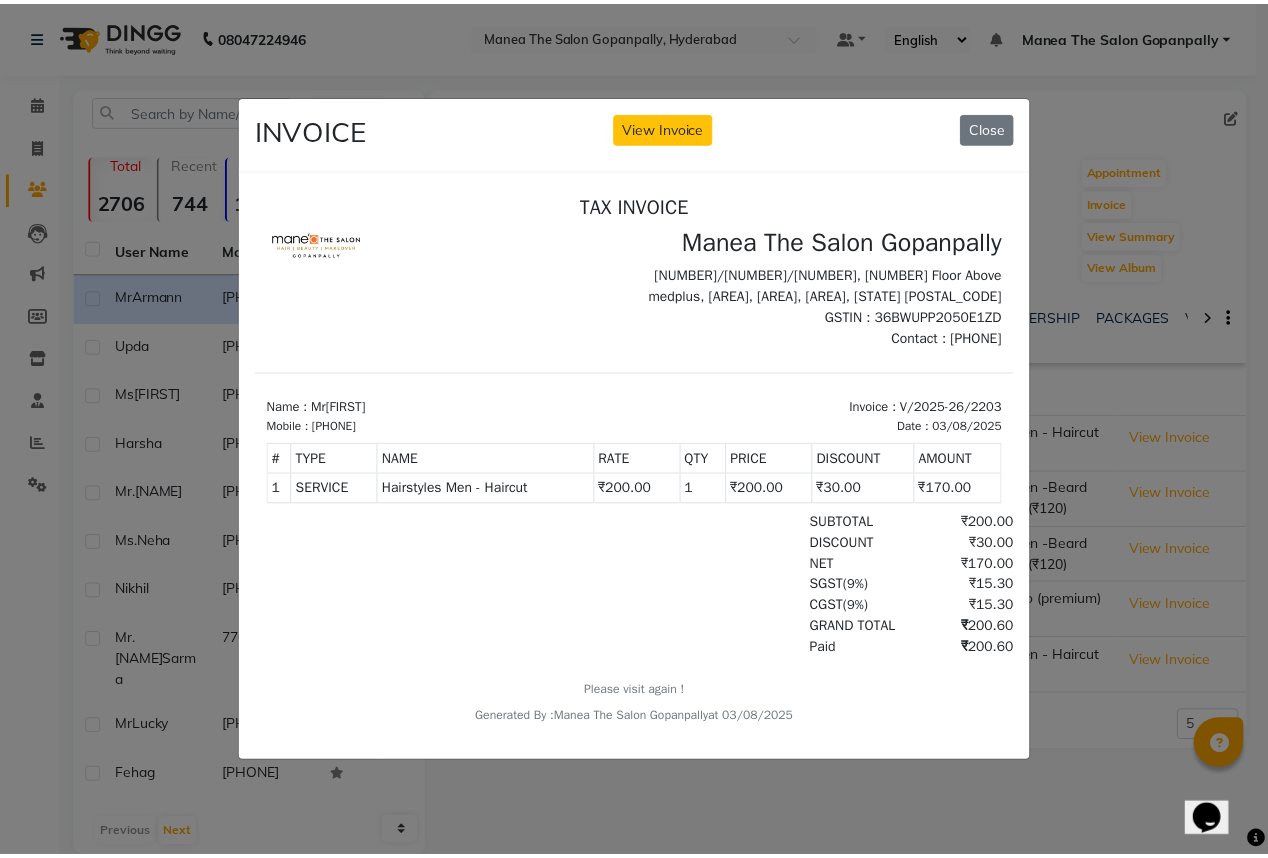 scroll, scrollTop: 0, scrollLeft: 0, axis: both 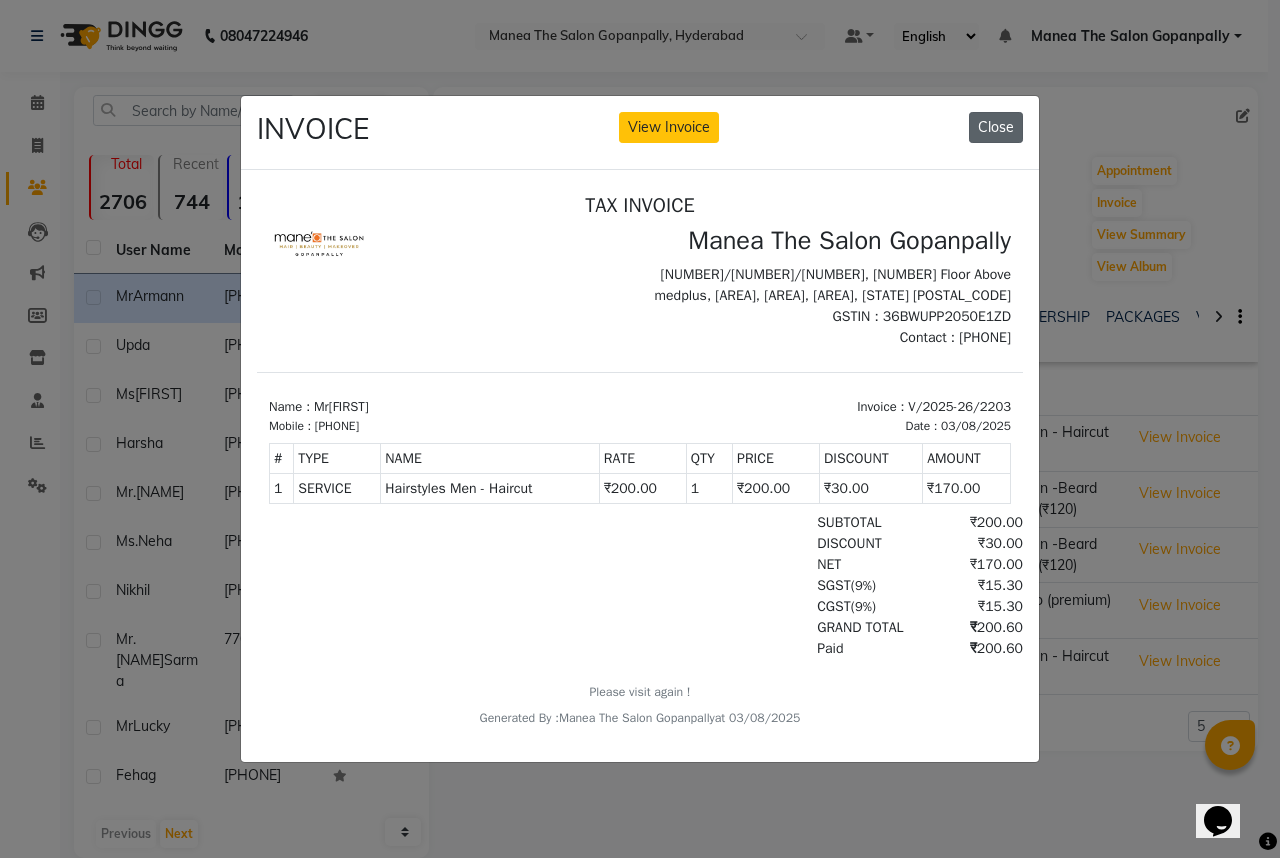 click on "Close" 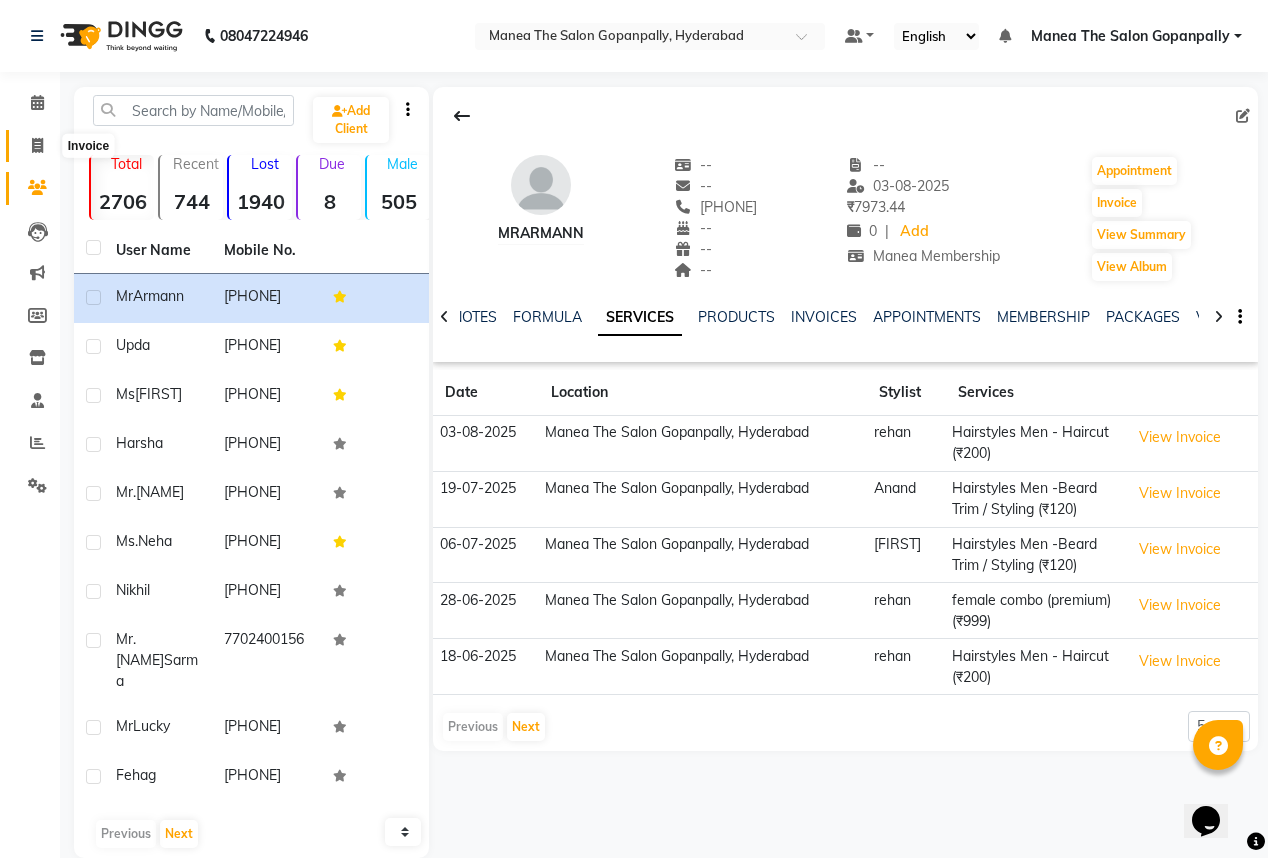 click 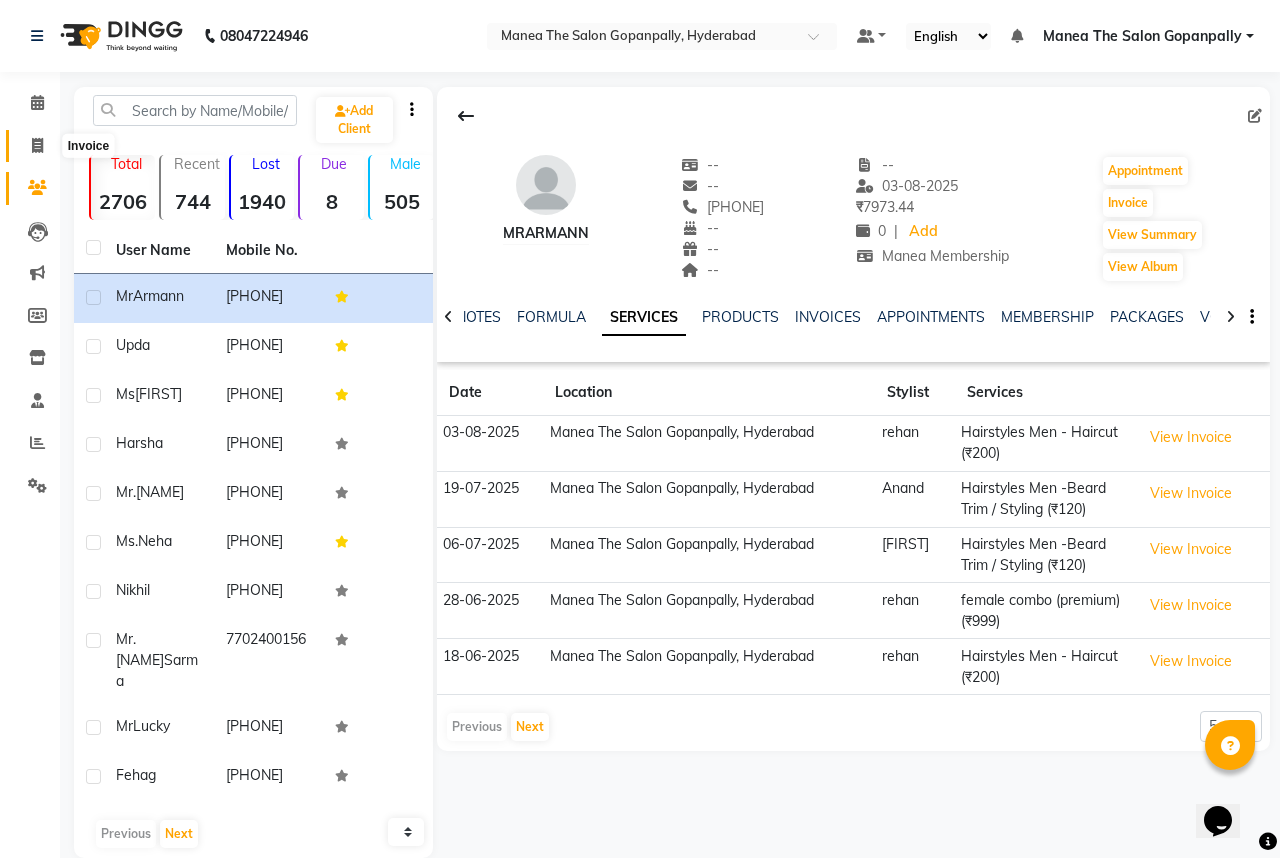 select on "7027" 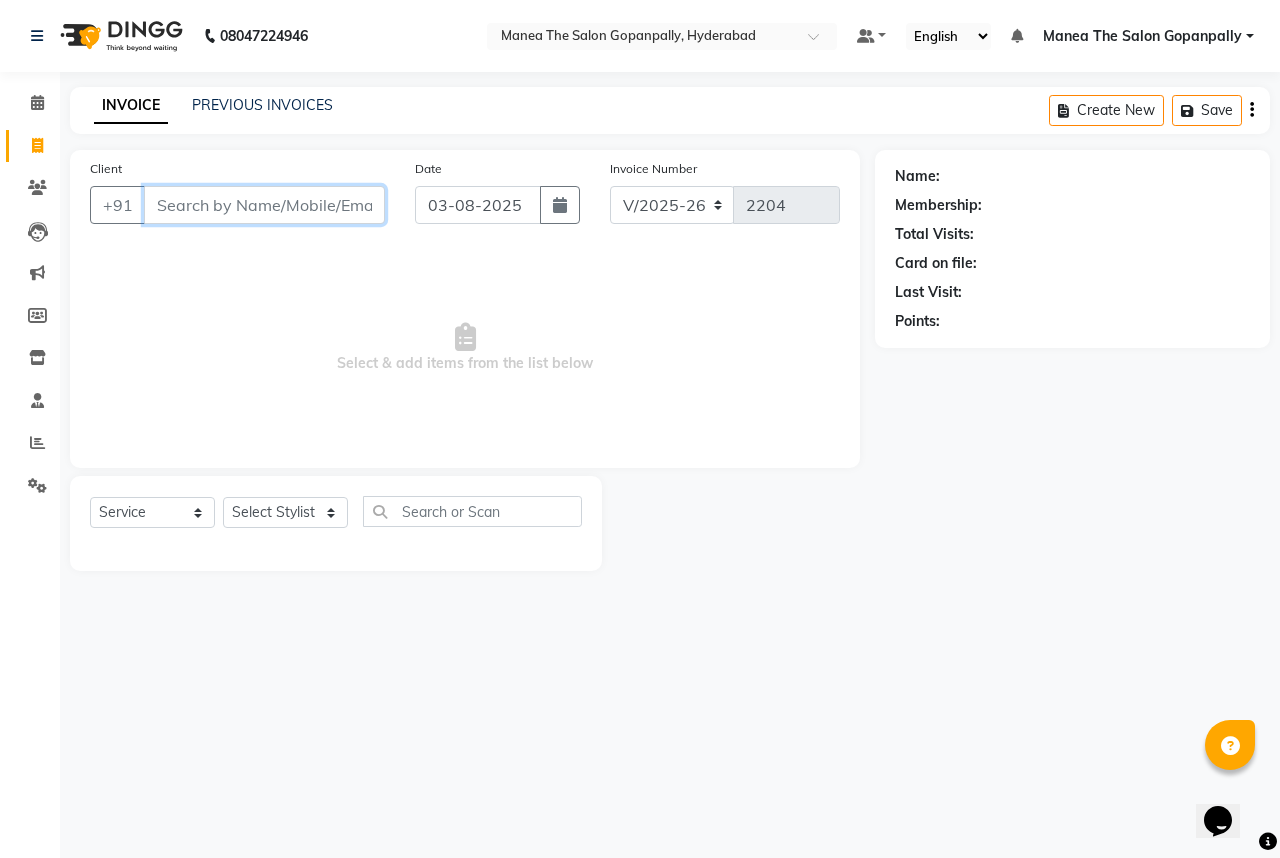 click on "Client" at bounding box center [264, 205] 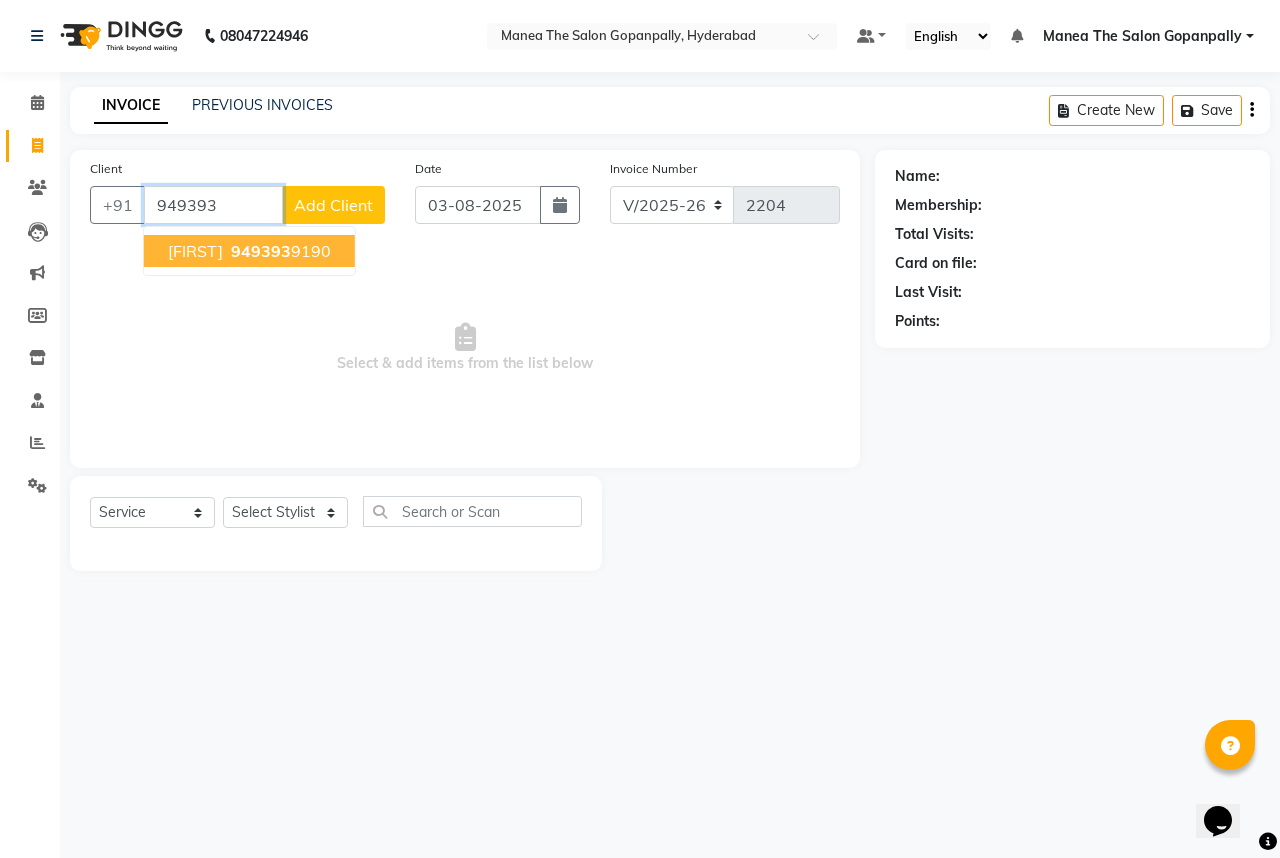 click on "[PHONE]" at bounding box center [279, 251] 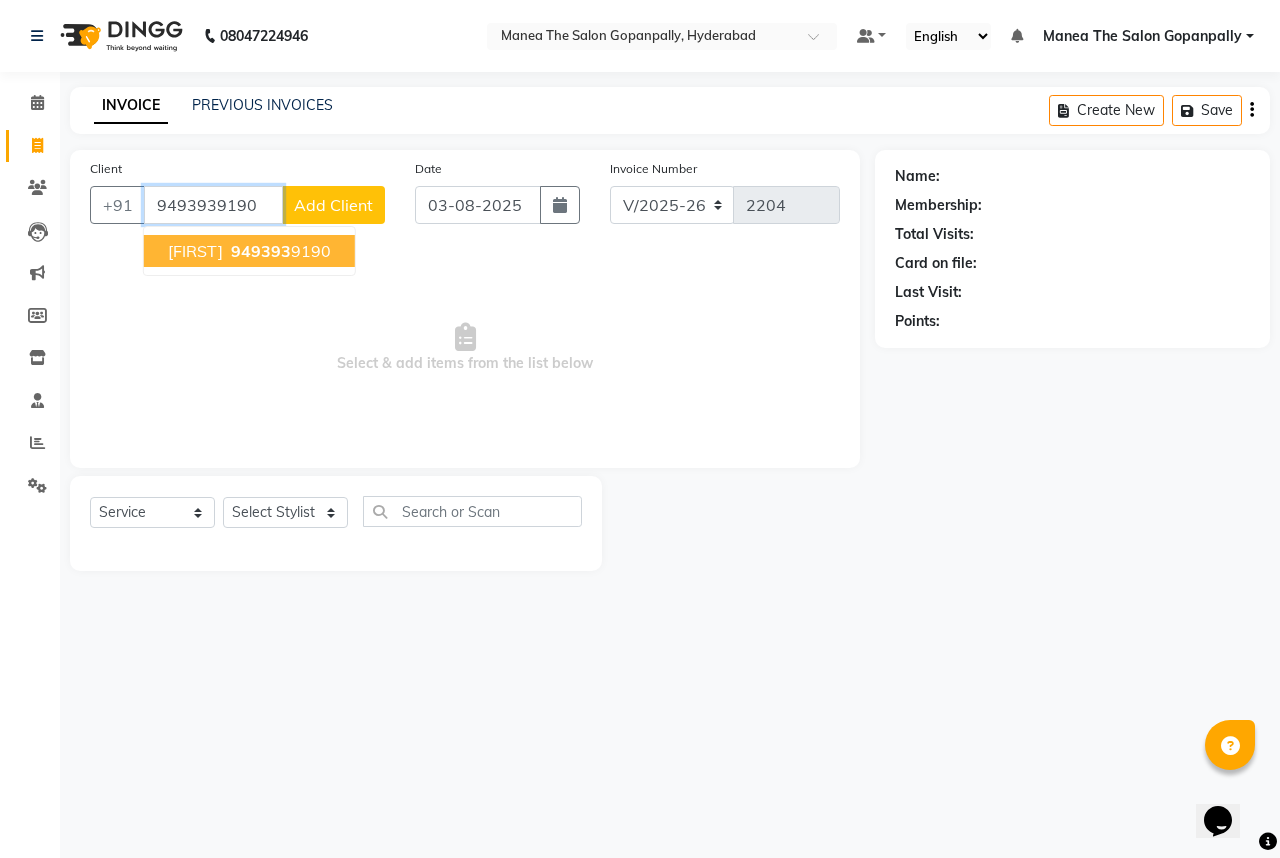 type on "9493939190" 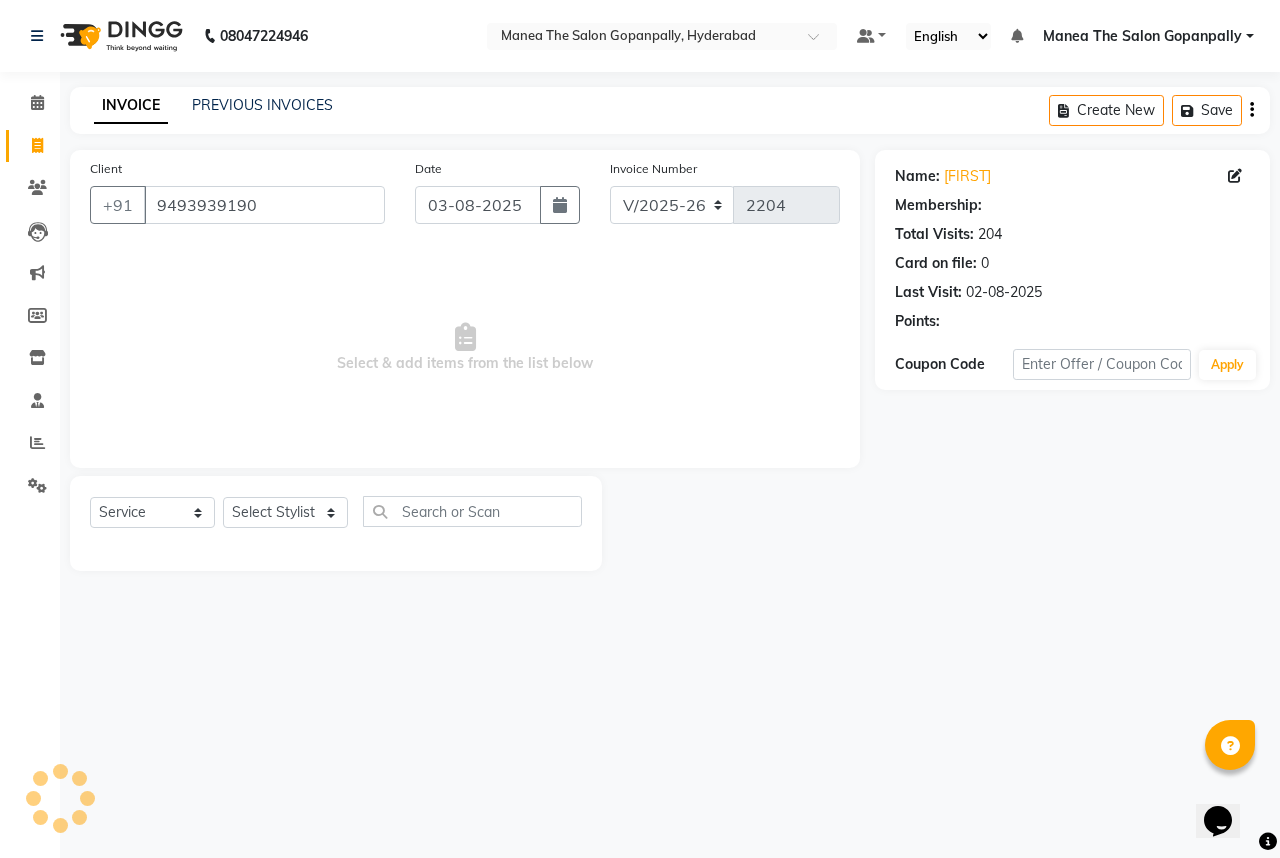 select on "1: Object" 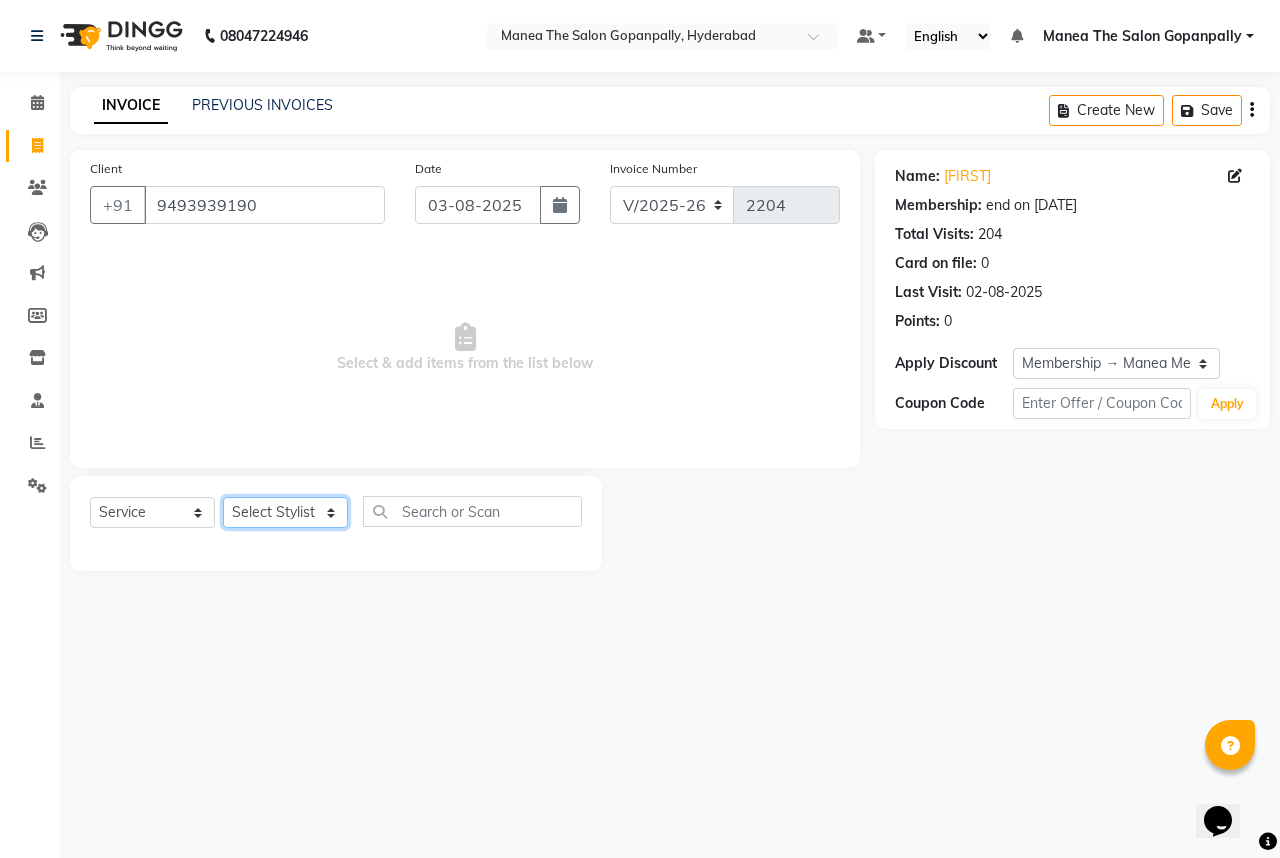 click on "Select Stylist Anand AVANTHI Haider  indu IRFAN keerthi rehan sameer saritha zubair" 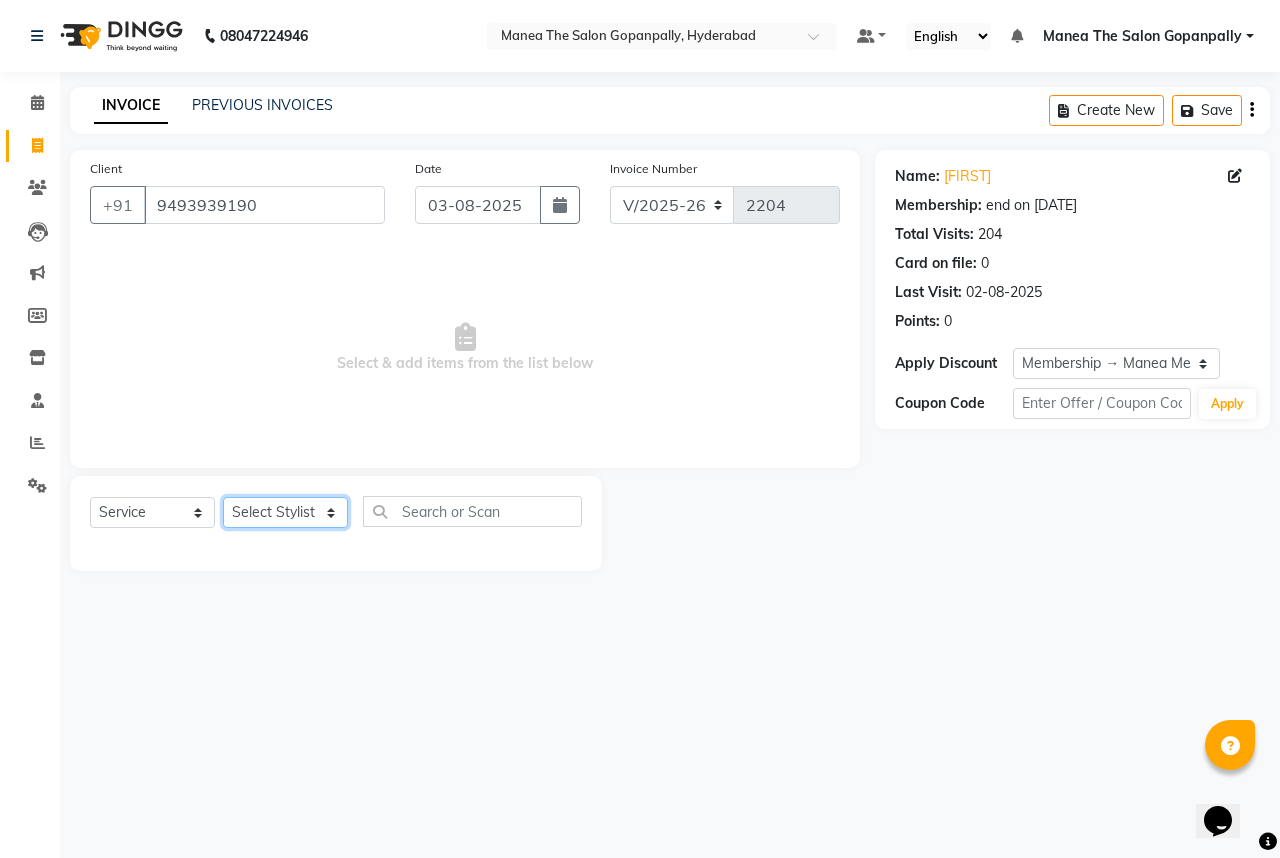 select on "83346" 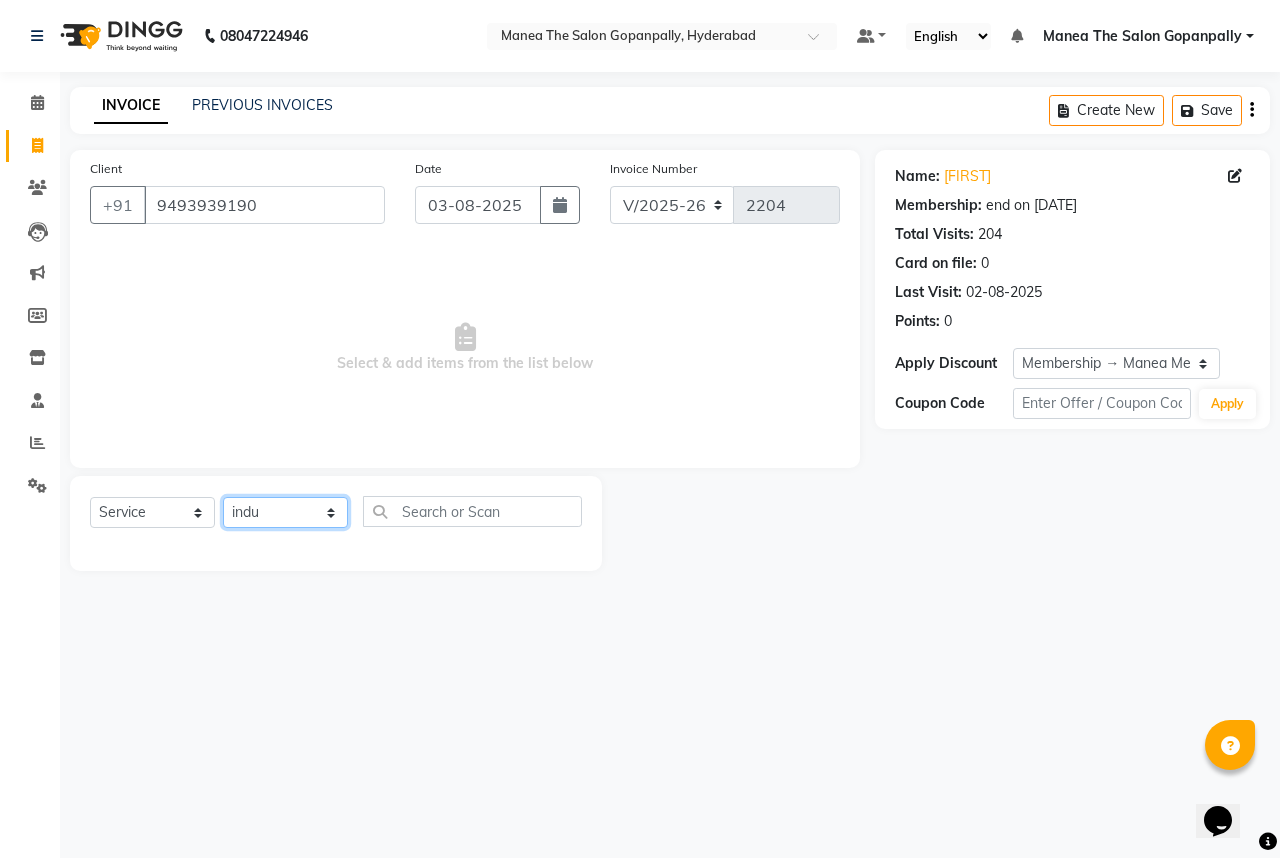 click on "Select Stylist Anand AVANTHI Haider  indu IRFAN keerthi rehan sameer saritha zubair" 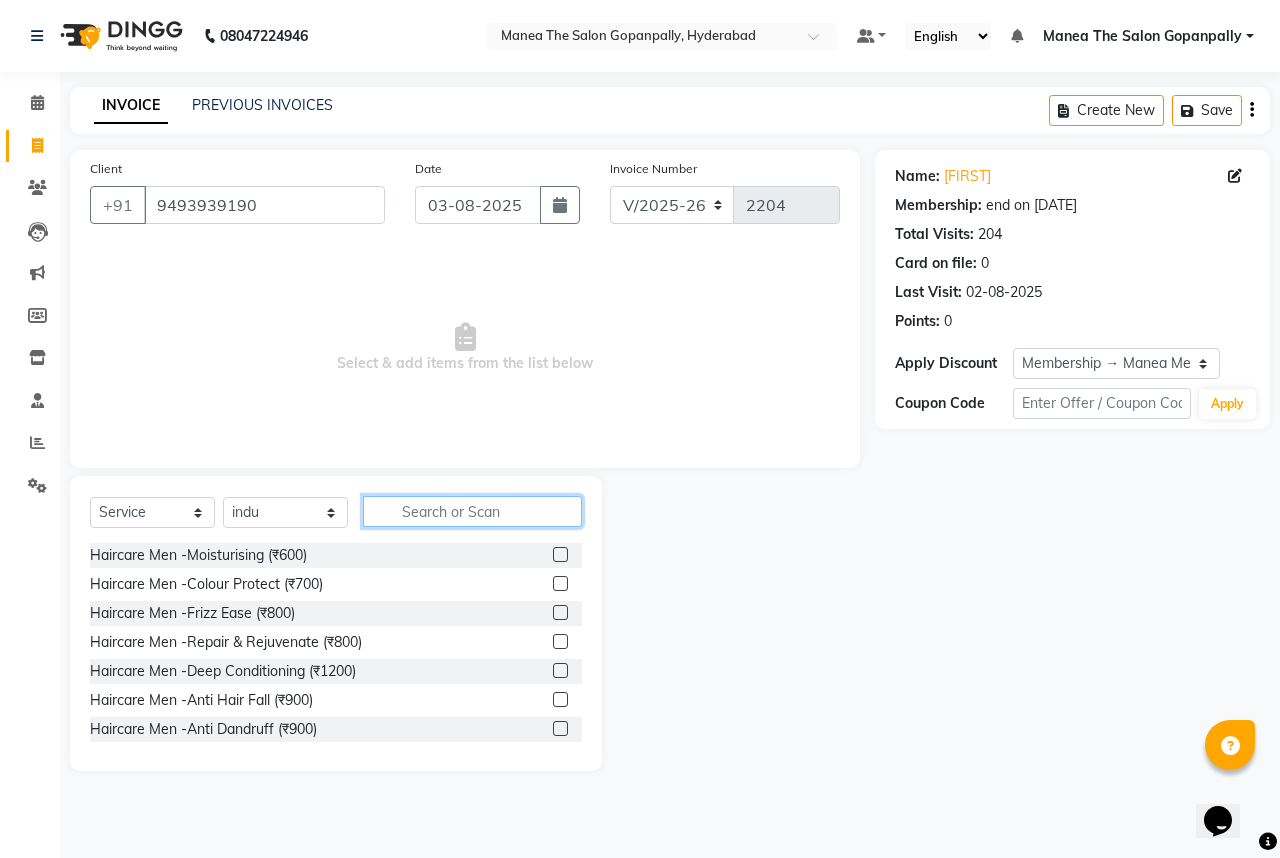 click 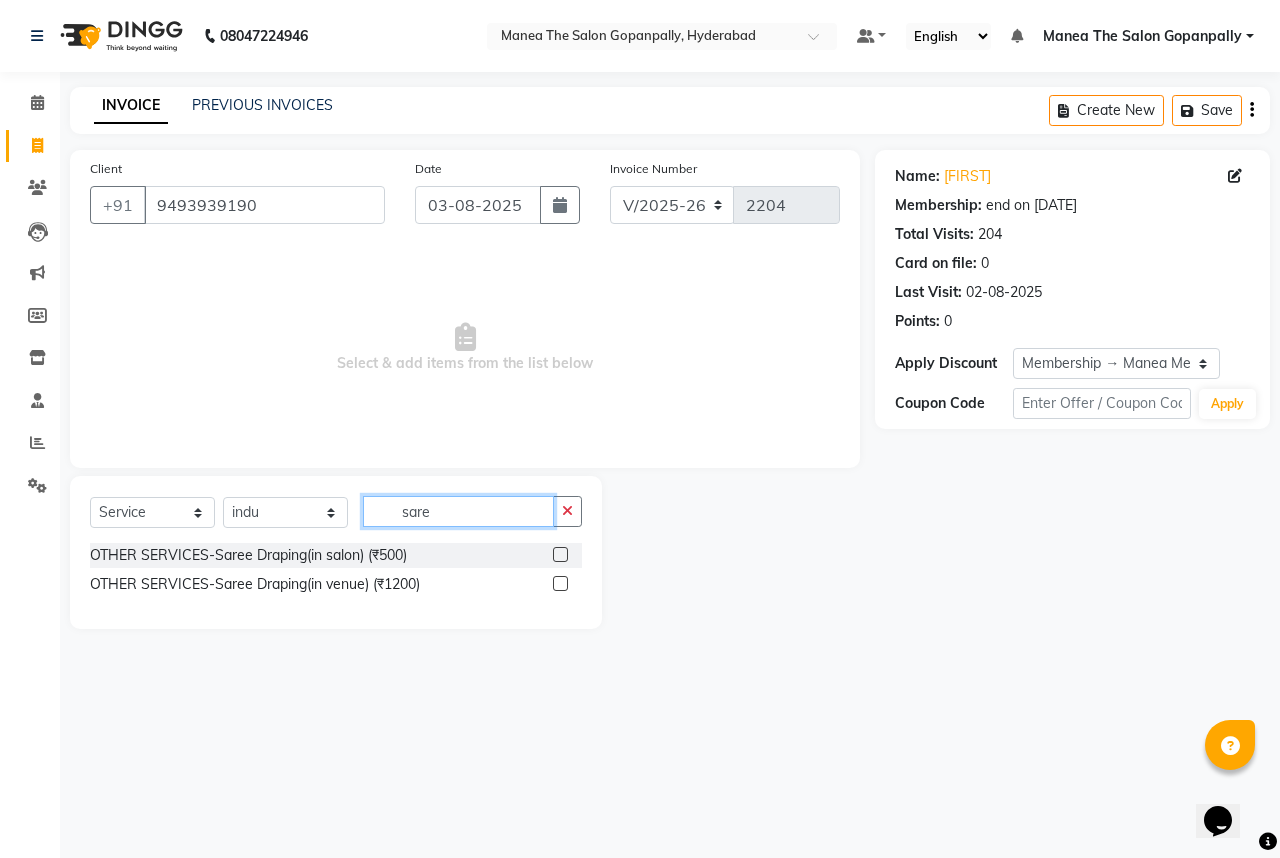 type on "sare" 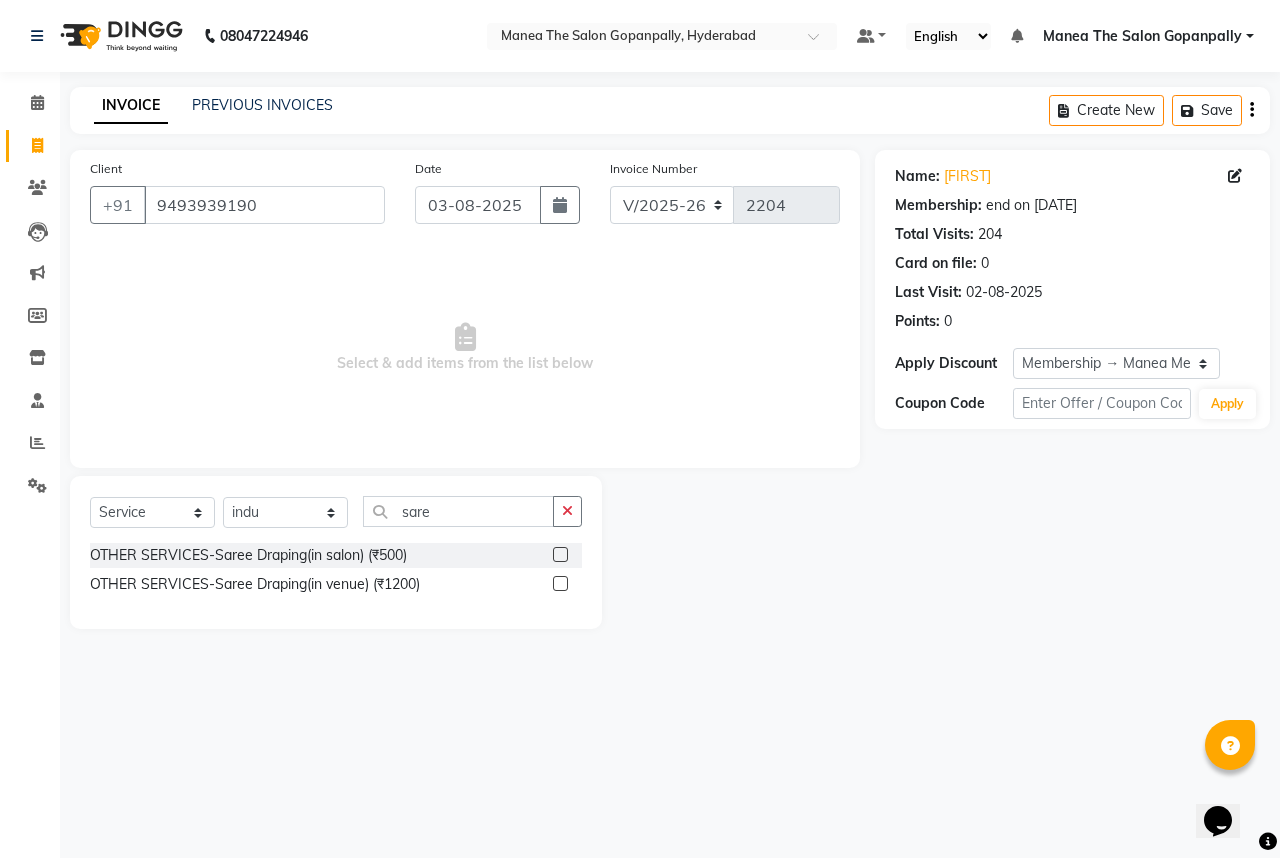 click 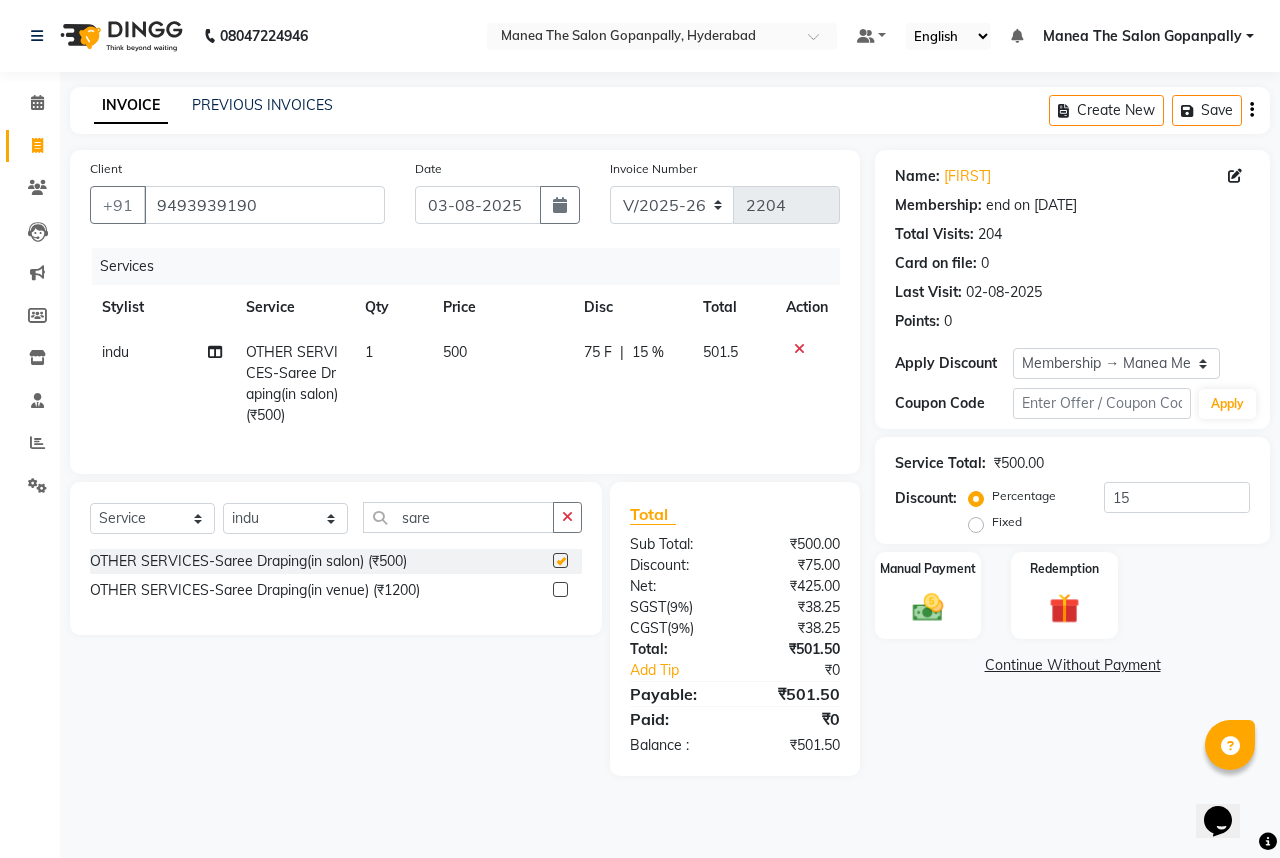 checkbox on "false" 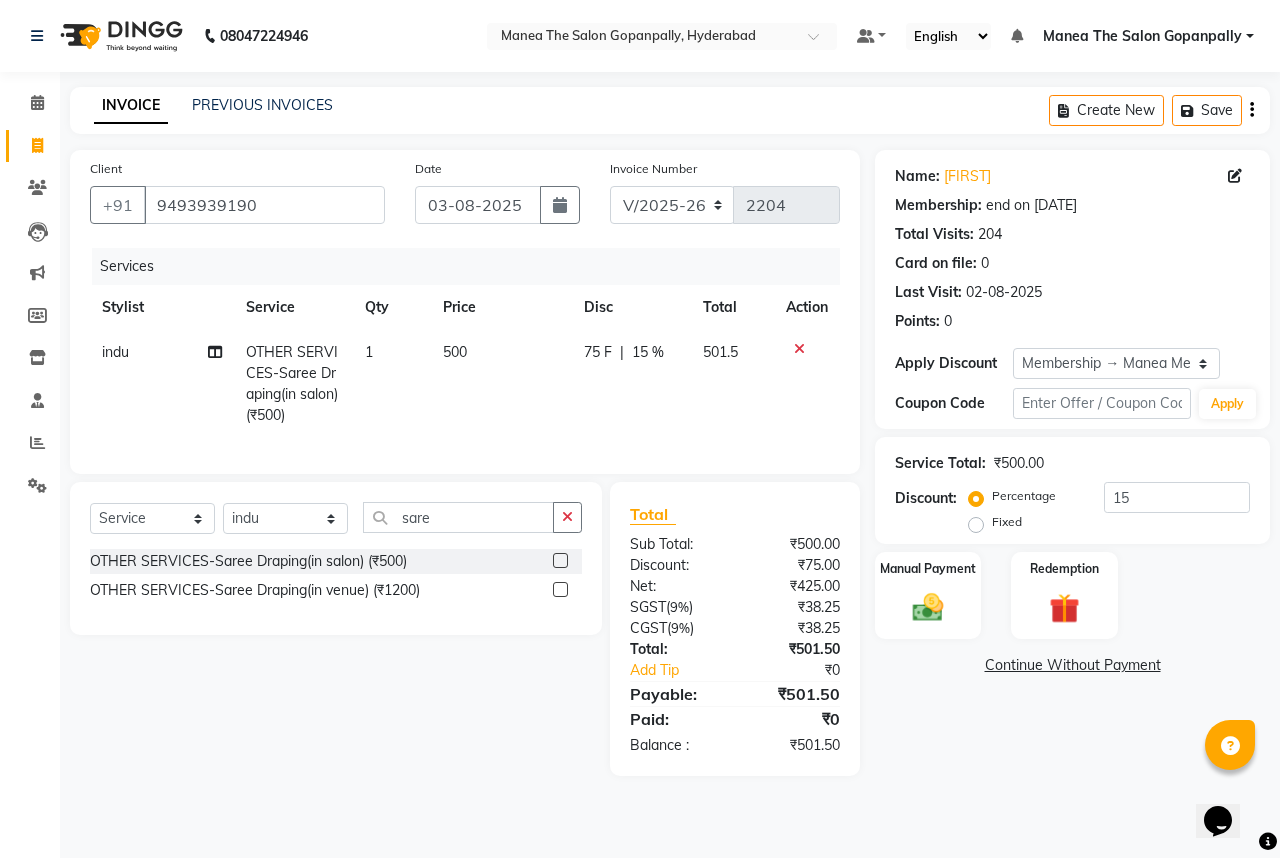 click on "500" 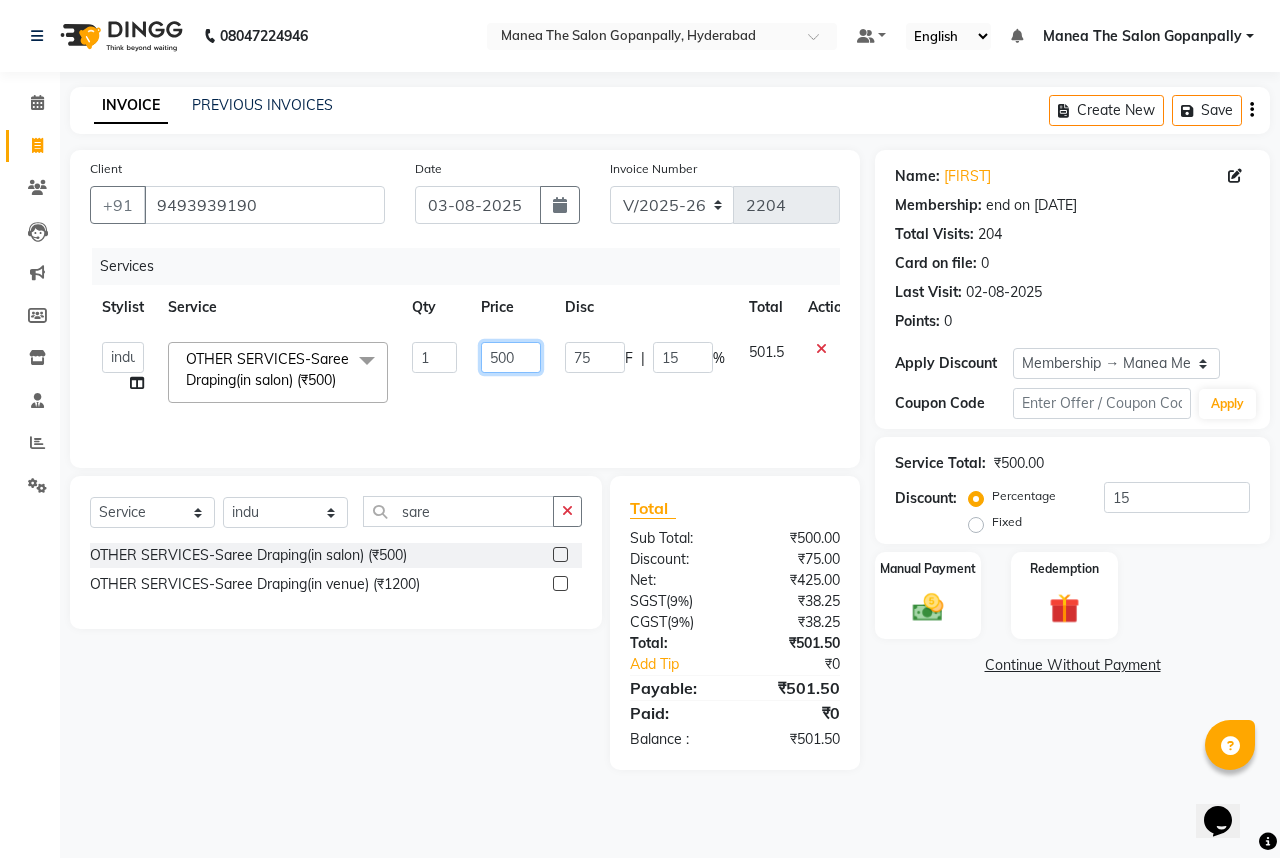 click on "500" 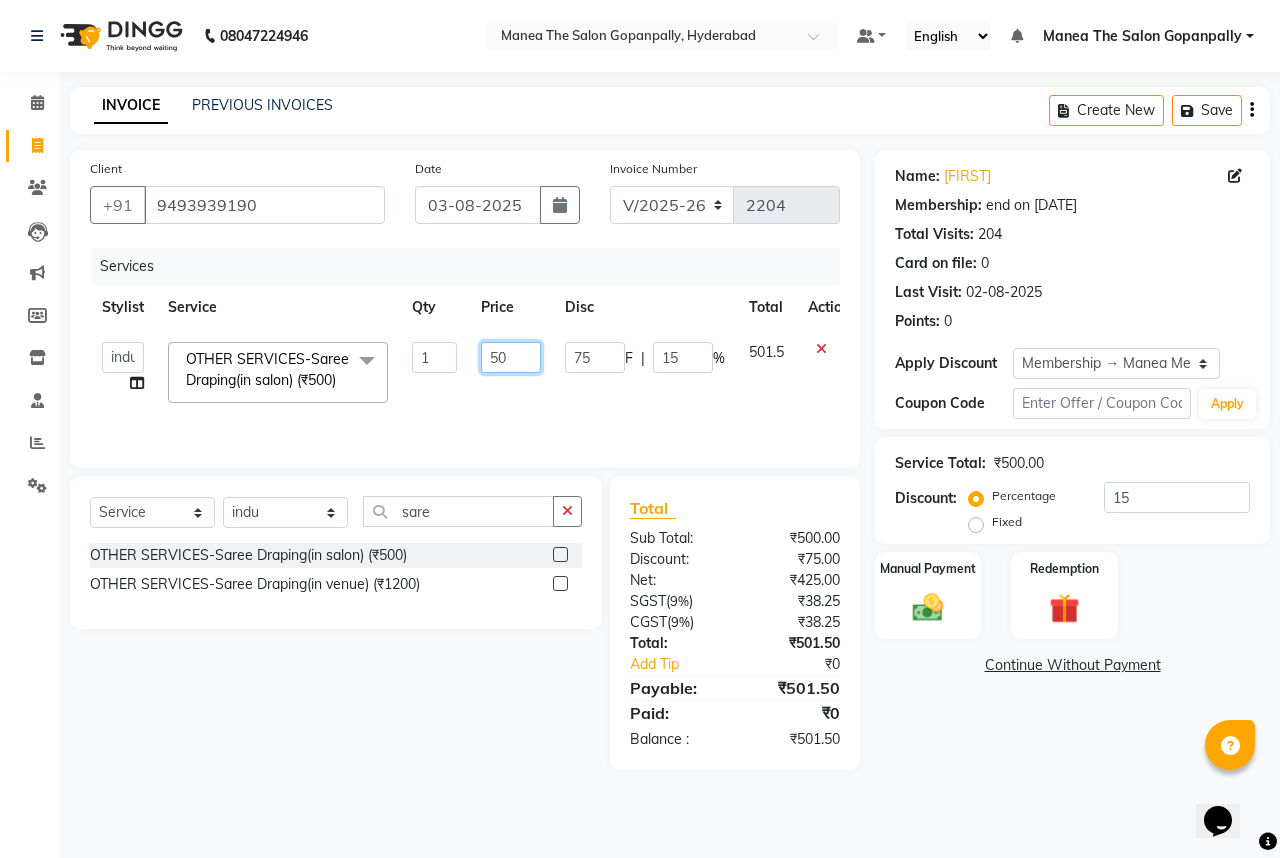 type on "5" 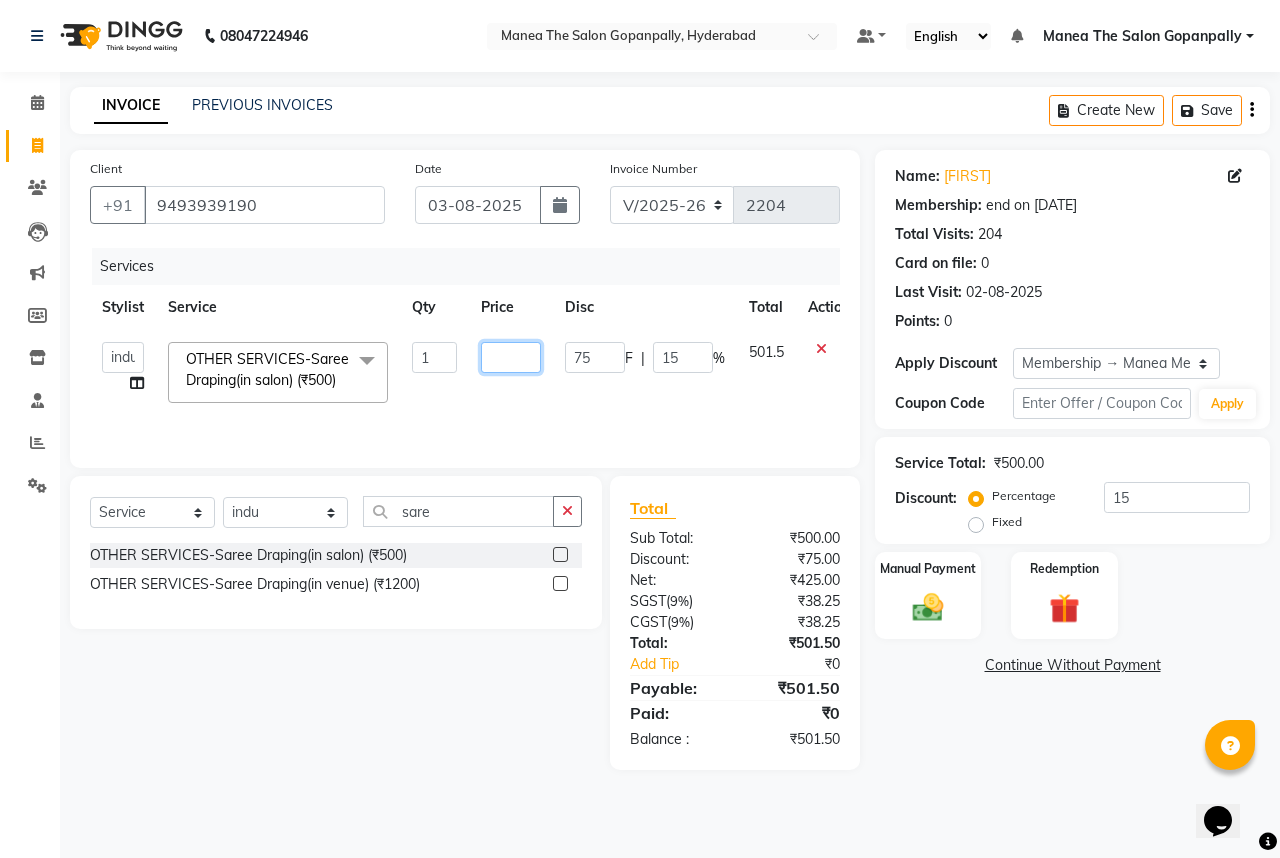 type on "1" 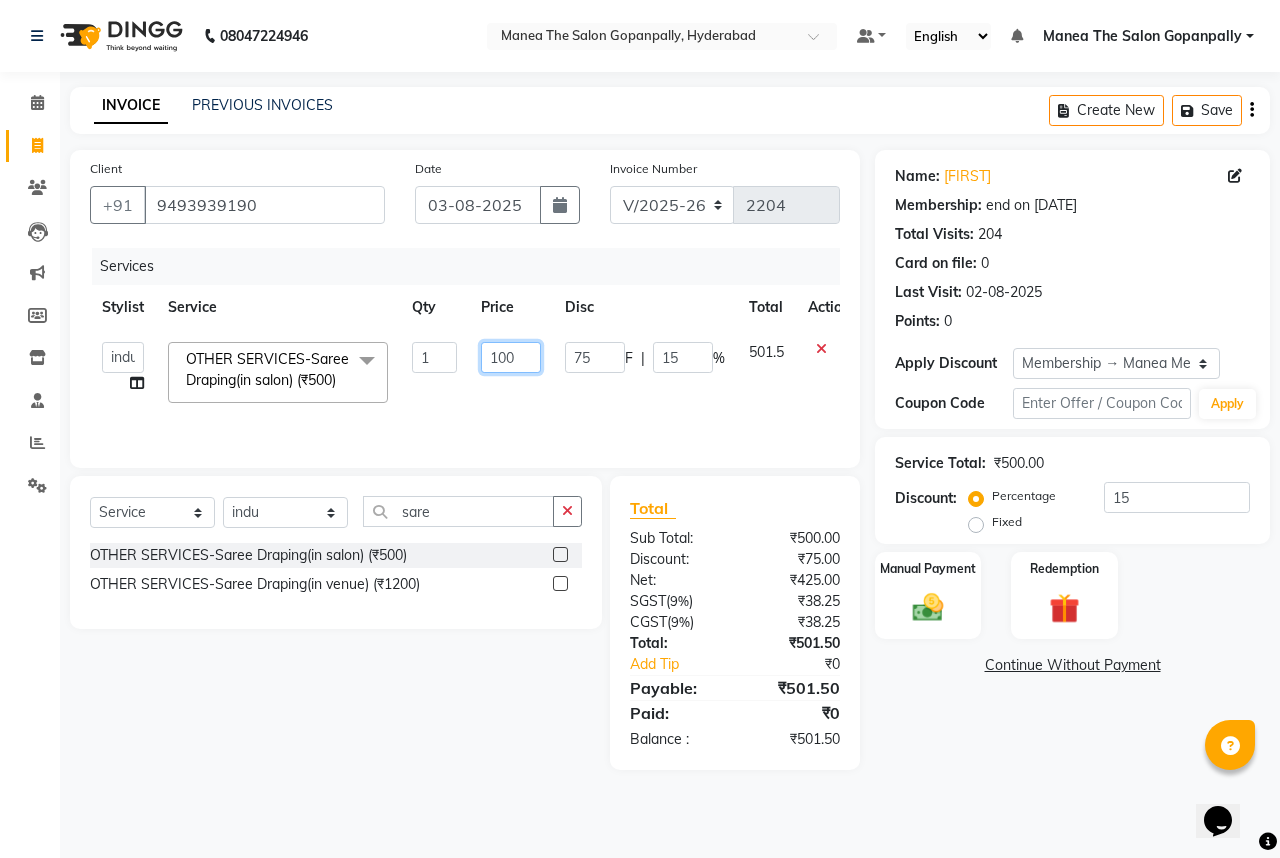 type on "1000" 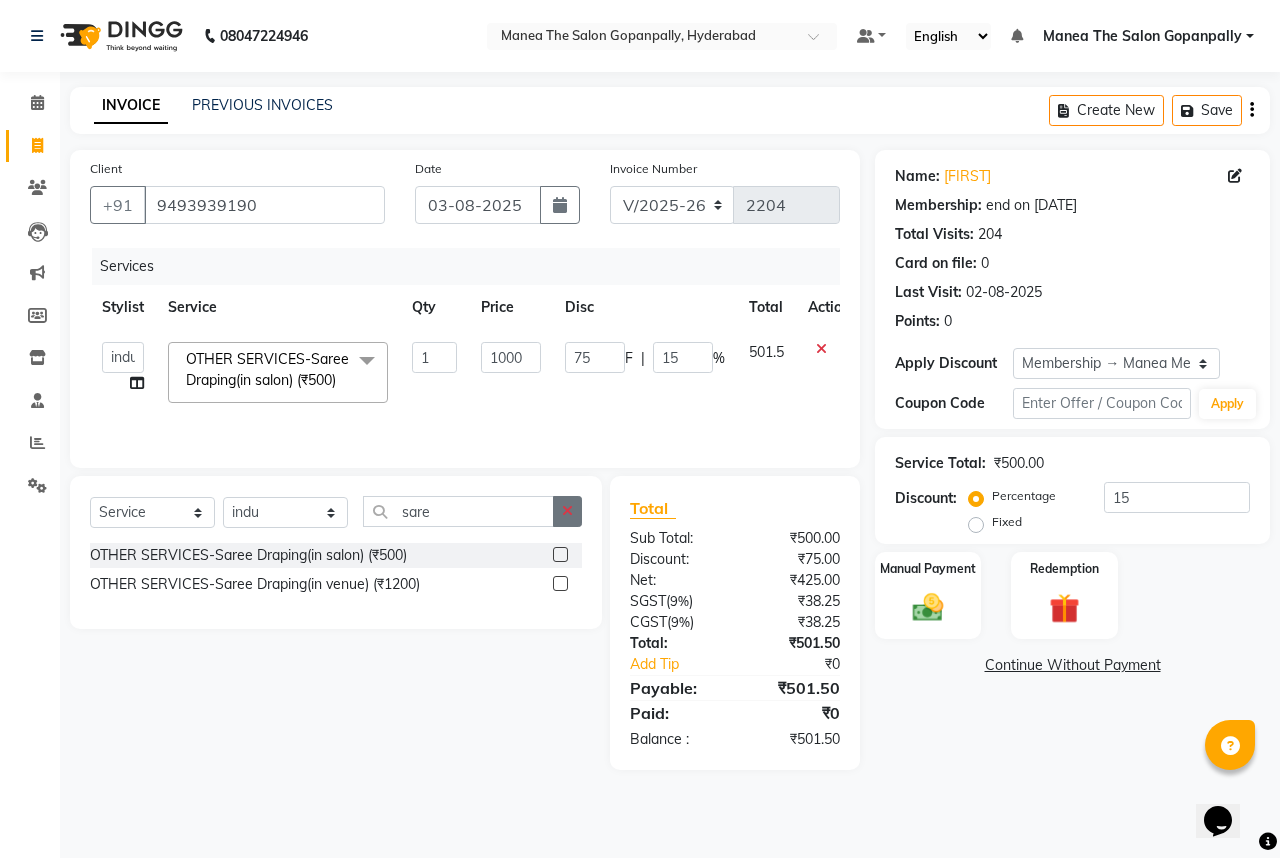 click 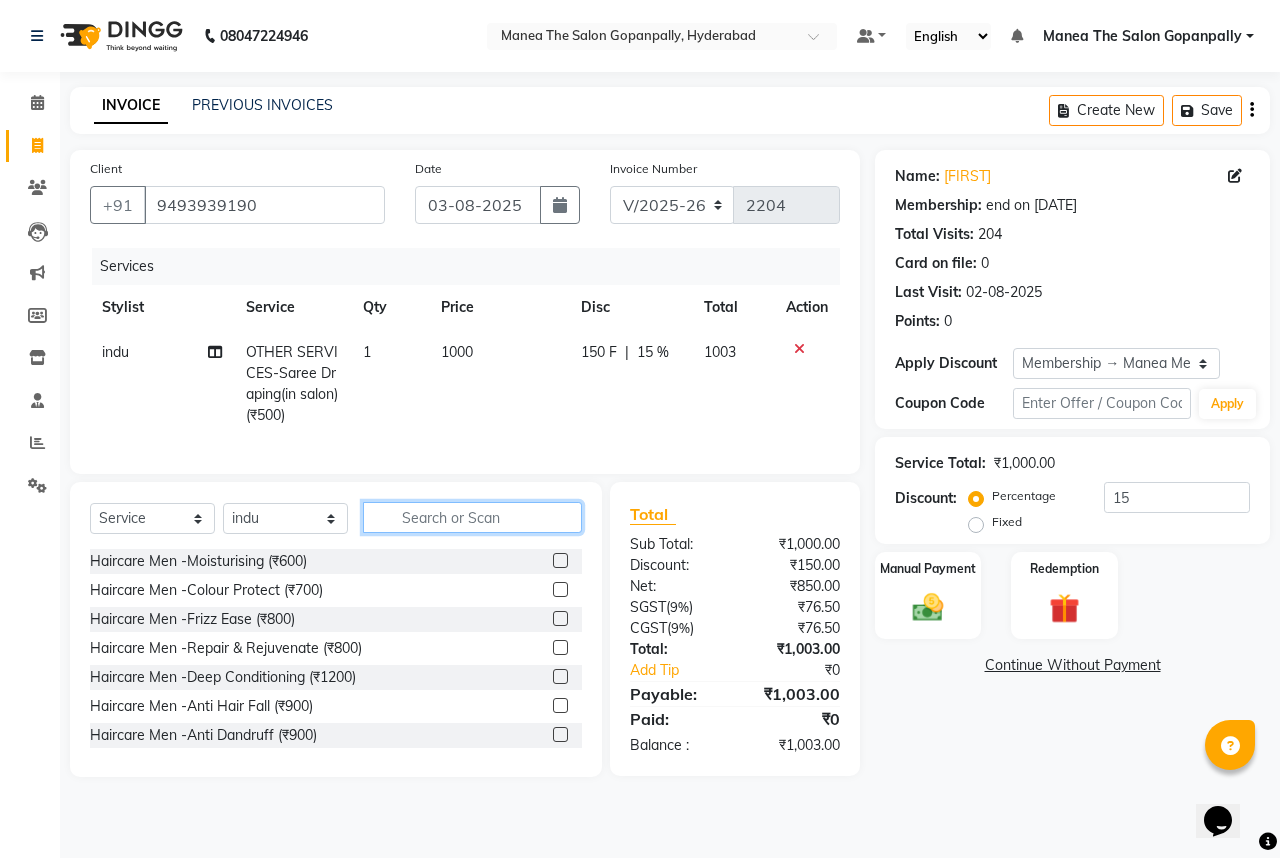 click 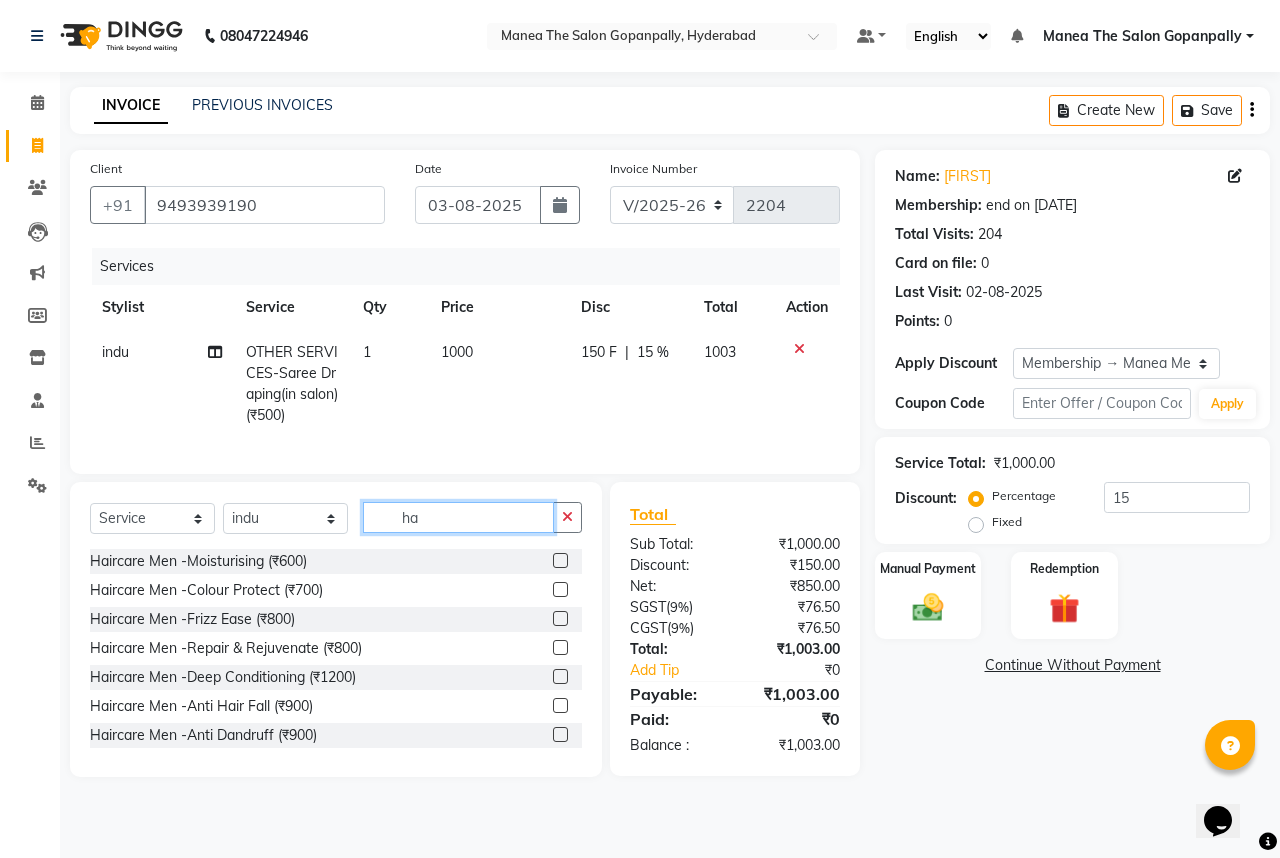 type on "h" 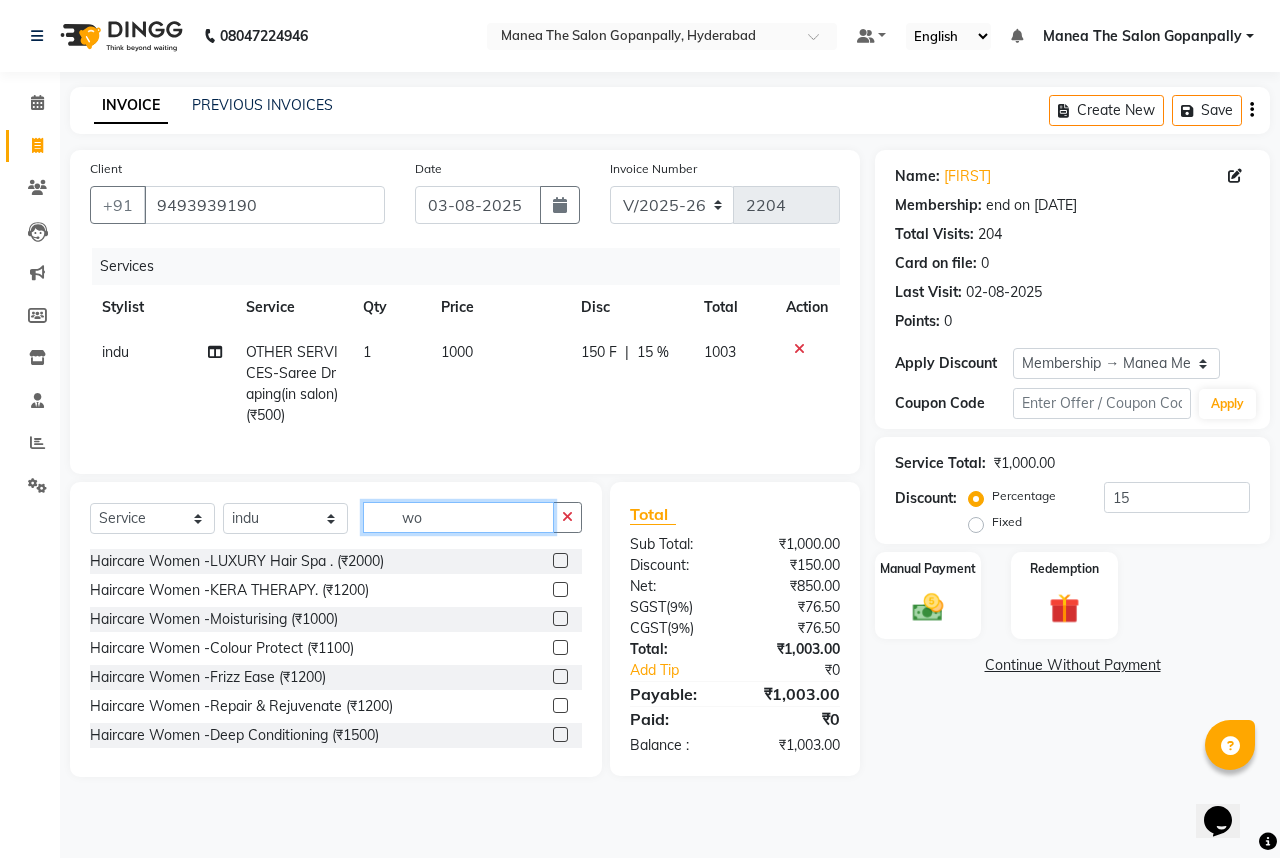 type on "w" 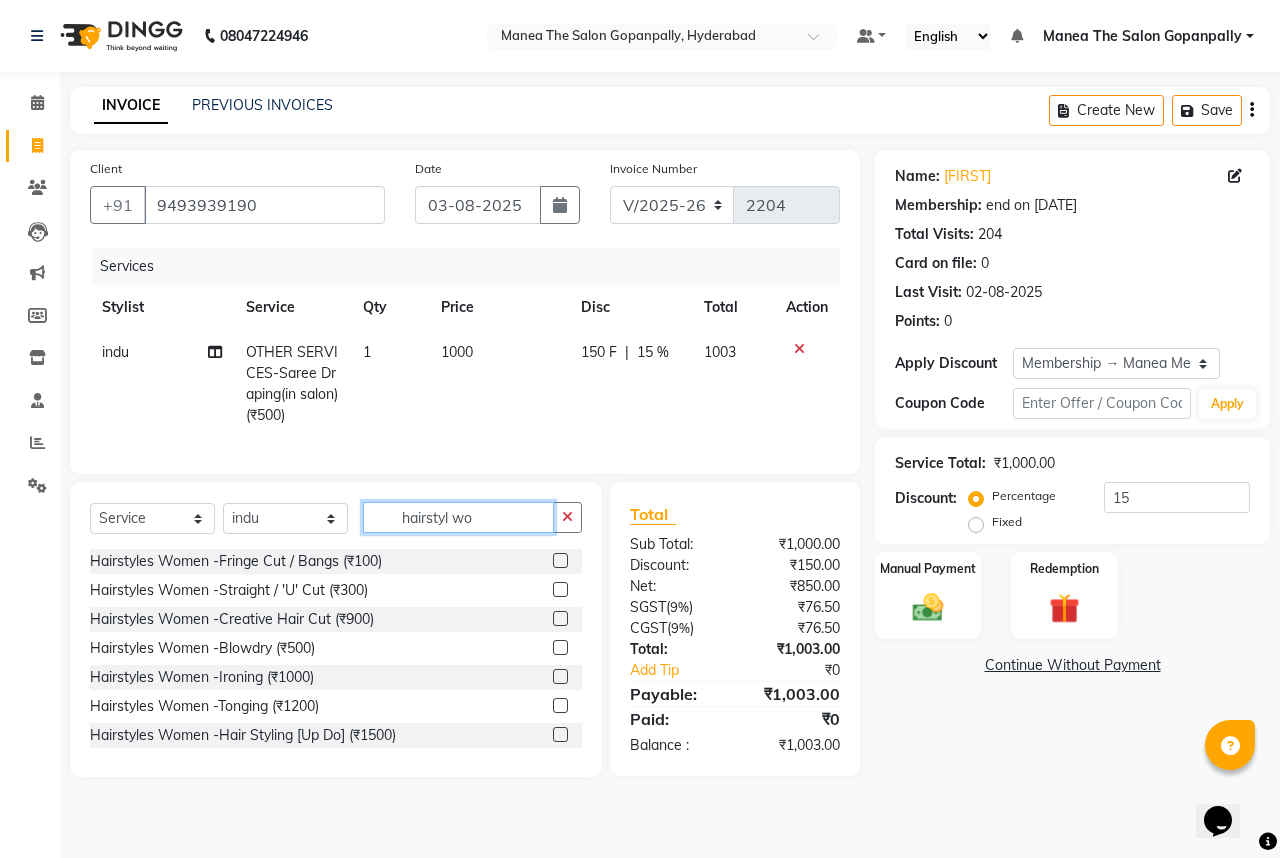 type on "hairstyl wo" 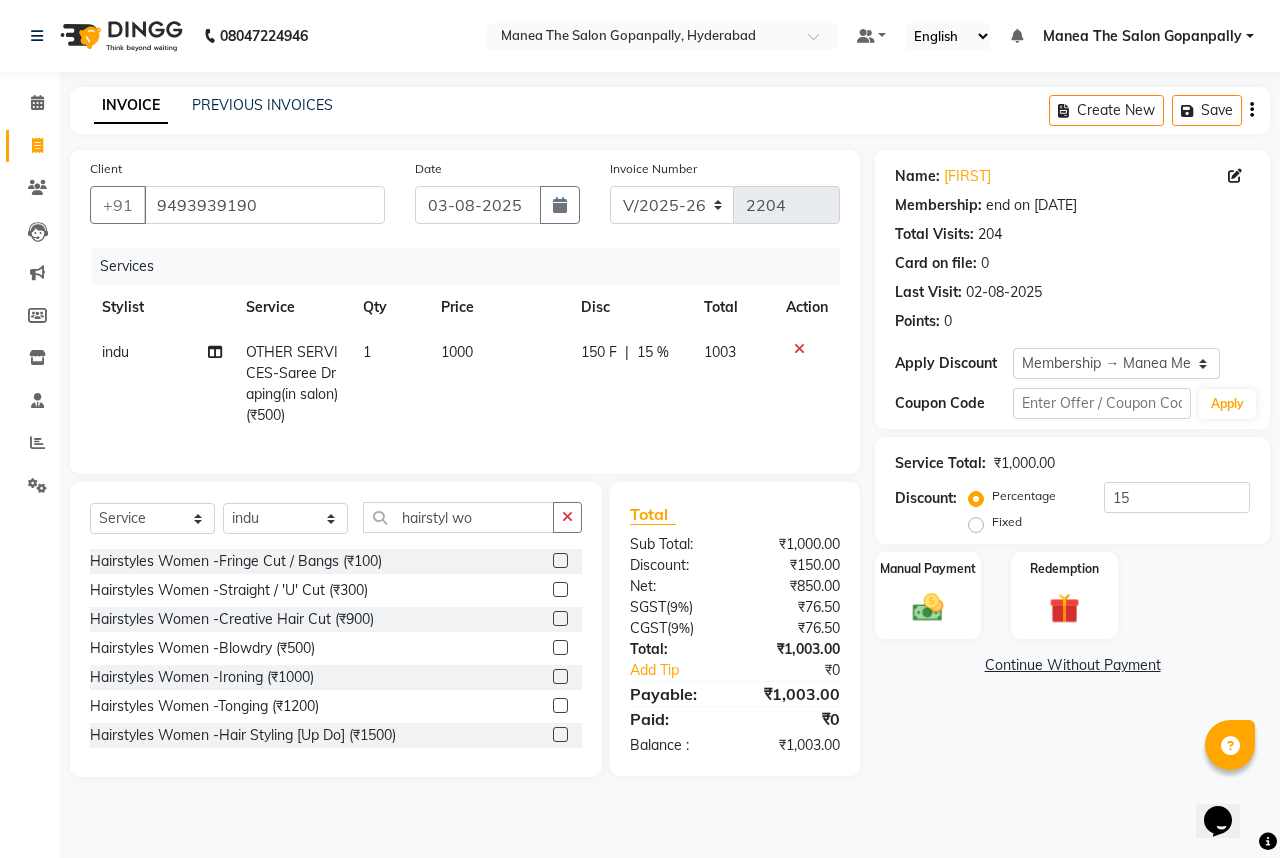click 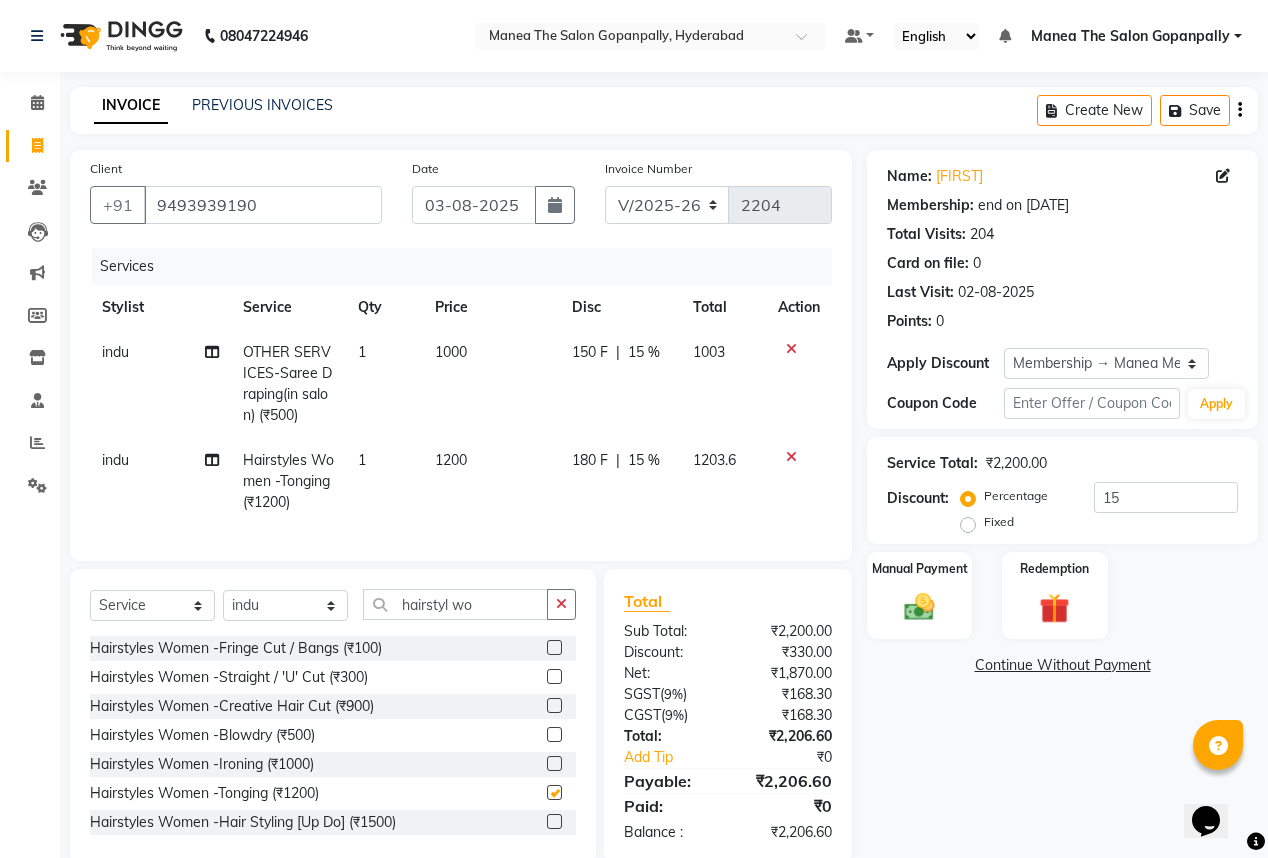 checkbox on "false" 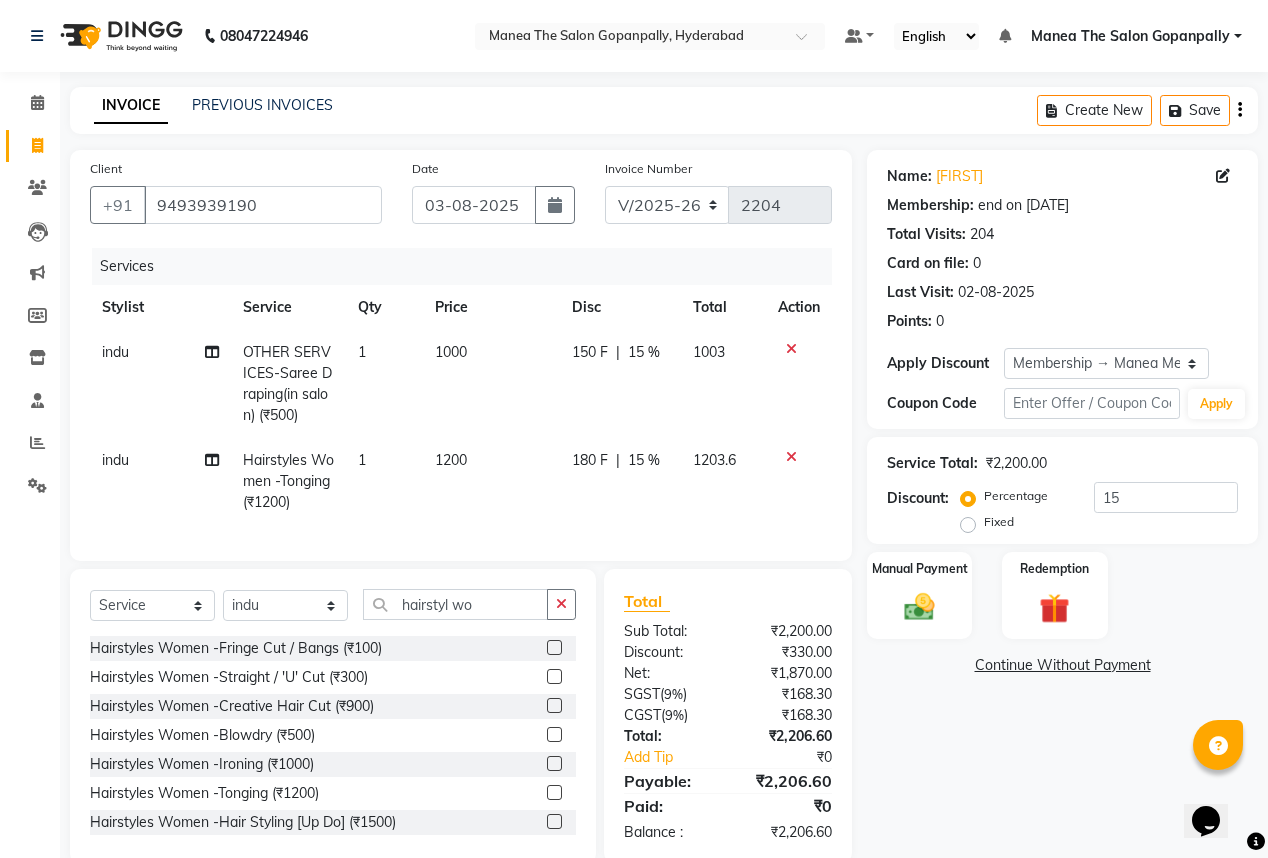 click on "1200" 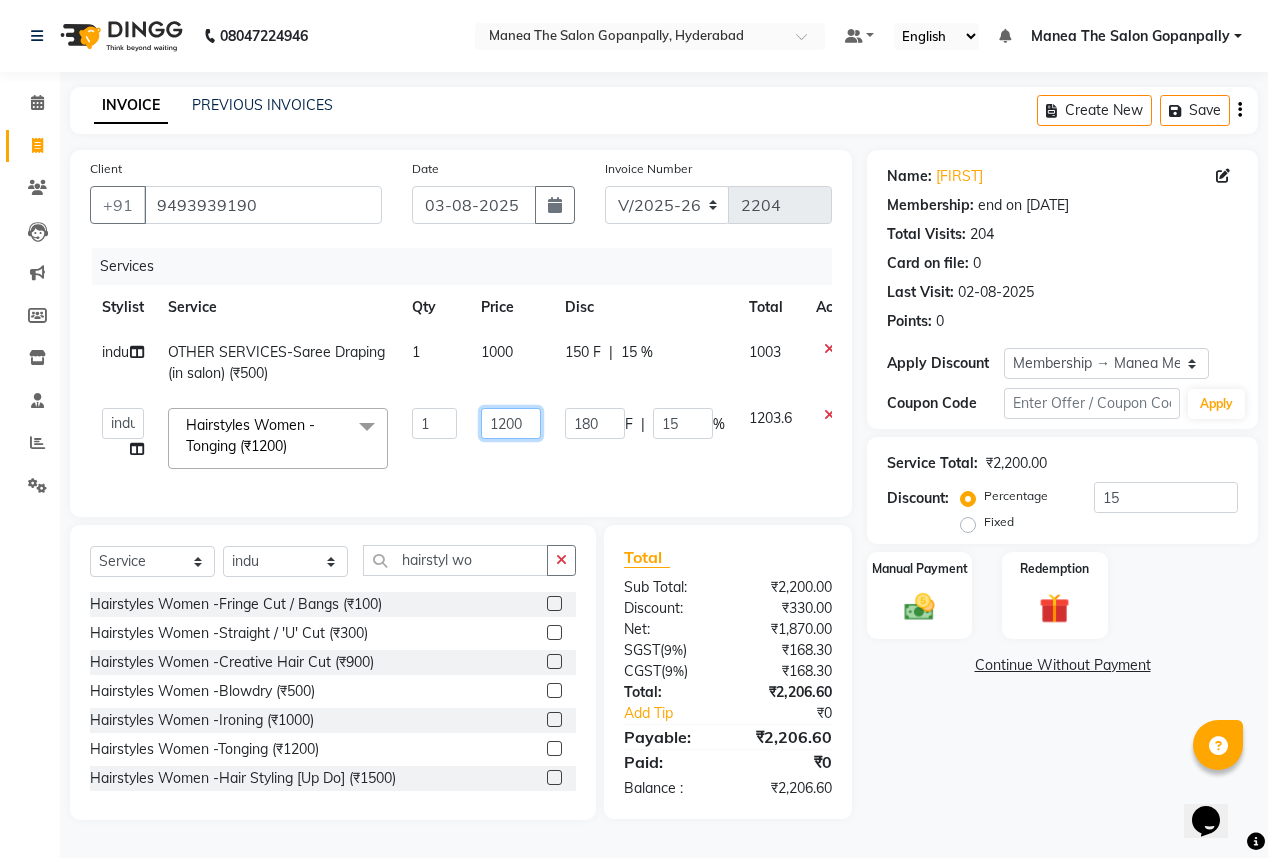 click on "1200" 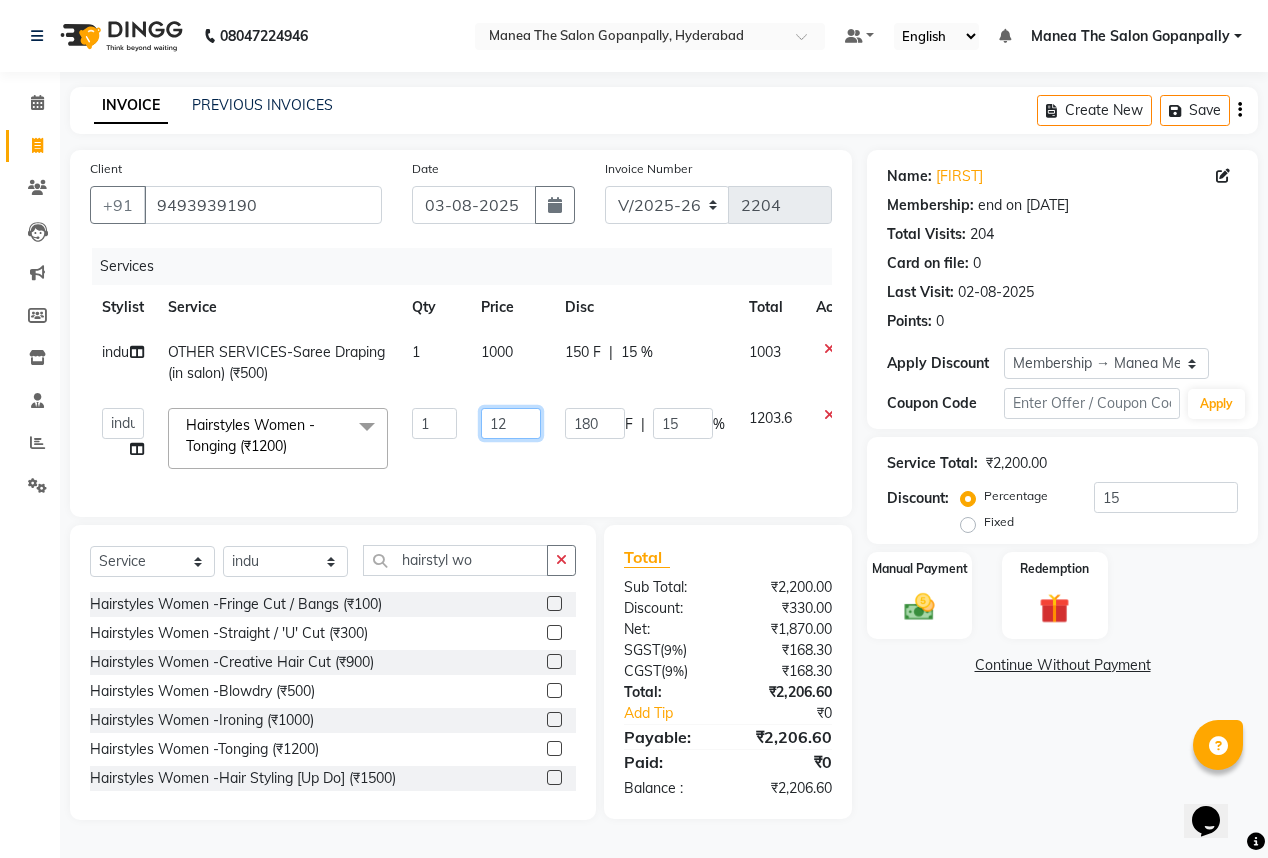 type on "1" 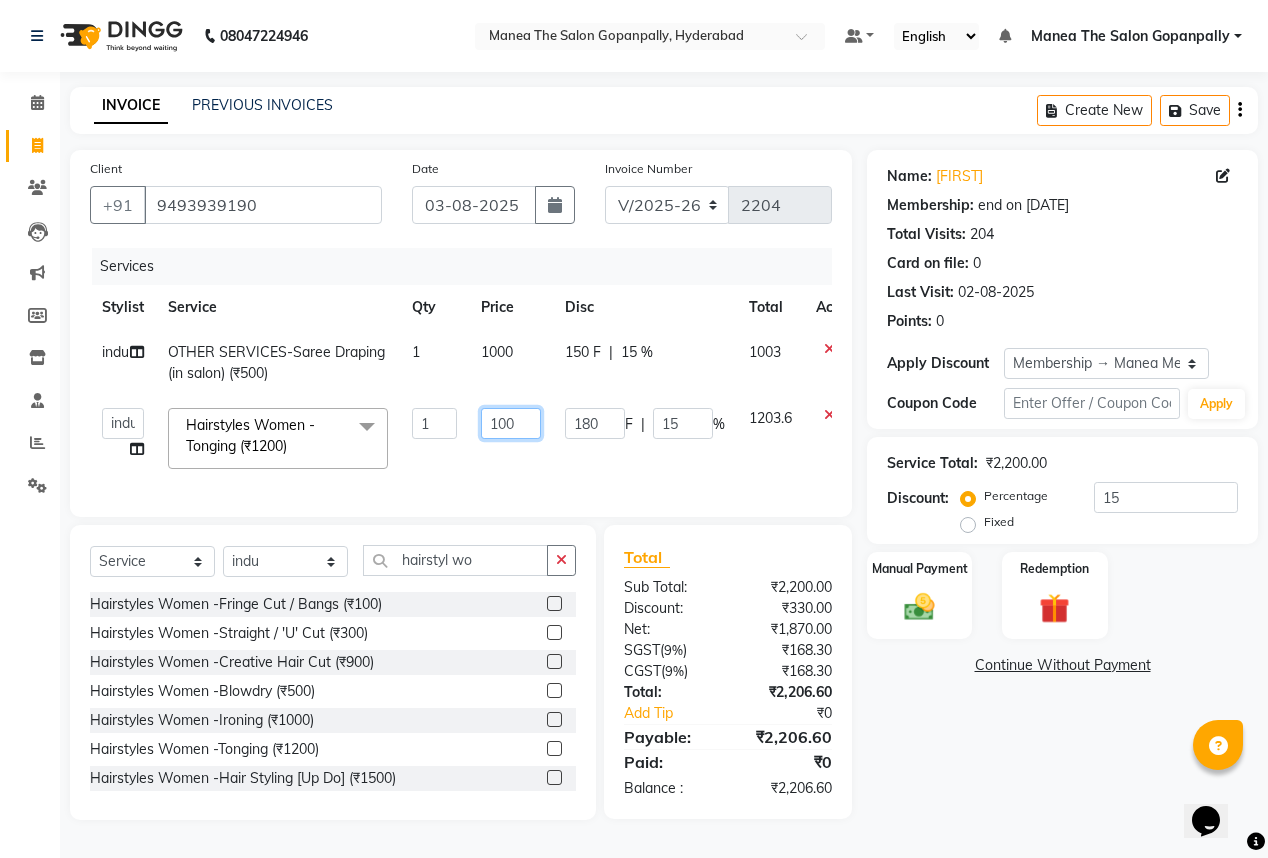 type on "1000" 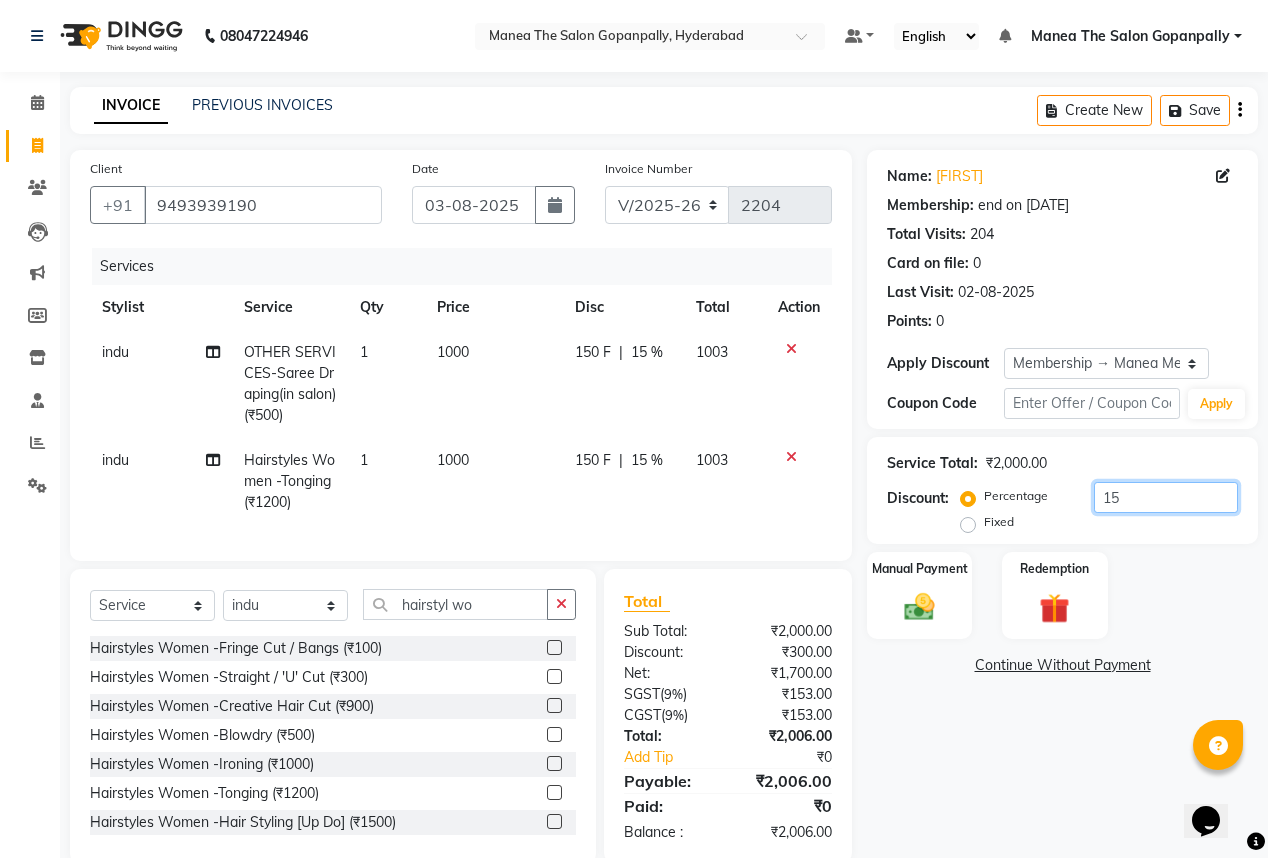 click on "15" 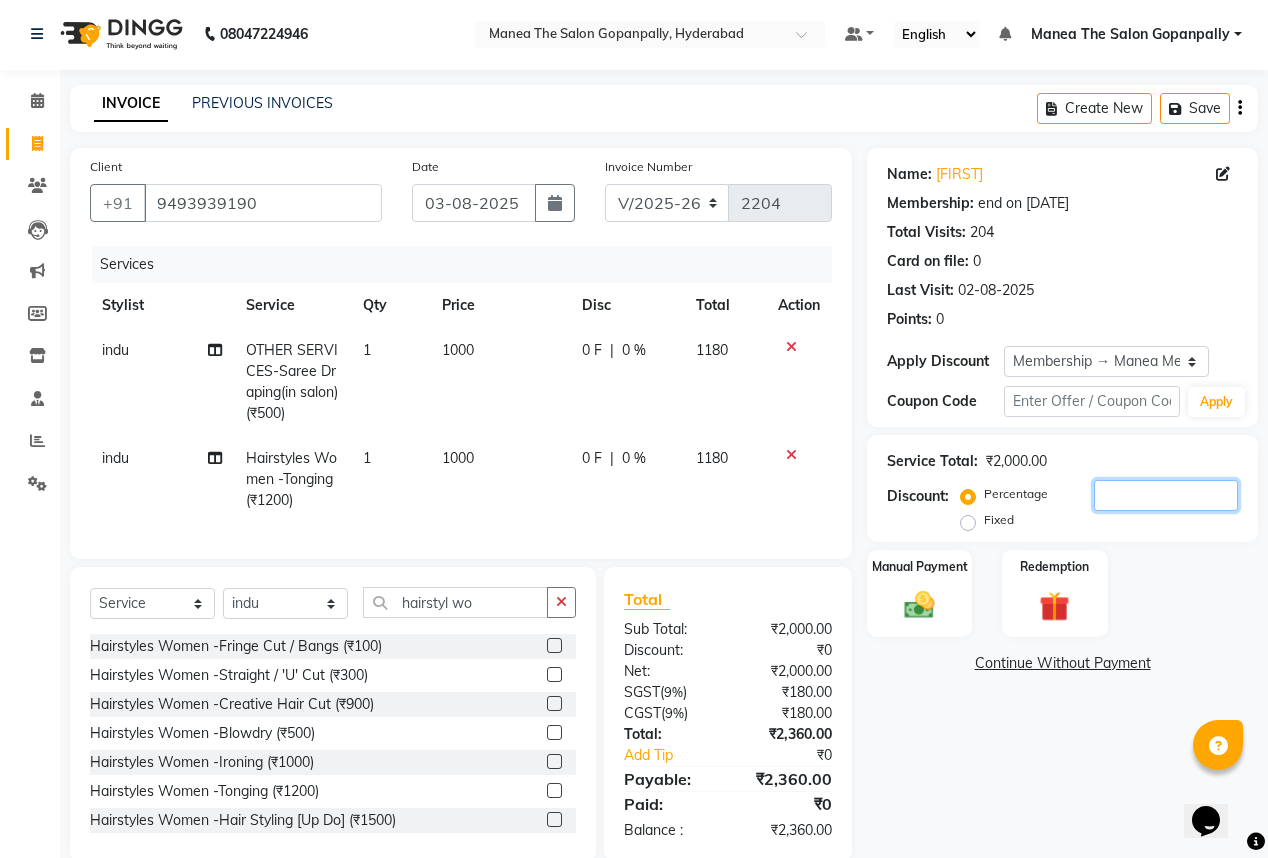 scroll, scrollTop: 48, scrollLeft: 0, axis: vertical 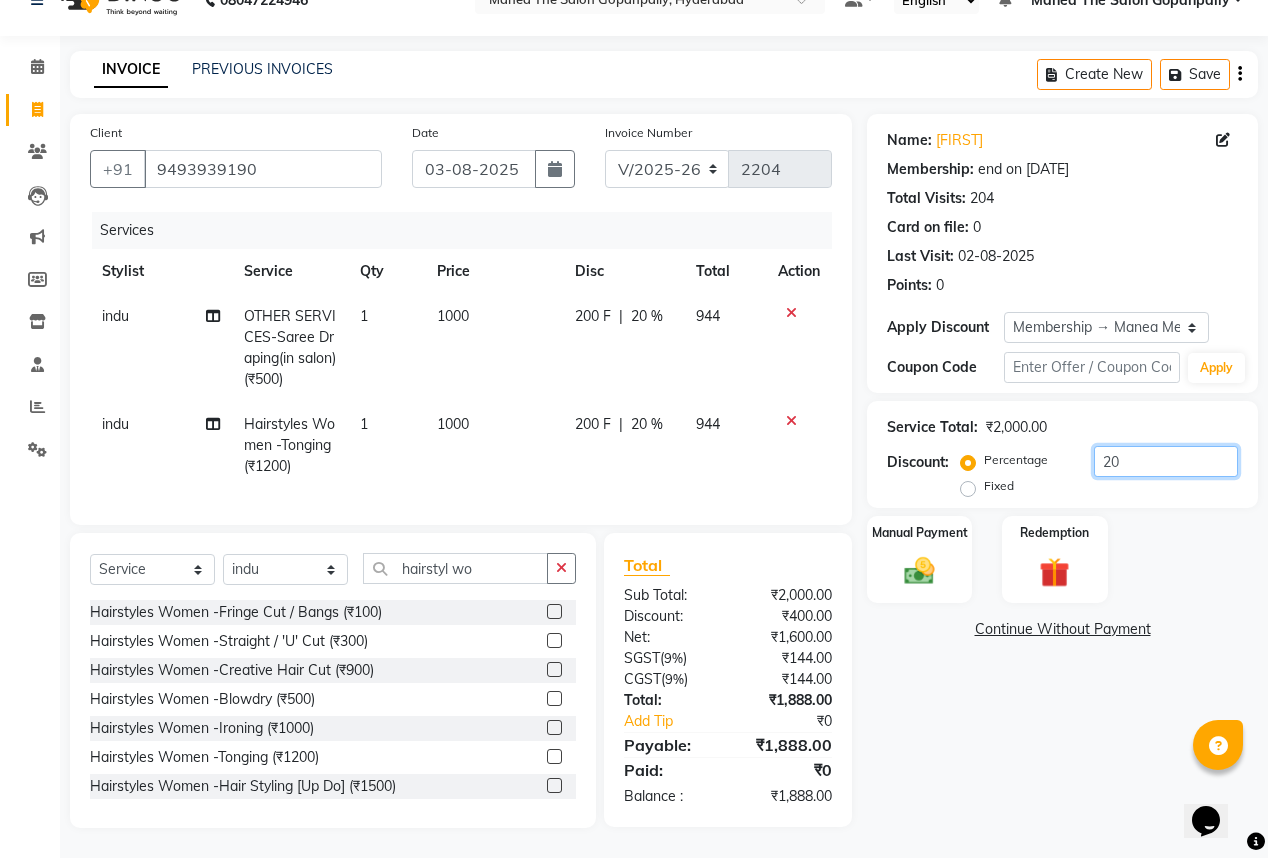 type on "2" 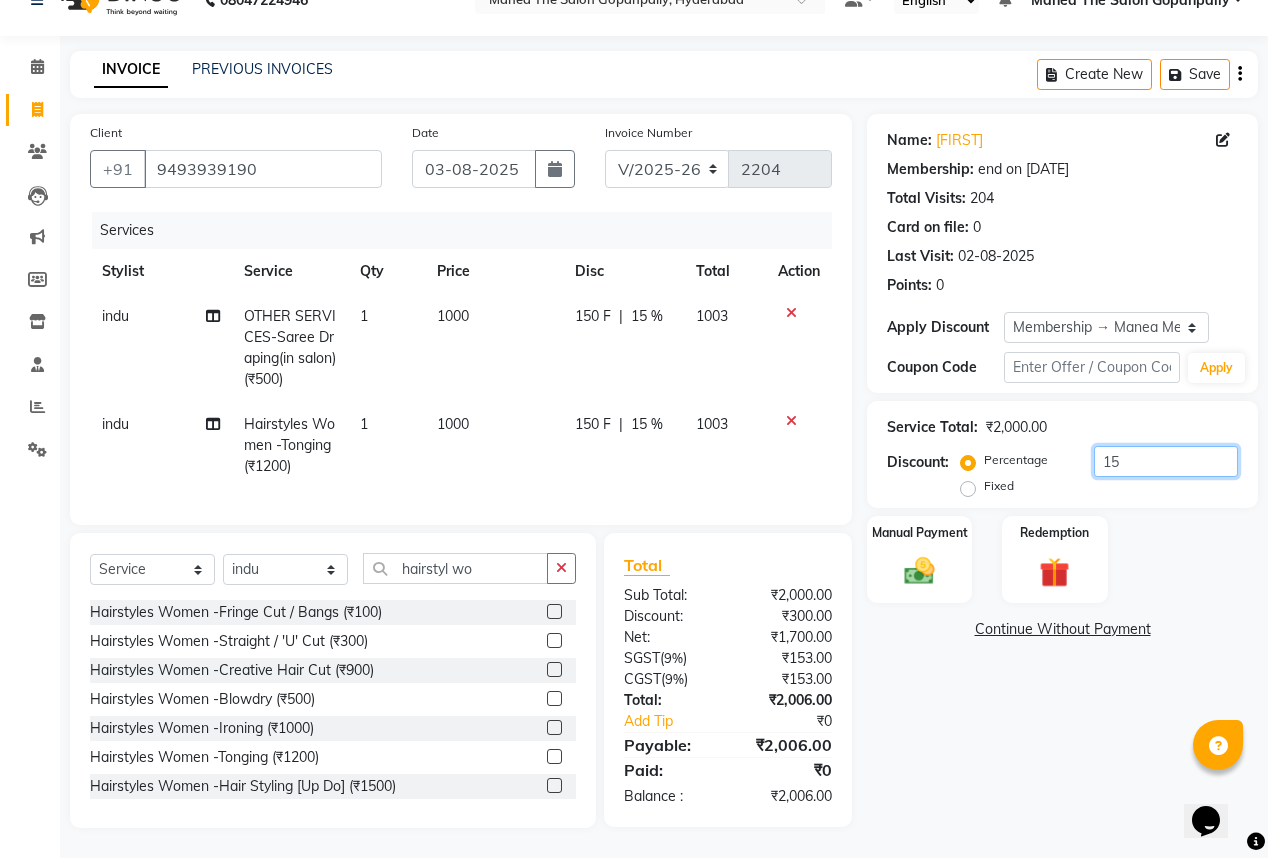 type on "1" 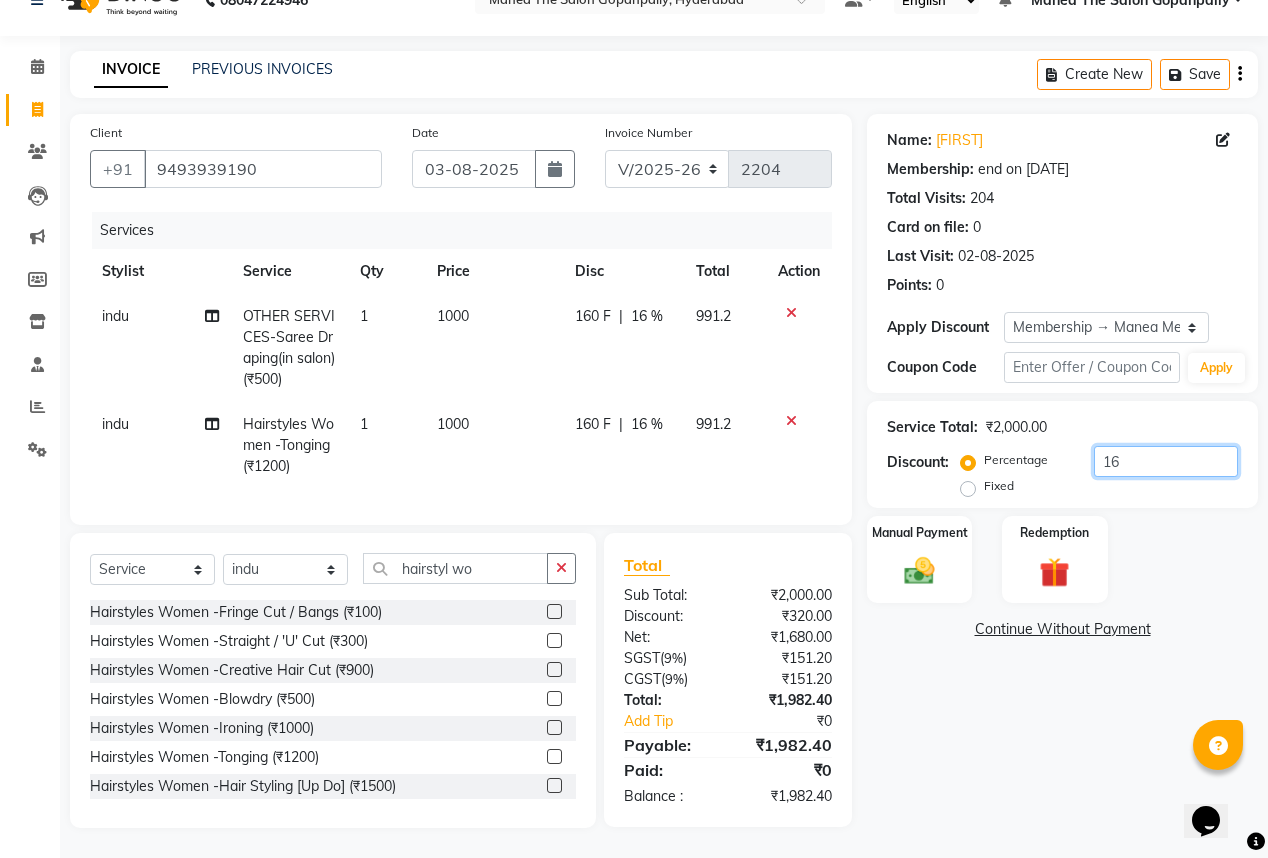 type on "1" 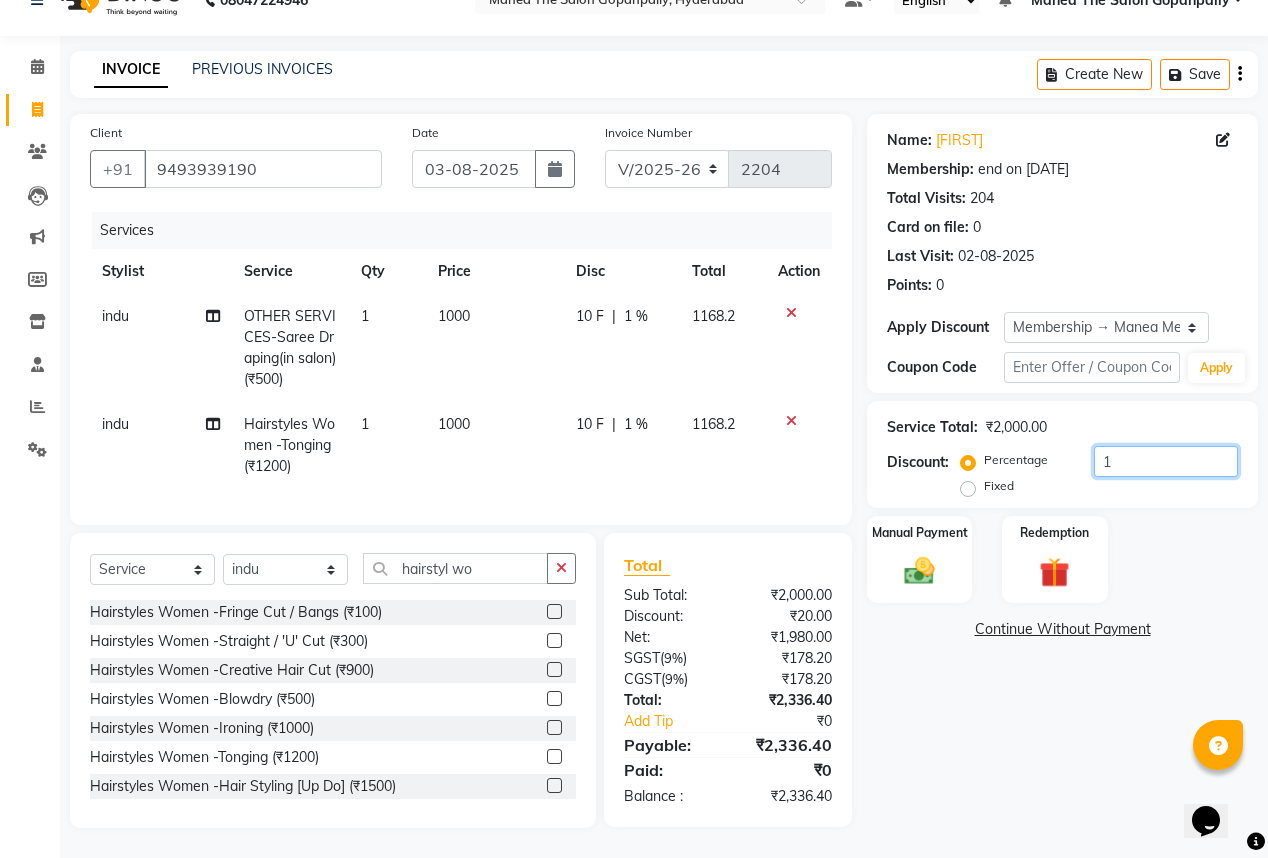 type on "15" 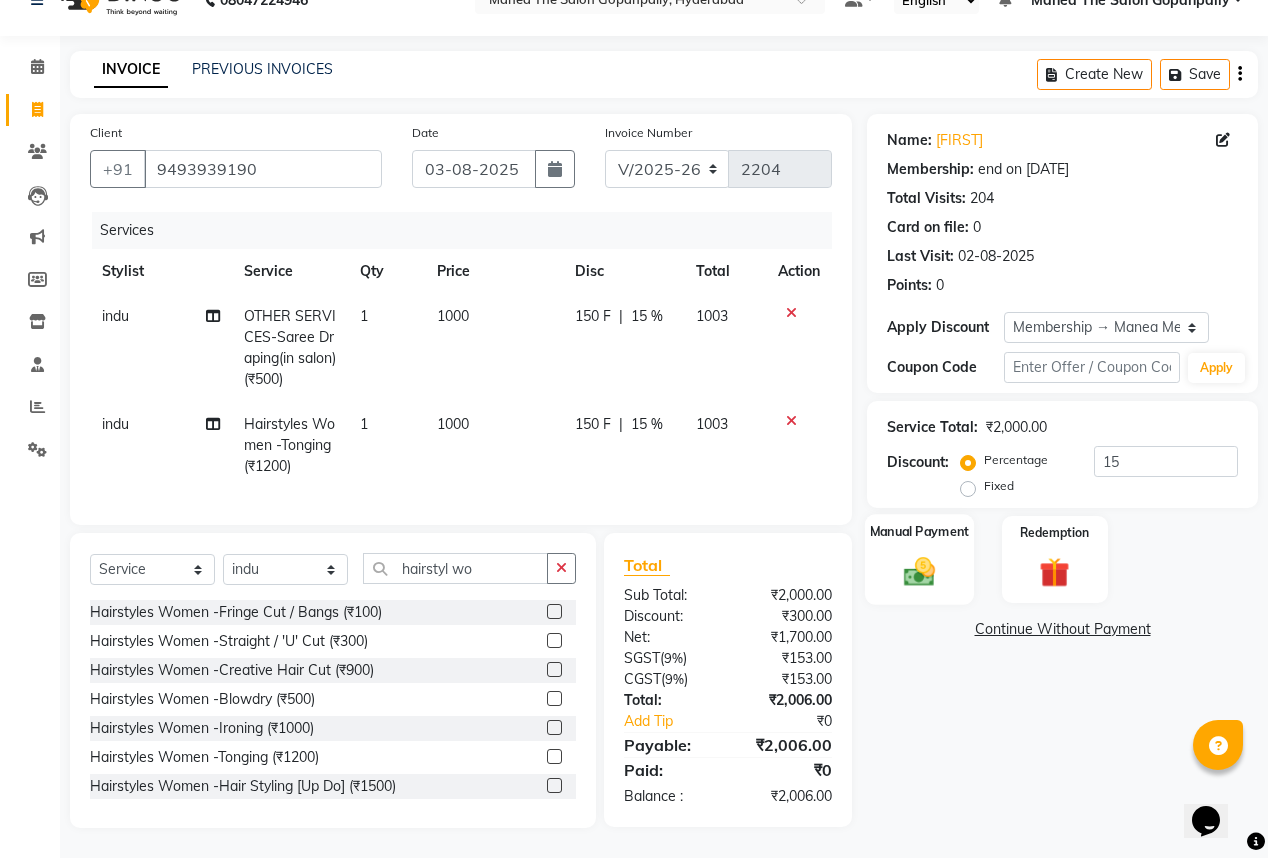 click 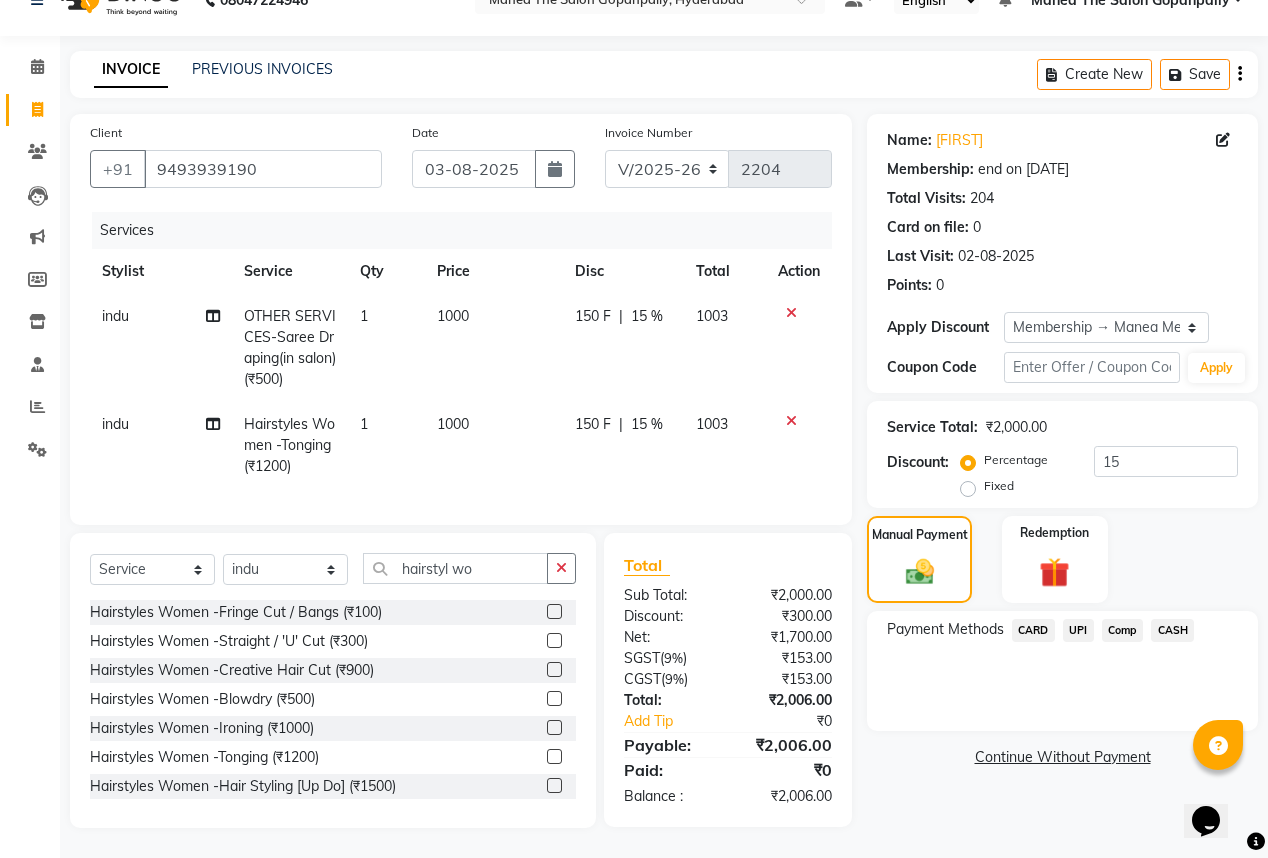 click on "UPI" 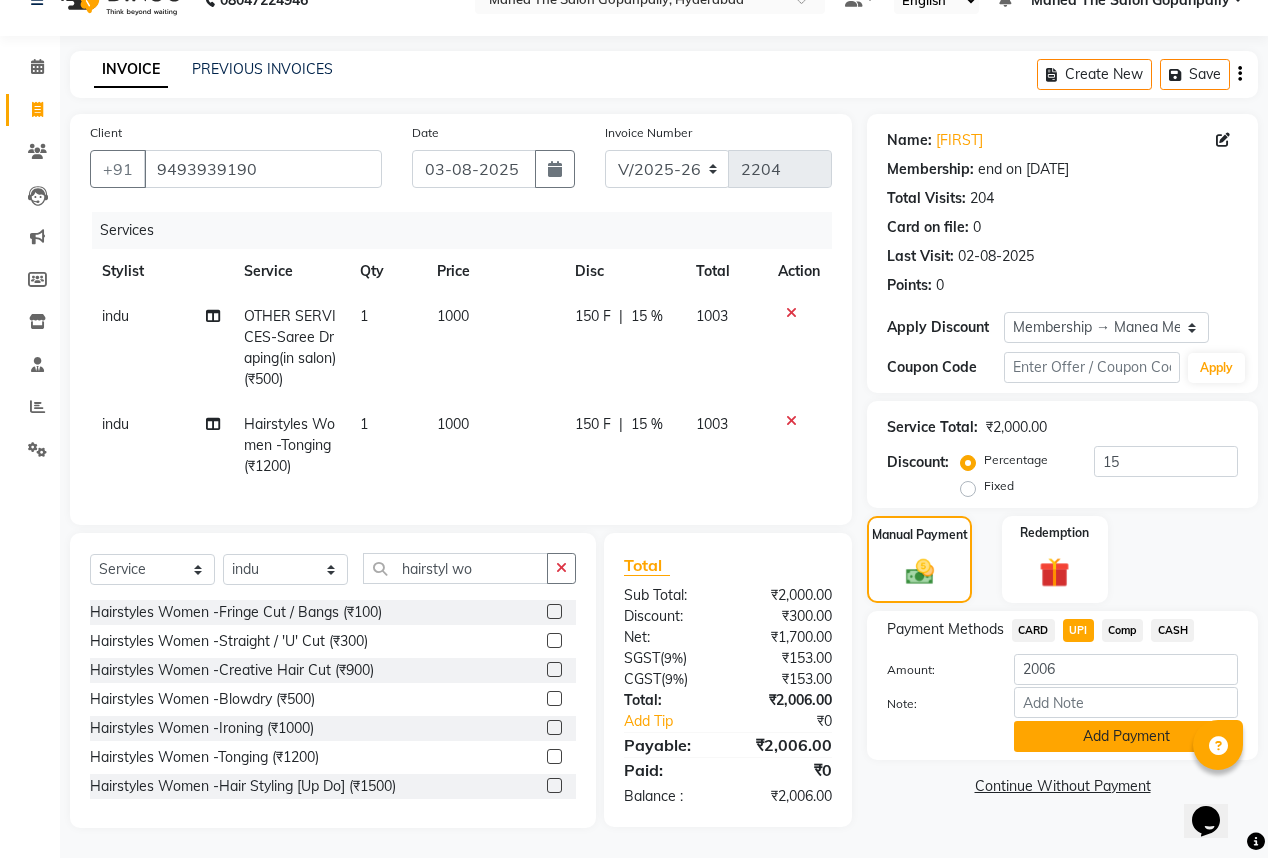 click on "Add Payment" 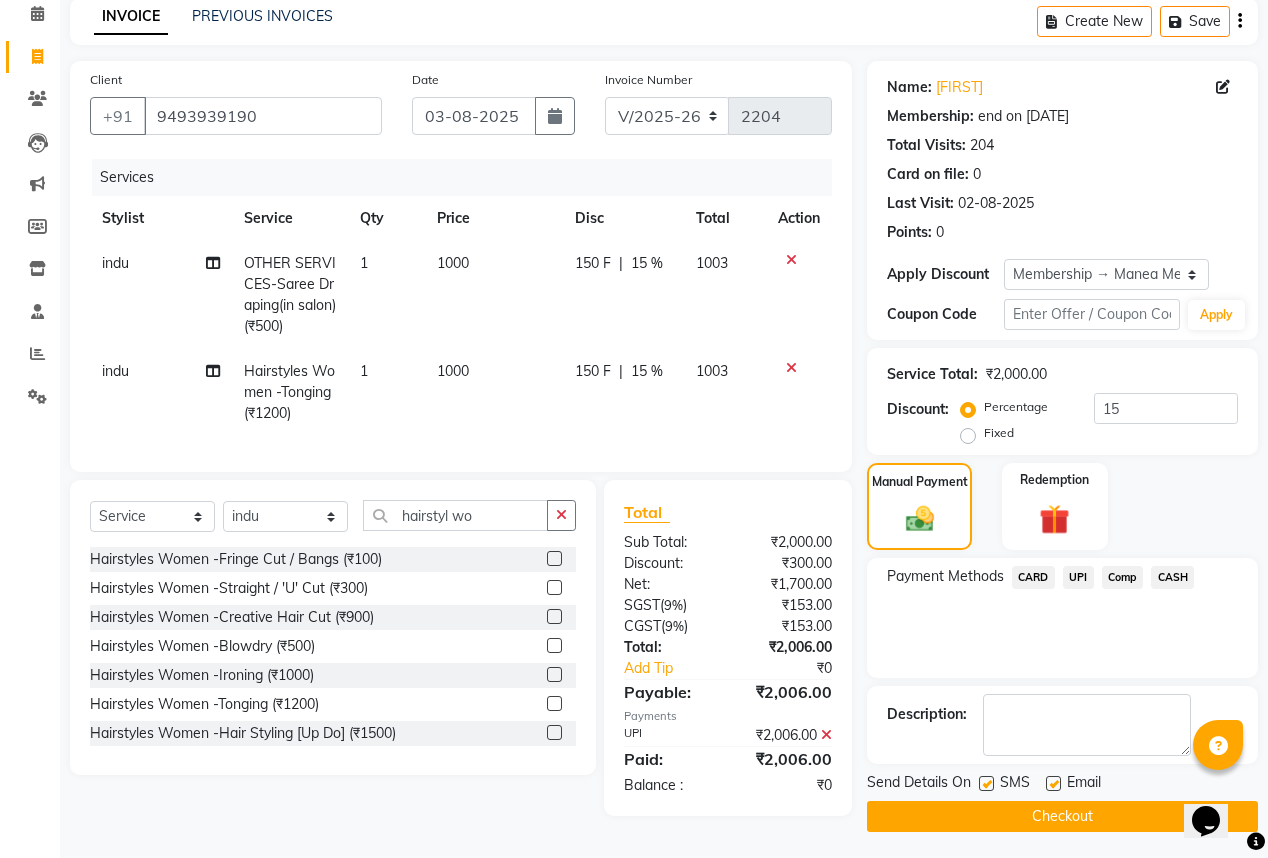 scroll, scrollTop: 92, scrollLeft: 0, axis: vertical 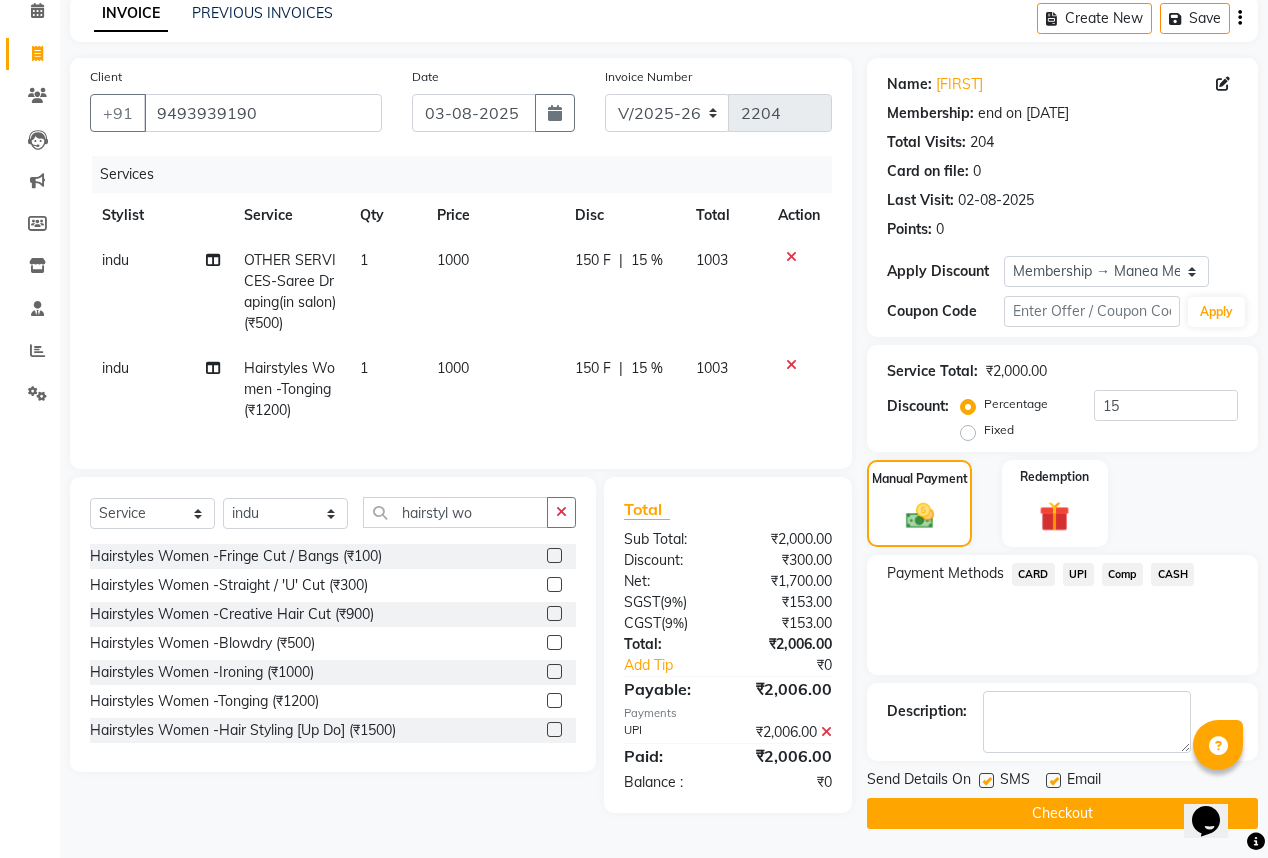 click 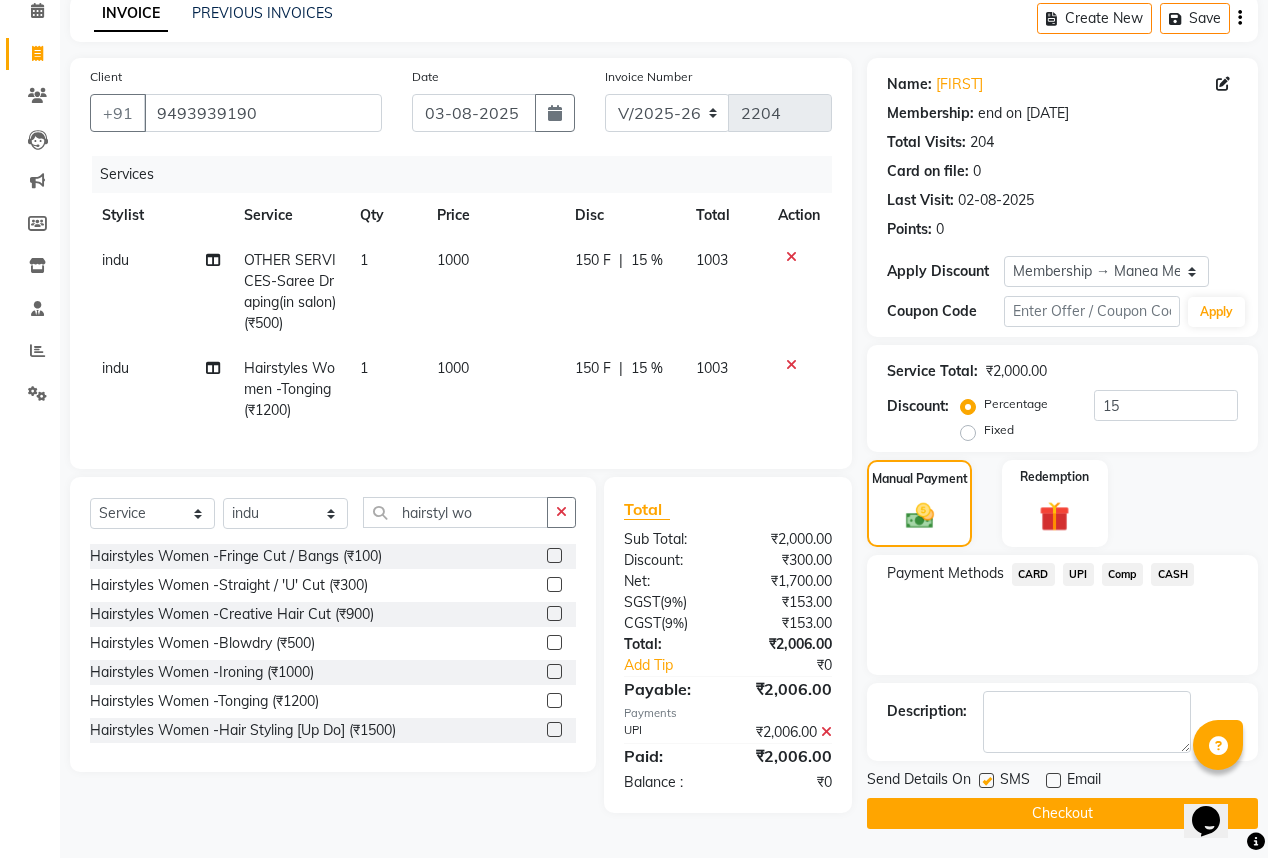 click 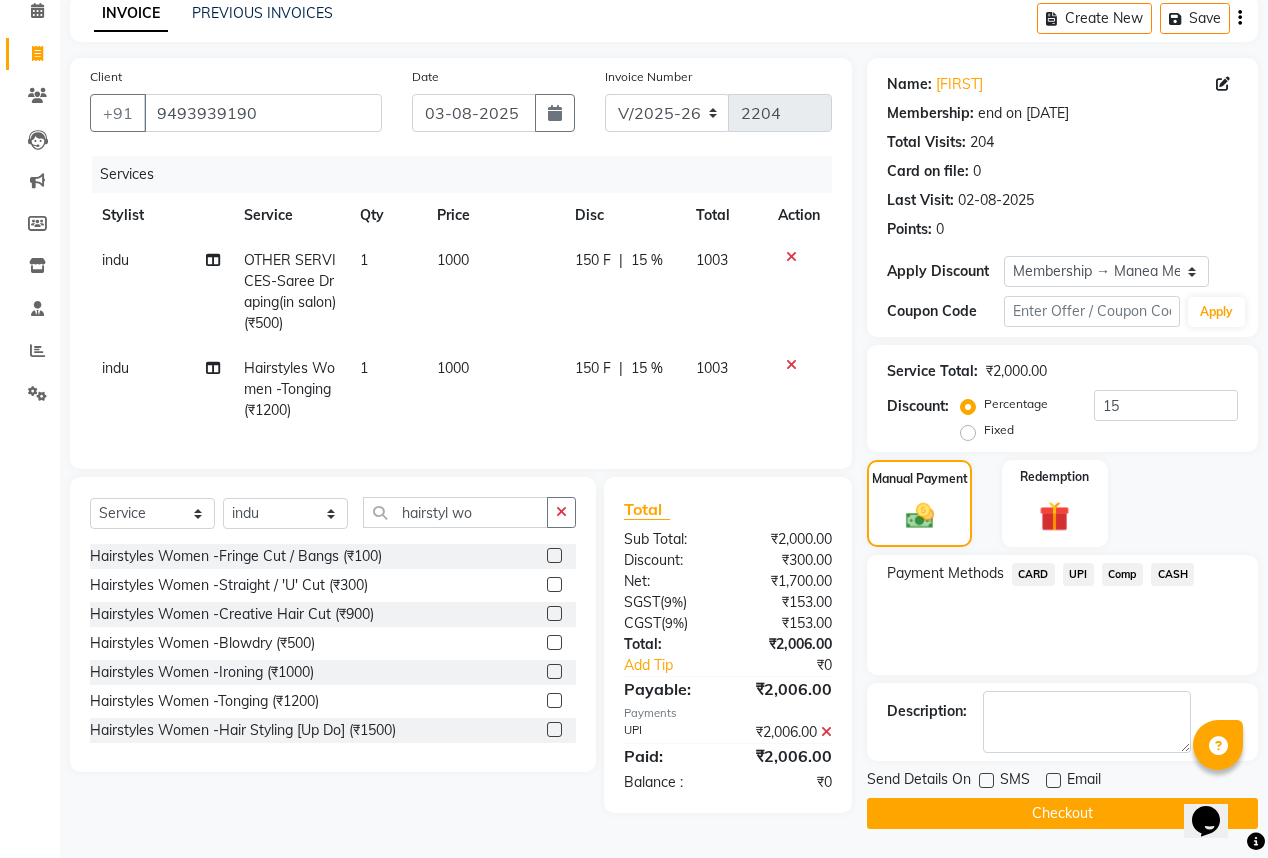 click on "Checkout" 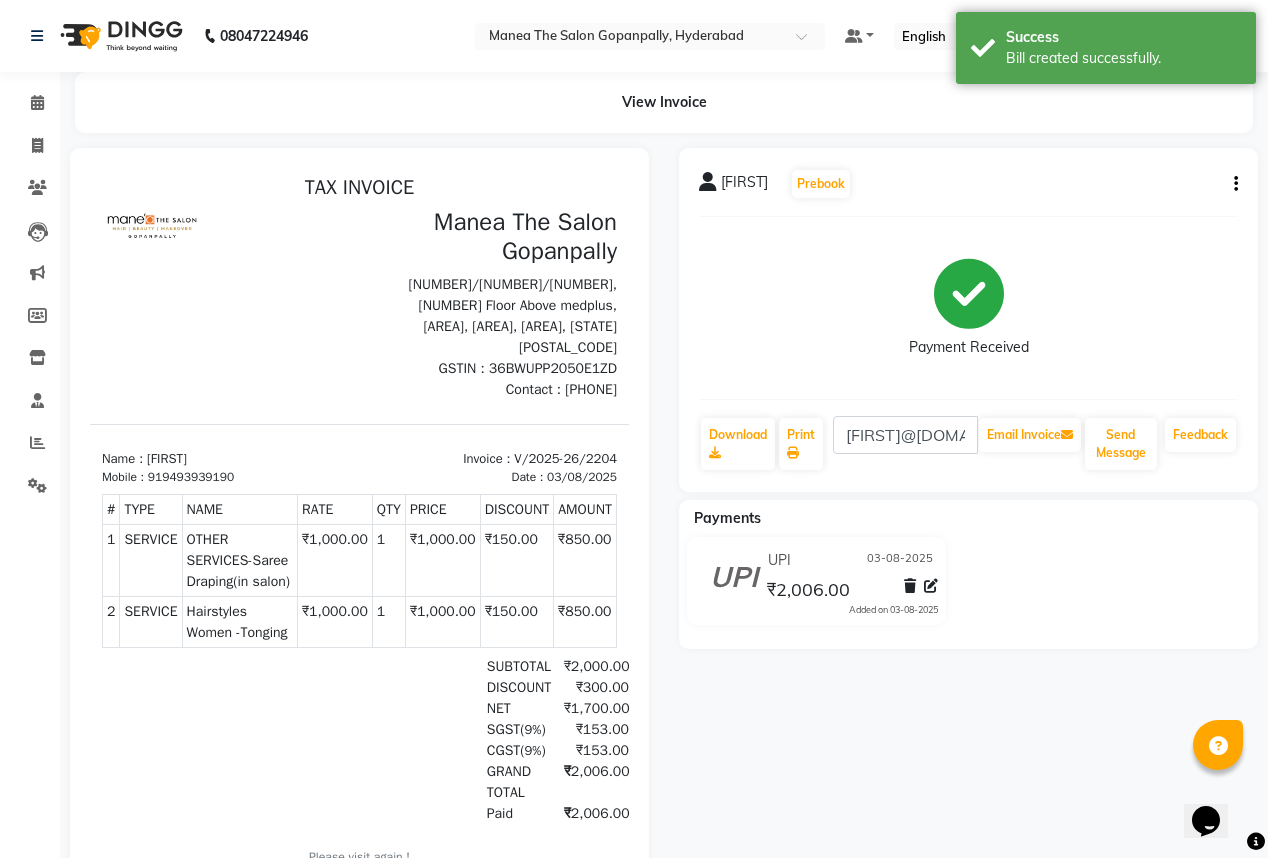 scroll, scrollTop: 0, scrollLeft: 0, axis: both 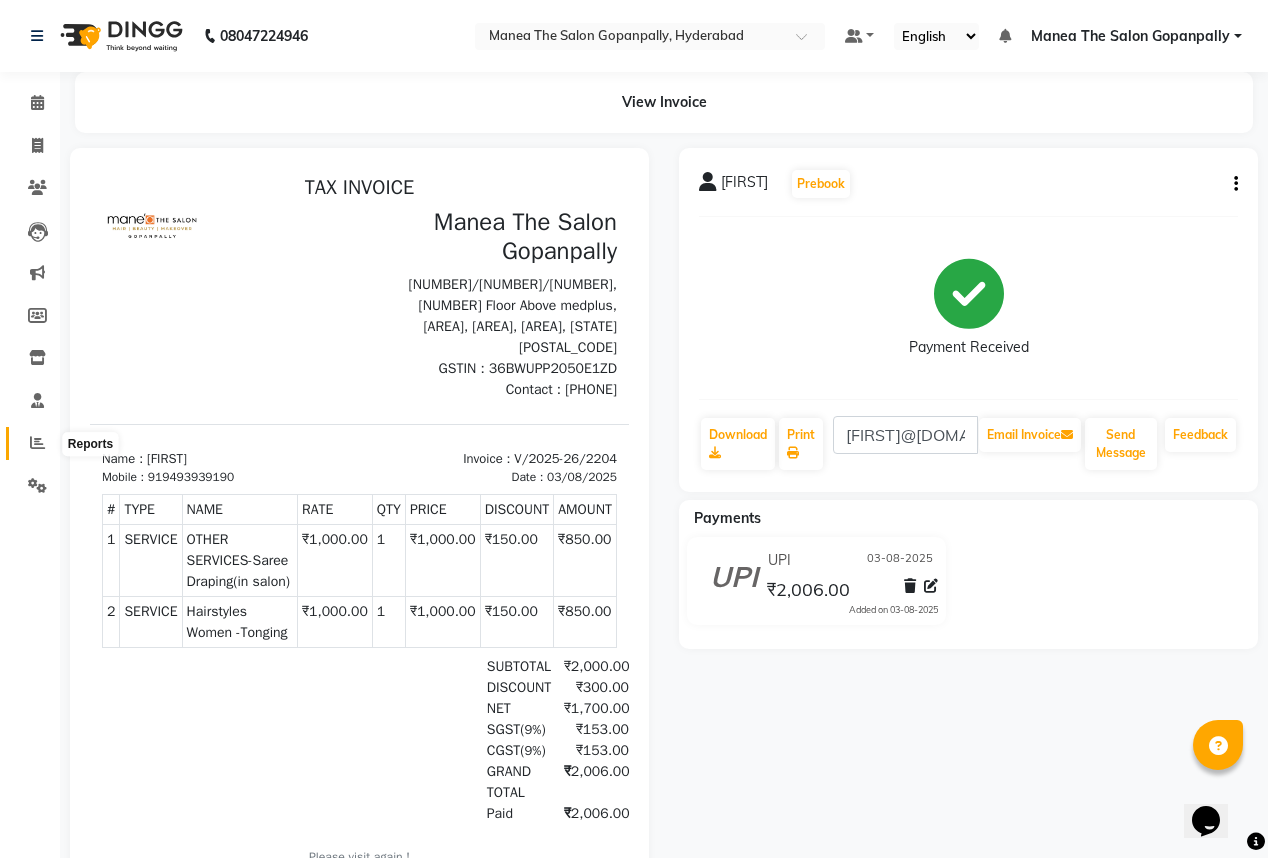 click 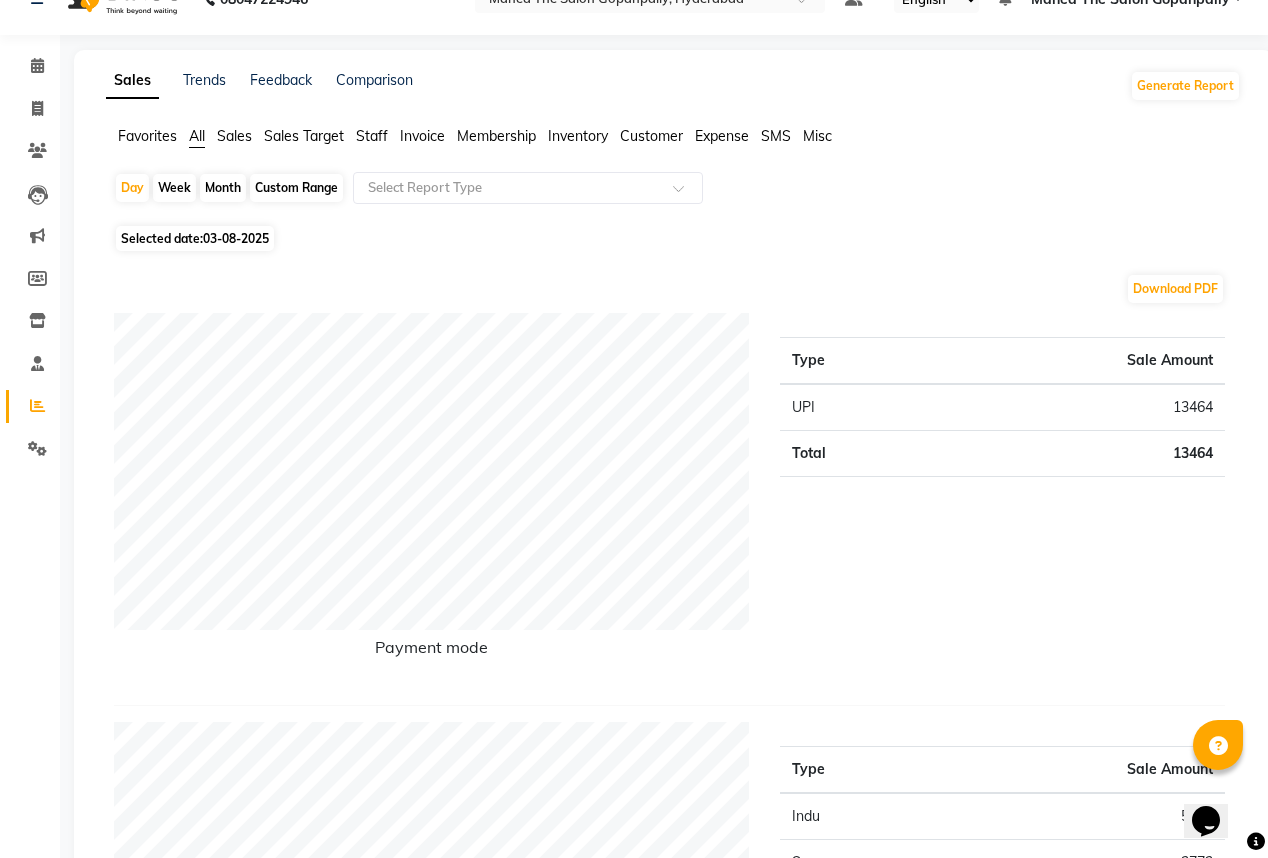 scroll, scrollTop: 80, scrollLeft: 0, axis: vertical 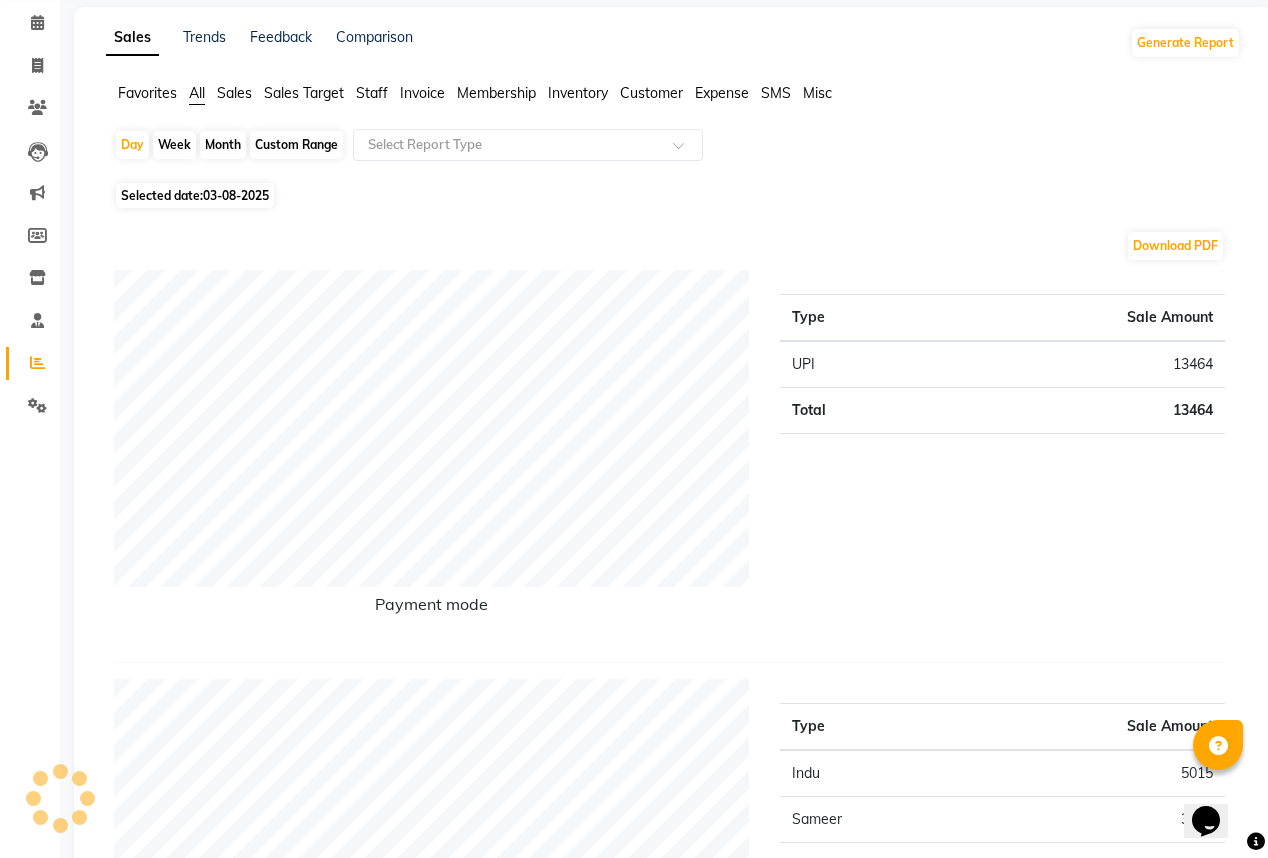 click on "Week" 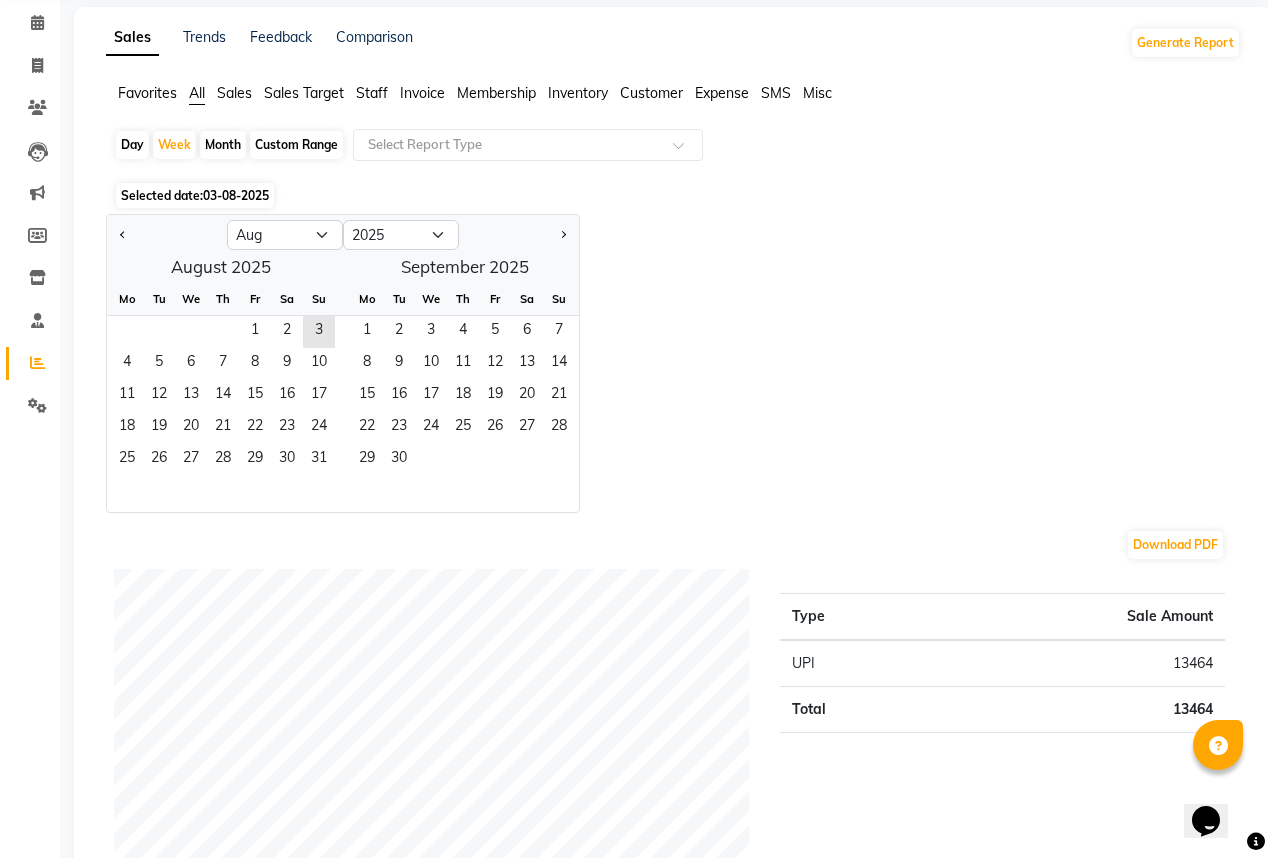 scroll, scrollTop: 0, scrollLeft: 0, axis: both 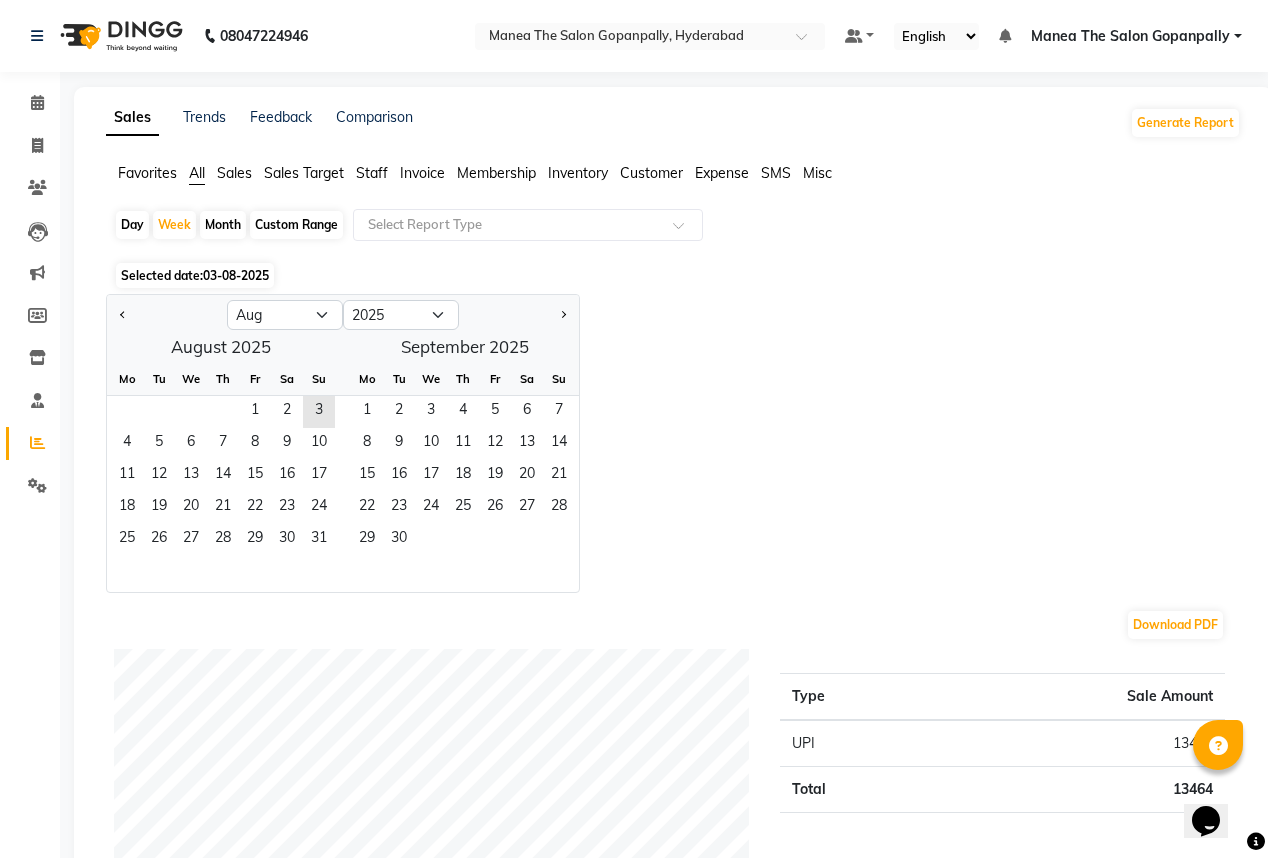 click on "Day" 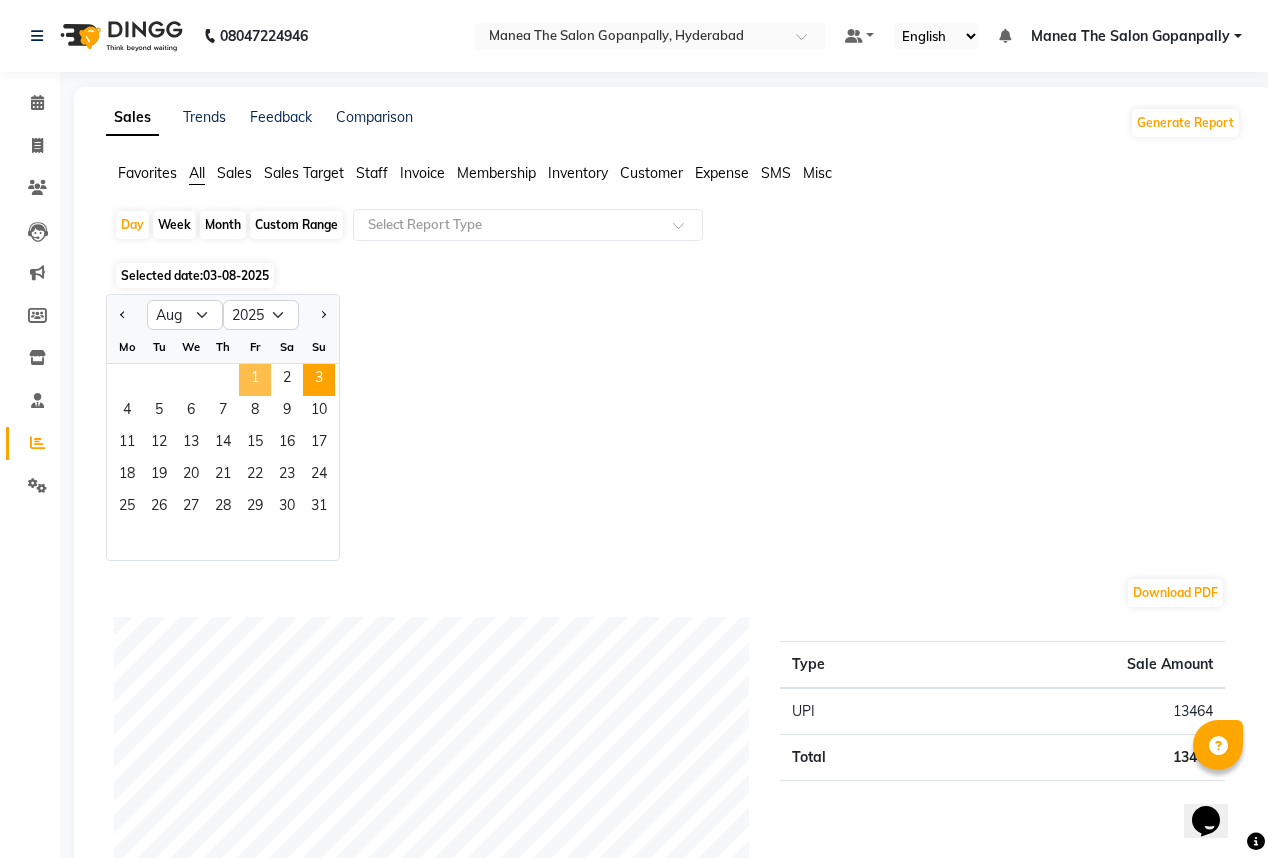 click on "1" 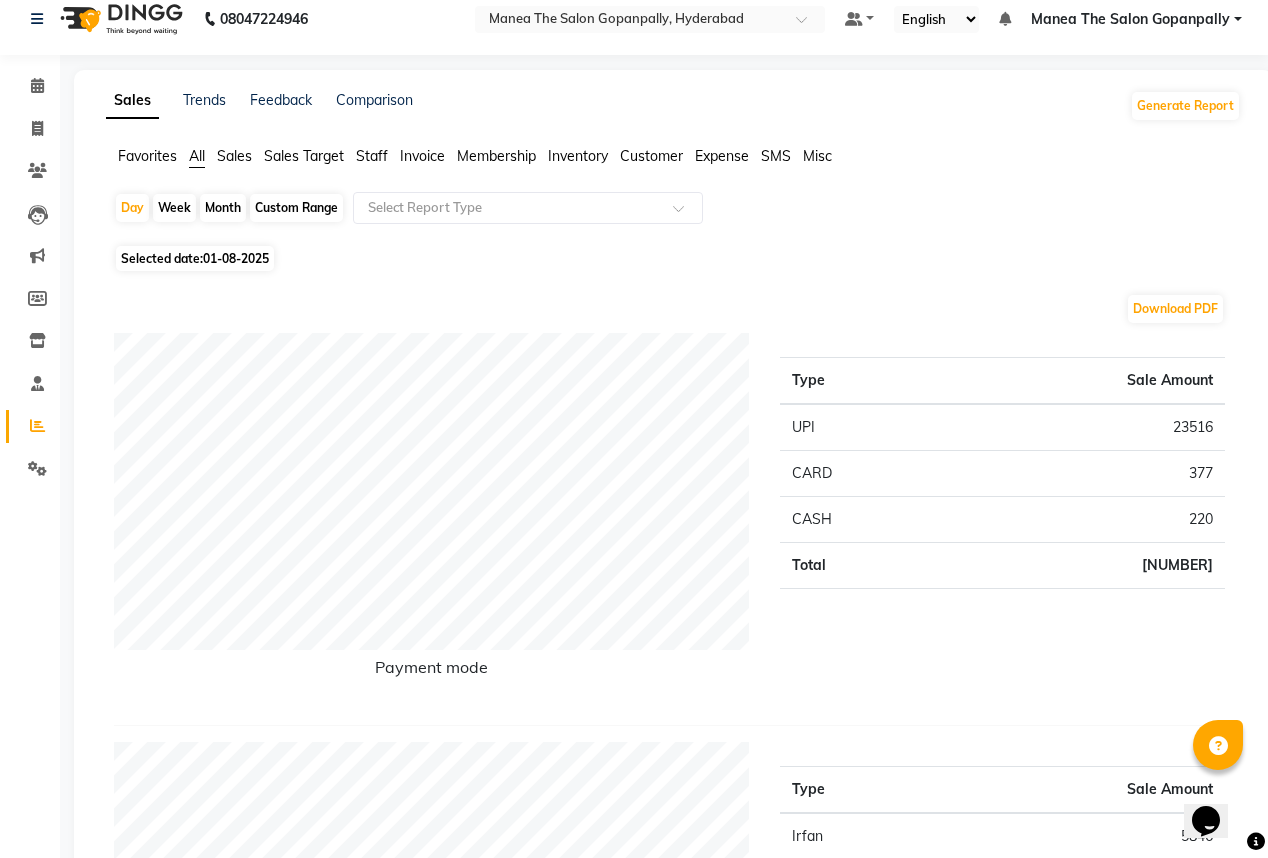 scroll, scrollTop: 0, scrollLeft: 0, axis: both 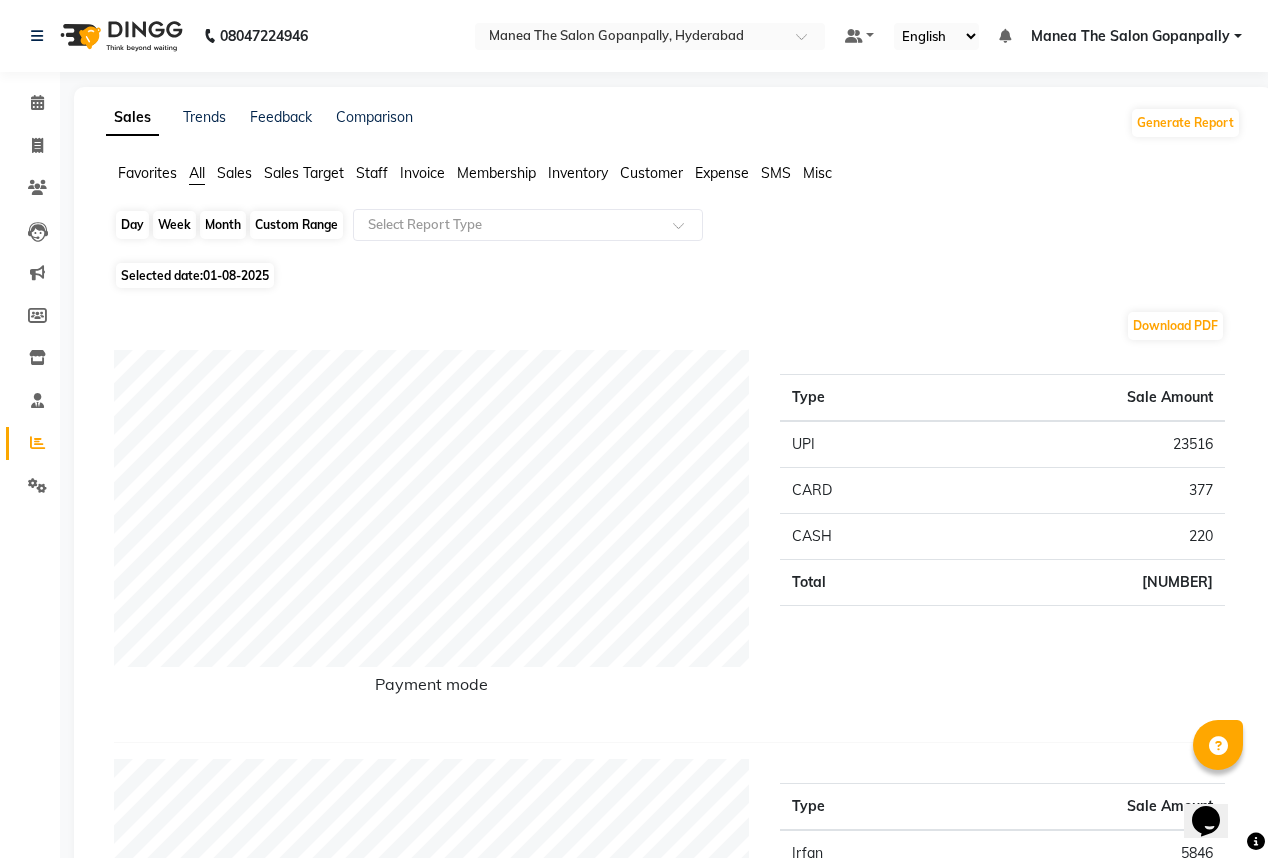 click on "Day" 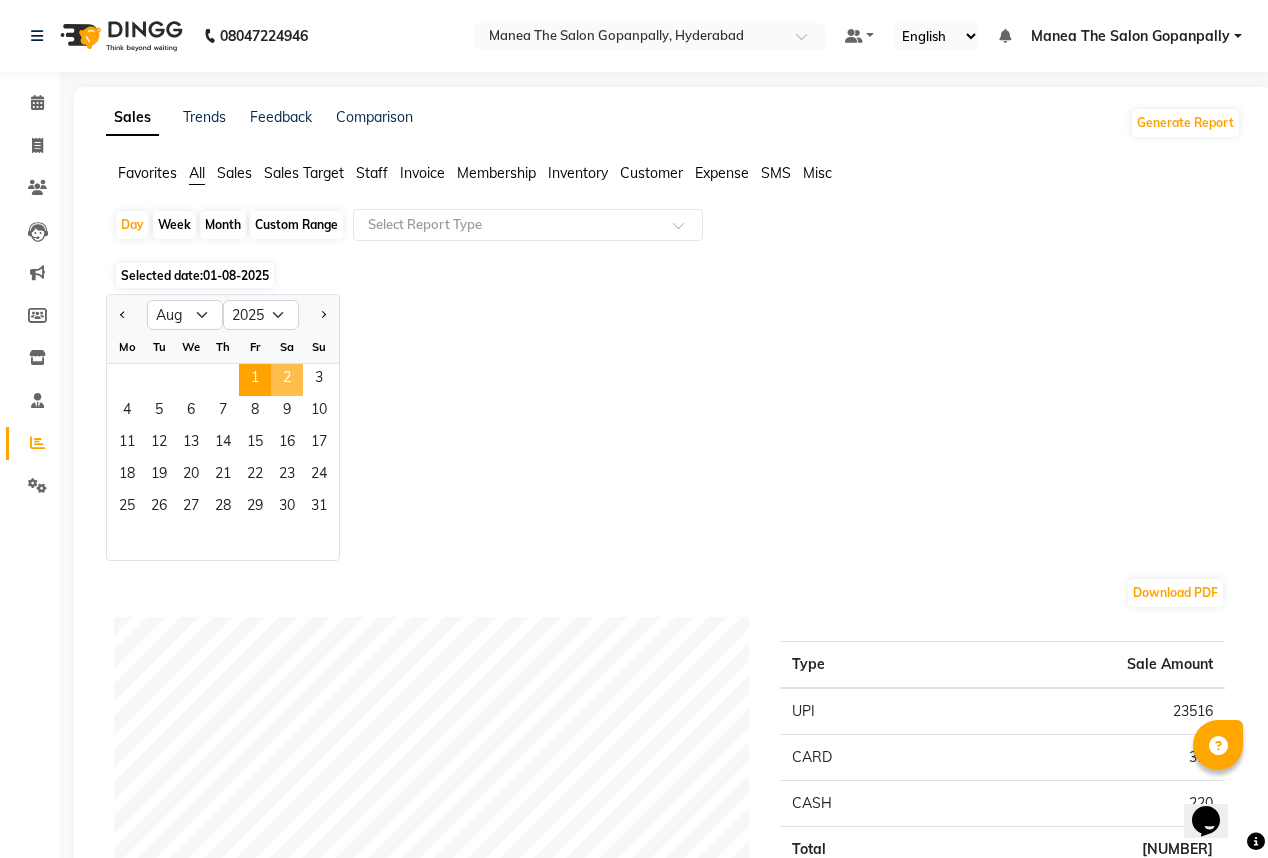 click on "2" 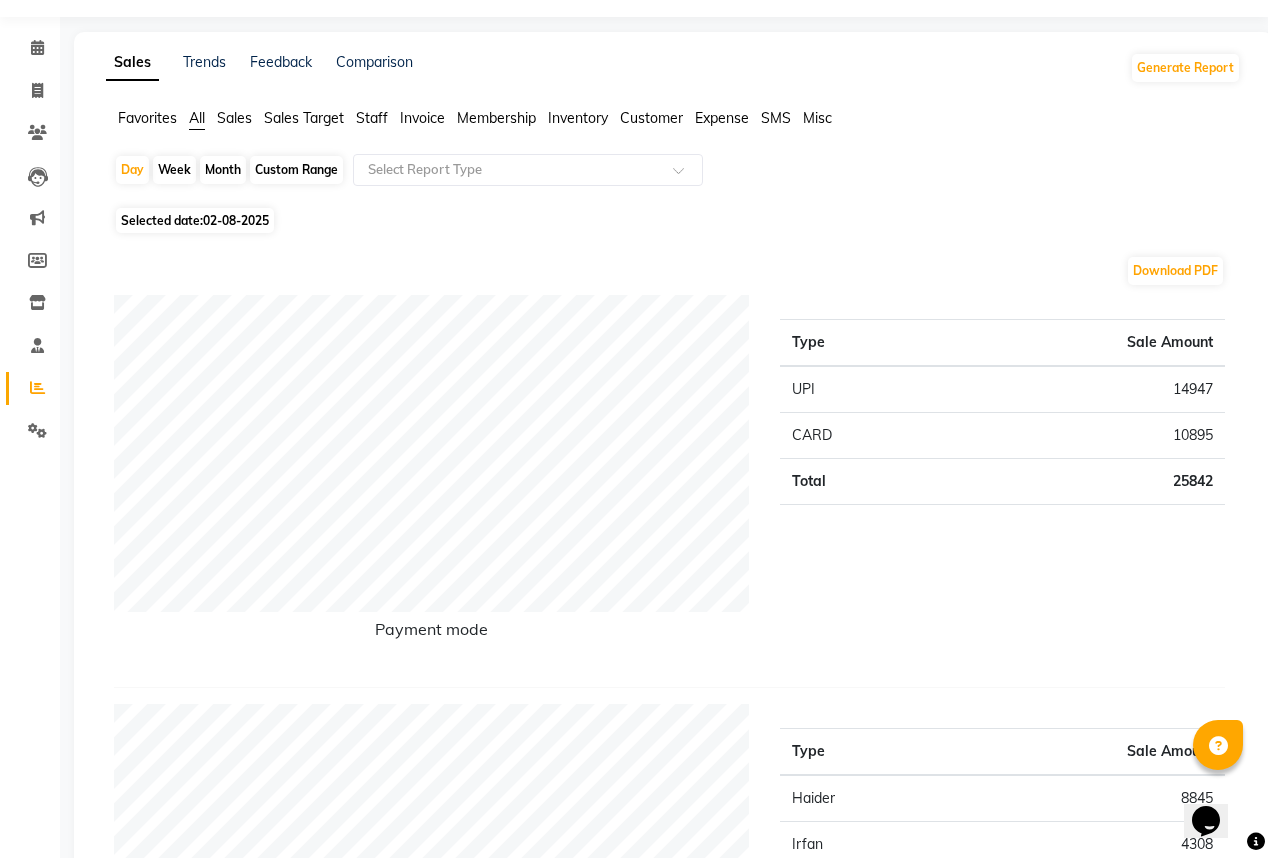 scroll, scrollTop: 0, scrollLeft: 0, axis: both 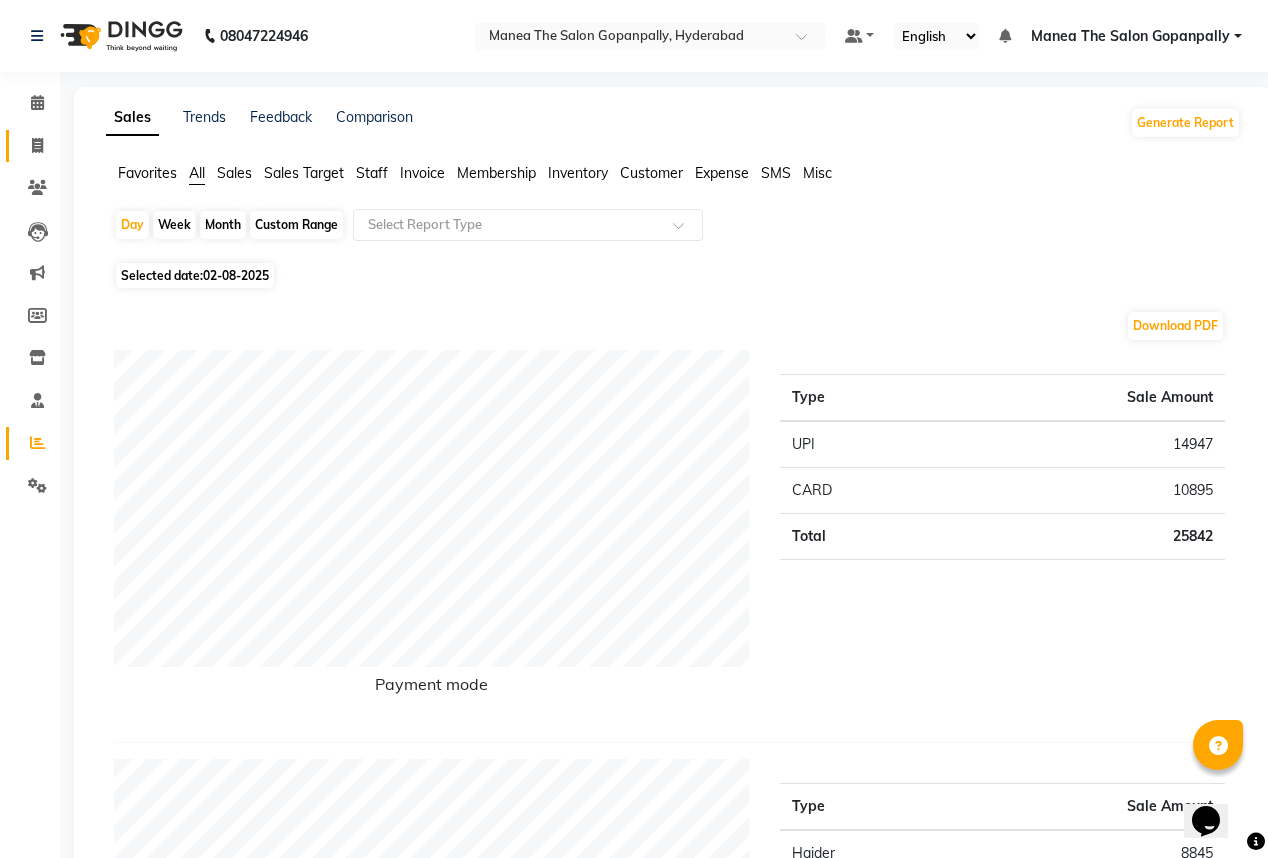 click on "Invoice" 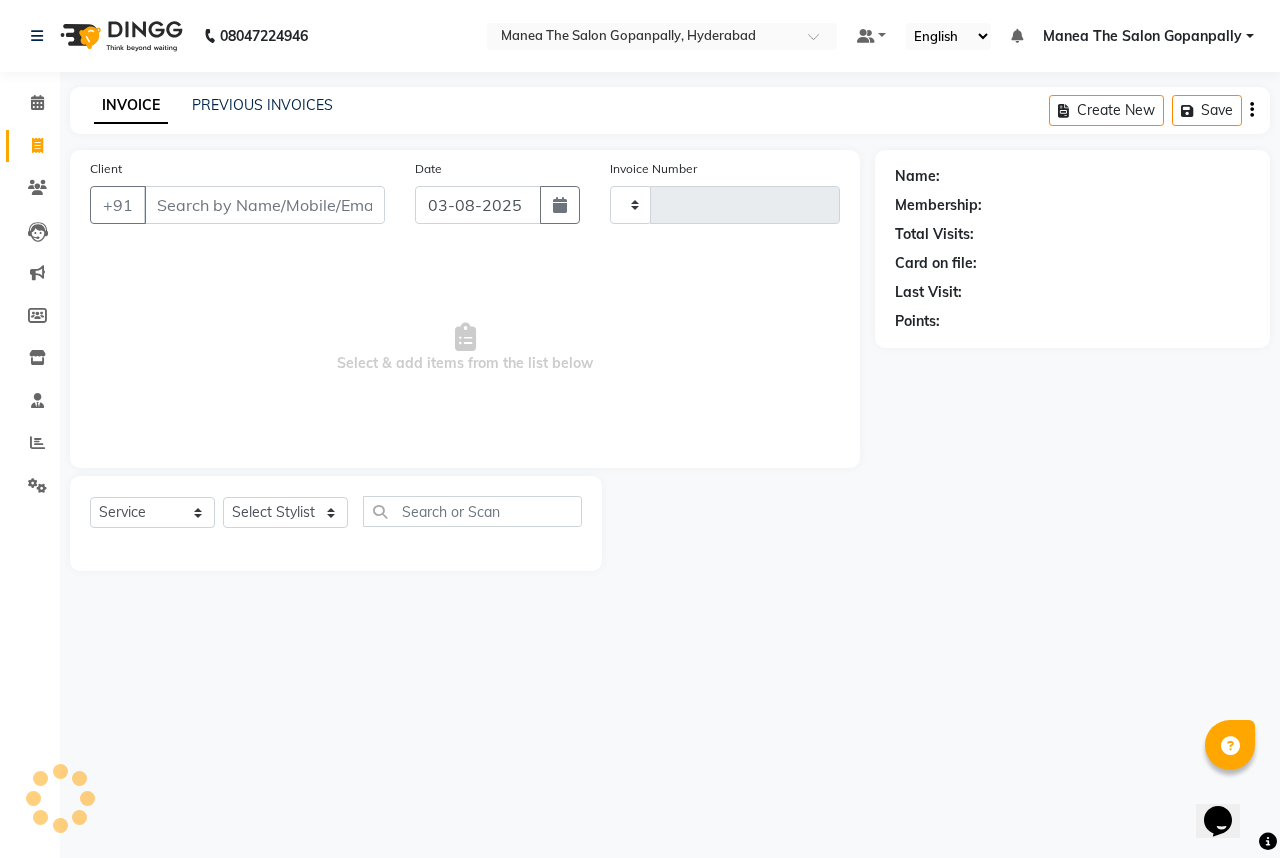 type on "2205" 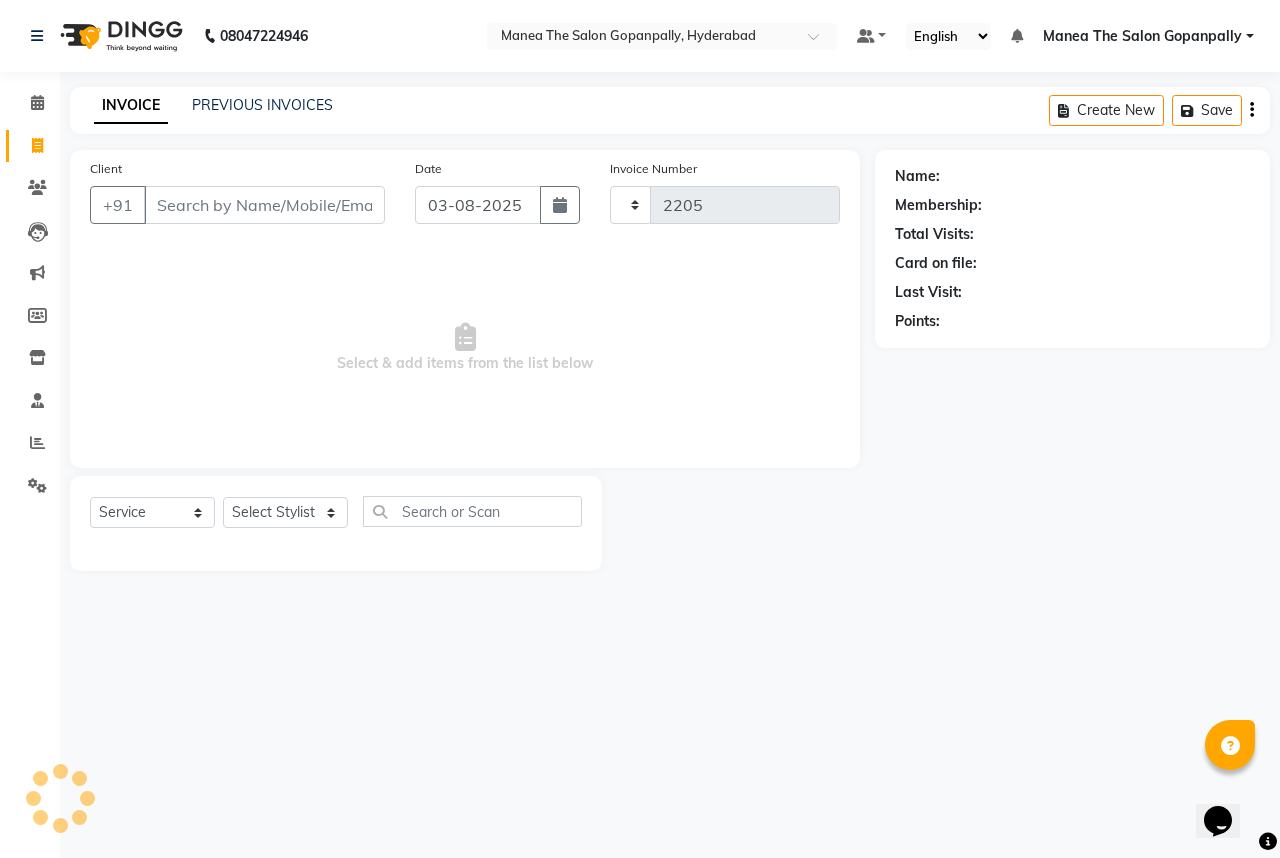 select on "7027" 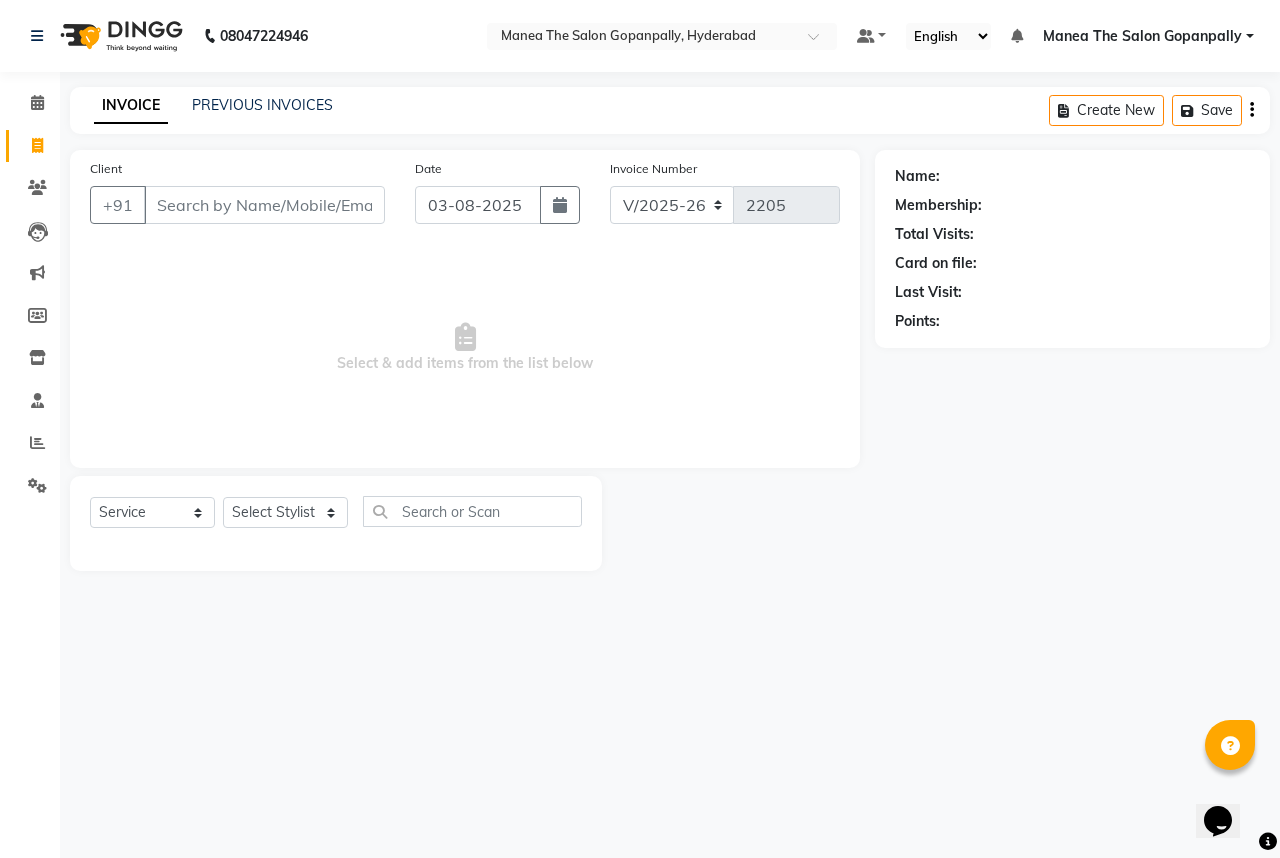 click on "Client" at bounding box center [264, 205] 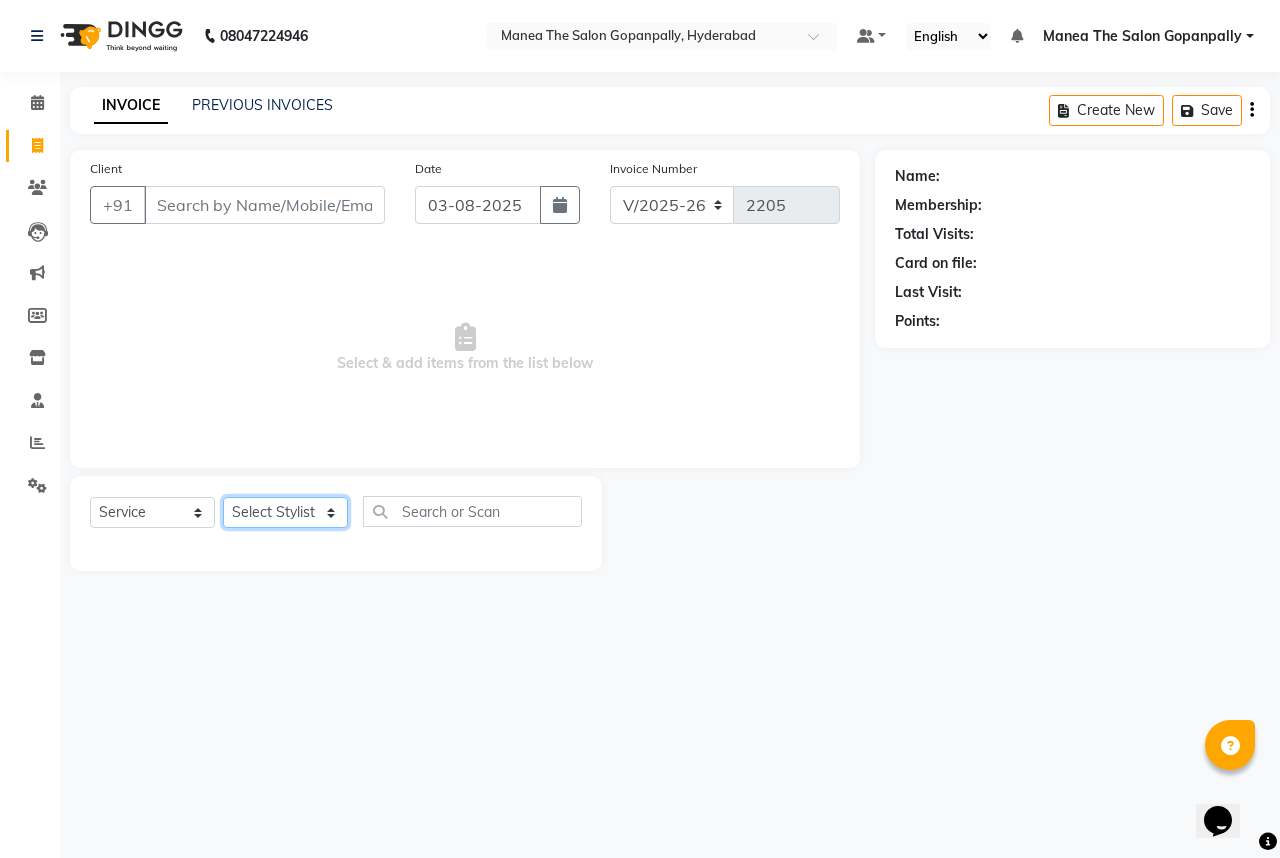 click on "Select Stylist Anand AVANTHI Haider  indu IRFAN keerthi rehan sameer saritha zubair" 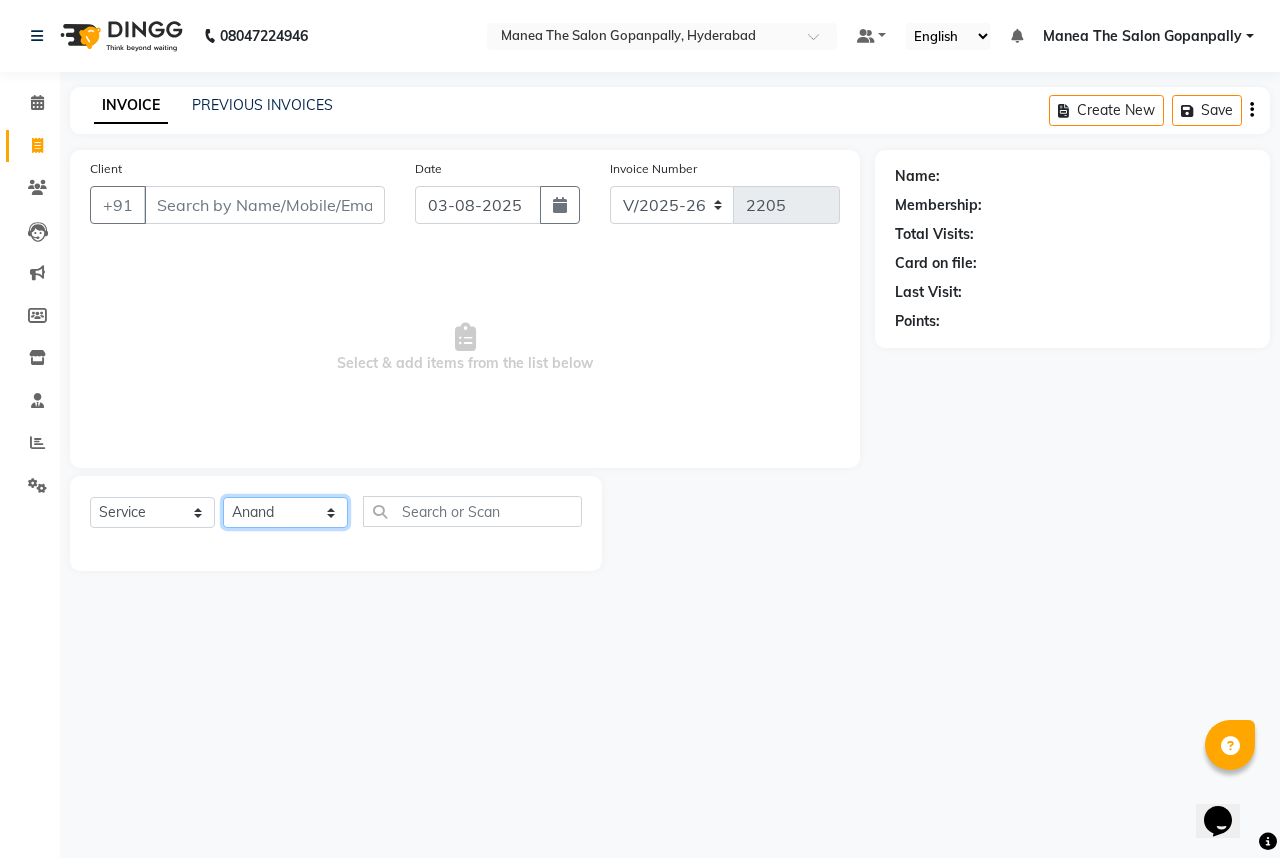 click on "Select Stylist Anand AVANTHI Haider  indu IRFAN keerthi rehan sameer saritha zubair" 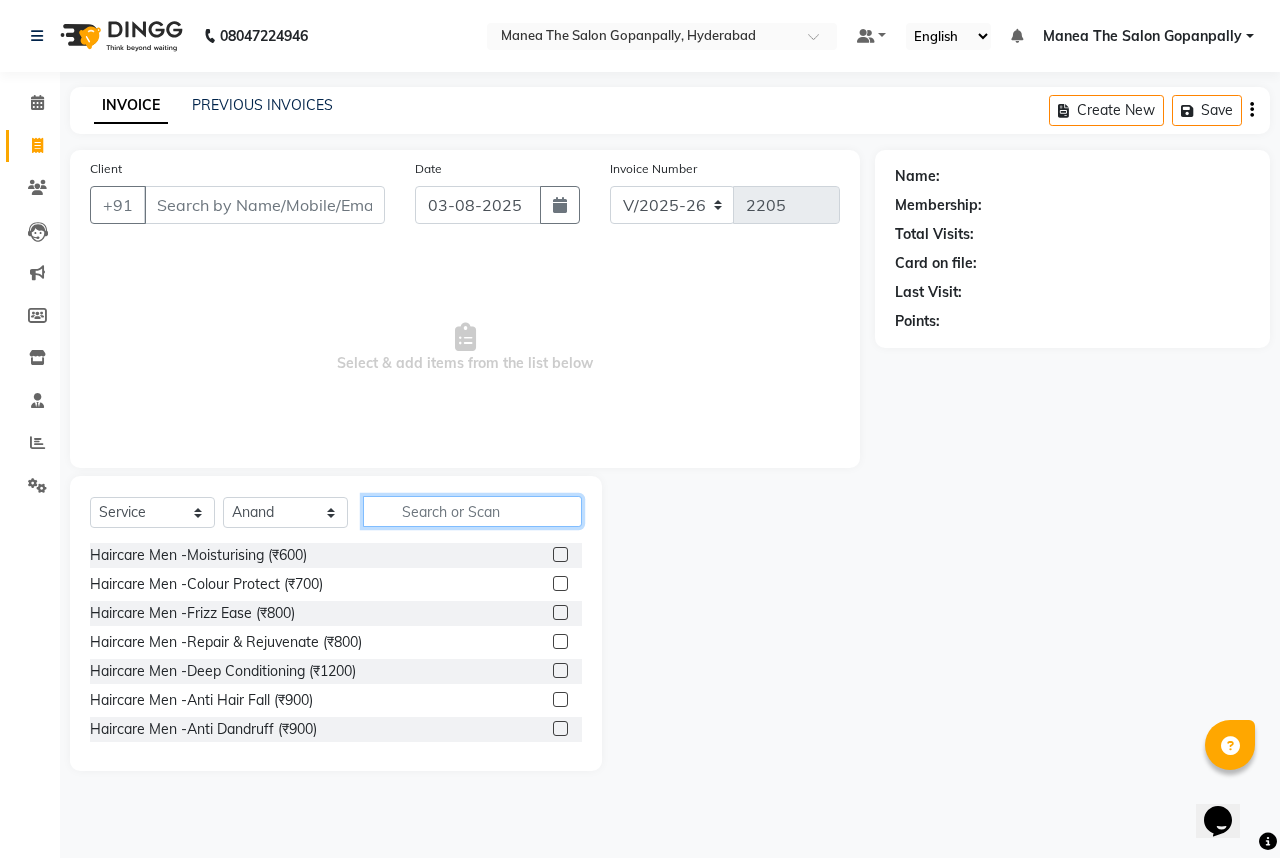 click 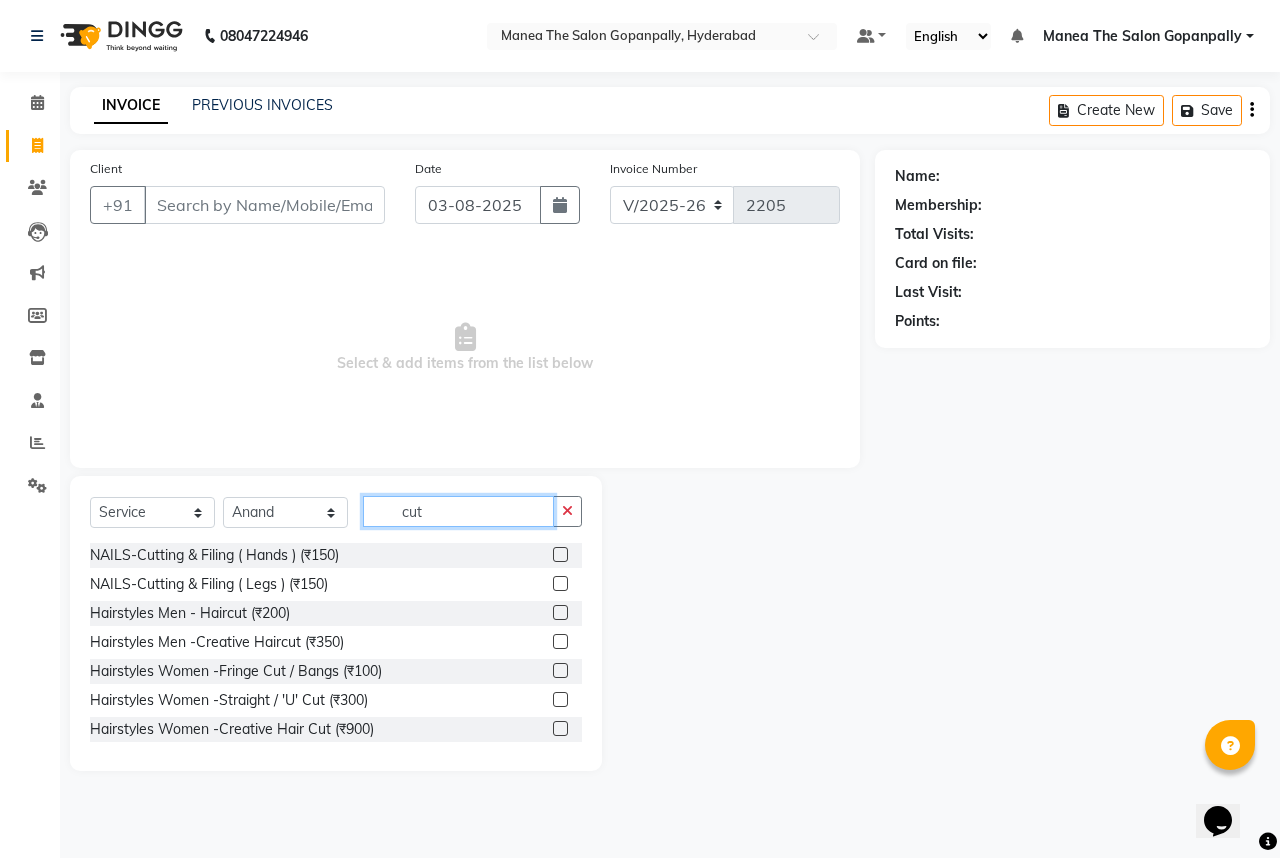 type on "cut" 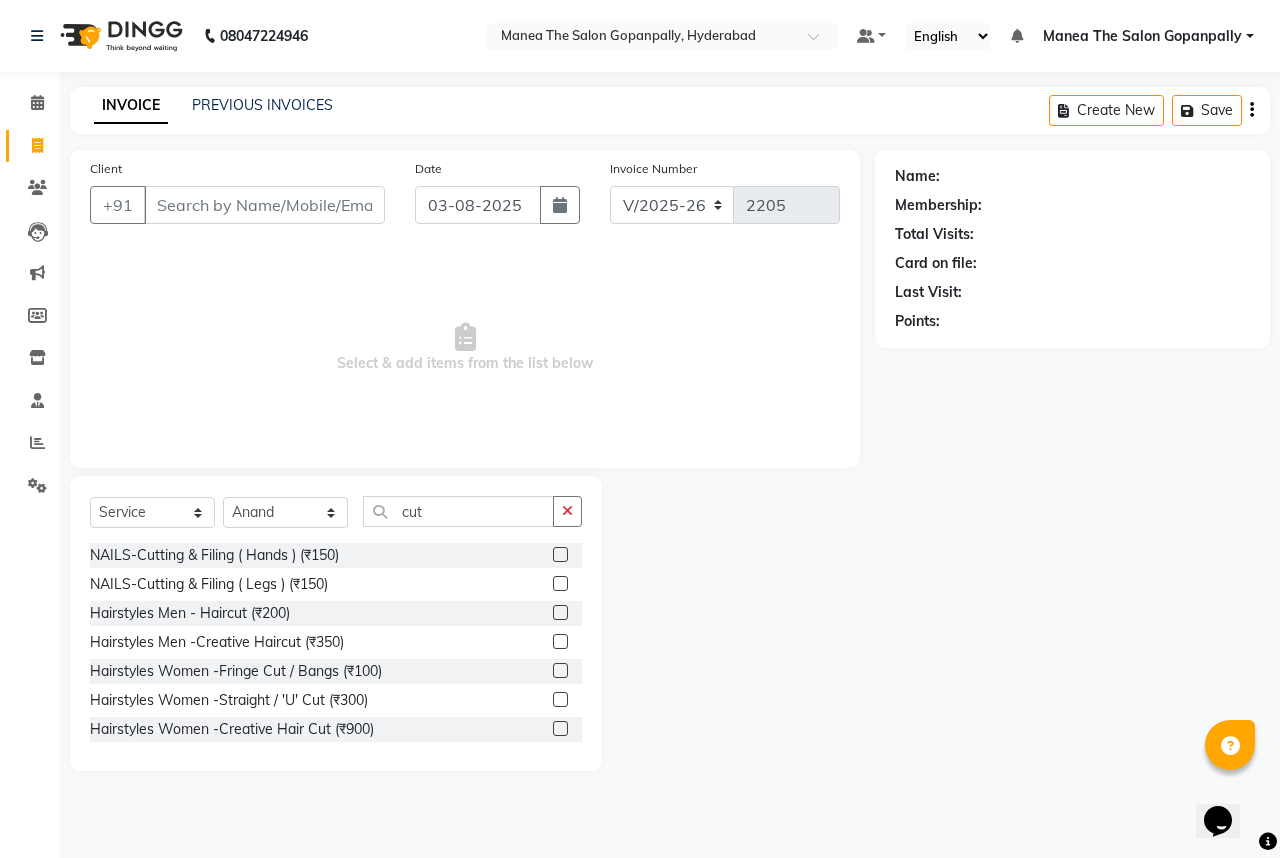 drag, startPoint x: 544, startPoint y: 617, endPoint x: 543, endPoint y: 573, distance: 44.011364 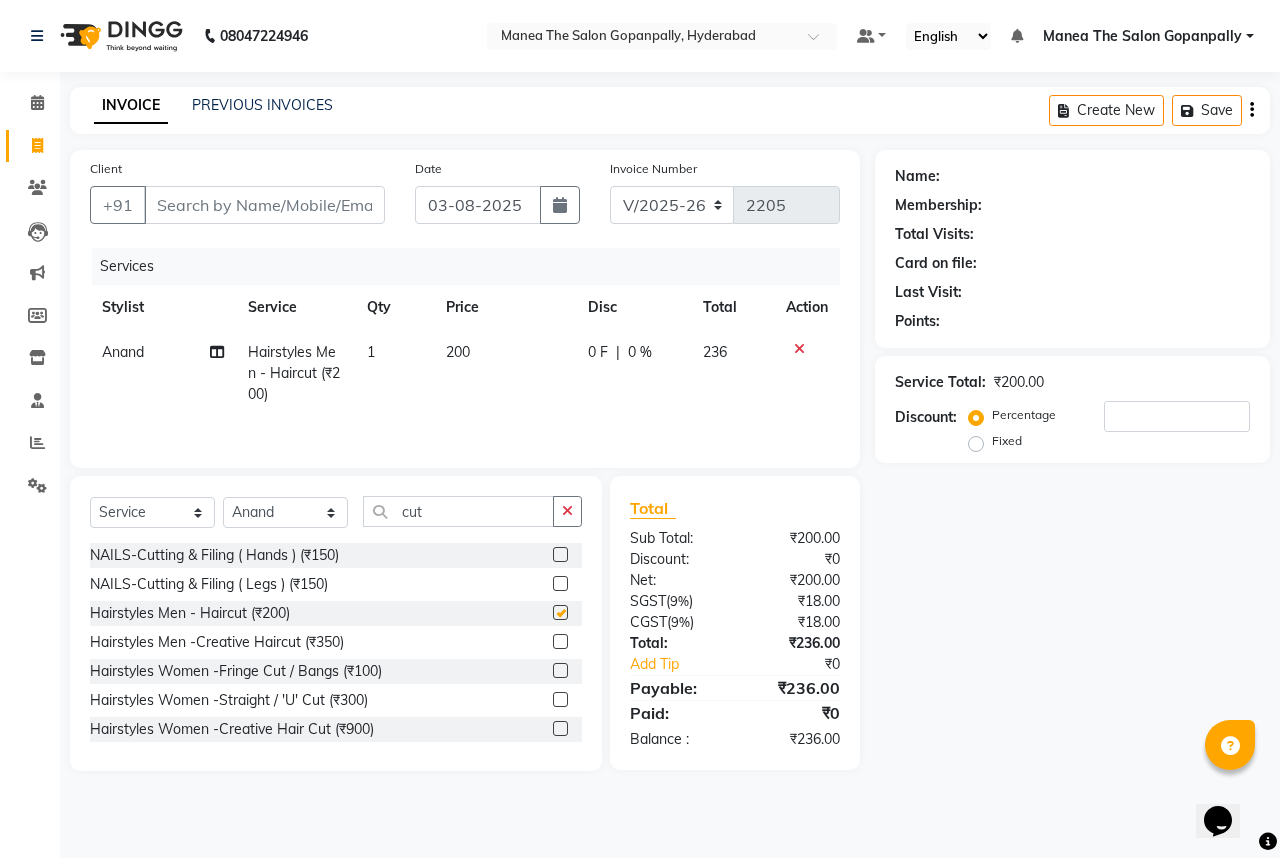 checkbox on "false" 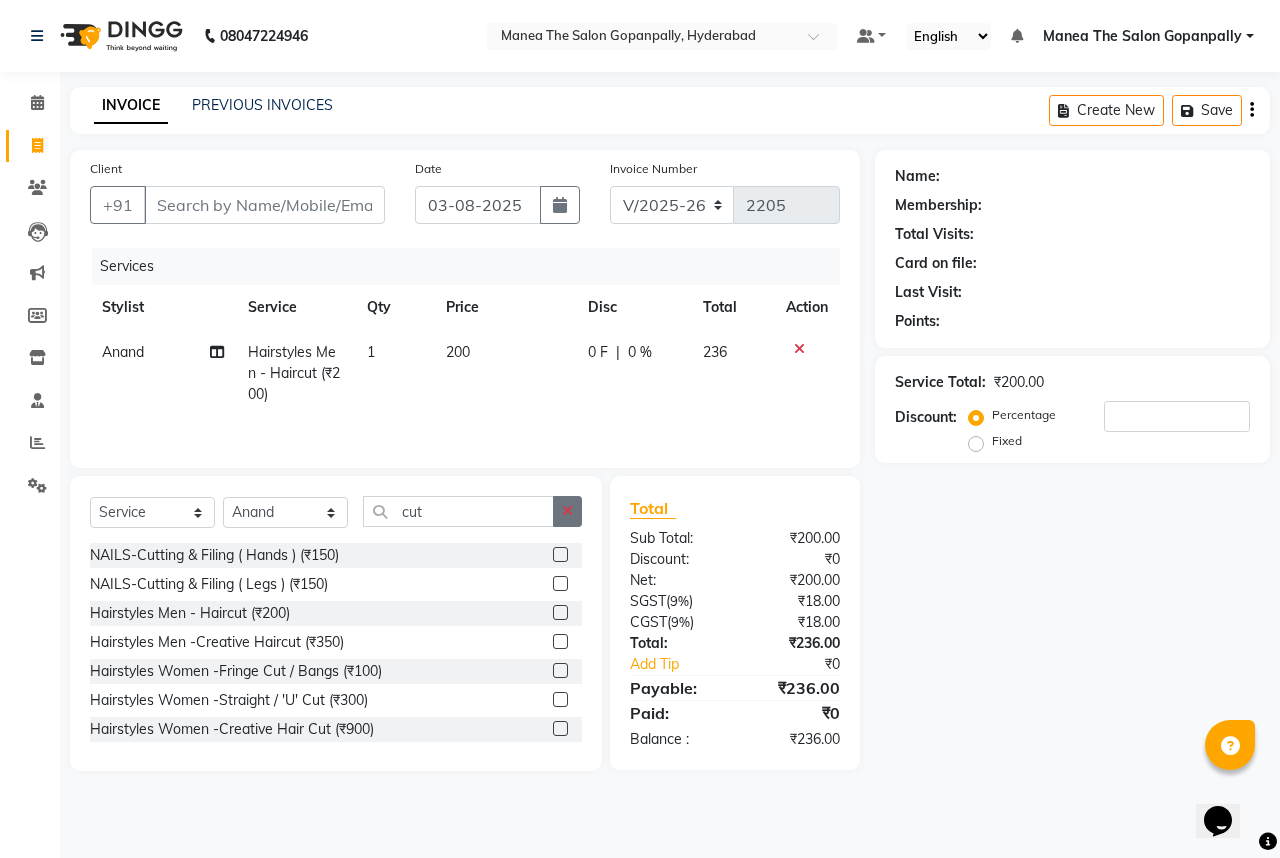 click 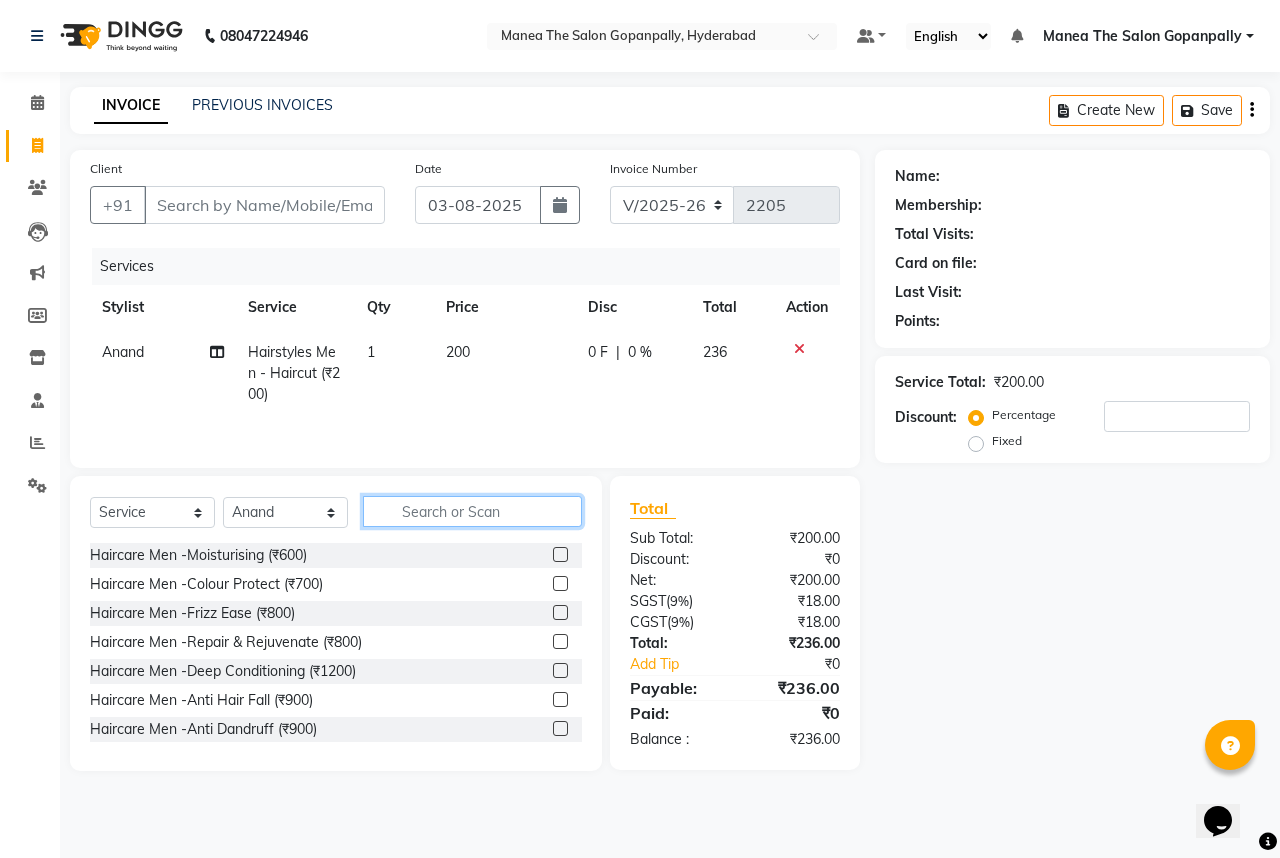 click 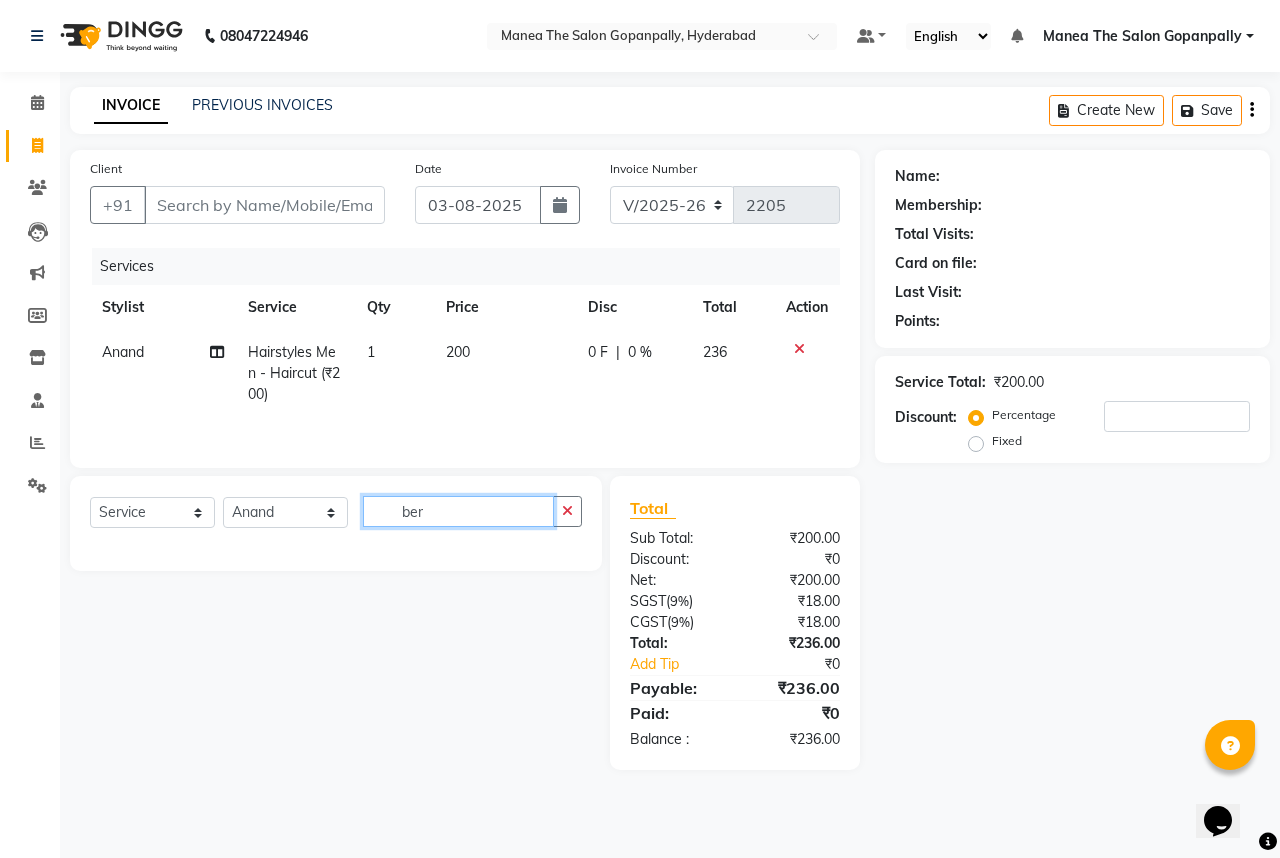 click on "ber" 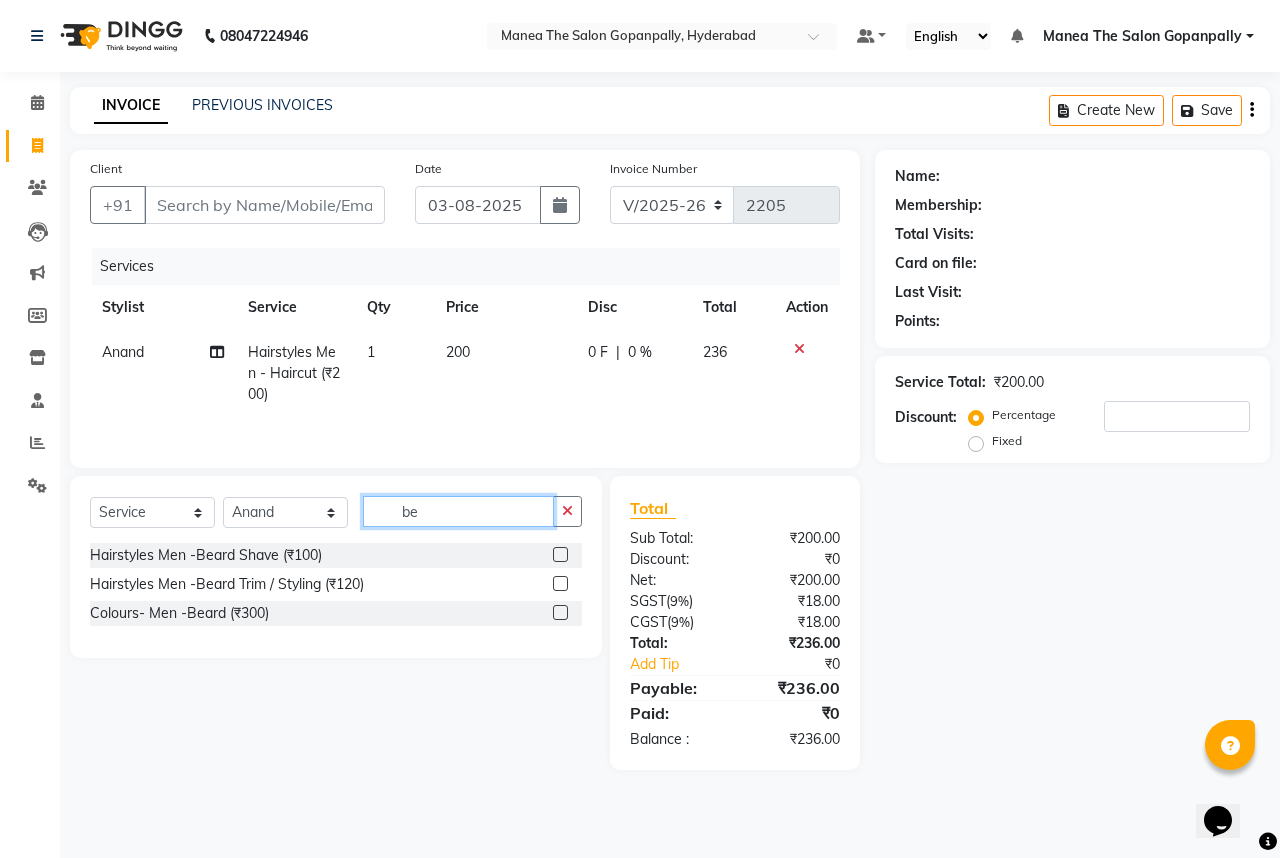 type on "be" 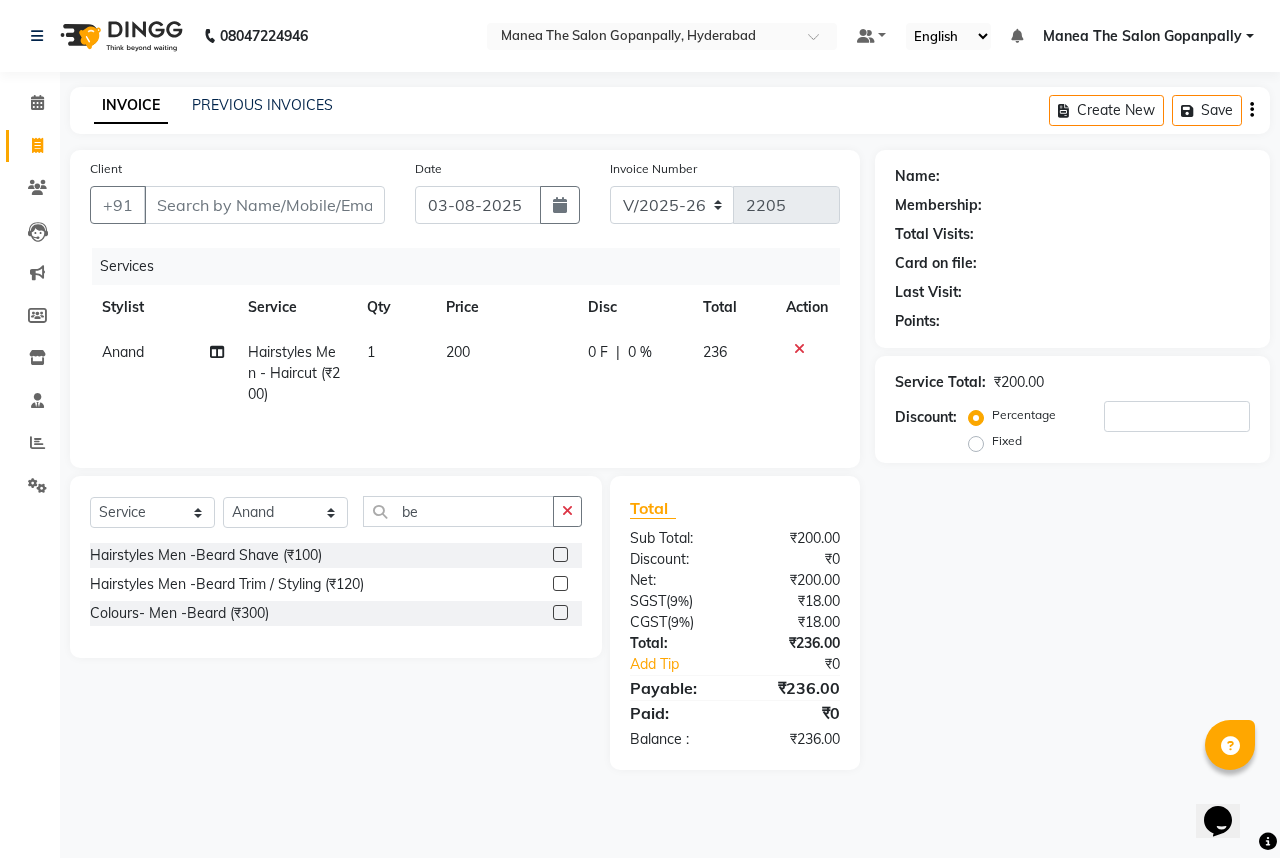 click 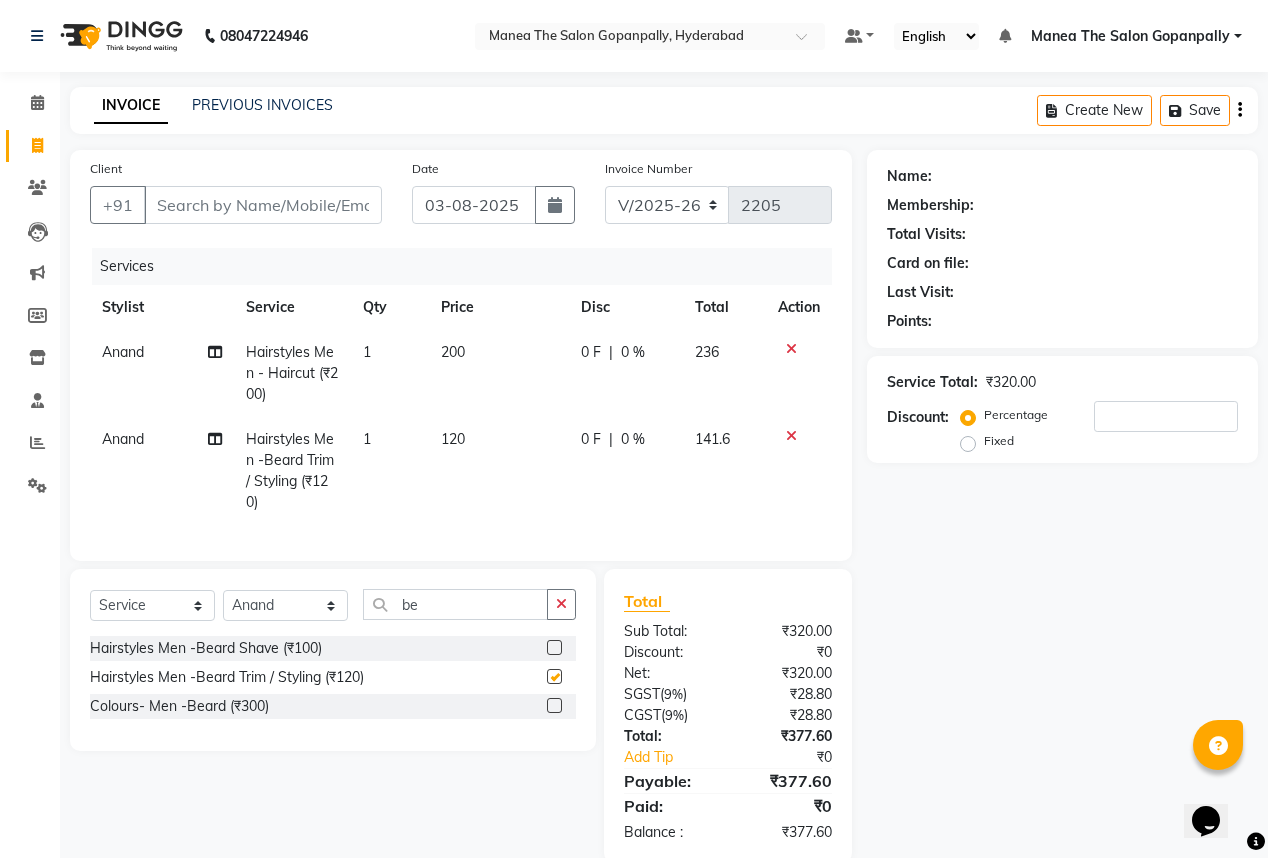 checkbox on "false" 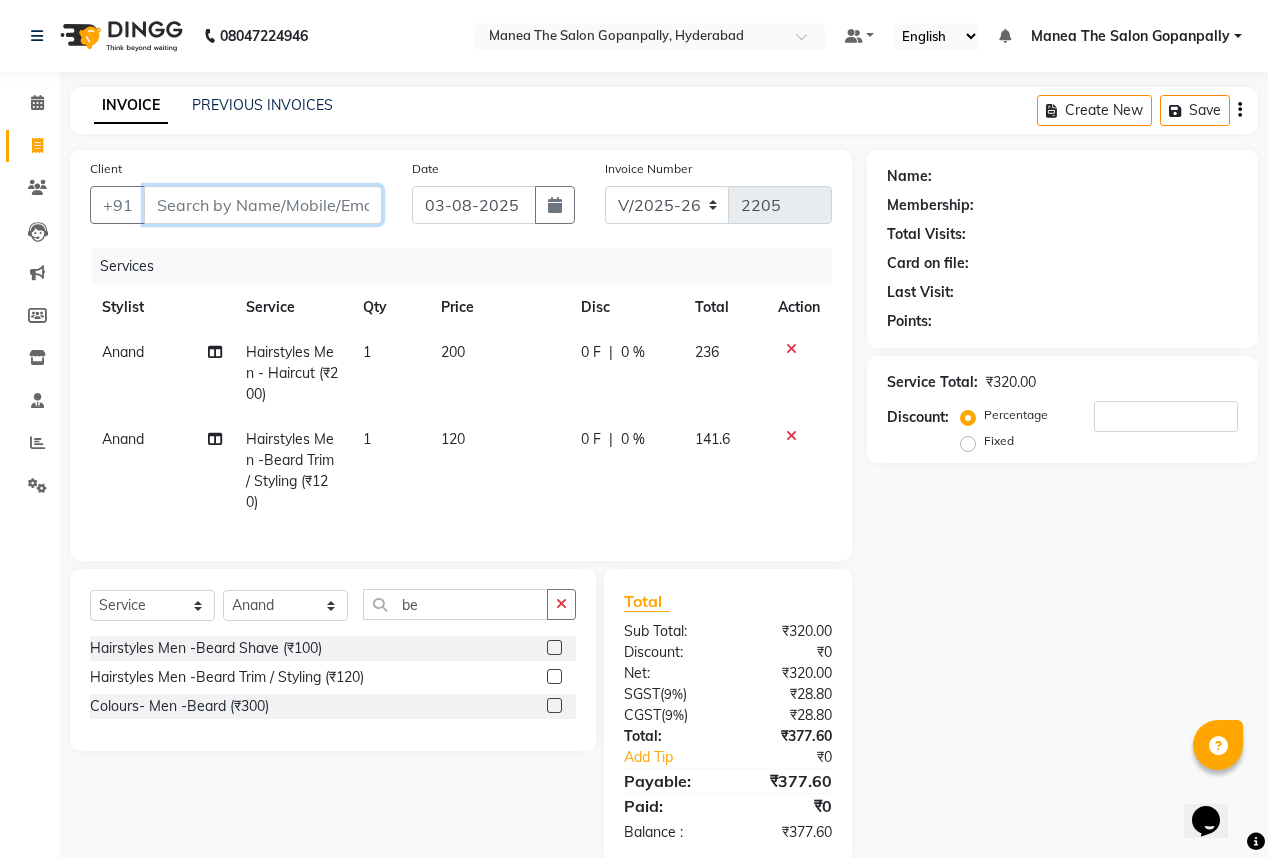 click on "Client" at bounding box center (263, 205) 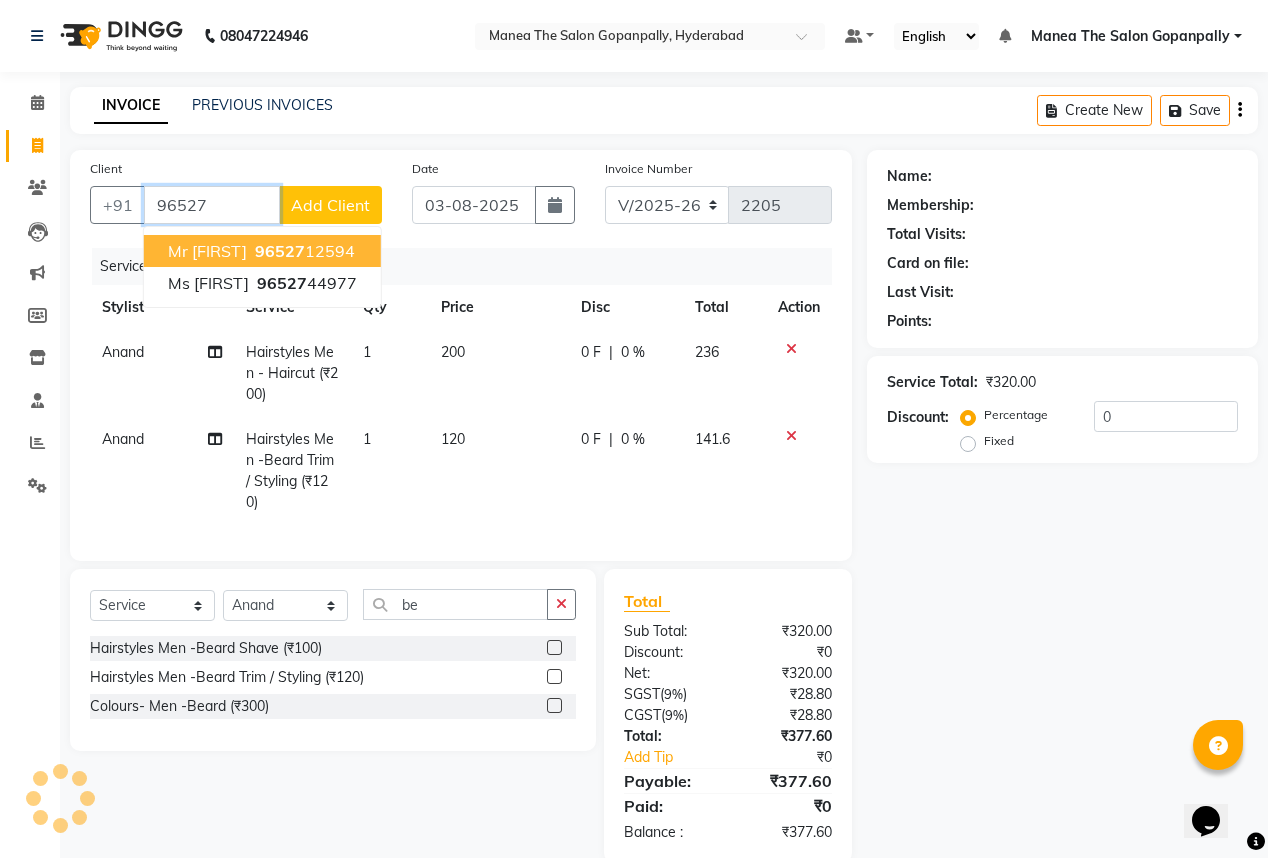 click on "Mr [FIRST]   [PHONE]" at bounding box center [262, 251] 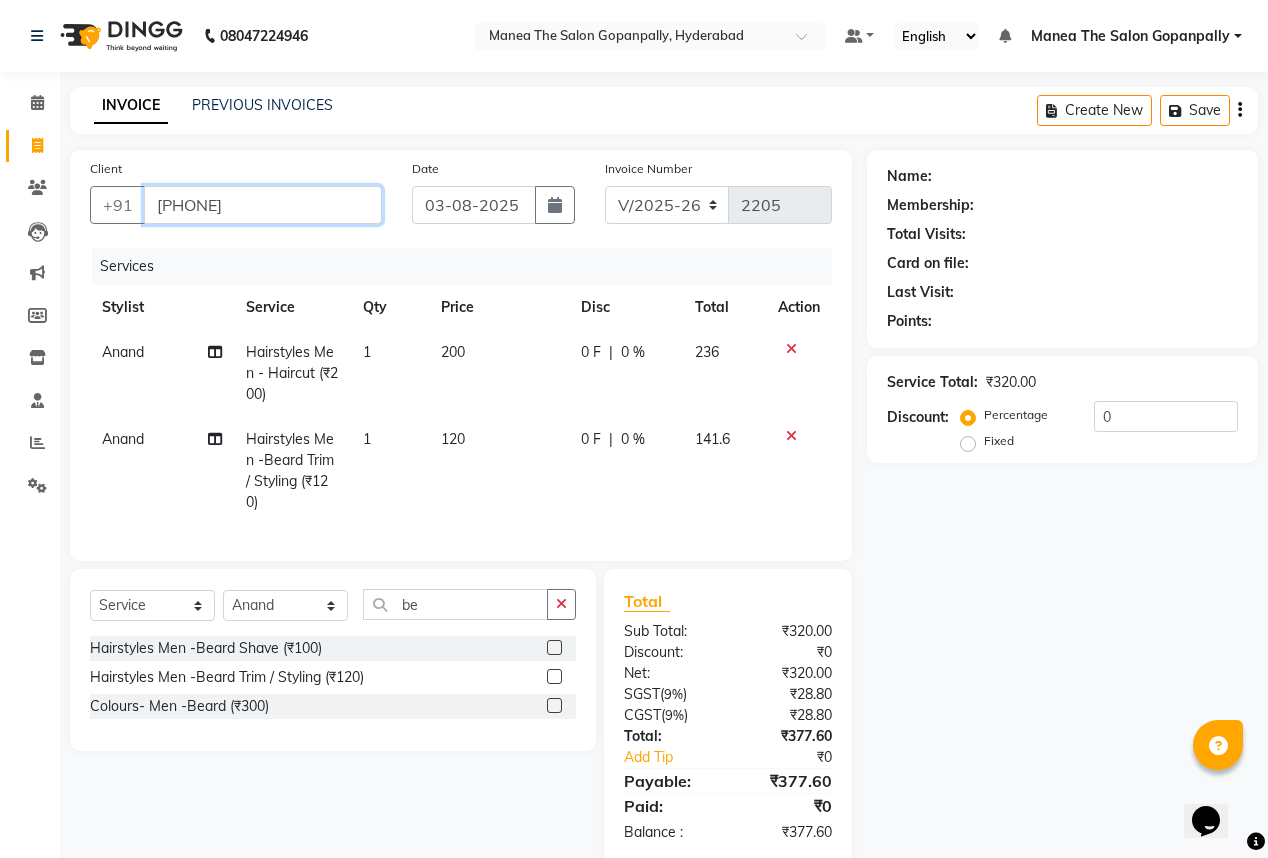 type on "[PHONE]" 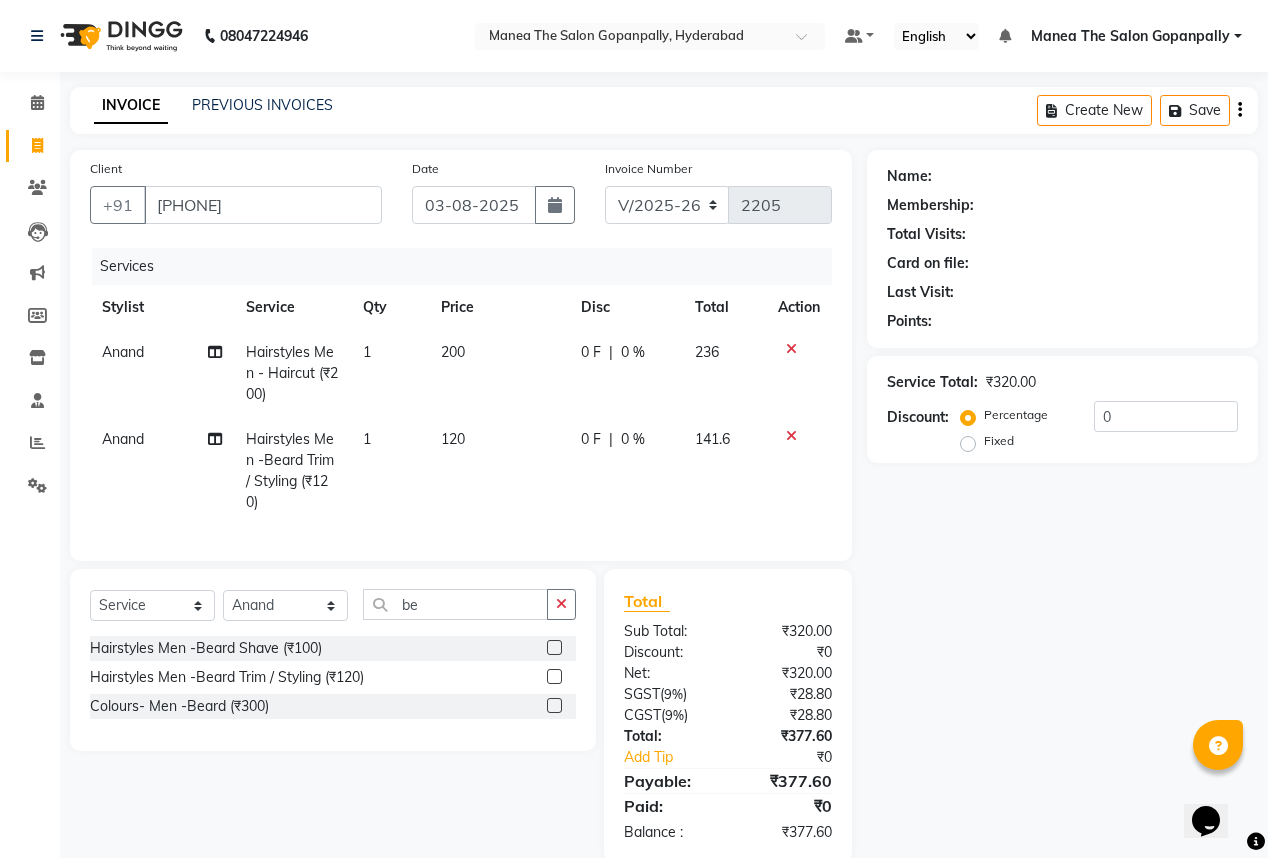 select on "1: Object" 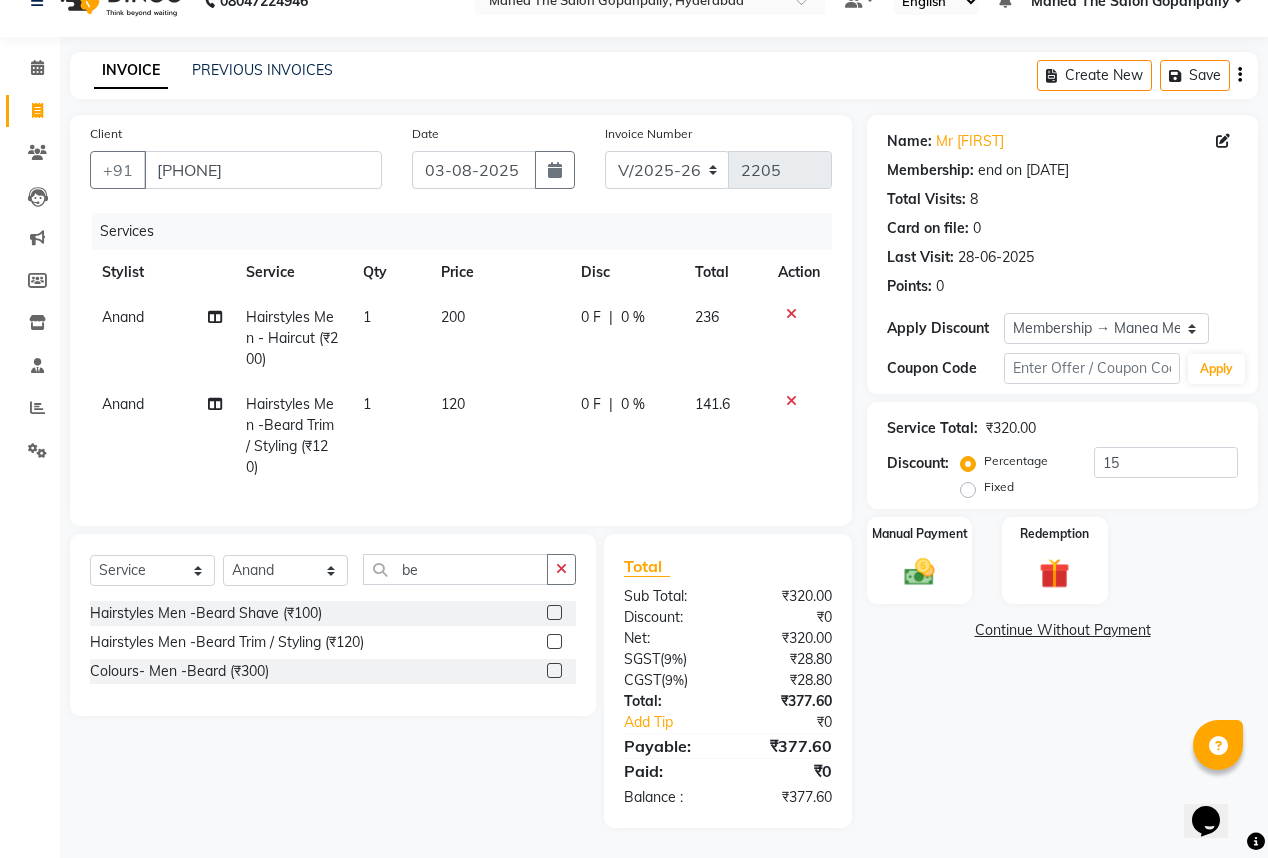 scroll, scrollTop: 47, scrollLeft: 0, axis: vertical 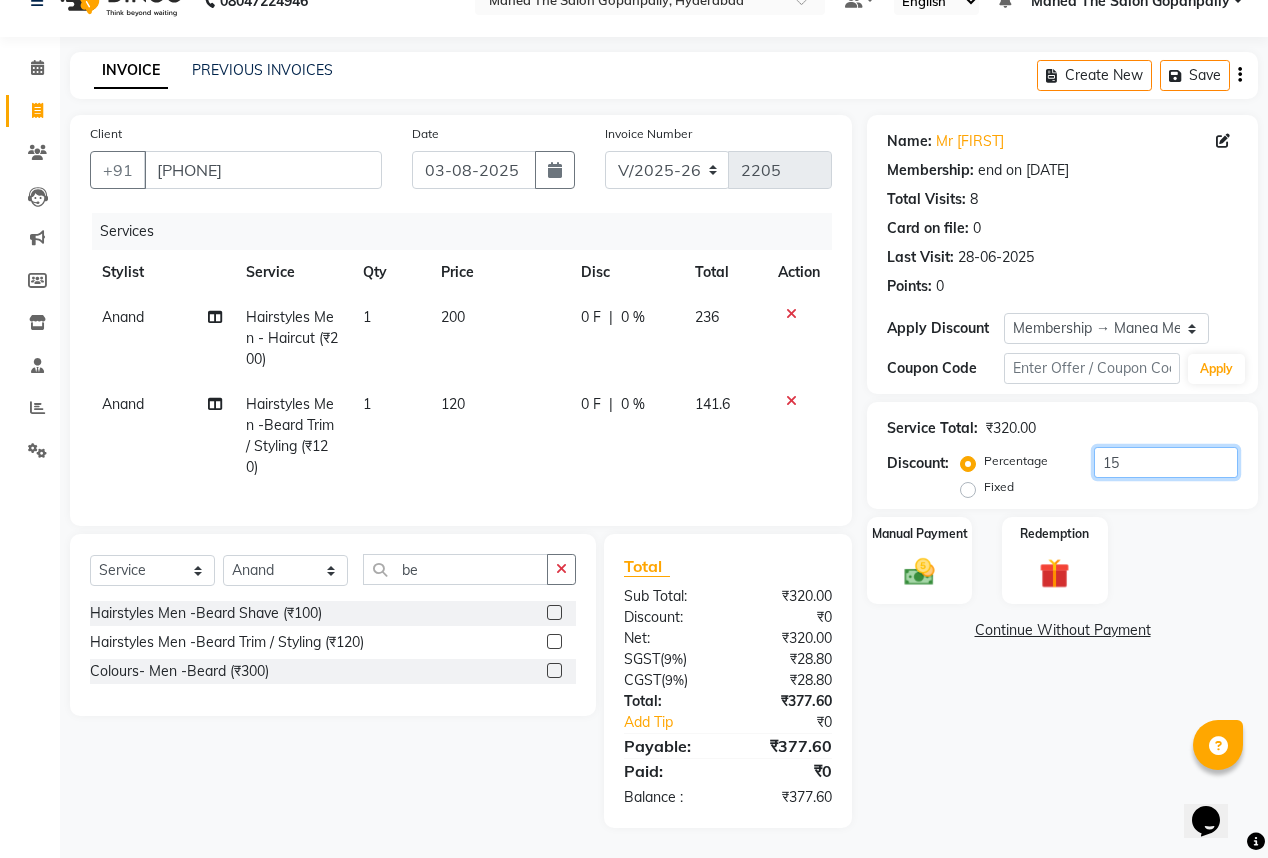click on "15" 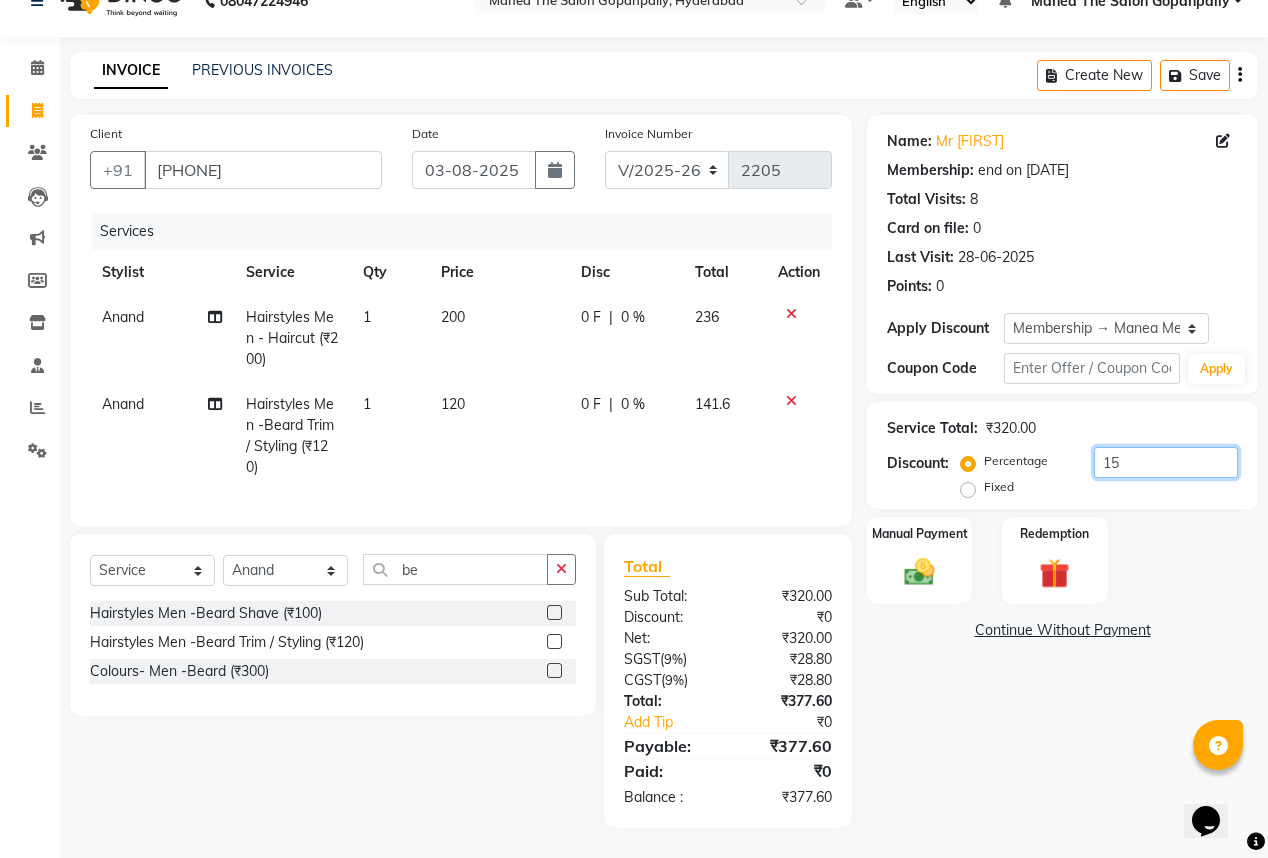 type on "1" 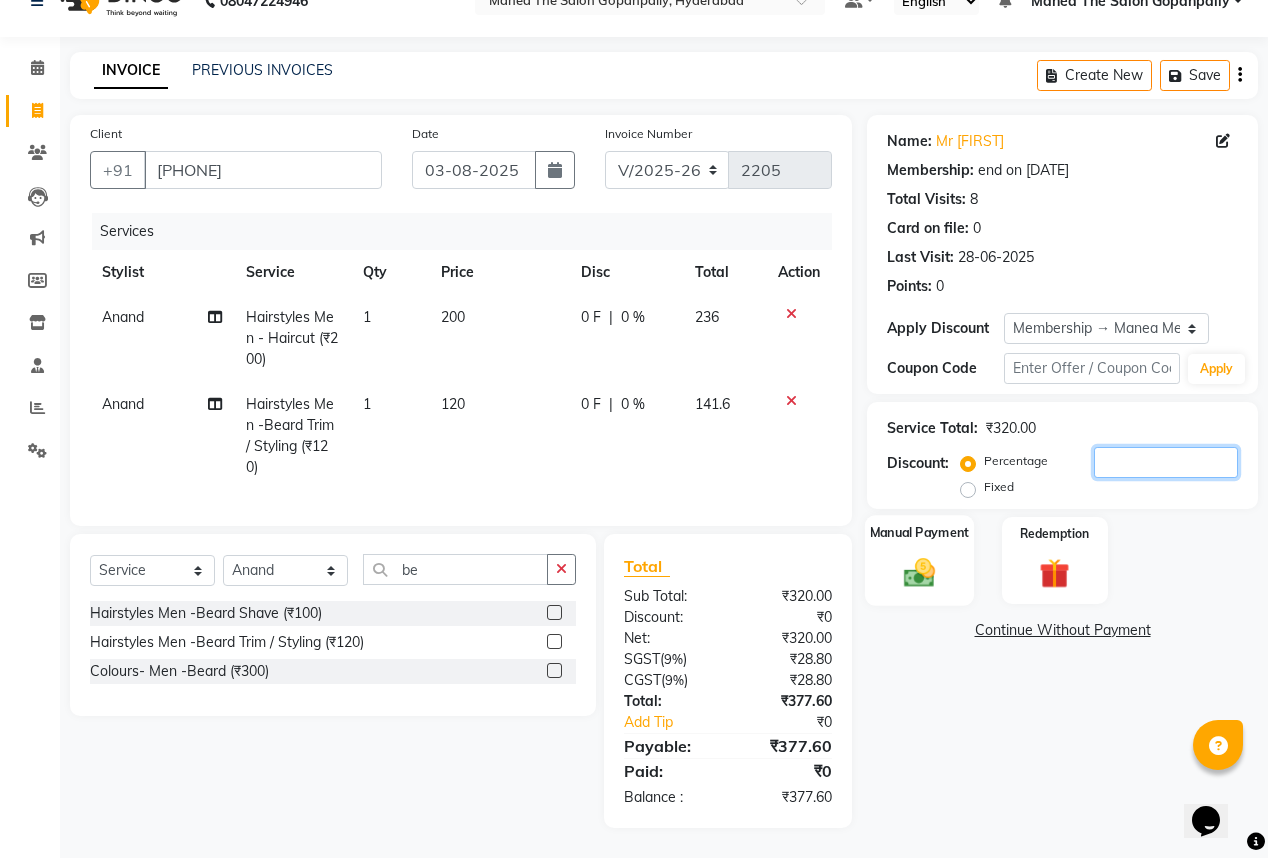 type 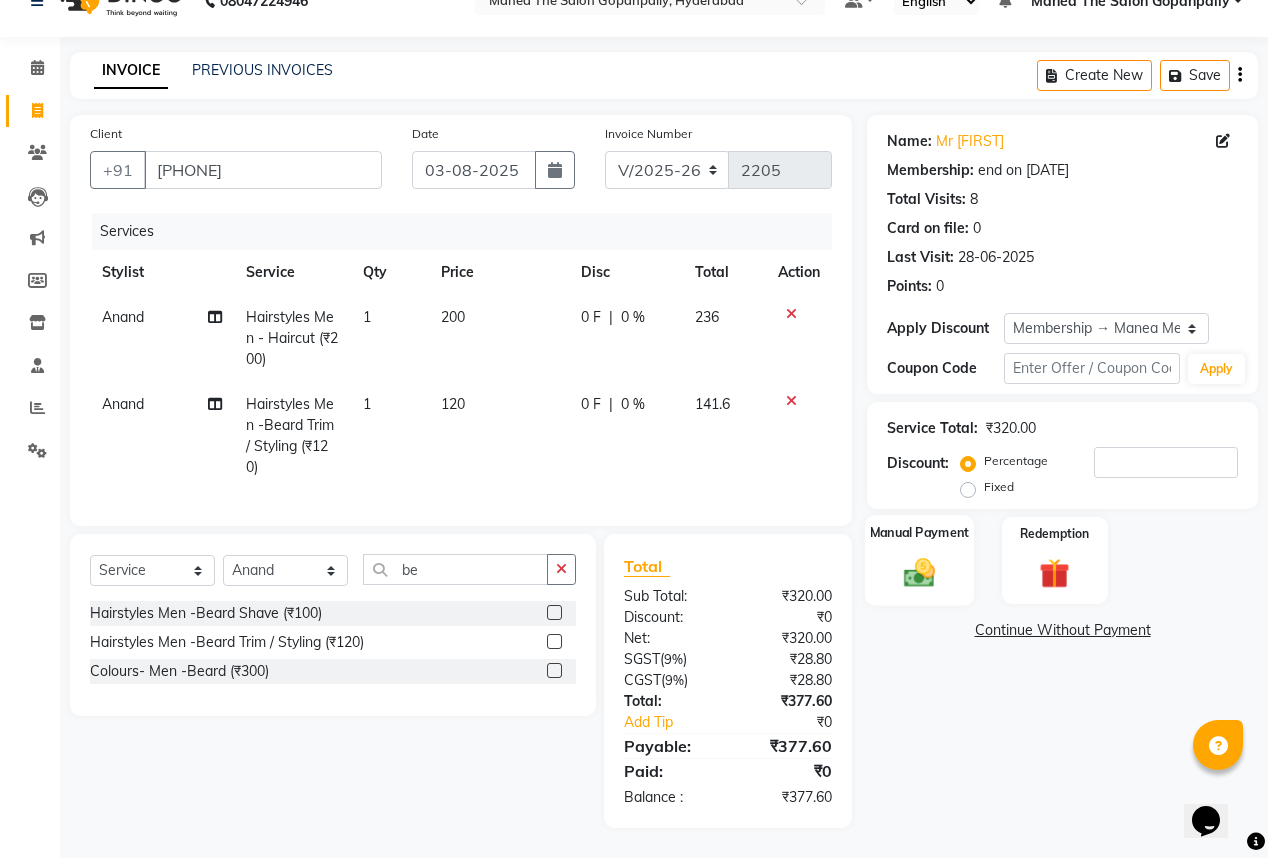 click 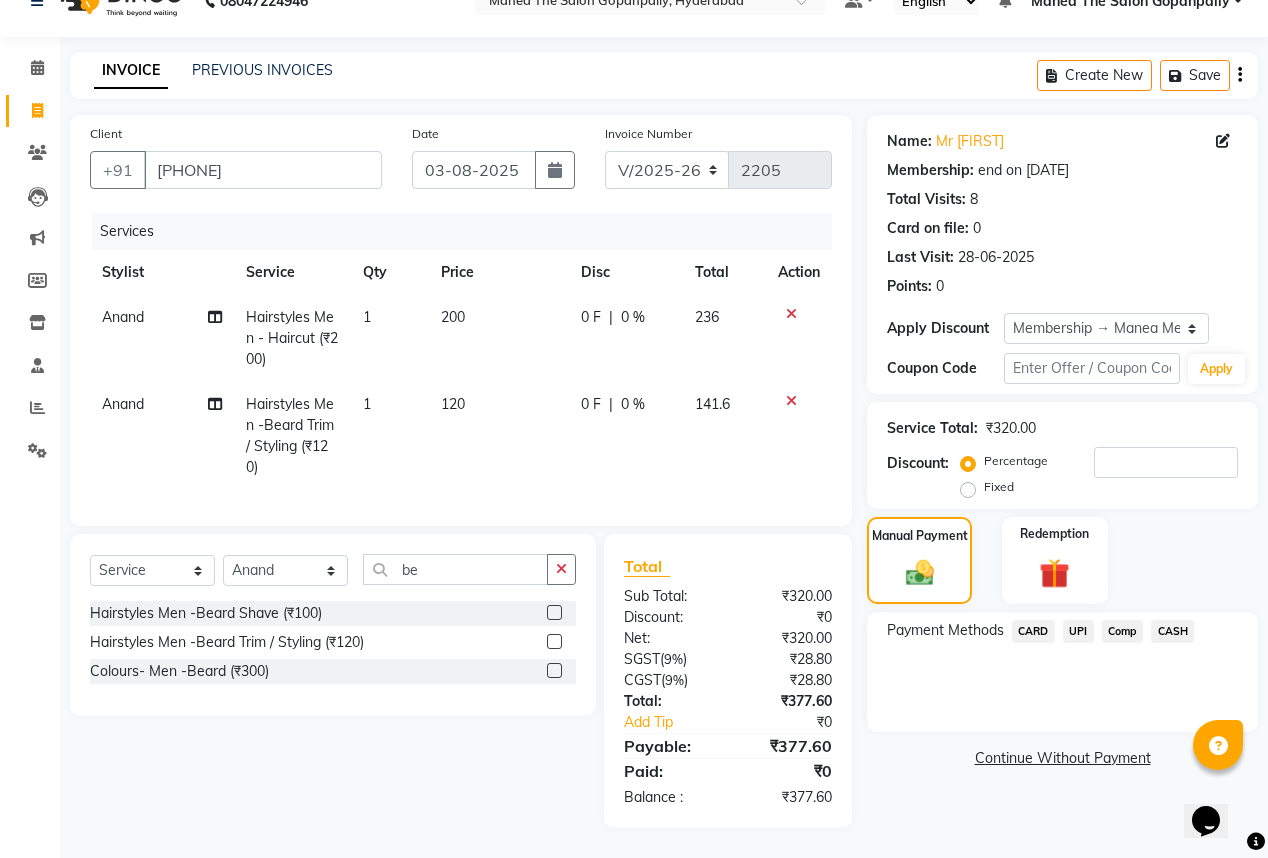 click on "UPI" 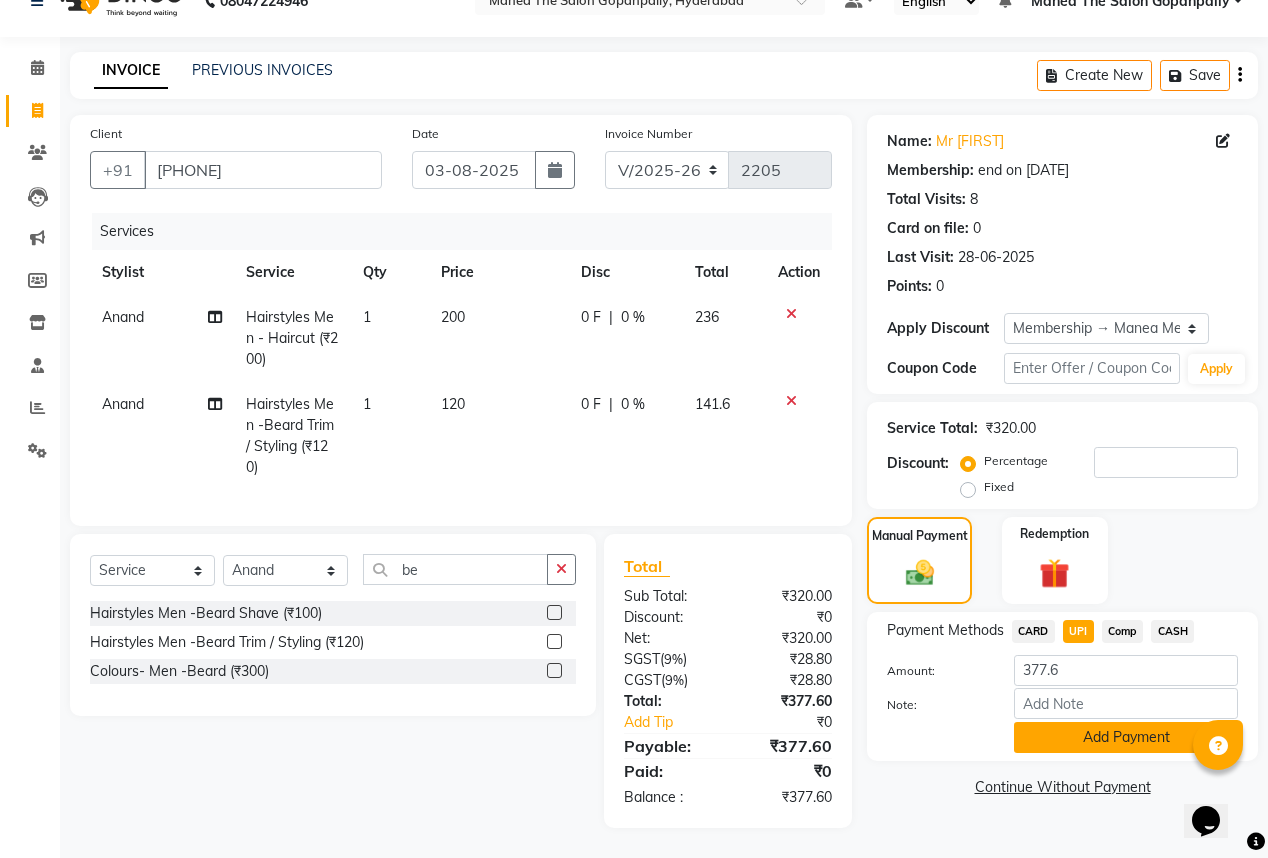 click on "Add Payment" 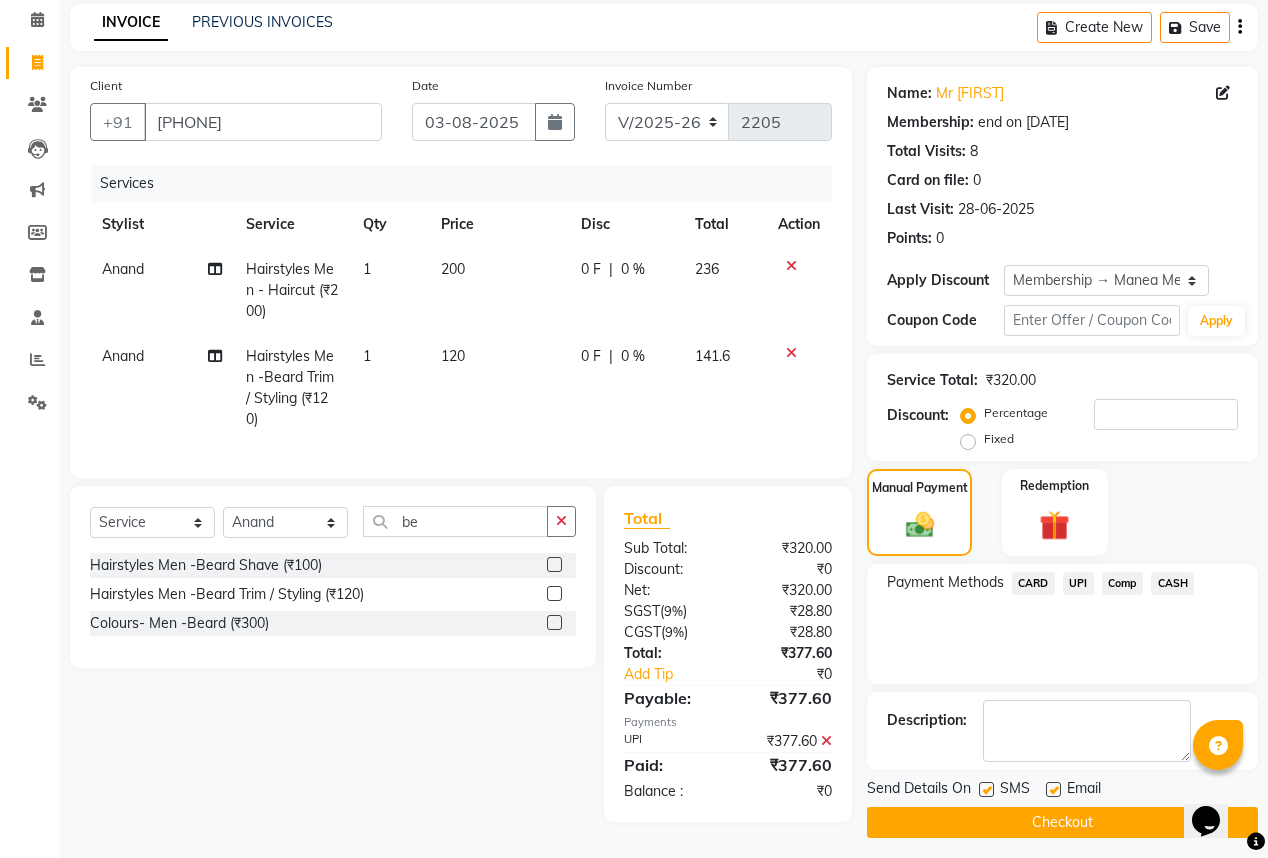 scroll, scrollTop: 92, scrollLeft: 0, axis: vertical 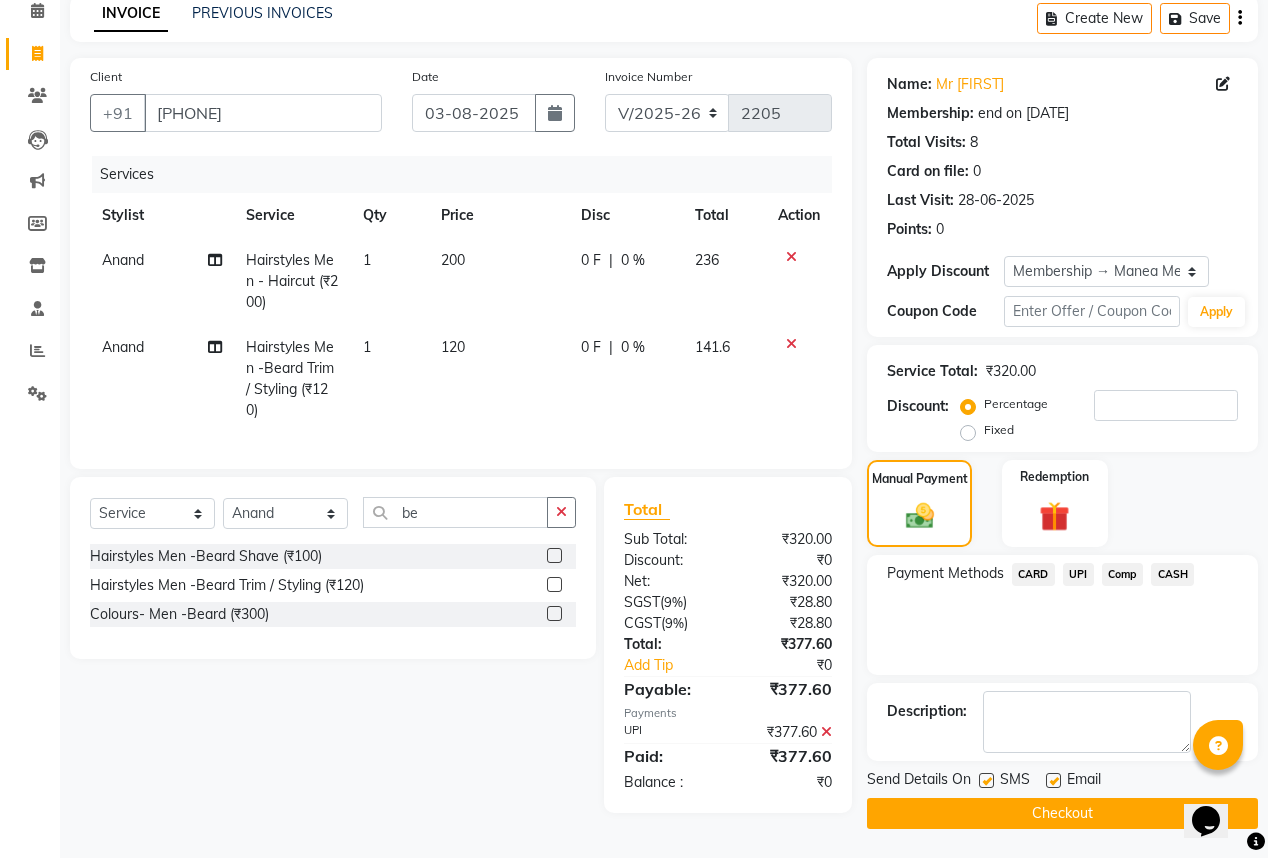 click 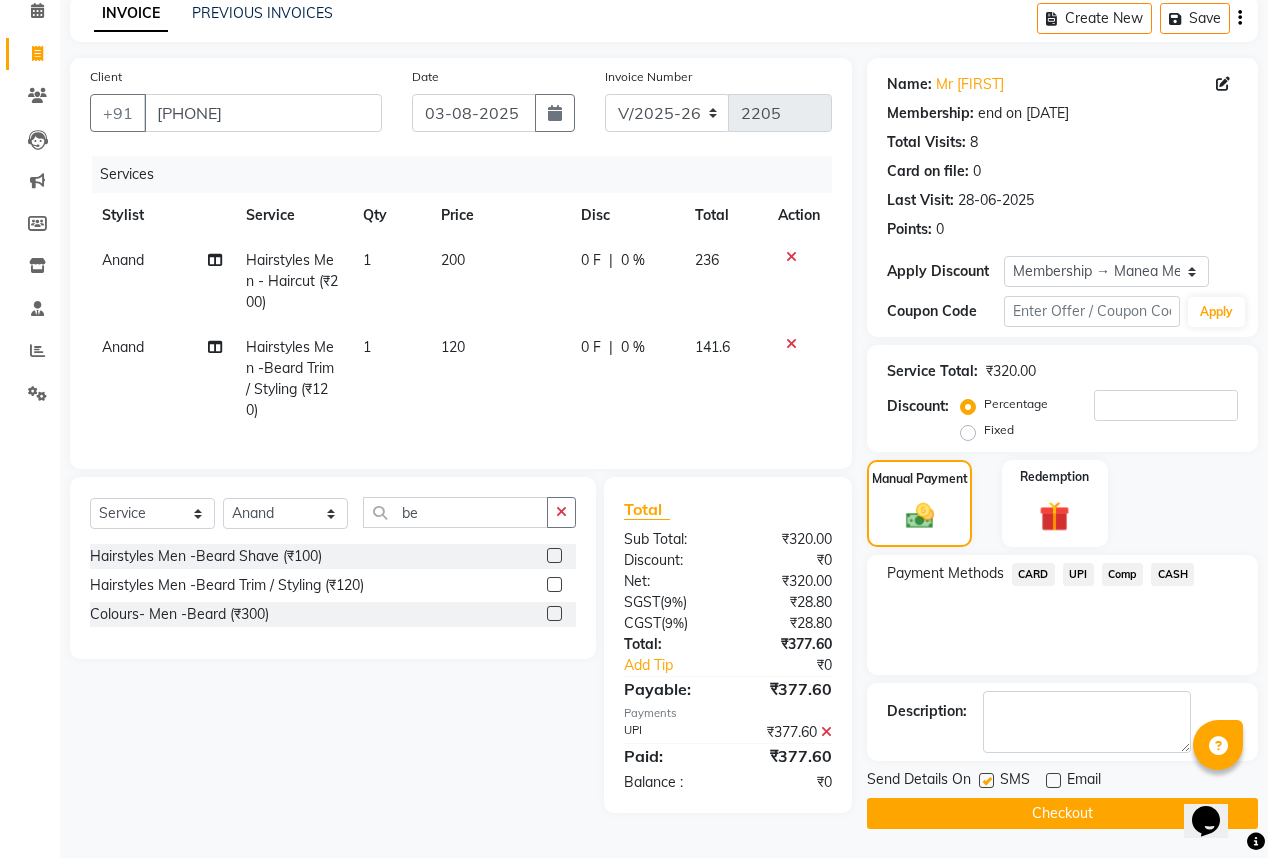 click 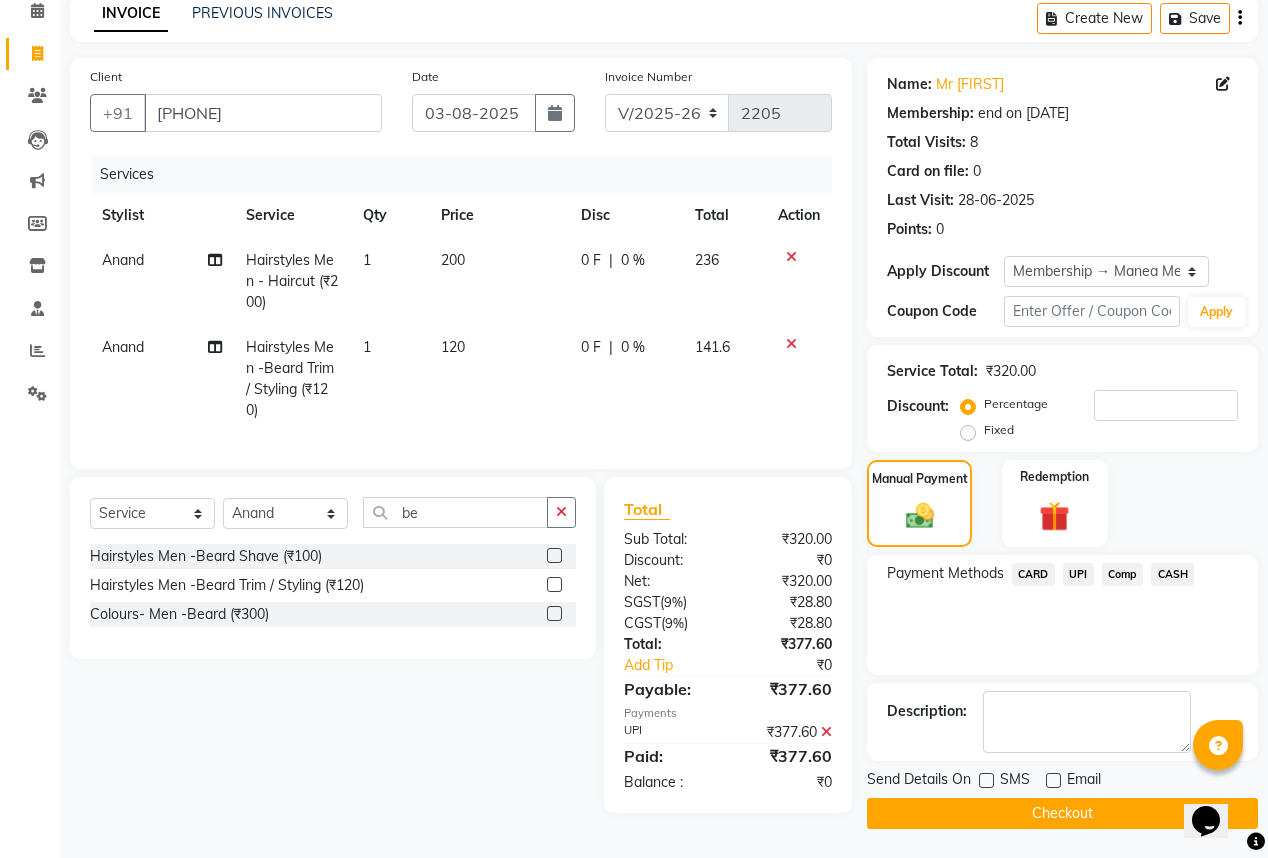 click on "Checkout" 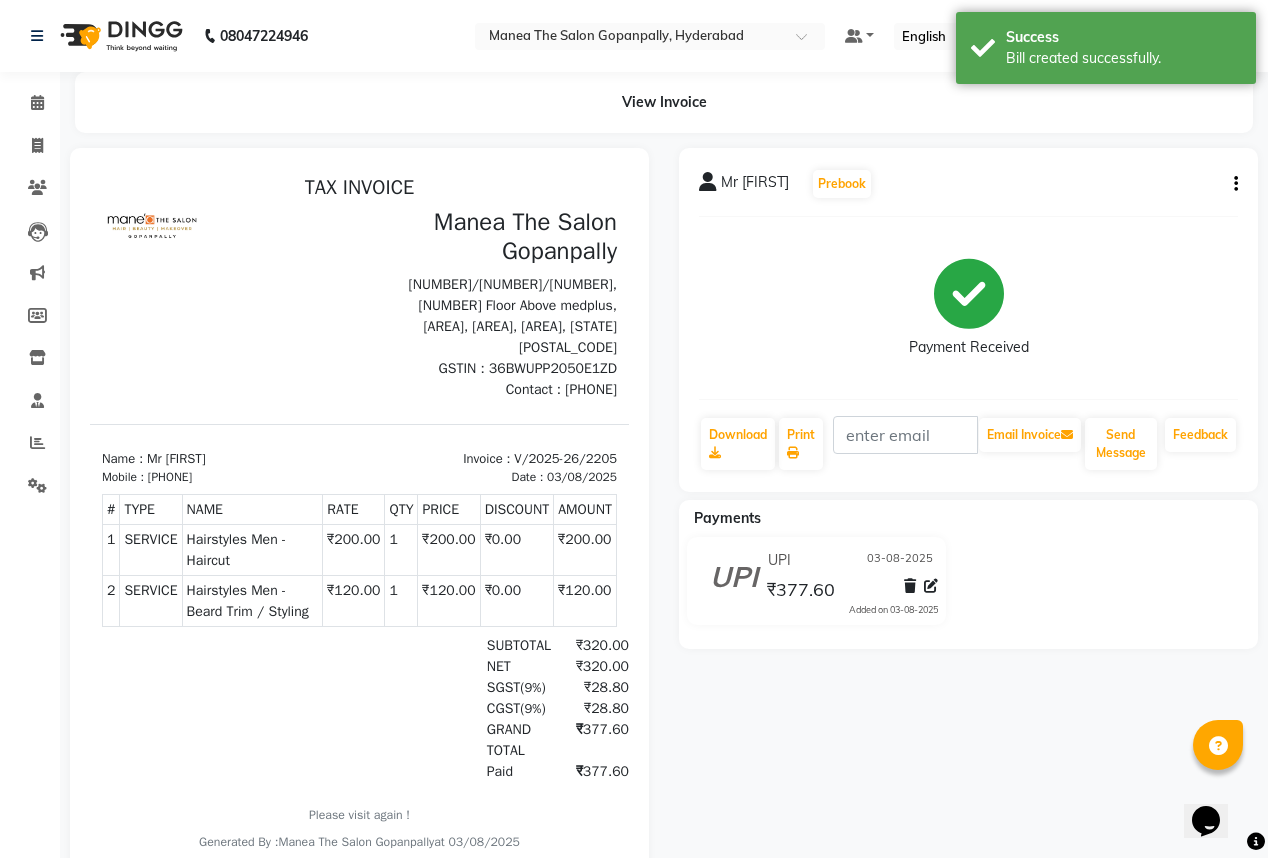 scroll, scrollTop: 0, scrollLeft: 0, axis: both 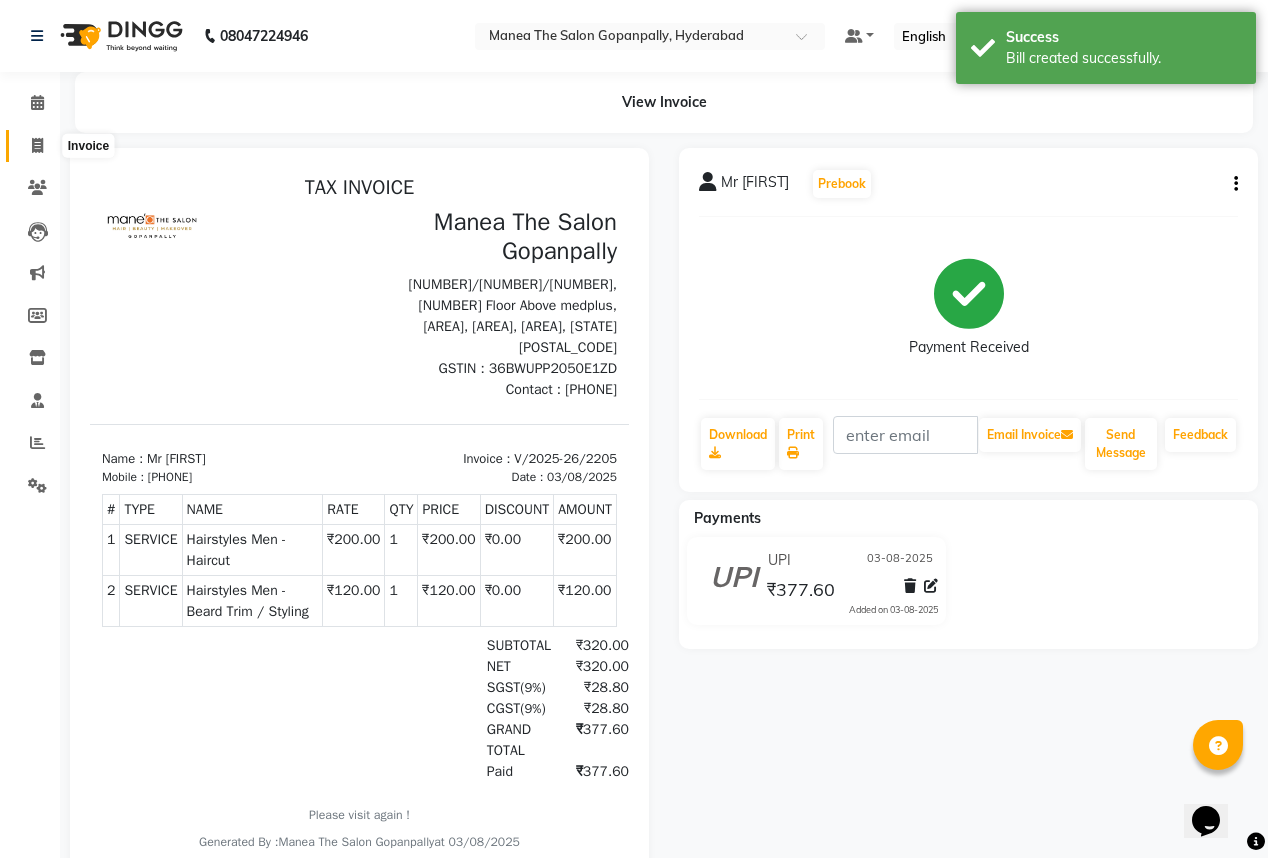 click 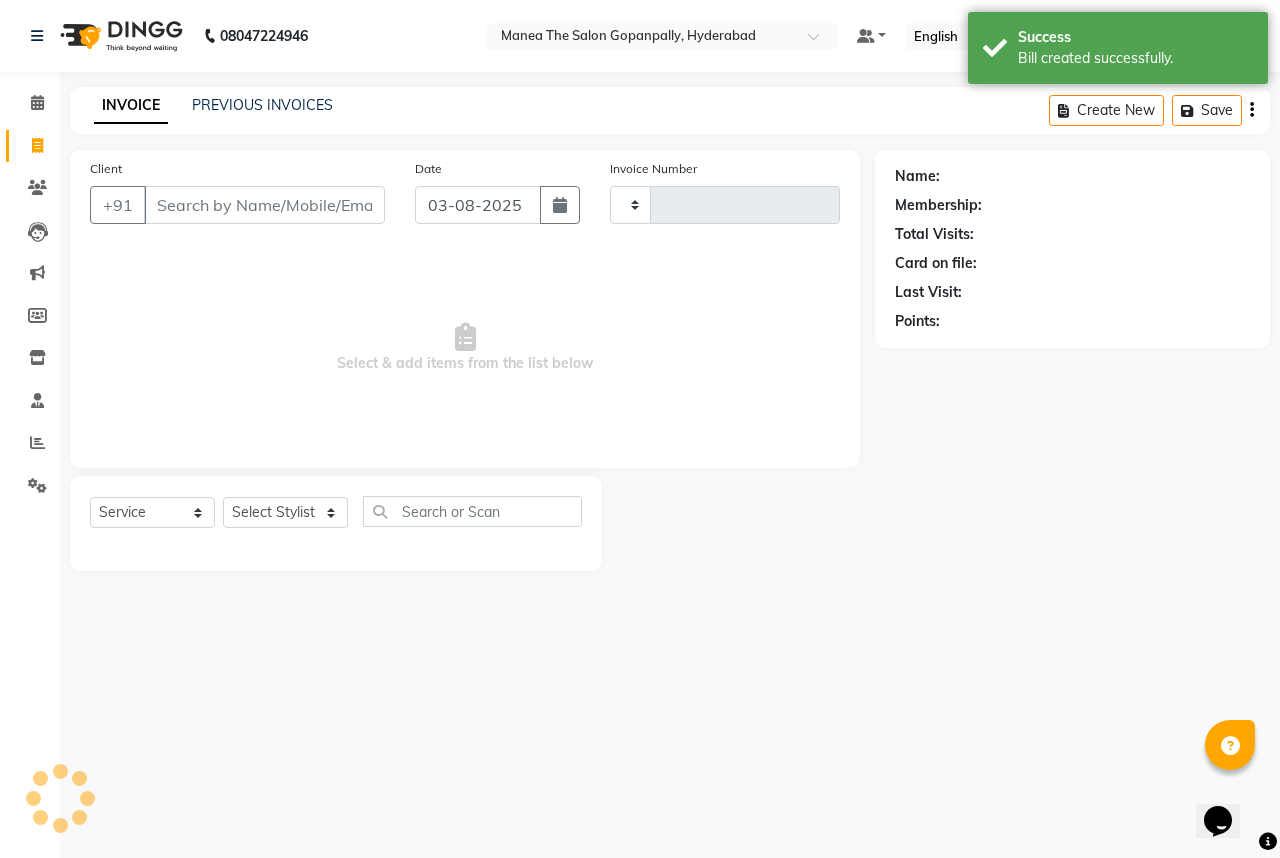 type on "2206" 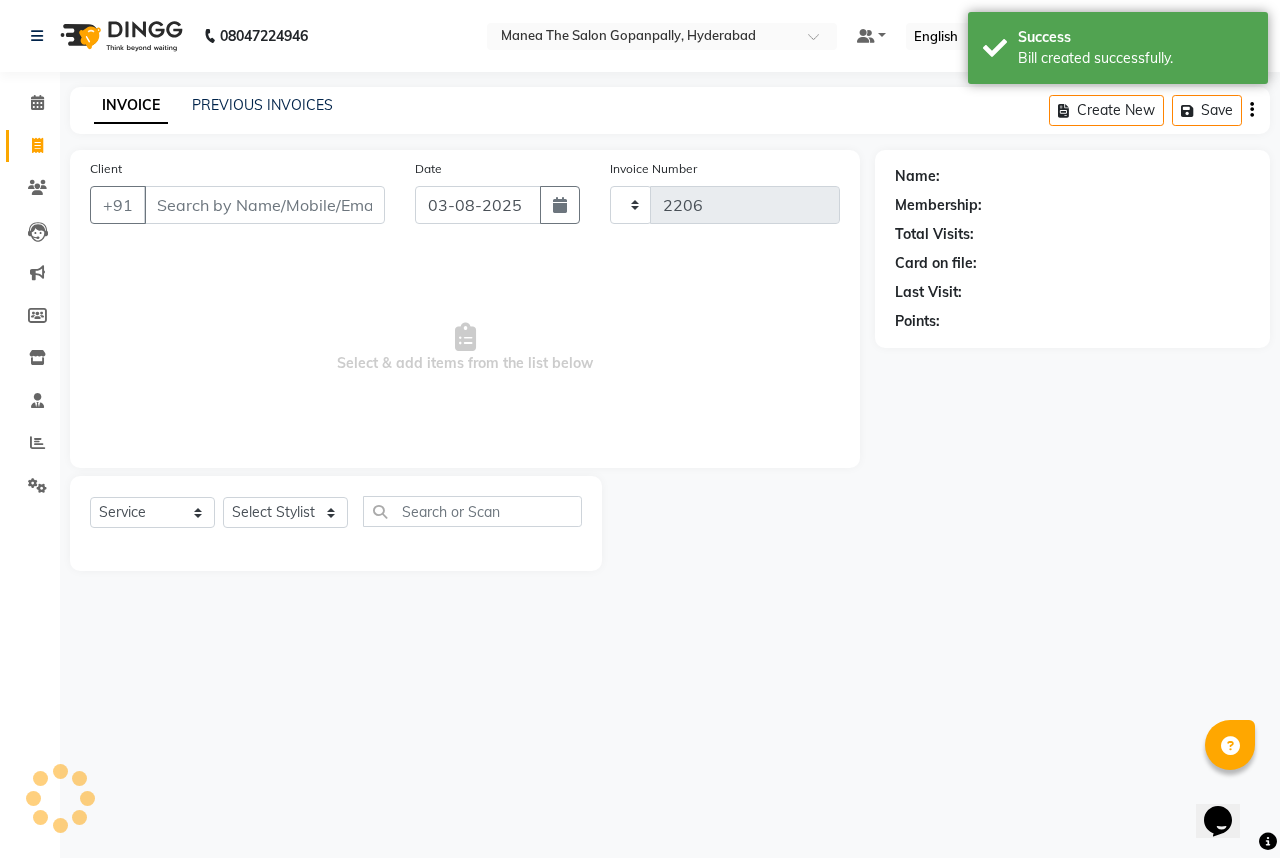 select on "7027" 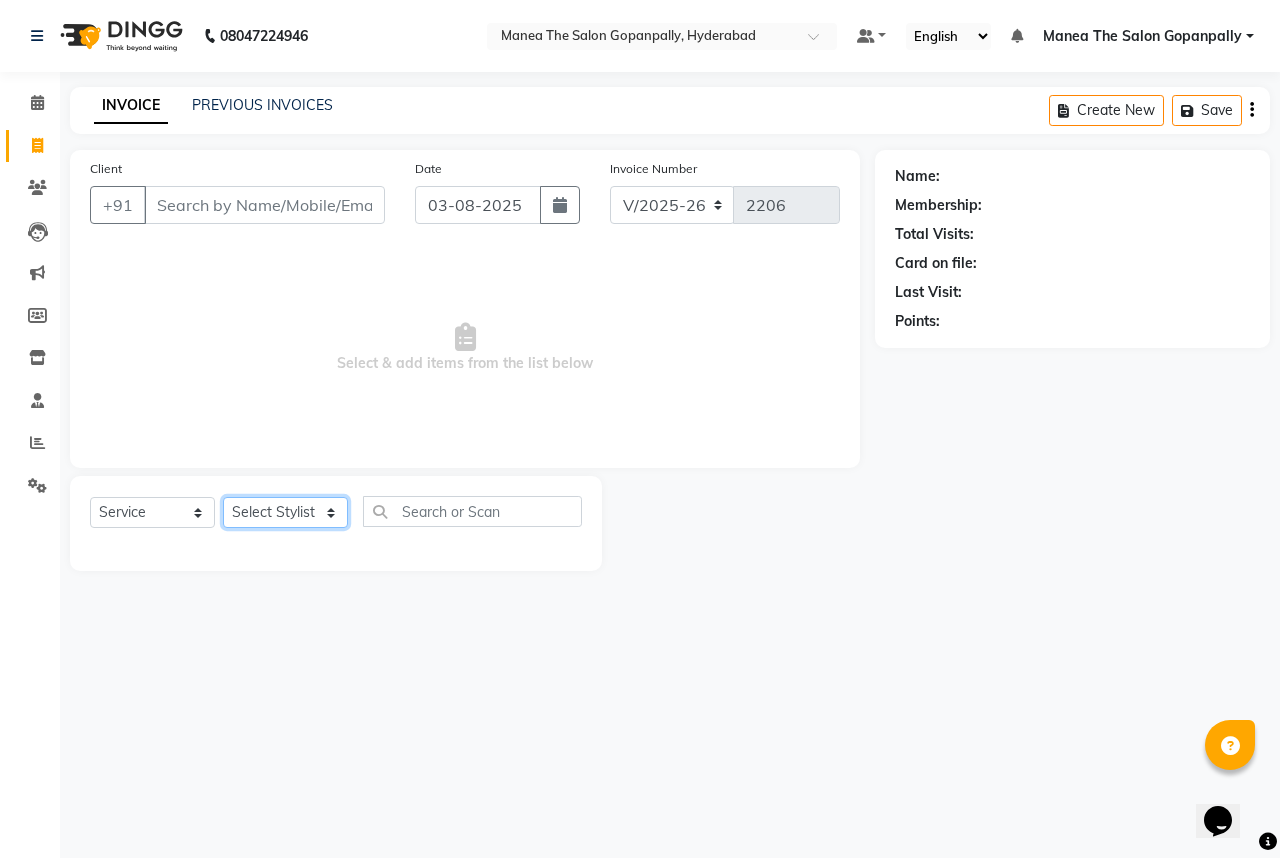 click on "Select Stylist Anand AVANTHI Haider  indu IRFAN keerthi rehan sameer saritha zubair" 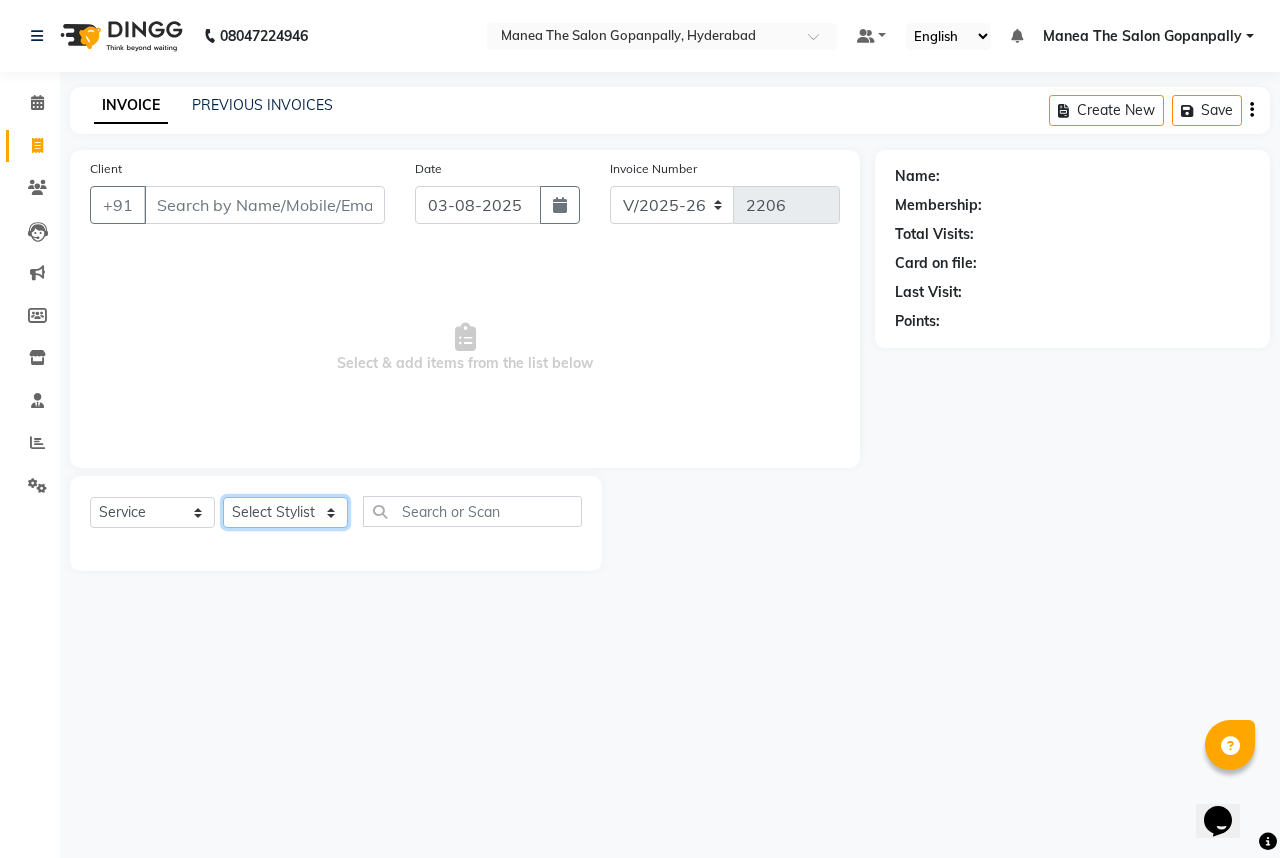 select on "83653" 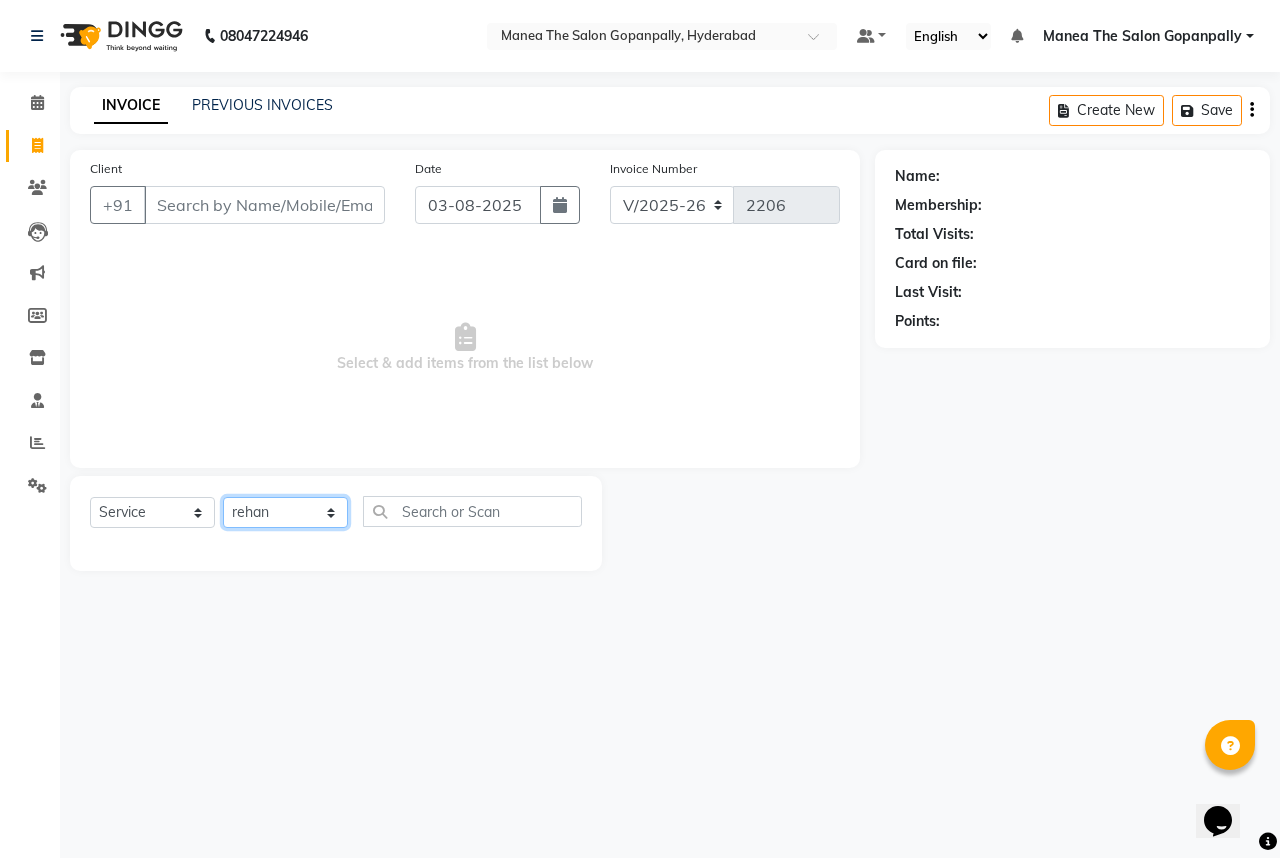 click on "Select Stylist Anand AVANTHI Haider  indu IRFAN keerthi rehan sameer saritha zubair" 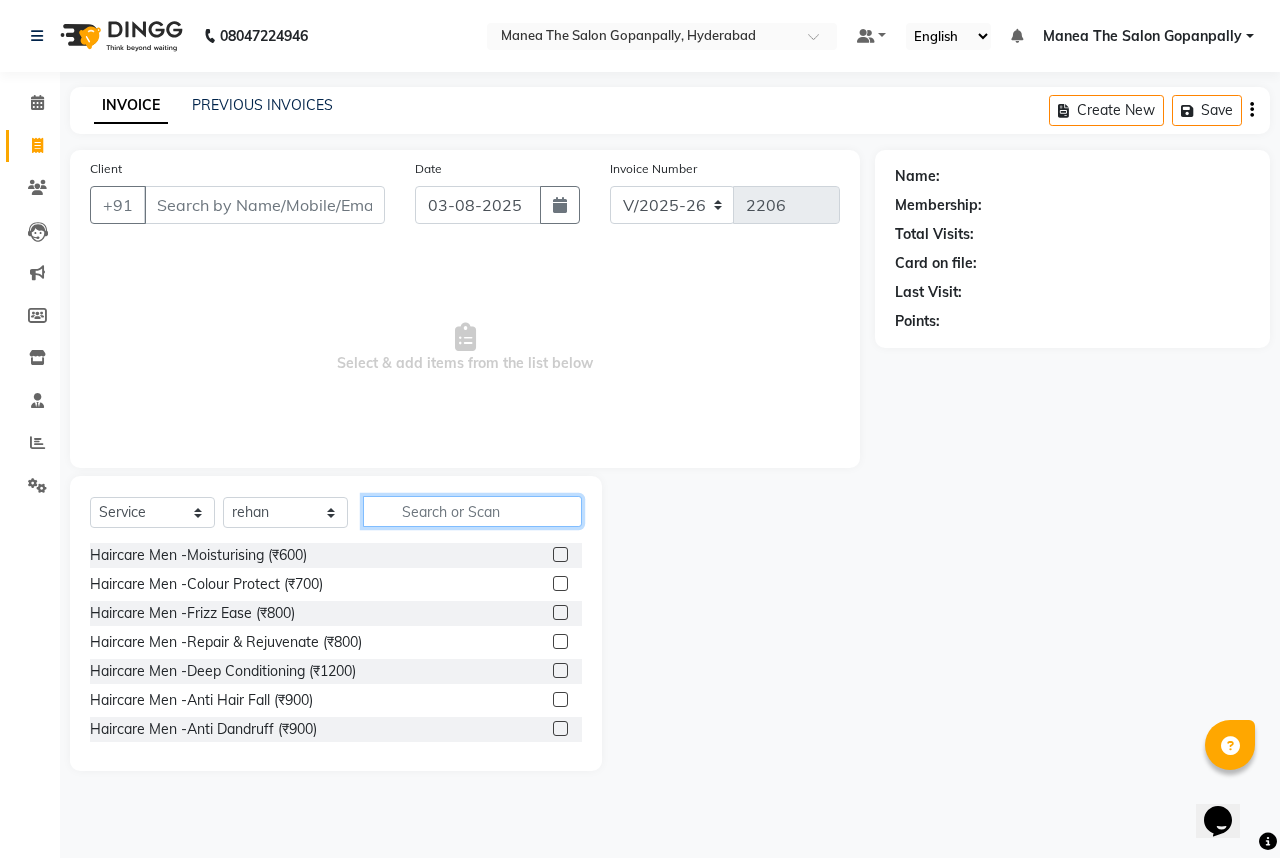 click 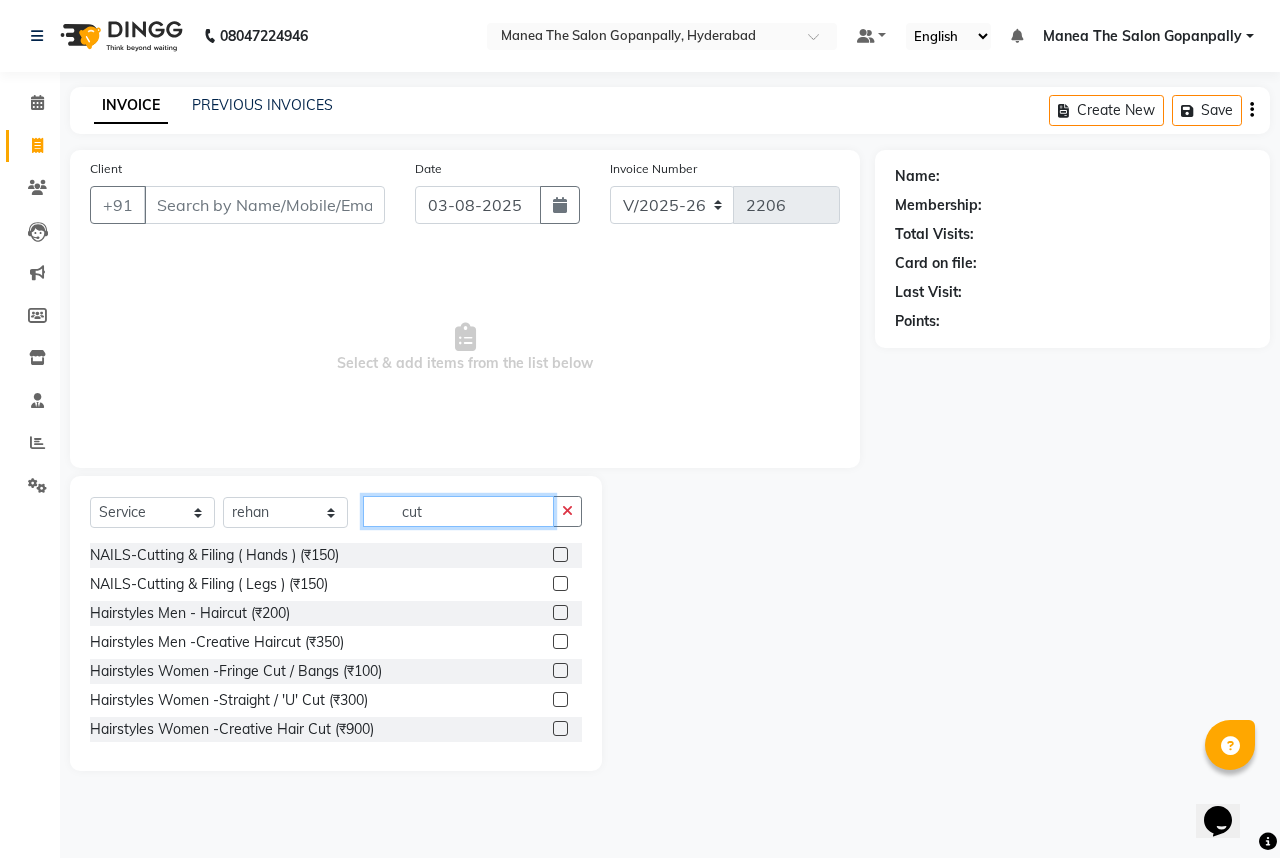 type on "cut" 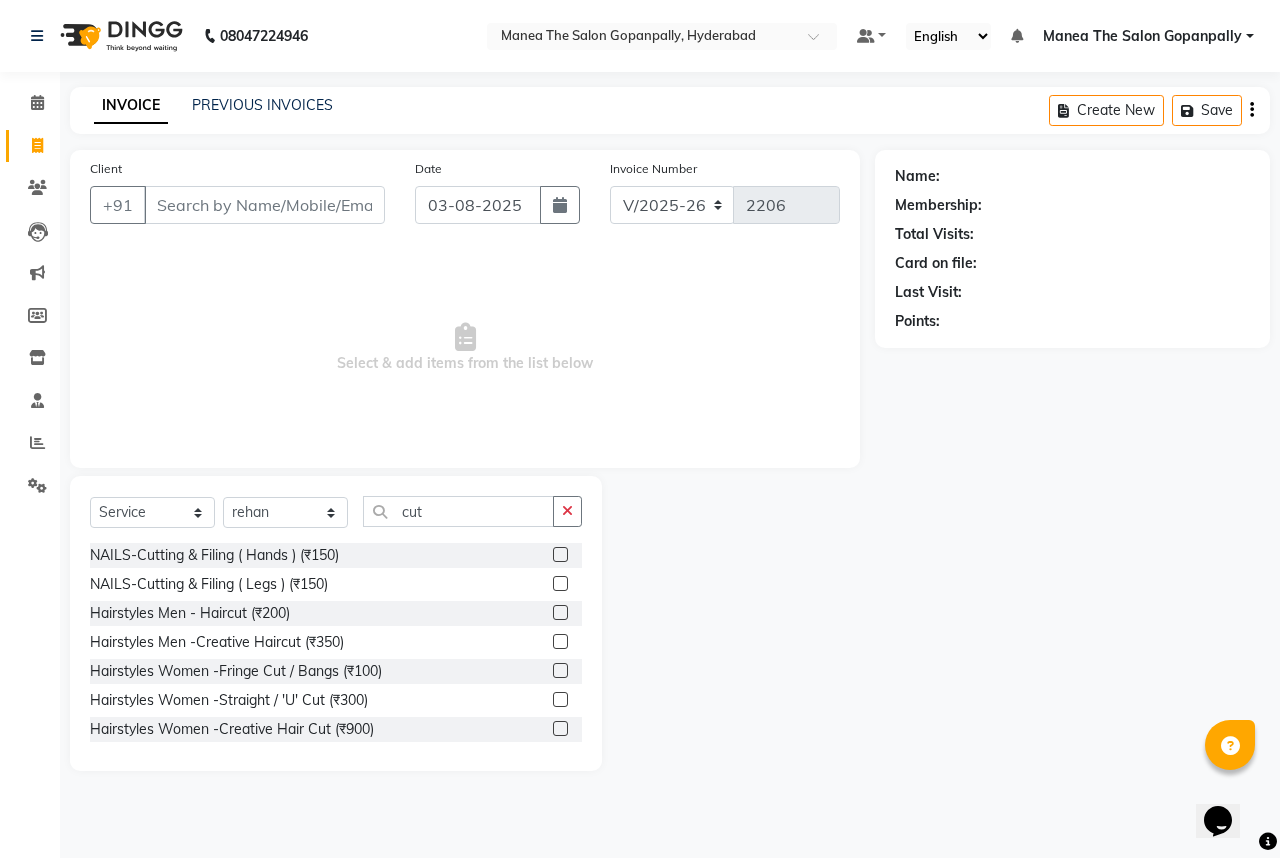 click 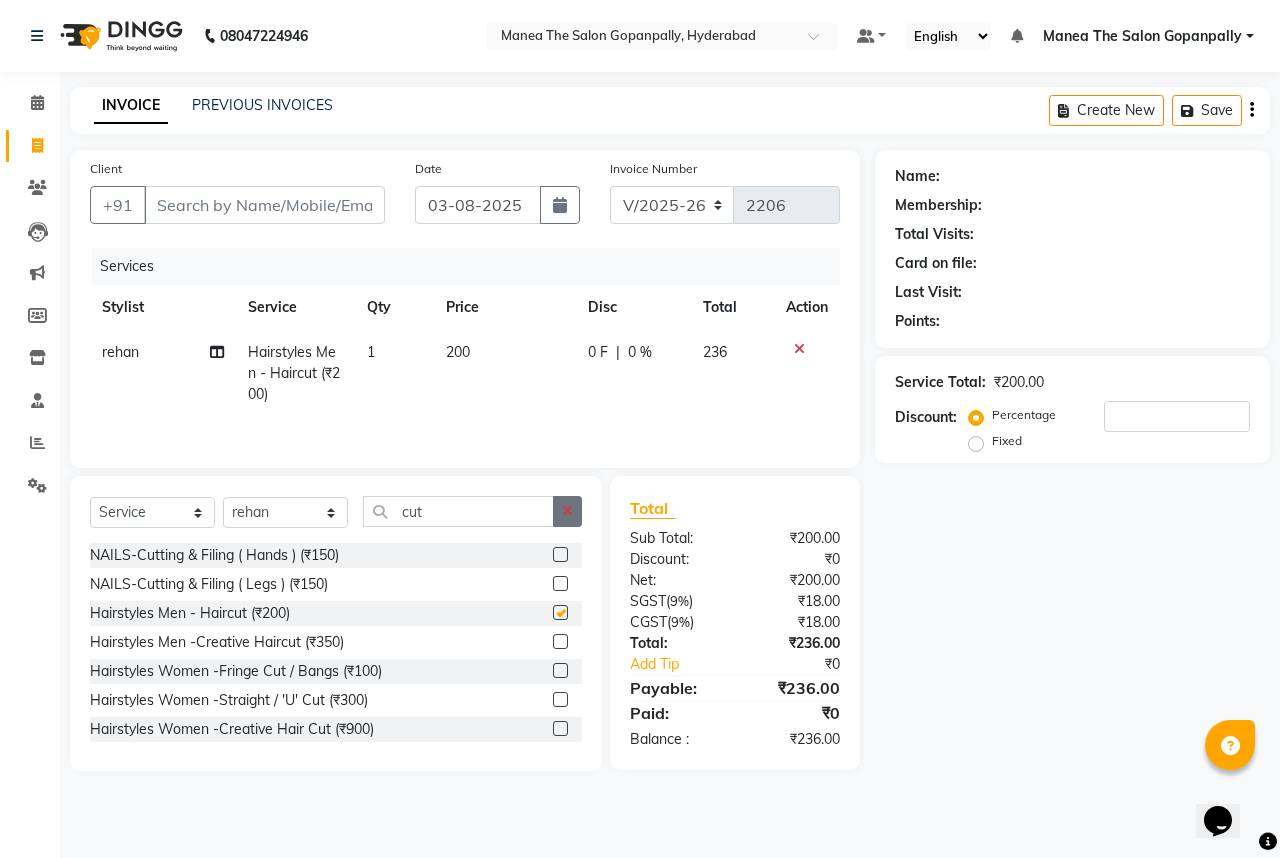 checkbox on "false" 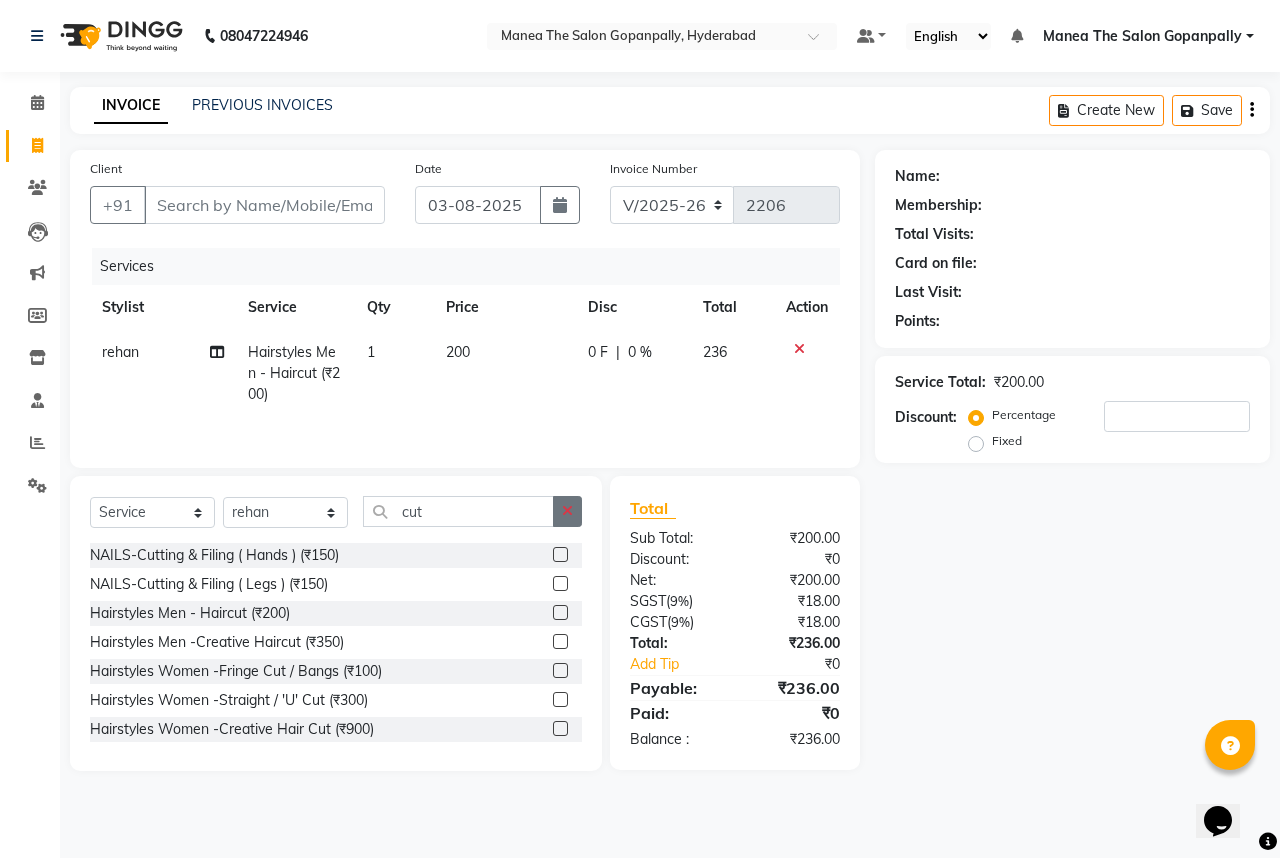 click 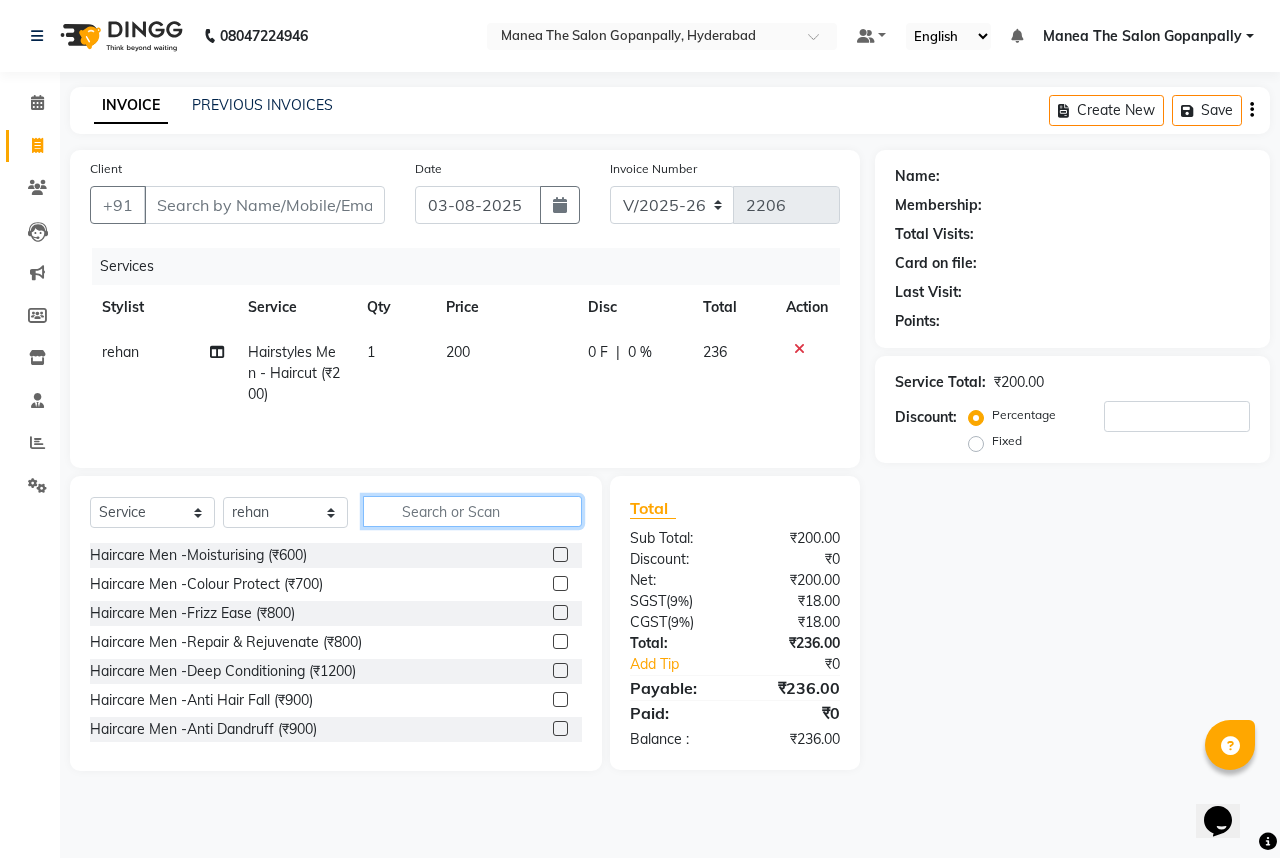 click 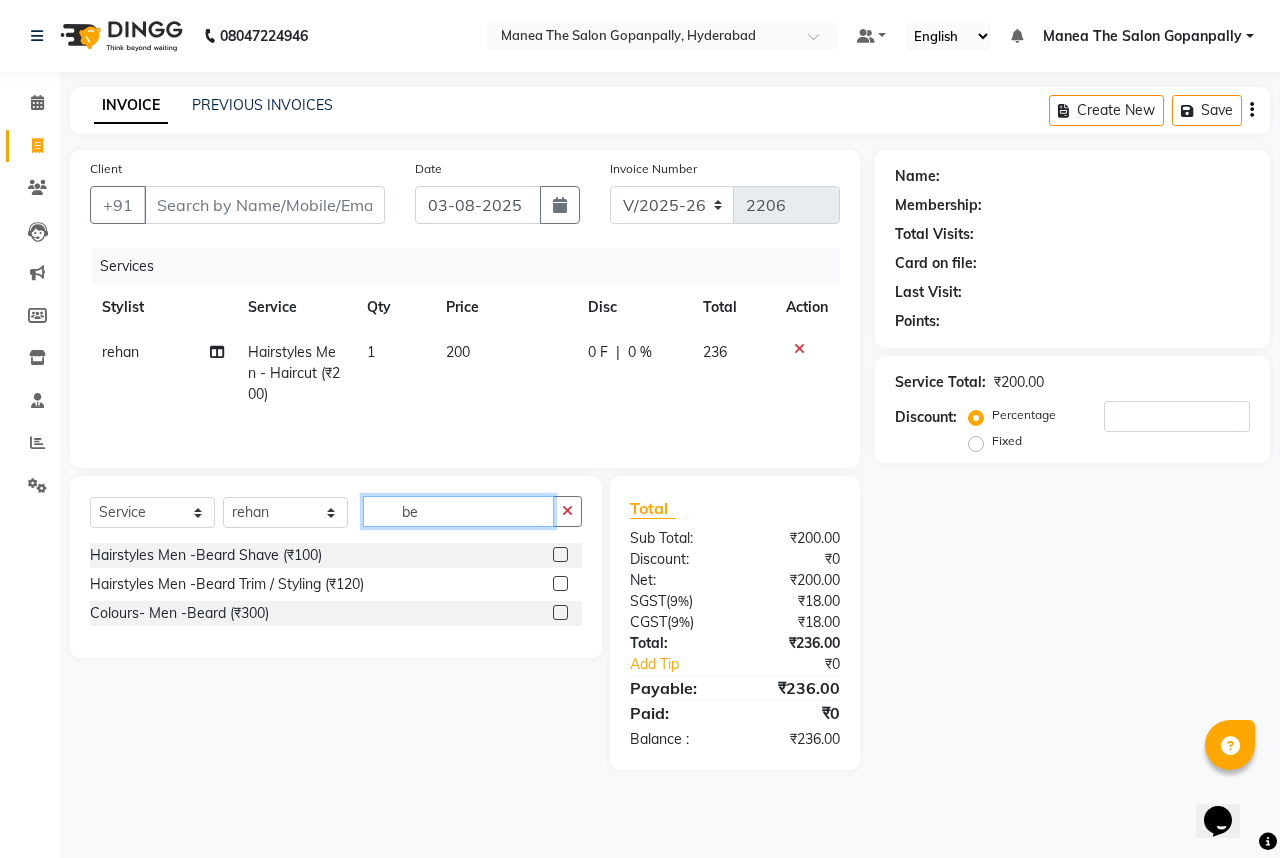 type on "be" 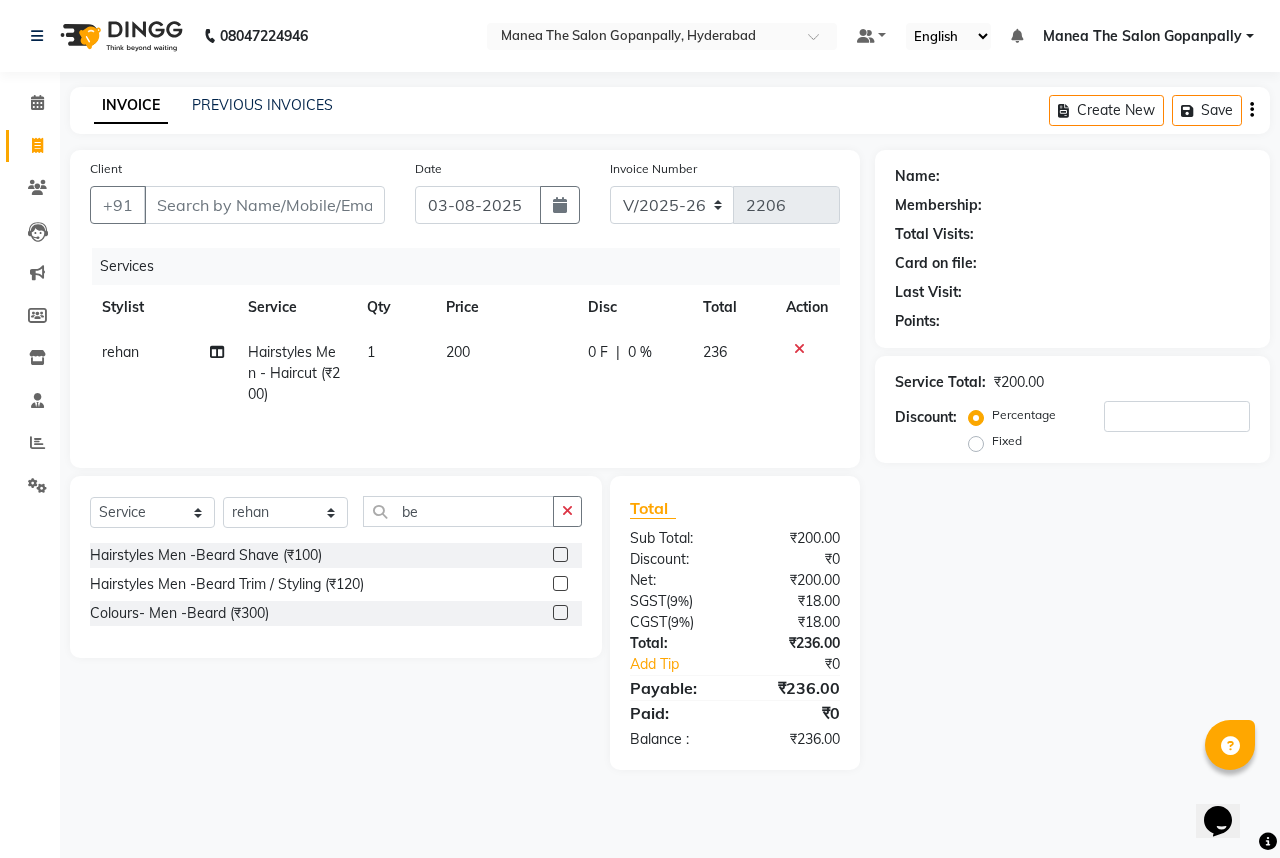 click 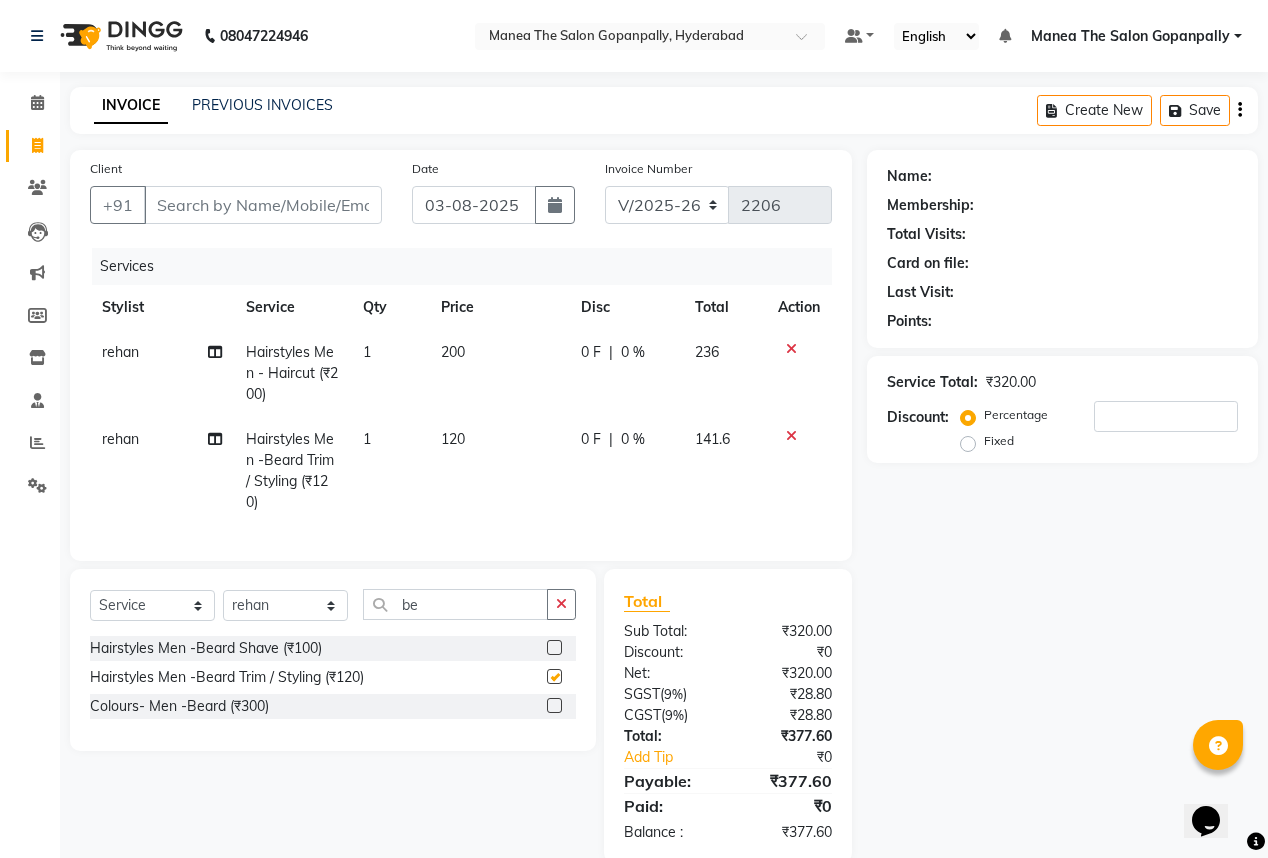checkbox on "false" 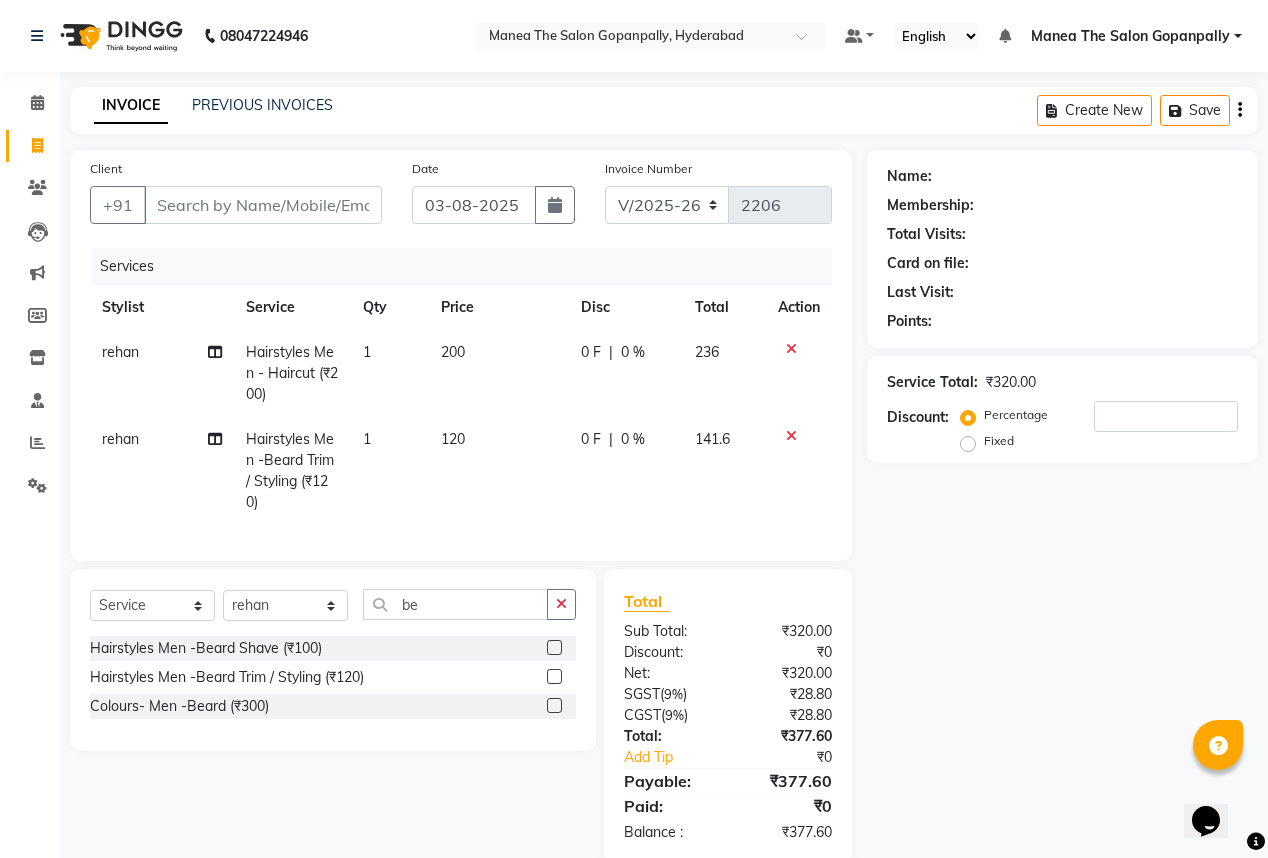 drag, startPoint x: 559, startPoint y: 611, endPoint x: 499, endPoint y: 618, distance: 60.40695 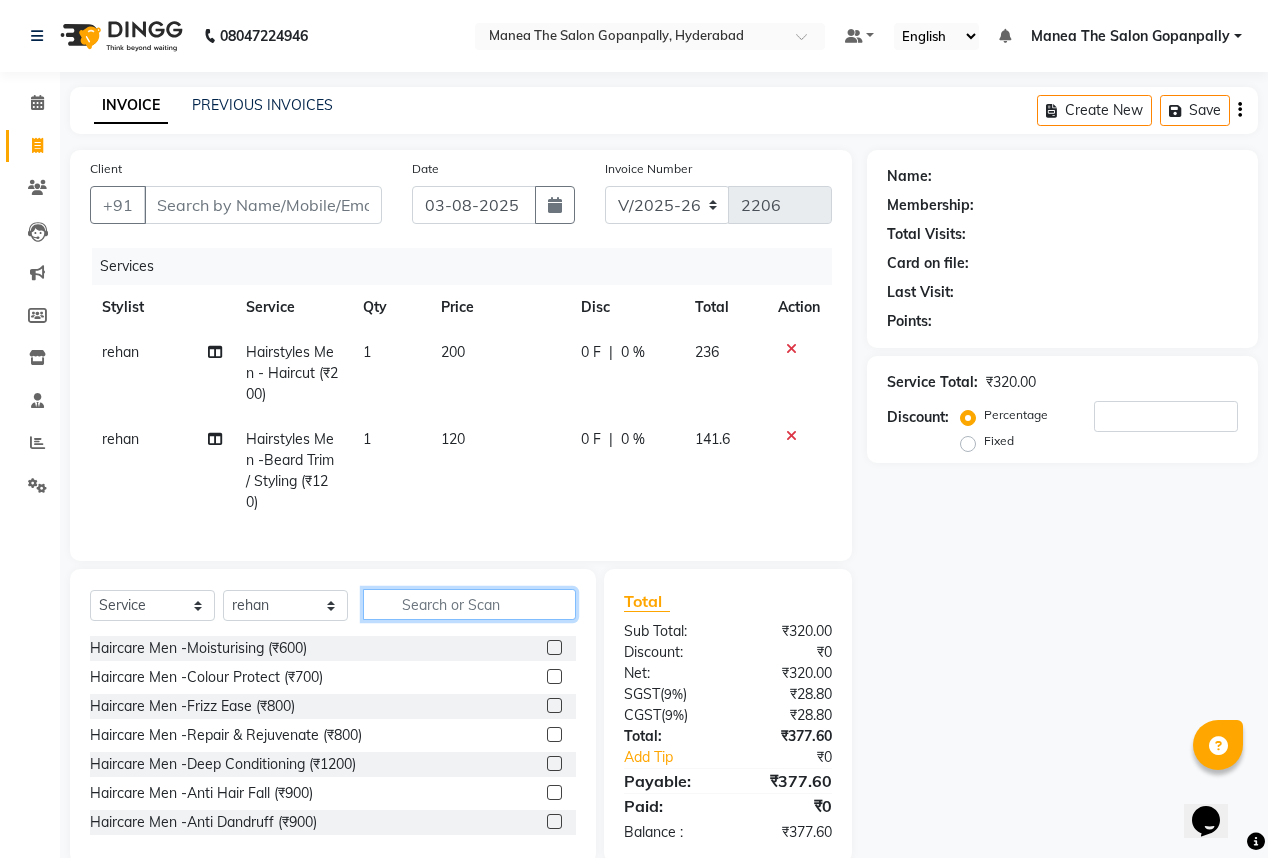 click 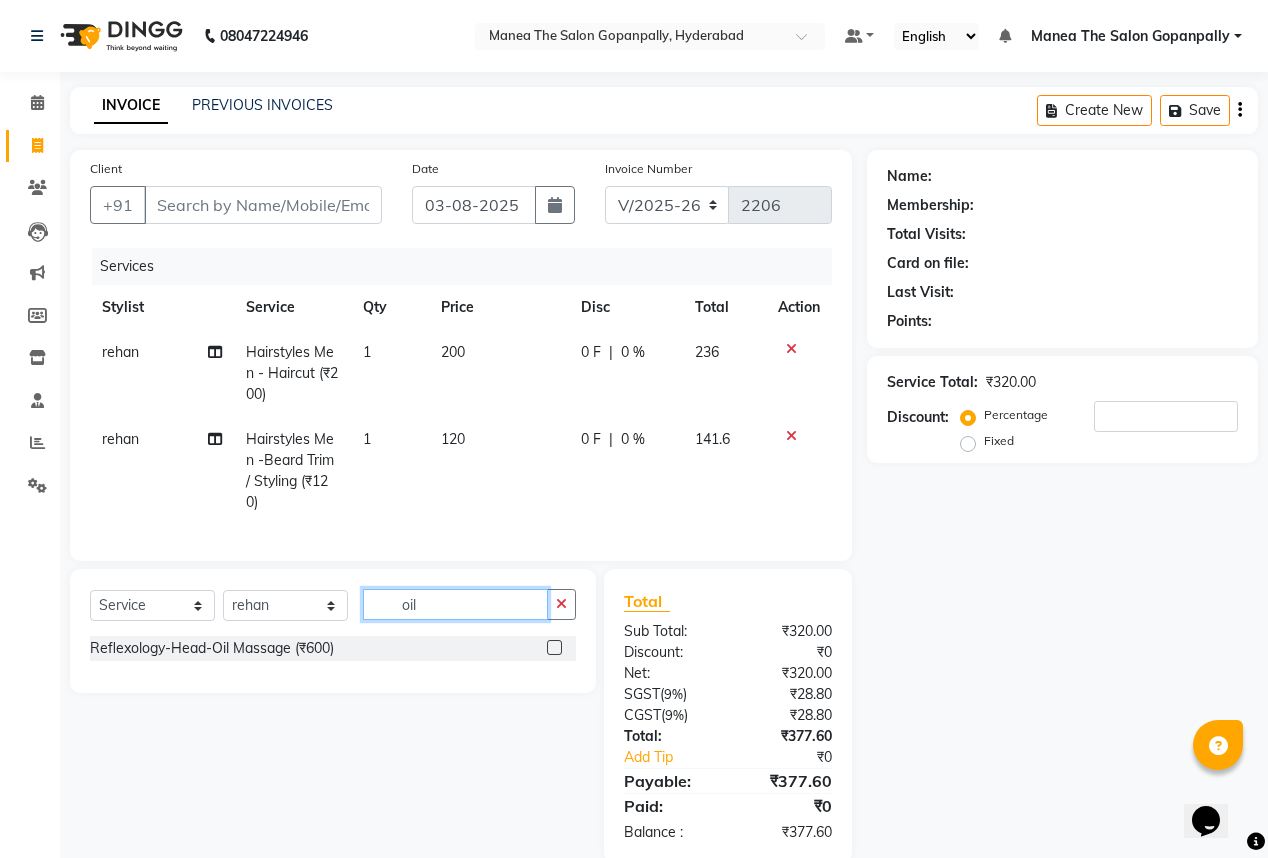 type on "oil" 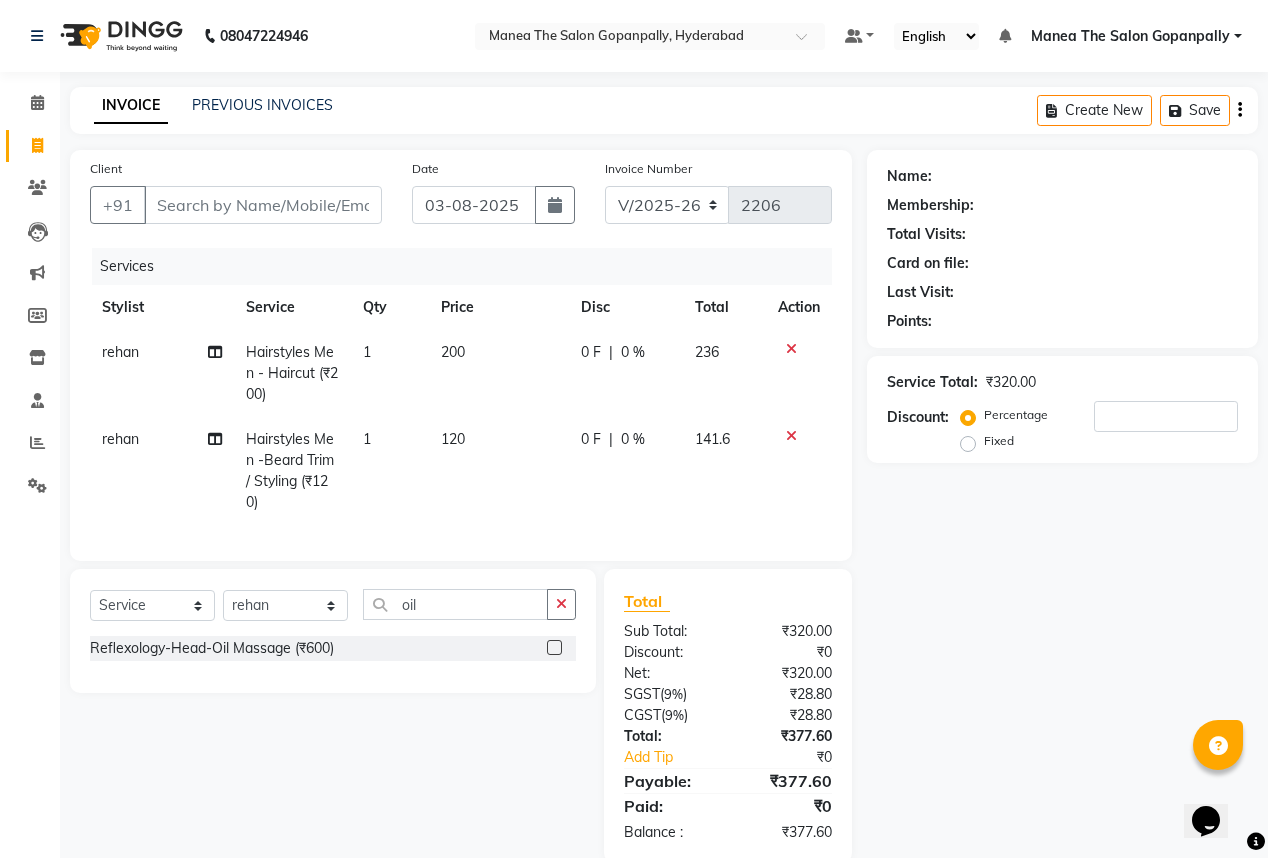click 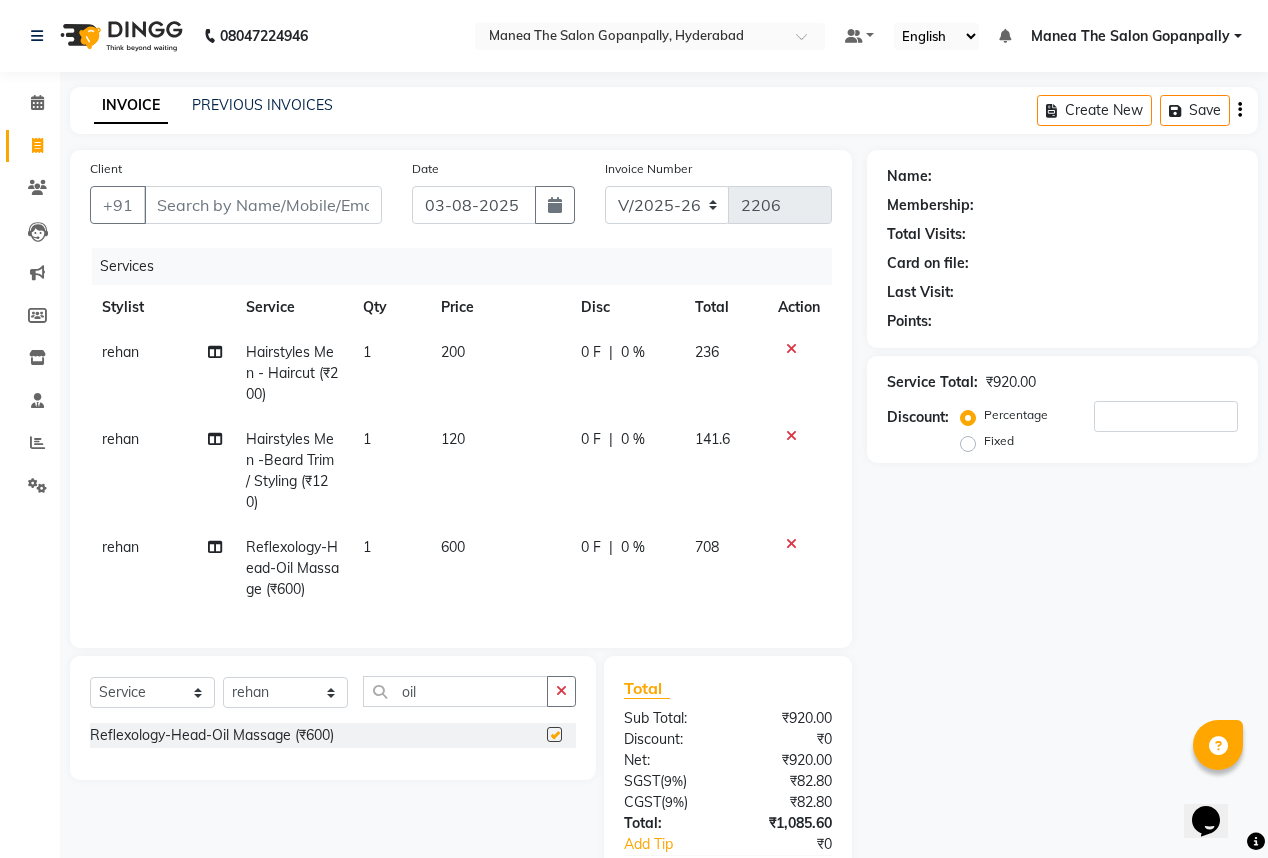 checkbox on "false" 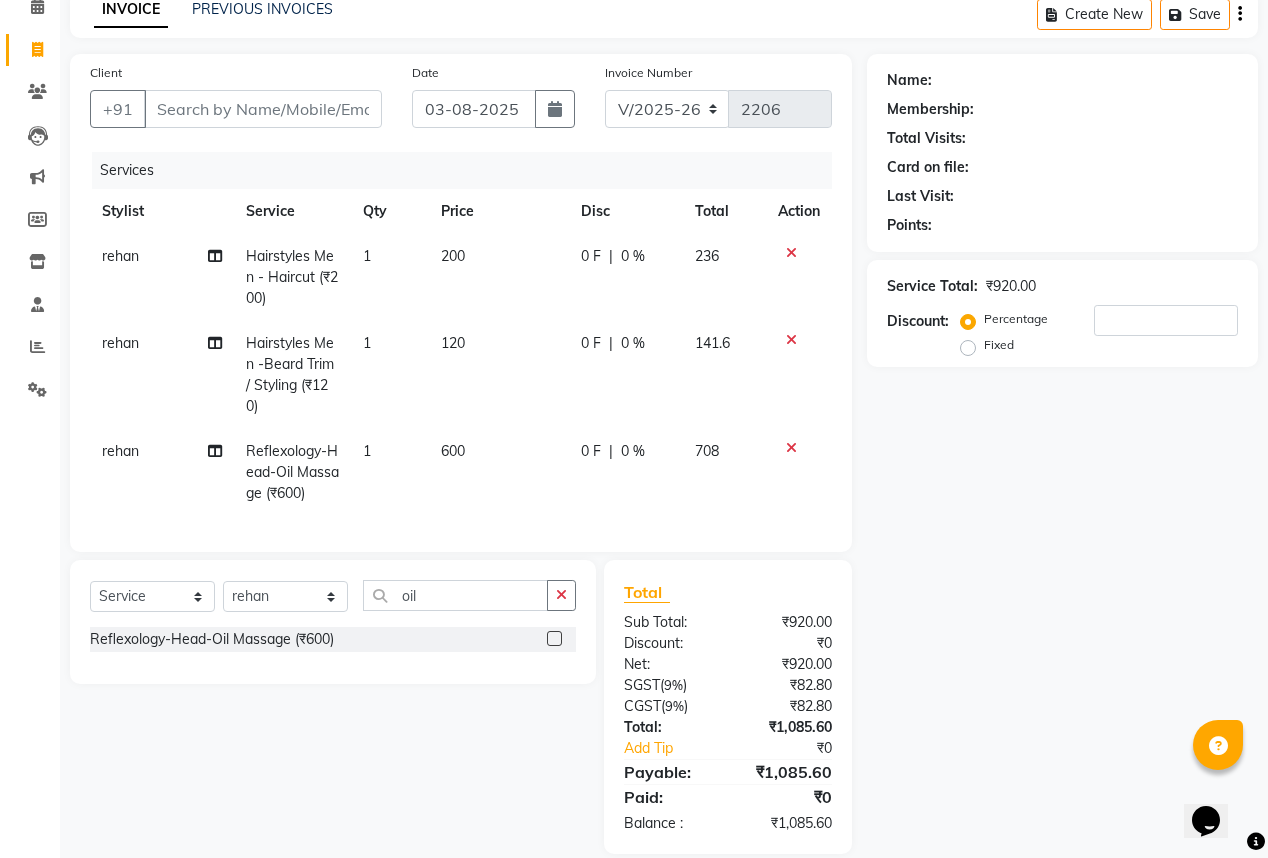 scroll, scrollTop: 54, scrollLeft: 0, axis: vertical 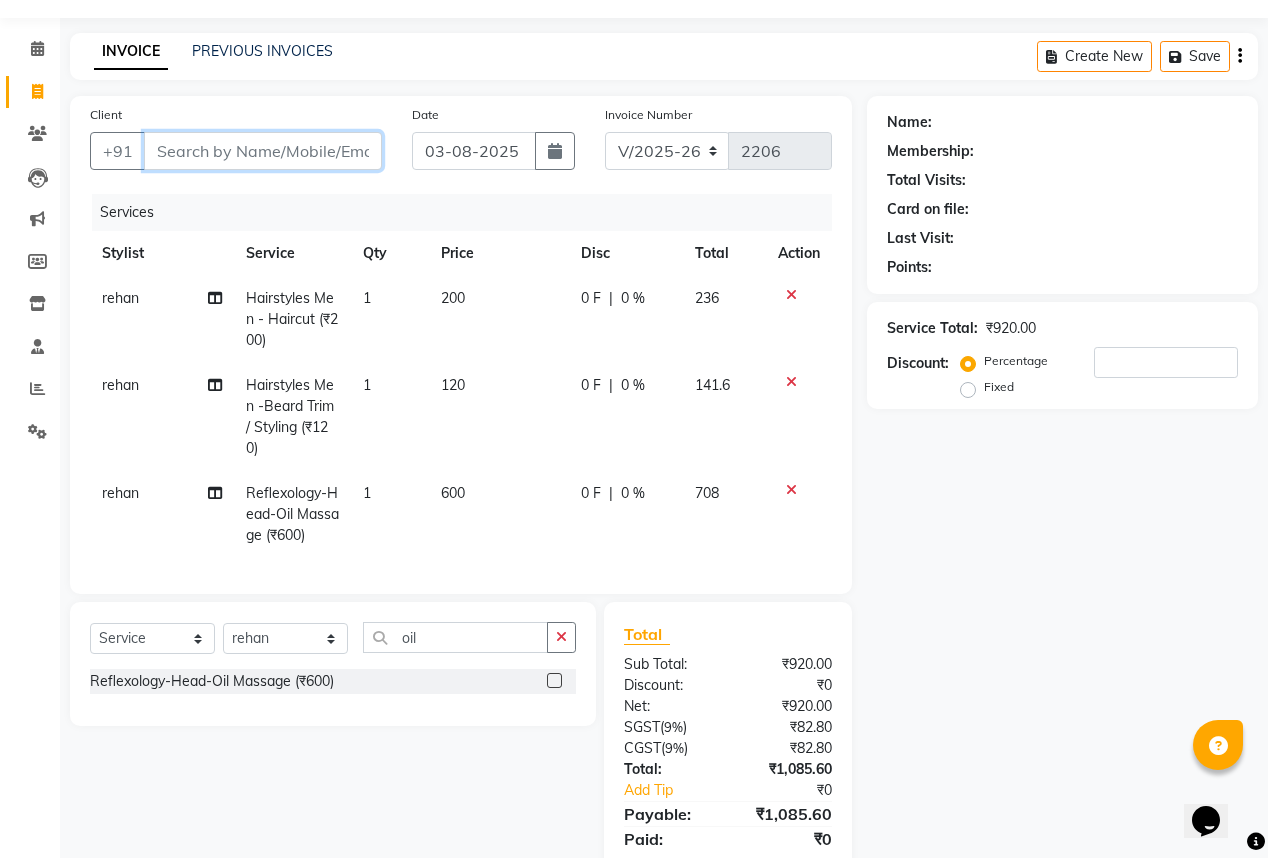 click on "Client" at bounding box center [263, 151] 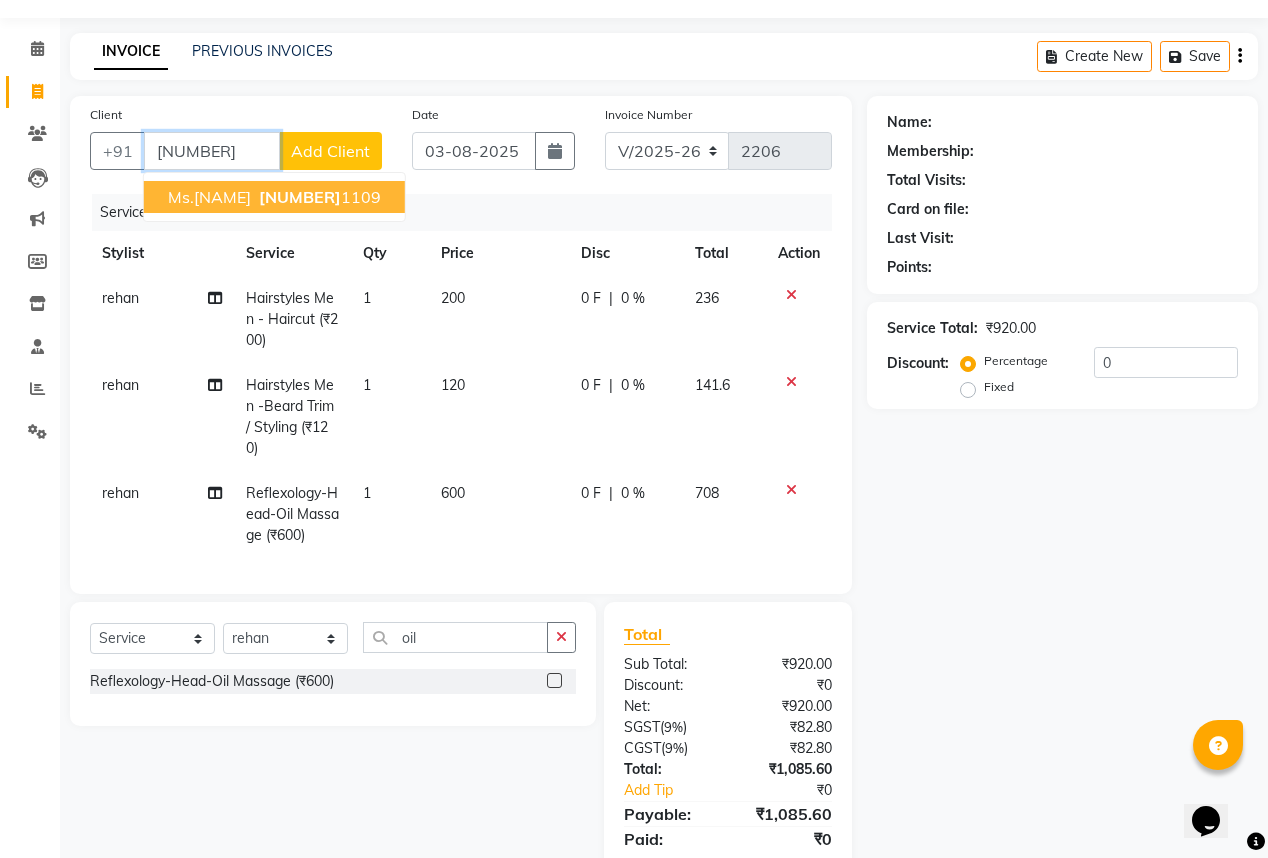 click on "[PHONE]" at bounding box center [318, 197] 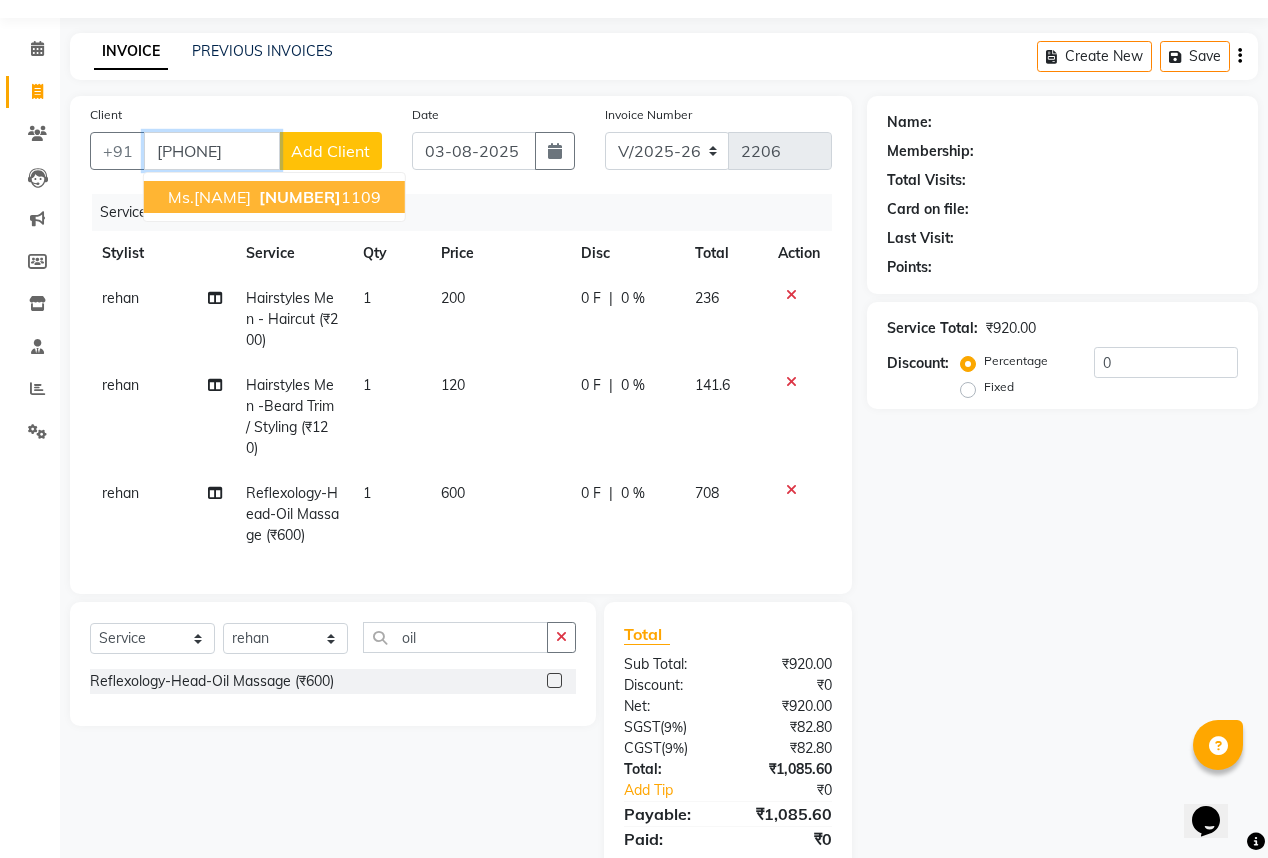 type on "[PHONE]" 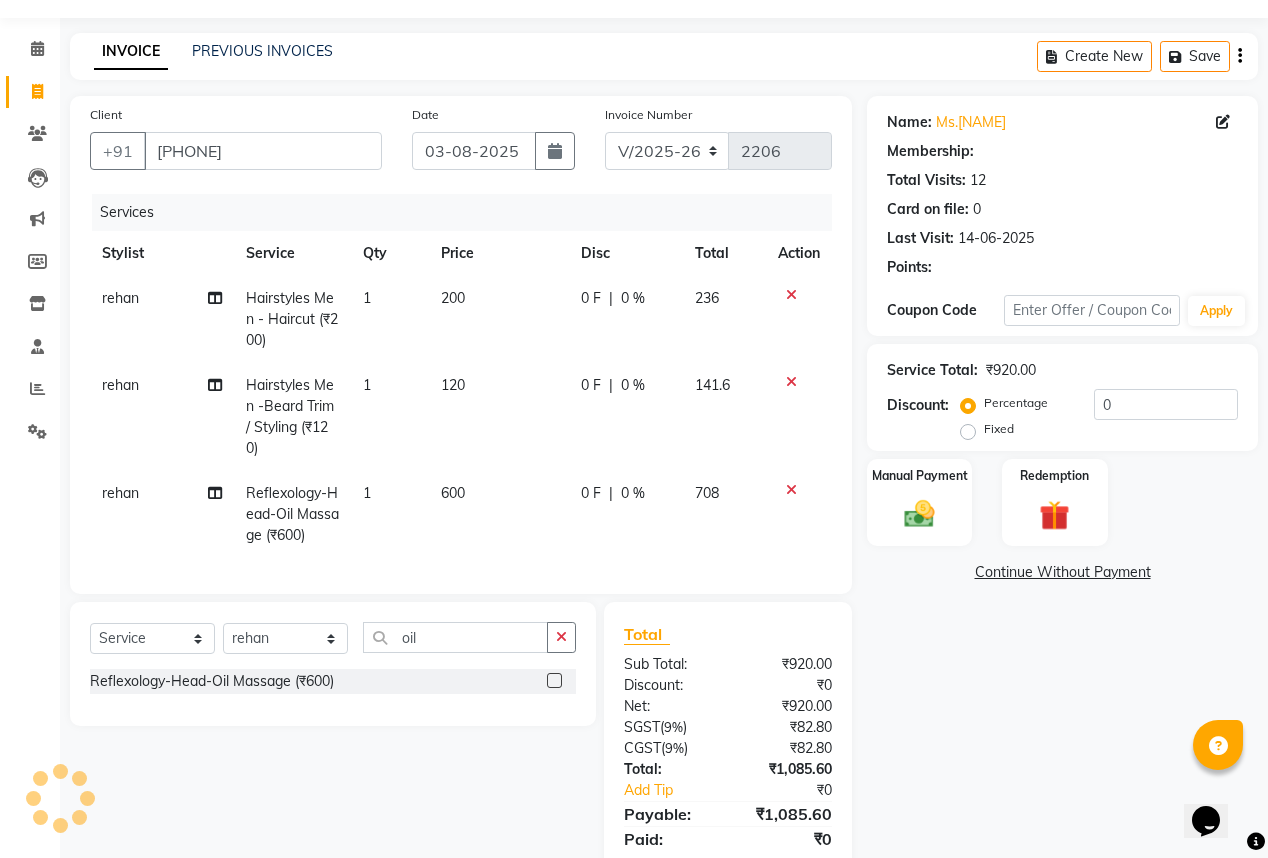 type on "15" 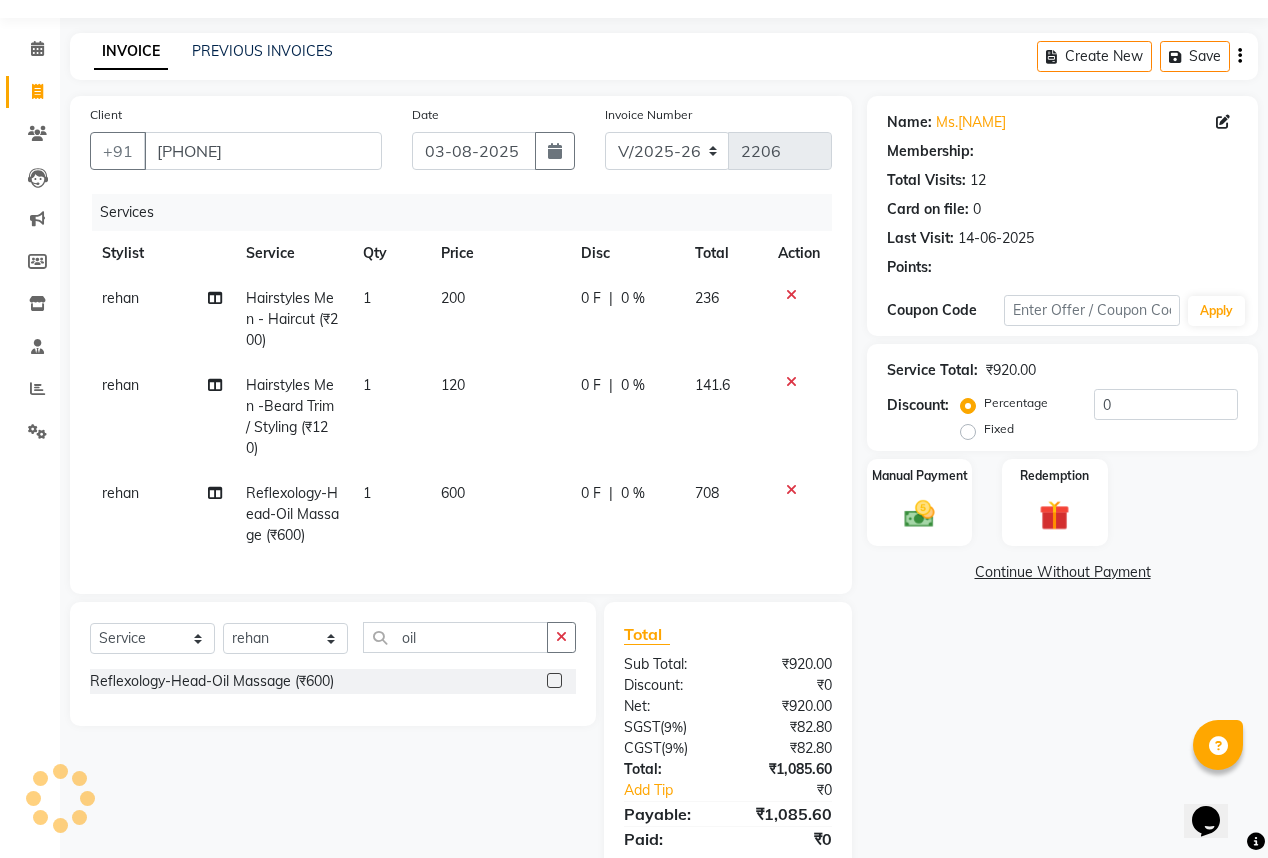 select on "1: Object" 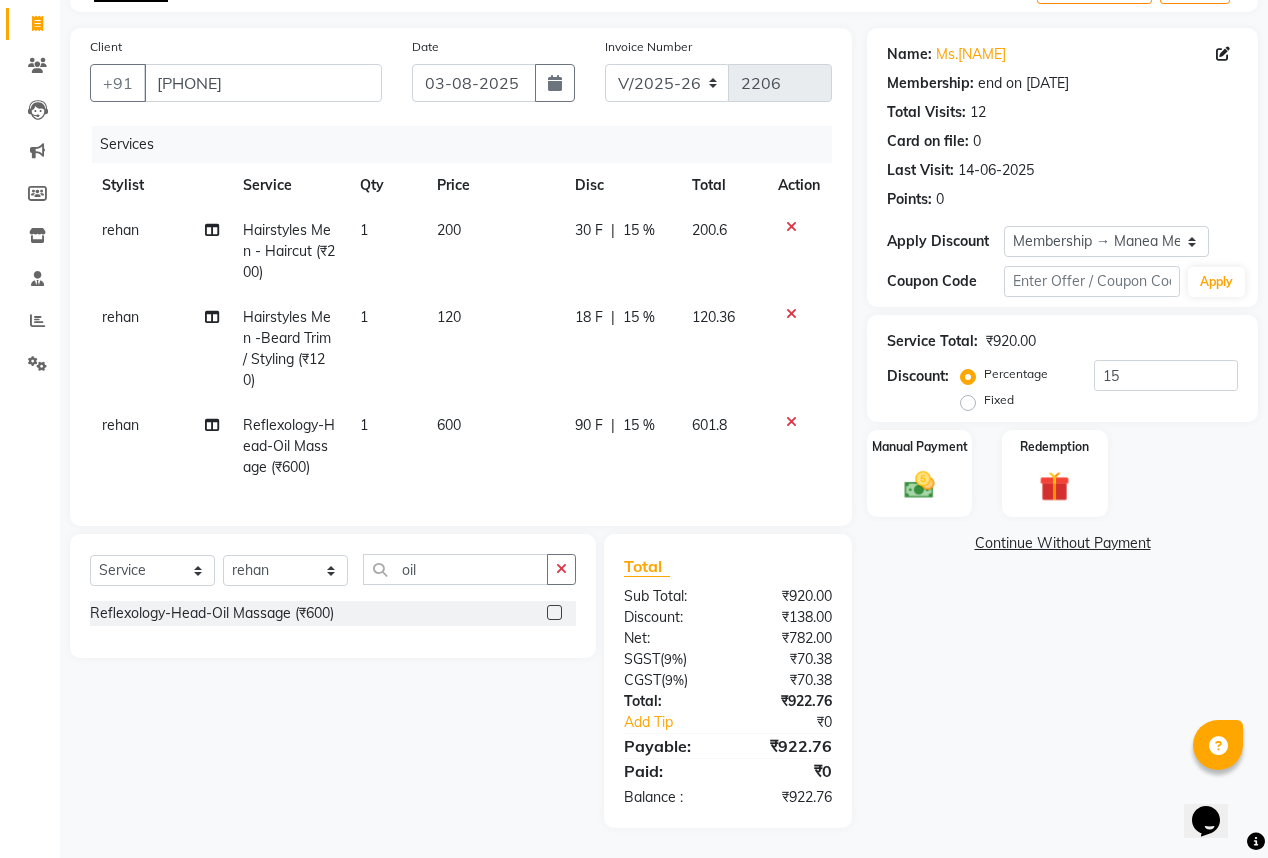 scroll, scrollTop: 134, scrollLeft: 0, axis: vertical 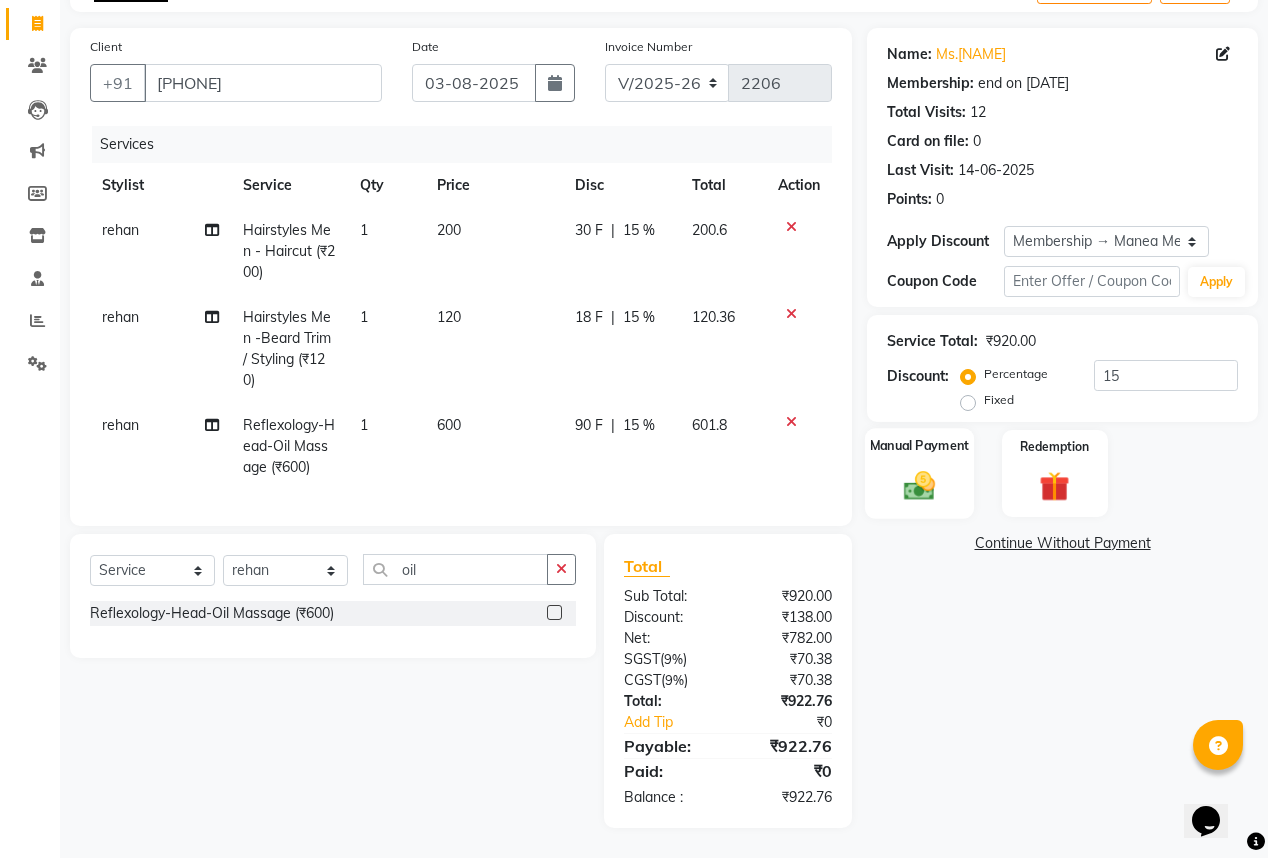 click 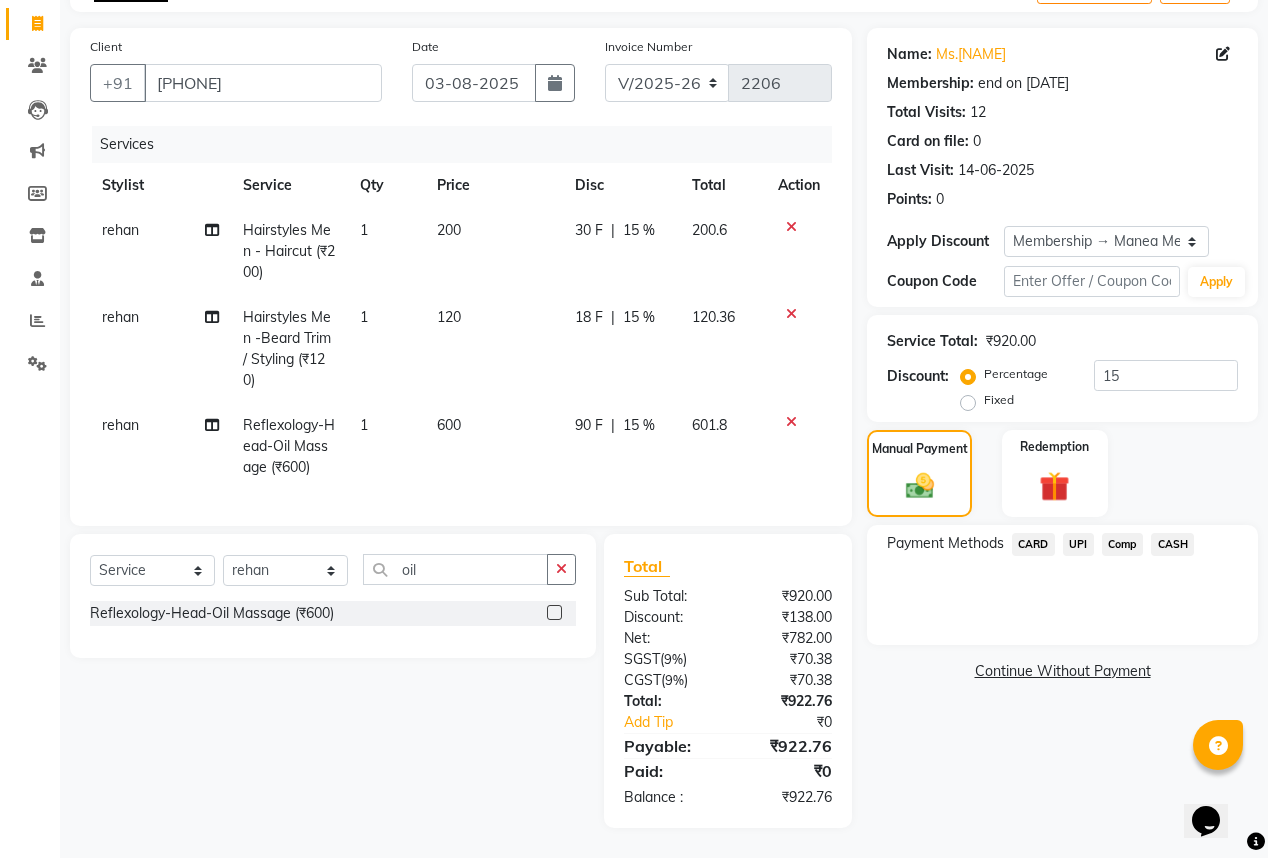 click on "UPI" 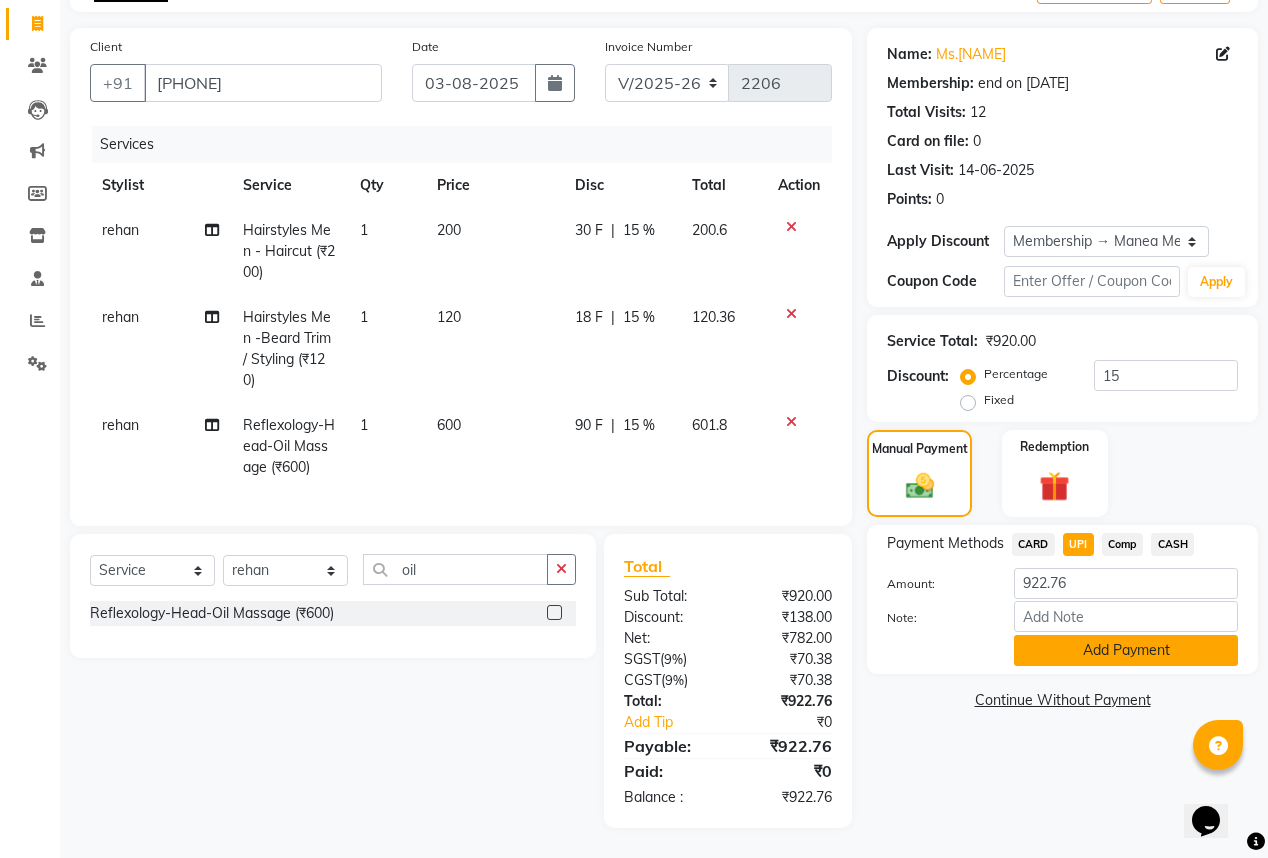 click on "Add Payment" 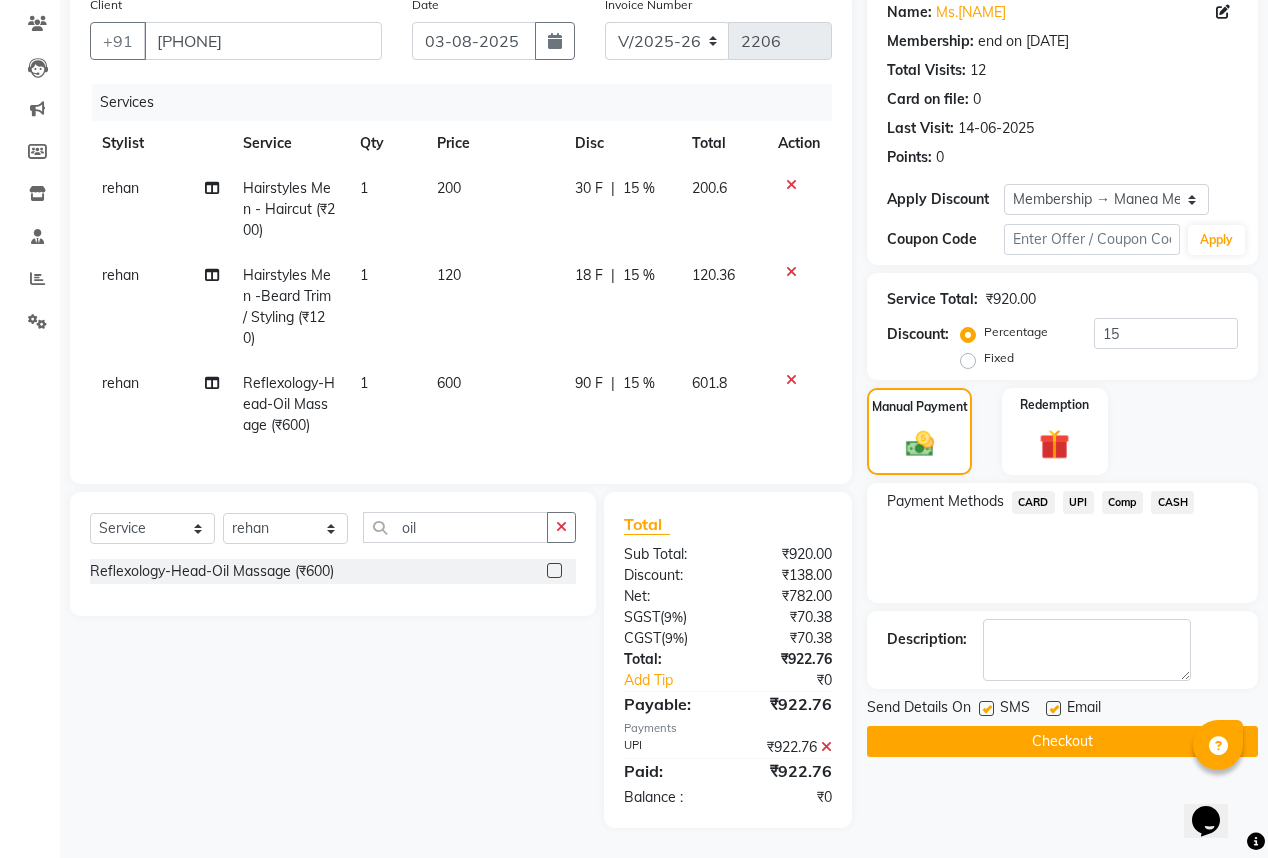 scroll, scrollTop: 176, scrollLeft: 0, axis: vertical 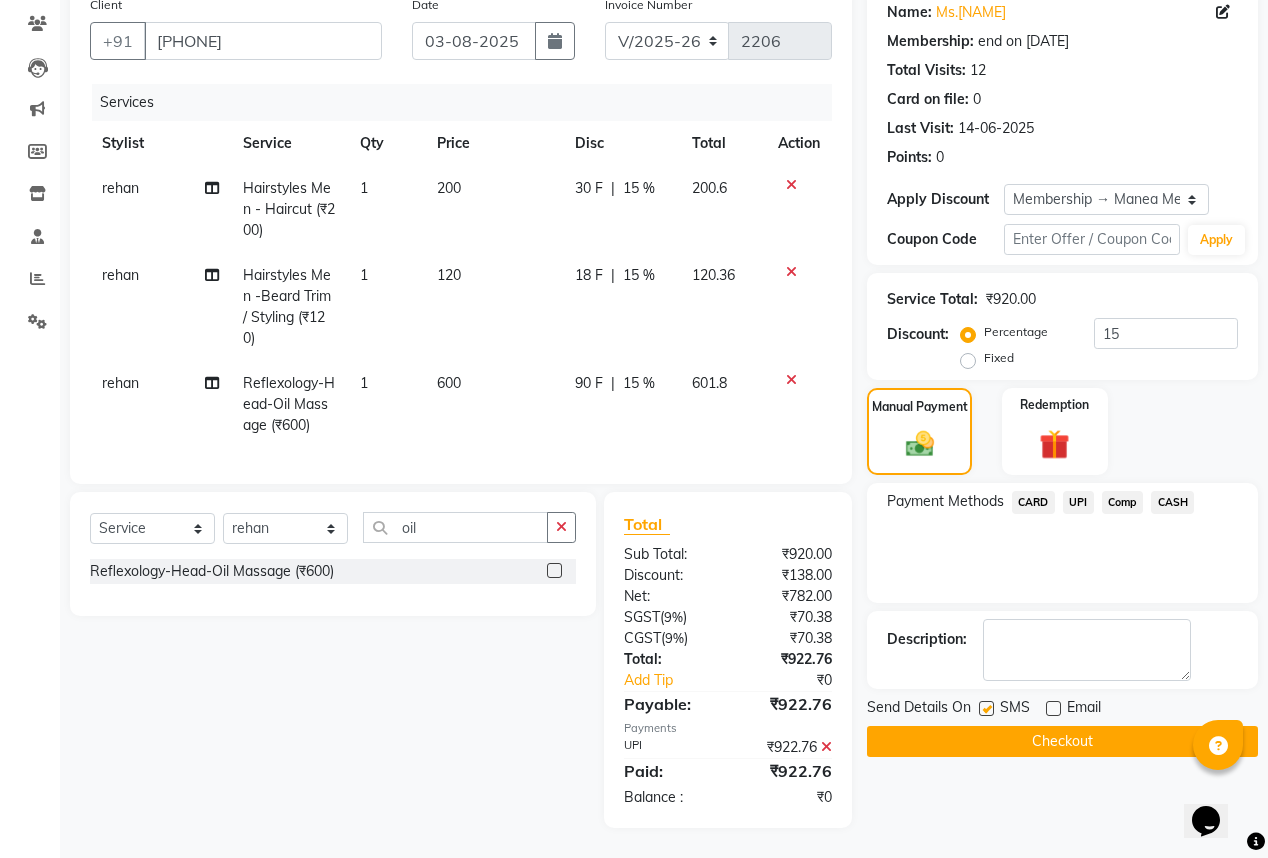 click on "Checkout" 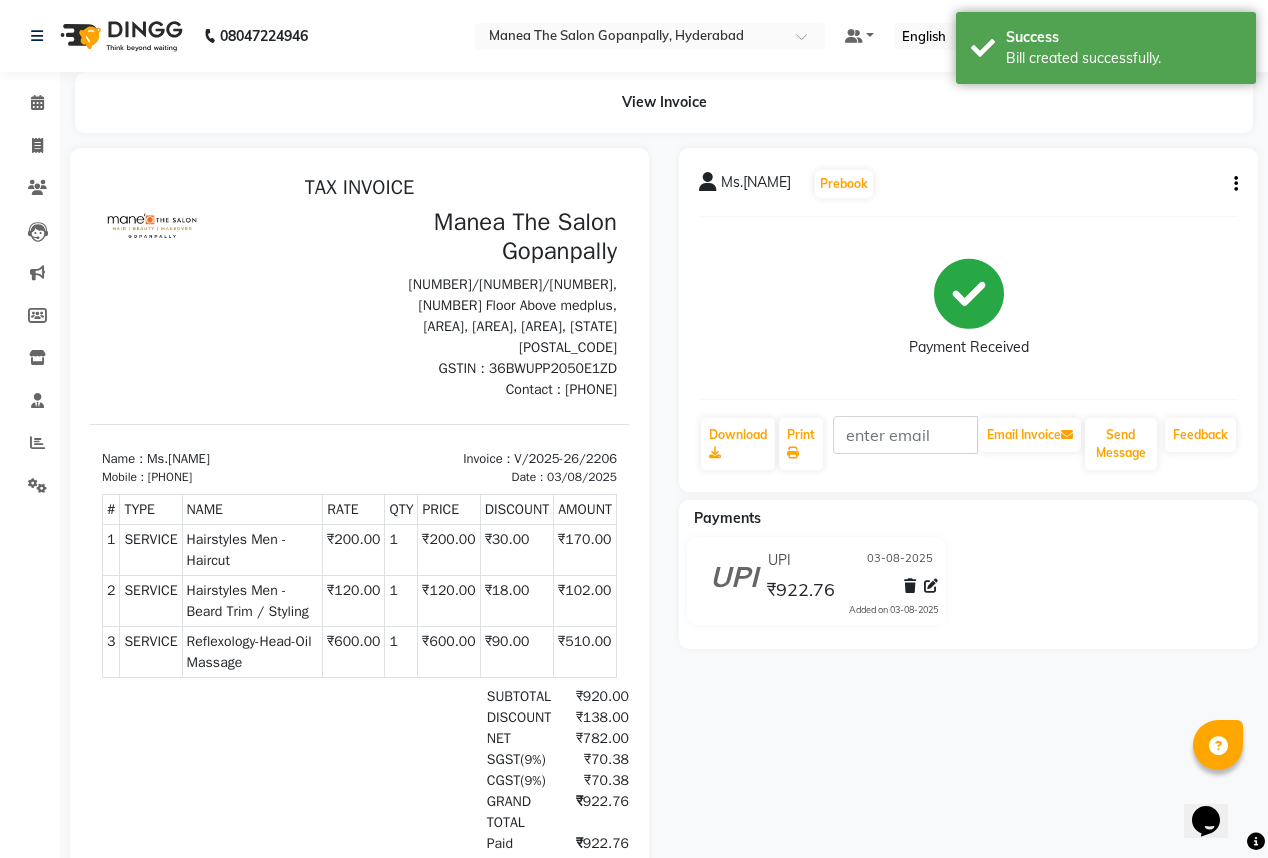 scroll, scrollTop: 0, scrollLeft: 0, axis: both 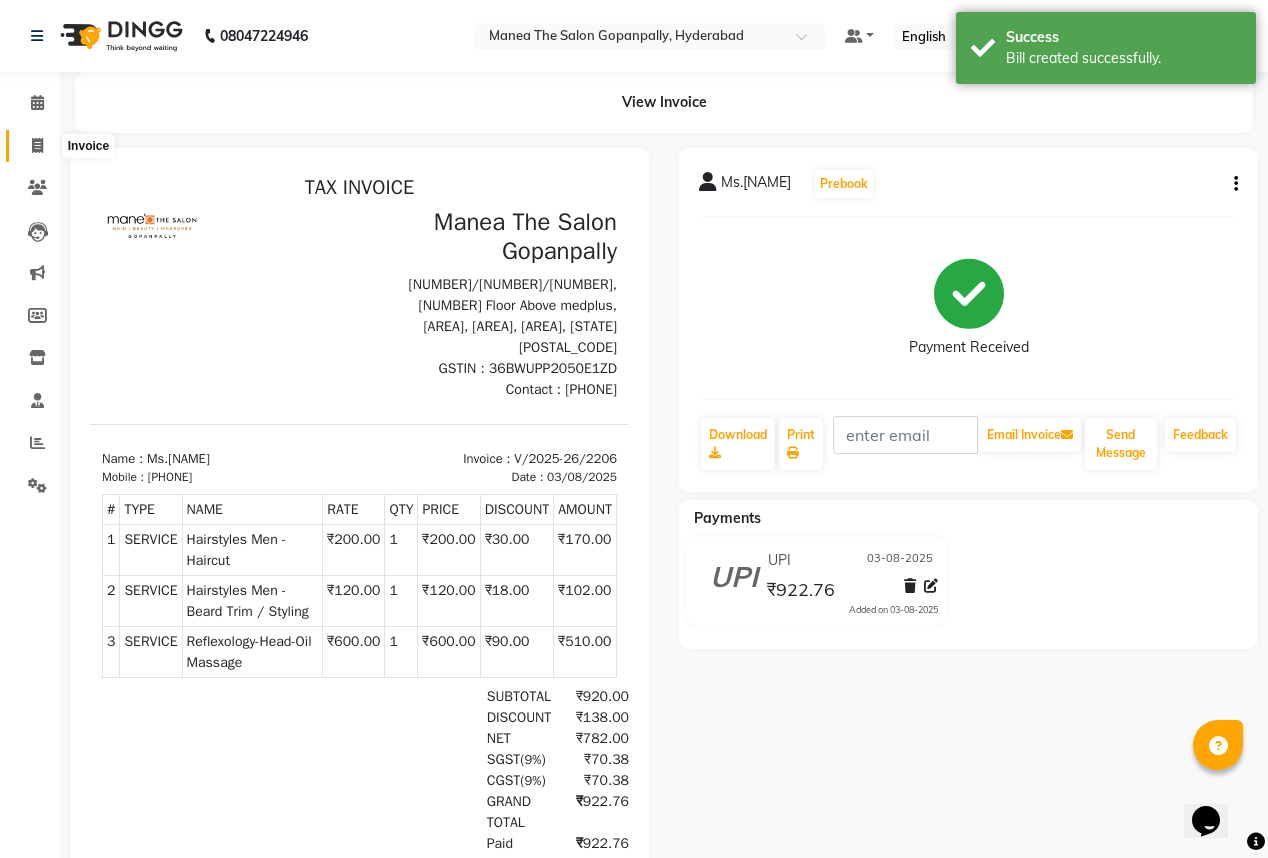 click 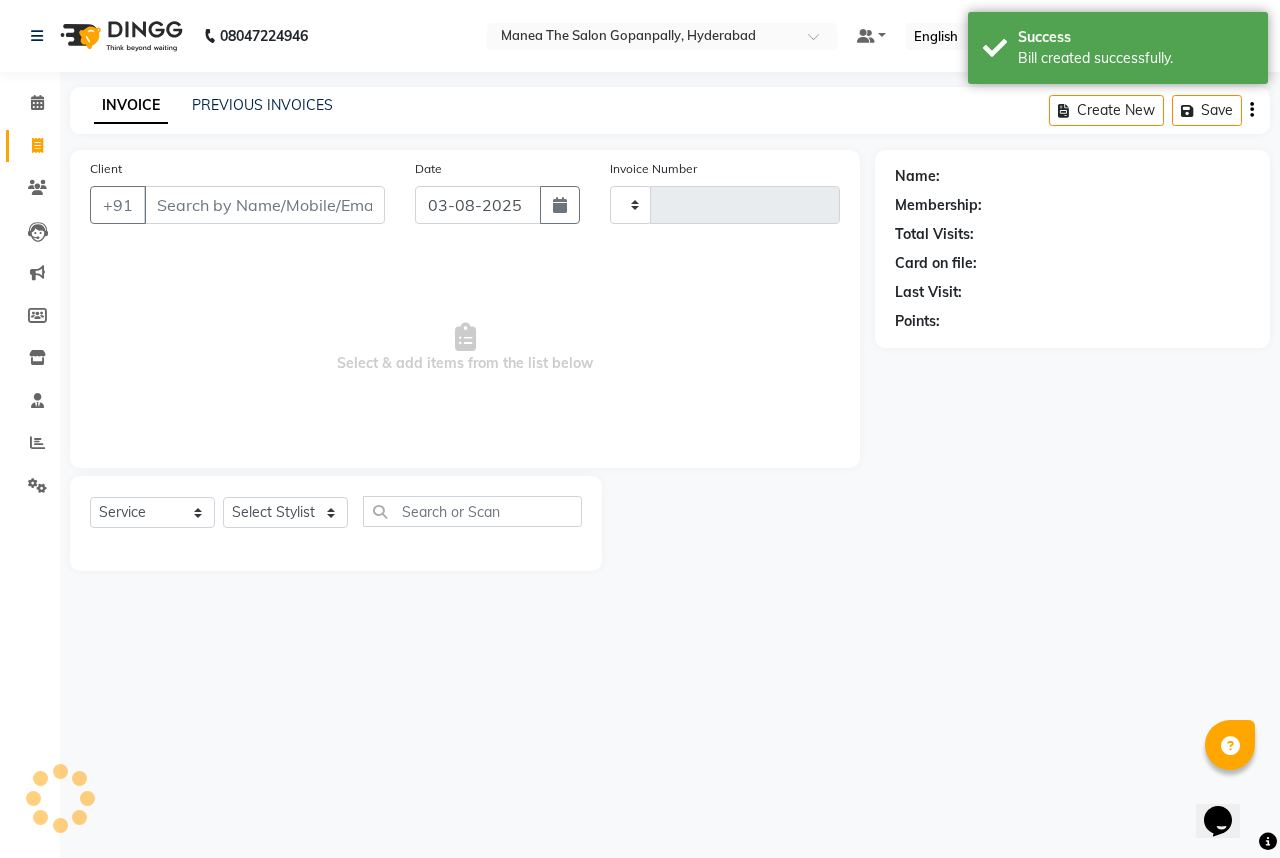 type on "2207" 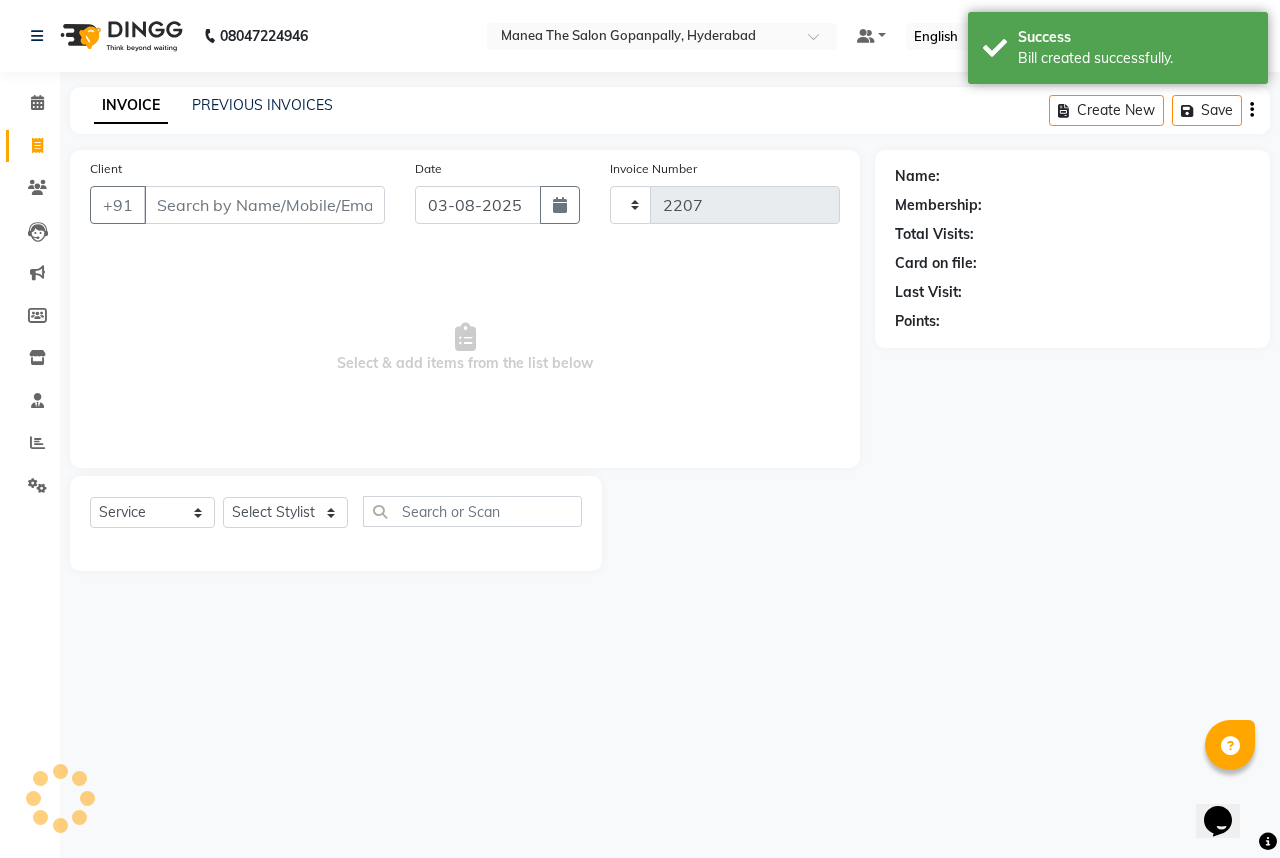 select on "7027" 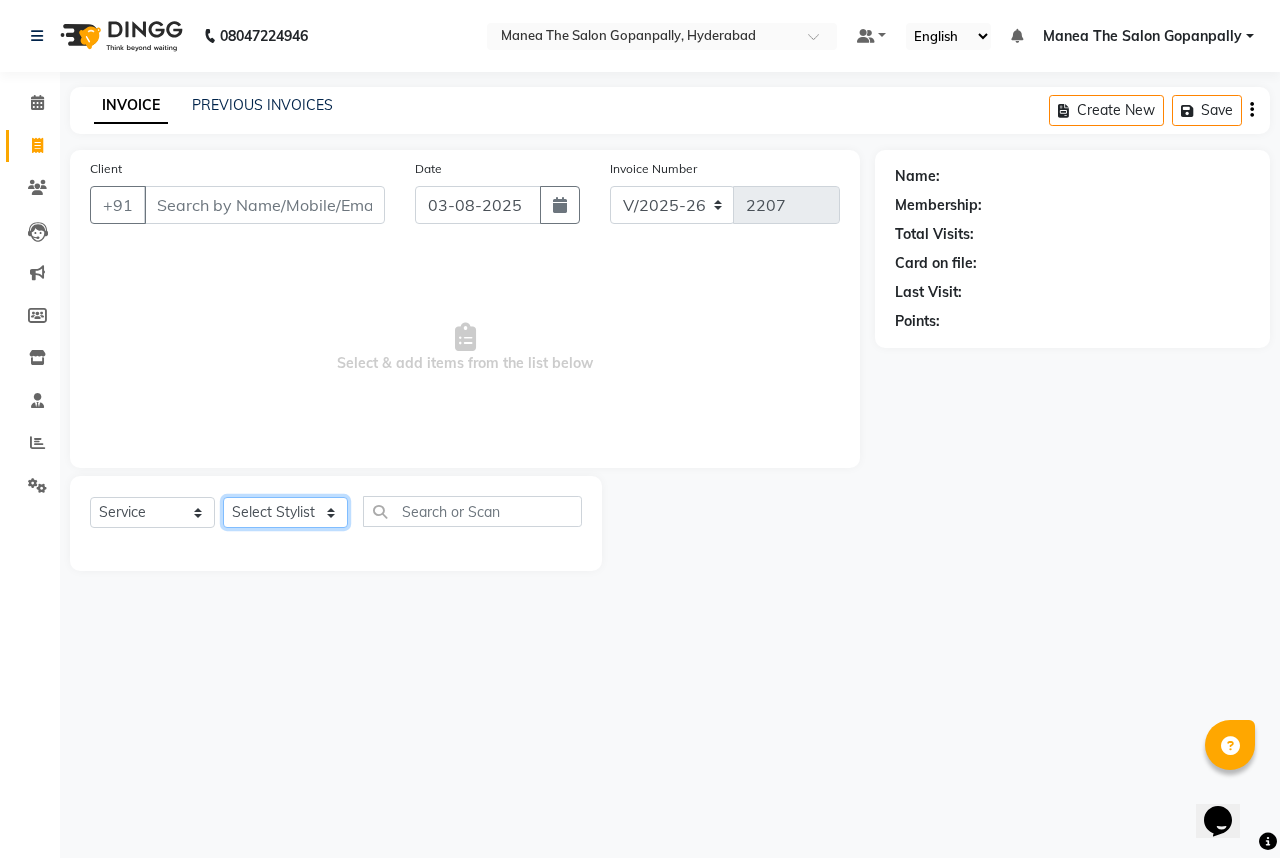click on "Select Stylist Anand AVANTHI Haider  indu IRFAN keerthi rehan sameer saritha zubair" 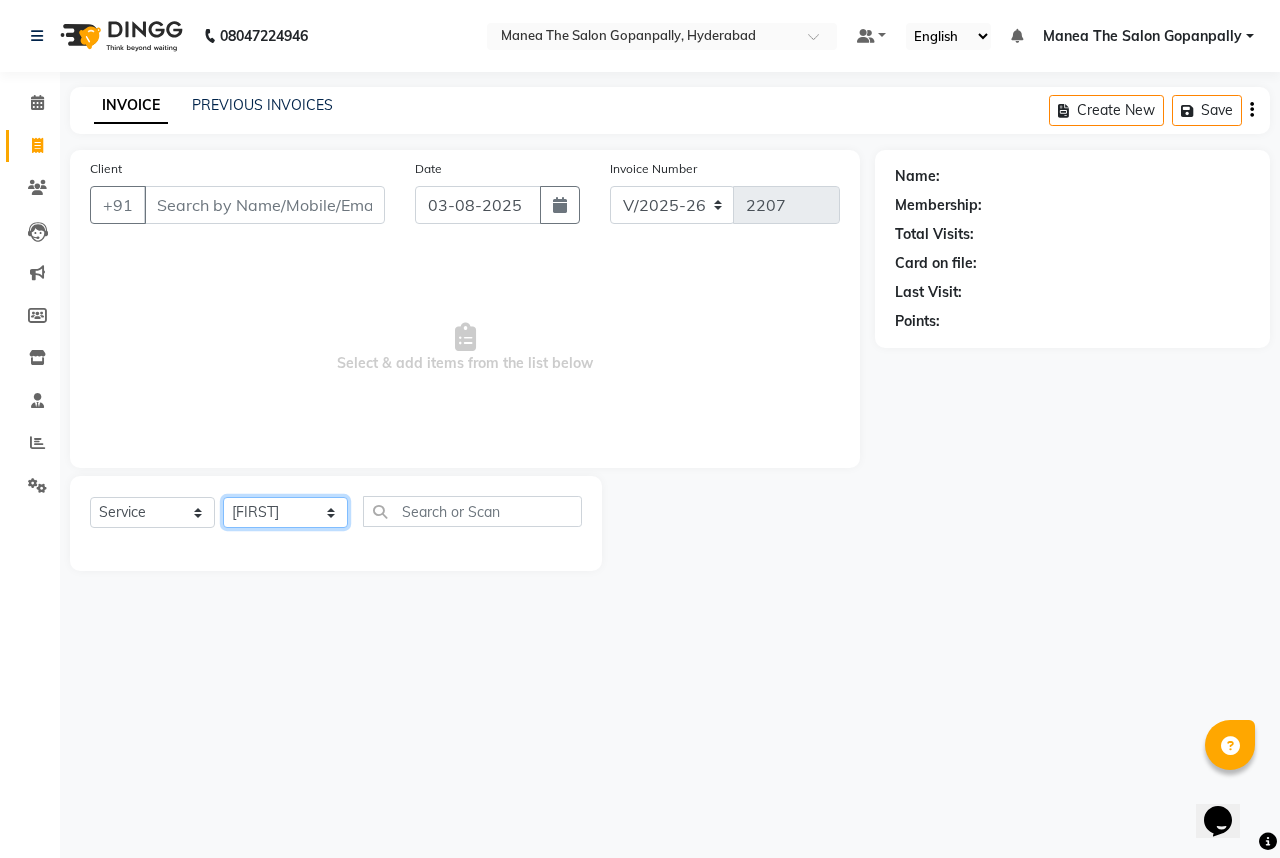 click on "Select Stylist Anand AVANTHI Haider  indu IRFAN keerthi rehan sameer saritha zubair" 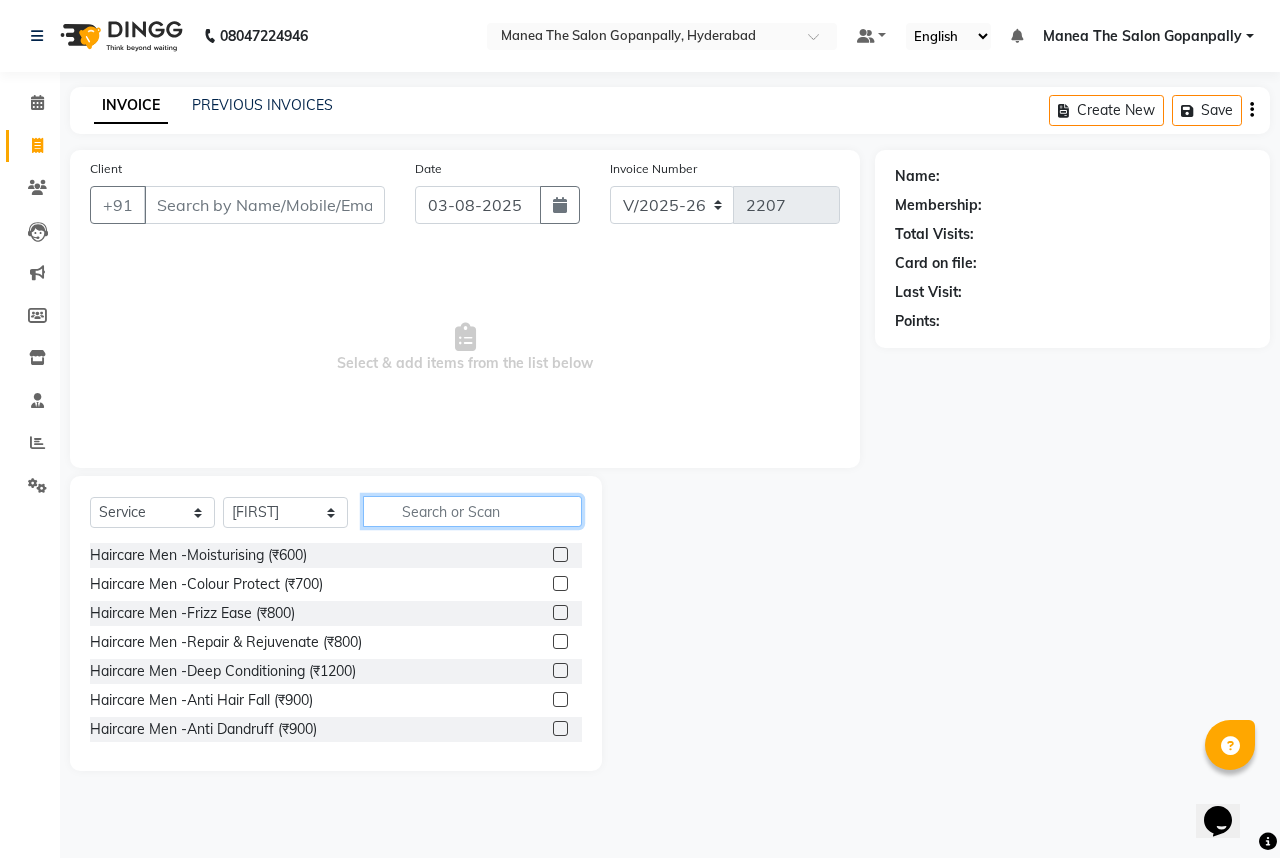 click 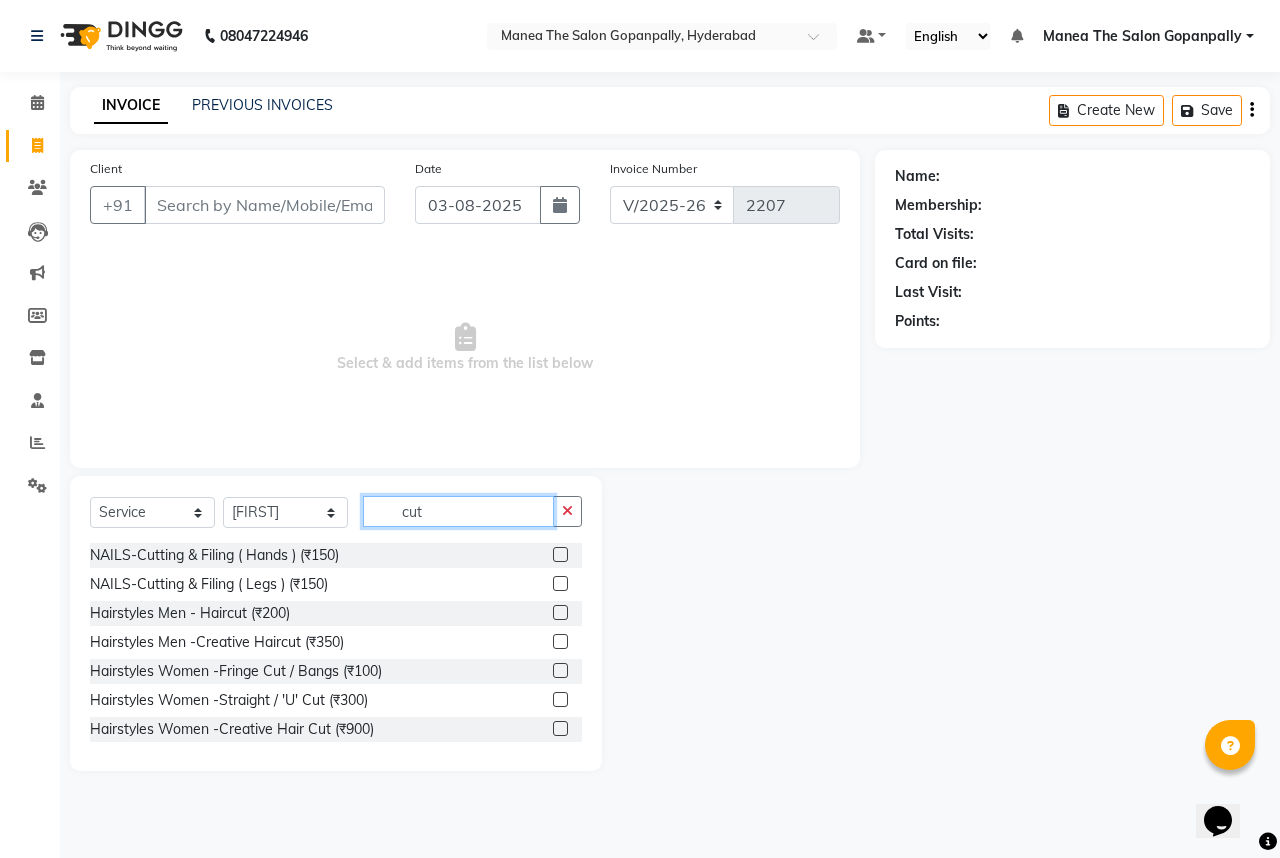 type on "cut" 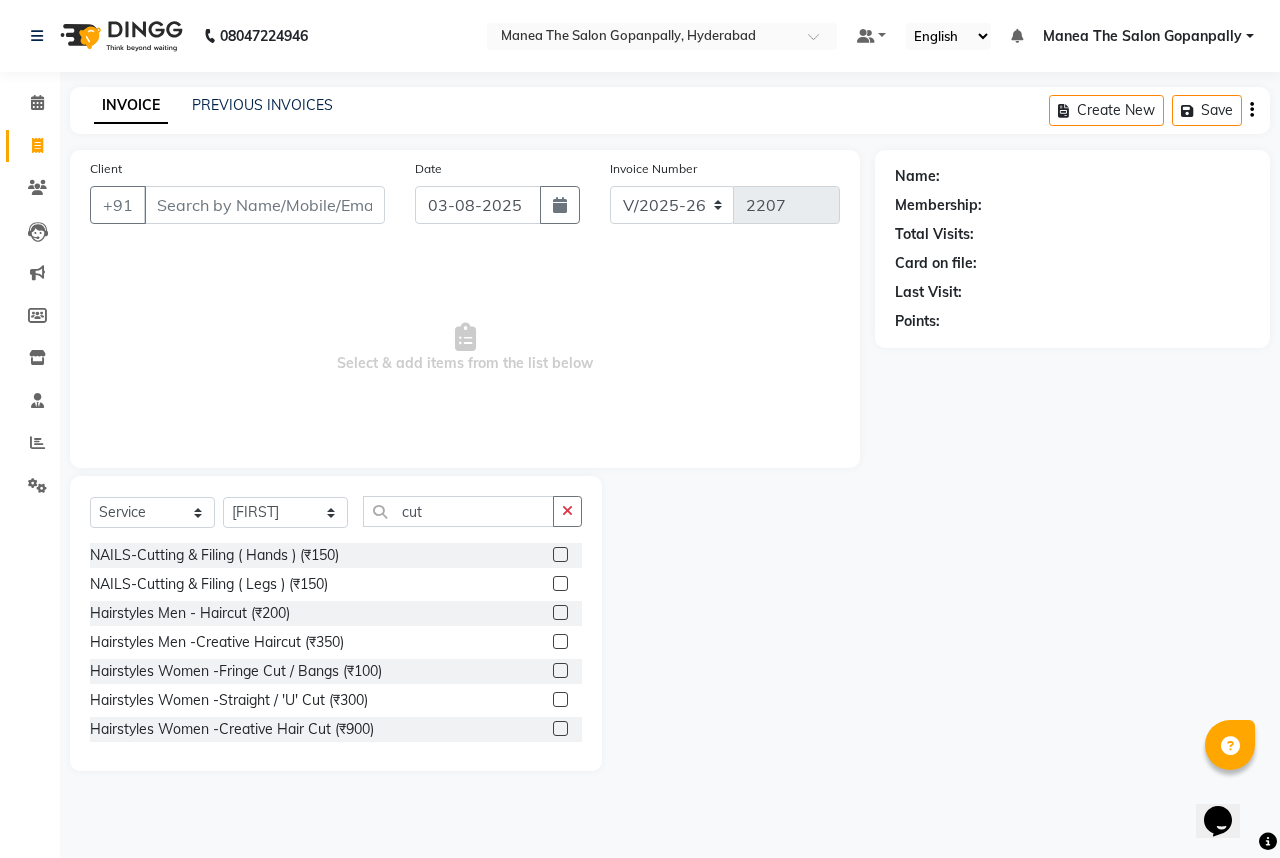 click 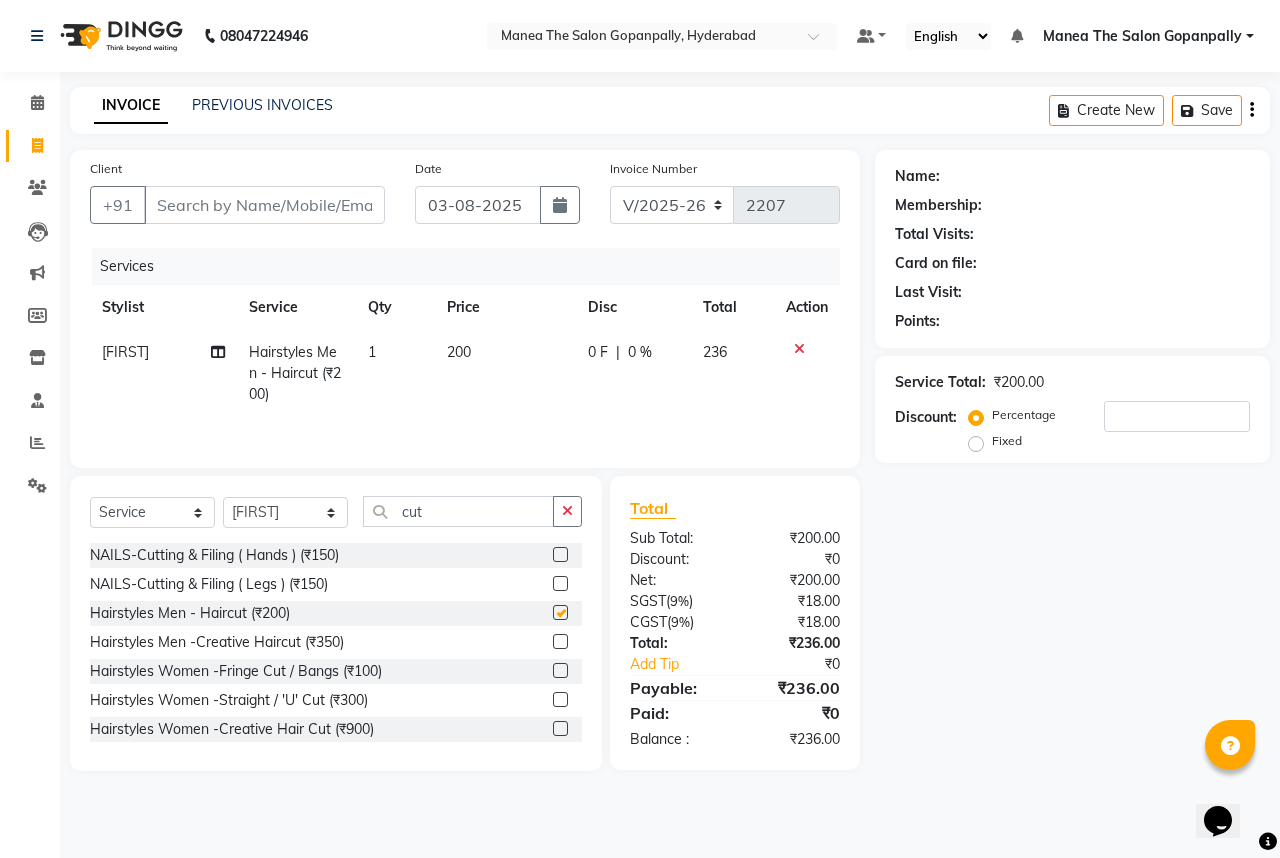 checkbox on "false" 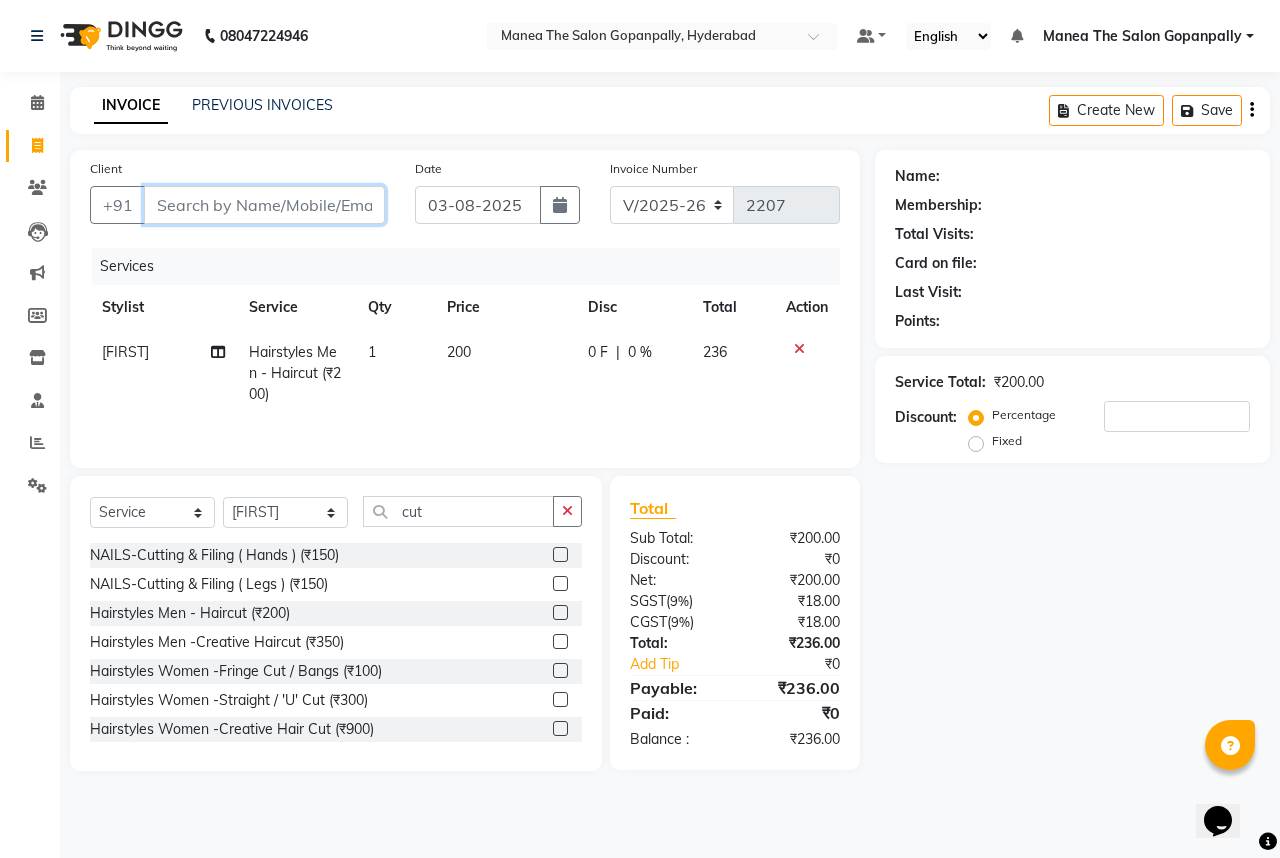 click on "Client" at bounding box center [264, 205] 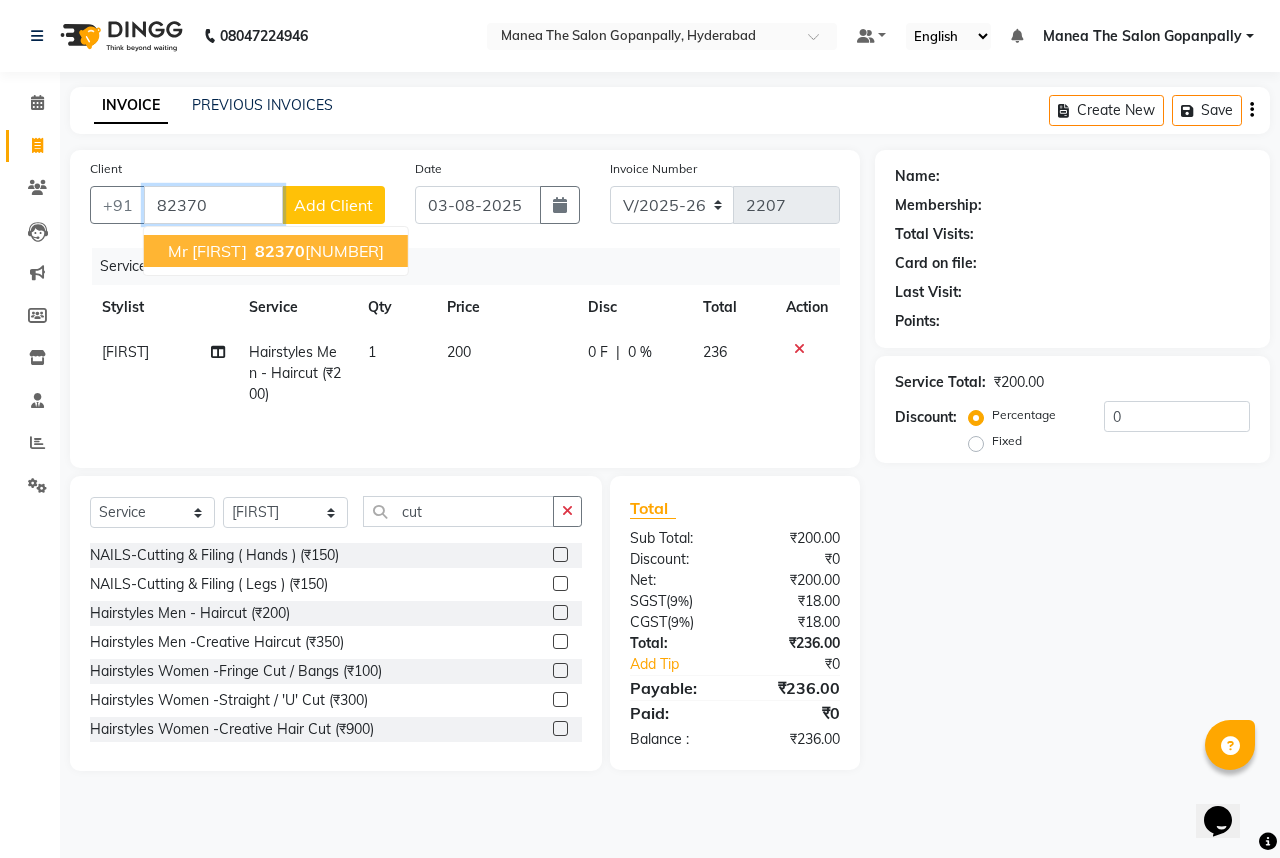 click on "[PHONE]" at bounding box center (317, 251) 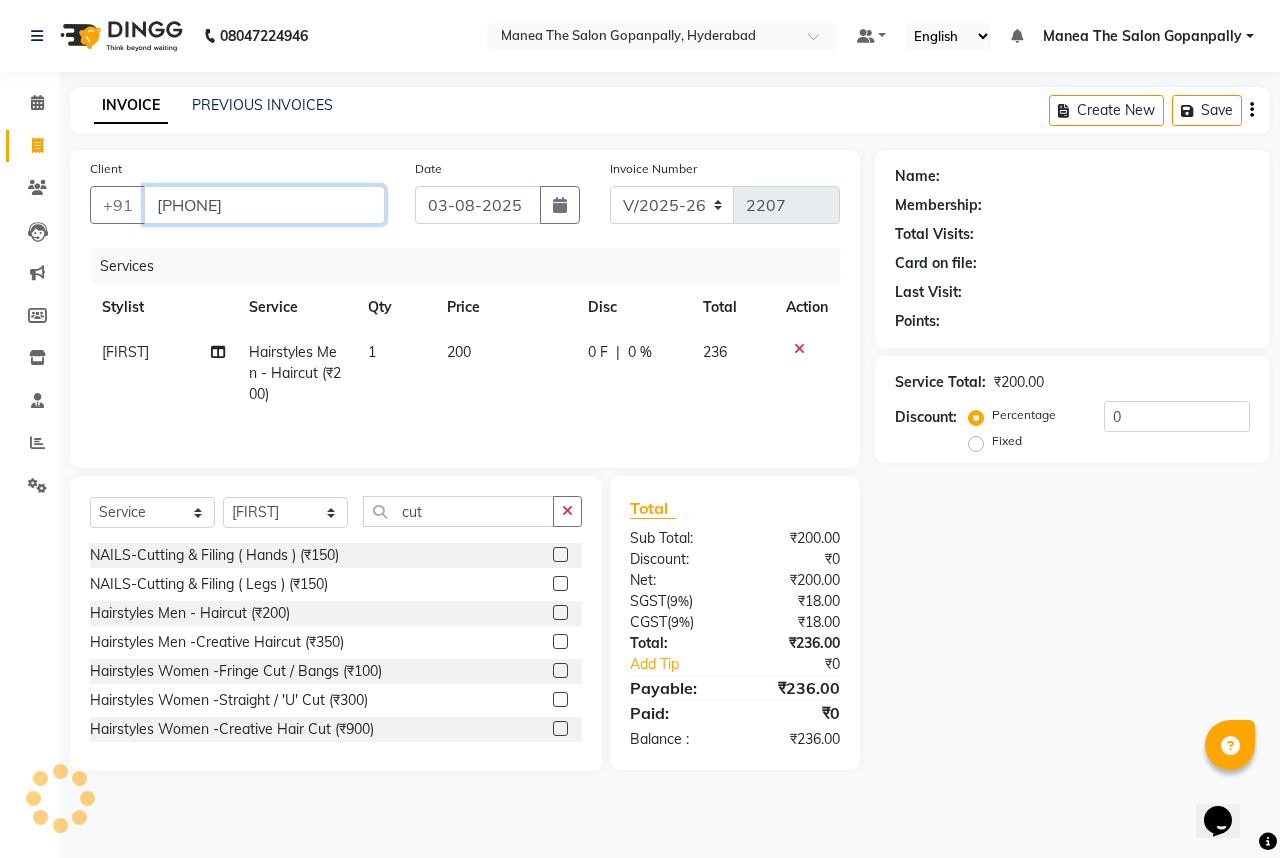 type on "[PHONE]" 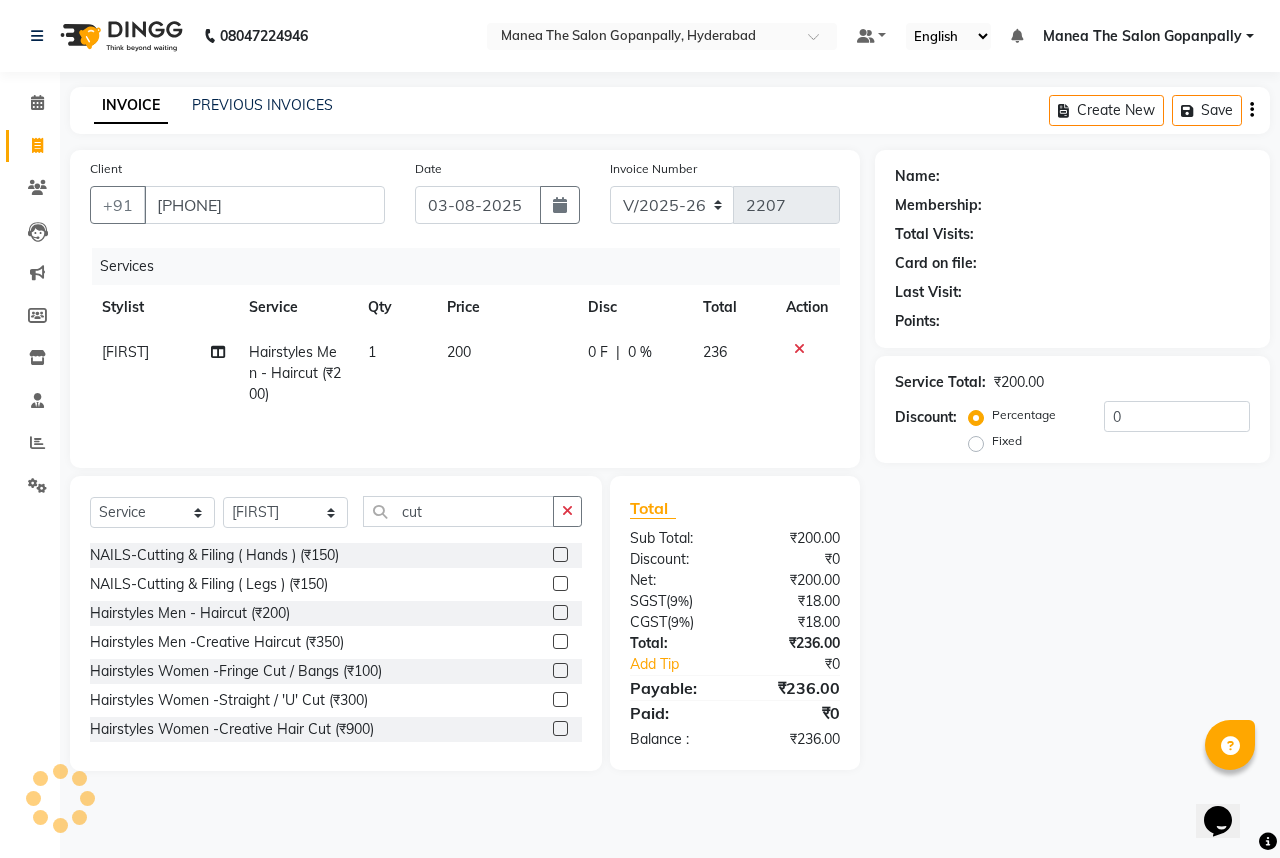 select on "1: Object" 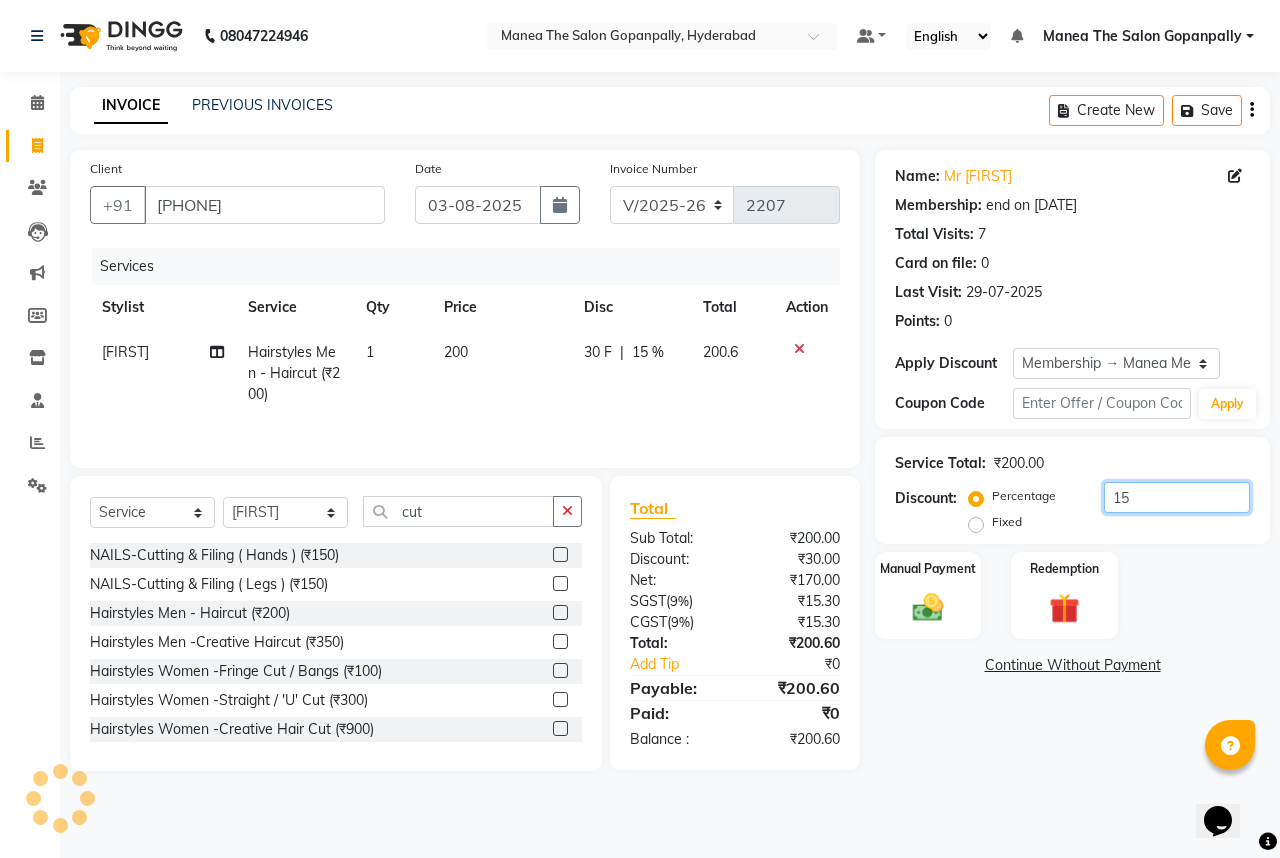 click on "15" 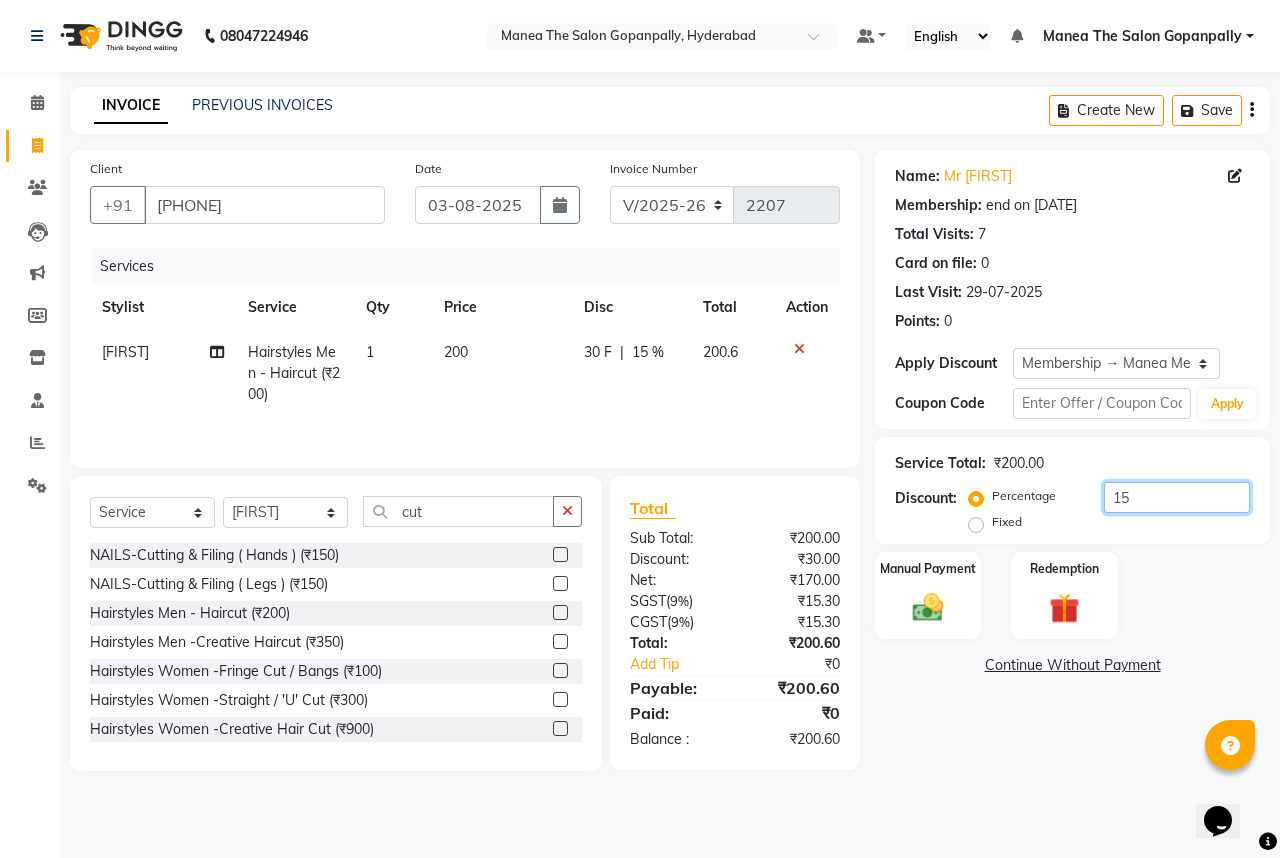 type on "1" 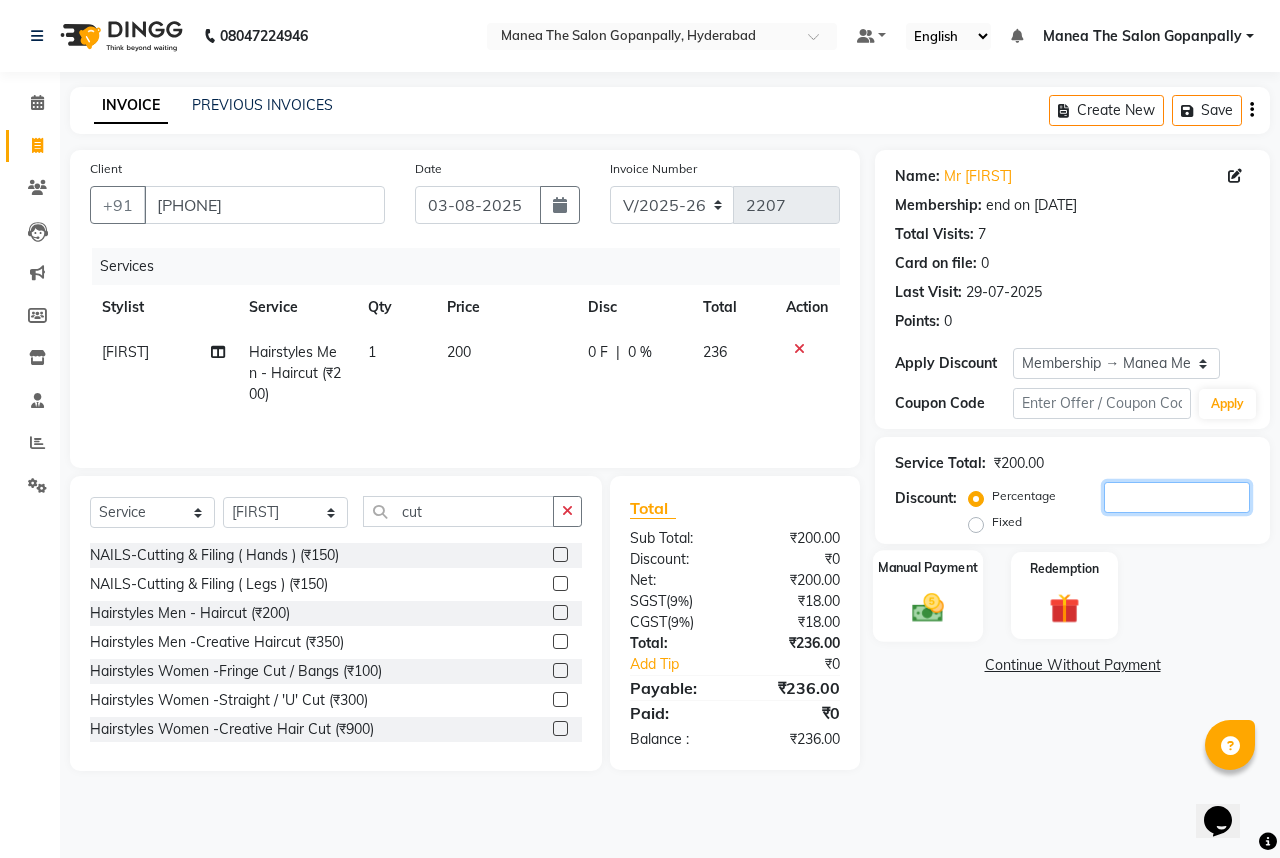 type 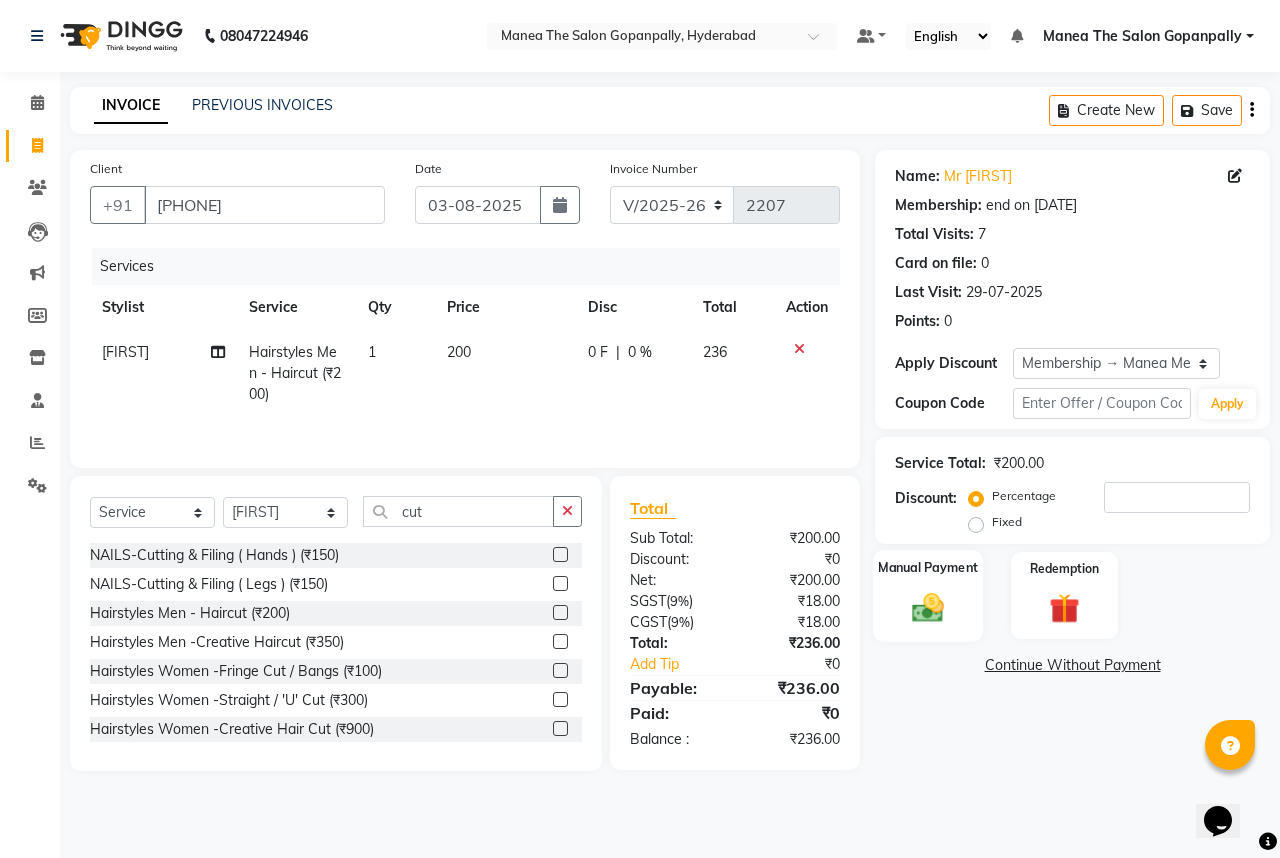 click 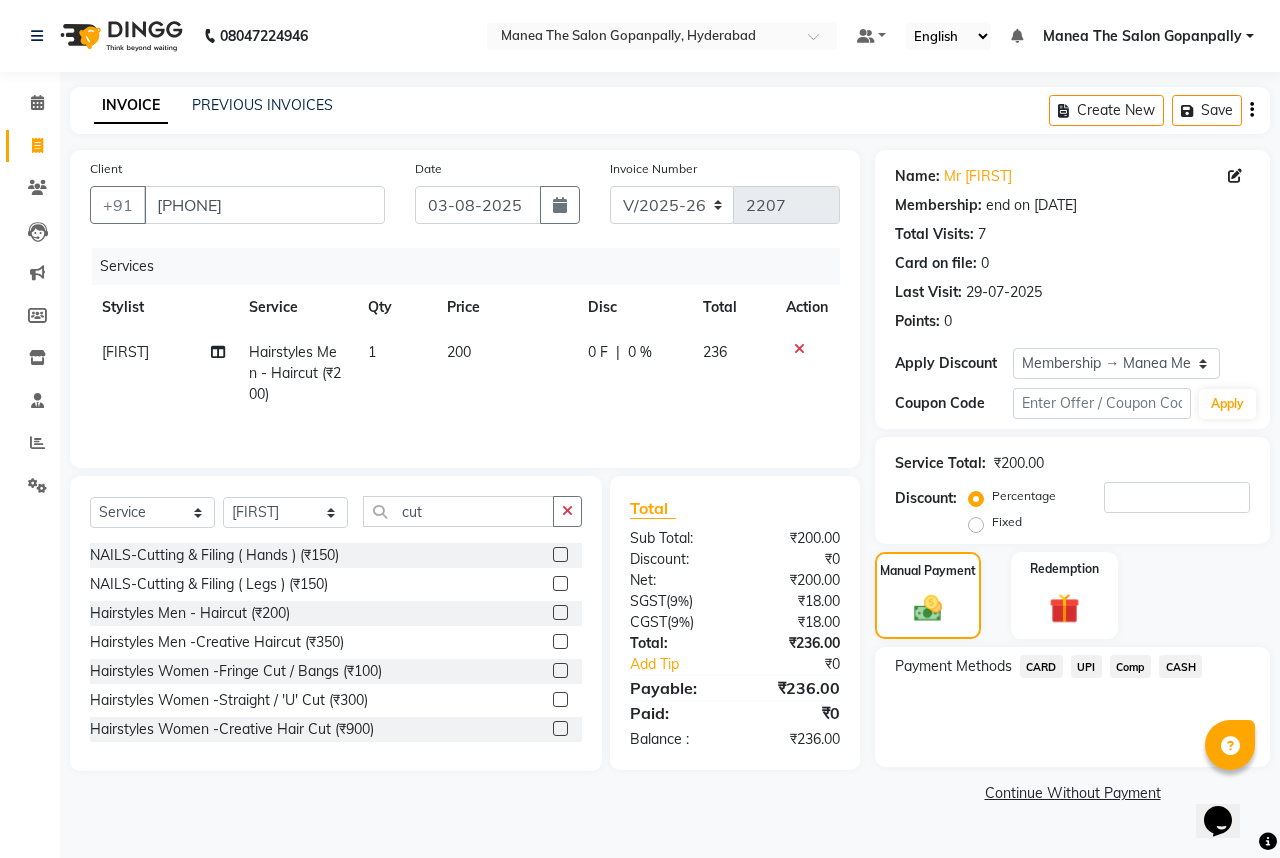 click on "UPI" 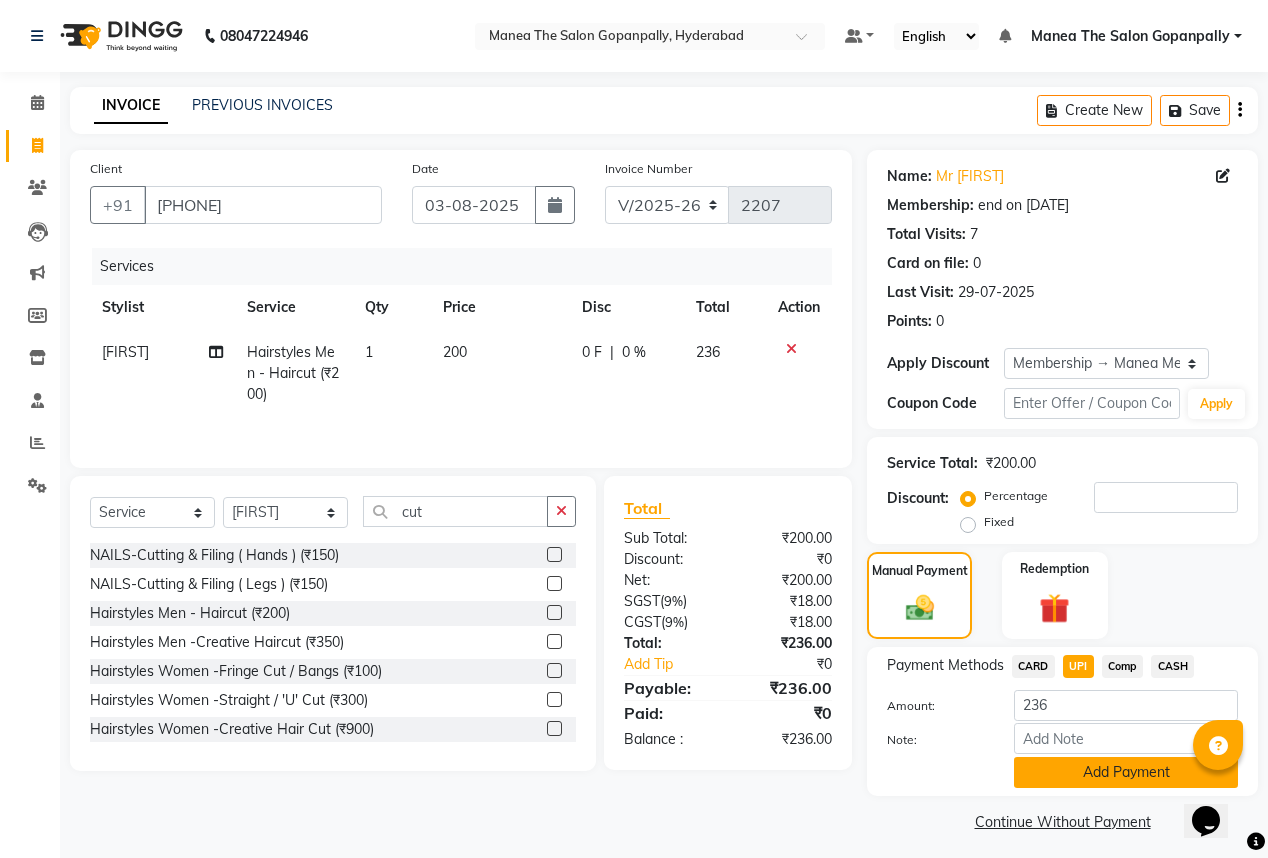 click on "Add Payment" 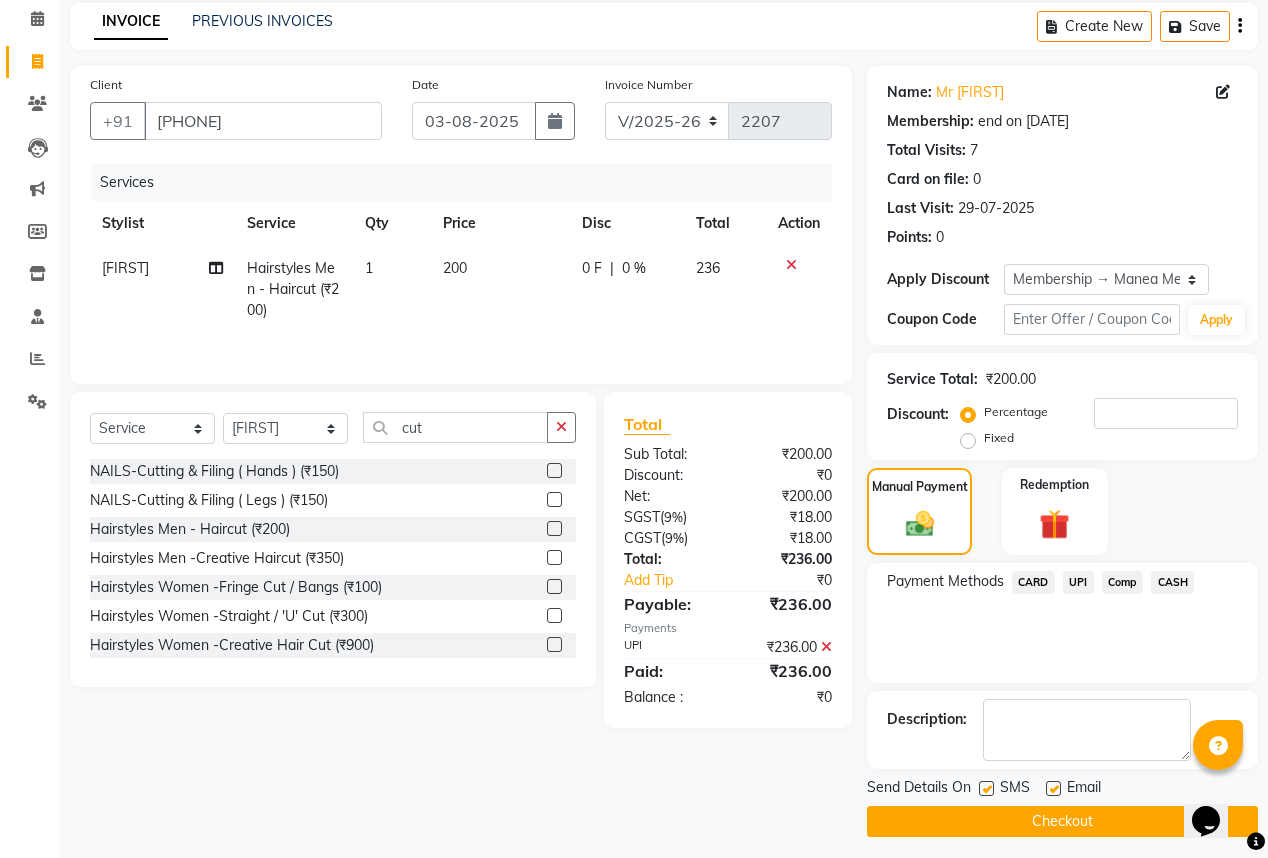scroll, scrollTop: 92, scrollLeft: 0, axis: vertical 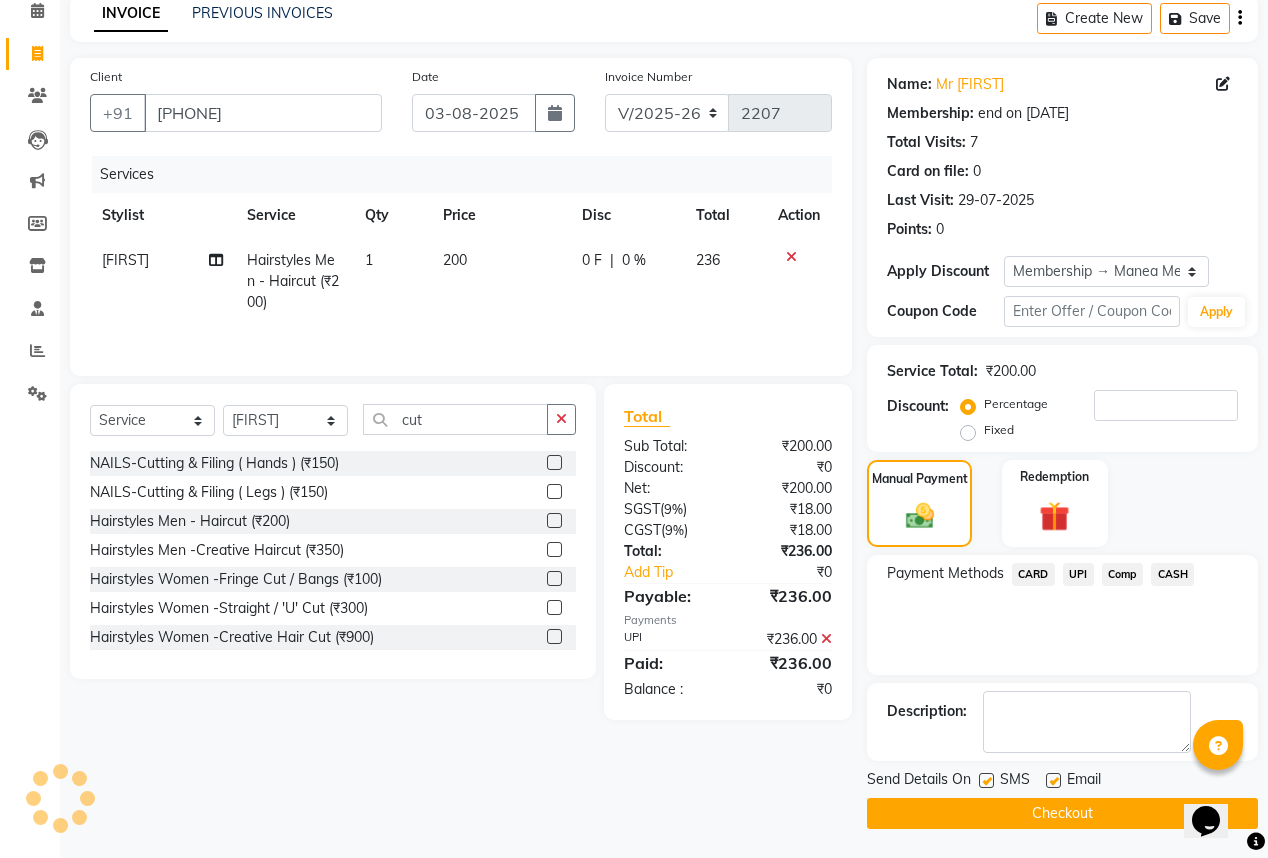 click 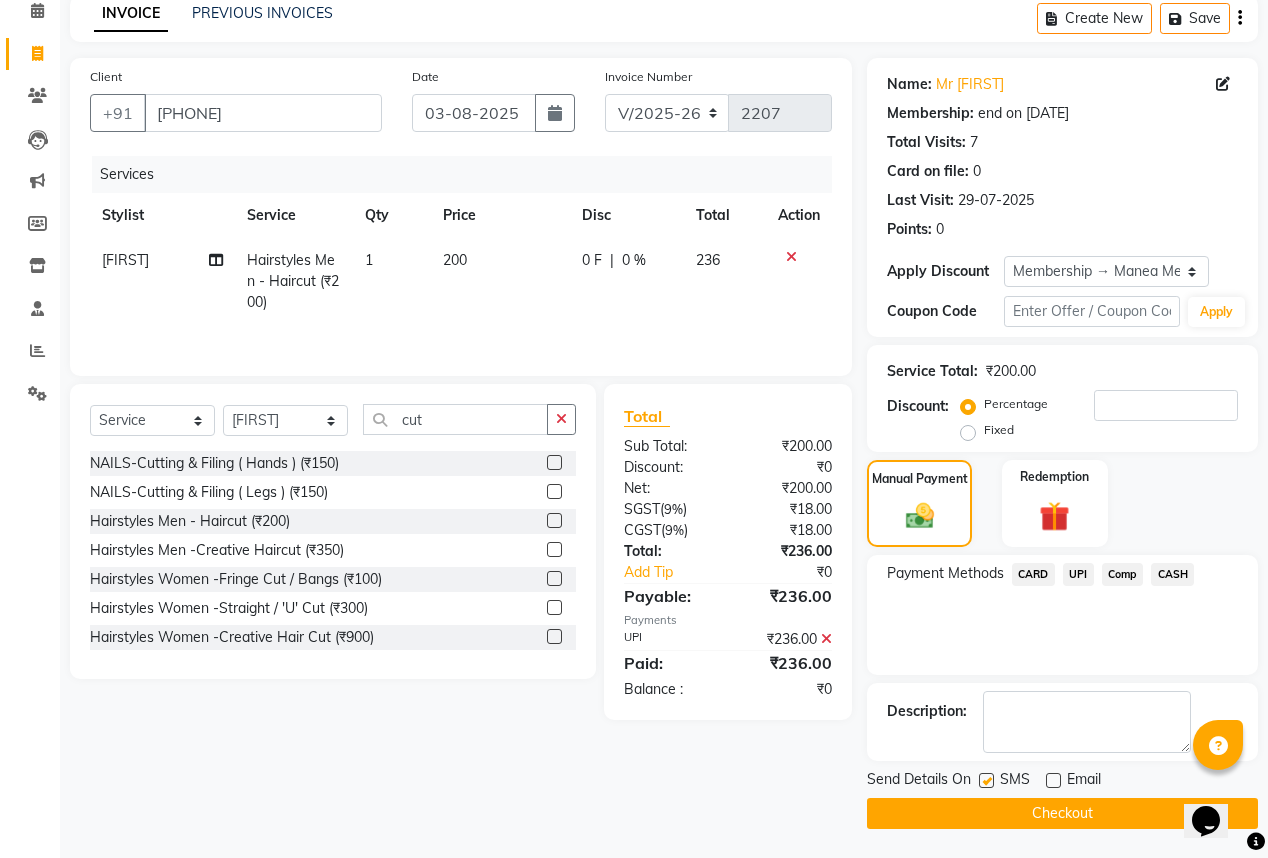 click on "Checkout" 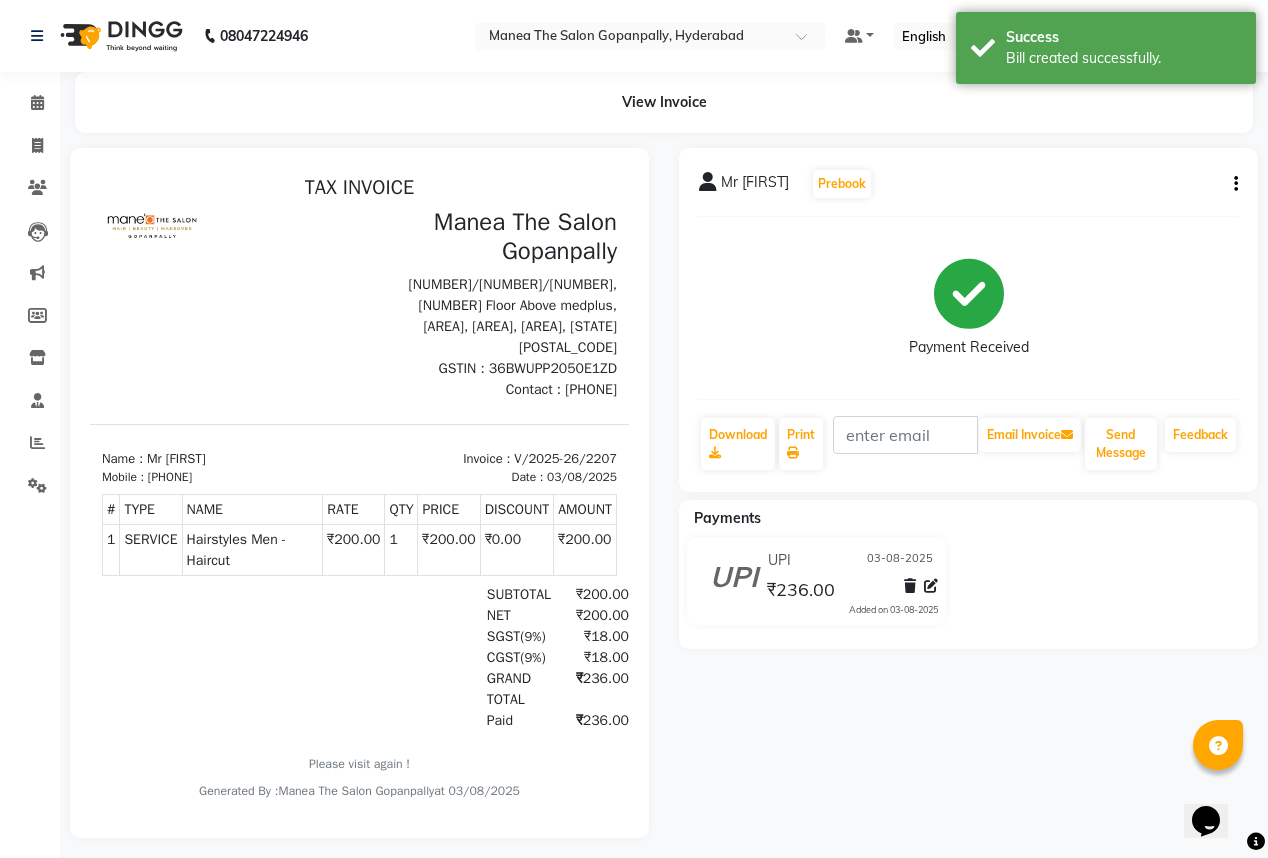 scroll, scrollTop: 0, scrollLeft: 0, axis: both 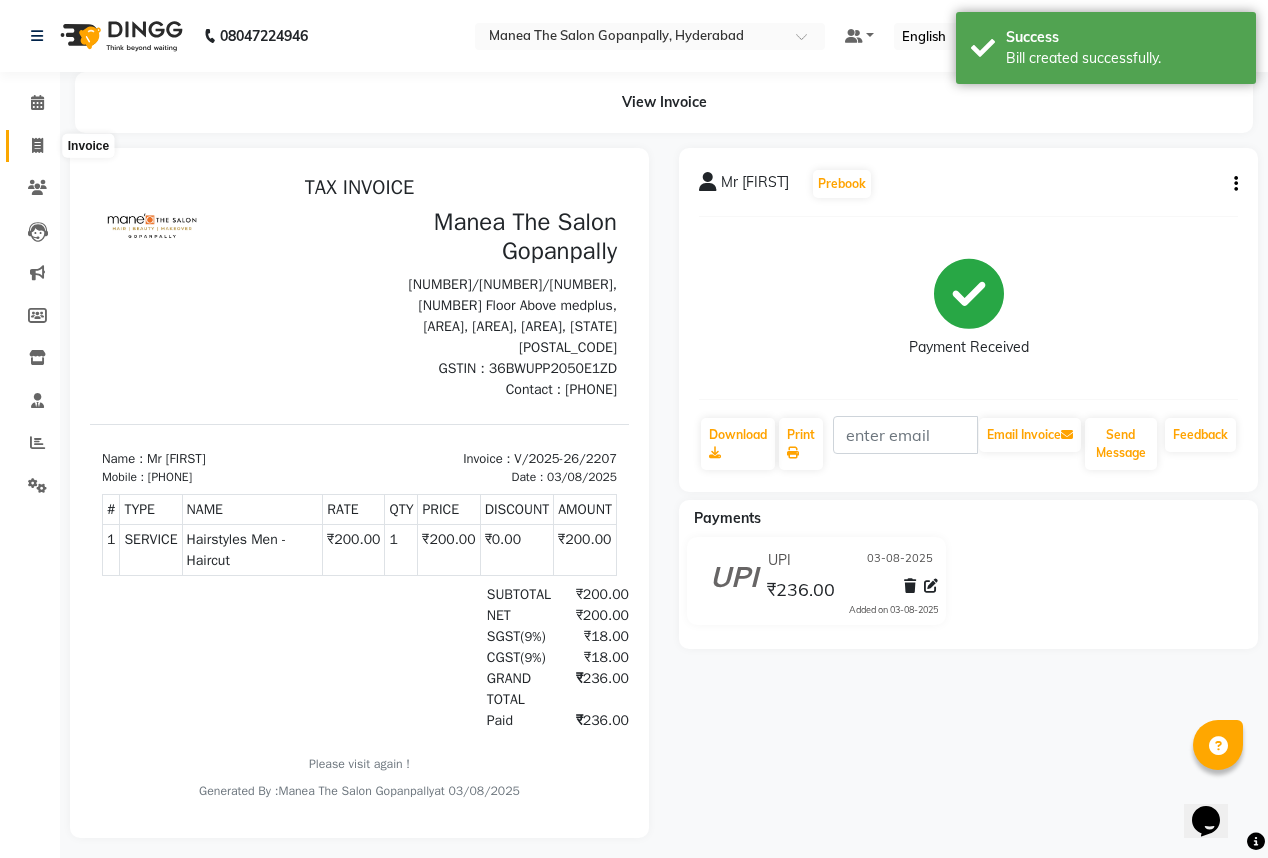 click 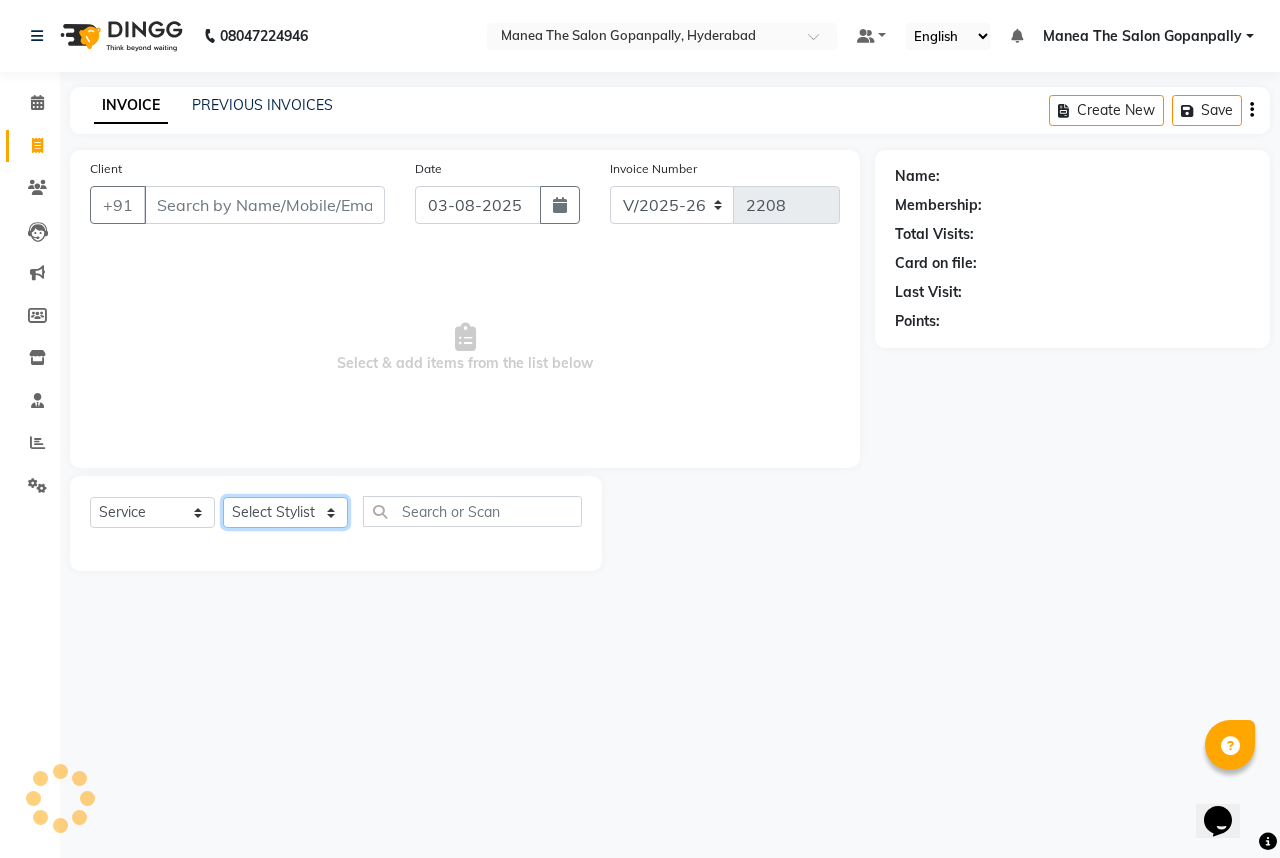 click on "Select Stylist Anand AVANTHI Haider  indu IRFAN keerthi rehan sameer saritha zubair" 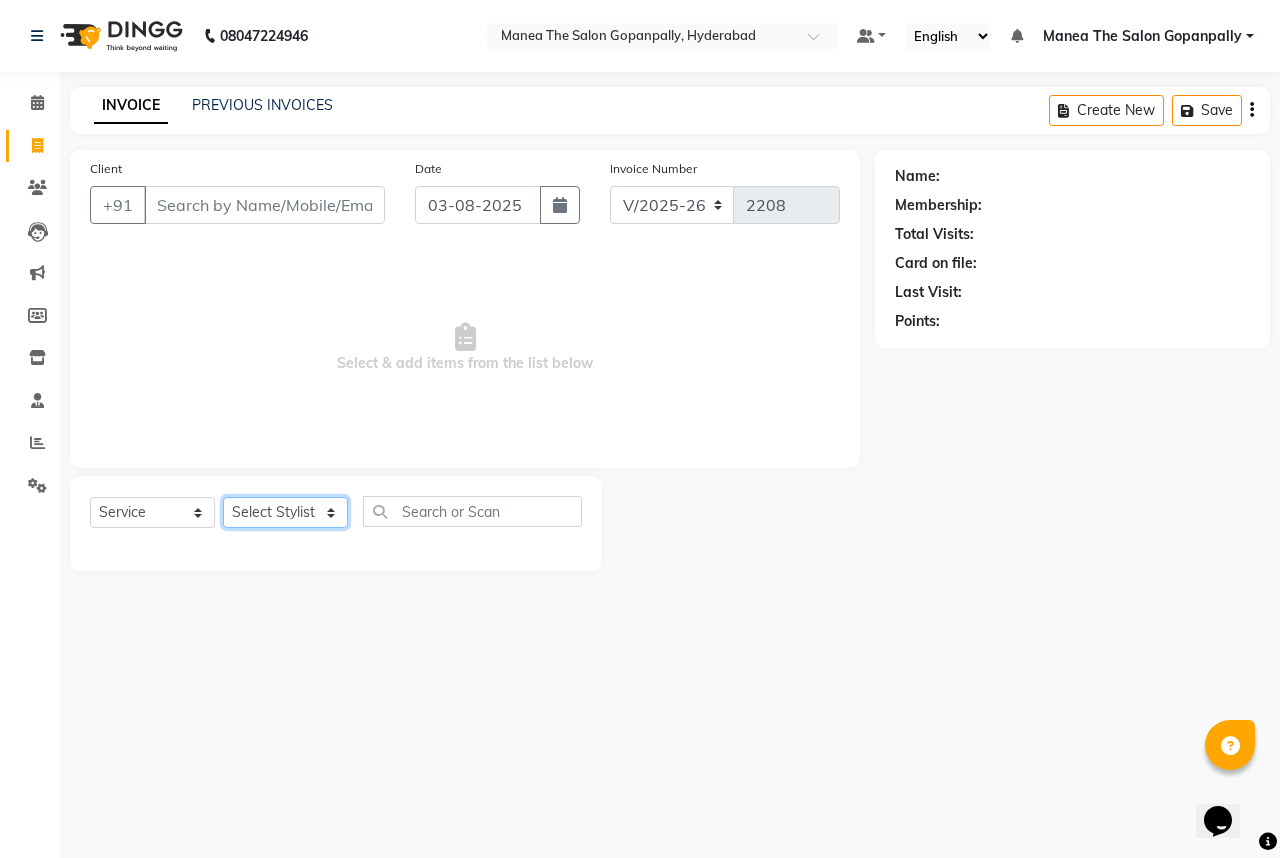 select on "[NUMBER]" 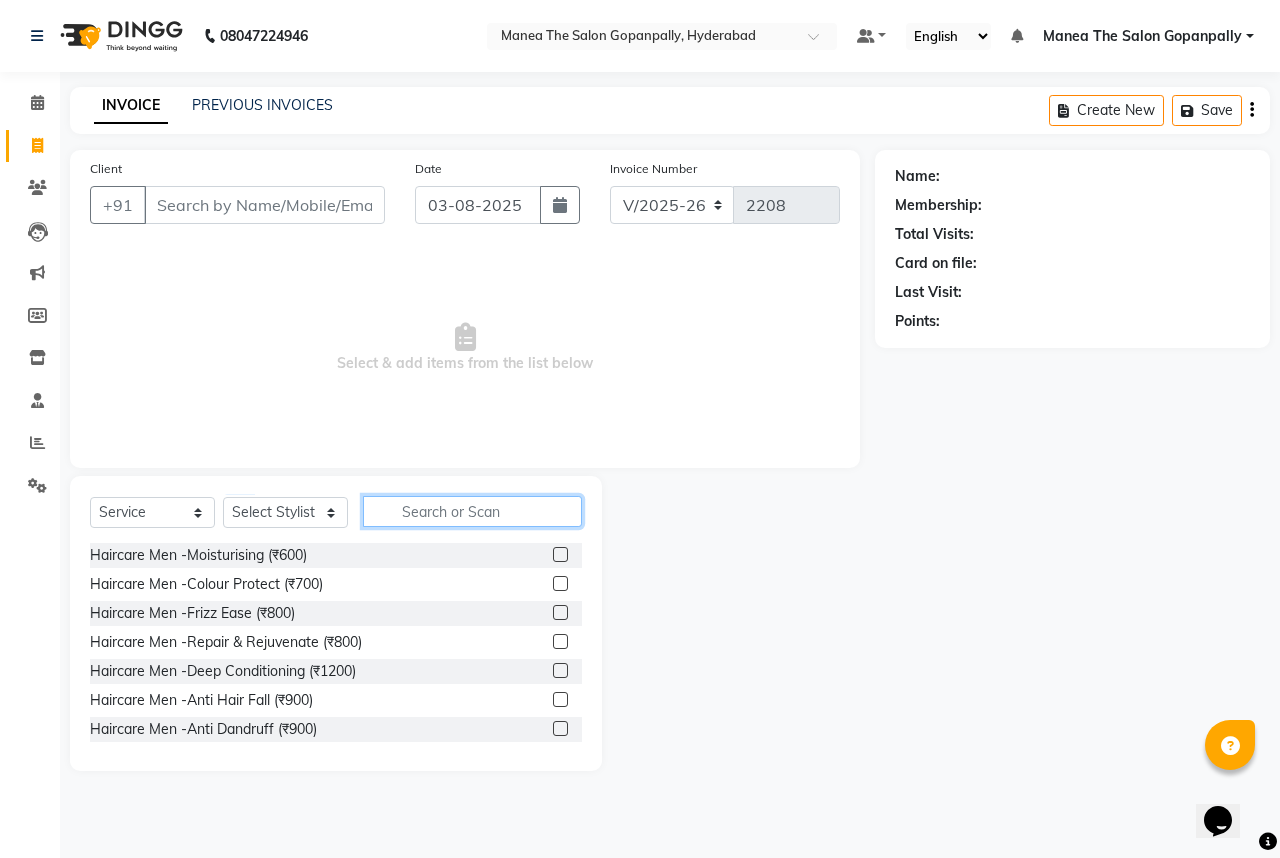 click 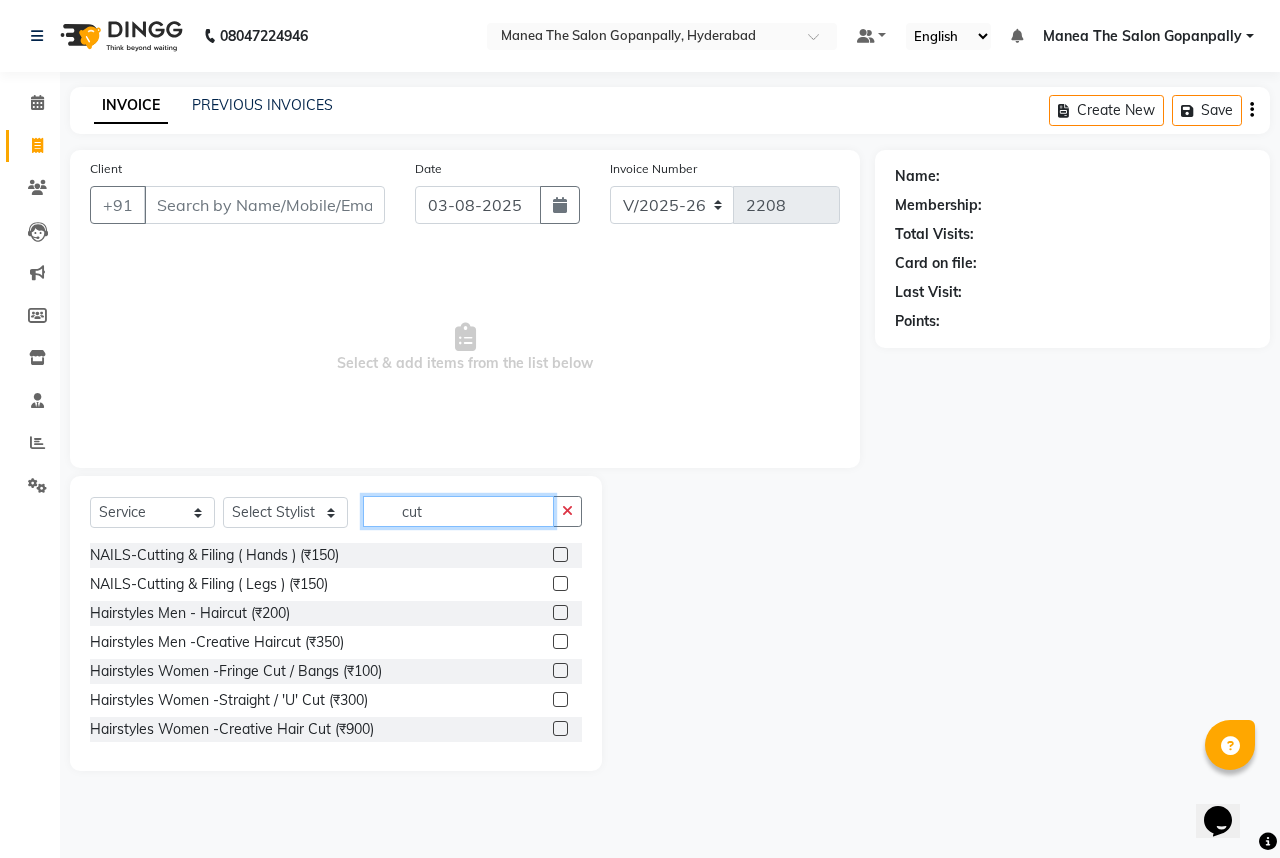 click on "cut" 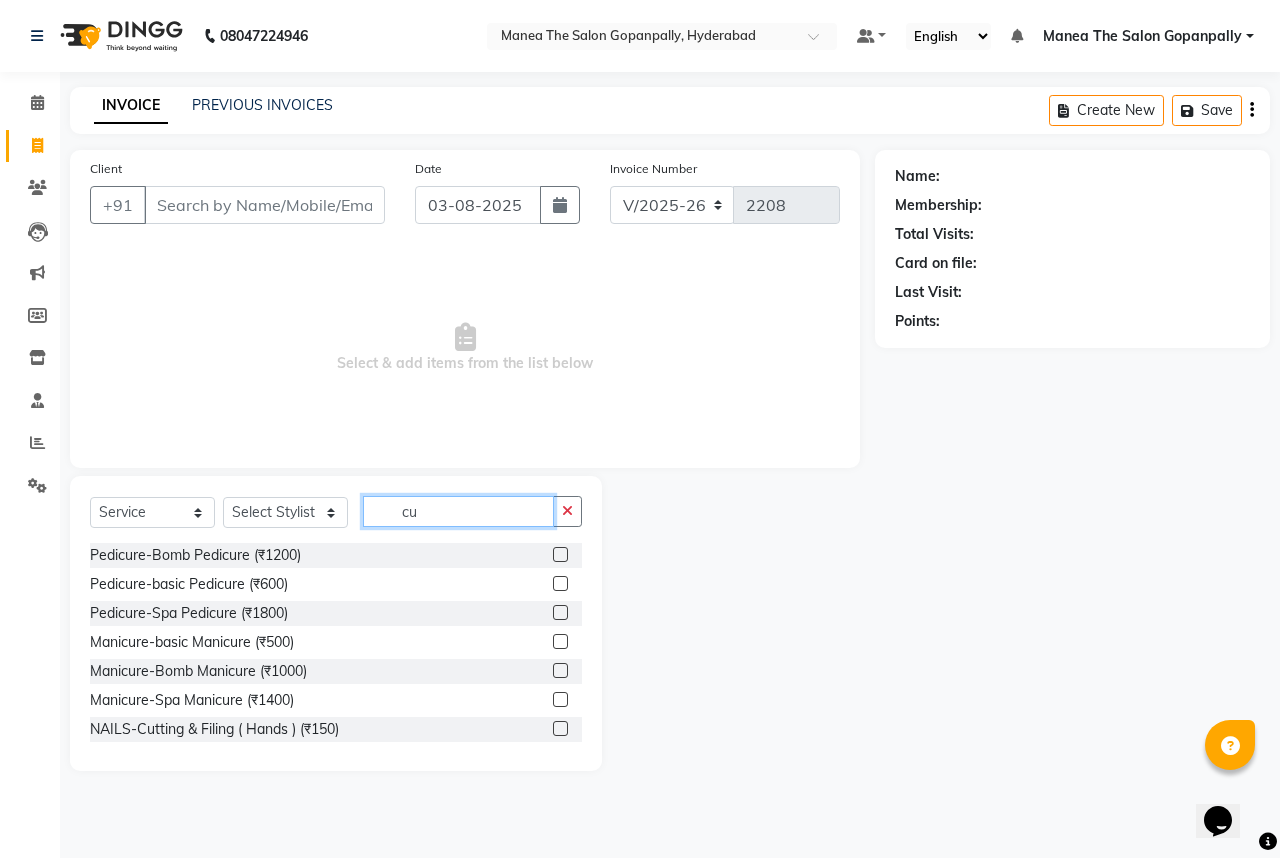type on "c" 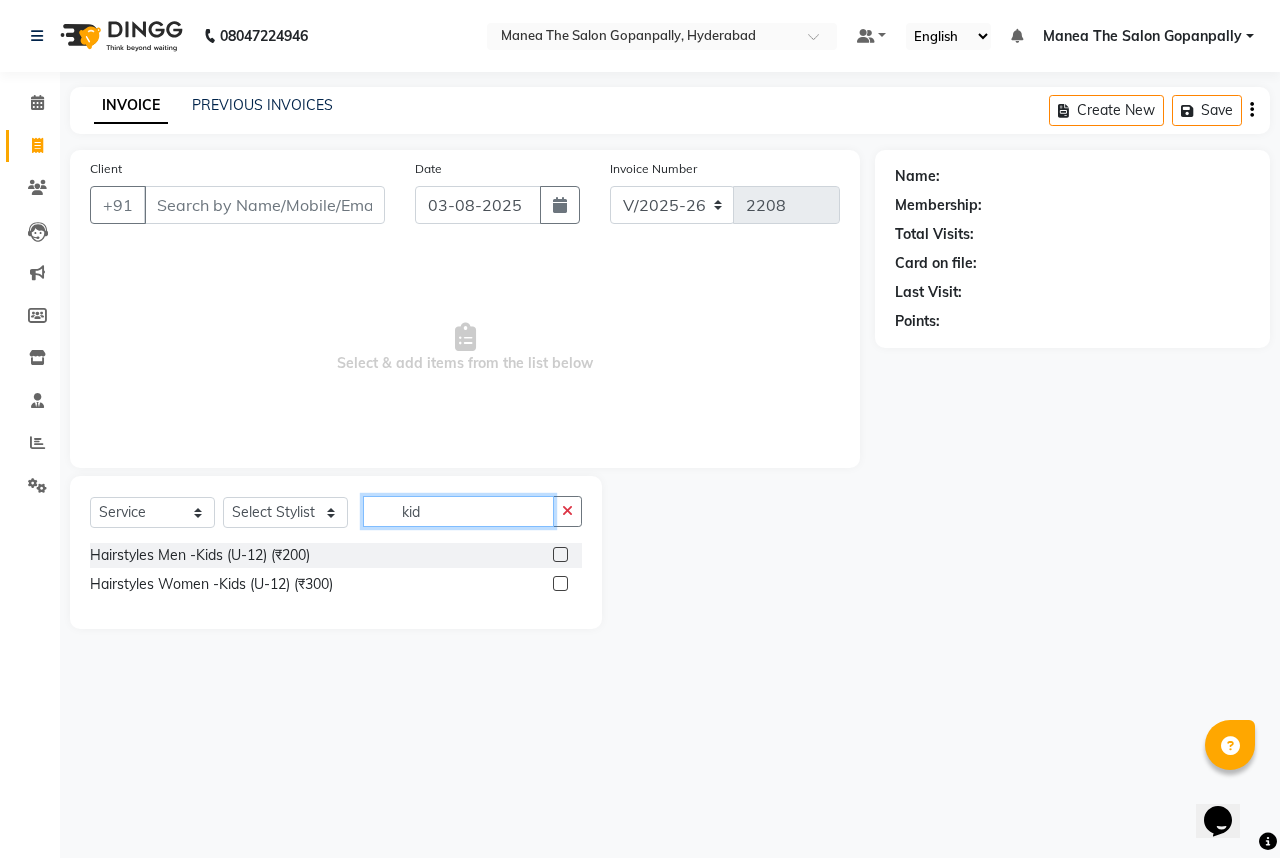 type on "kid" 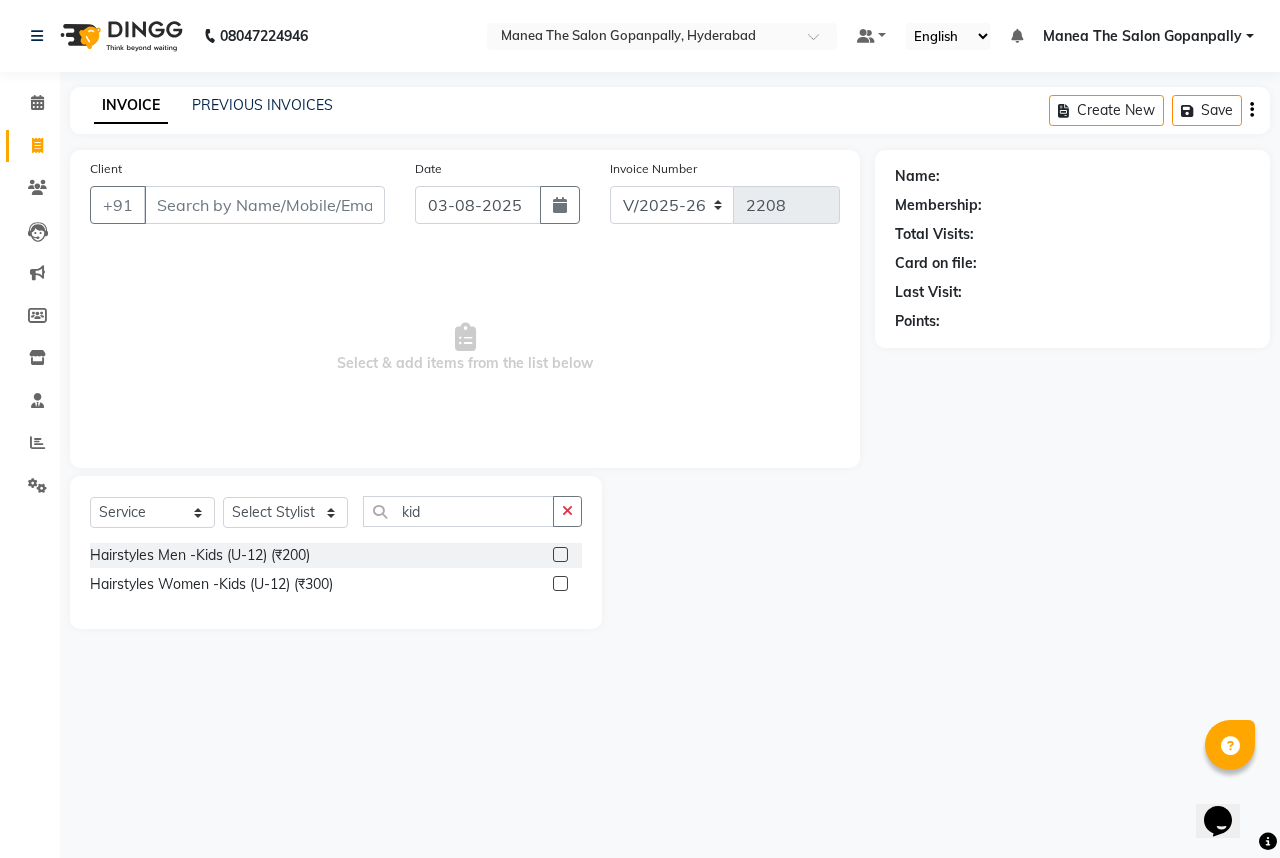 click 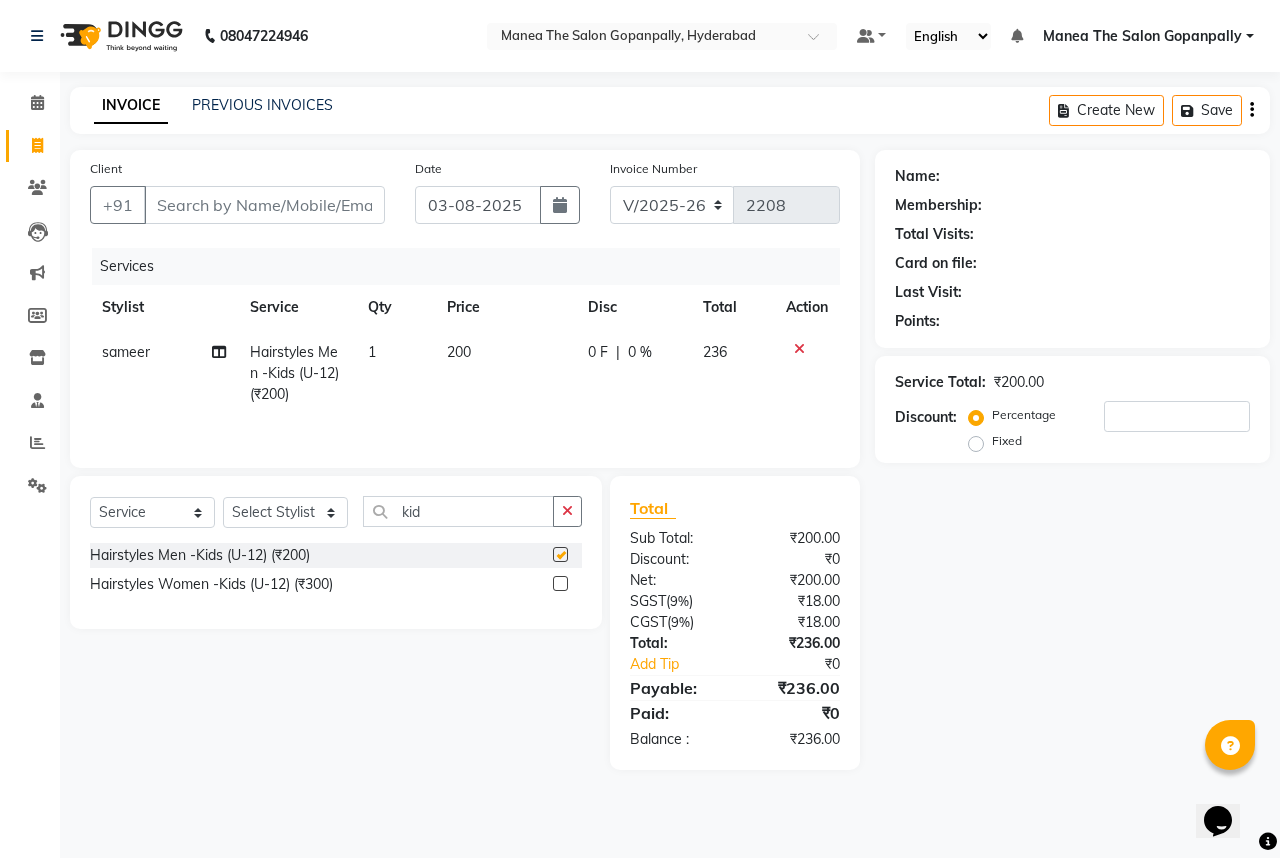 checkbox on "false" 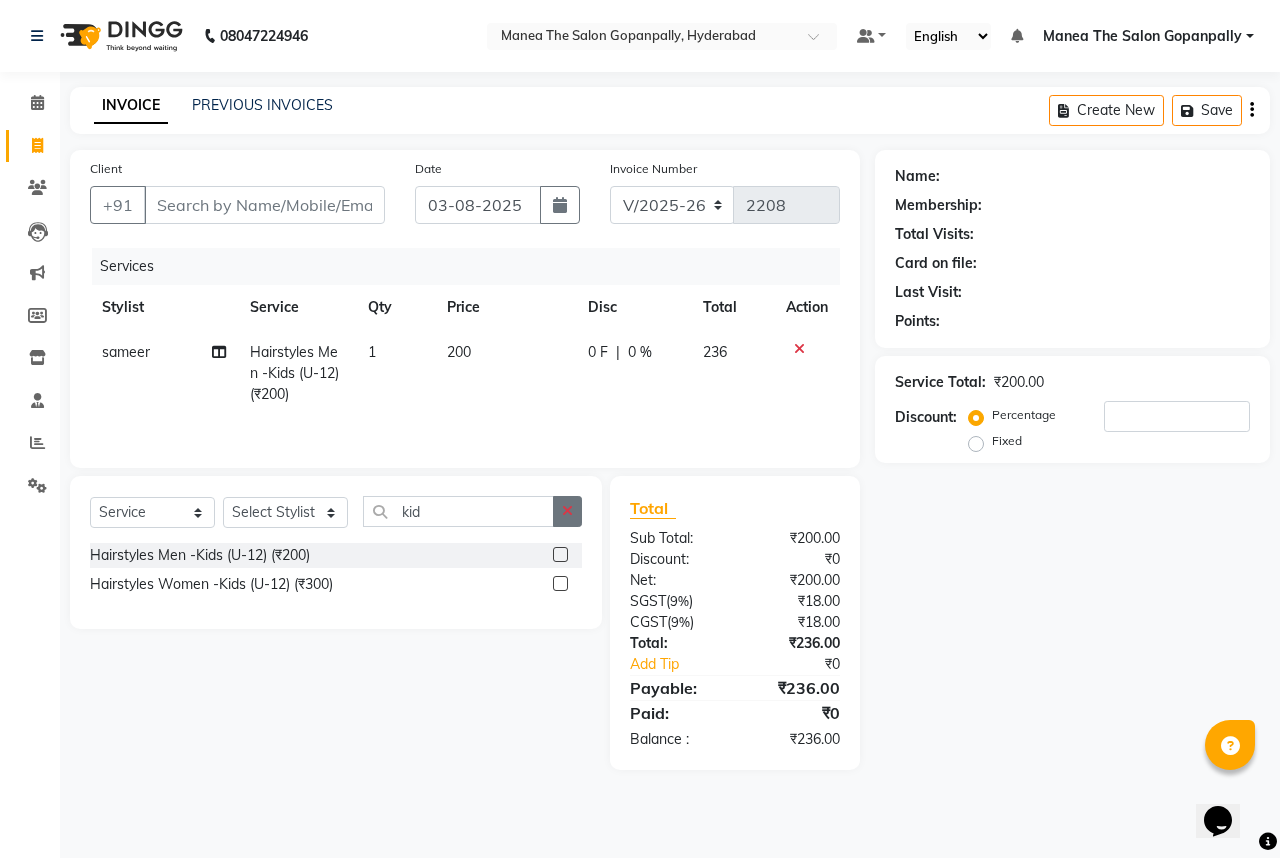 click 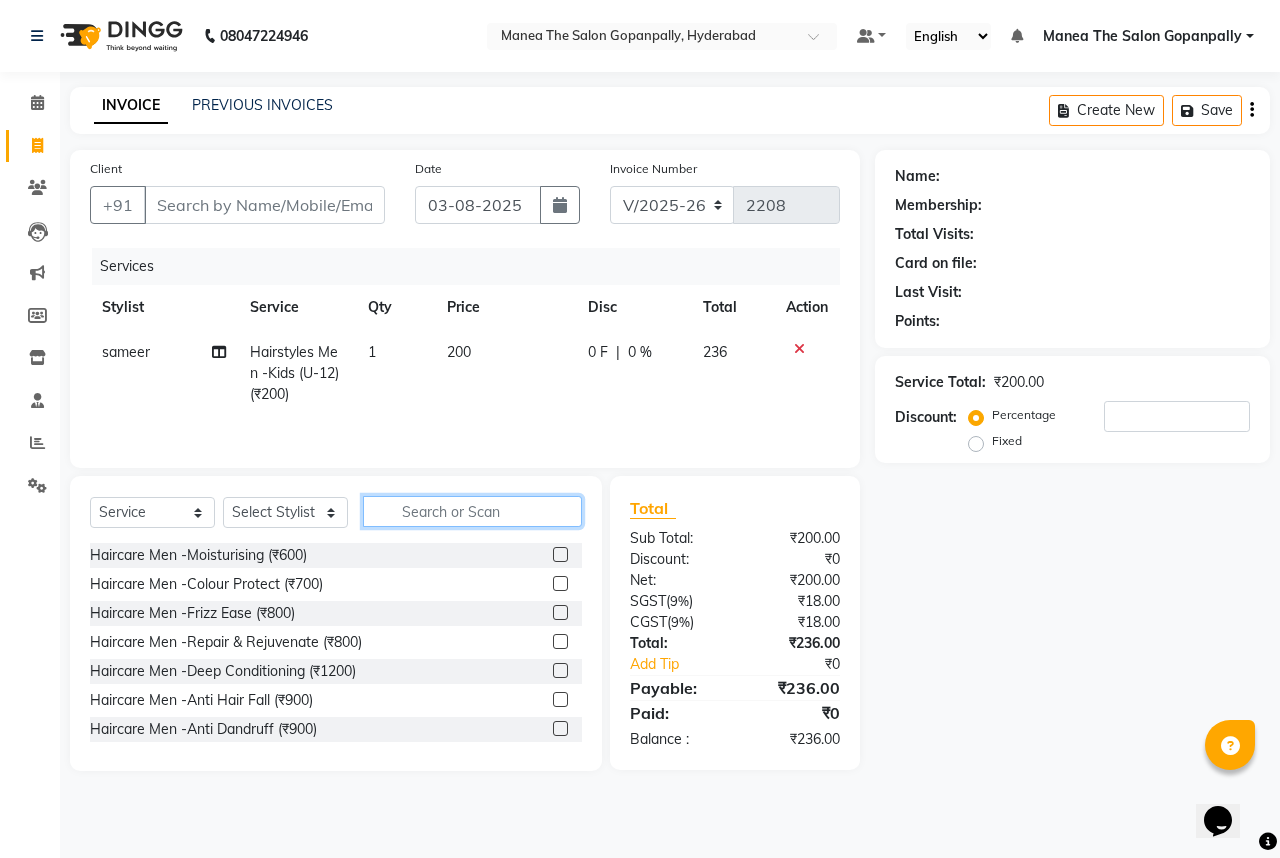 click 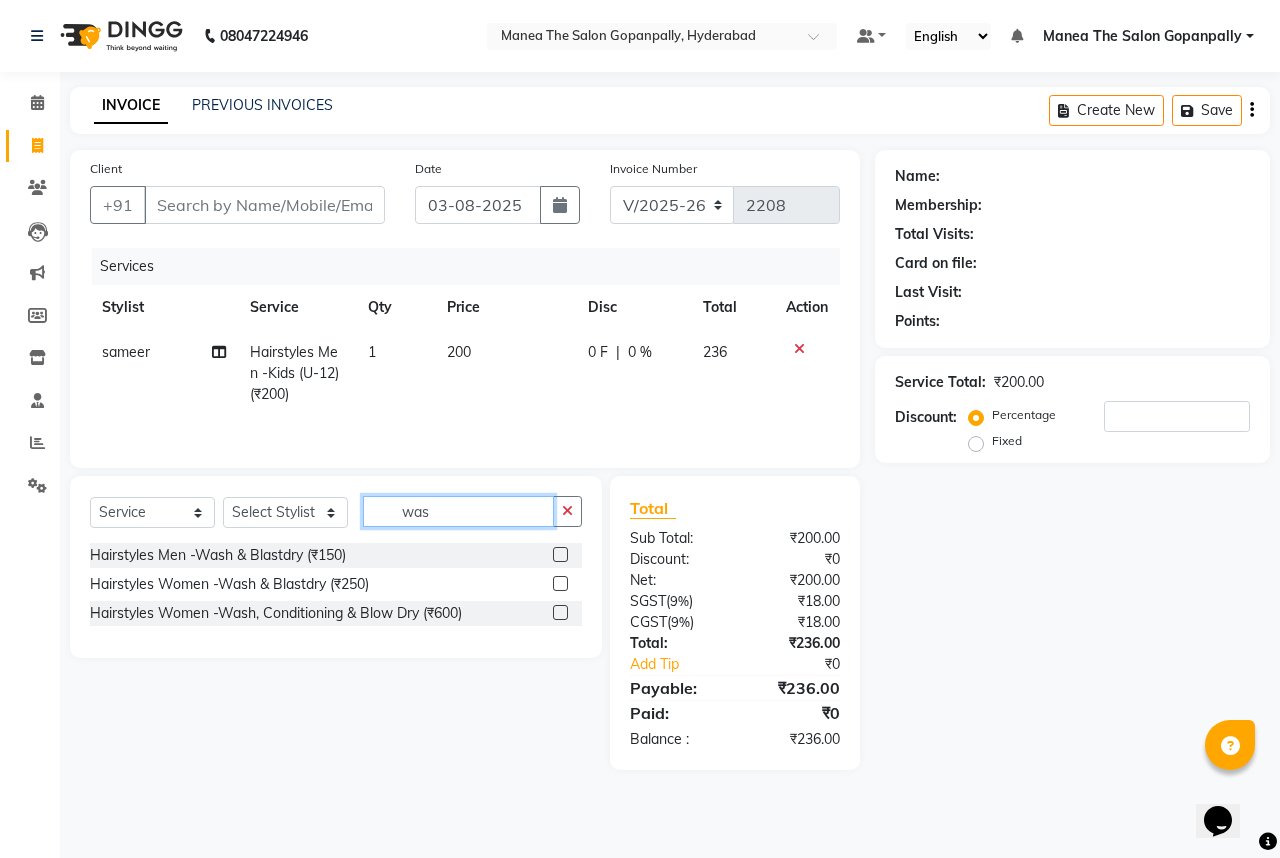 type on "was" 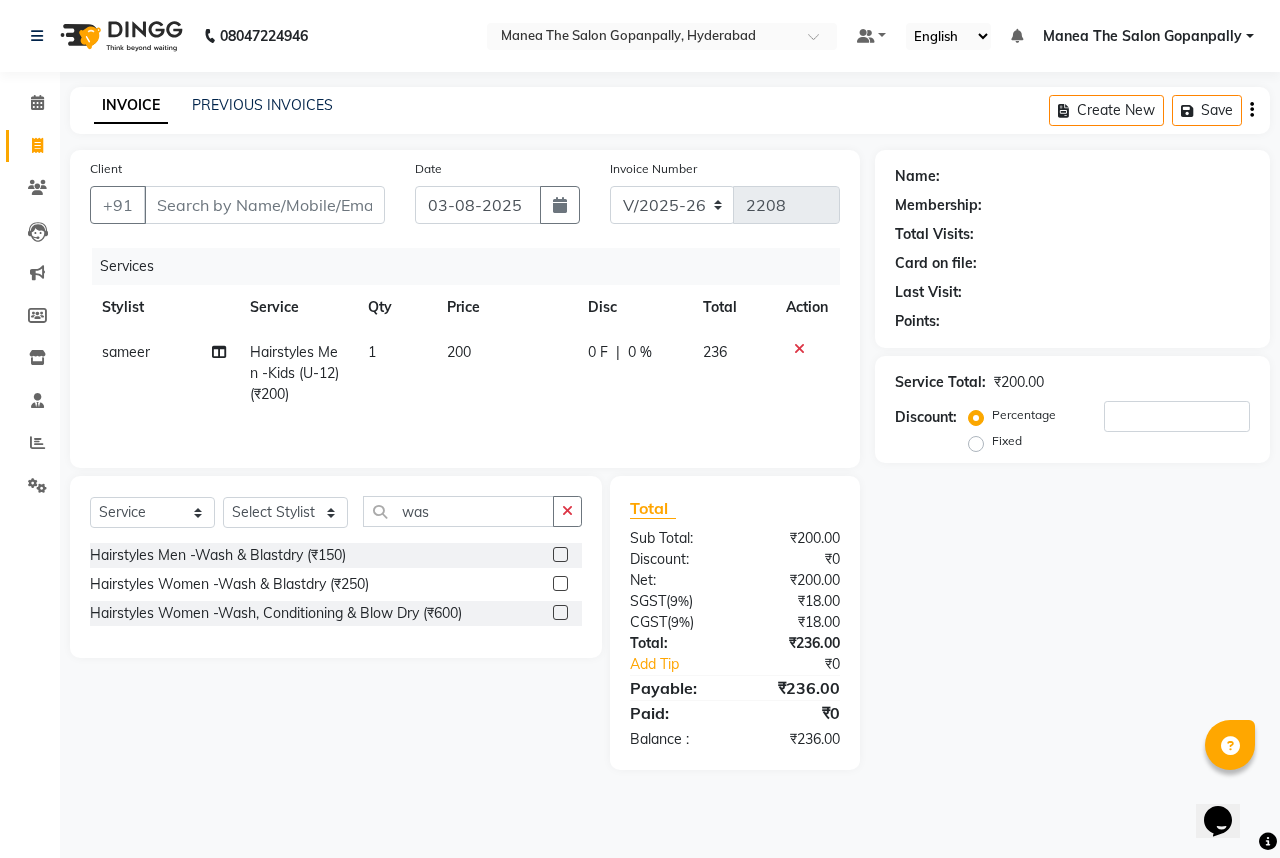 click 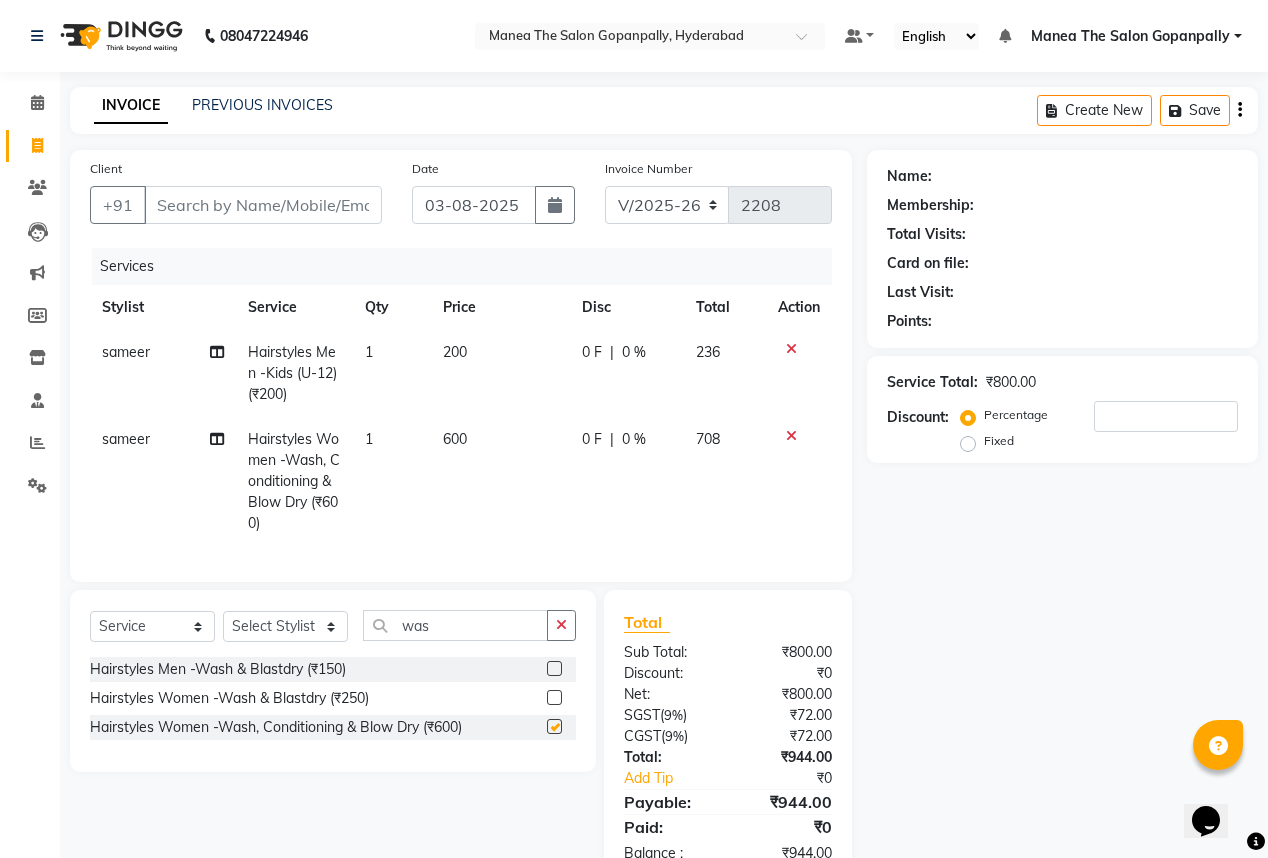 checkbox on "false" 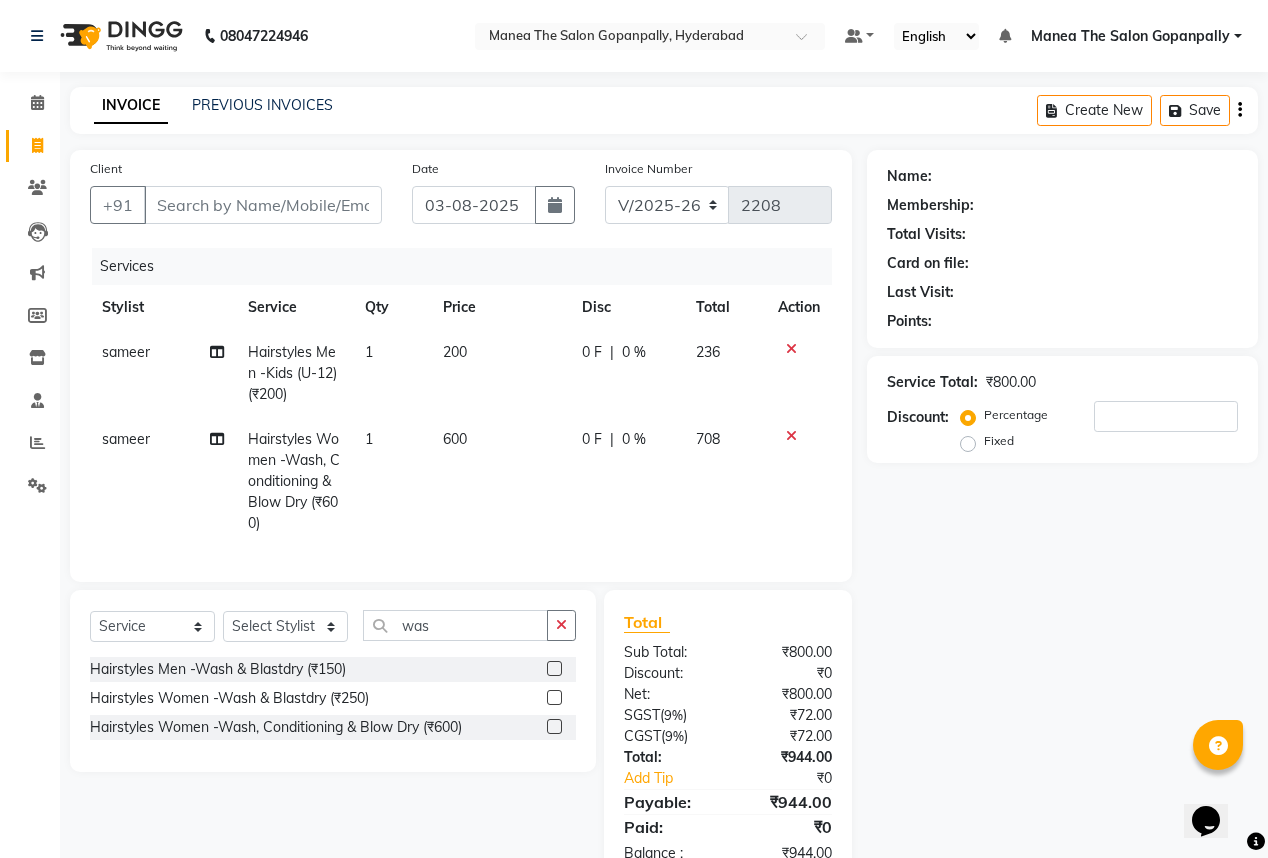 click on "sameer" 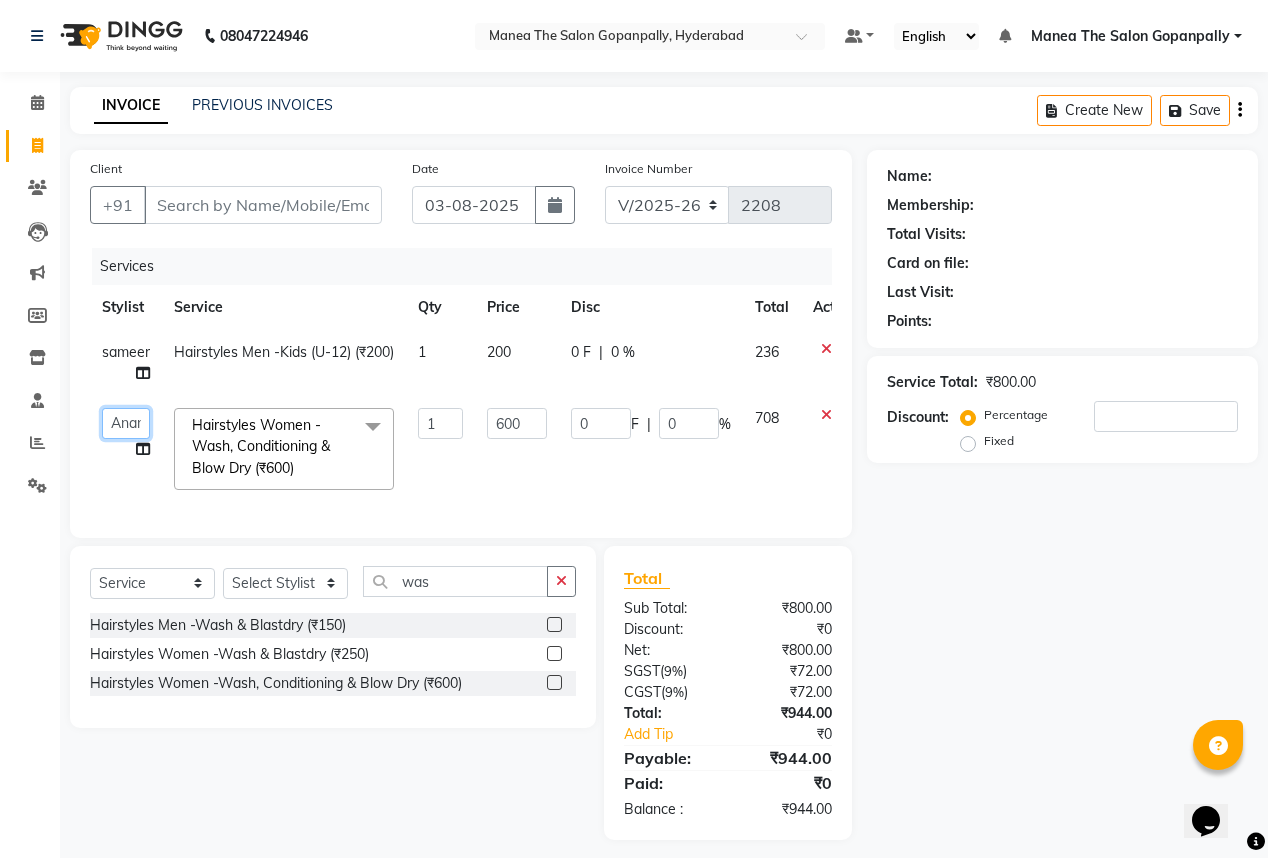 click on "[FIRST] [FIRST] [FIRST] [FIRST] [FIRST] [FIRST] [FIRST] [FIRST] [FIRST]" 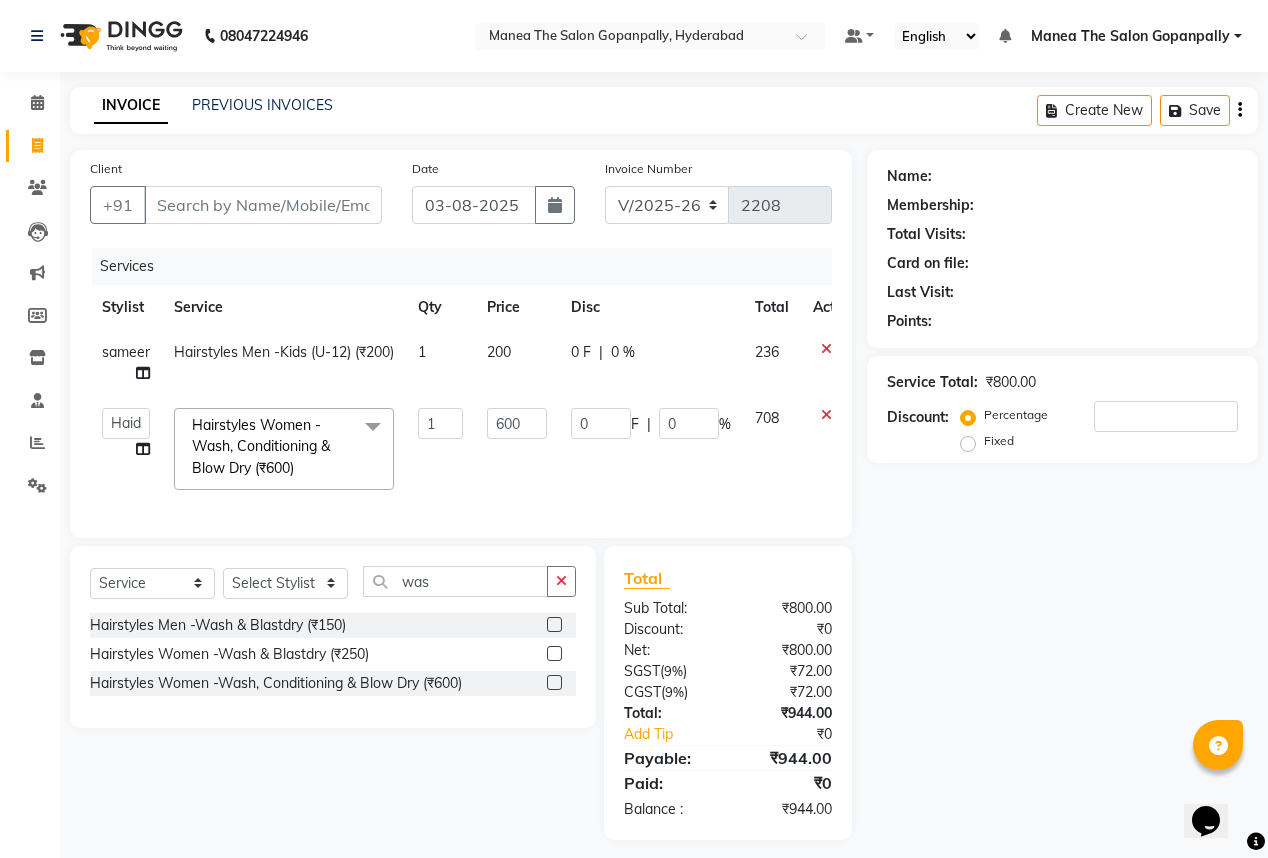 select on "77517" 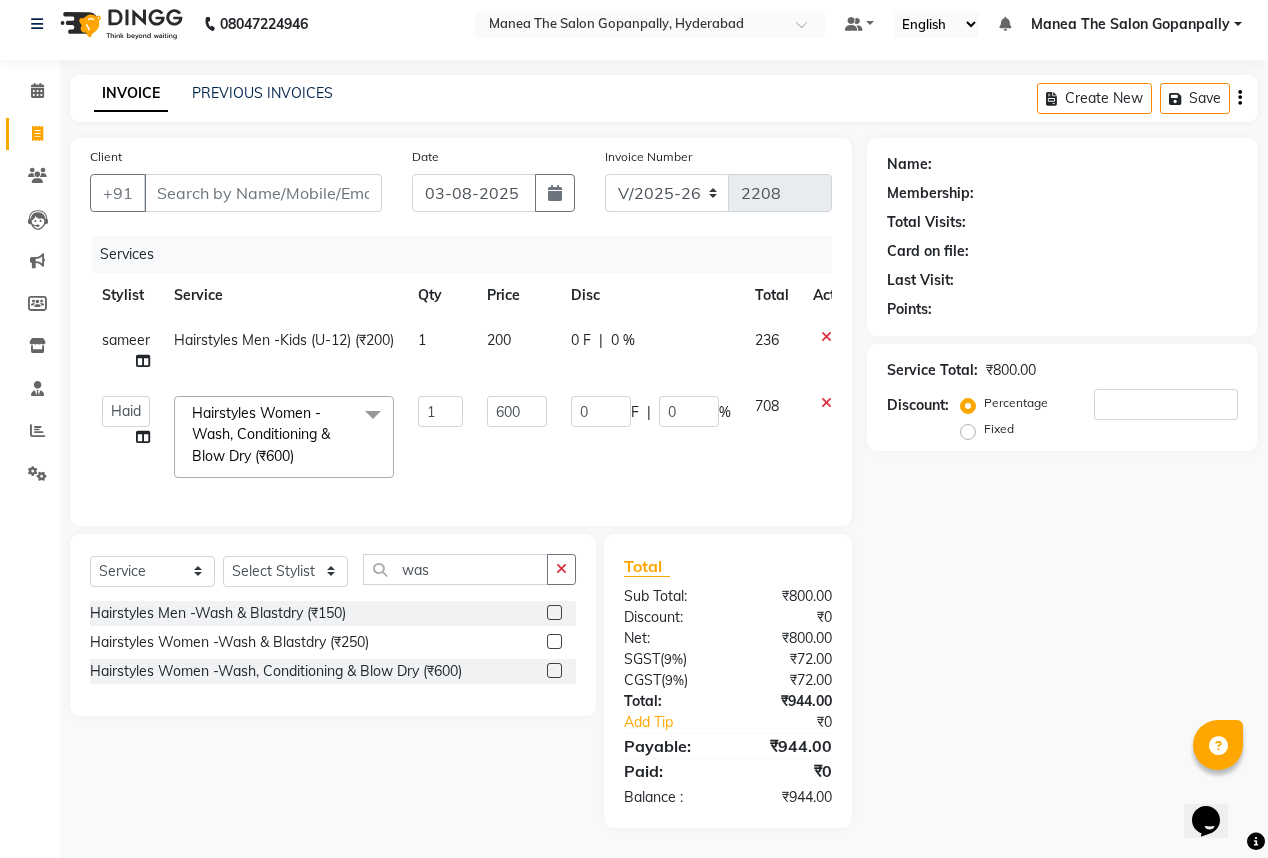 scroll, scrollTop: 24, scrollLeft: 0, axis: vertical 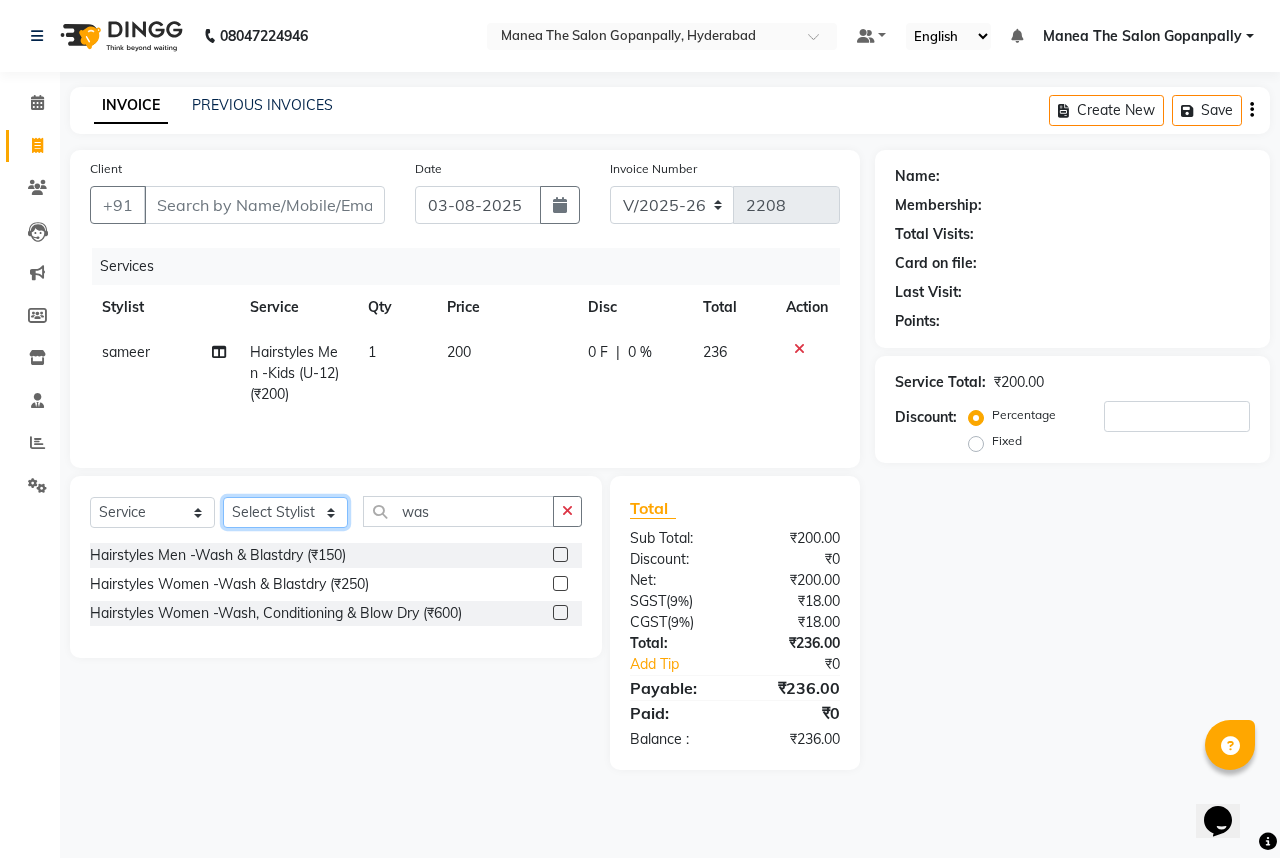 click on "Select Stylist Anand AVANTHI Haider  indu IRFAN keerthi rehan sameer saritha zubair" 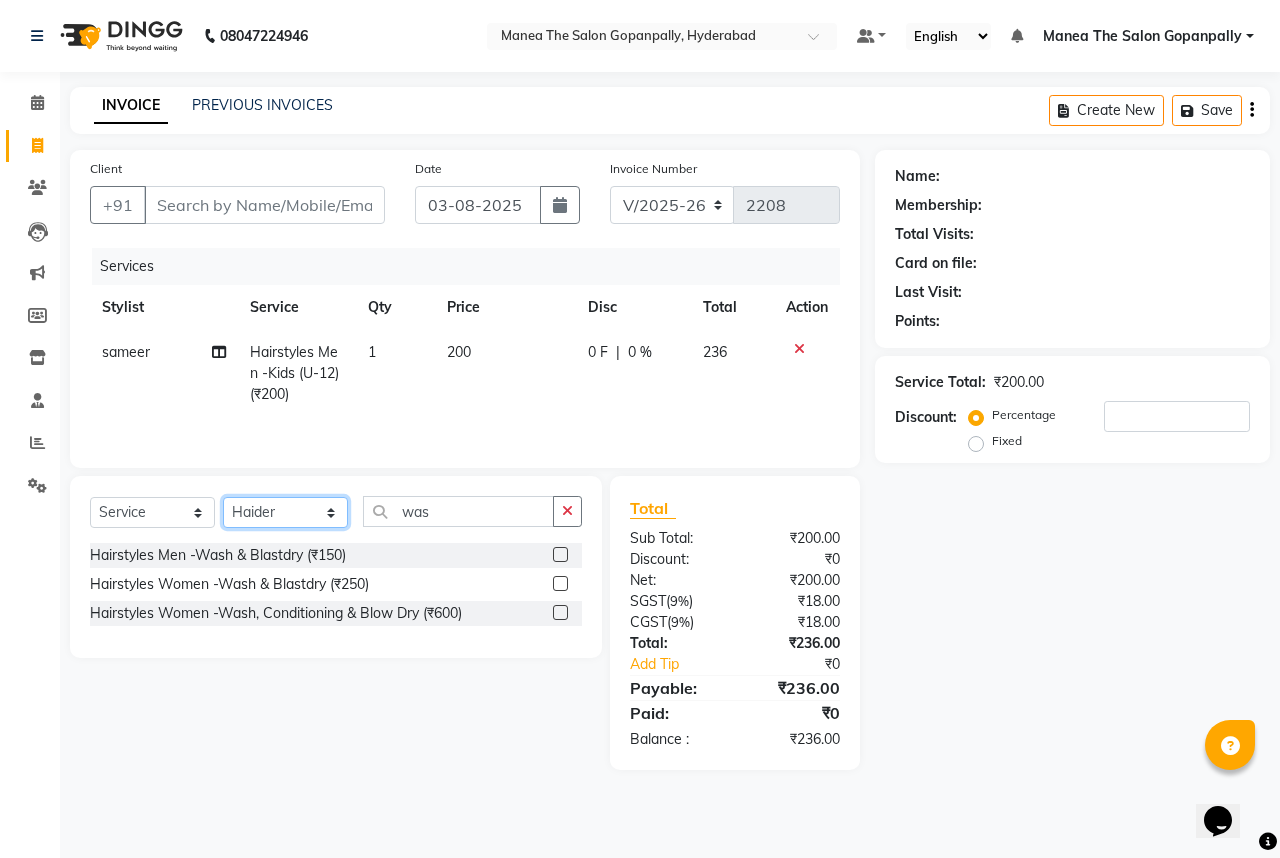 click on "Select Stylist Anand AVANTHI Haider  indu IRFAN keerthi rehan sameer saritha zubair" 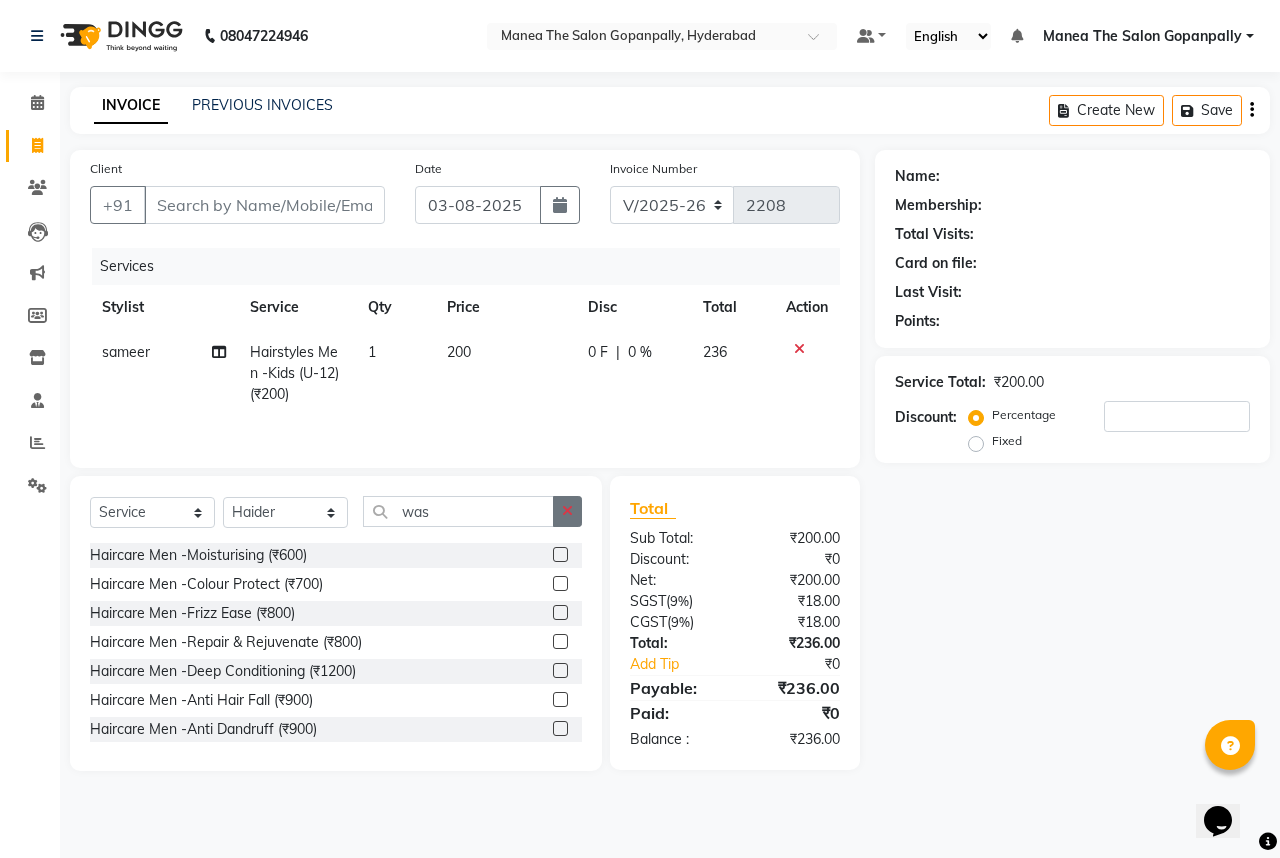click 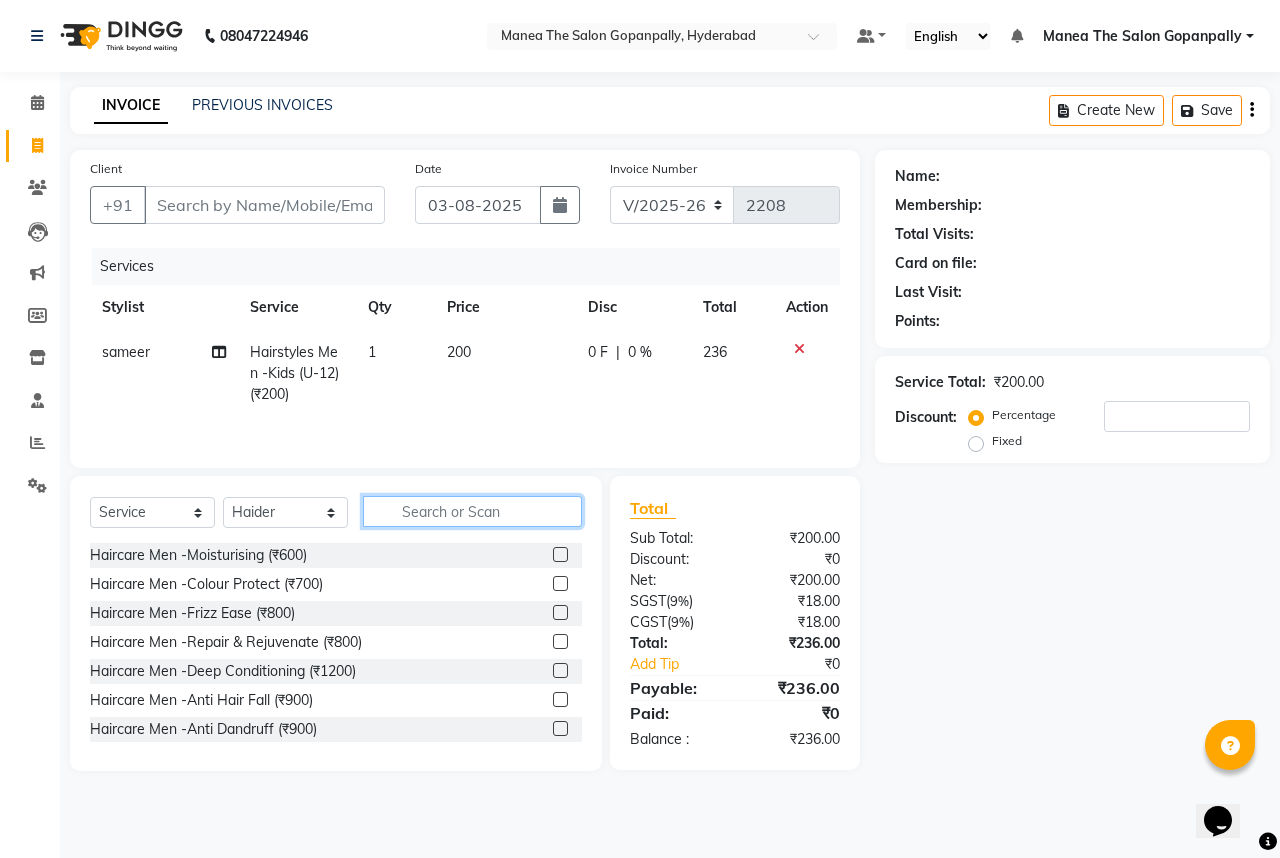 click 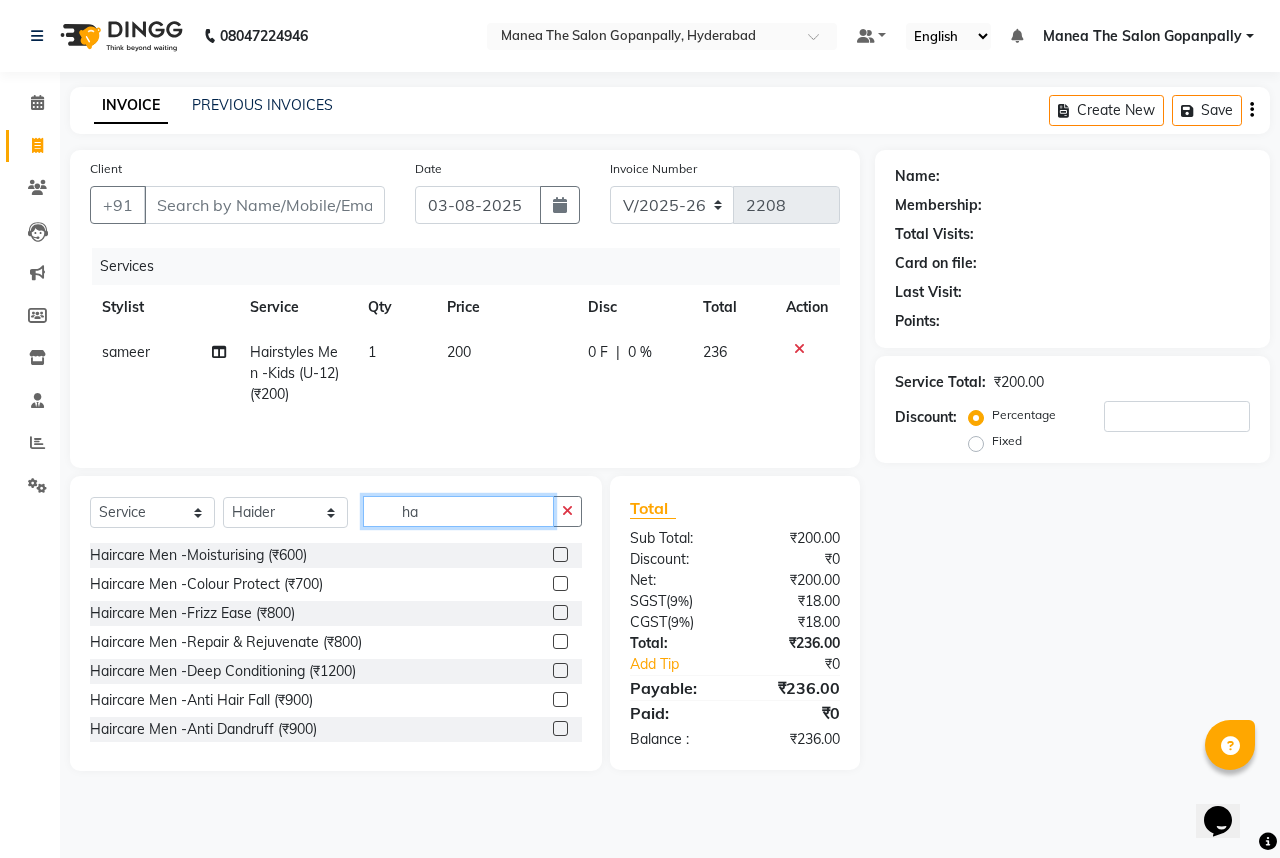type on "h" 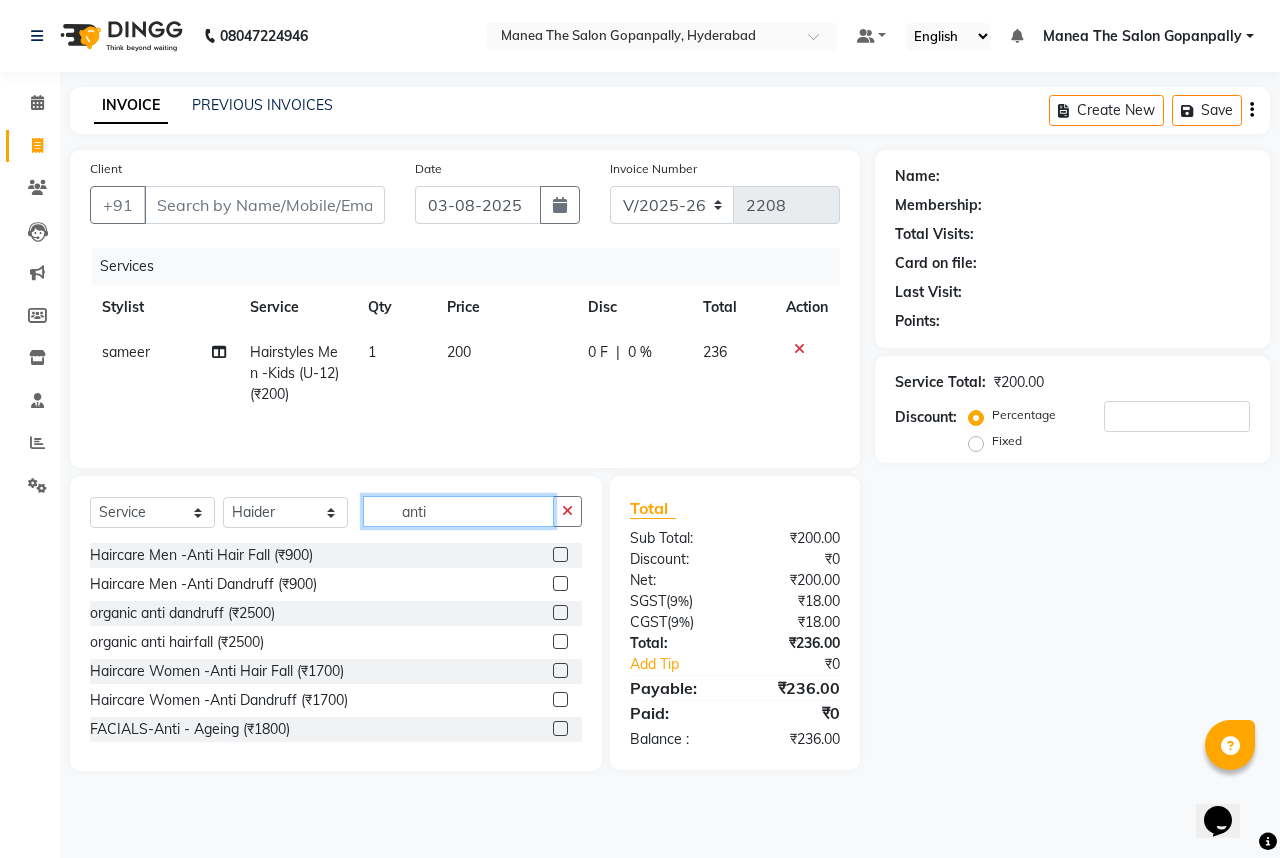 type on "anti" 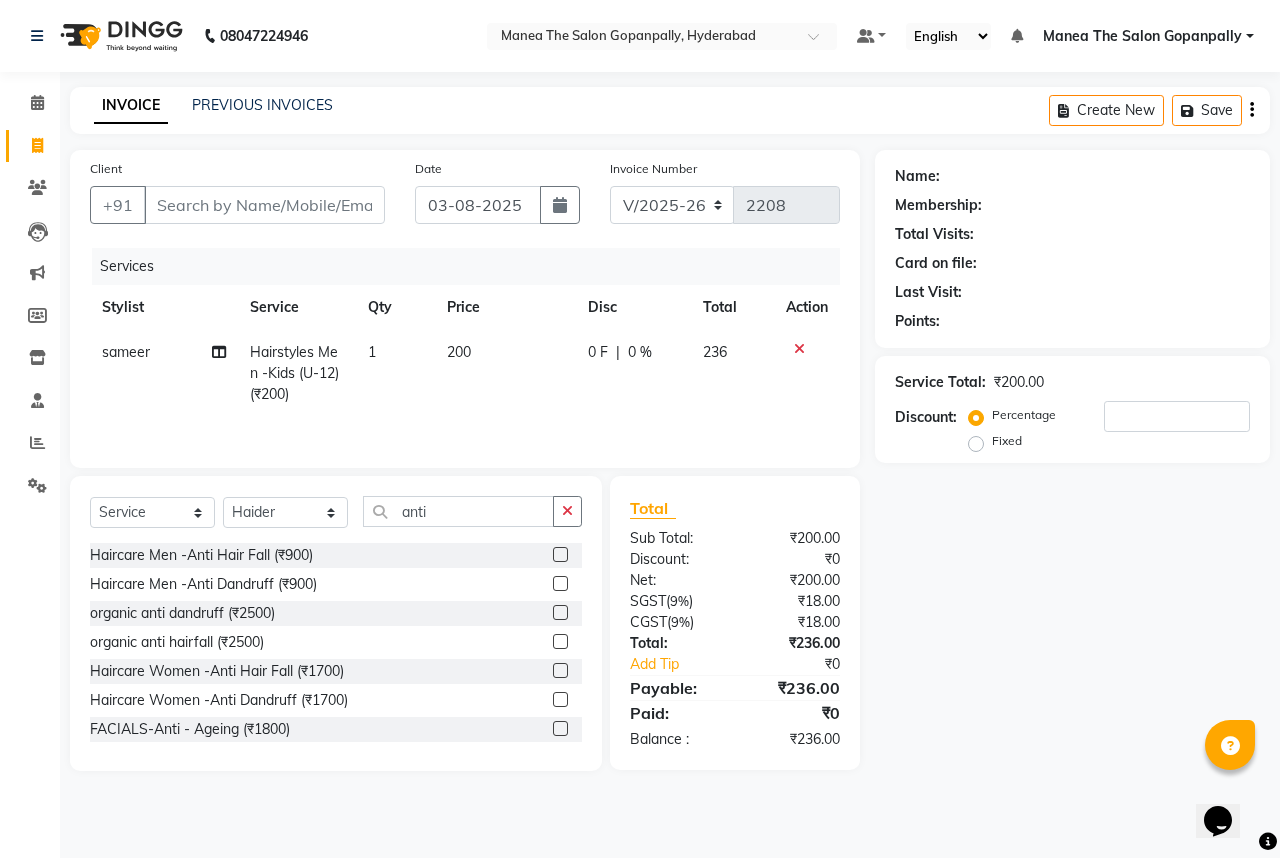 click 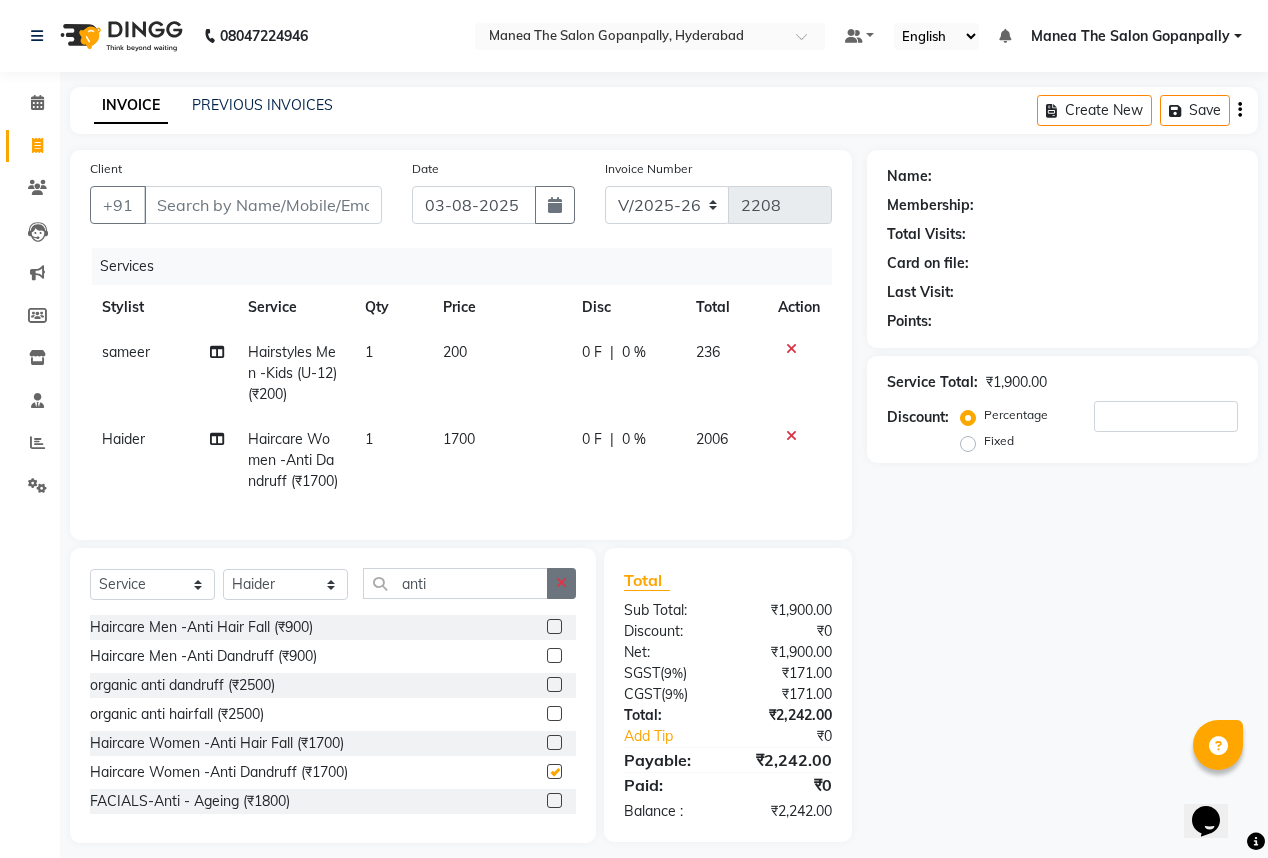 checkbox on "false" 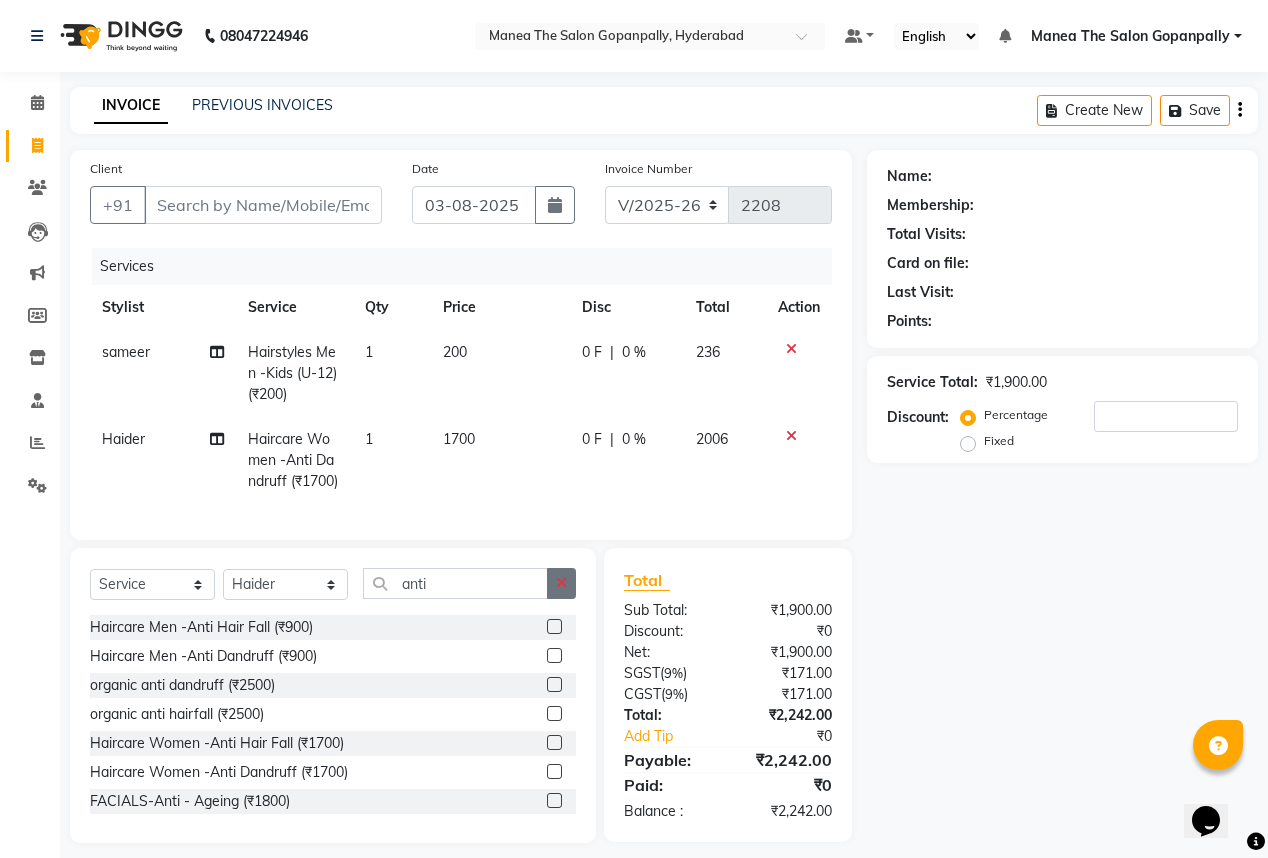 drag, startPoint x: 568, startPoint y: 616, endPoint x: 528, endPoint y: 618, distance: 40.04997 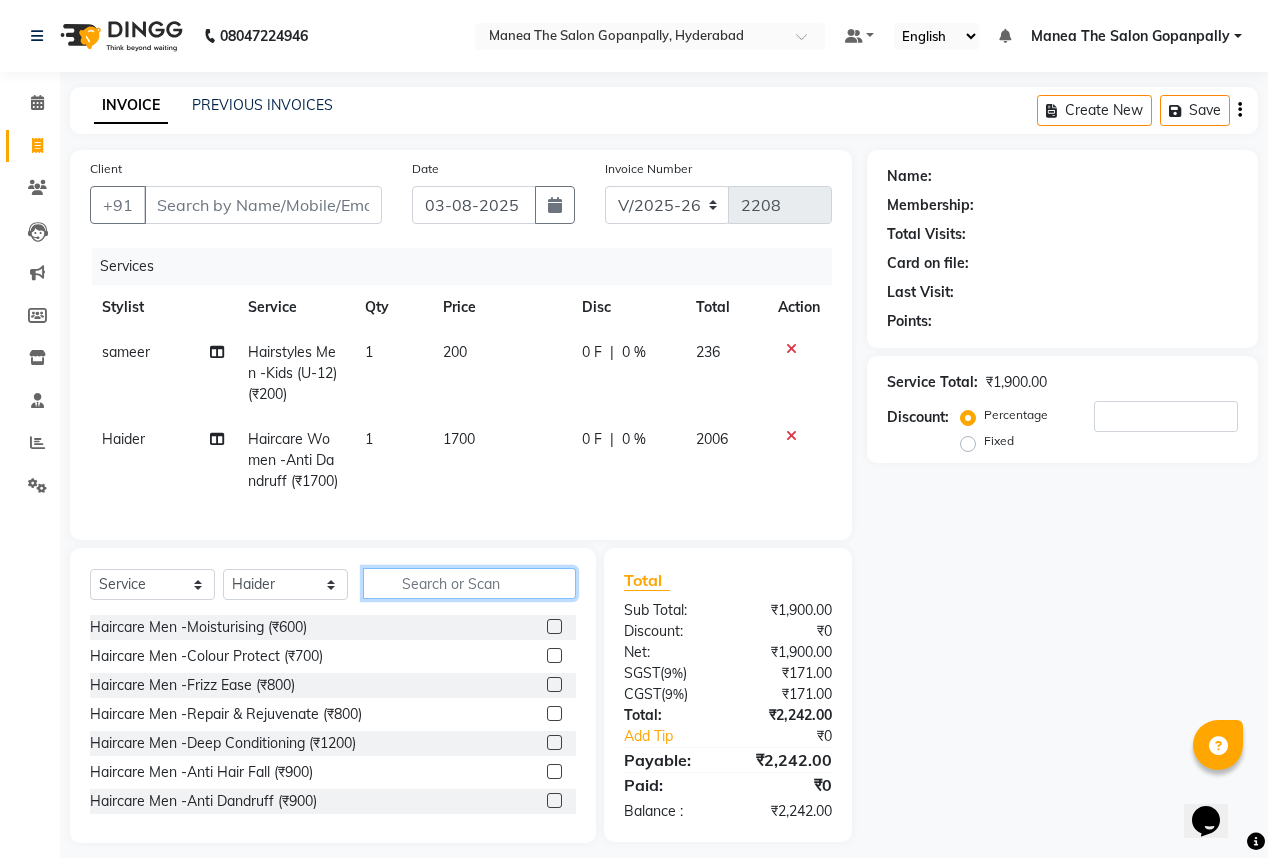 click 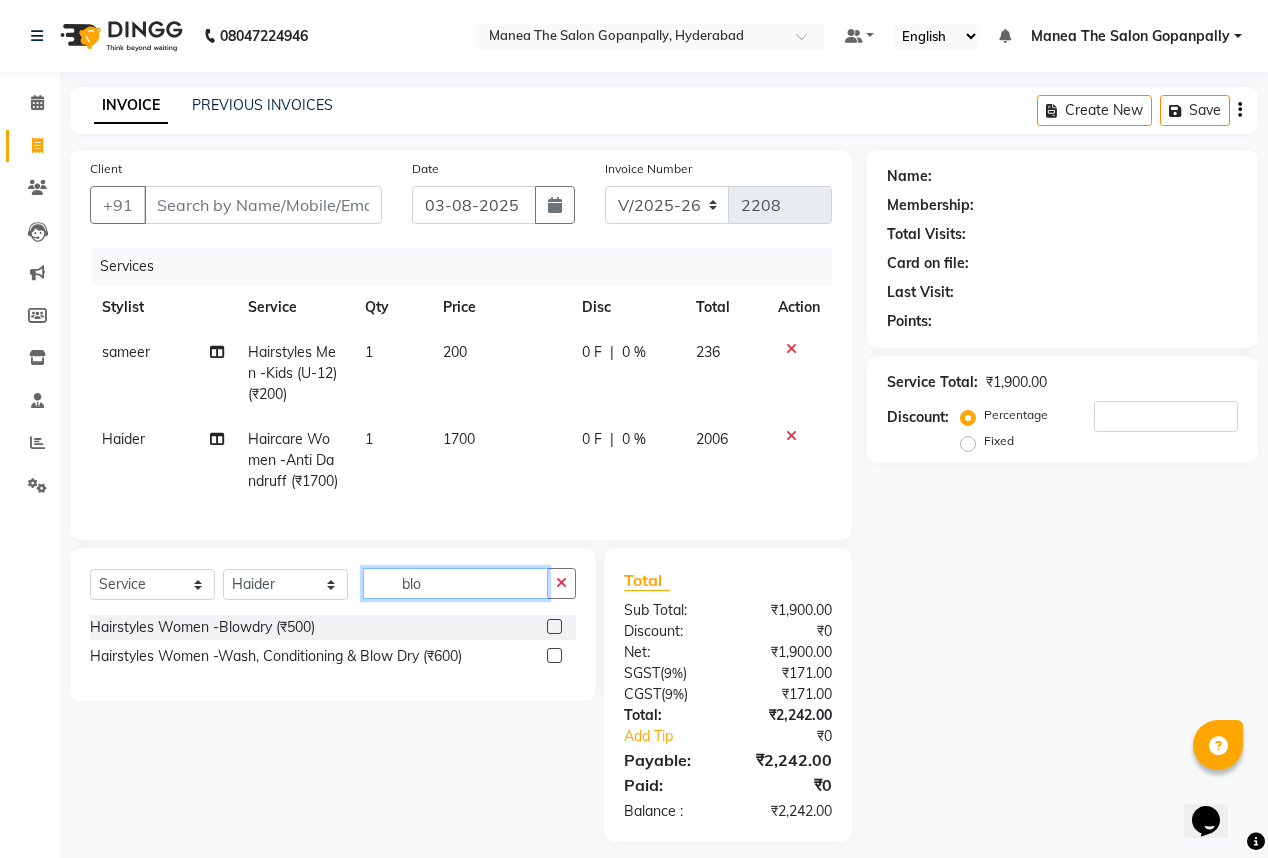 type on "blo" 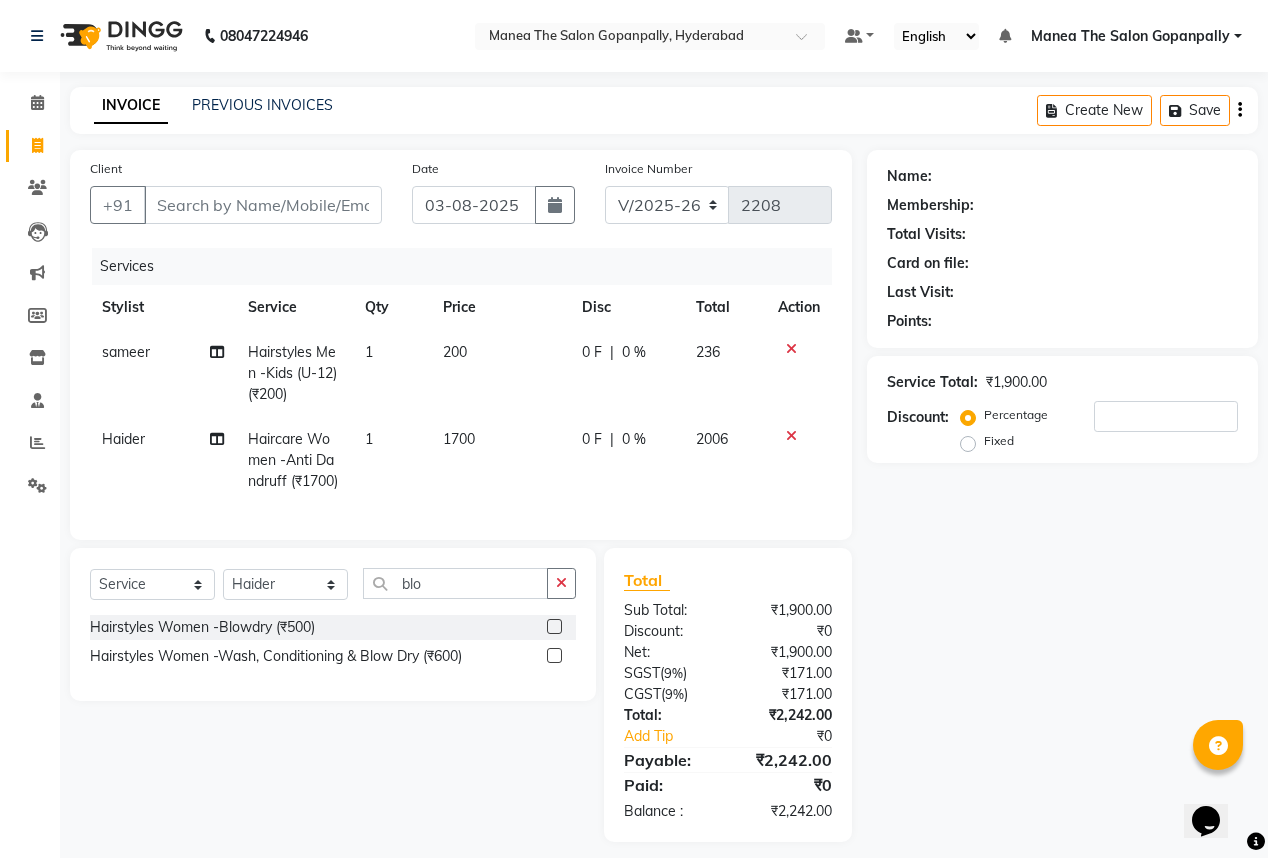 click 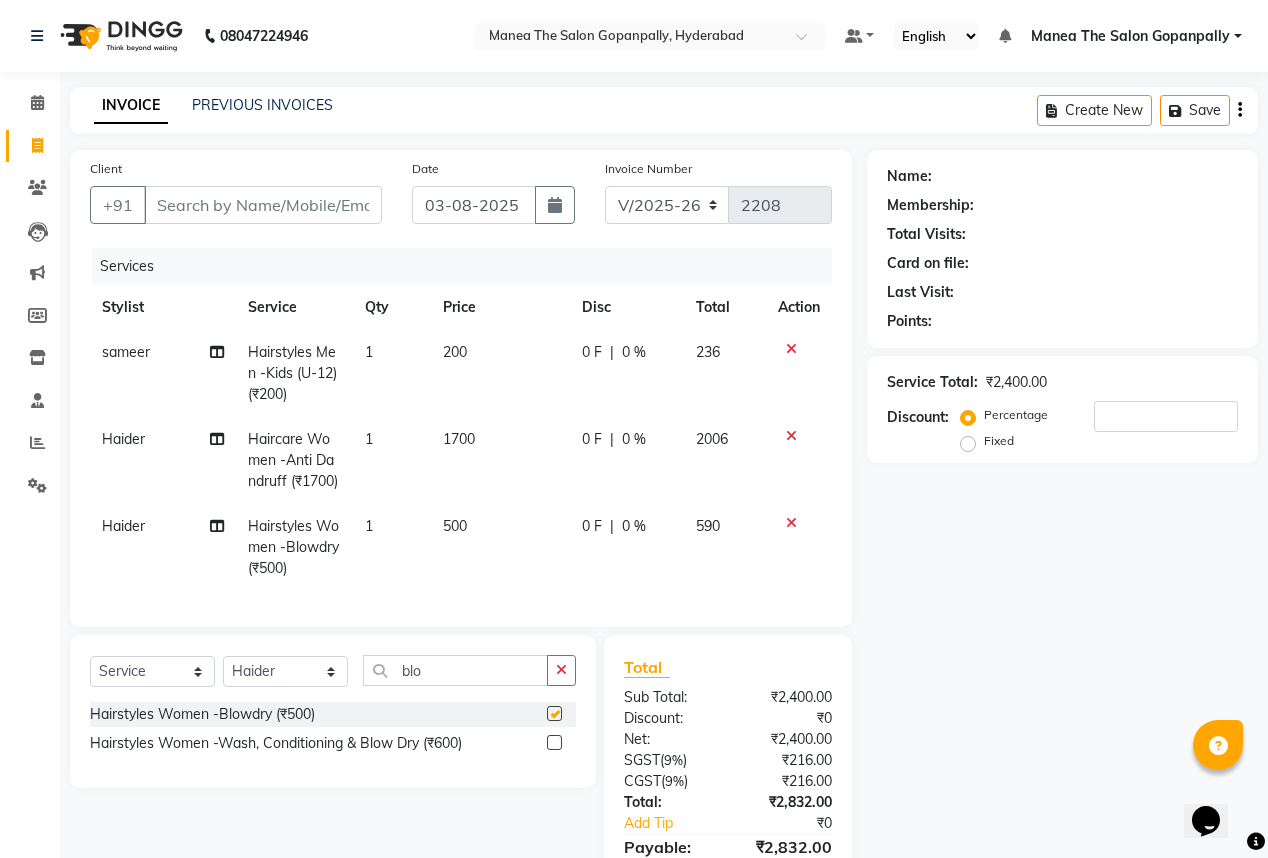 checkbox on "false" 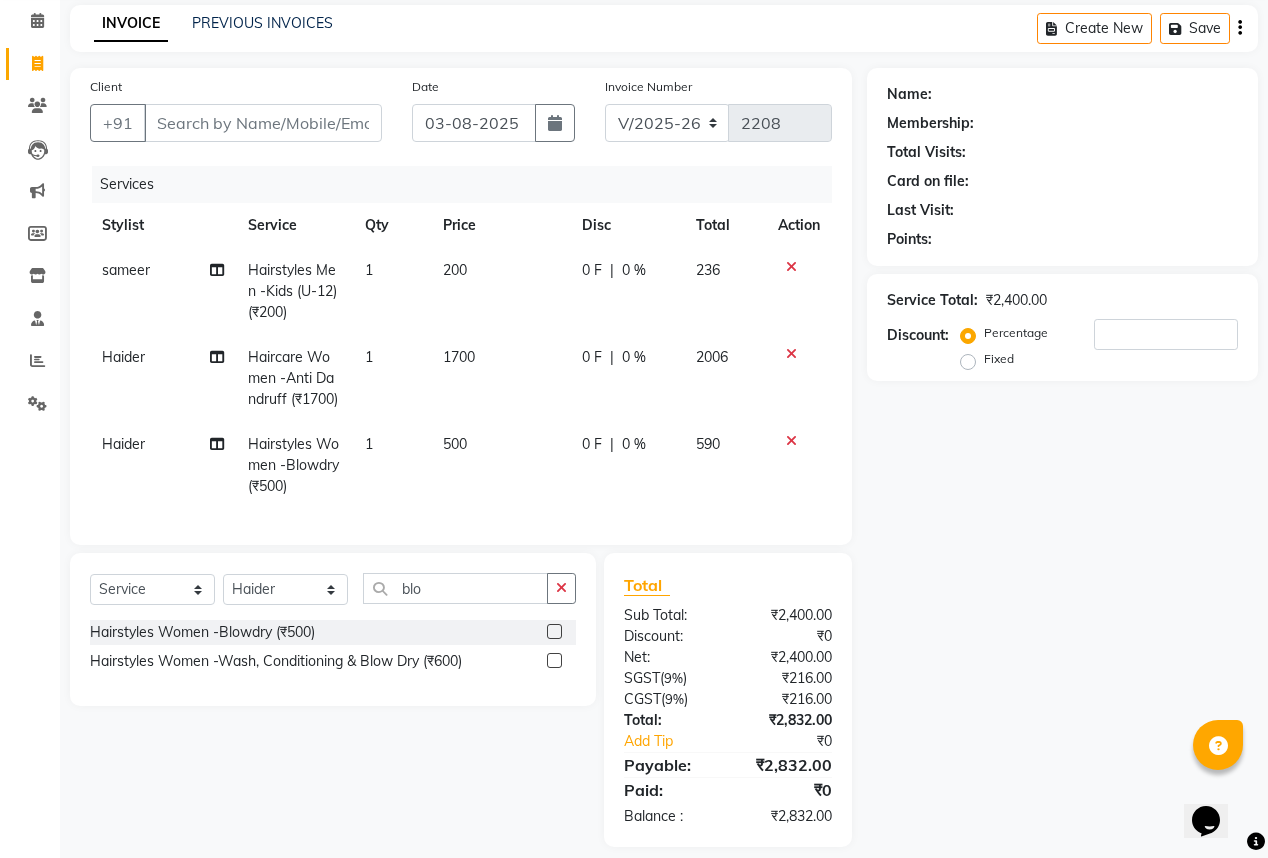 scroll, scrollTop: 54, scrollLeft: 0, axis: vertical 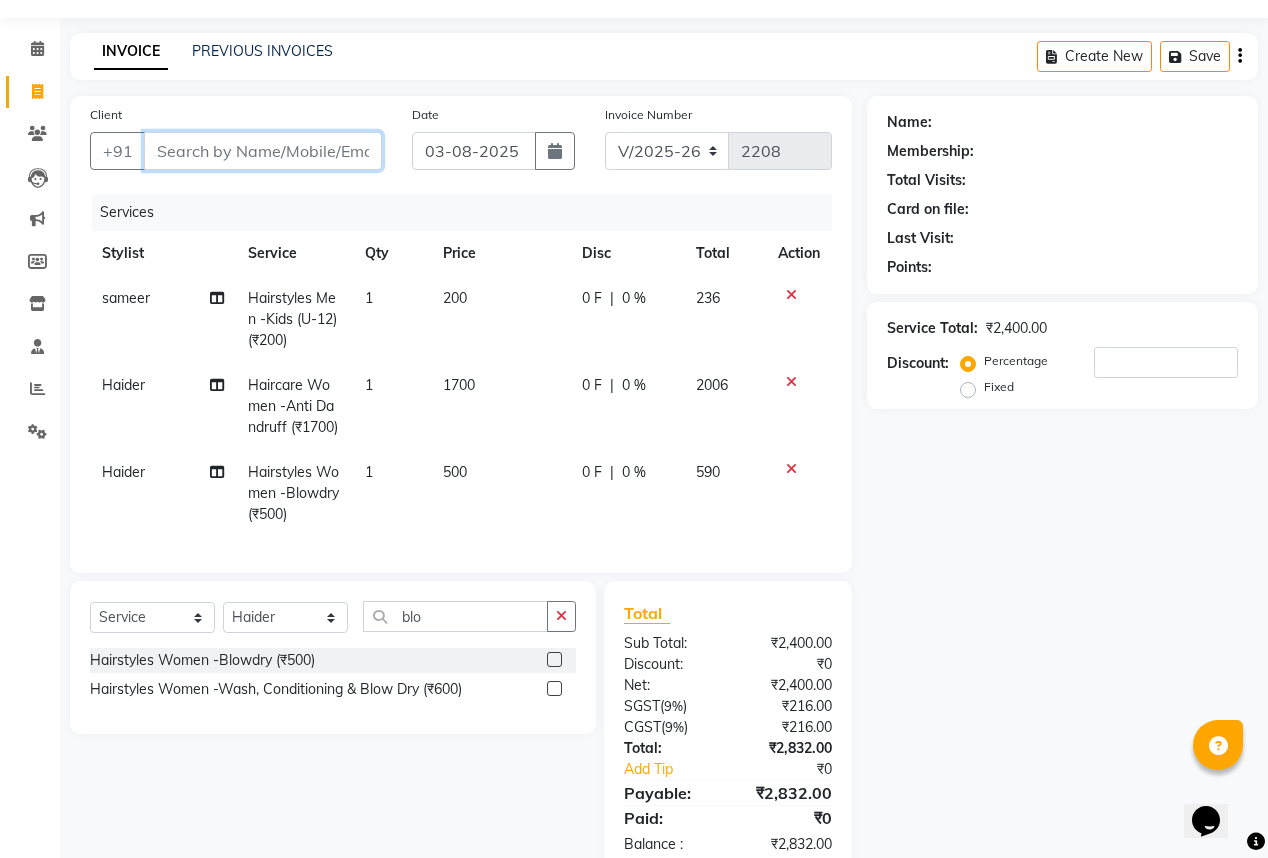 click on "Client" at bounding box center [263, 151] 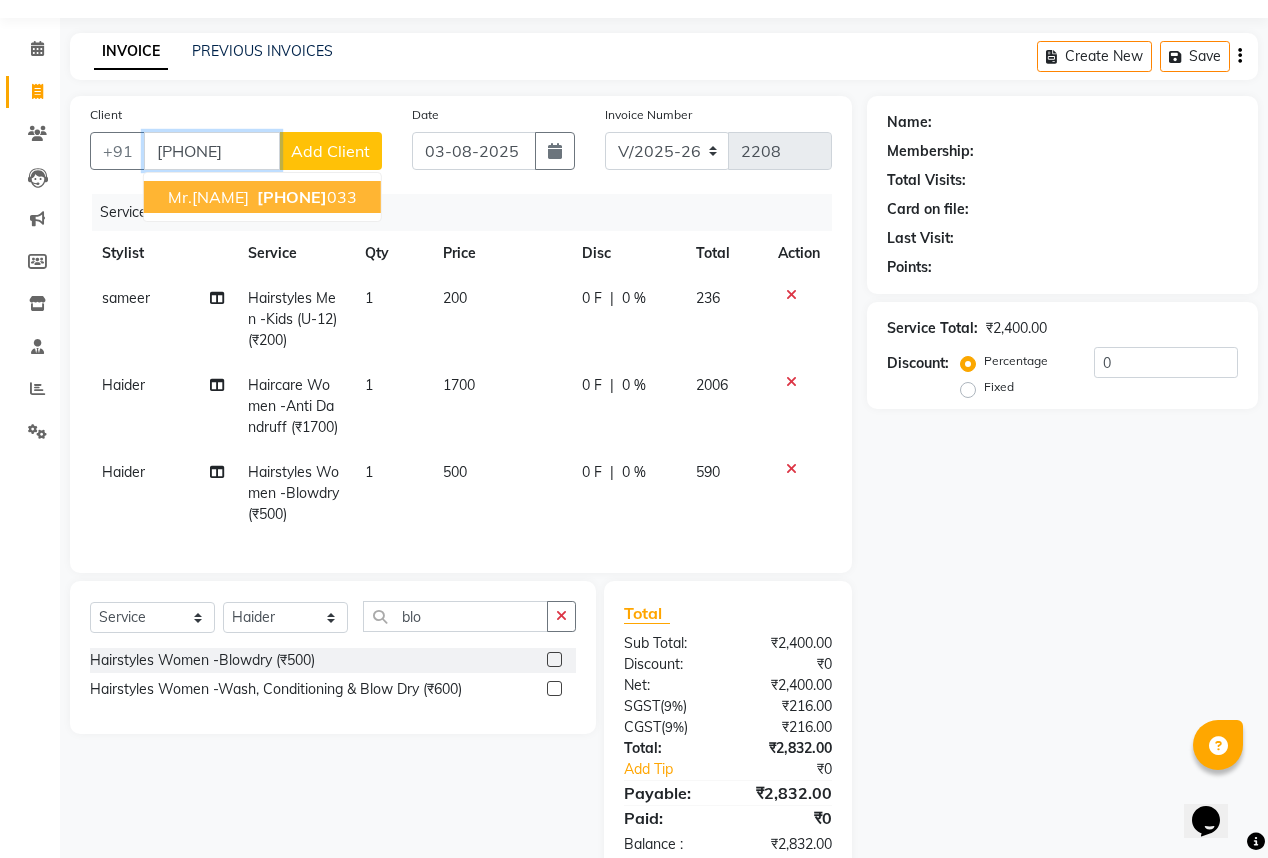 click on "[PHONE]" at bounding box center [292, 197] 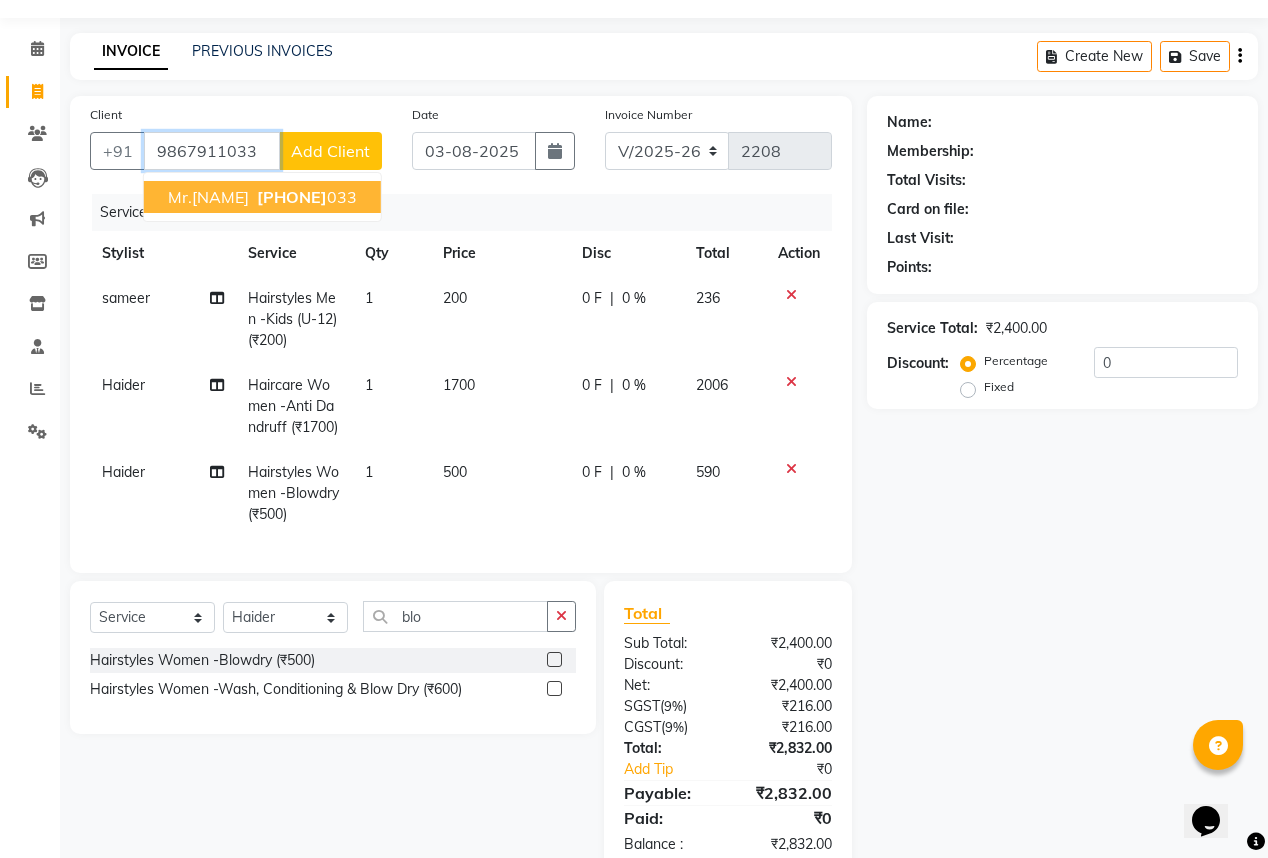 type on "9867911033" 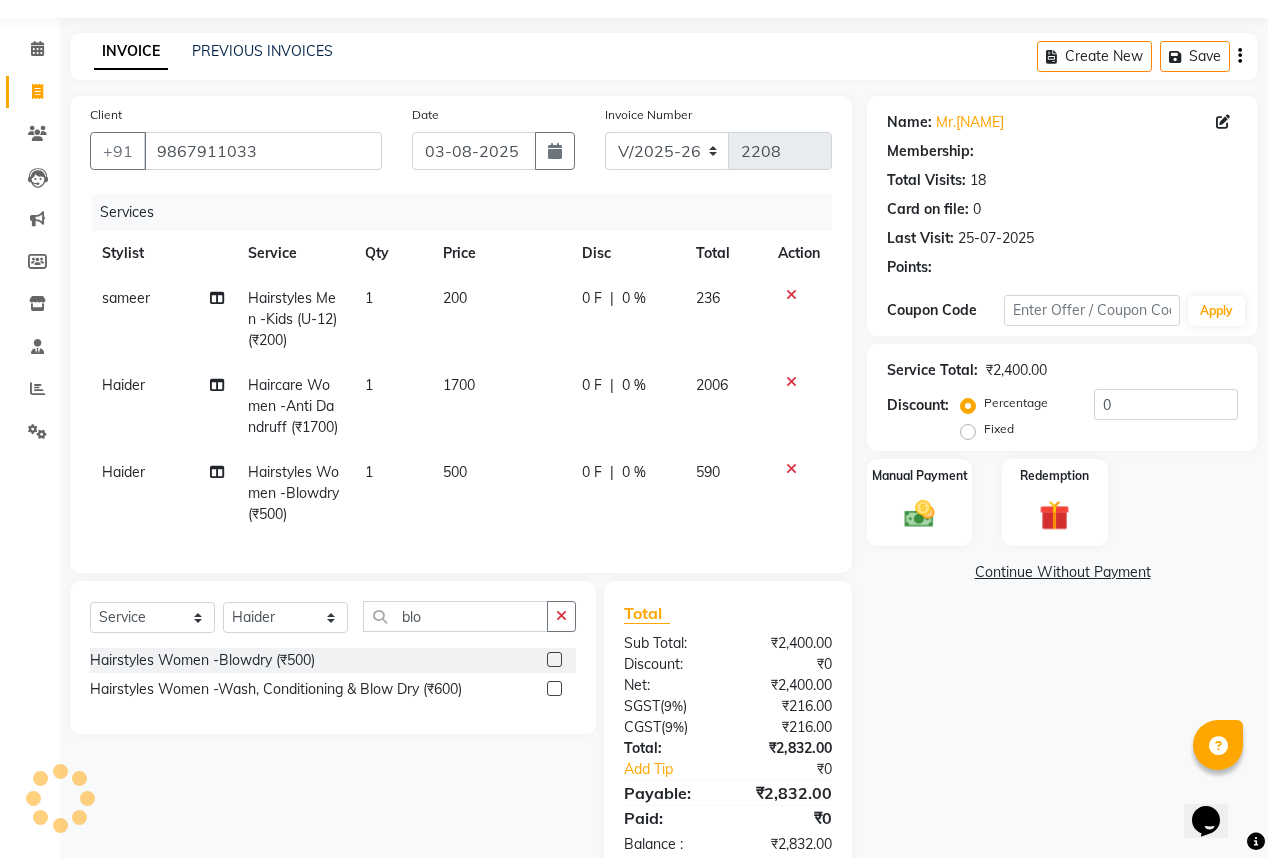 select on "1: Object" 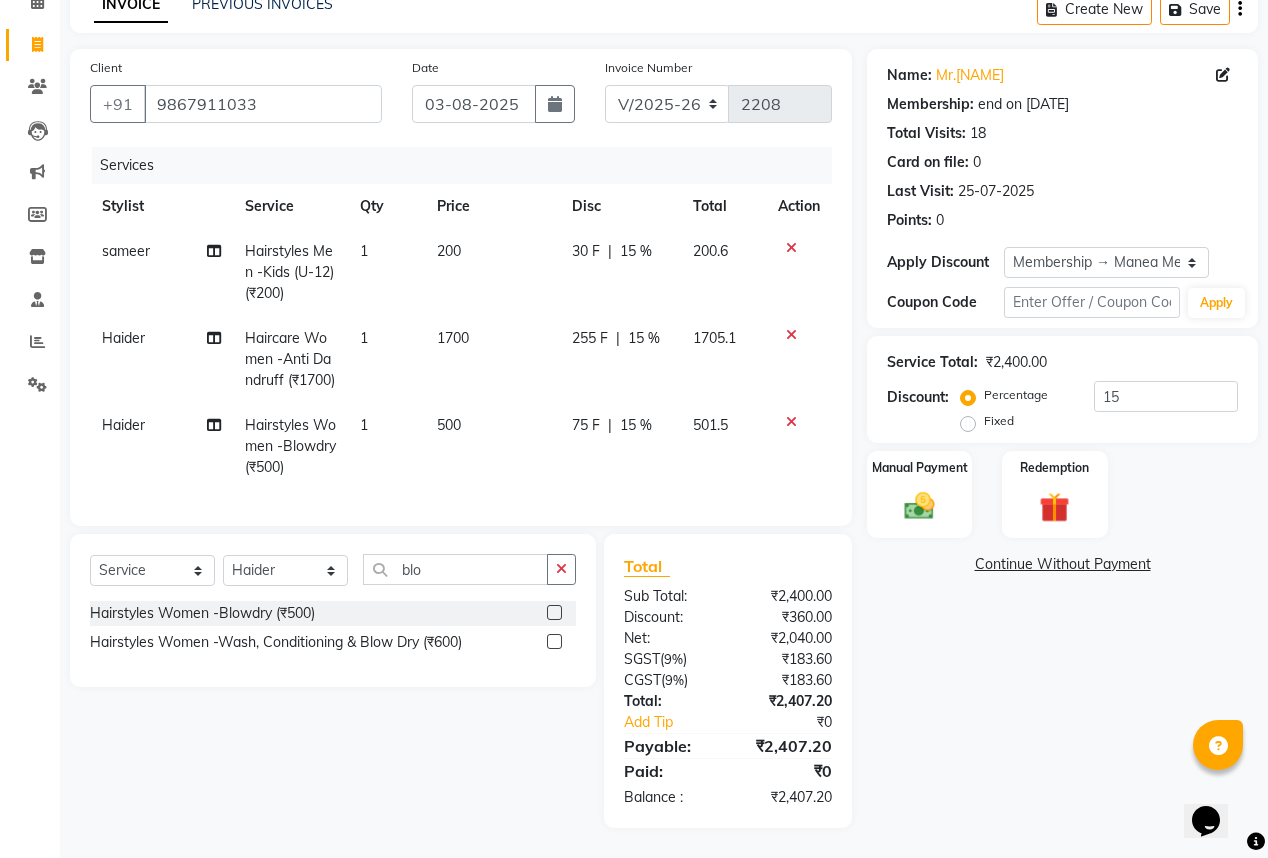 scroll, scrollTop: 134, scrollLeft: 0, axis: vertical 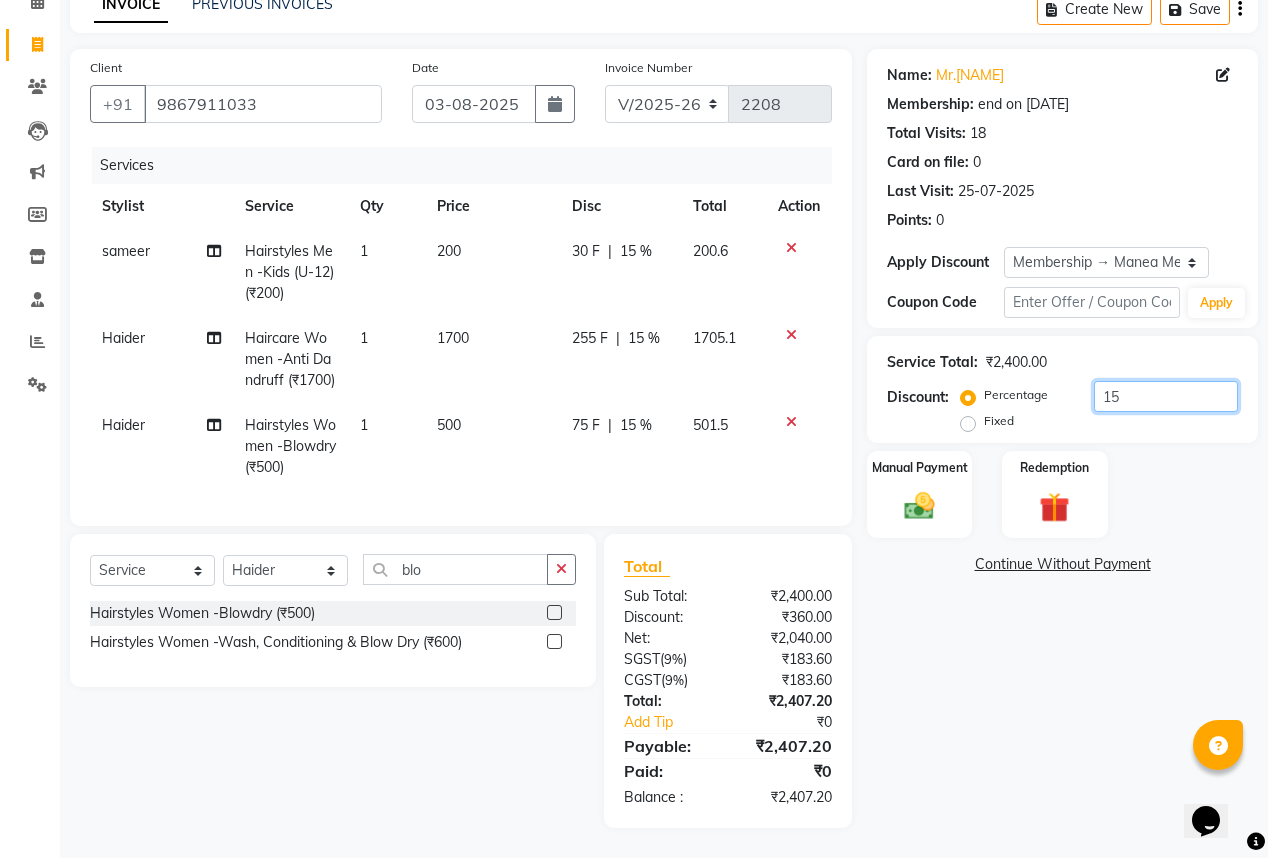 click on "15" 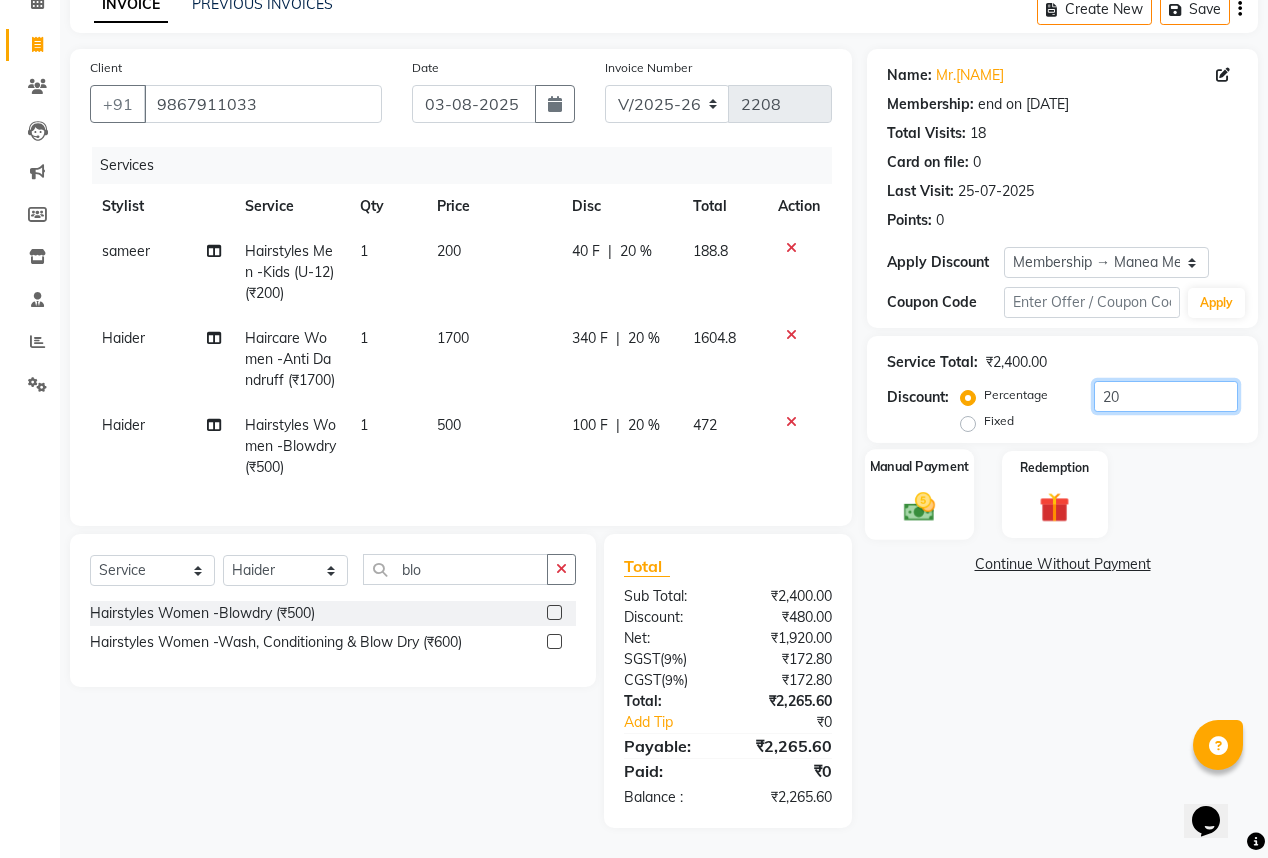 type on "20" 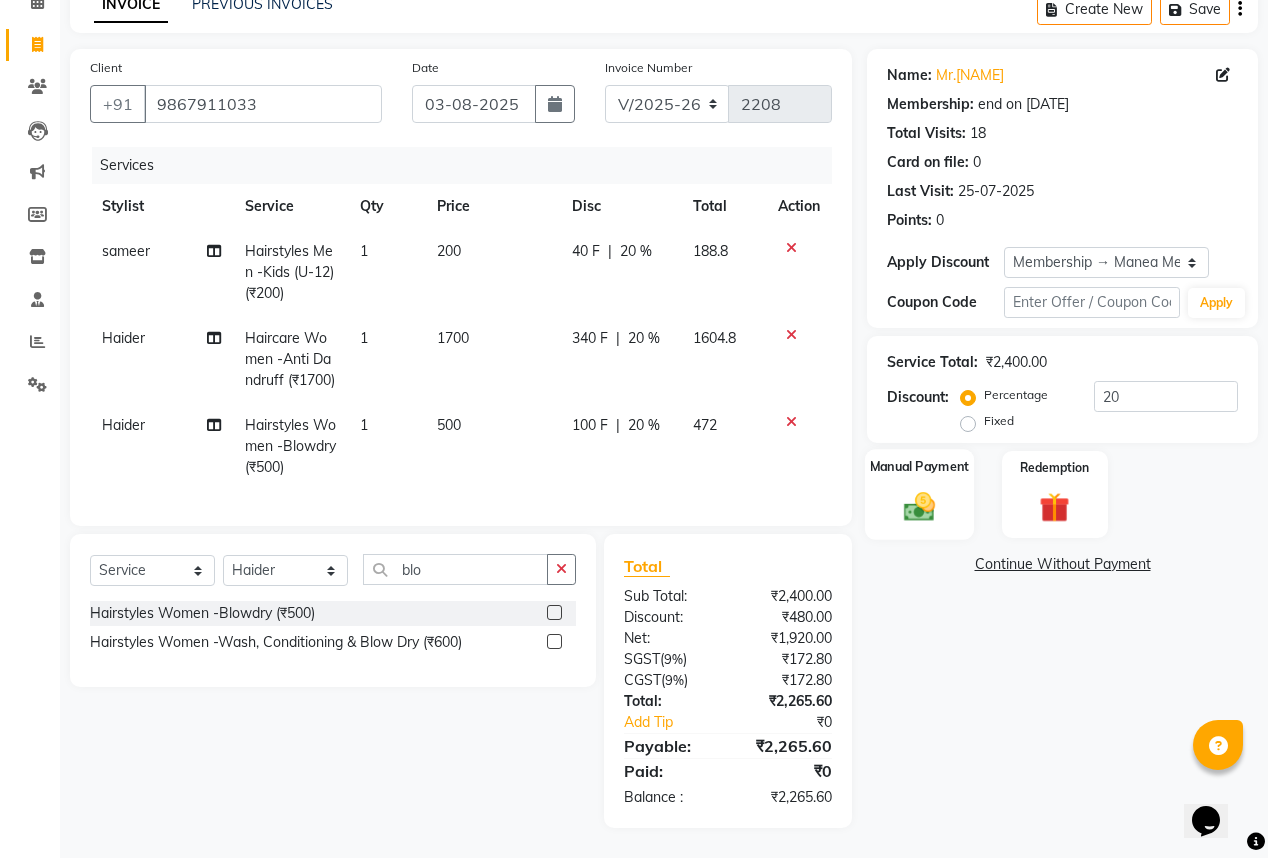 click 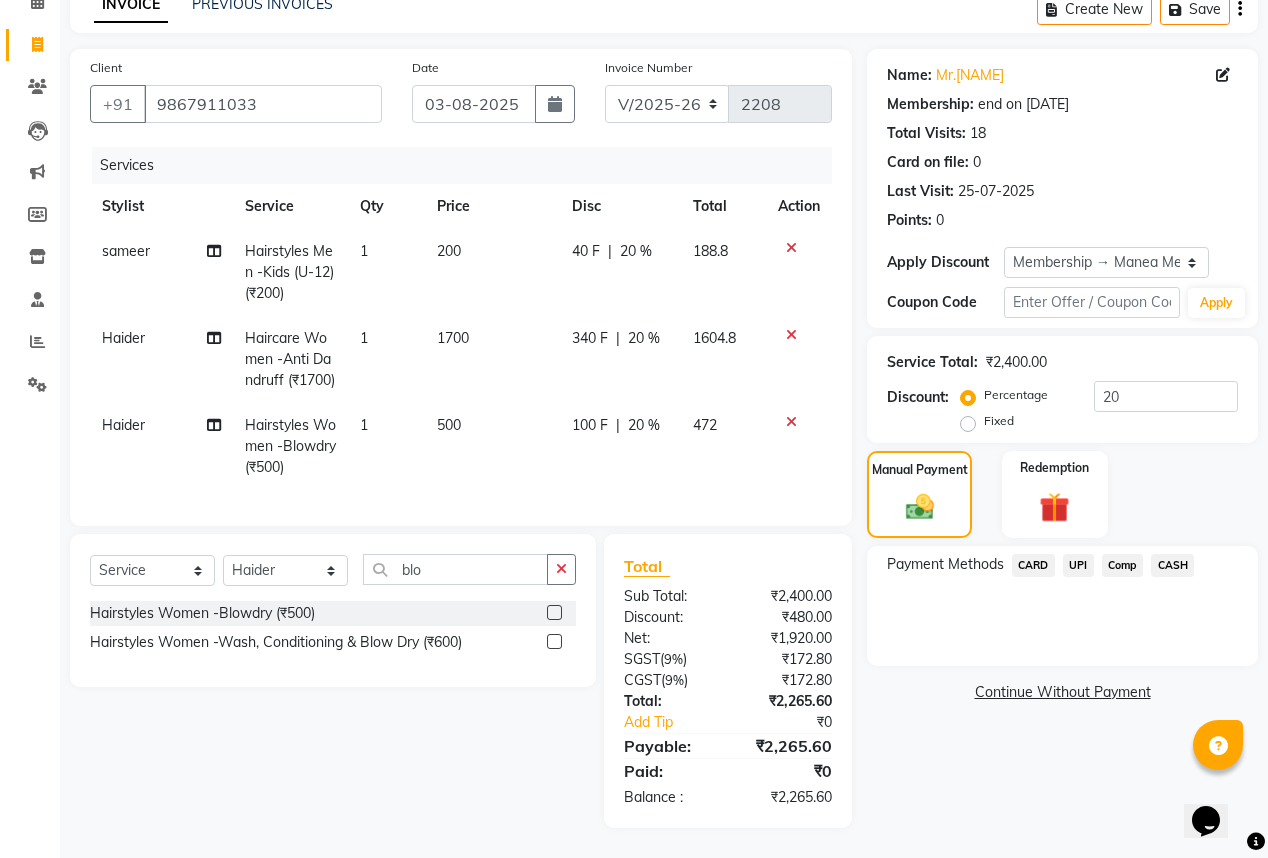 click on "UPI" 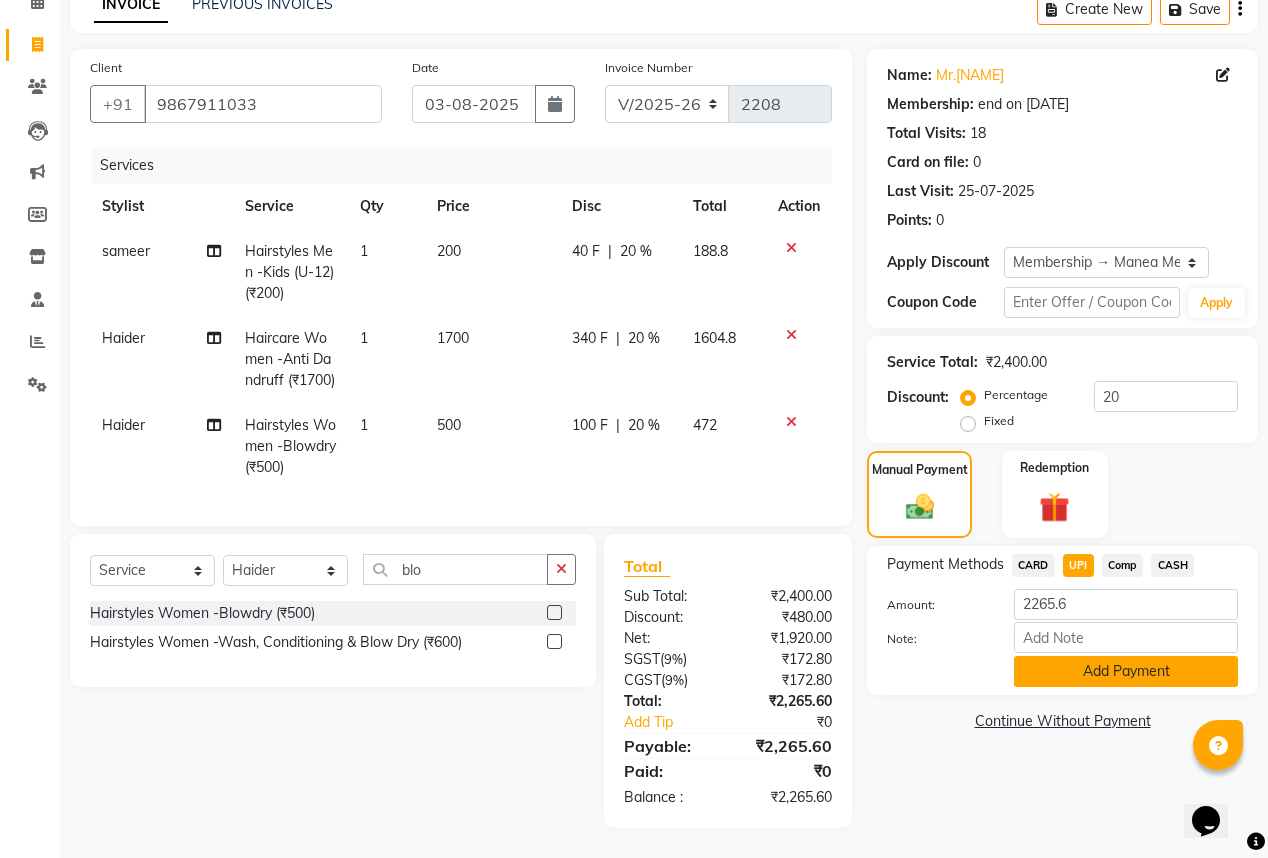 click on "Add Payment" 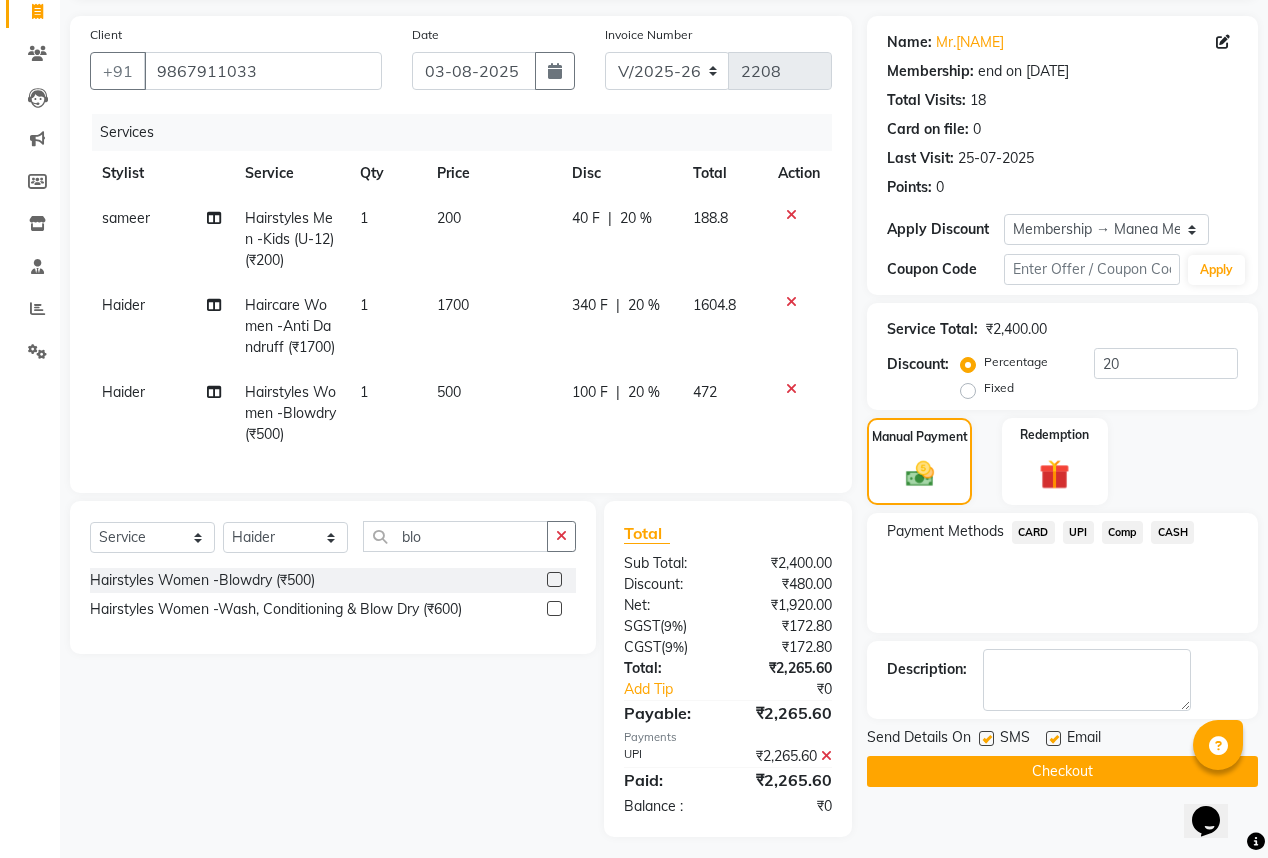 click 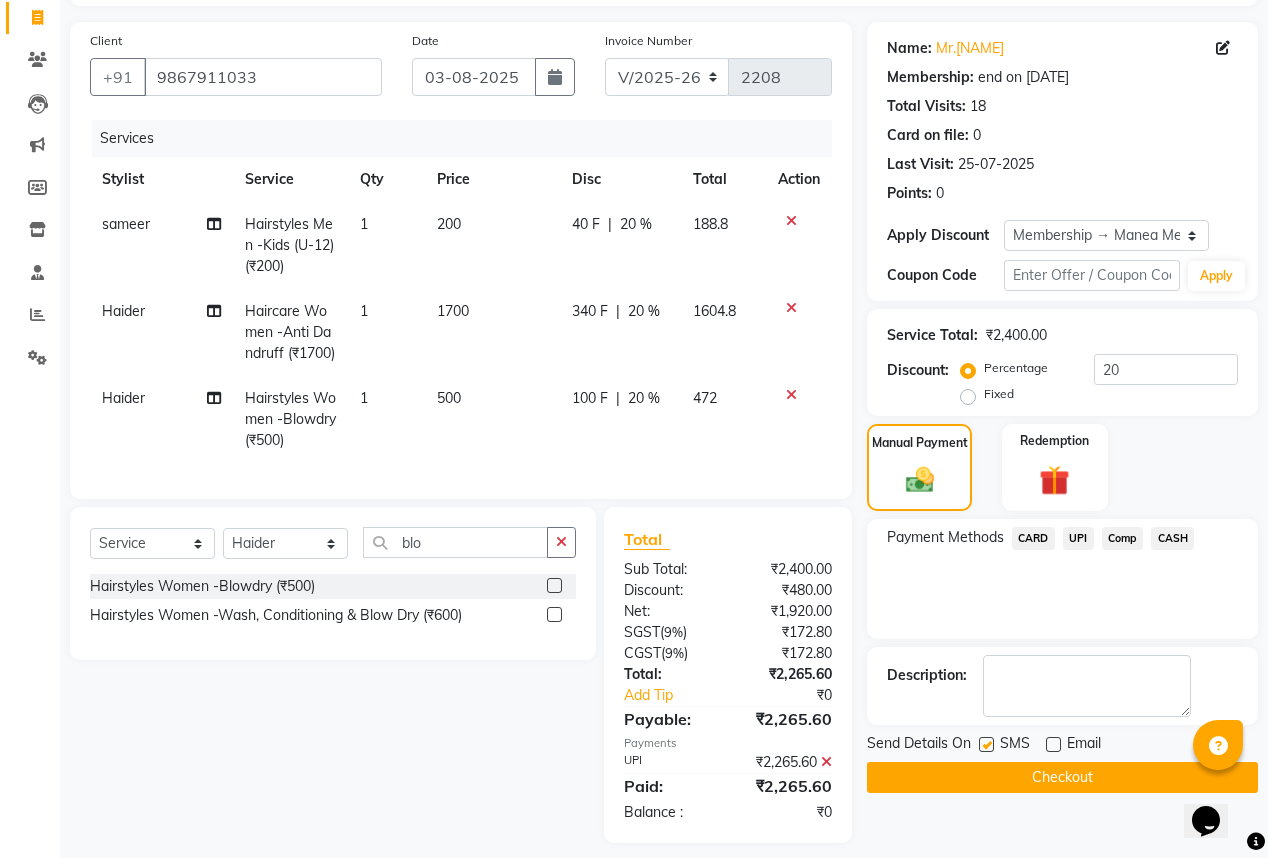 scroll, scrollTop: 176, scrollLeft: 0, axis: vertical 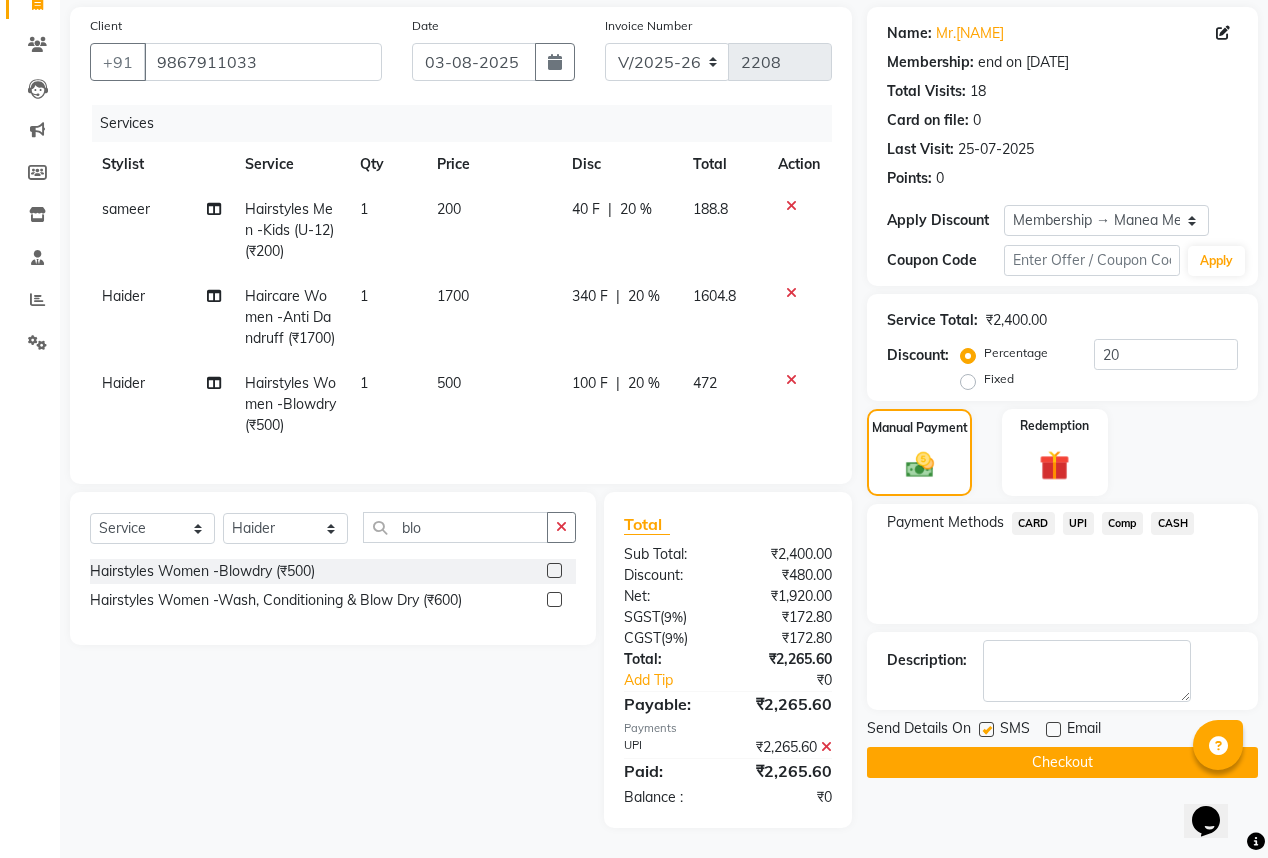click on "Checkout" 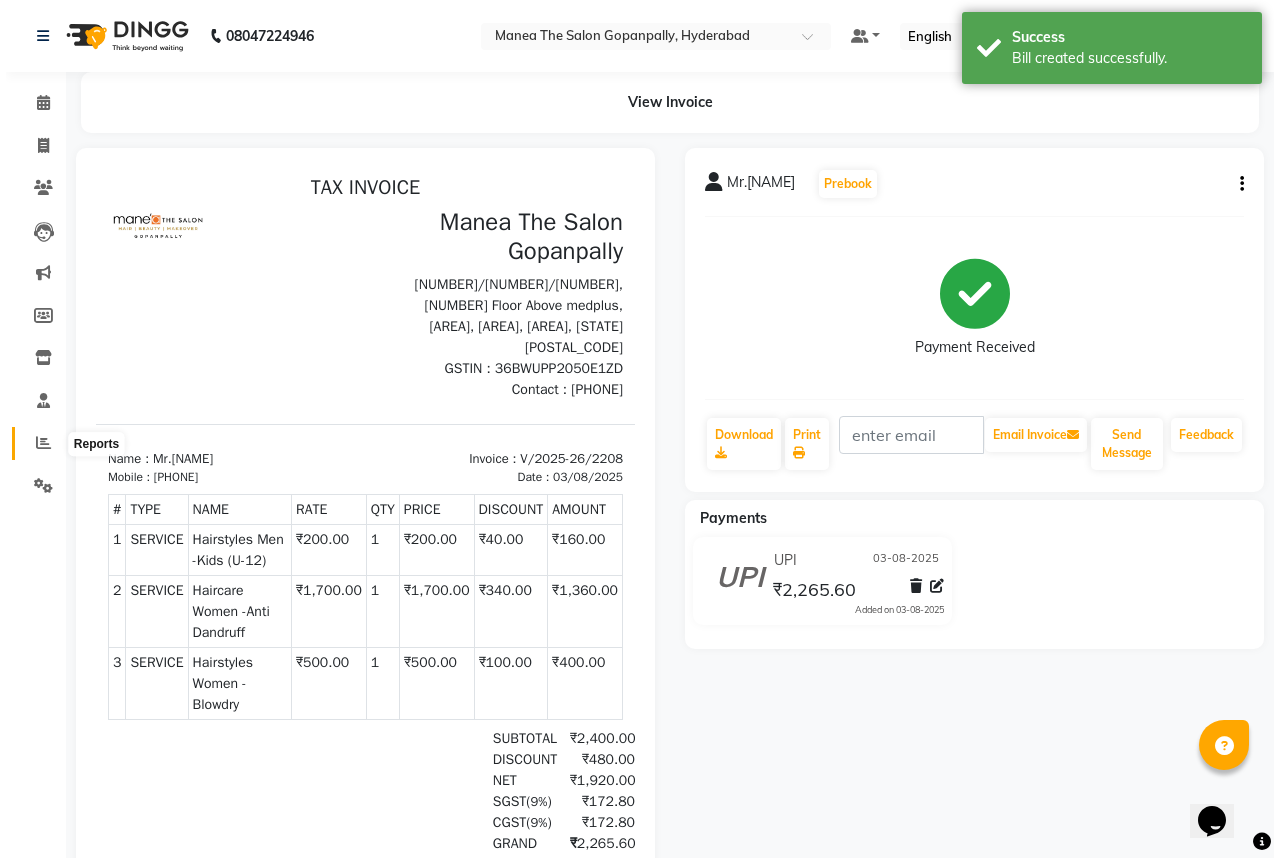 scroll, scrollTop: 0, scrollLeft: 0, axis: both 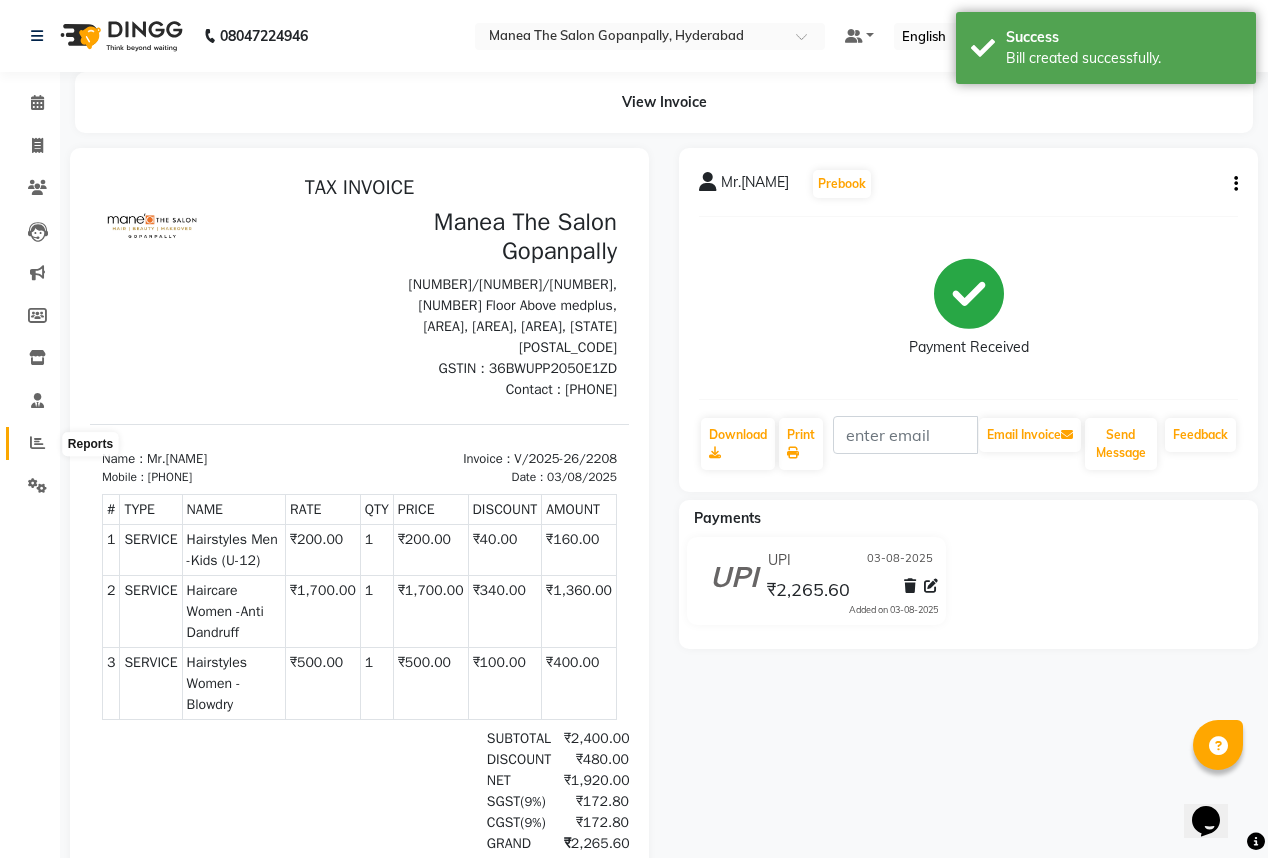 click 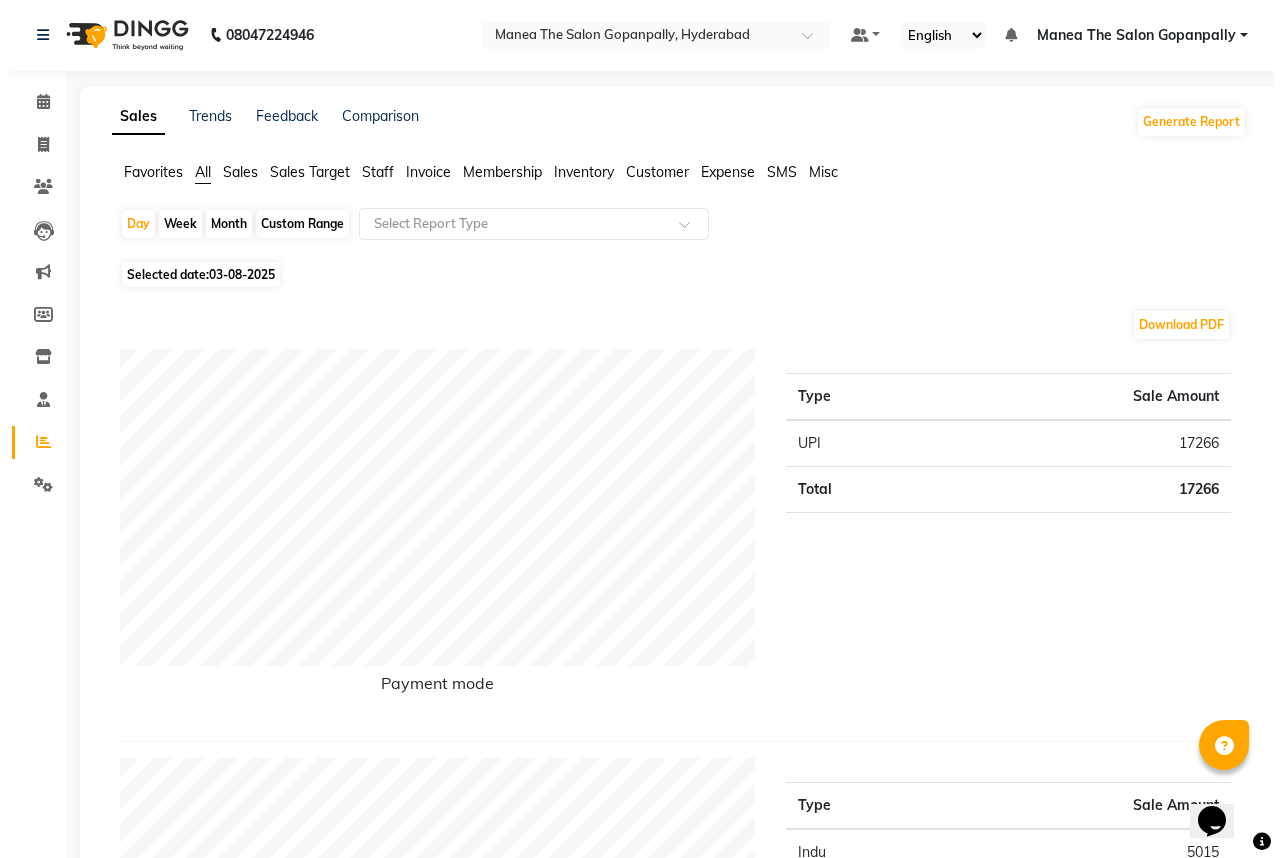 scroll, scrollTop: 0, scrollLeft: 0, axis: both 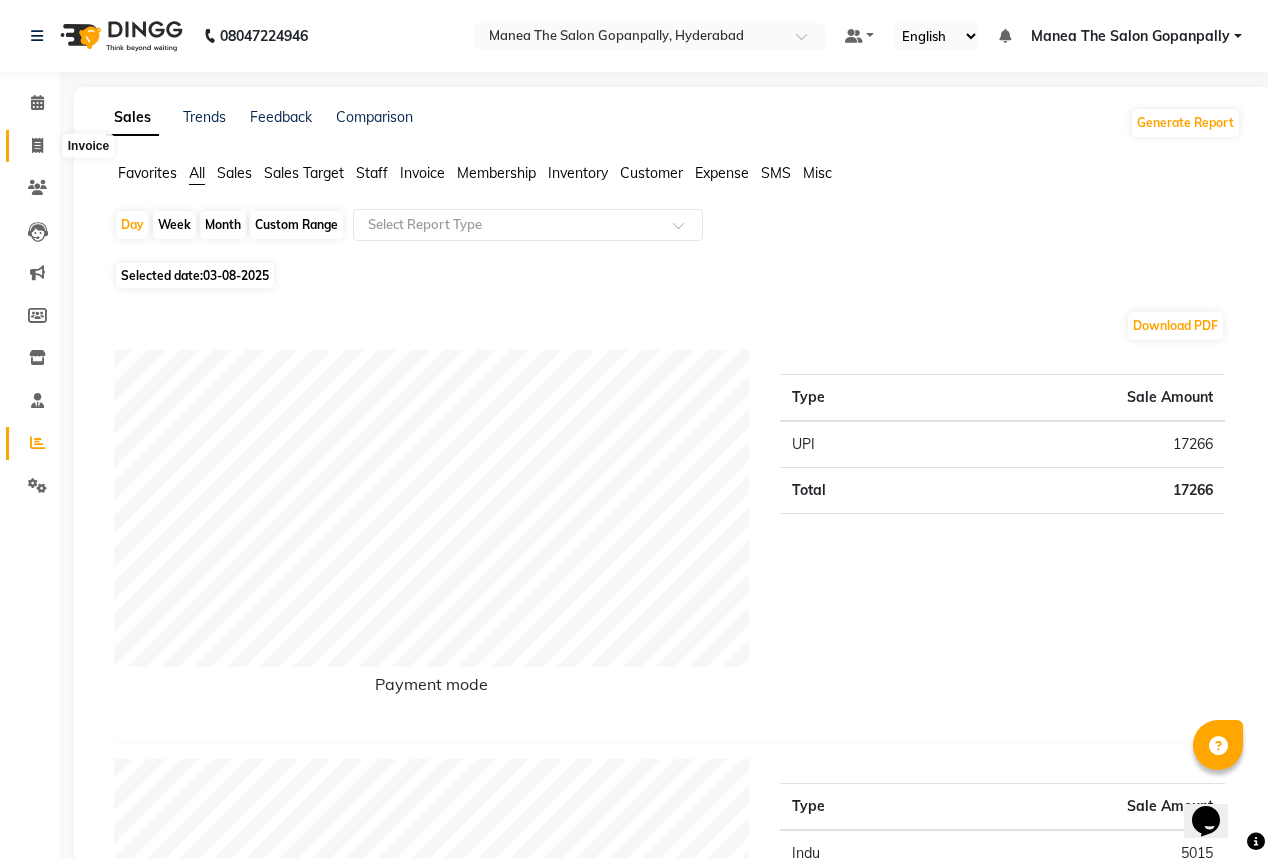 click 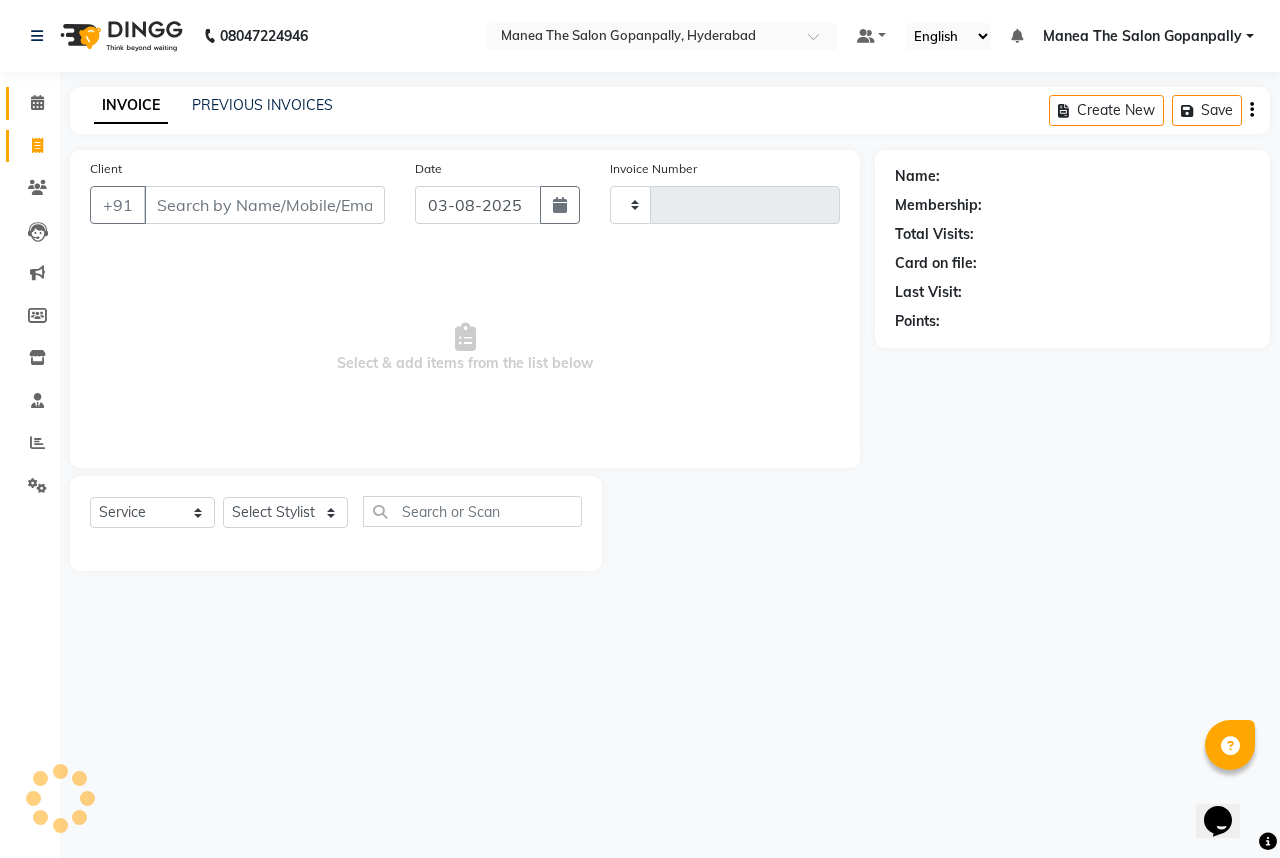 type on "2209" 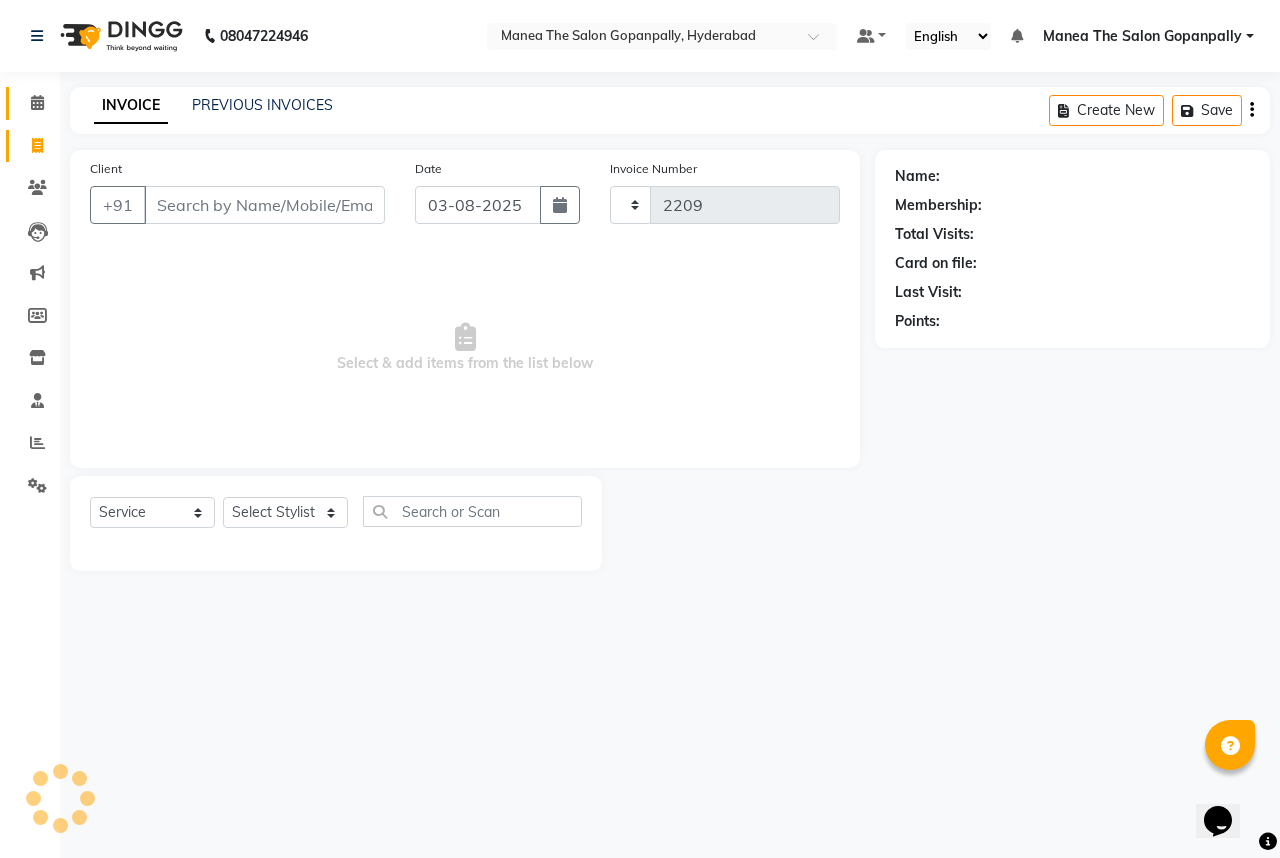 select on "7027" 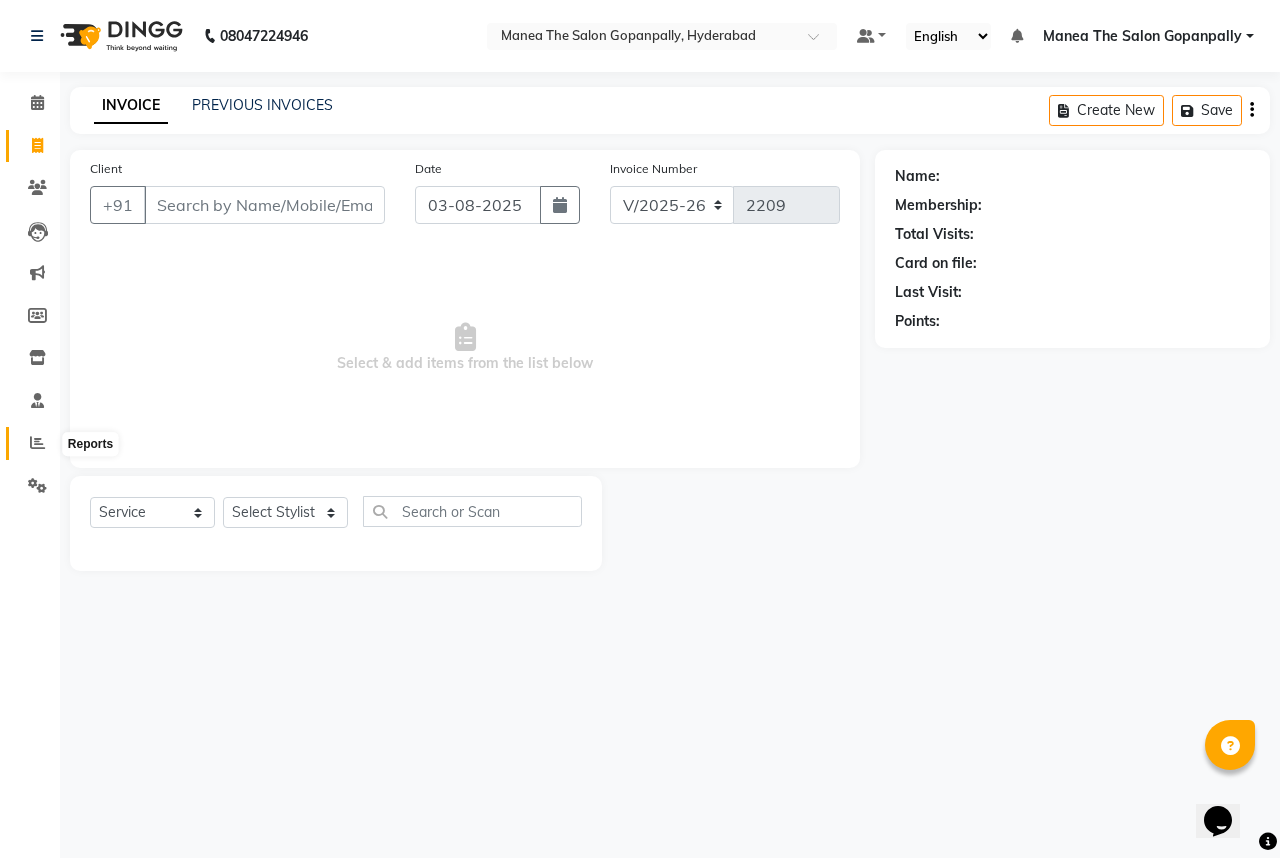 click 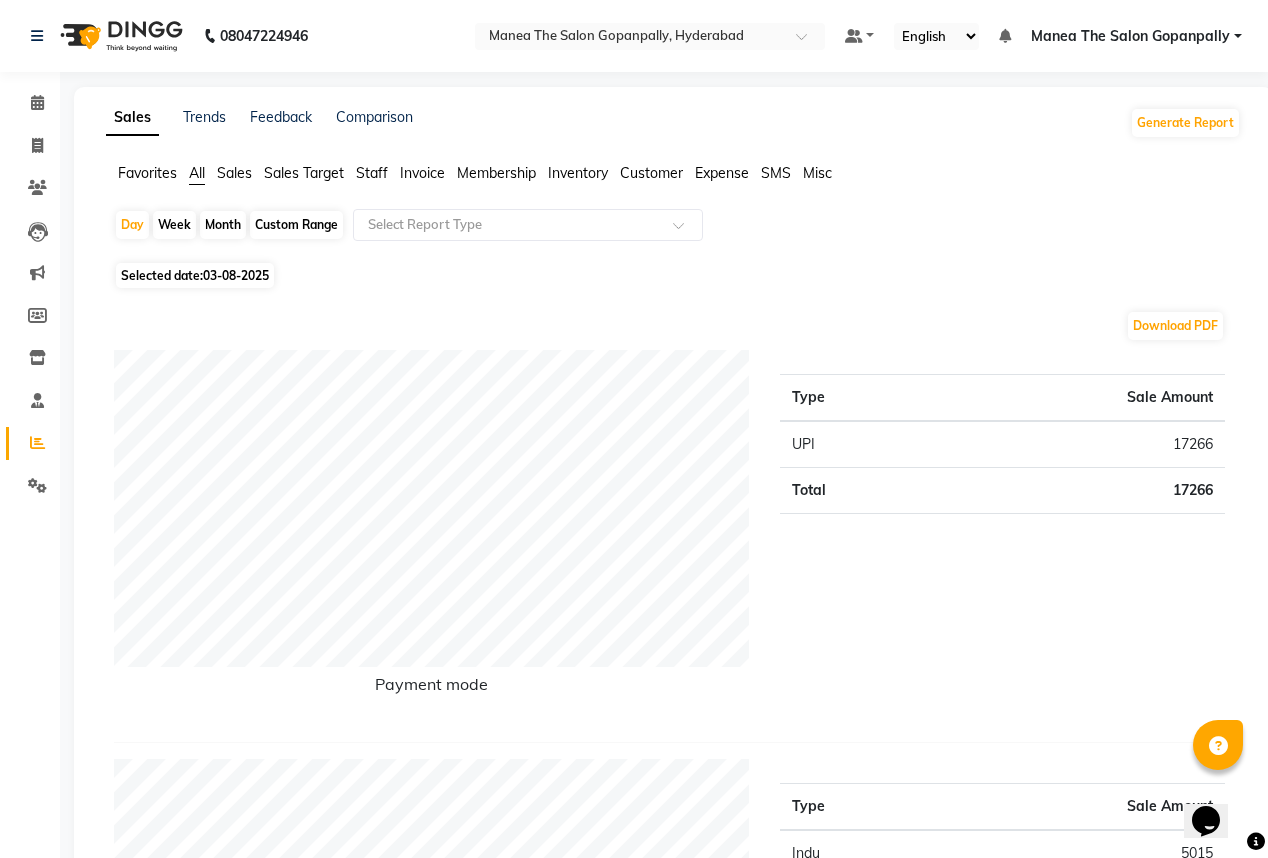 scroll, scrollTop: 80, scrollLeft: 0, axis: vertical 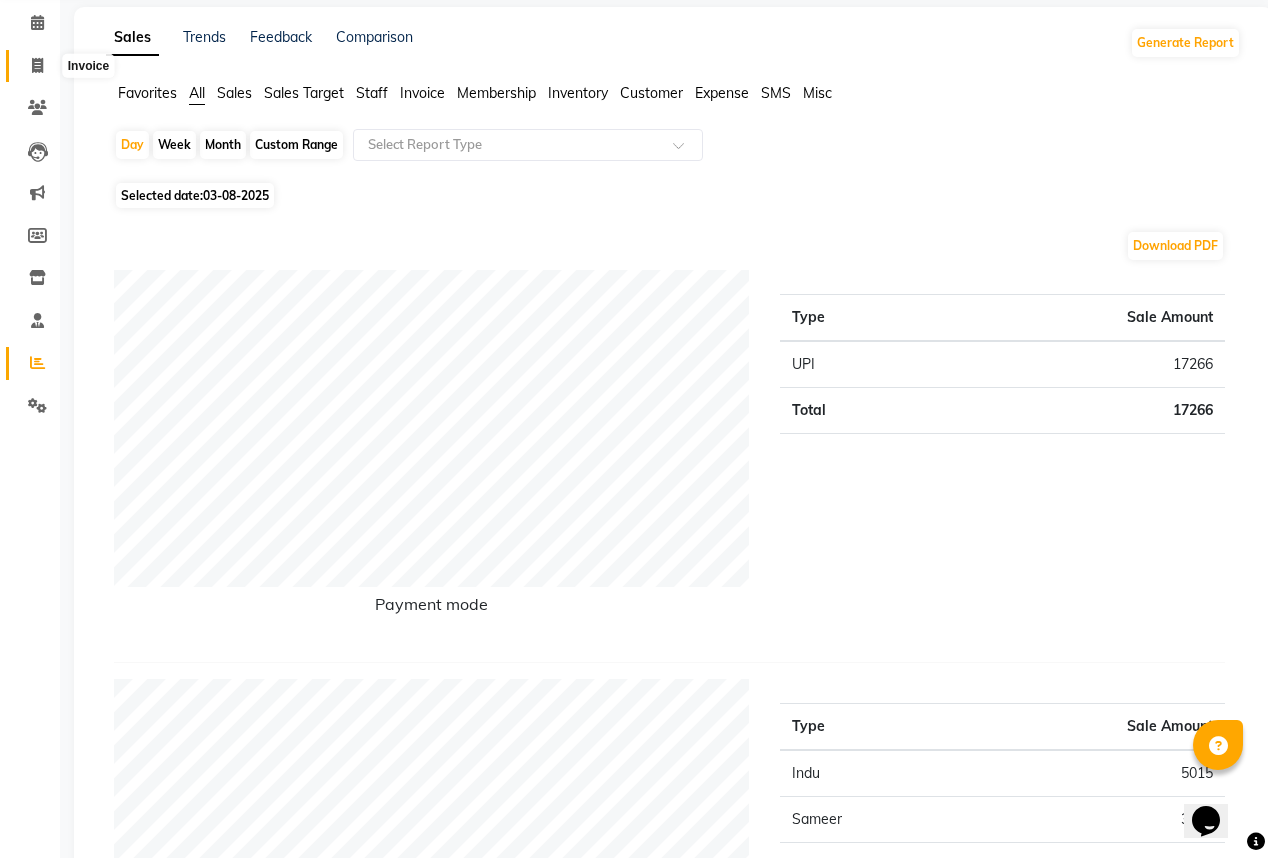 click 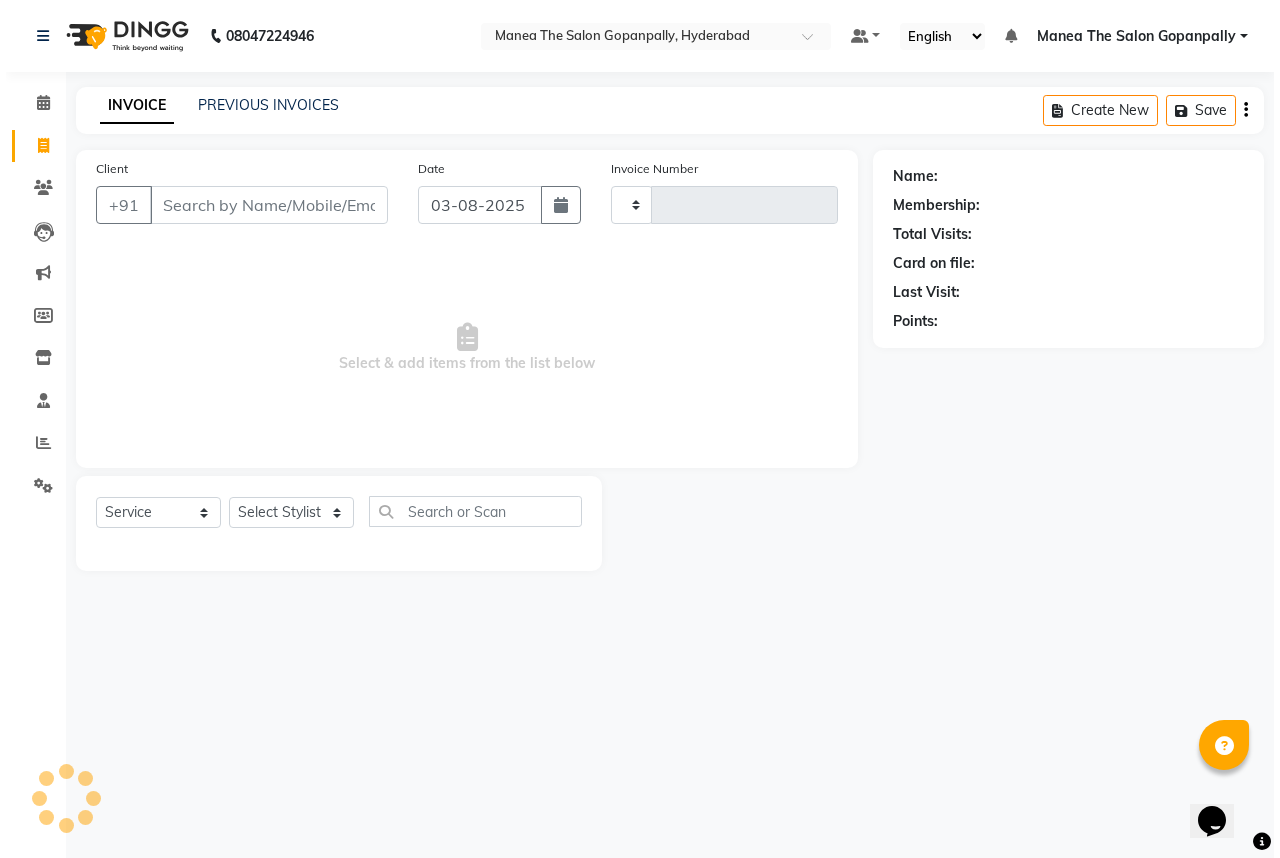 scroll, scrollTop: 0, scrollLeft: 0, axis: both 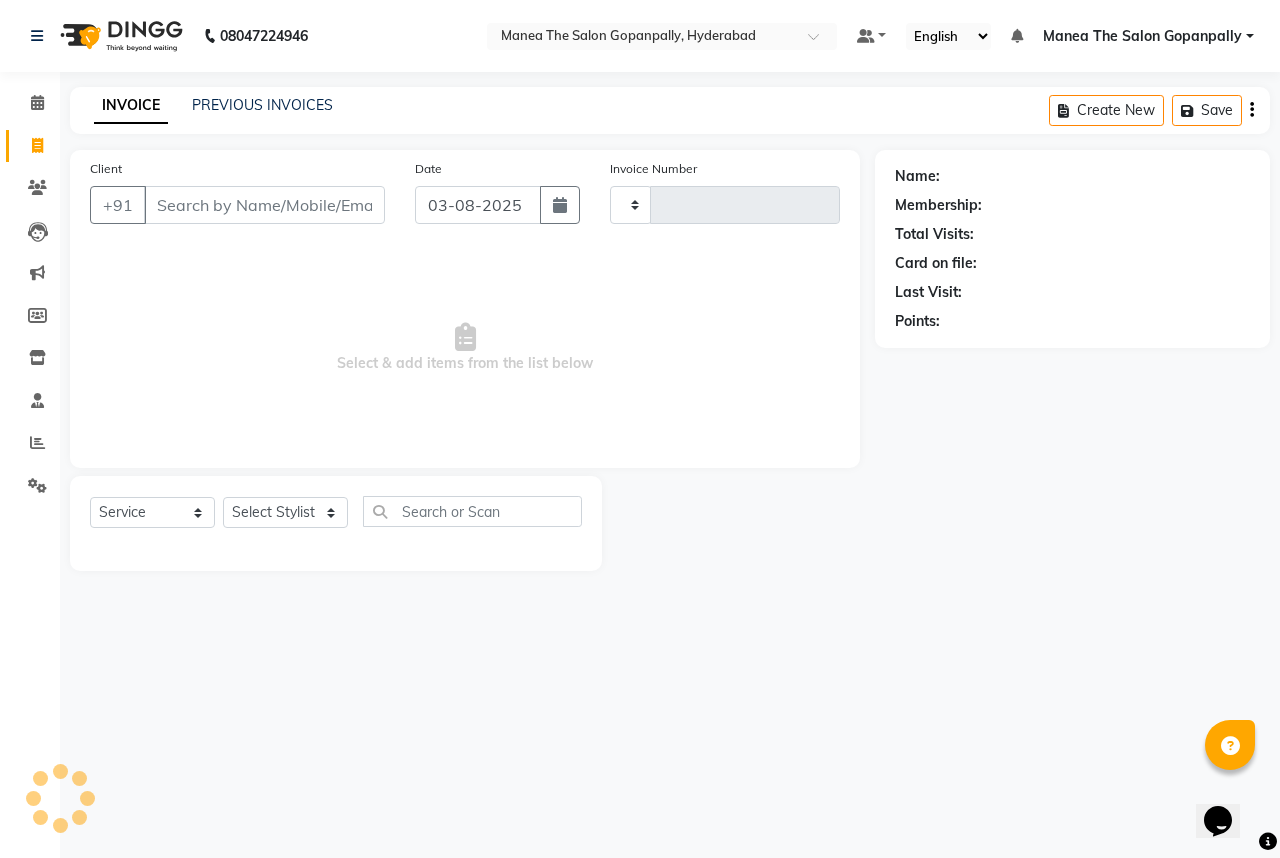 type on "2209" 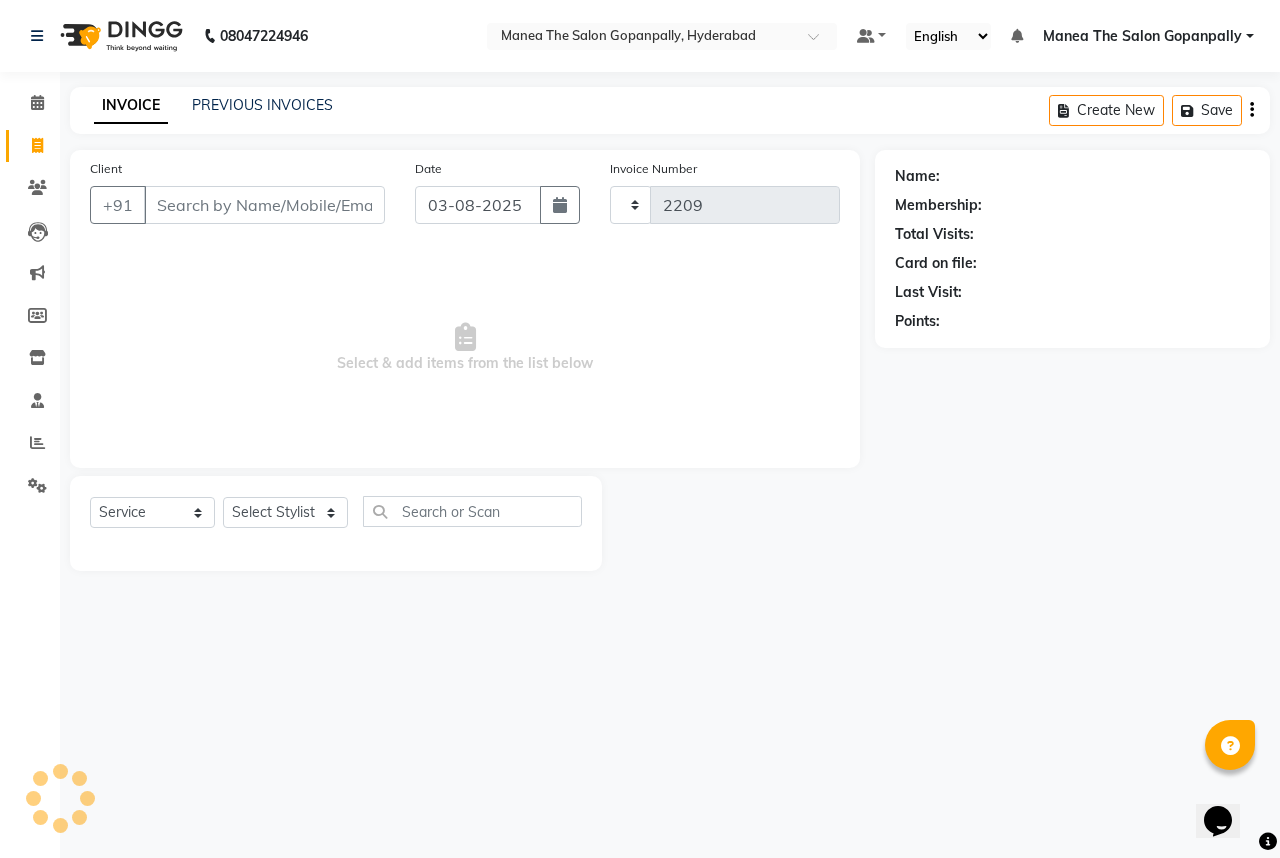 select on "7027" 